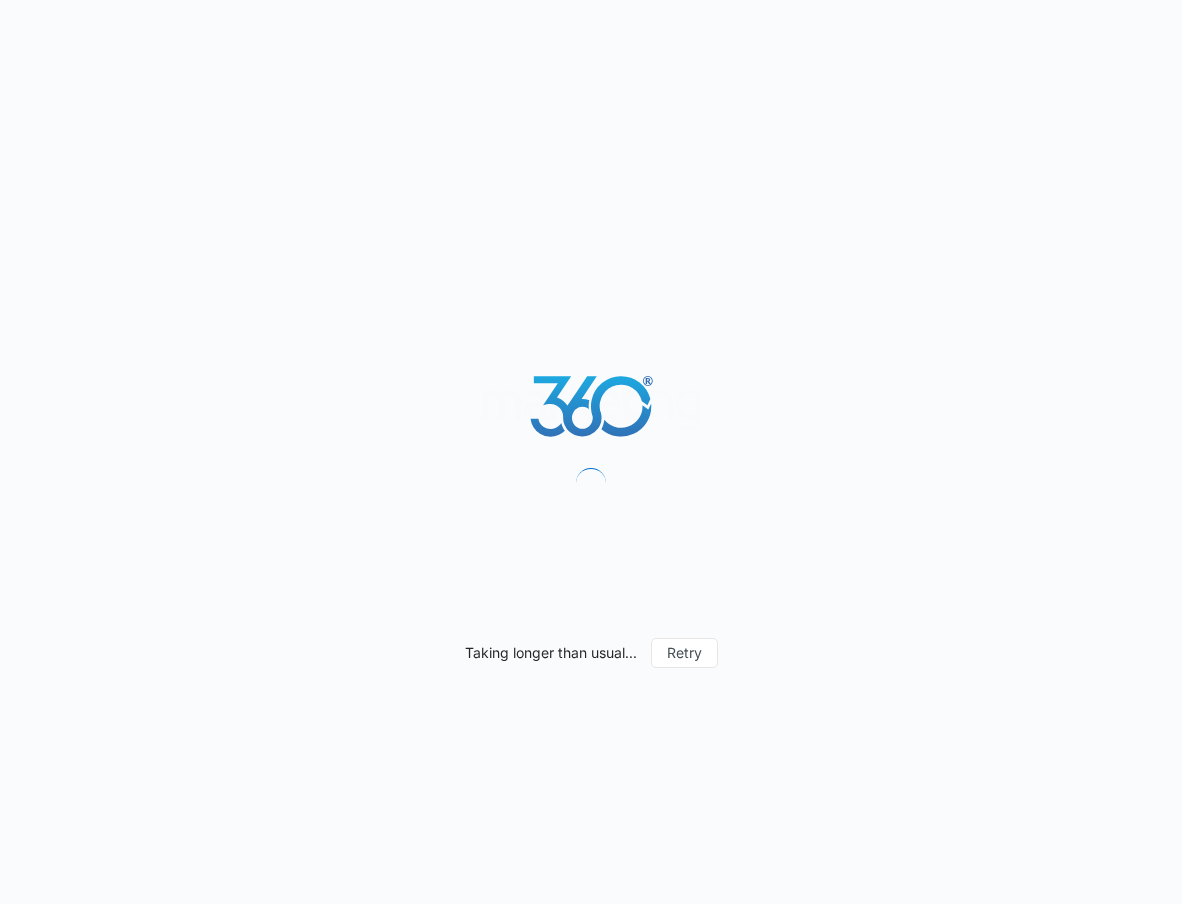 scroll, scrollTop: 0, scrollLeft: 0, axis: both 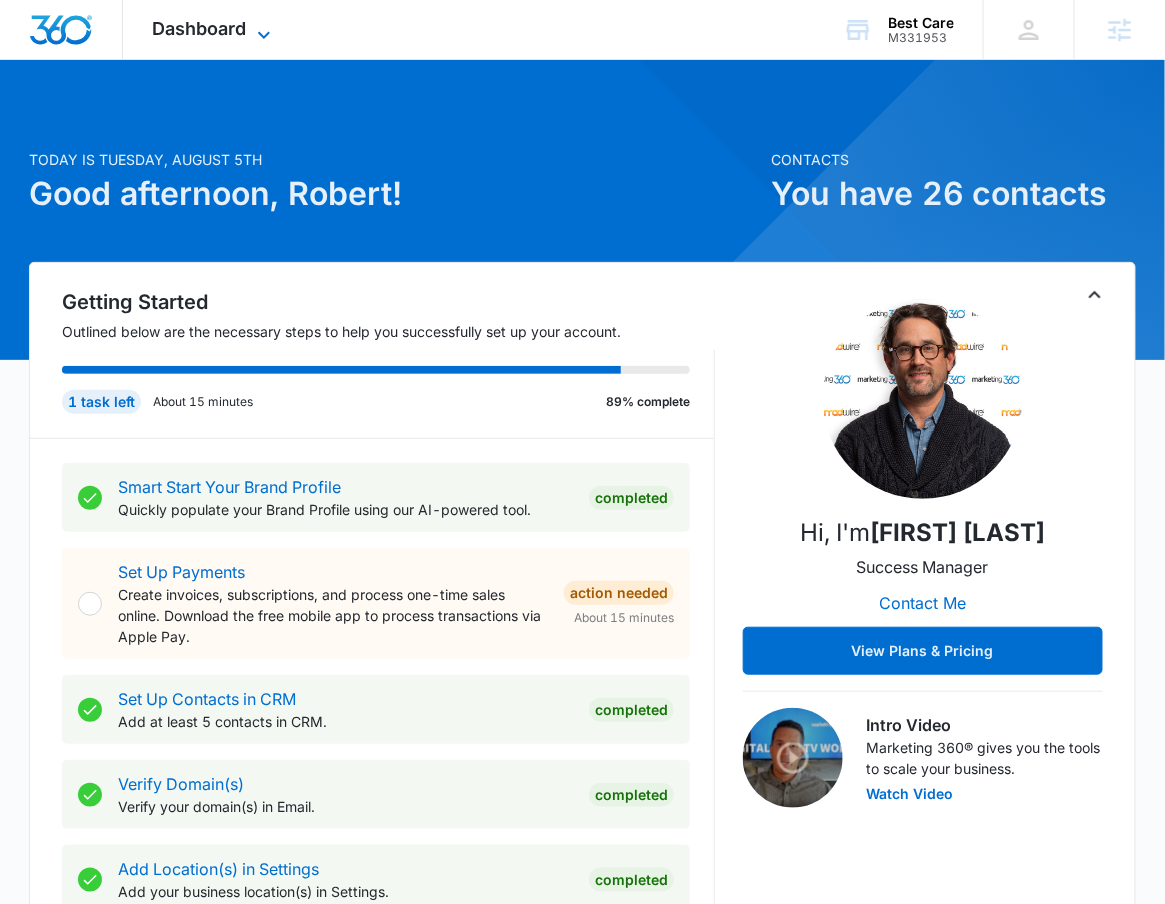 click on "Dashboard" at bounding box center [200, 28] 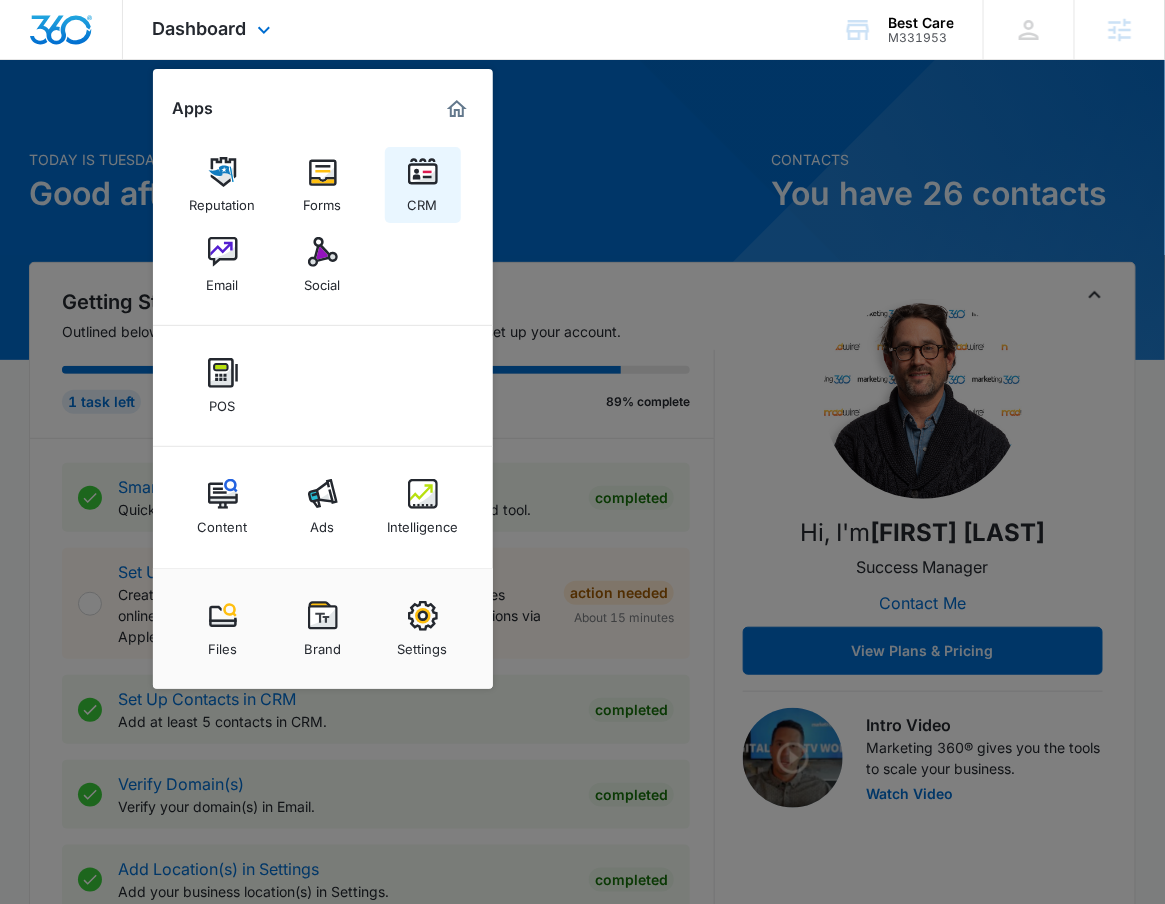 click at bounding box center [423, 172] 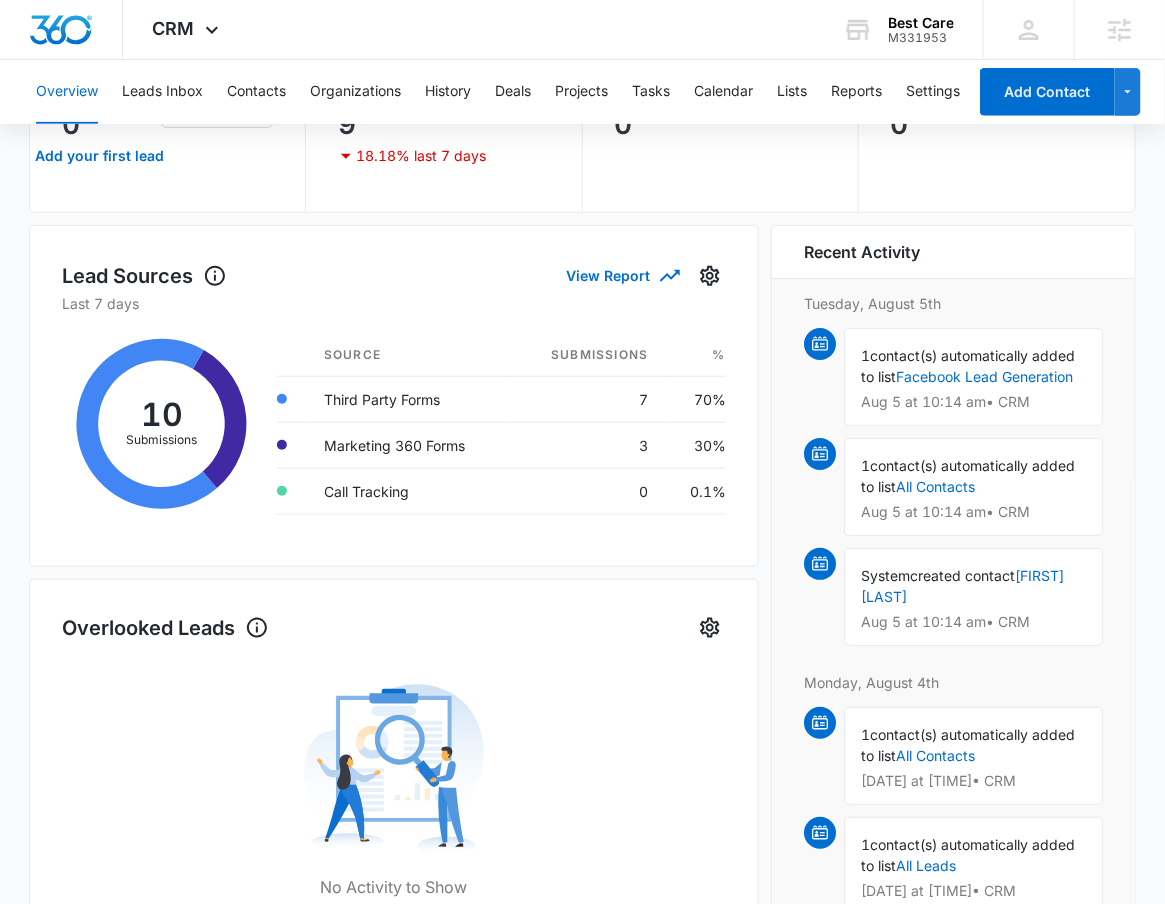 scroll, scrollTop: 0, scrollLeft: 0, axis: both 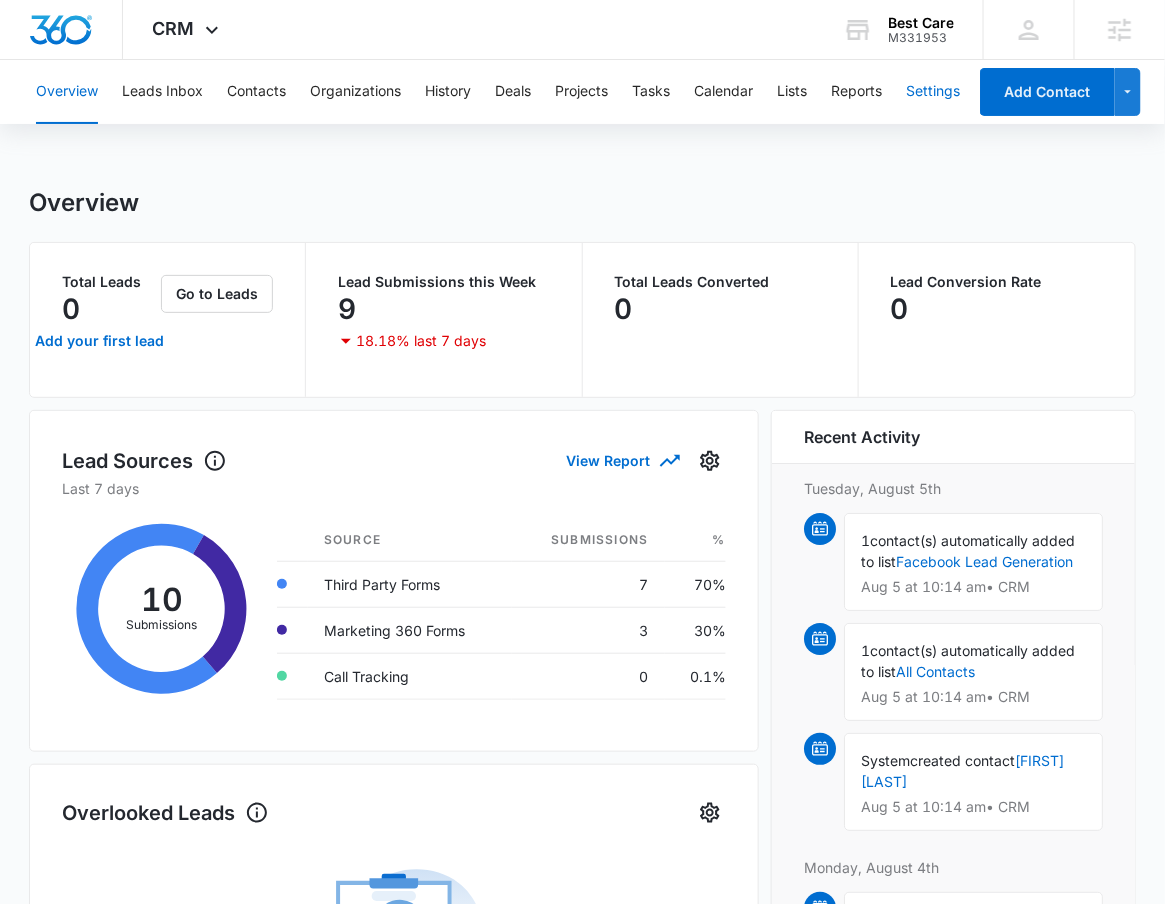 click on "Settings" at bounding box center [933, 92] 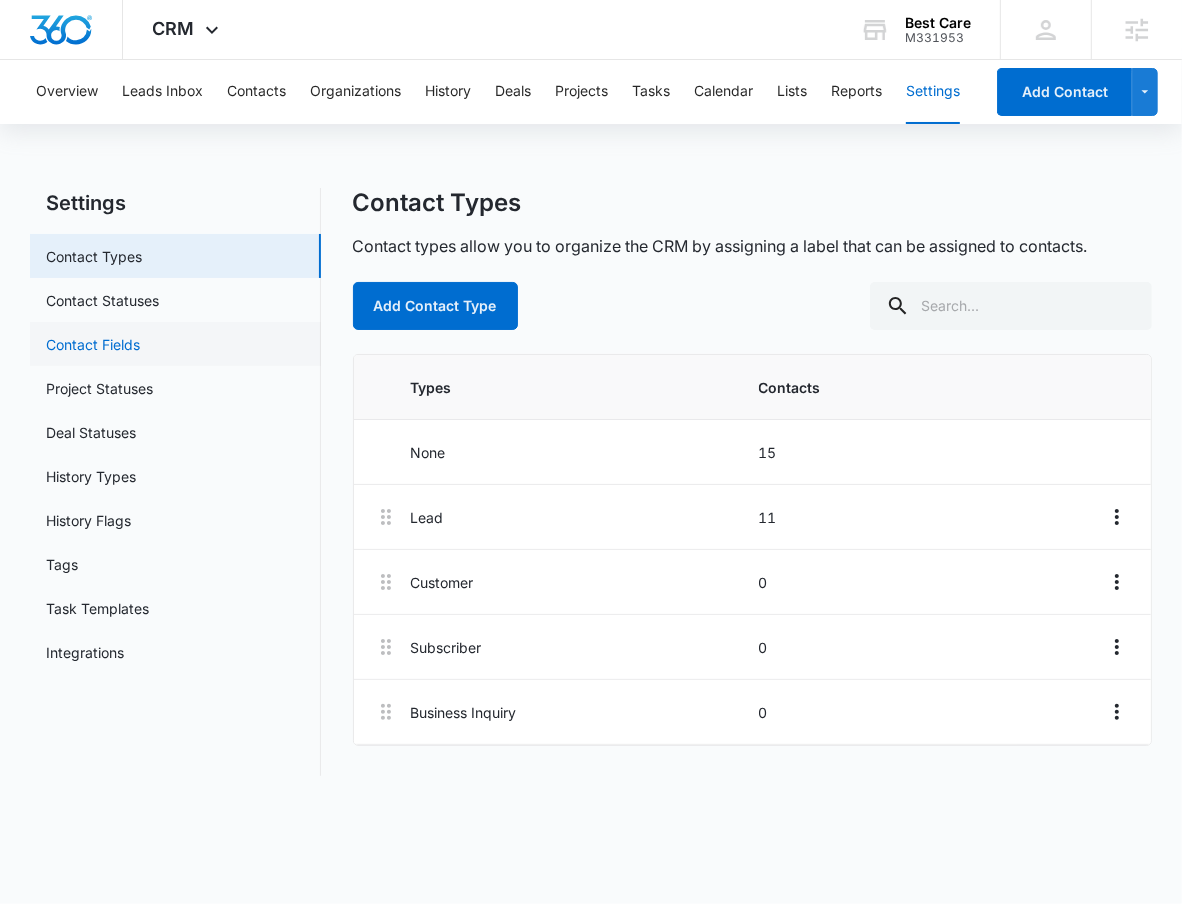 click on "Contact Fields" at bounding box center [93, 344] 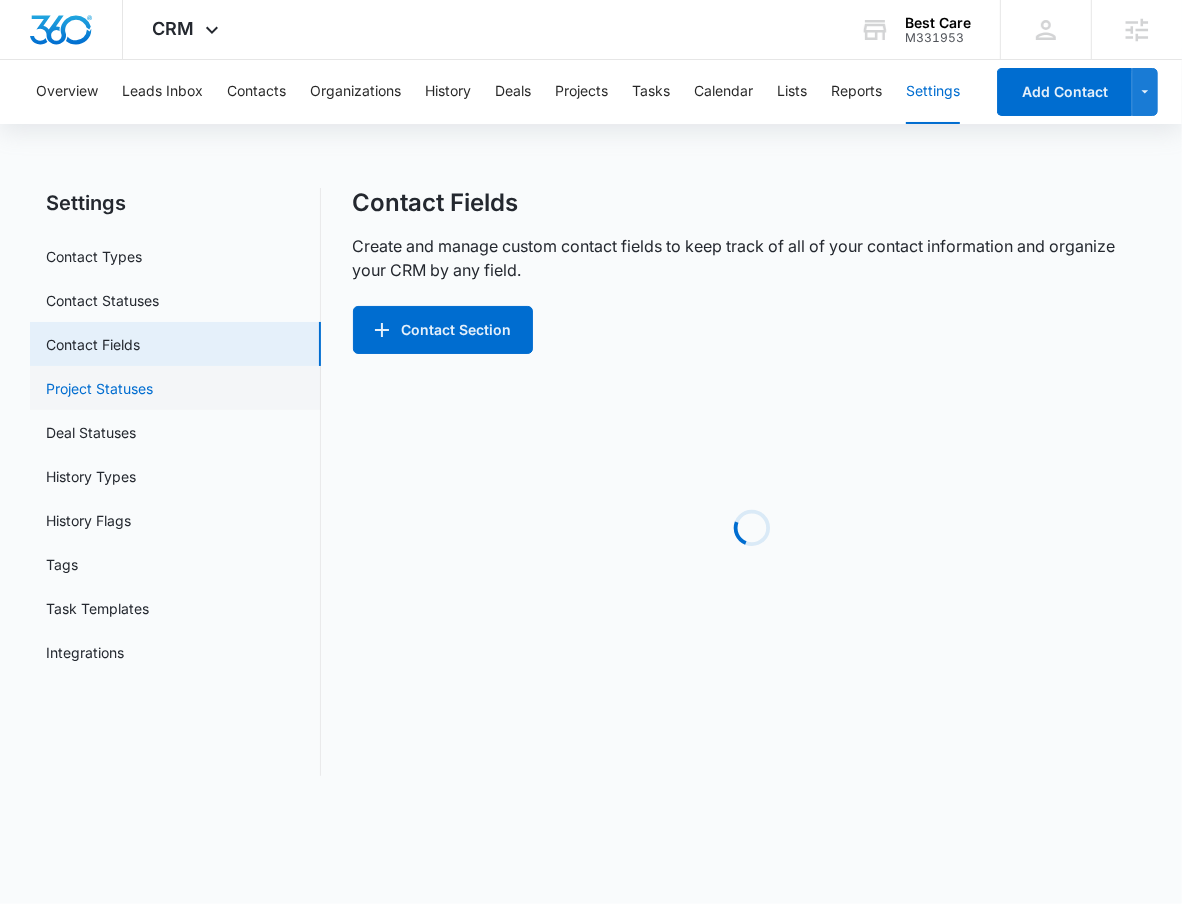click on "Project Statuses" at bounding box center (99, 388) 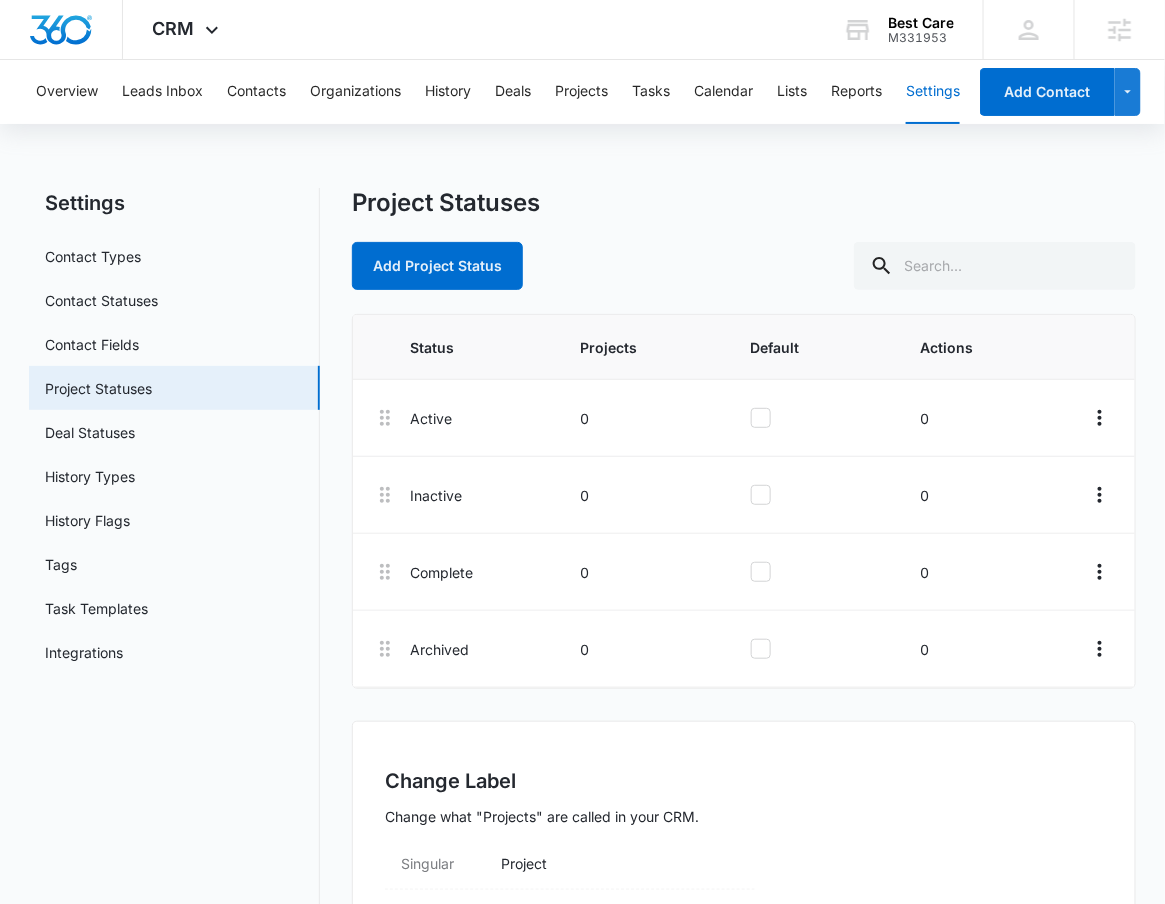 click on "Status Projects Default Actions Active 0 0 Inactive 0 0 Complete 0 0 Archived 0 0 Change Label Change what "Projects" are called in your CRM. Singular Project Plural Projects" at bounding box center [744, 643] 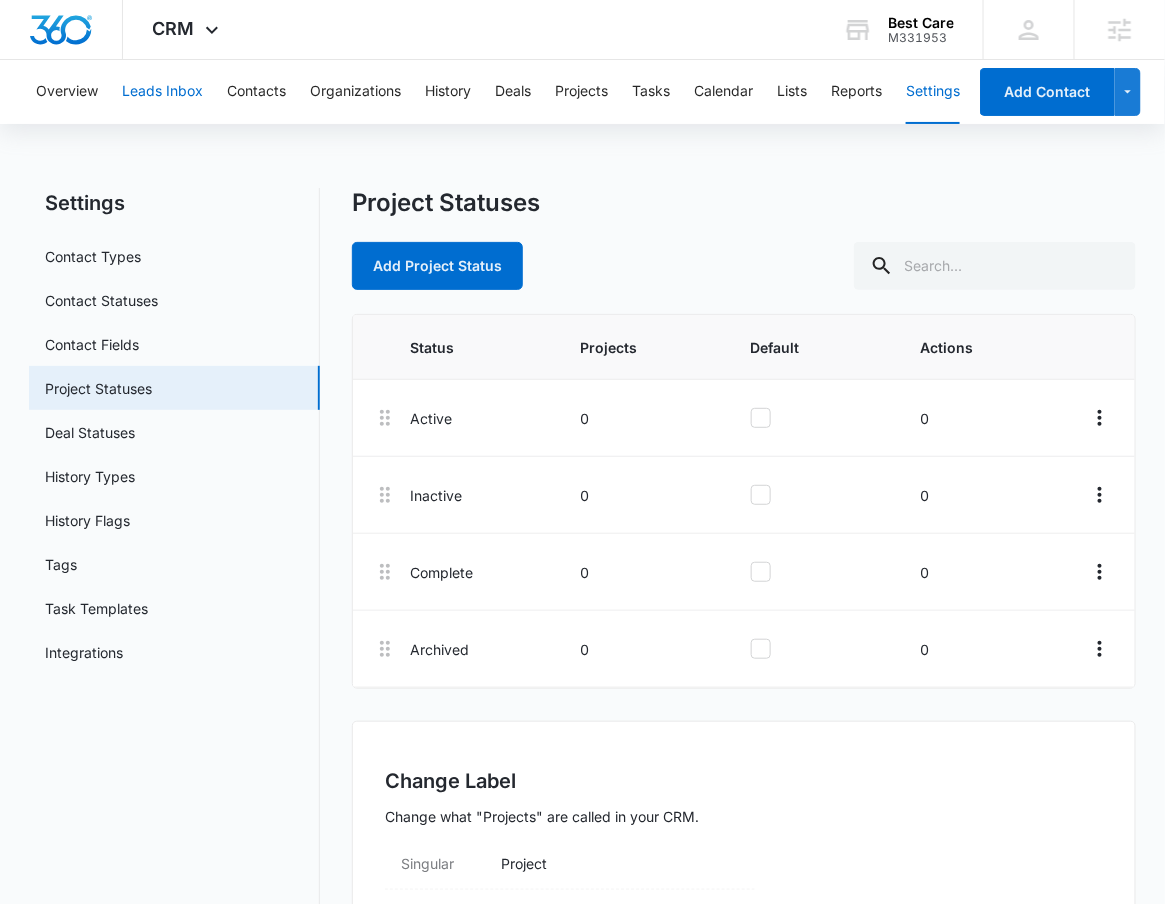 click on "Leads Inbox" at bounding box center (162, 92) 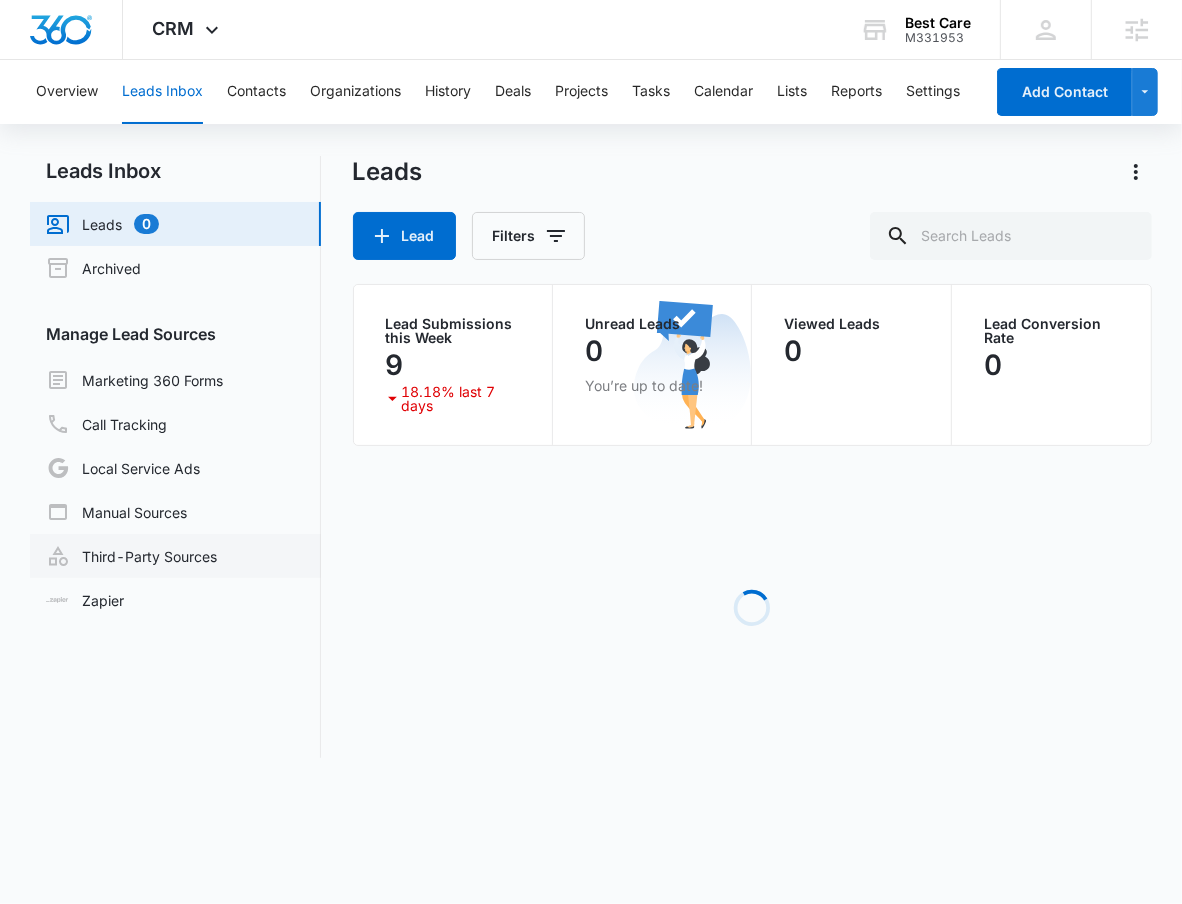 click on "Third-Party Sources" at bounding box center (131, 556) 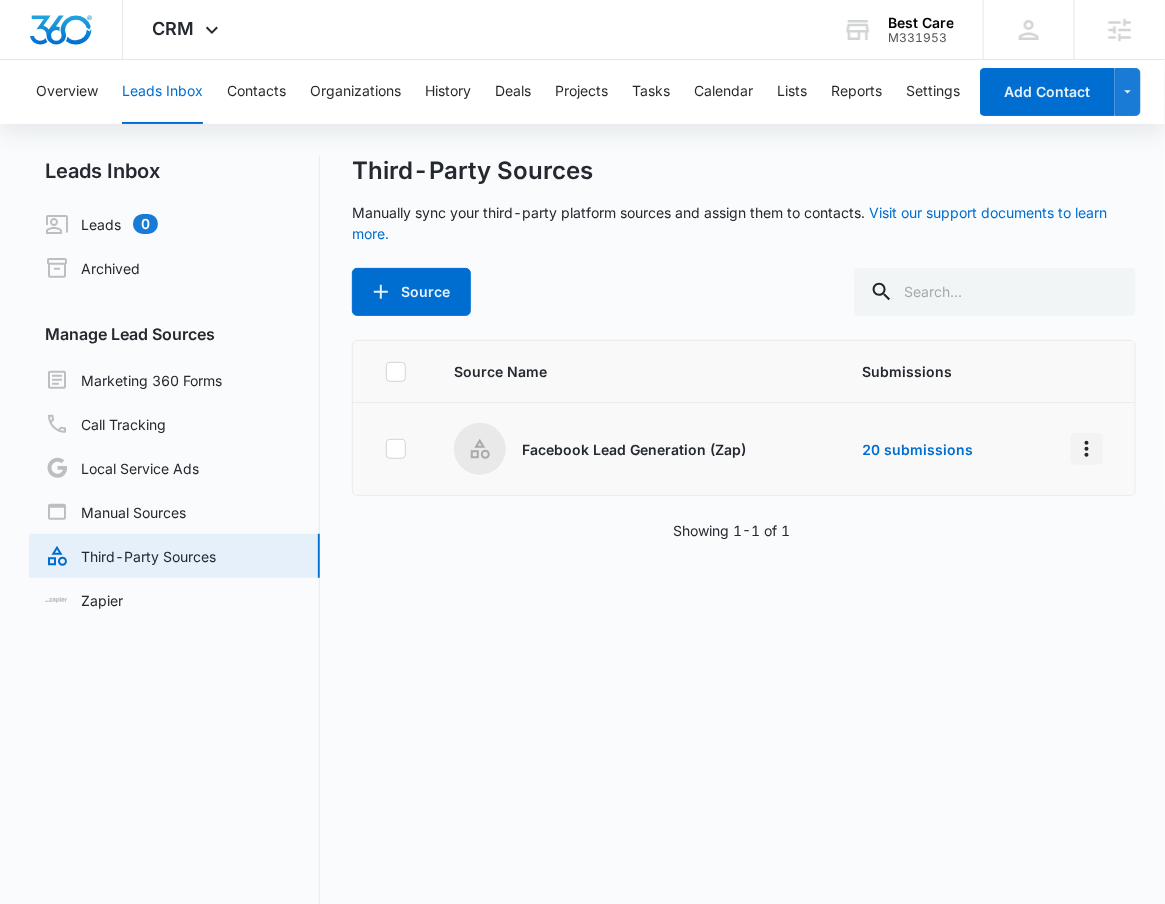 click 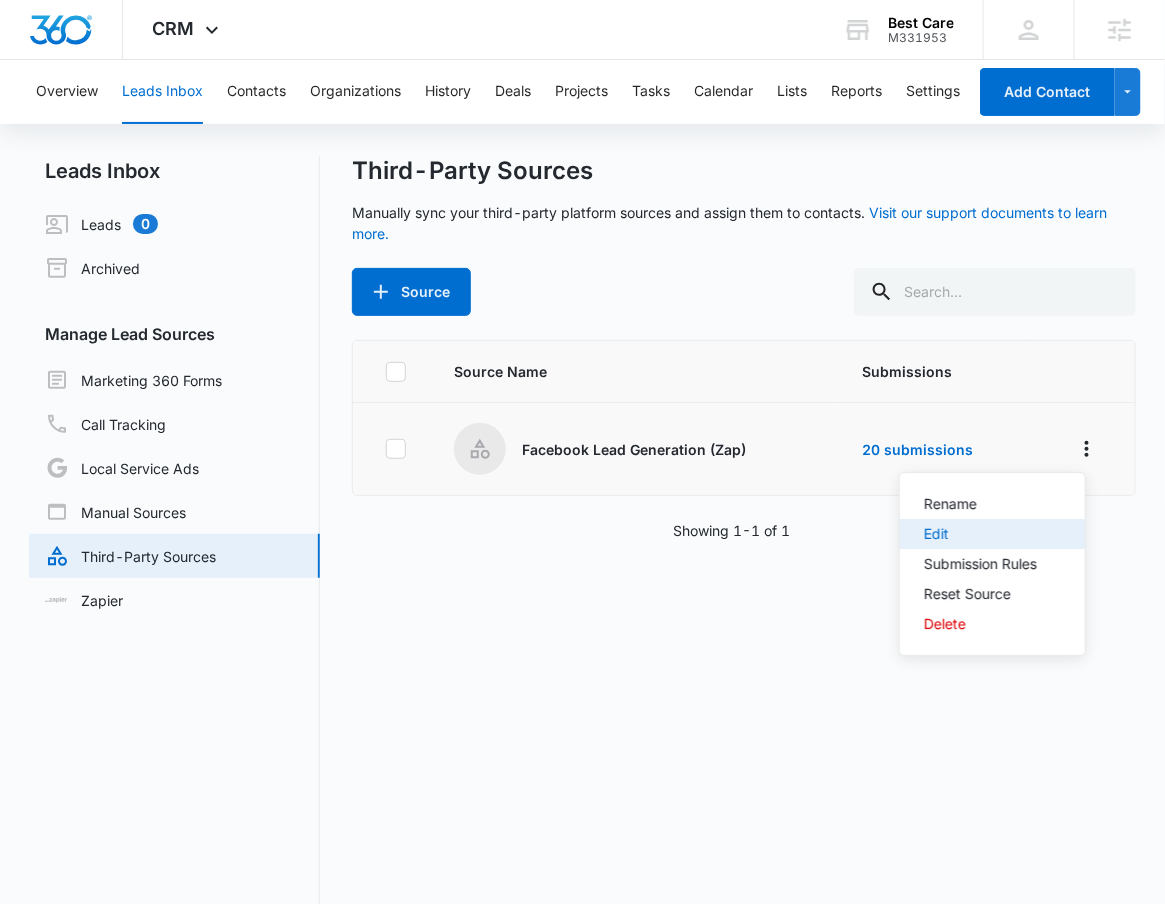 click on "Edit" at bounding box center [980, 534] 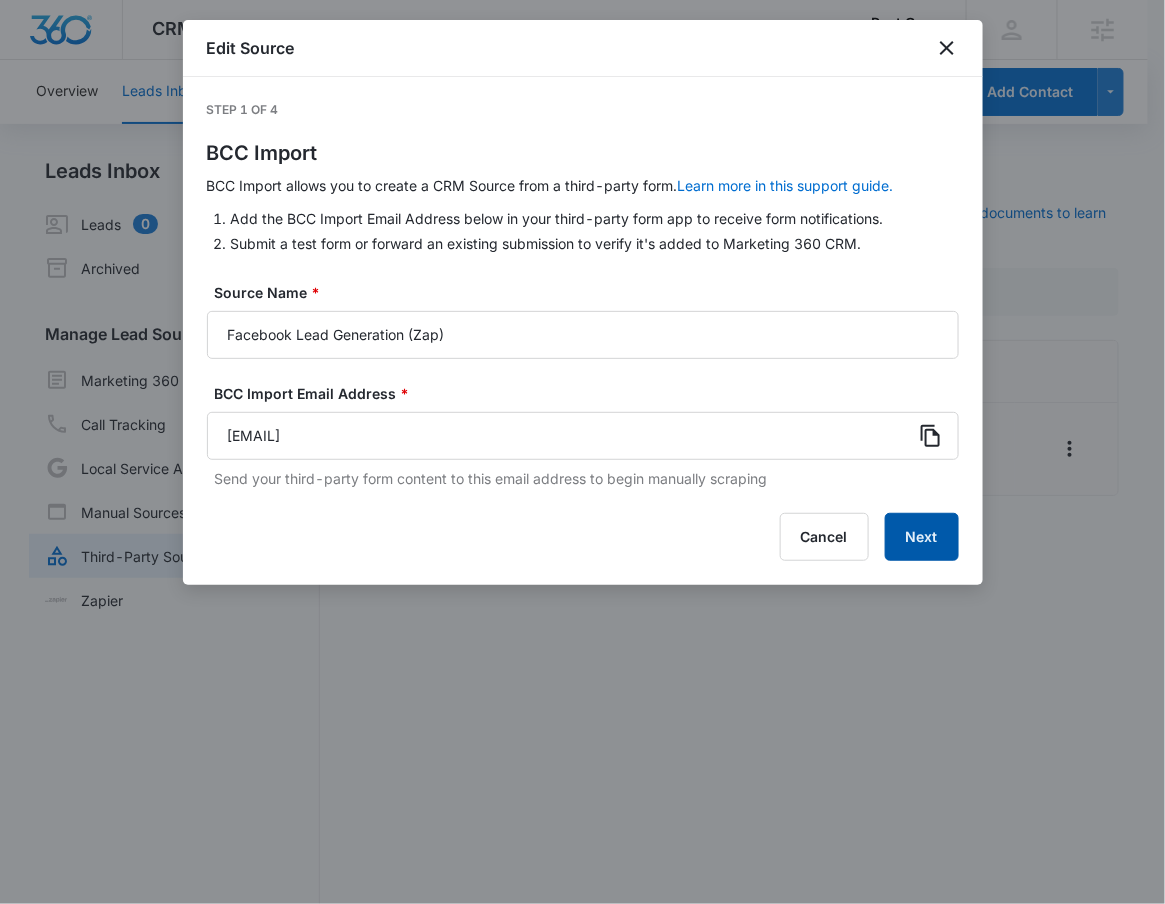 click on "Next" at bounding box center [922, 537] 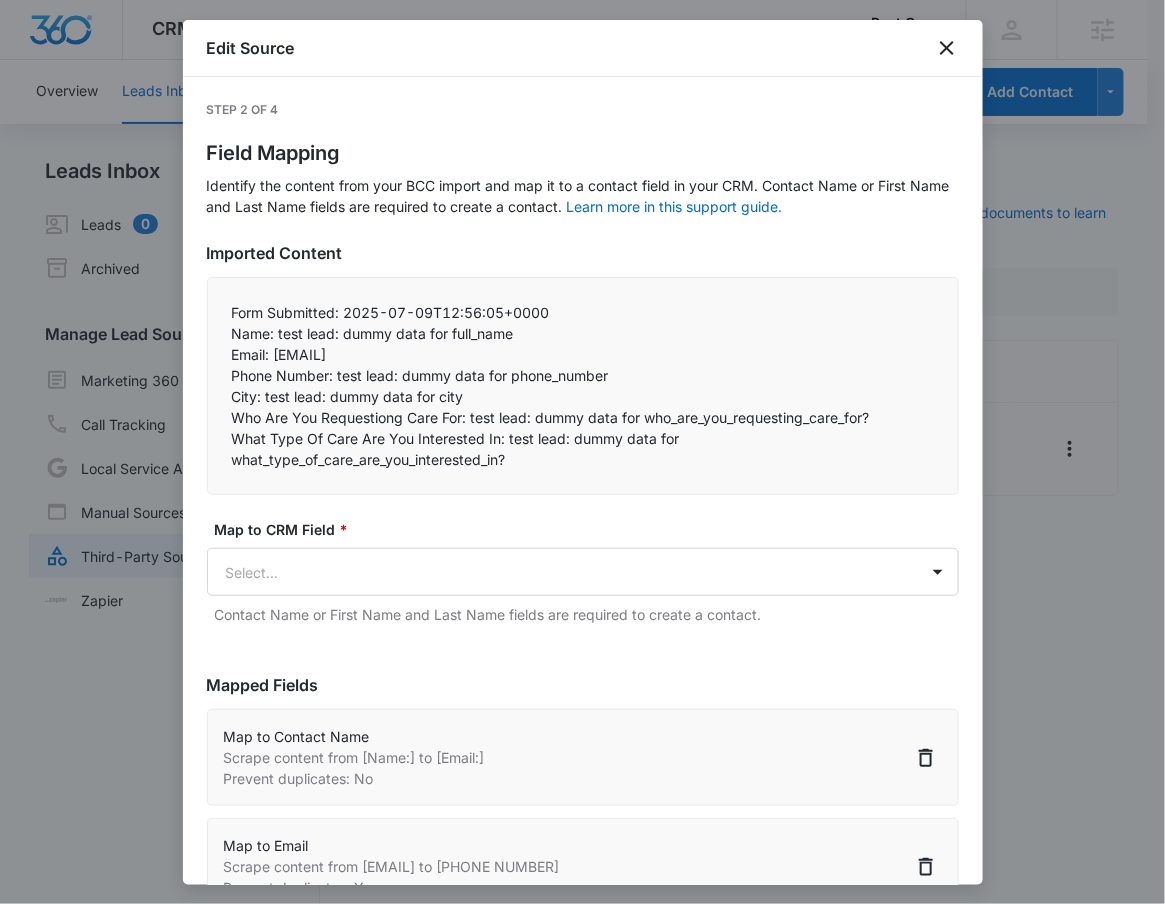 scroll, scrollTop: 583, scrollLeft: 0, axis: vertical 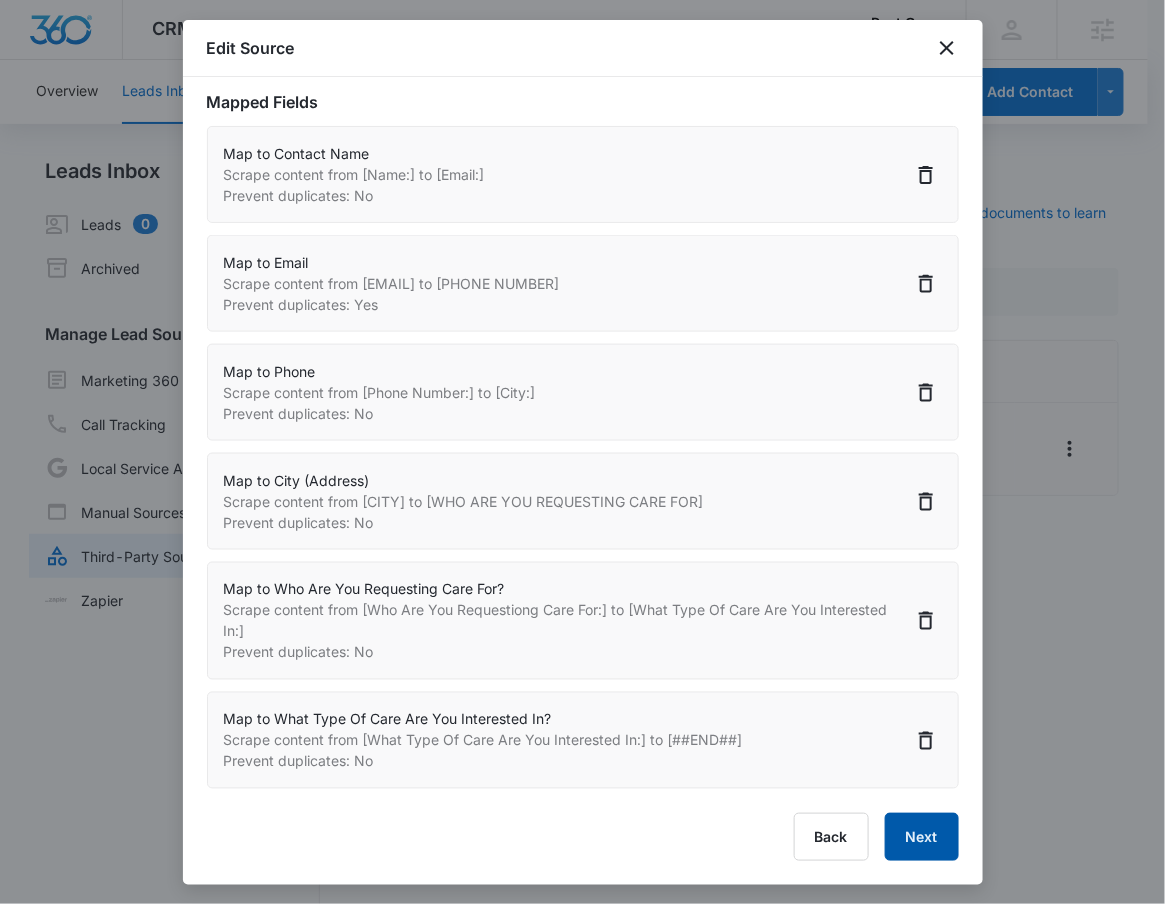 click on "Next" at bounding box center [922, 837] 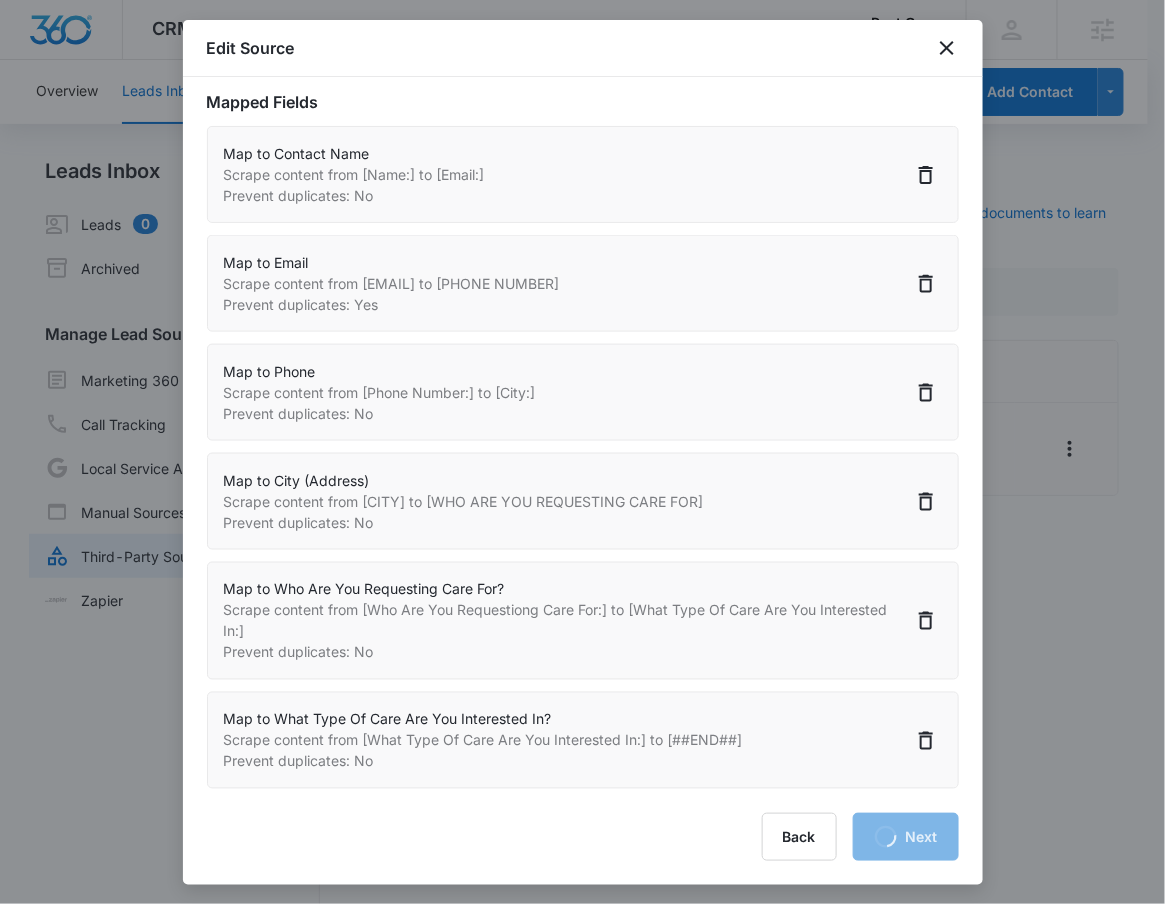 select on "77" 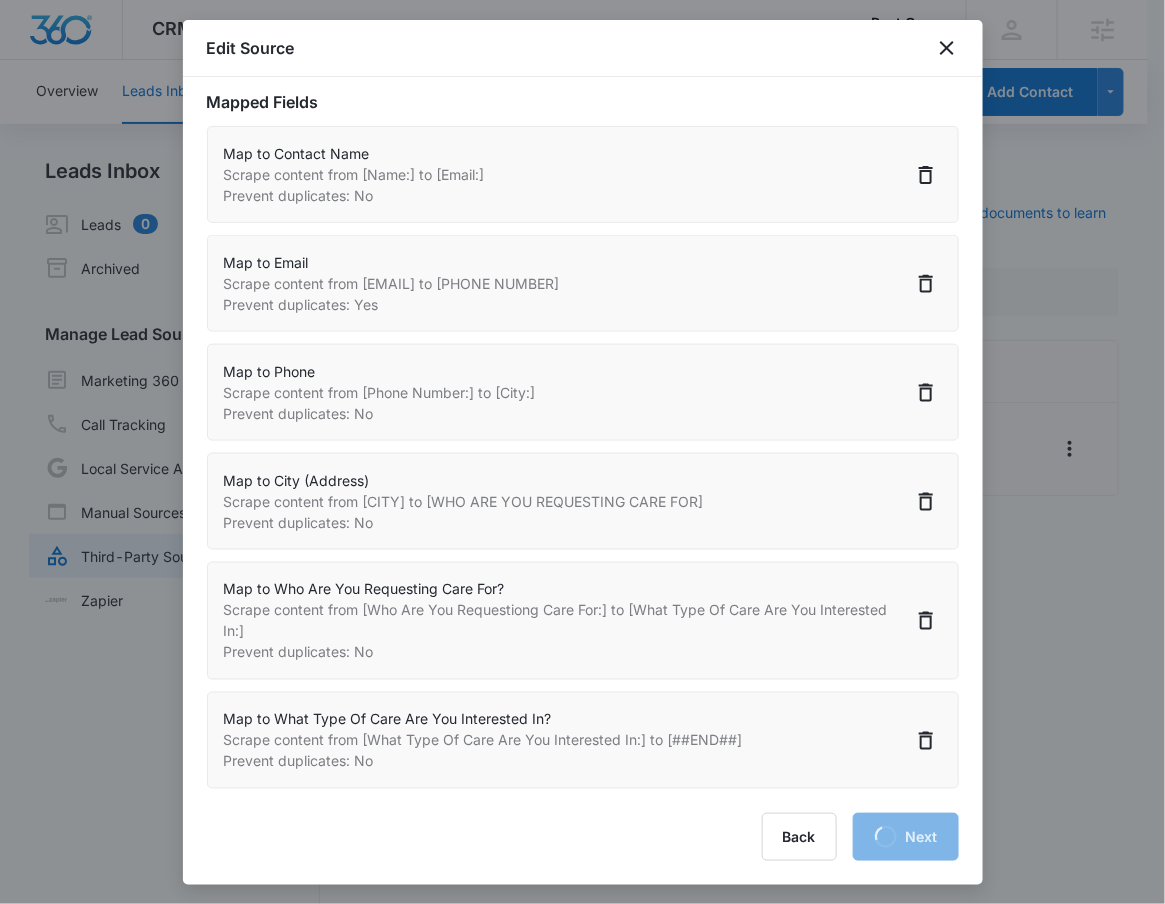 select on "185" 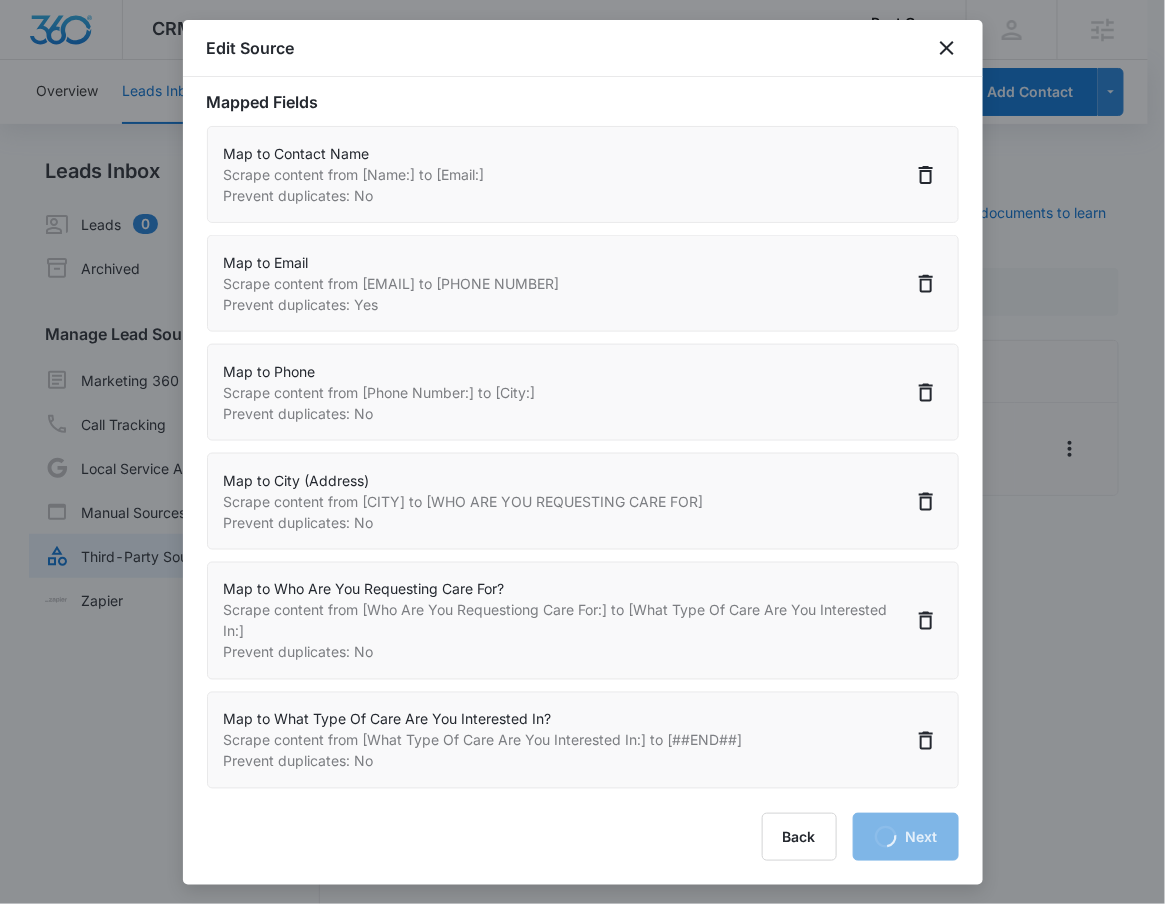 select on "184" 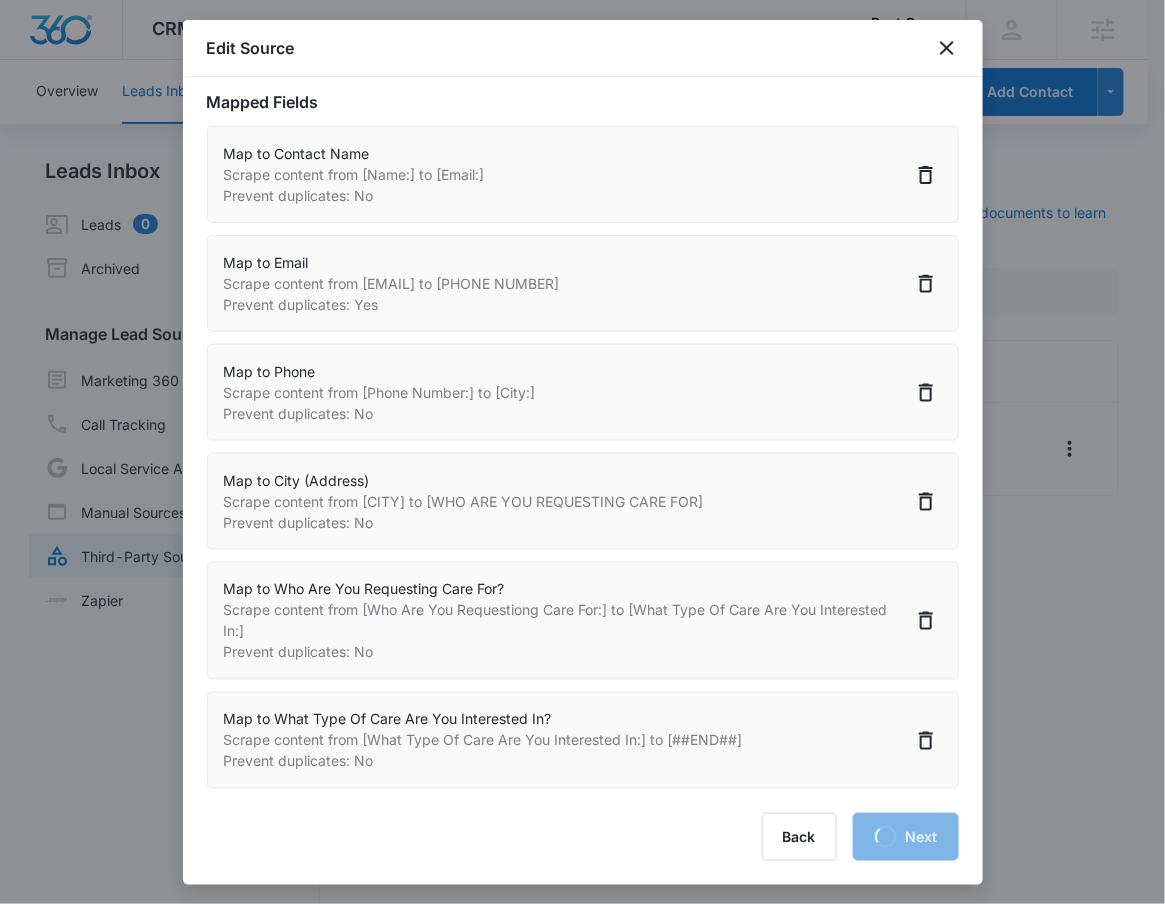 select on "188" 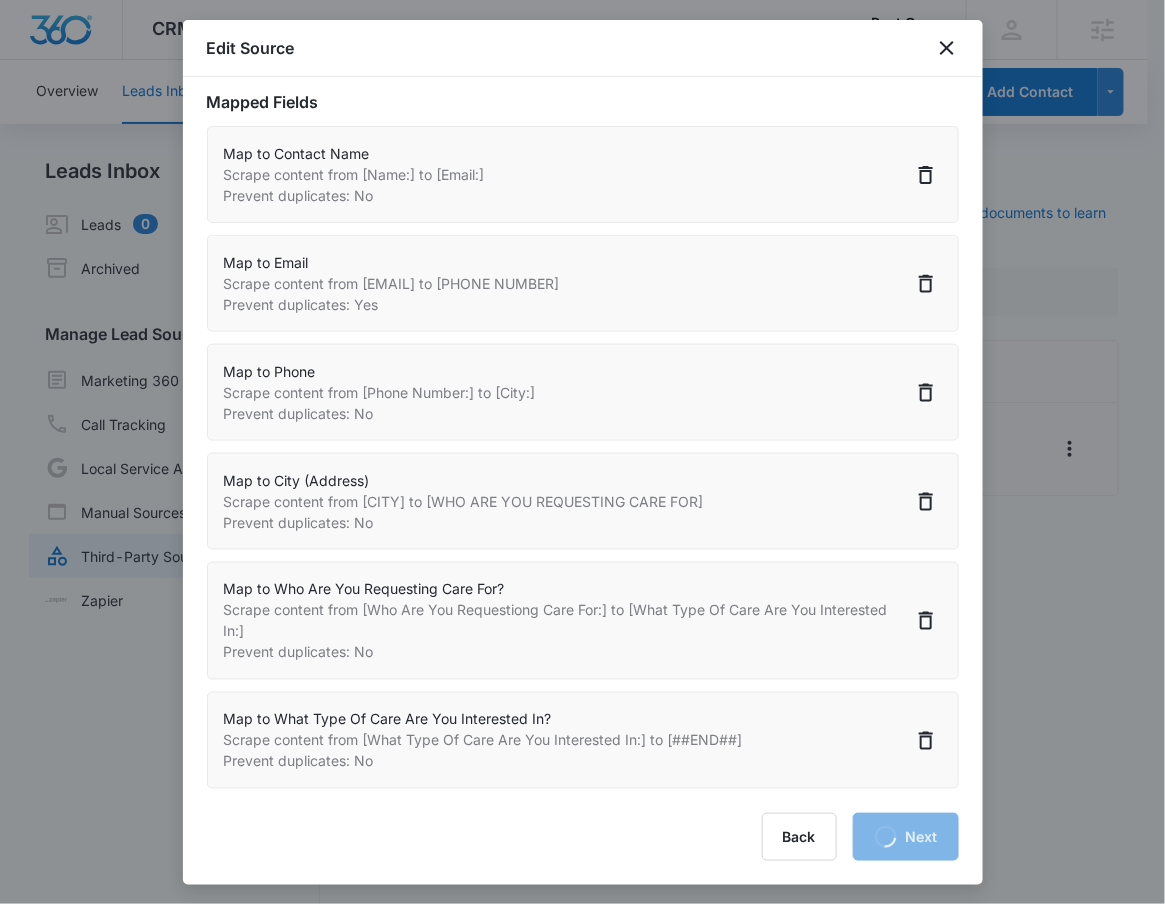 select on "376" 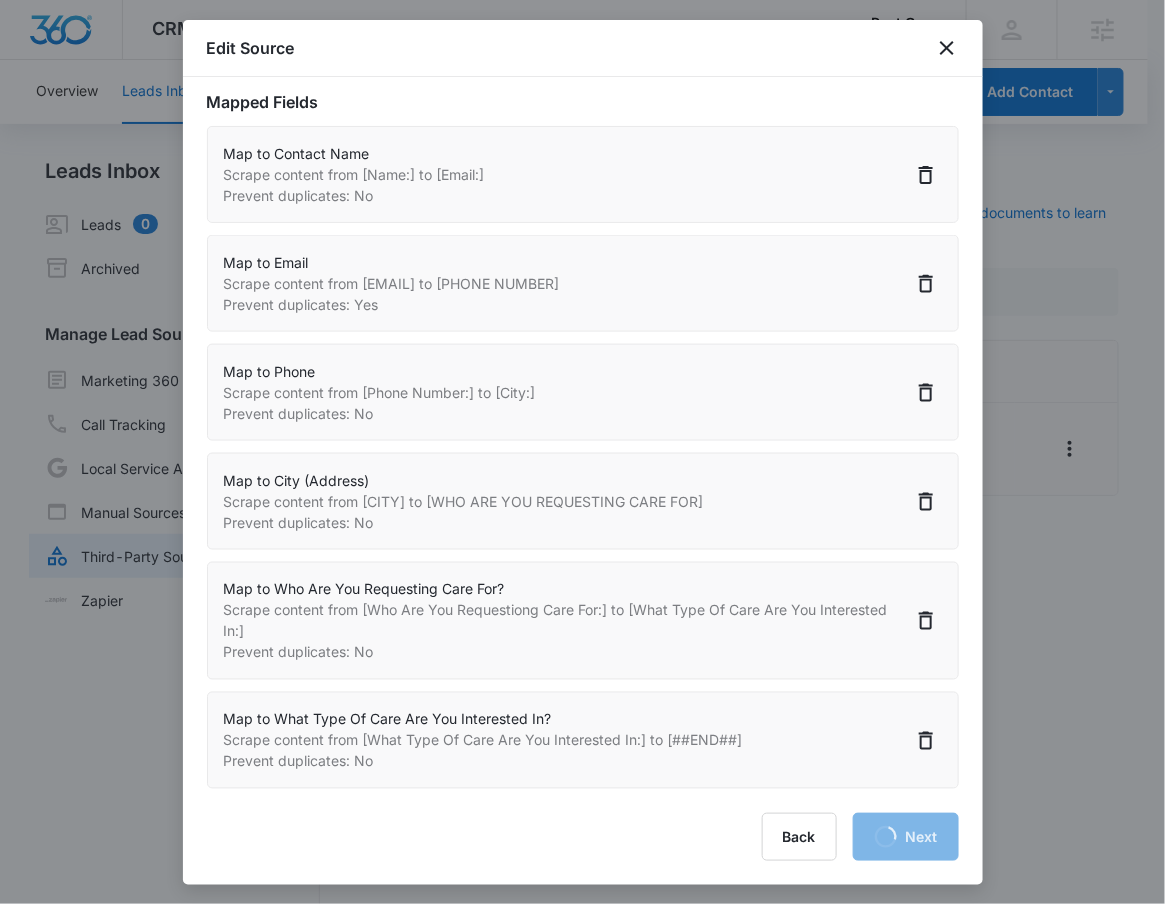 select on "377" 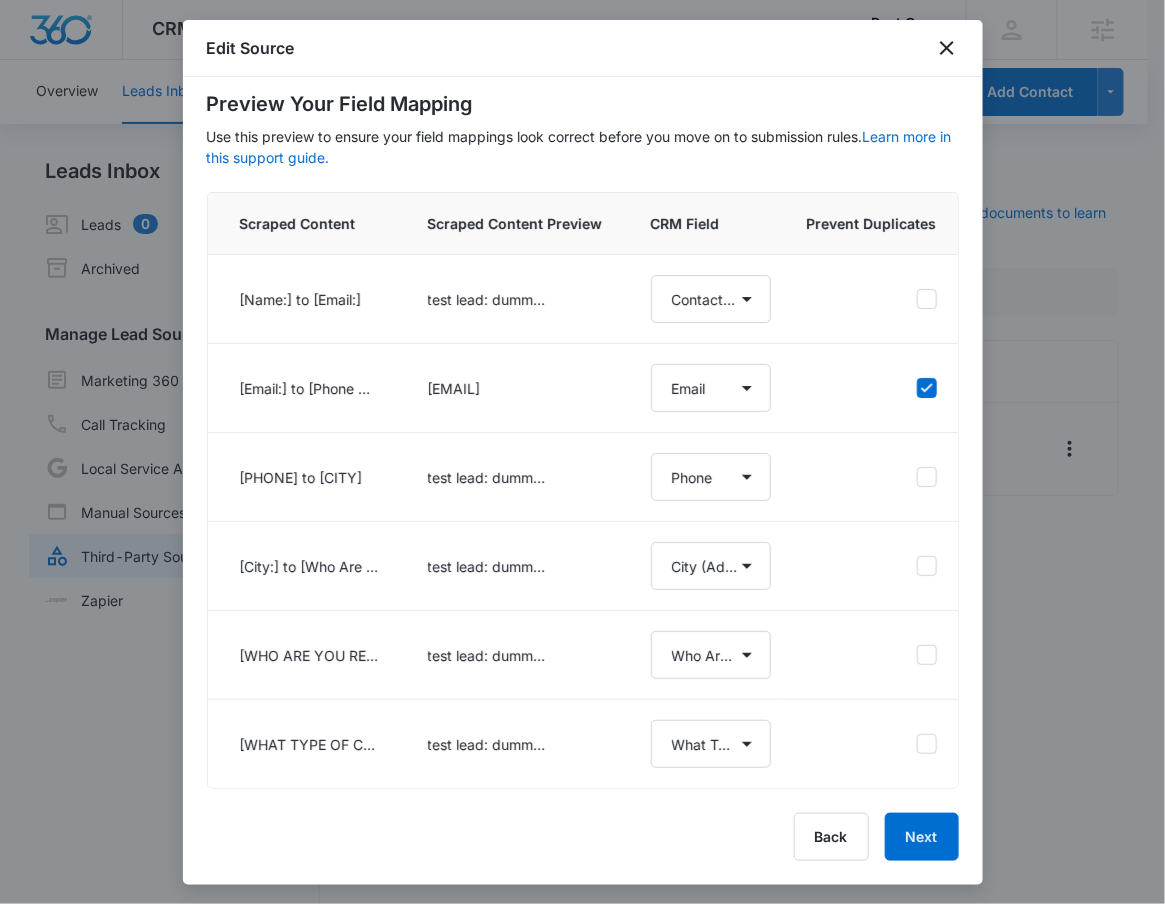 scroll, scrollTop: 65, scrollLeft: 0, axis: vertical 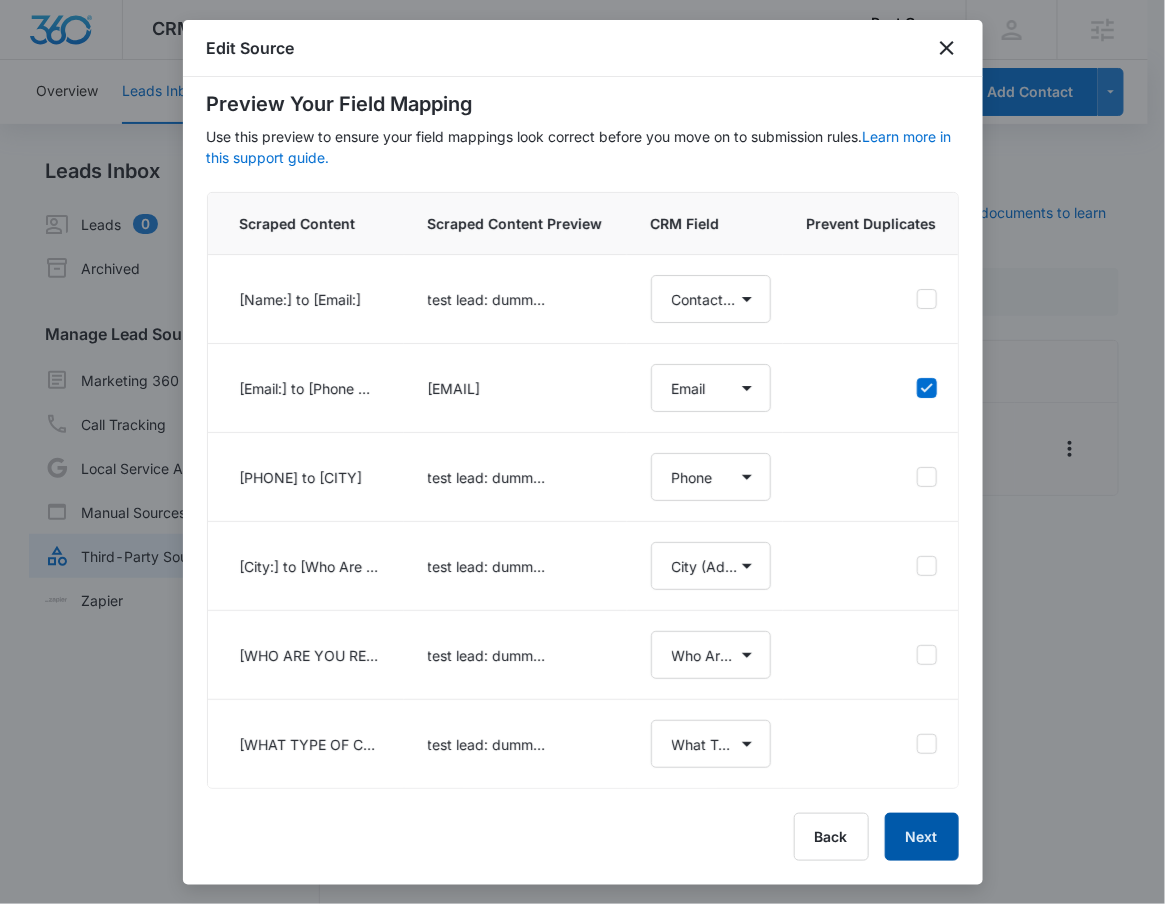 click on "Next" at bounding box center [922, 837] 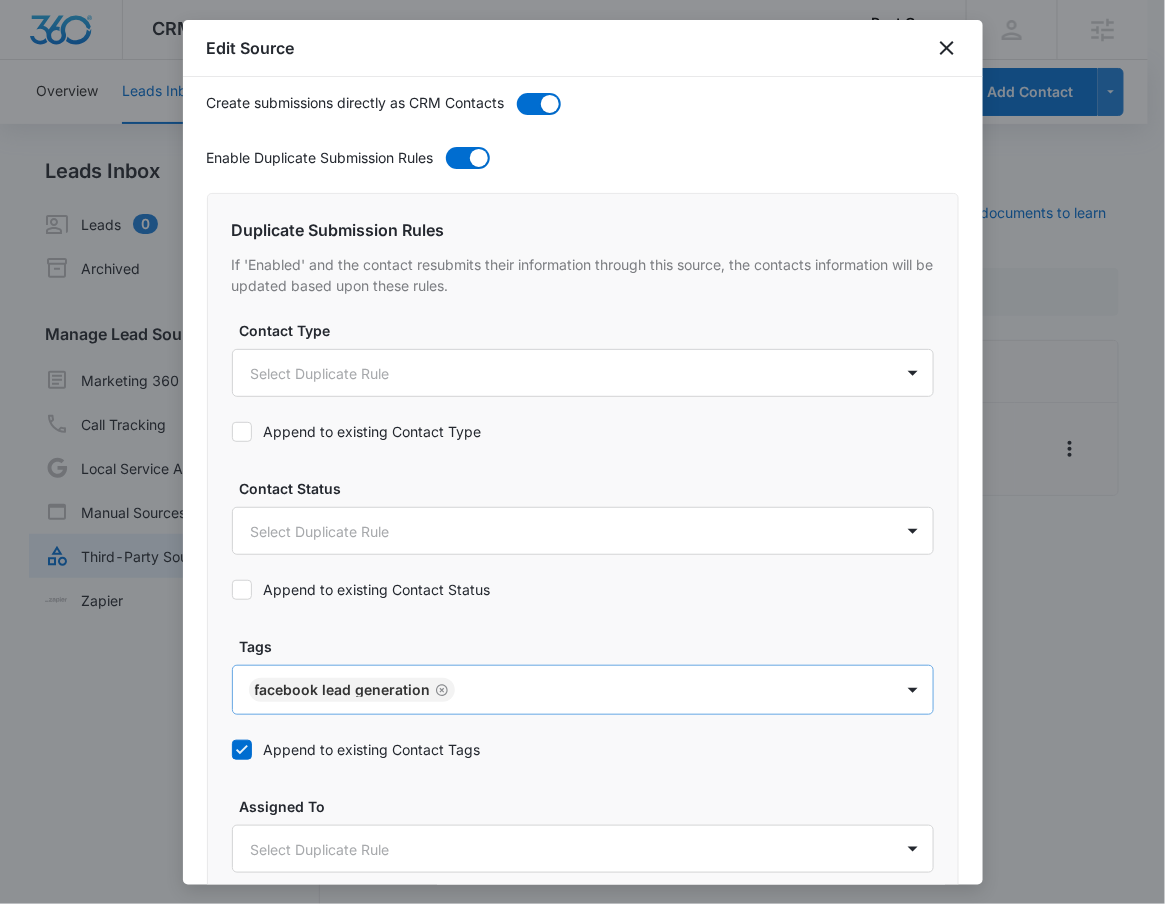 scroll, scrollTop: 1043, scrollLeft: 0, axis: vertical 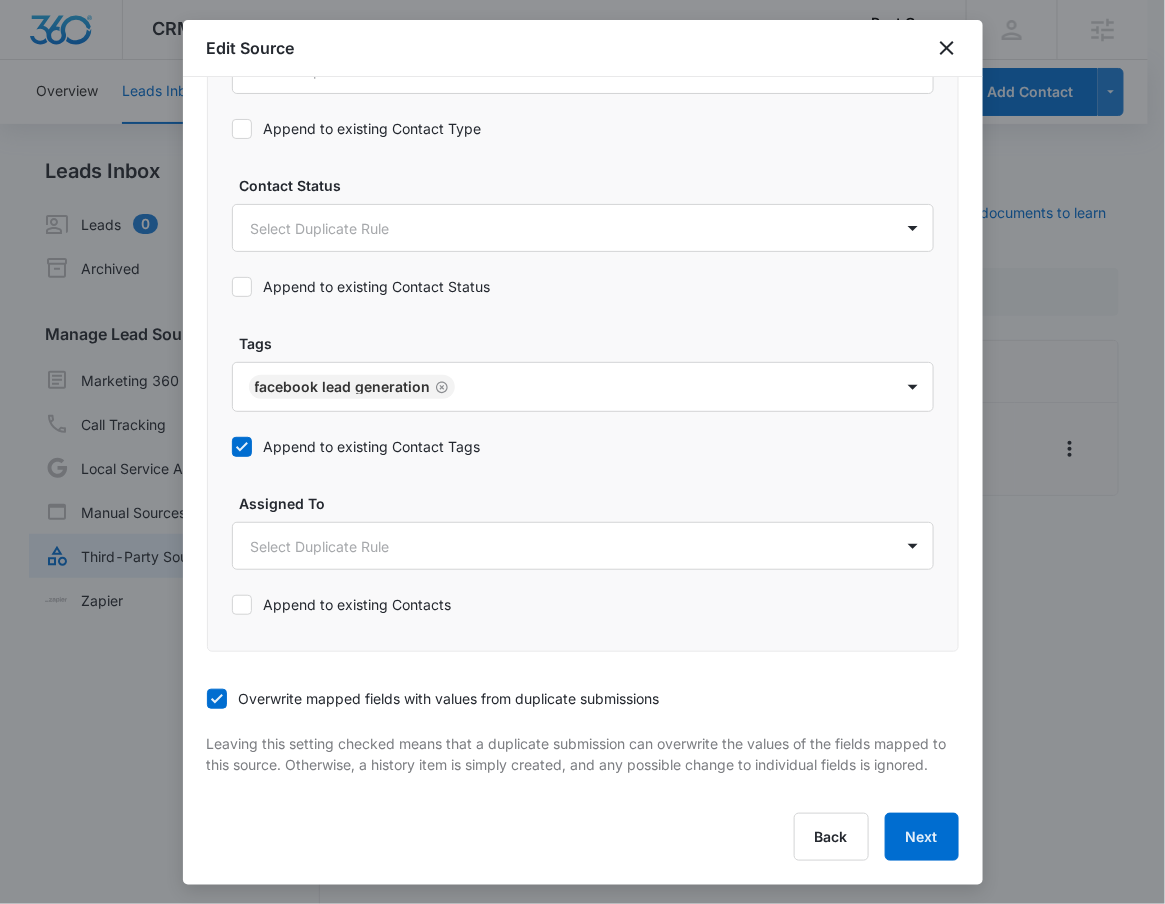 click at bounding box center (582, 452) 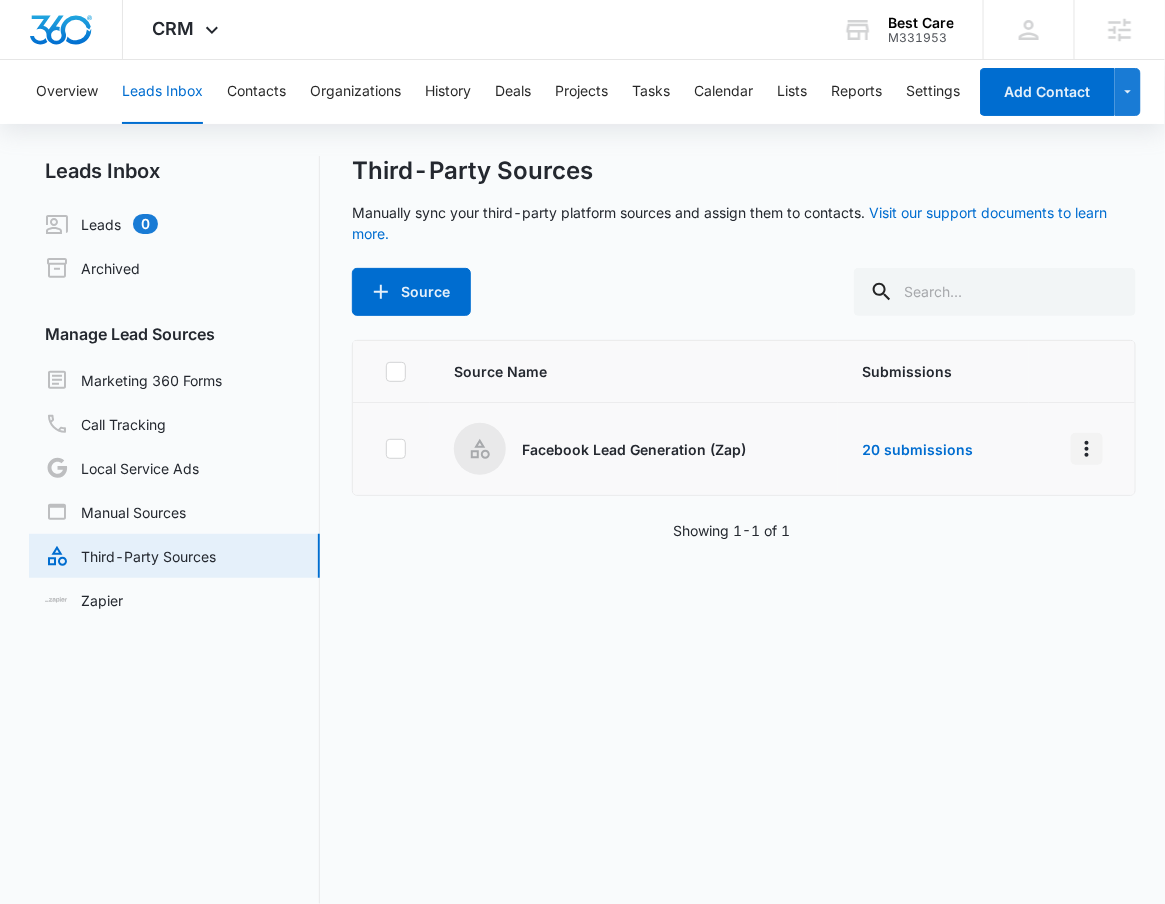 click 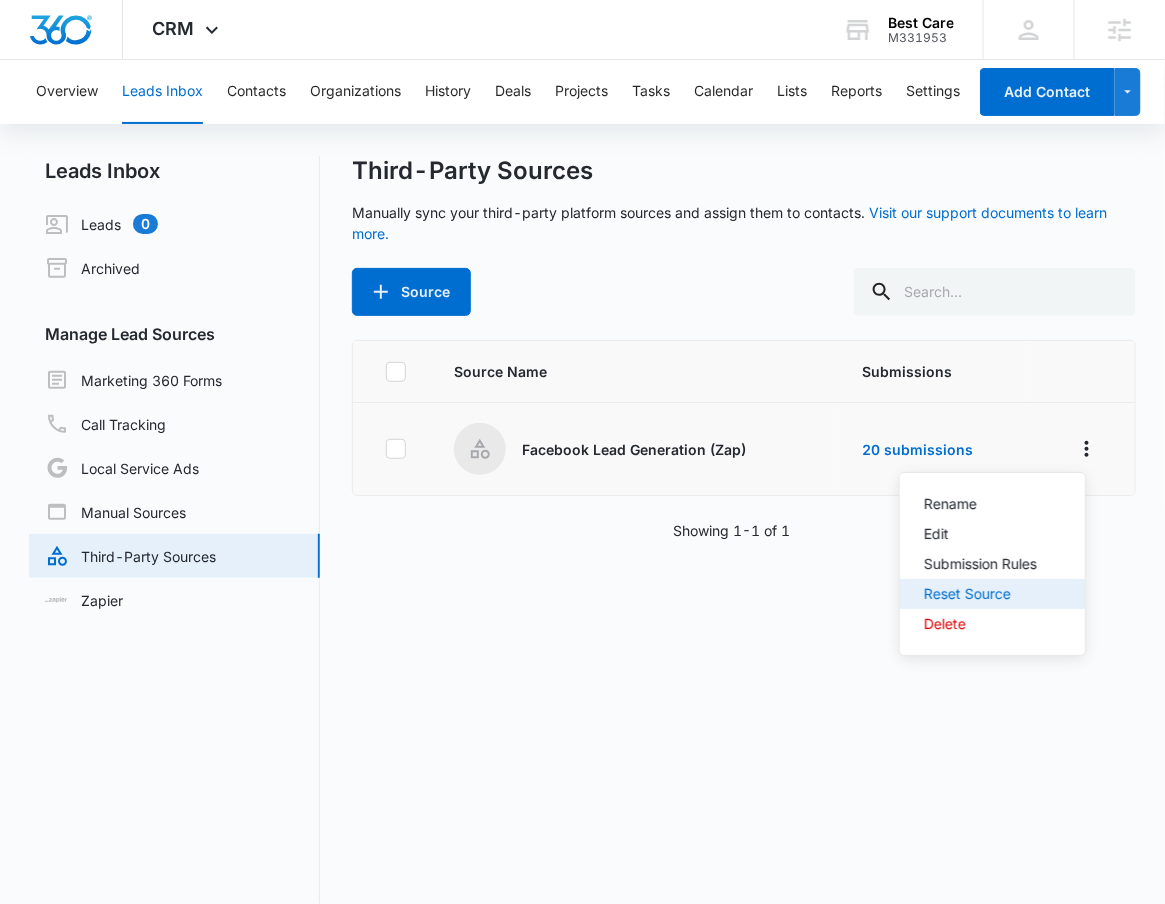 click on "Reset Source" at bounding box center (992, 594) 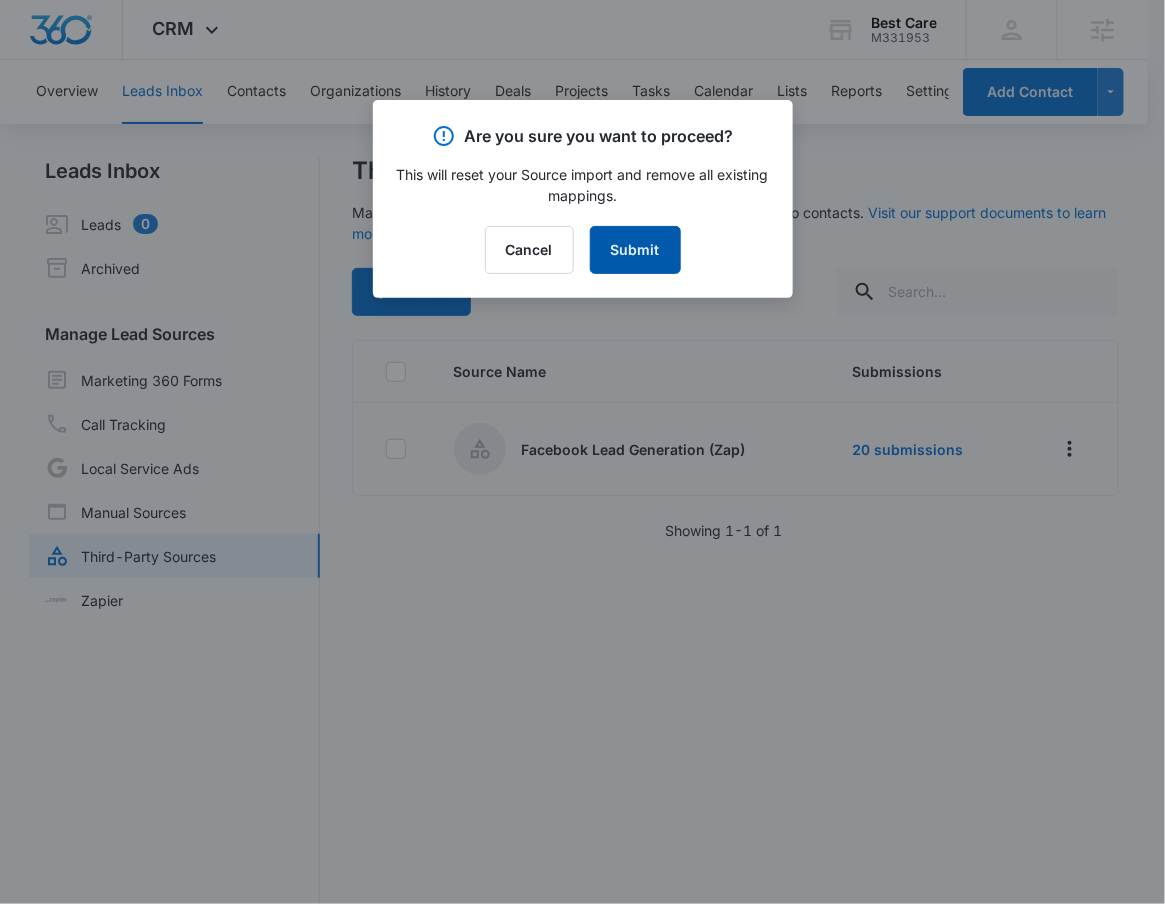 click on "Submit" at bounding box center (635, 250) 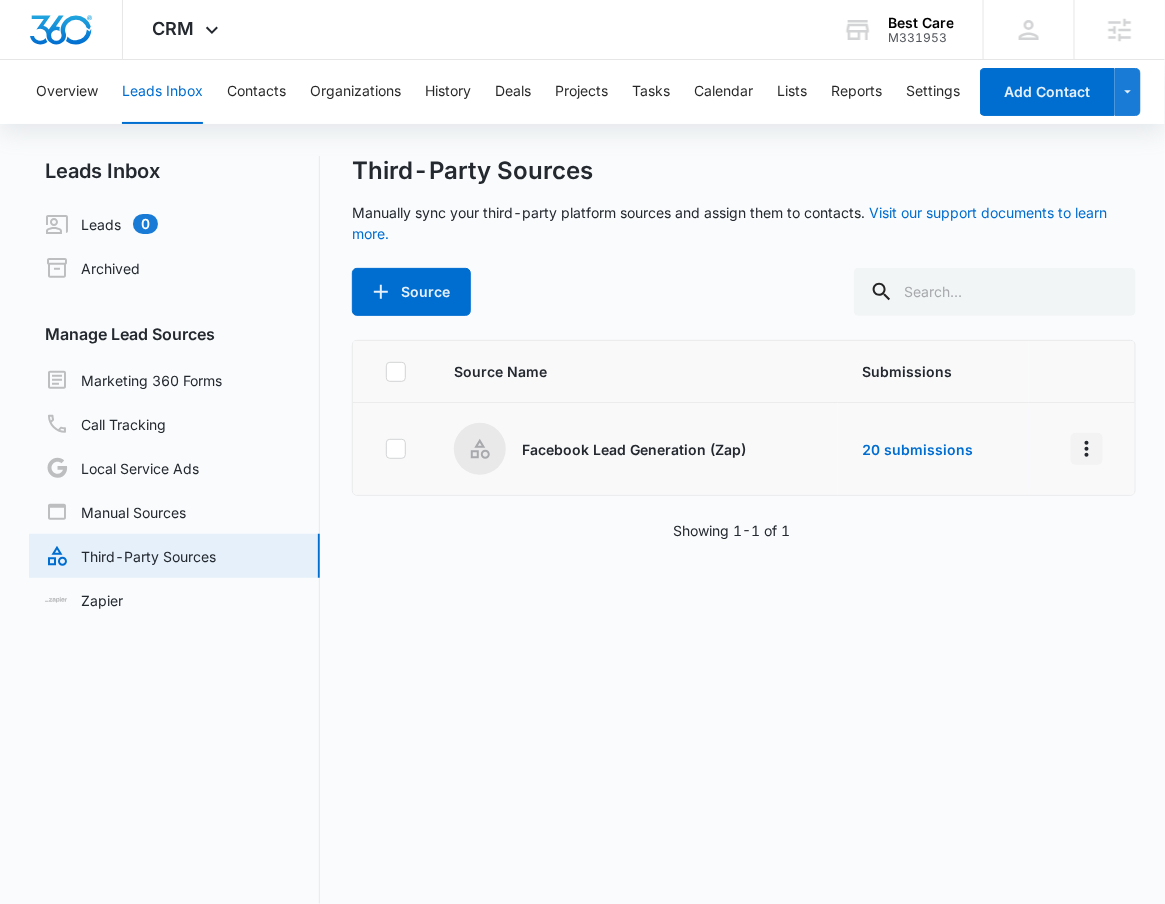 click at bounding box center (1087, 449) 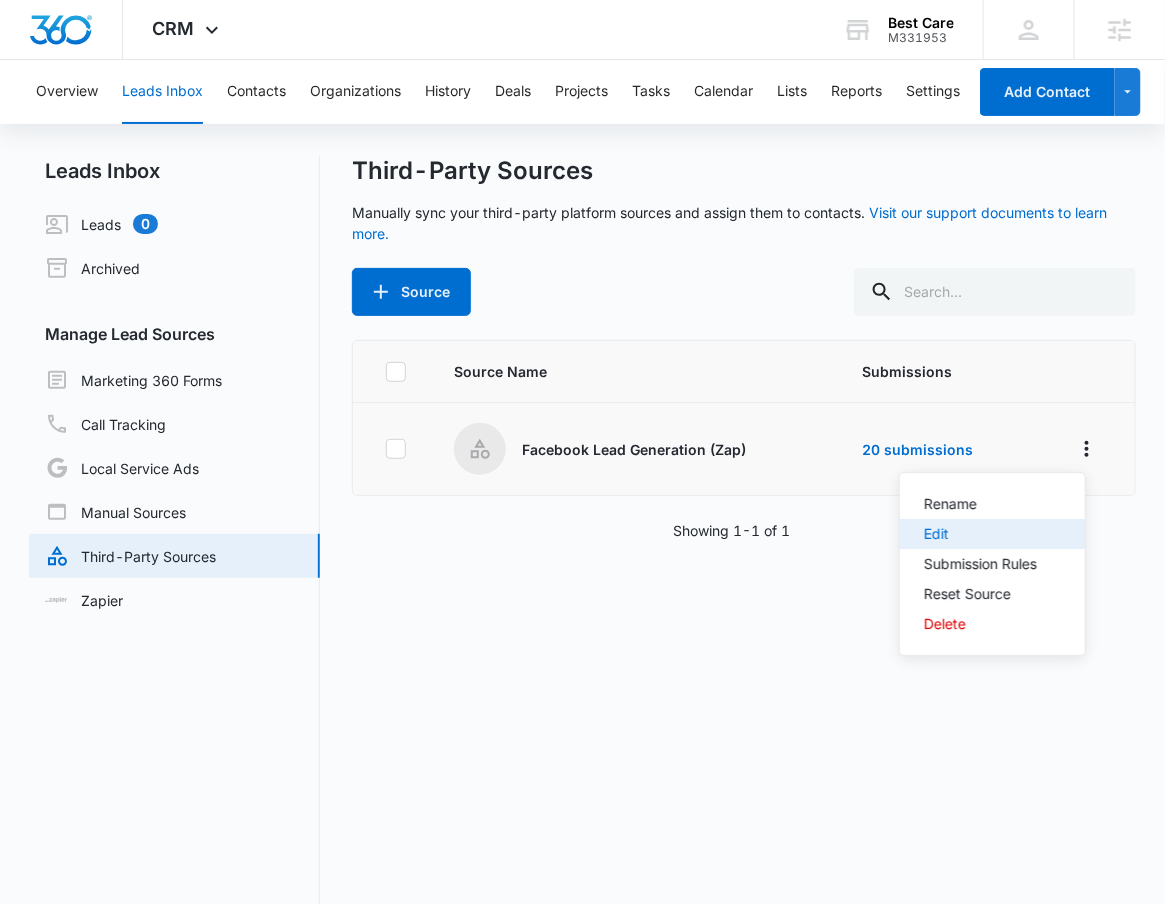 click on "Edit" at bounding box center (980, 534) 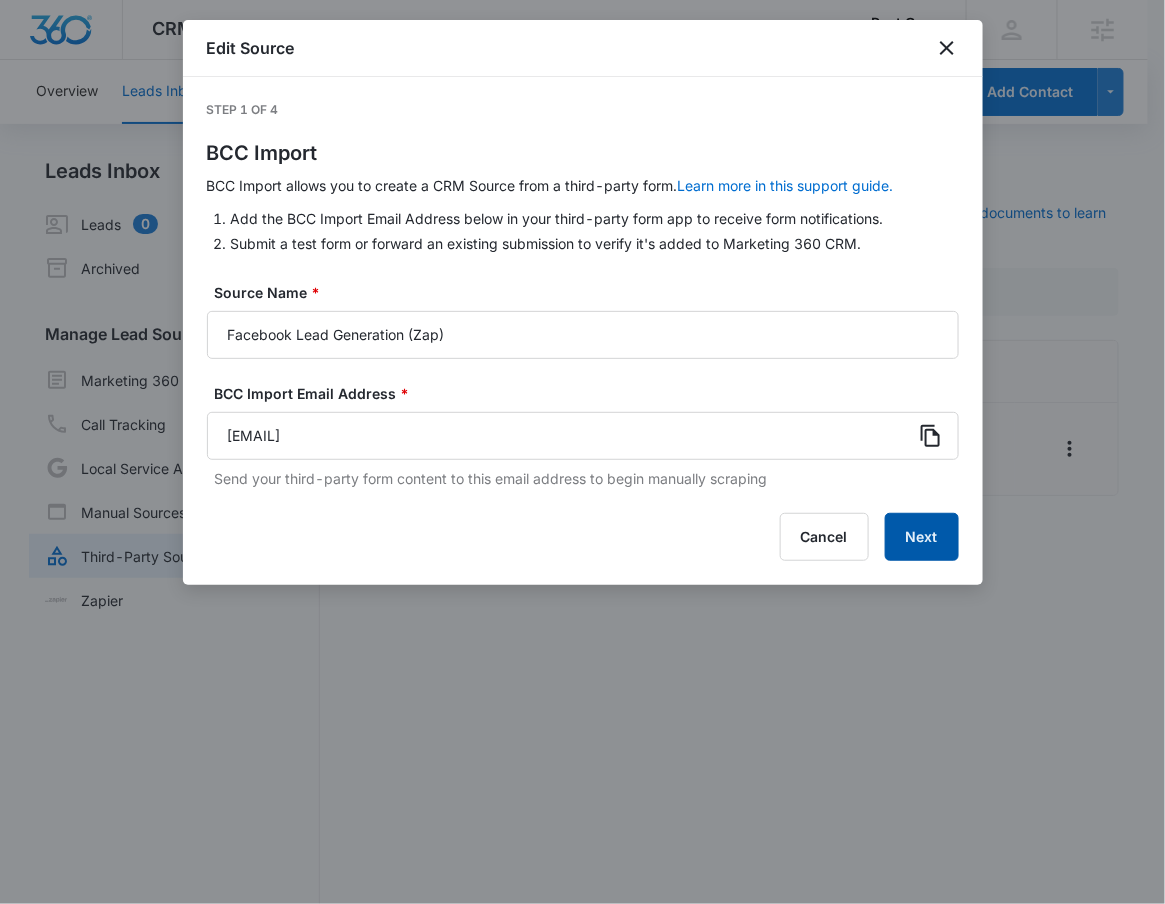 click on "Next" at bounding box center [922, 537] 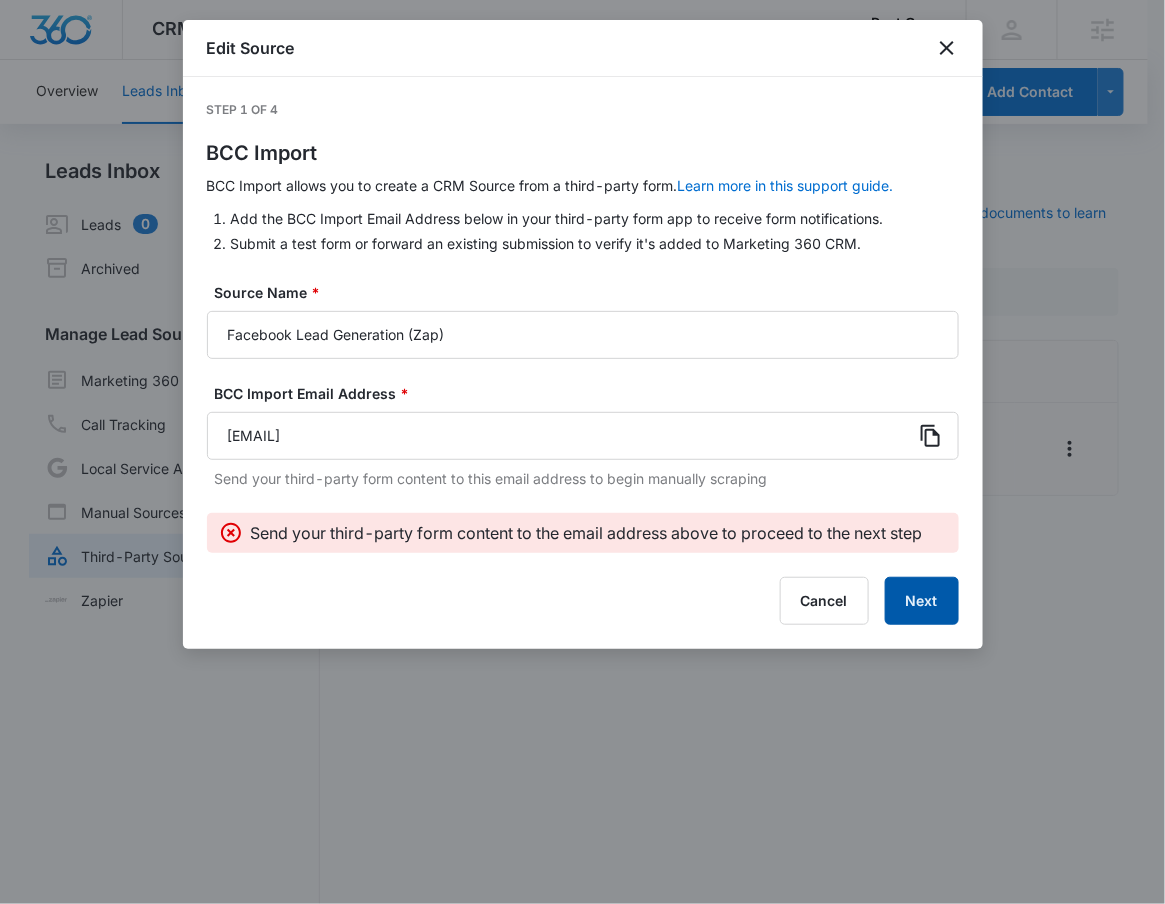 click on "Next" at bounding box center (922, 601) 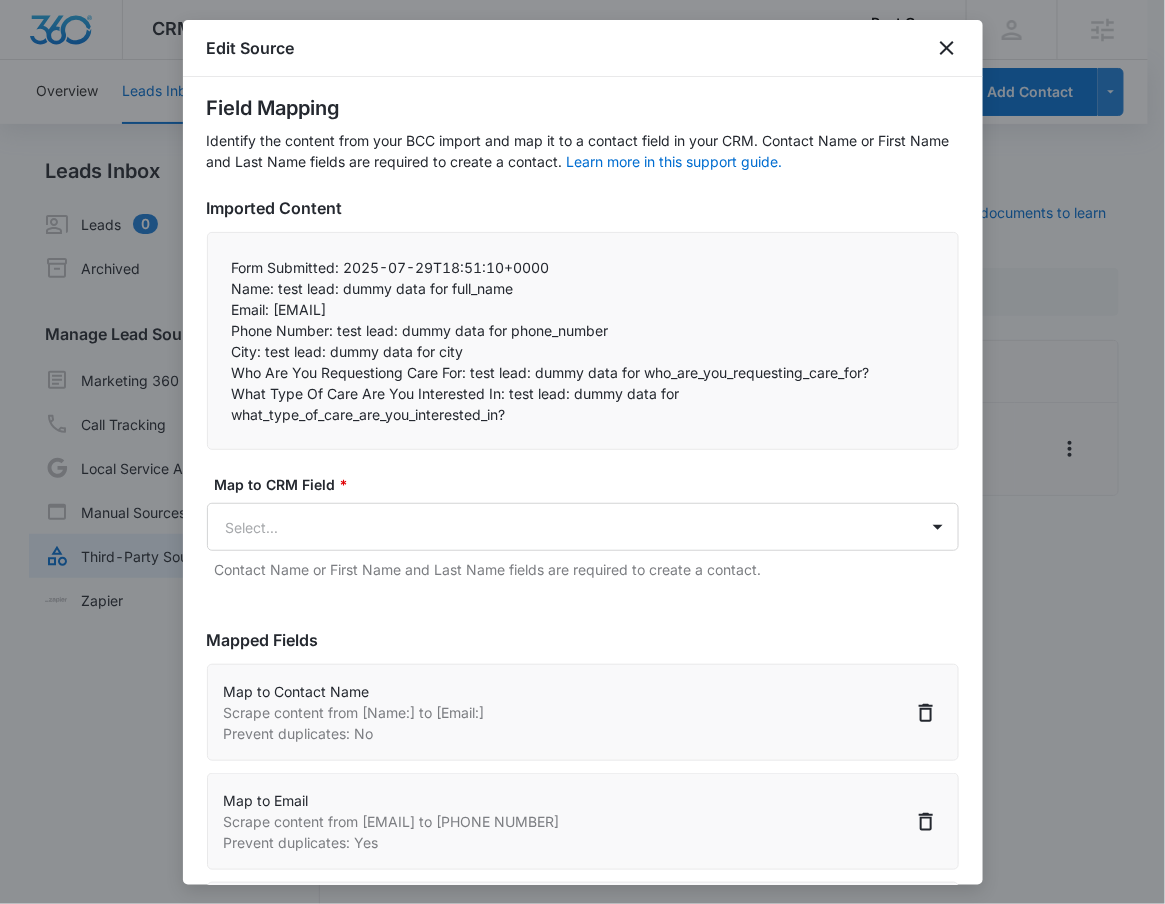 scroll, scrollTop: 0, scrollLeft: 0, axis: both 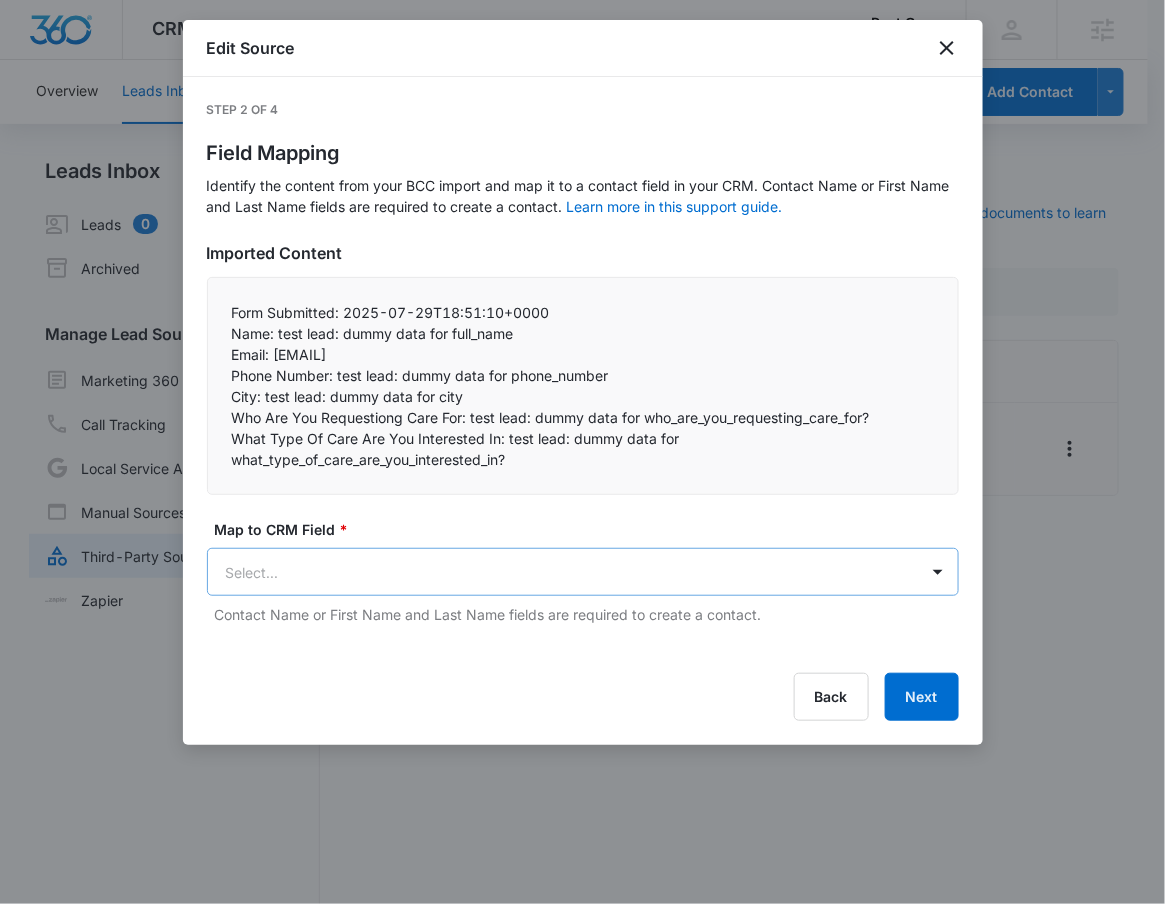 click on "CRM Apps Reputation Forms CRM Email Social POS Content Ads Intelligence Files Brand Settings Best Care M331953 Your Accounts View All RN Robert Nguyen robert.nguyen@madwire.com My Profile Notifications Support Logout Terms & Conditions   •   Privacy Policy Agencies Overview Leads Inbox Contacts Organizations History Deals Projects Tasks Calendar Lists Reports Settings Add Contact Leads Inbox Leads 0 Archived Manage Lead Sources Marketing 360 Forms Call Tracking Local Service Ads Manual Sources Third-Party Sources Zapier Third-Party Sources Manually sync your third-party platform sources and assign them to contacts.   Visit our support documents to learn more. Source Source Name Submissions   Facebook Lead Generation (Zap) 19 submissions Showing   1-1   of   1 Best Care - CRM Manage Third-Party Sources - Marketing 360®
Edit Source Step 2 of 4 Field Mapping   Learn more in this support guide. Imported Content  Form Submitted: 2025-07-29T18:51:10+0000 Name: test lead: dummy data for full_name" at bounding box center (582, 464) 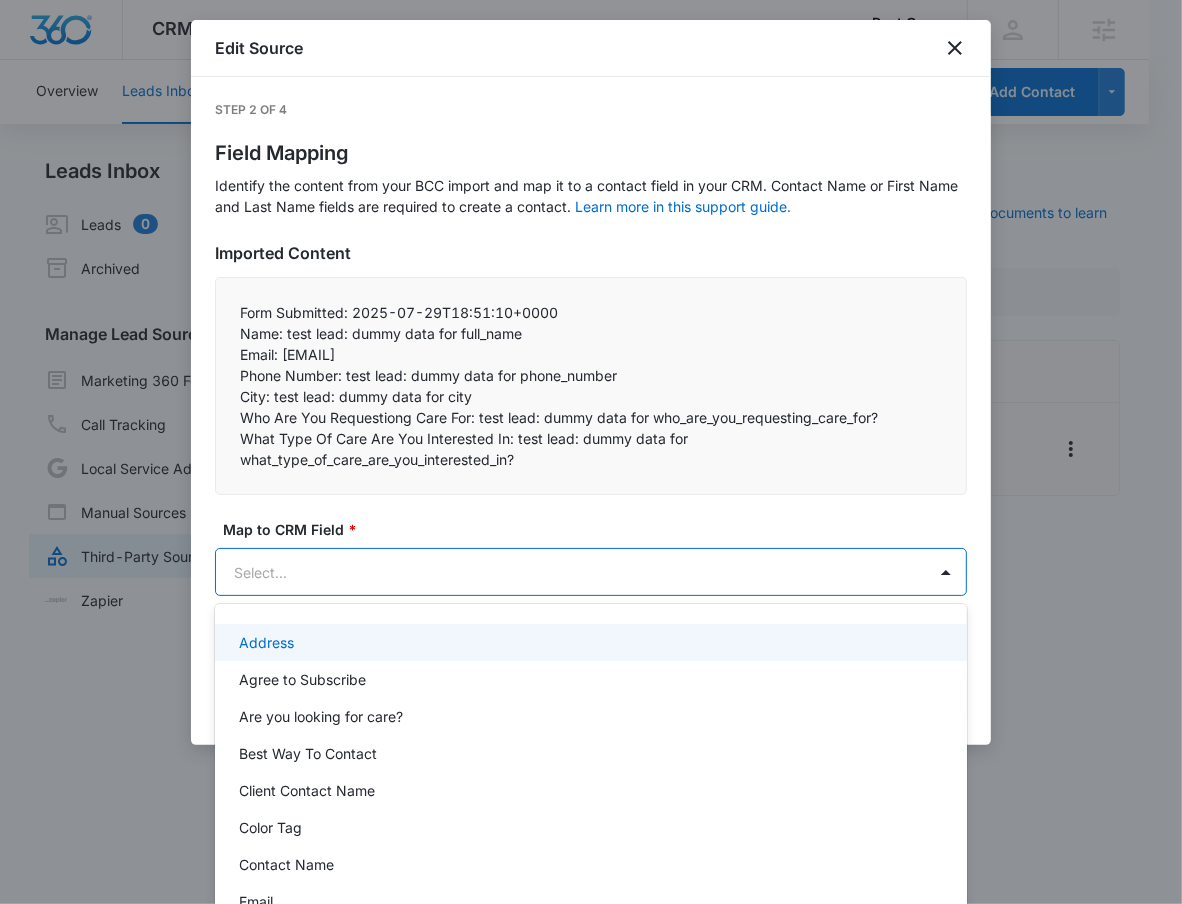 click at bounding box center [591, 452] 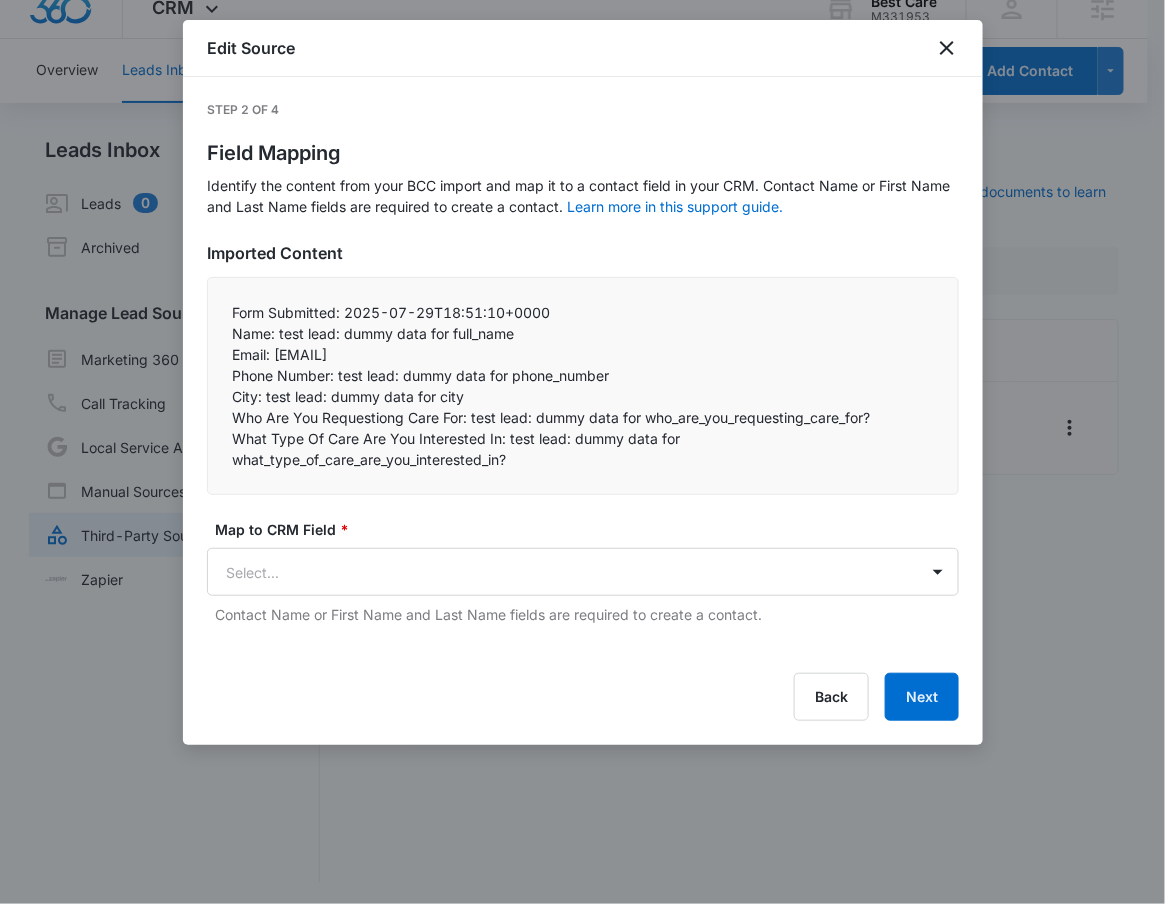 scroll, scrollTop: 24, scrollLeft: 0, axis: vertical 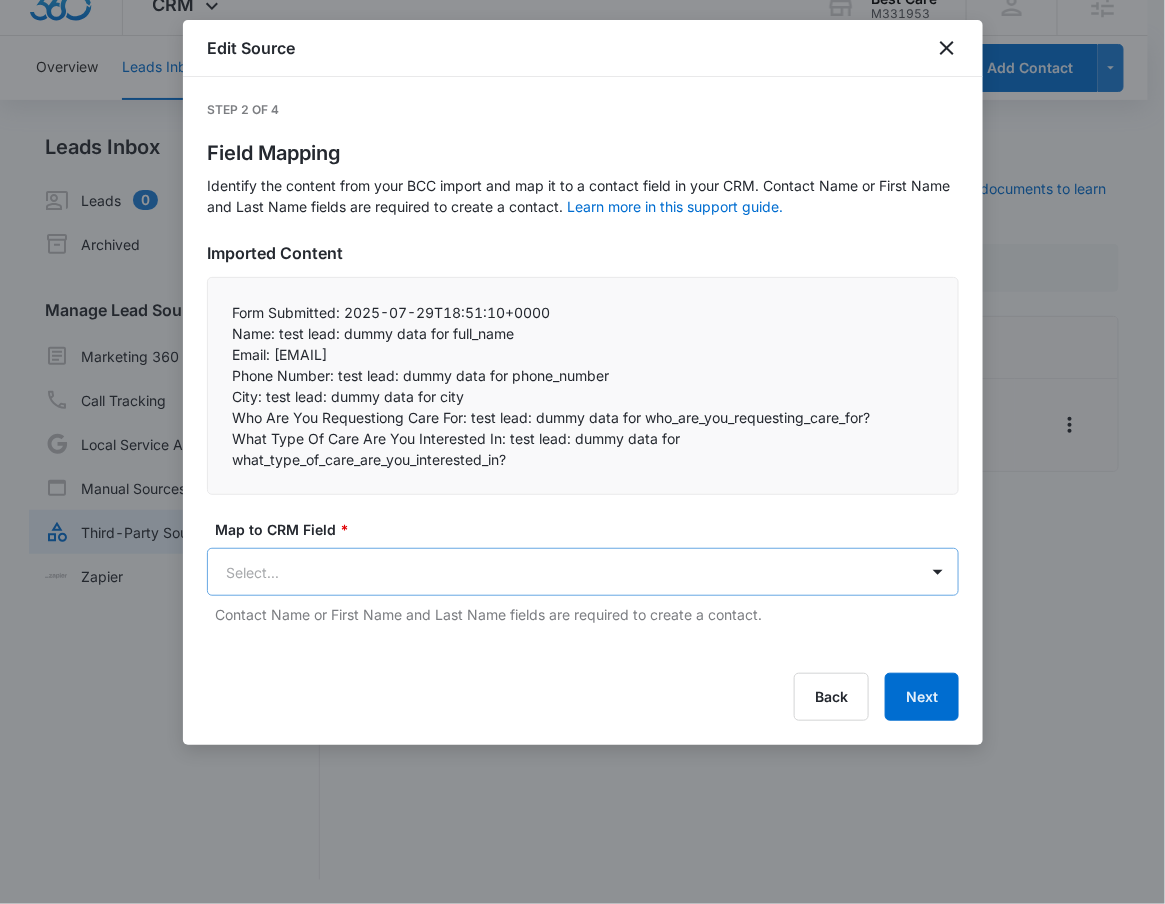 click on "CRM Apps Reputation Forms CRM Email Social POS Content Ads Intelligence Files Brand Settings Best Care M331953 Your Accounts View All RN Robert Nguyen robert.nguyen@madwire.com My Profile Notifications Support Logout Terms & Conditions   •   Privacy Policy Agencies Overview Leads Inbox Contacts Organizations History Deals Projects Tasks Calendar Lists Reports Settings Add Contact Leads Inbox Leads 0 Archived Manage Lead Sources Marketing 360 Forms Call Tracking Local Service Ads Manual Sources Third-Party Sources Zapier Third-Party Sources Manually sync your third-party platform sources and assign them to contacts.   Visit our support documents to learn more. Source Source Name Submissions   Facebook Lead Generation (Zap) 19 submissions Showing   1-1   of   1 Best Care - CRM Manage Third-Party Sources - Marketing 360®
Edit Source Step 2 of 4 Field Mapping   Learn more in this support guide. Imported Content  Form Submitted: 2025-07-29T18:51:10+0000 Name: test lead: dummy data for full_name" at bounding box center (582, 440) 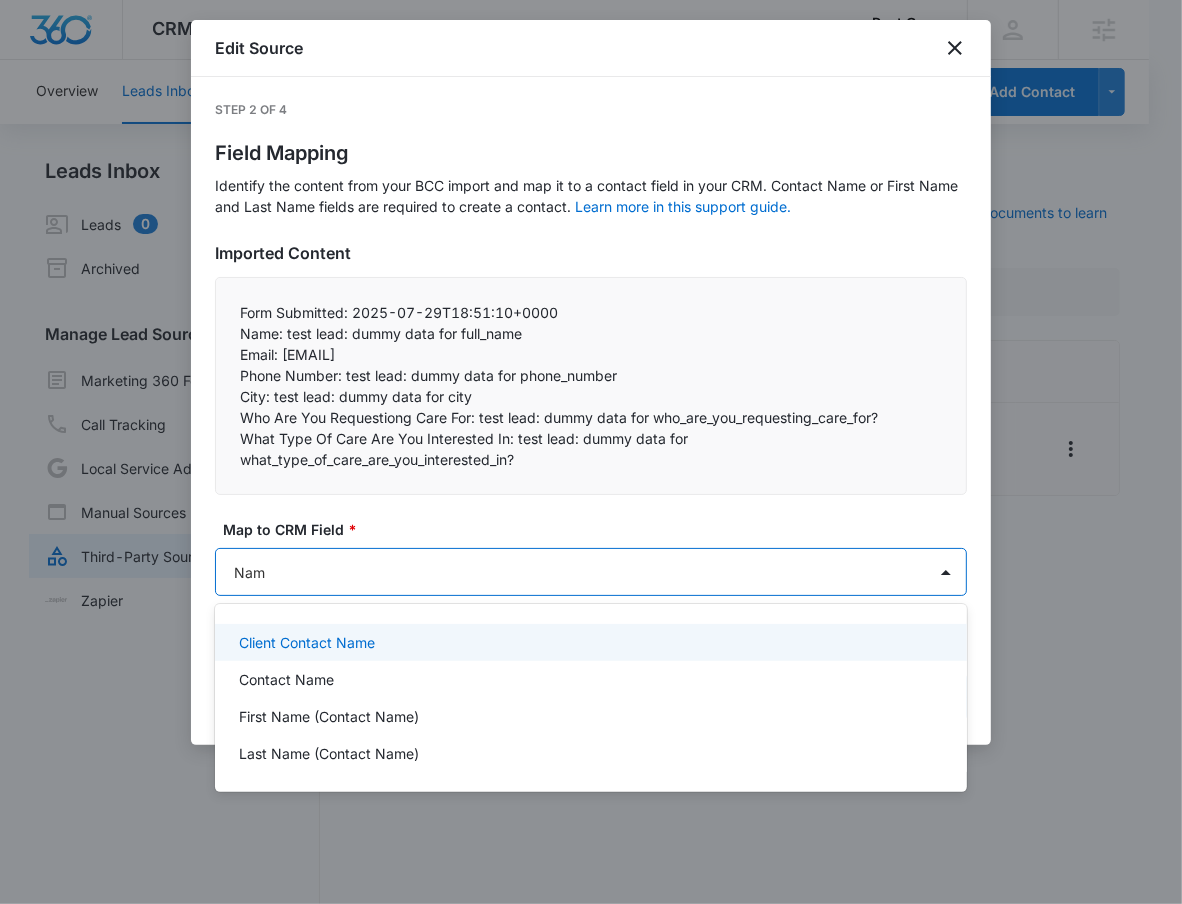 type on "Name" 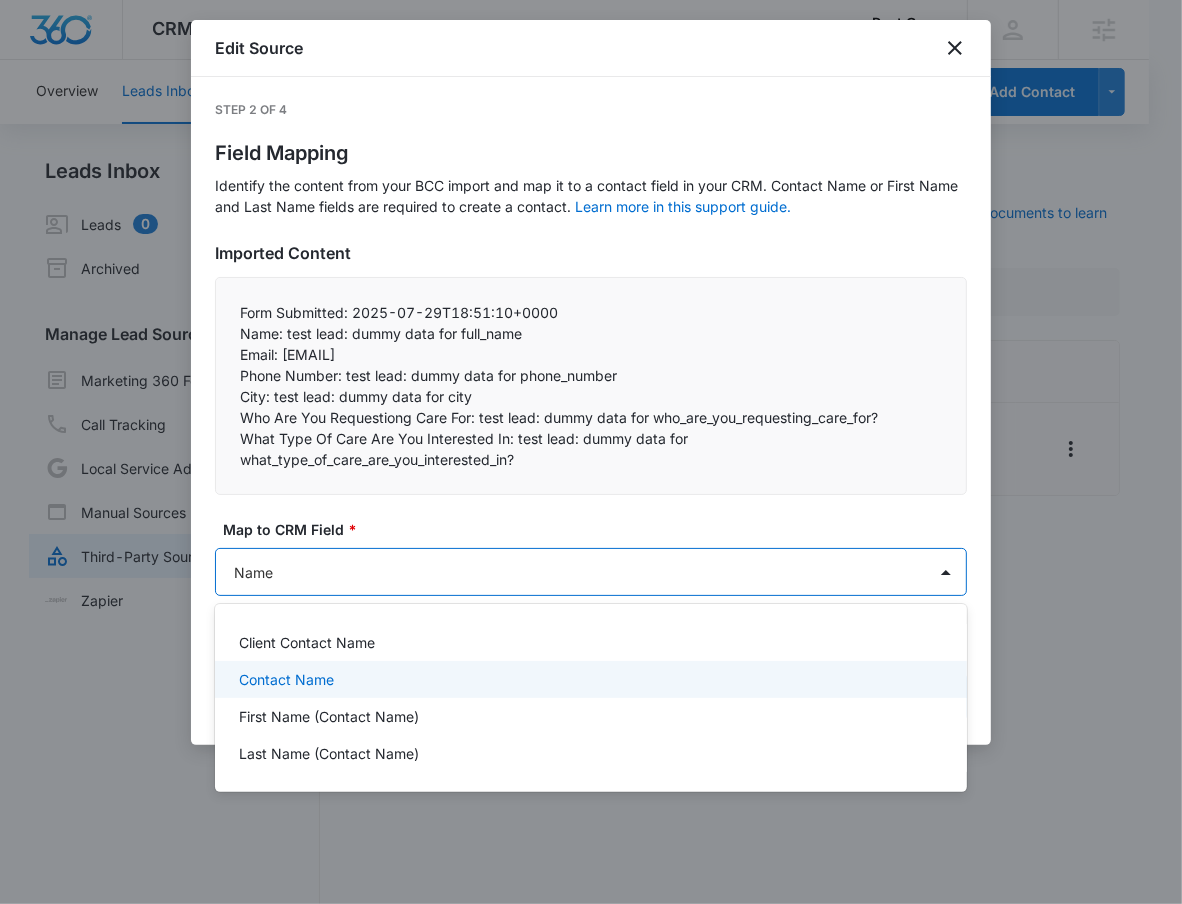 click on "Contact Name" at bounding box center (591, 679) 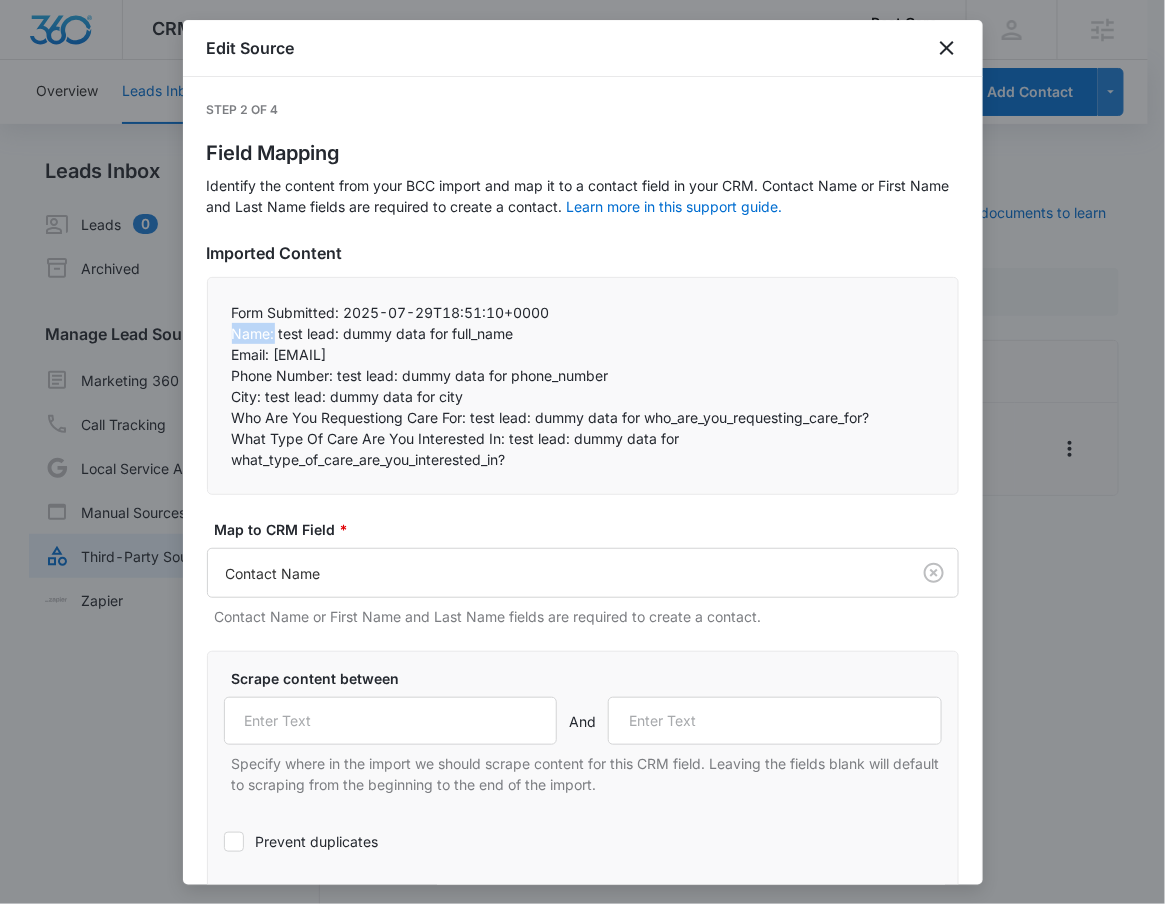 drag, startPoint x: 228, startPoint y: 331, endPoint x: 275, endPoint y: 333, distance: 47.042534 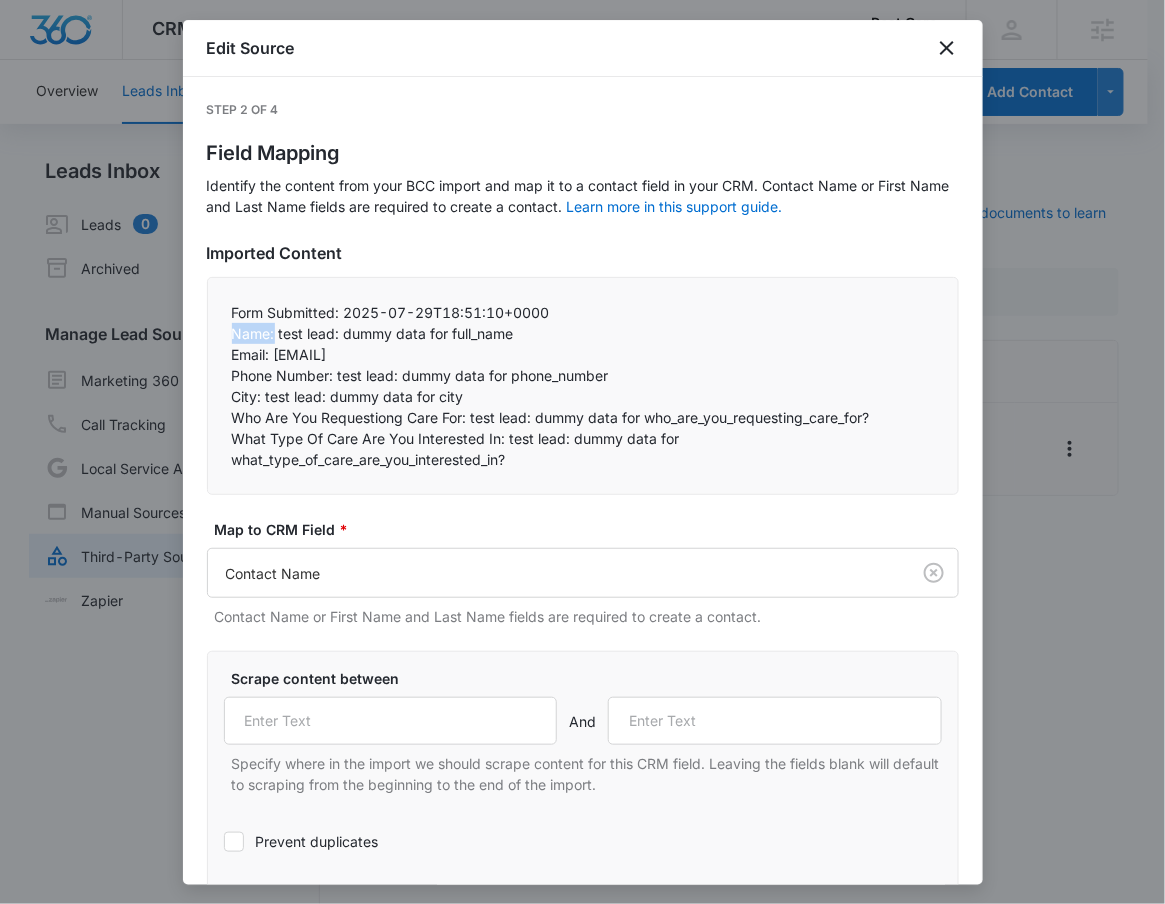 click on "Form Submitted: 2025-07-29T18:51:10+0000 Name: test lead: dummy data for full_name  Email: test@fb.com  Phone Number: test lead: dummy data for phone_number  City: test lead: dummy data for city  Who Are You Requestiong Care For: test lead: dummy data for who_are_you_requesting_care_for?  What Type Of Care Are You Interested In: test lead: dummy data for what_type_of_care_are_you_interested_in?" at bounding box center (583, 386) 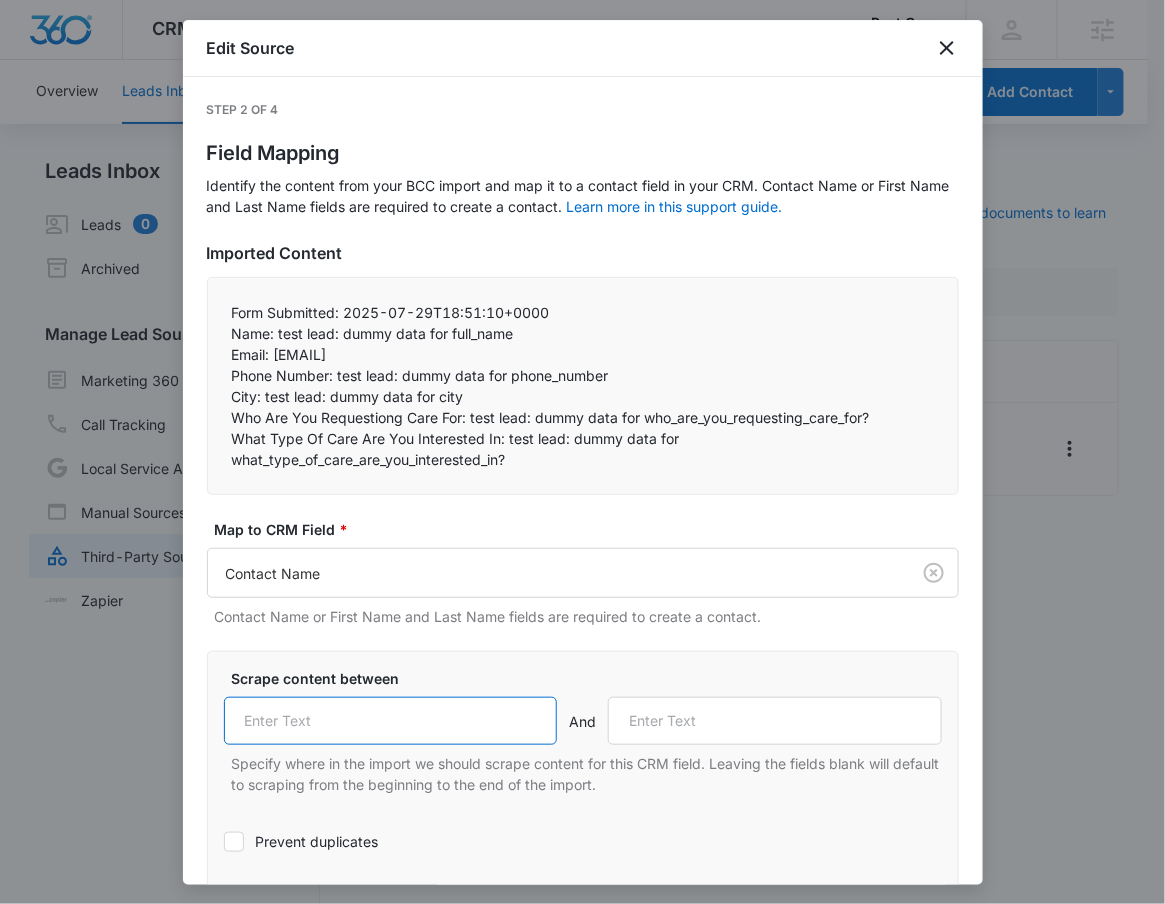 click at bounding box center (391, 721) 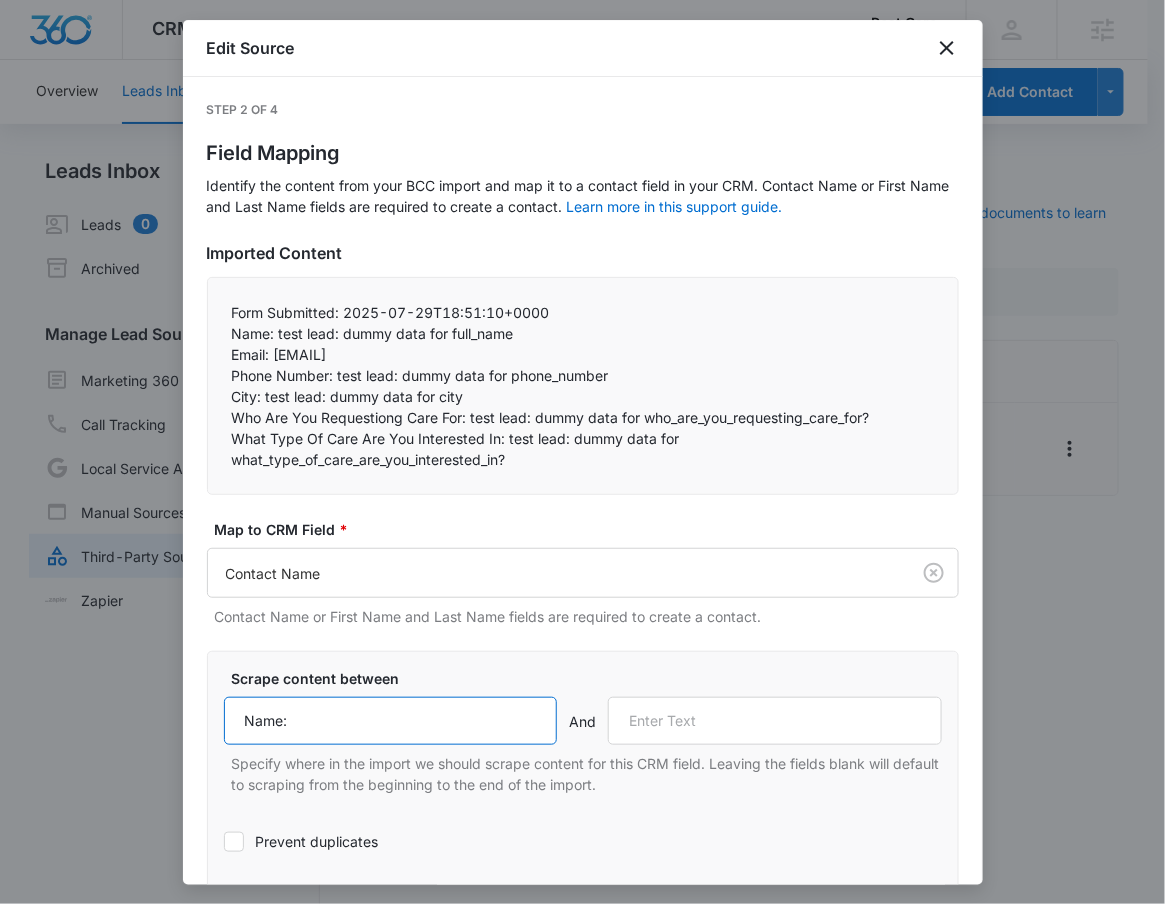type on "Name:" 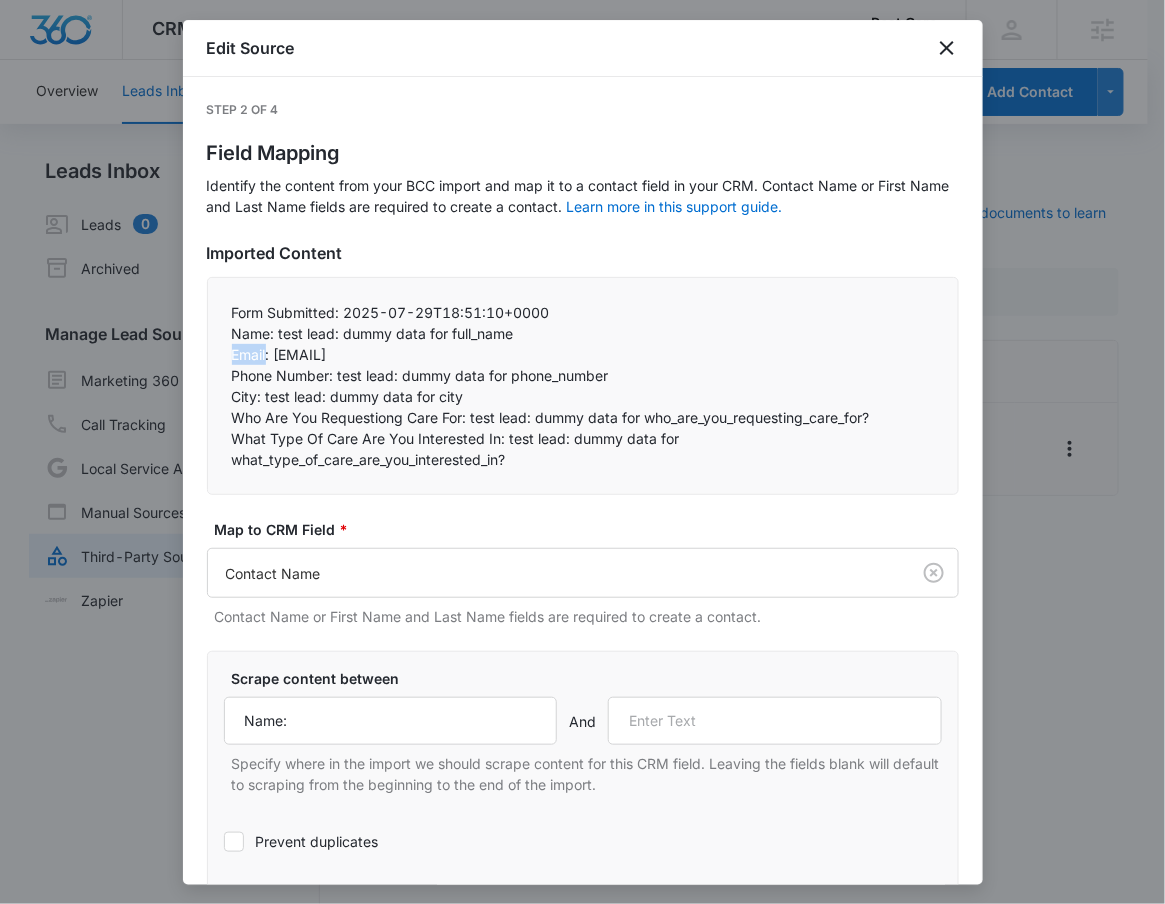 drag, startPoint x: 231, startPoint y: 351, endPoint x: 266, endPoint y: 360, distance: 36.138622 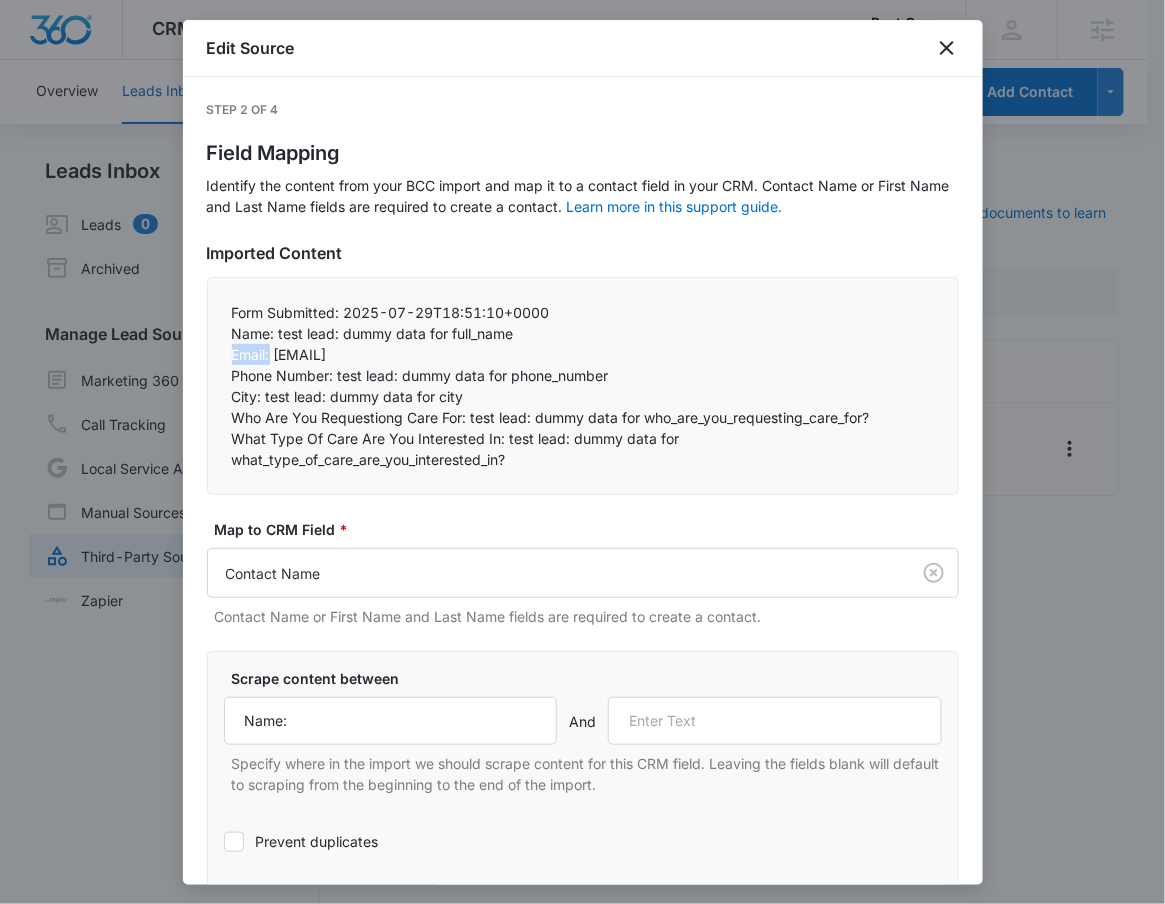 drag, startPoint x: 271, startPoint y: 355, endPoint x: 226, endPoint y: 355, distance: 45 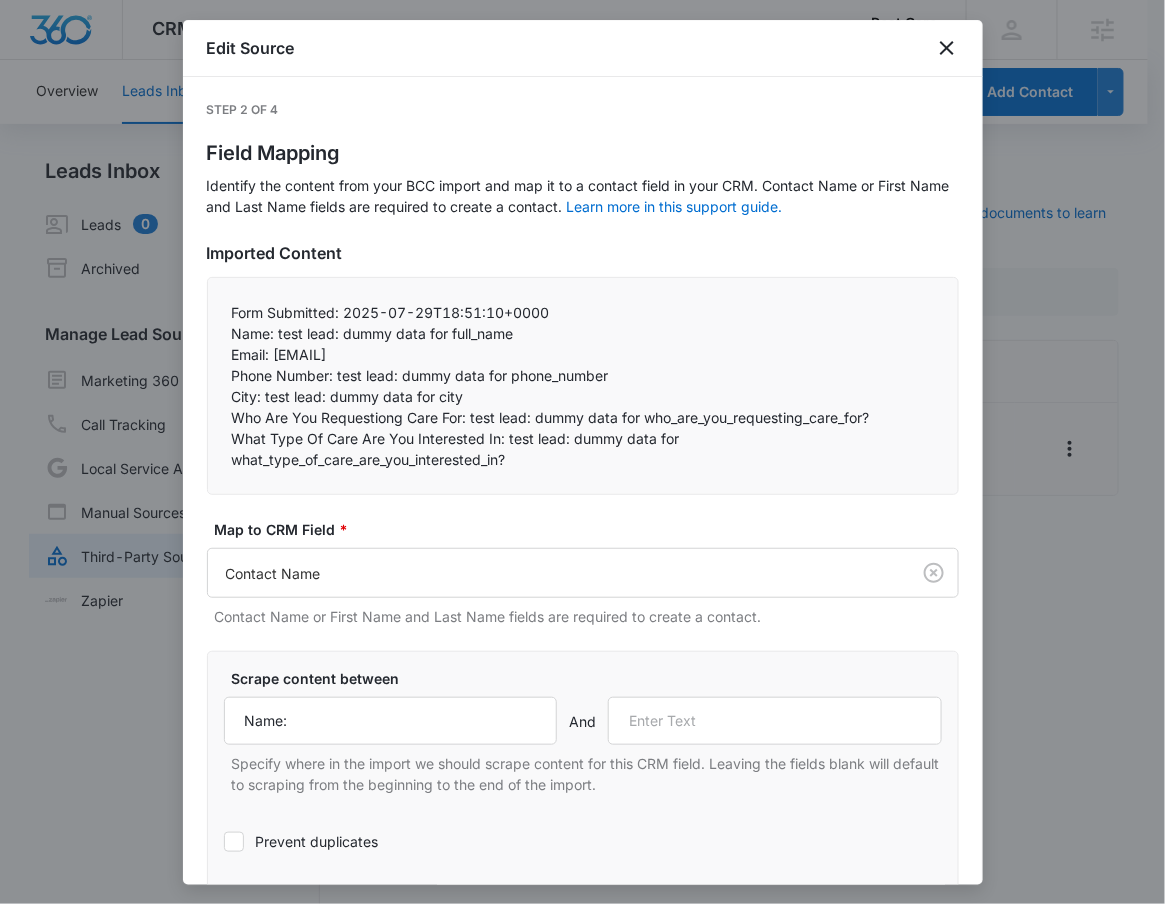 click on "Scrape content between Name: And Specify where in the import we should scrape content for this CRM field. Leaving the fields blank will default to scraping from the beginning to the end of the import." at bounding box center (583, 731) 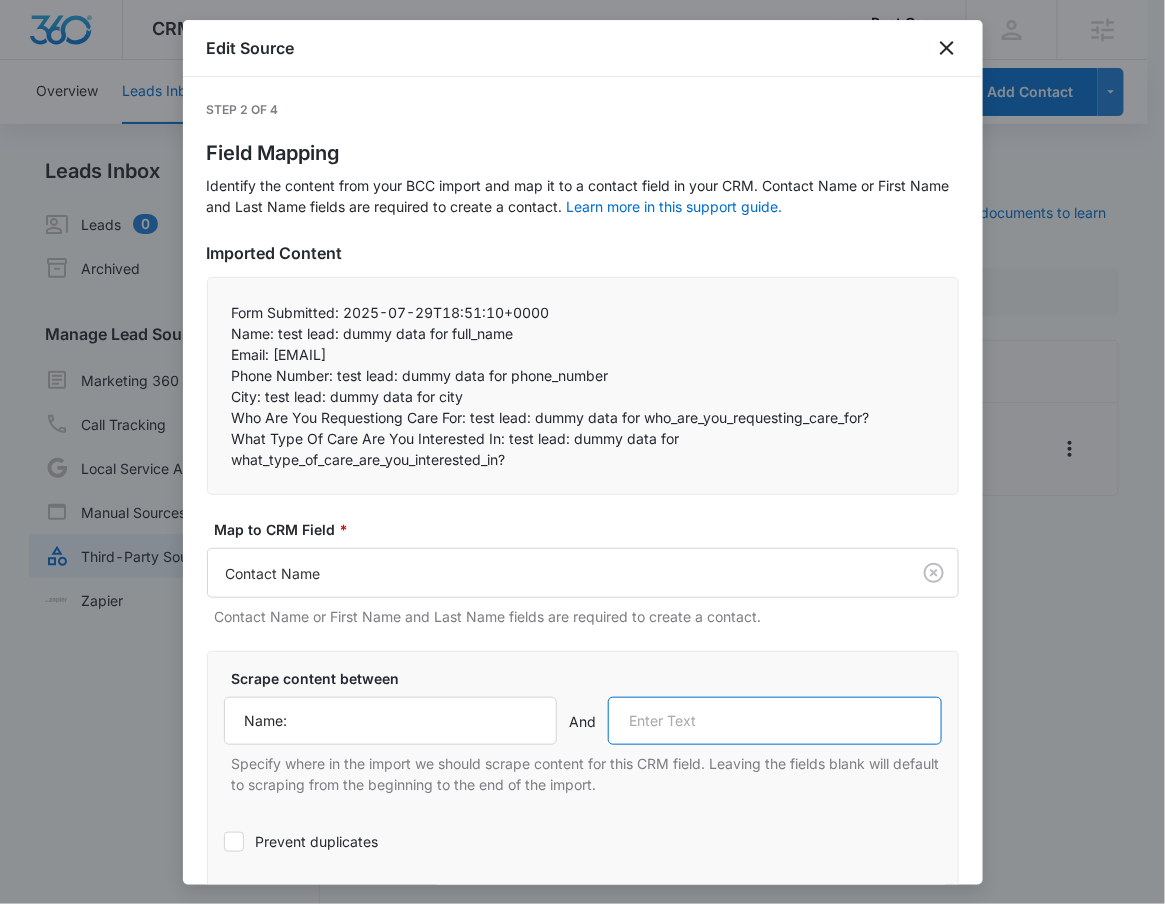 click at bounding box center [775, 721] 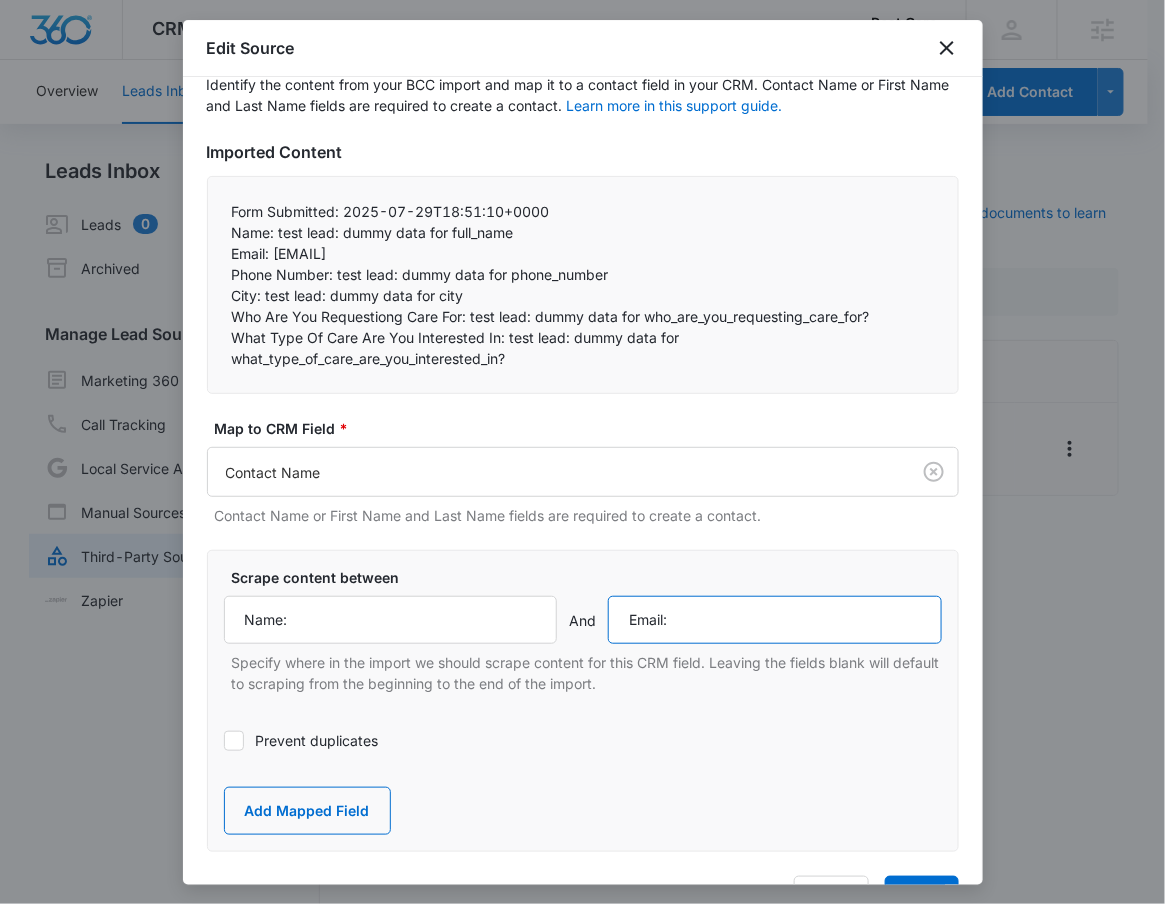 scroll, scrollTop: 142, scrollLeft: 0, axis: vertical 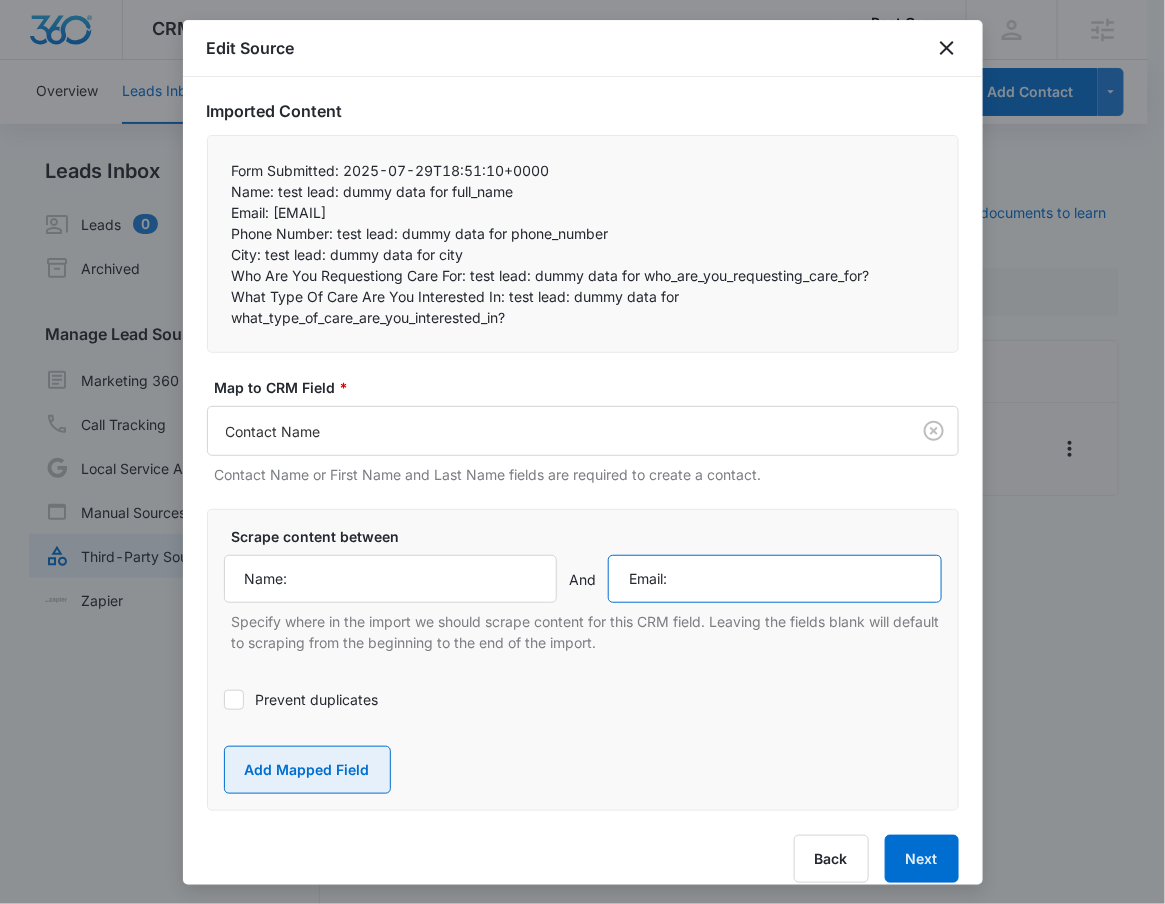 type on "Email:" 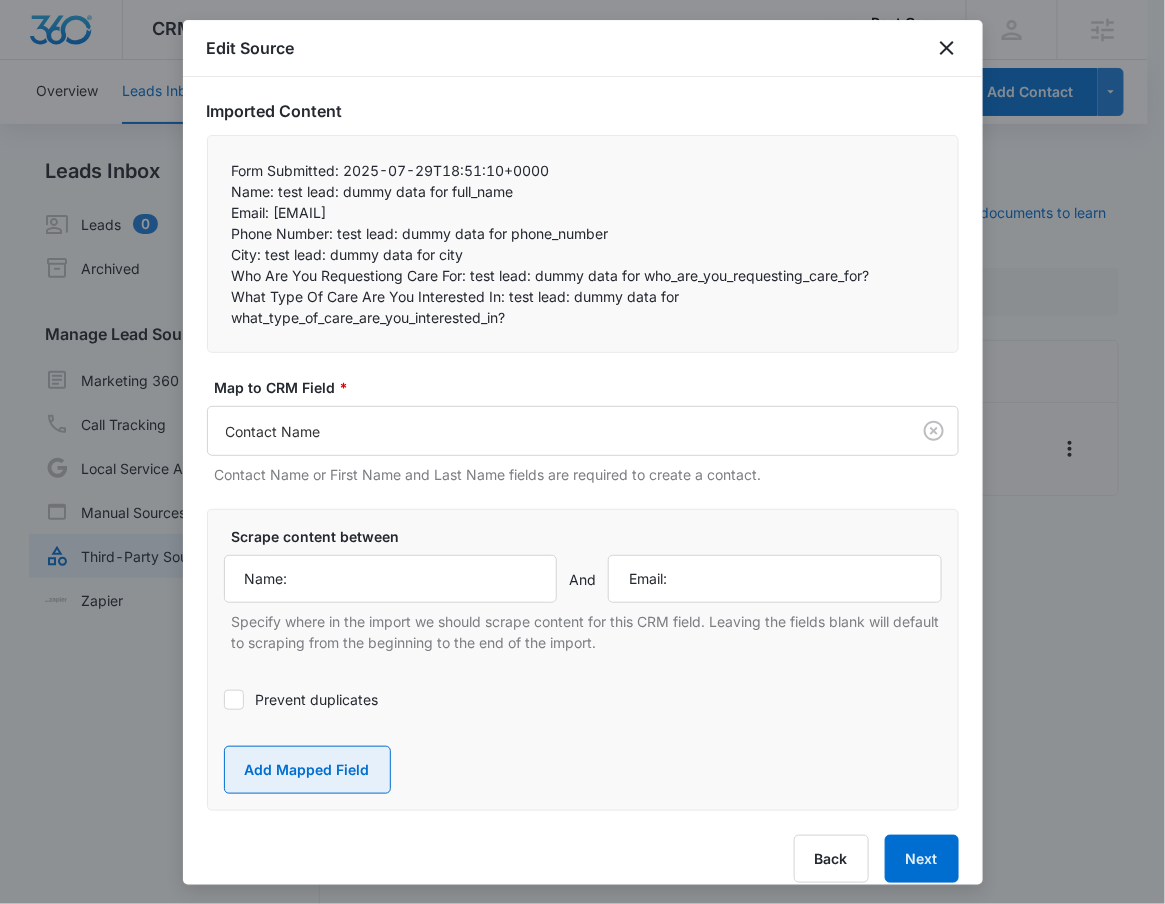 click on "Add Mapped Field" at bounding box center [307, 770] 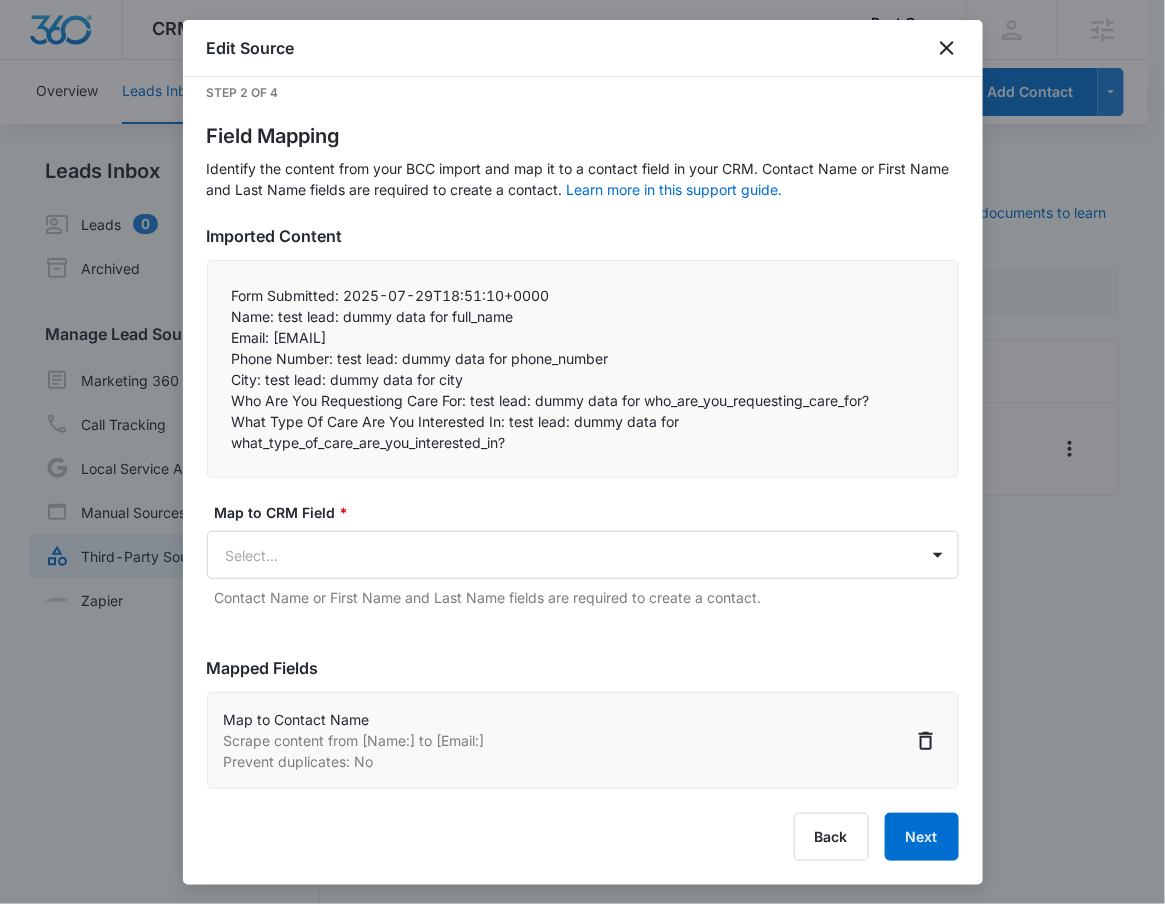 scroll, scrollTop: 16, scrollLeft: 0, axis: vertical 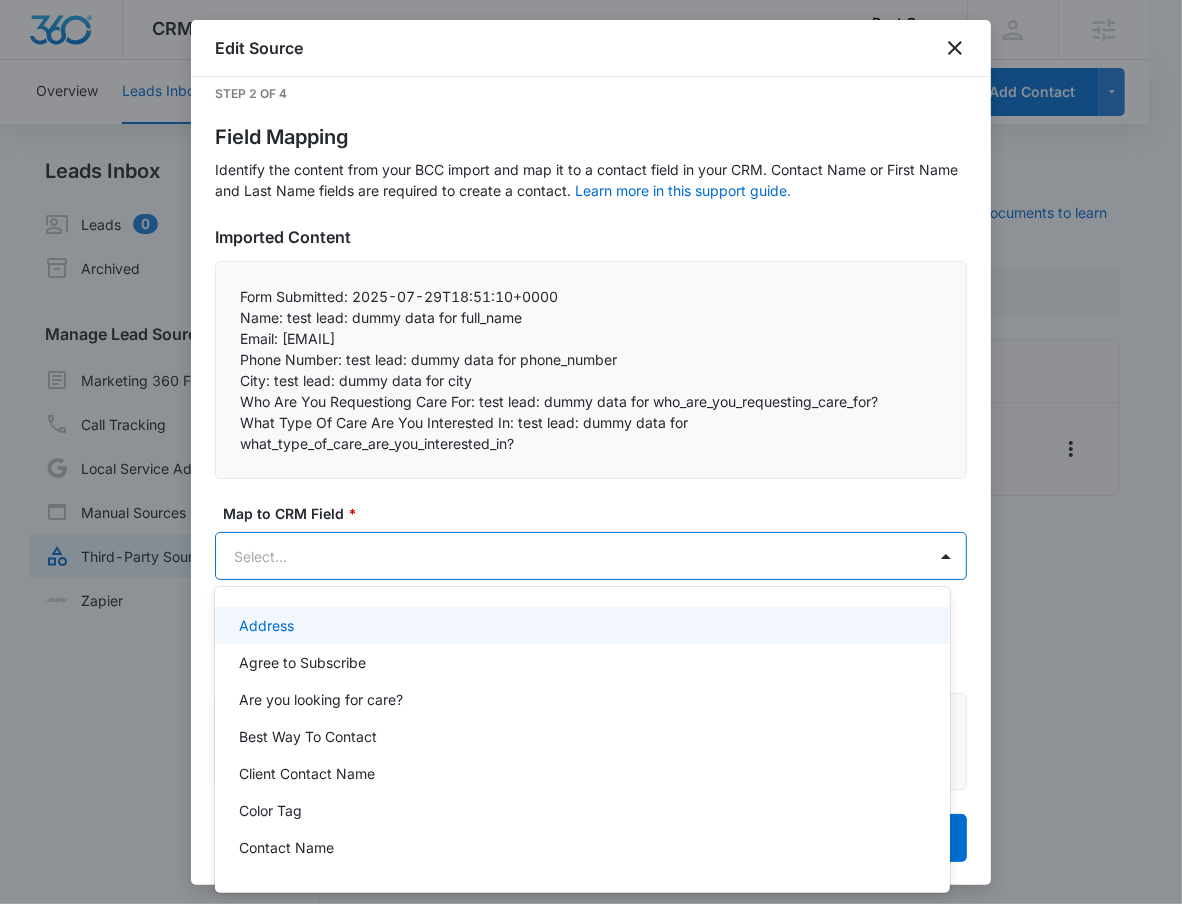 click on "CRM Apps Reputation Forms CRM Email Social POS Content Ads Intelligence Files Brand Settings Best Care M331953 Your Accounts View All RN Robert Nguyen robert.nguyen@madwire.com My Profile Notifications Support Logout Terms & Conditions   •   Privacy Policy Agencies Overview Leads Inbox Contacts Organizations History Deals Projects Tasks Calendar Lists Reports Settings Add Contact Leads Inbox Leads 0 Archived Manage Lead Sources Marketing 360 Forms Call Tracking Local Service Ads Manual Sources Third-Party Sources Zapier Third-Party Sources Manually sync your third-party platform sources and assign them to contacts.   Visit our support documents to learn more. Source Source Name Submissions   Facebook Lead Generation (Zap) 19 submissions Showing   1-1   of   1 Best Care - CRM Manage Third-Party Sources - Marketing 360®
Edit Source Step 2 of 4 Field Mapping   Learn more in this support guide. Imported Content  Form Submitted: 2025-07-29T18:51:10+0000 Name: test lead: dummy data for full_name" at bounding box center (591, 452) 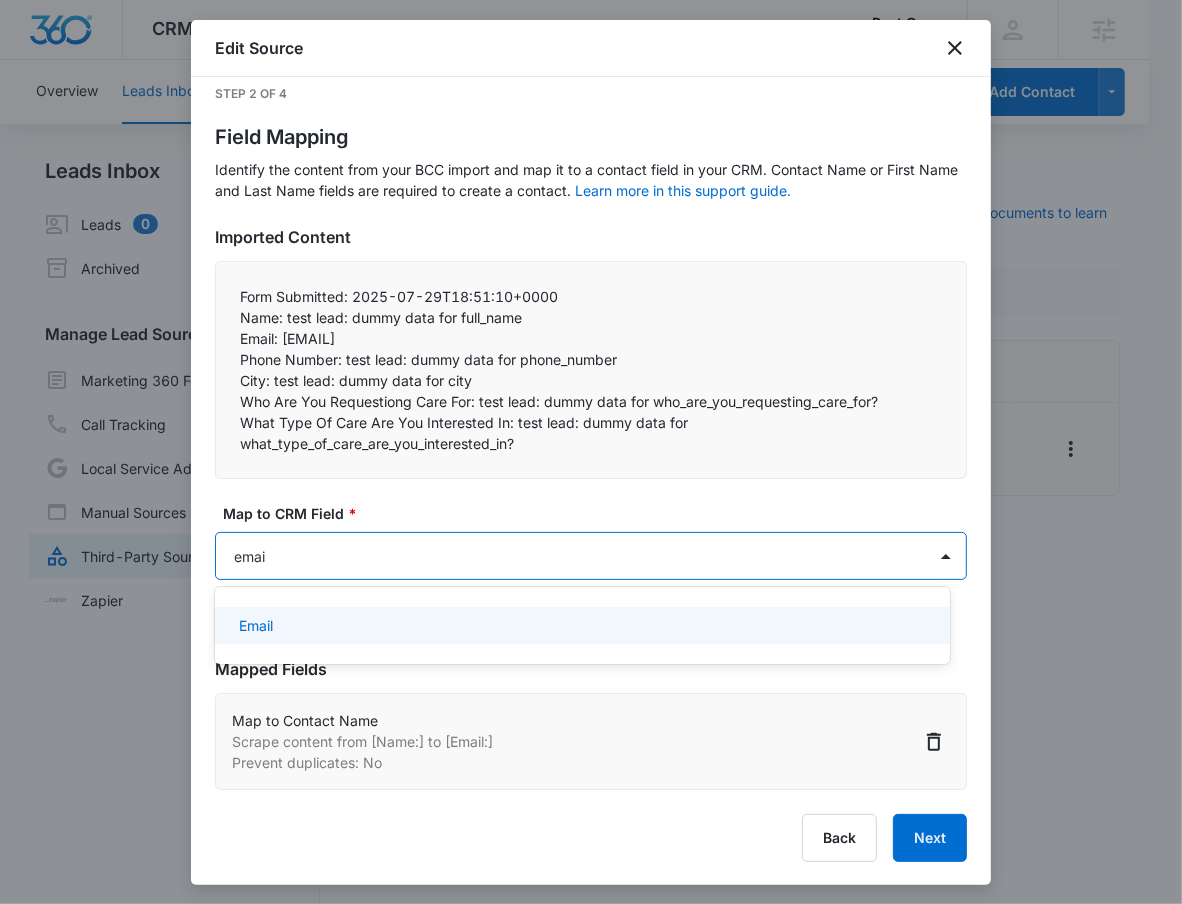 type on "email" 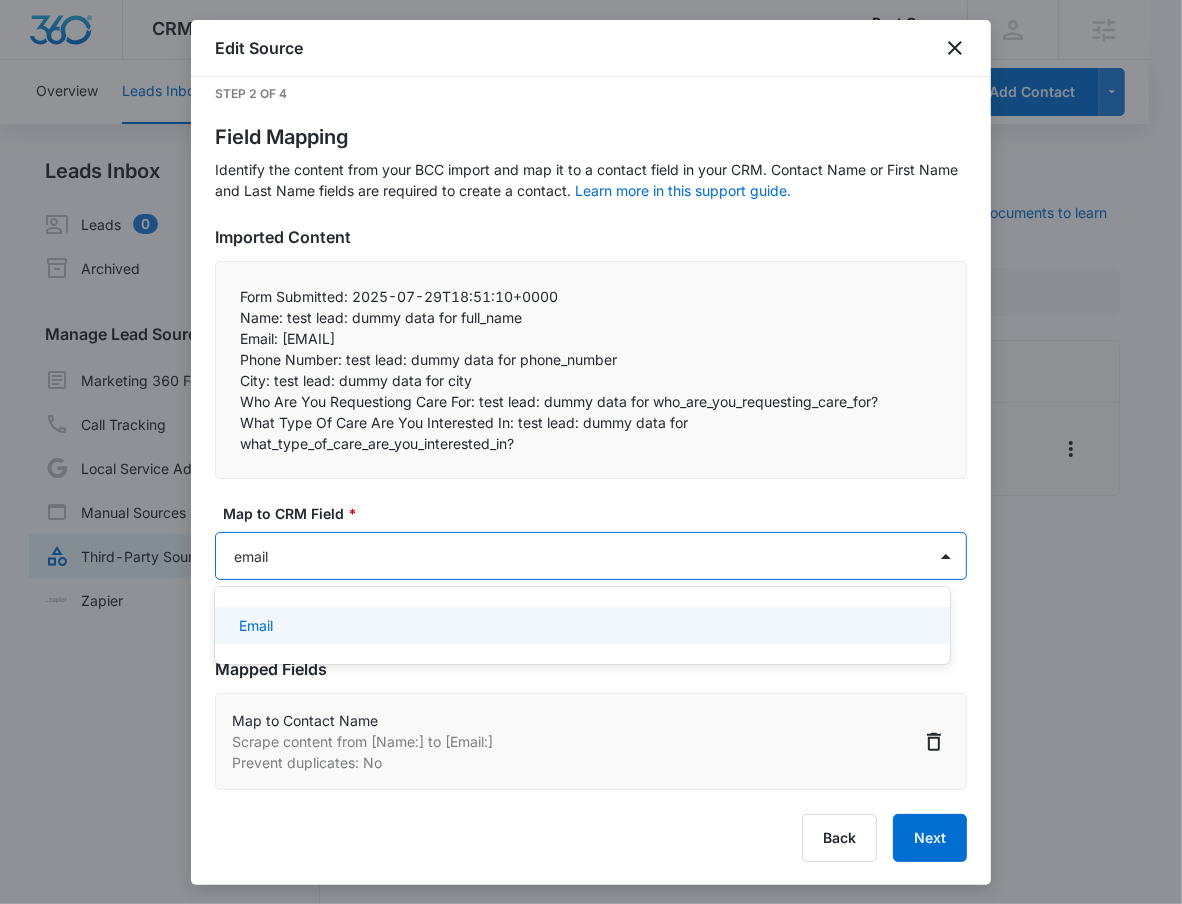click on "Email" at bounding box center [580, 625] 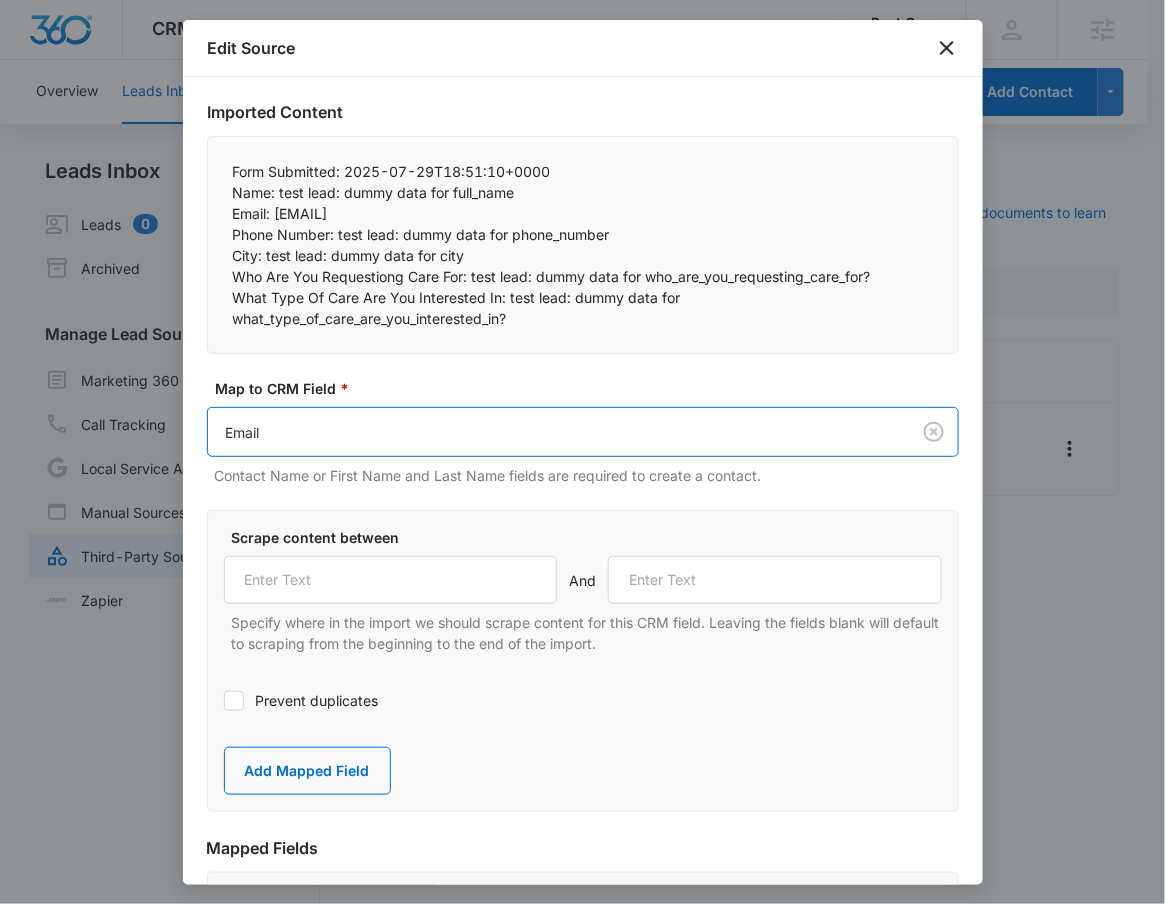 scroll, scrollTop: 144, scrollLeft: 0, axis: vertical 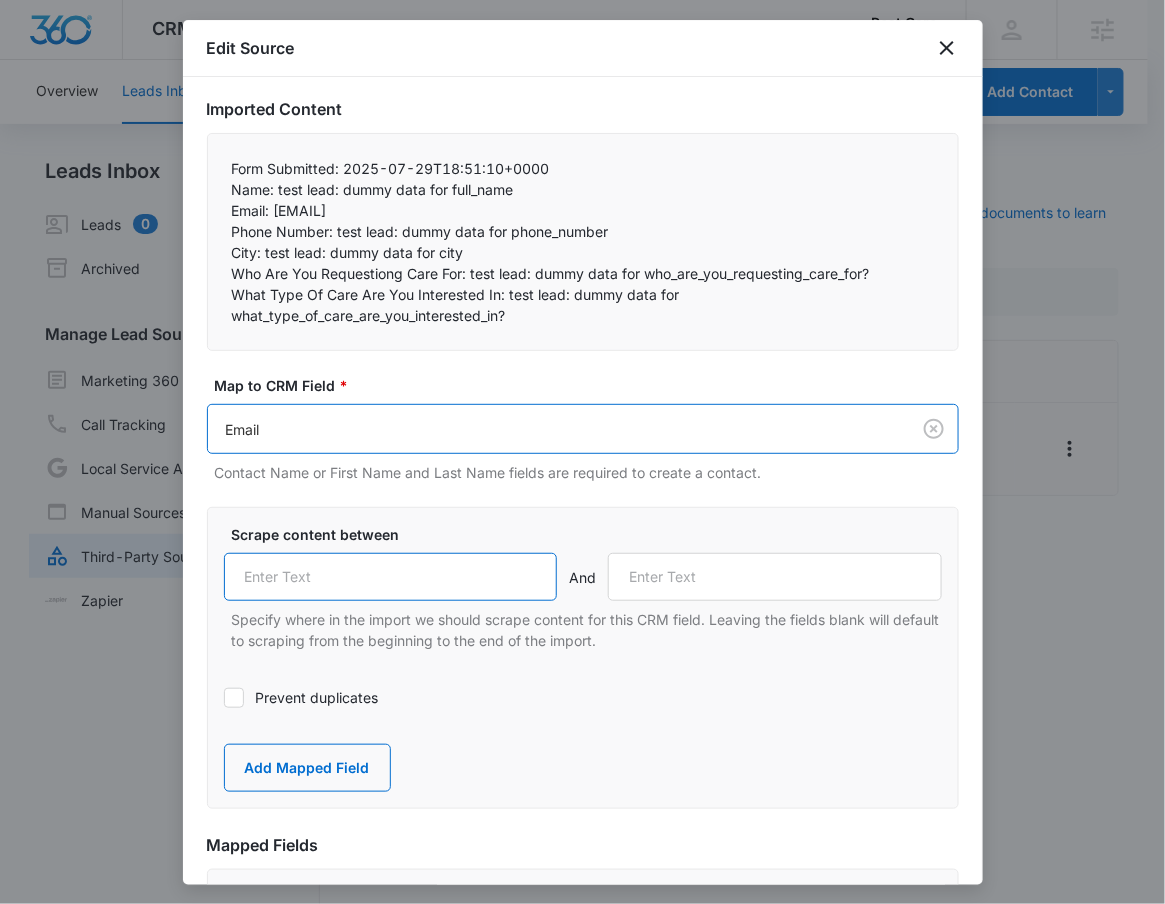 click at bounding box center [391, 577] 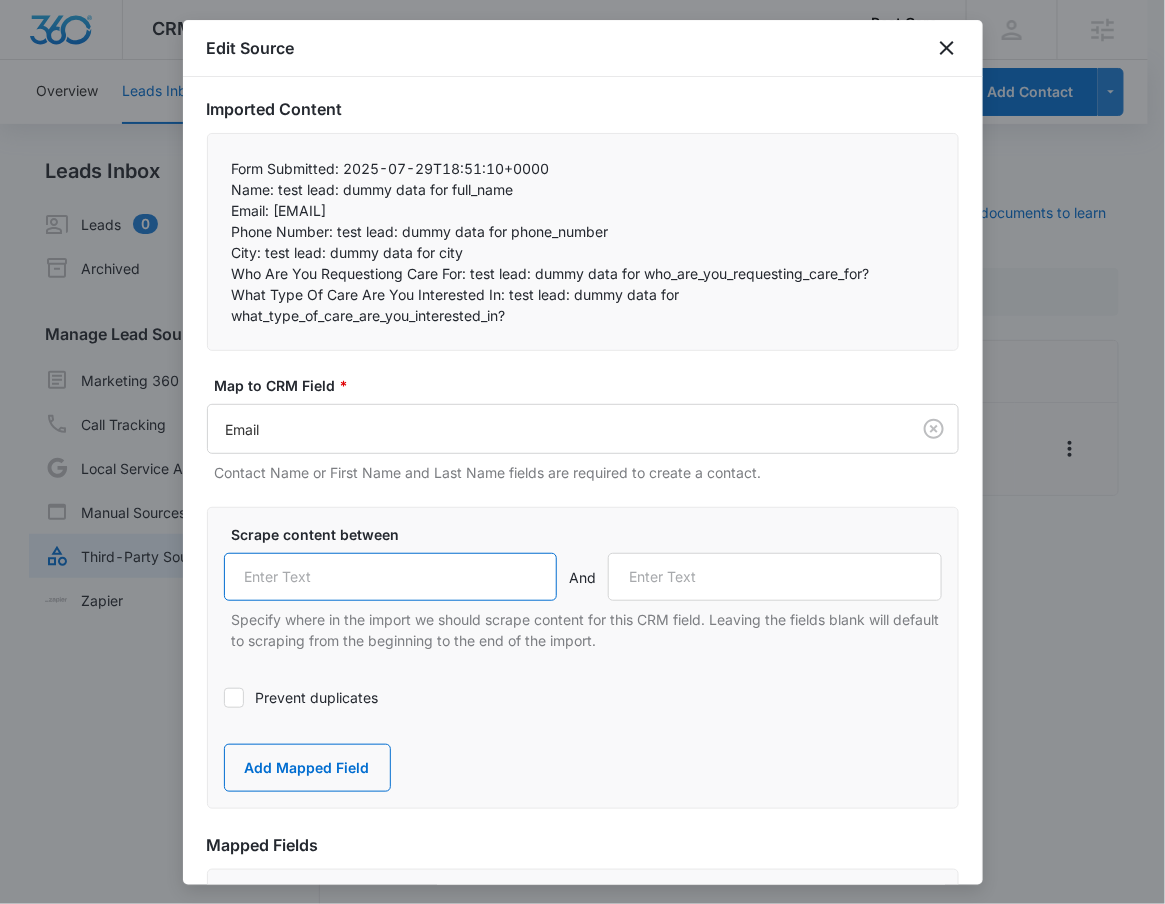 paste on "Email:" 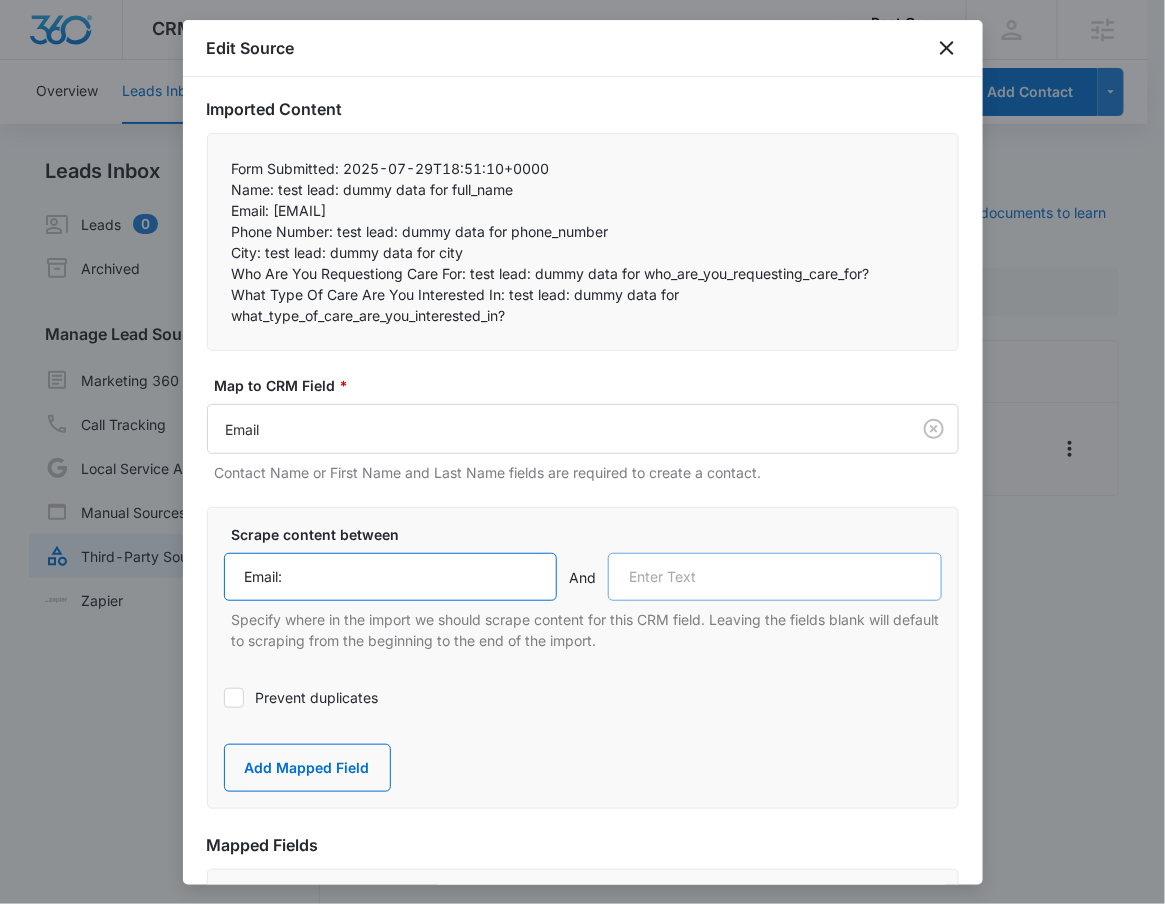 type on "Email:" 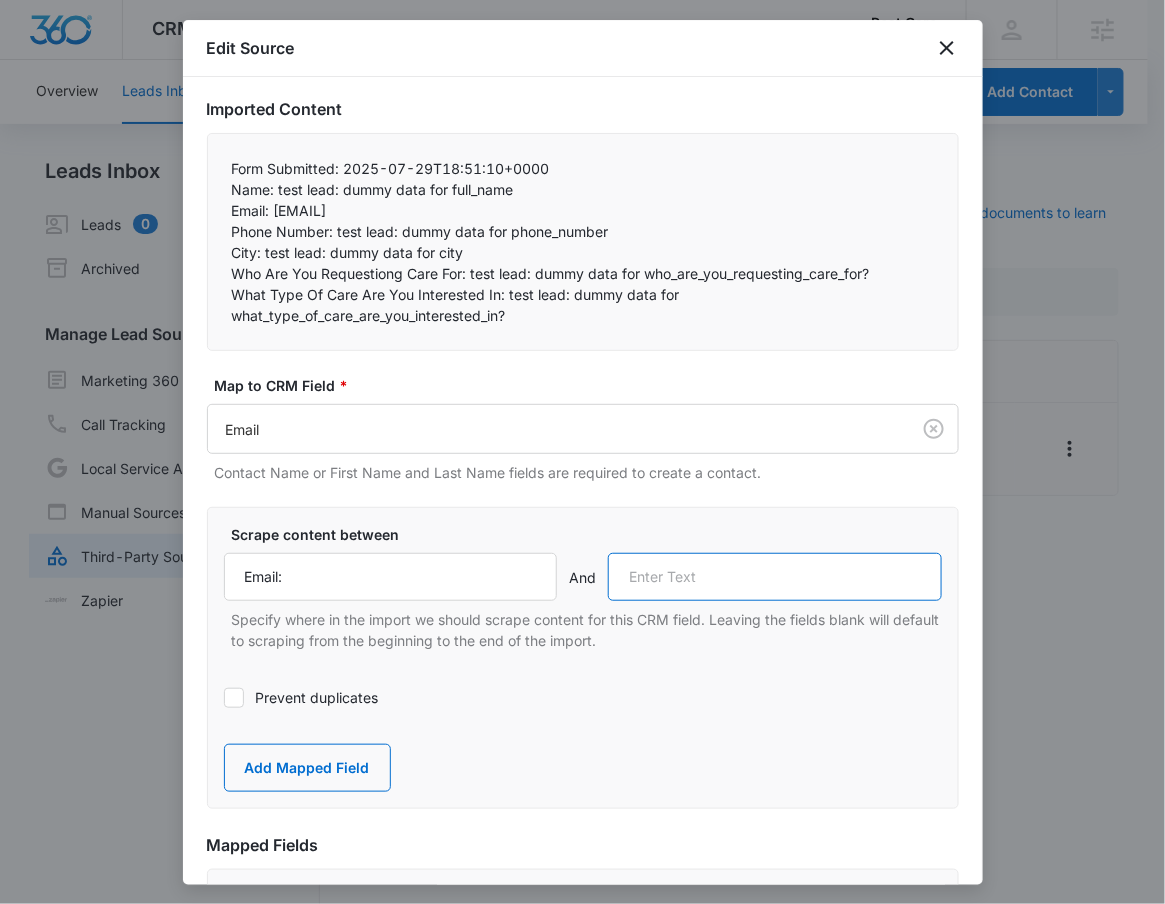 click at bounding box center (775, 577) 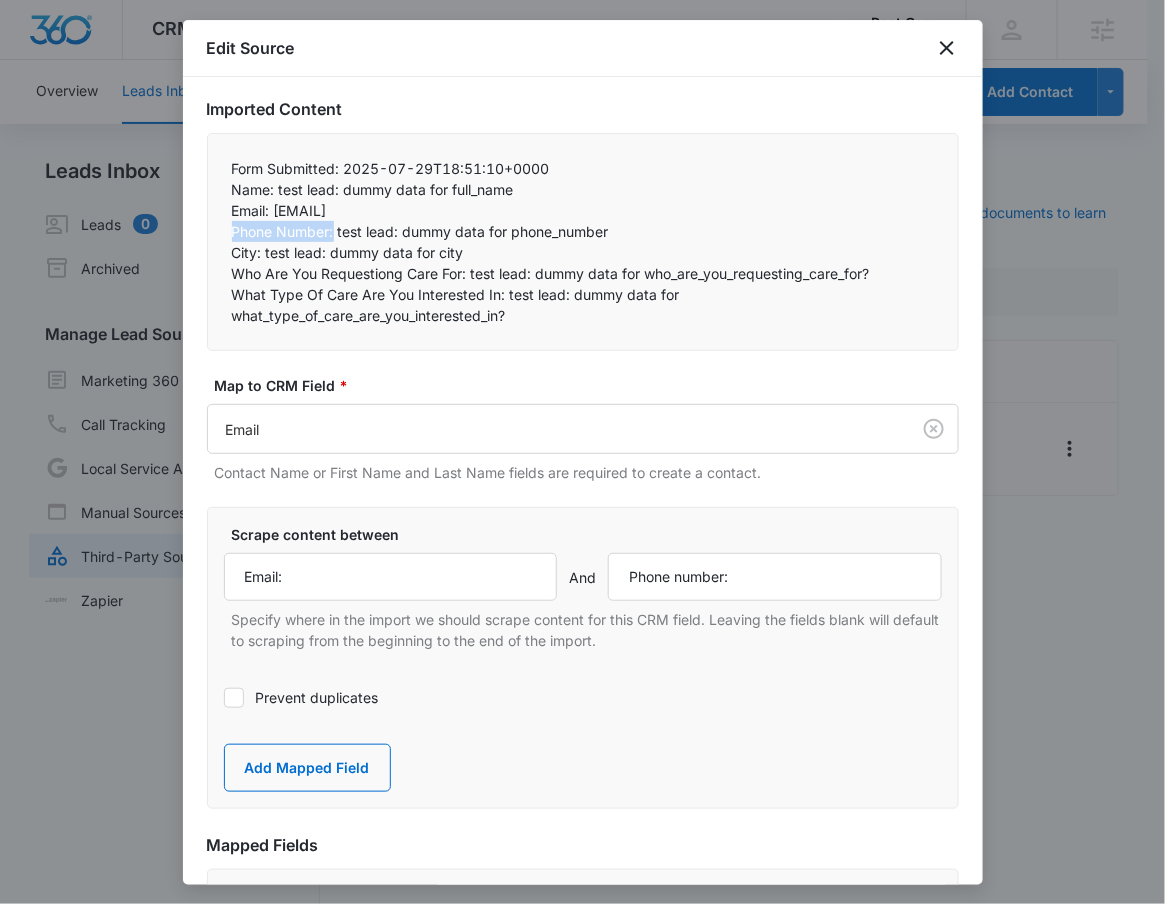 drag, startPoint x: 251, startPoint y: 222, endPoint x: 333, endPoint y: 228, distance: 82.219215 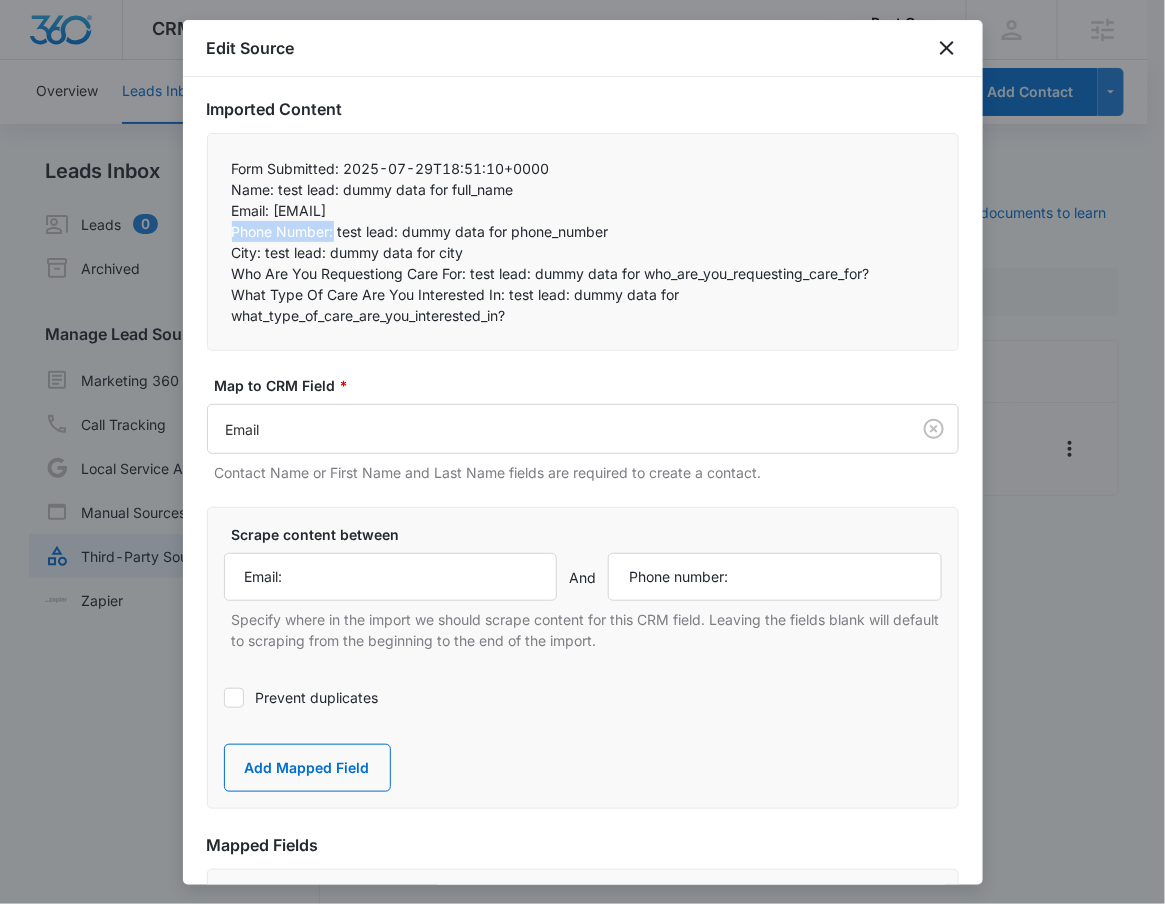 click on "Form Submitted: 2025-07-29T18:51:10+0000 Name: test lead: dummy data for full_name  Email: test@fb.com  Phone Number: test lead: dummy data for phone_number  City: test lead: dummy data for city  Who Are You Requestiong Care For: test lead: dummy data for who_are_you_requesting_care_for?  What Type Of Care Are You Interested In: test lead: dummy data for what_type_of_care_are_you_interested_in?" at bounding box center [583, 242] 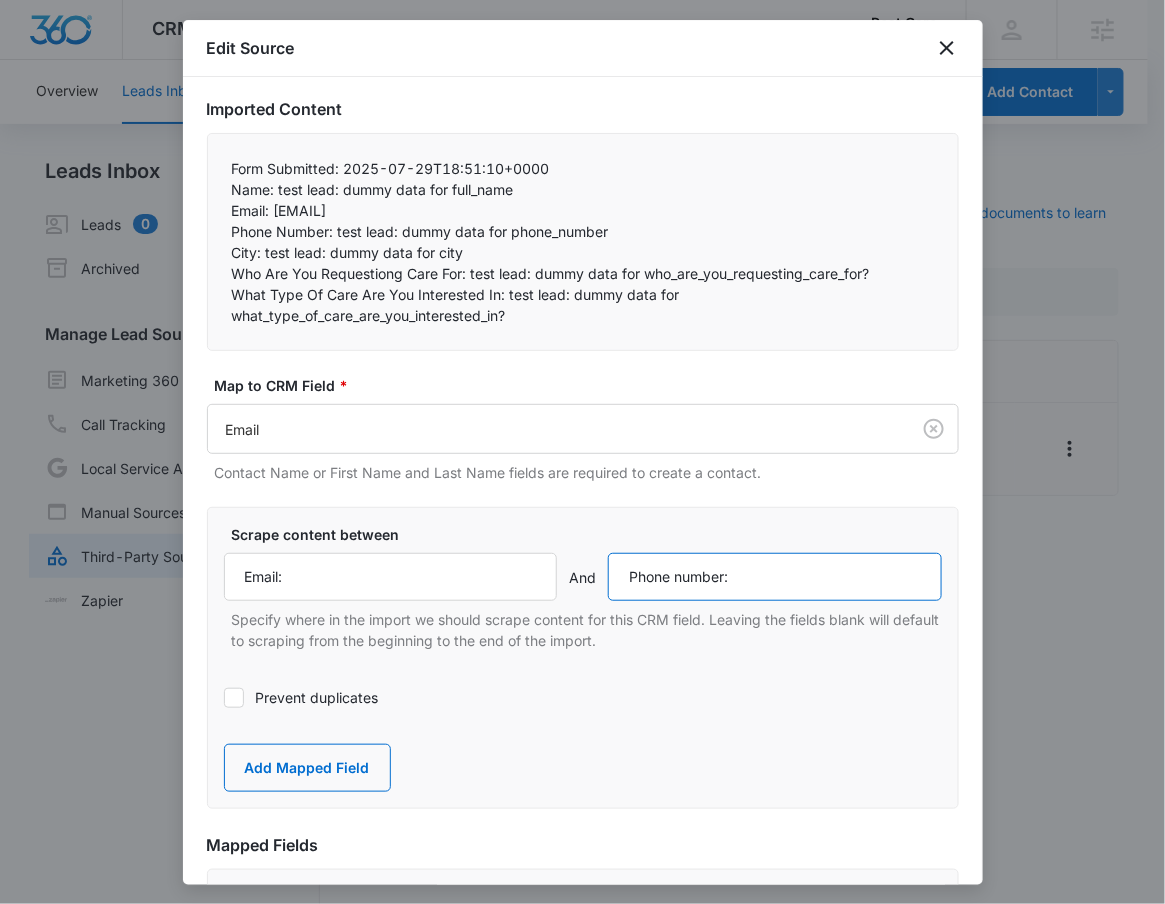 click on "Phone number:" at bounding box center (775, 577) 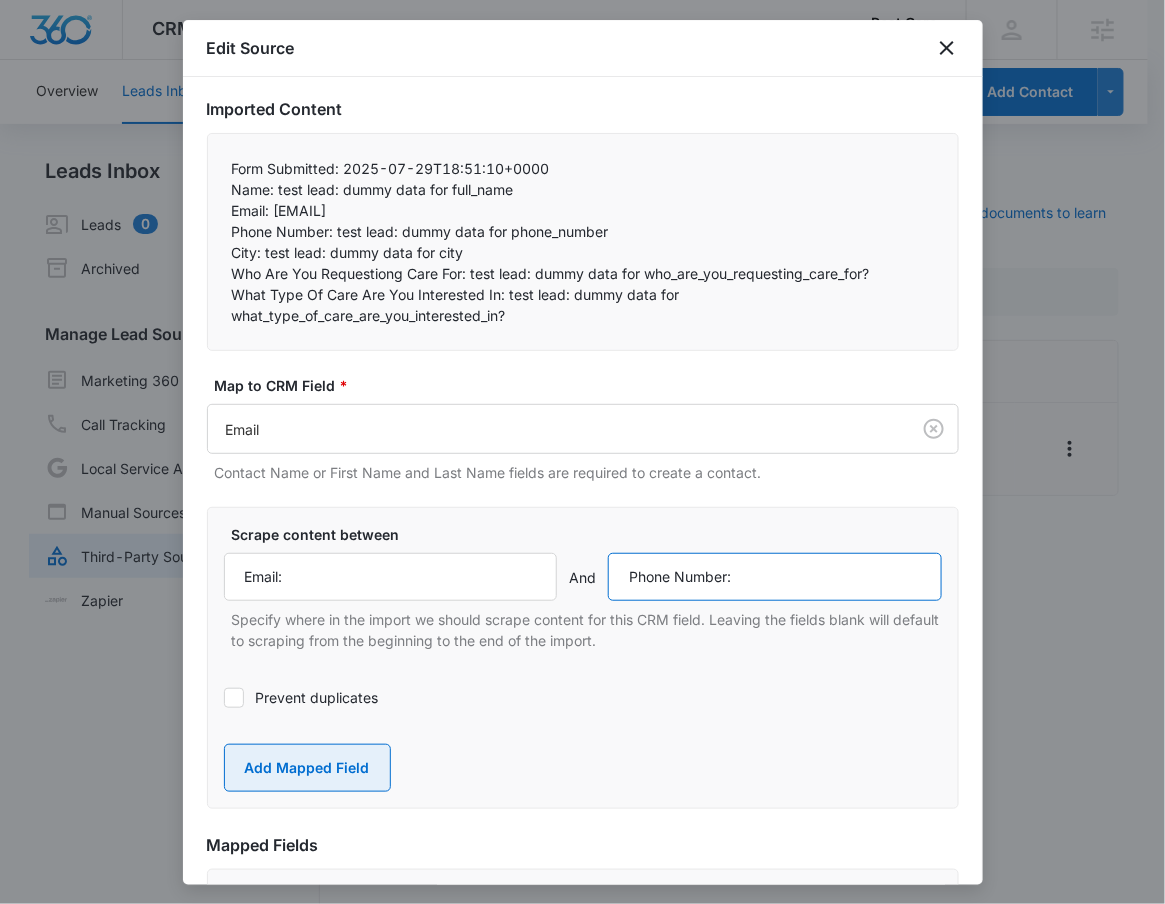 type on "Phone Number:" 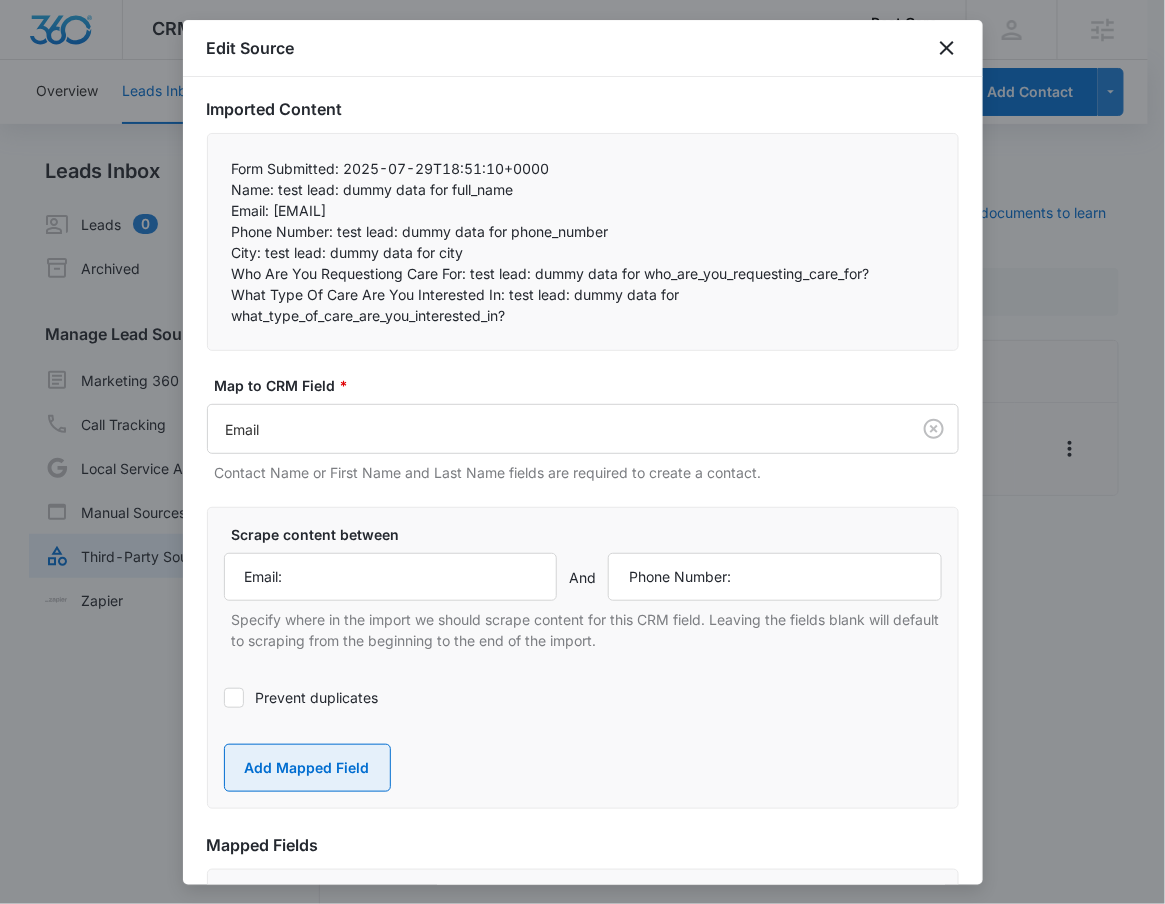 click on "Add Mapped Field" at bounding box center [307, 768] 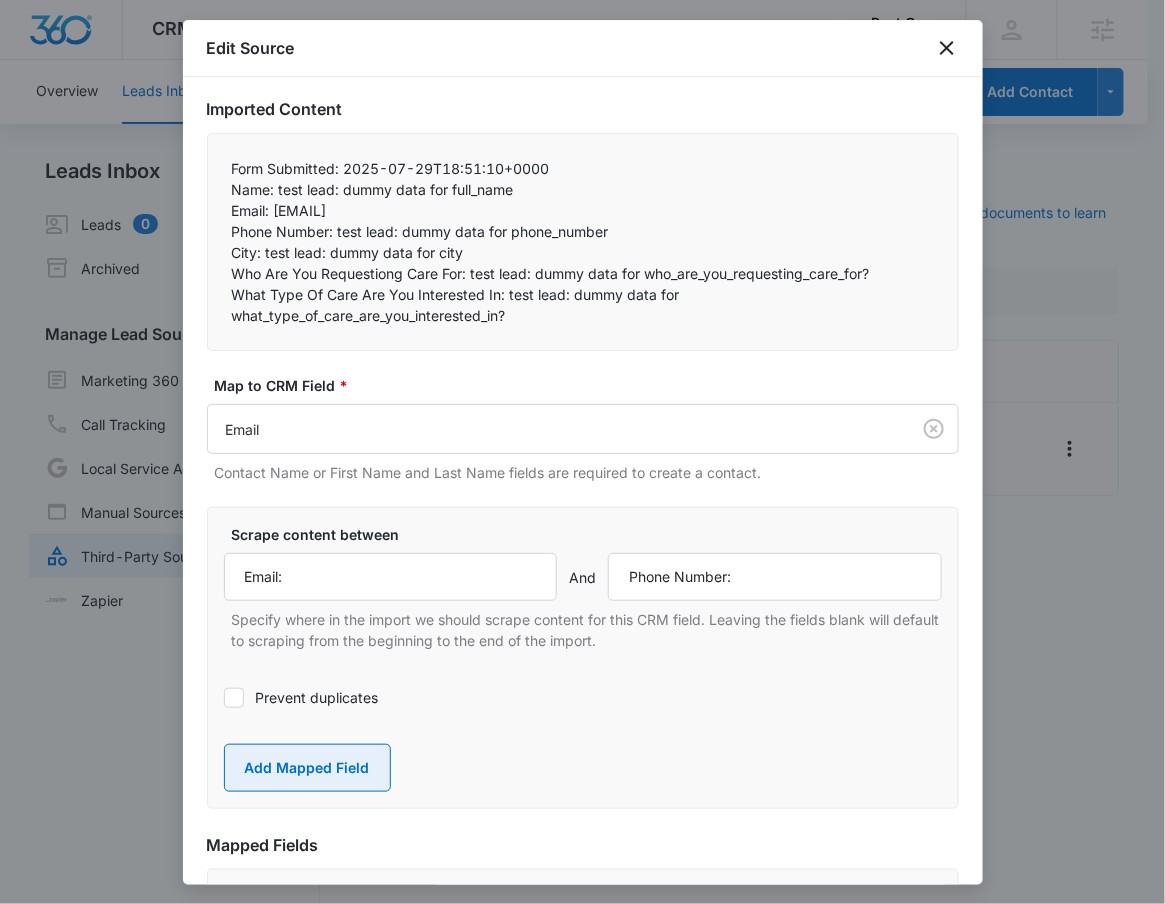 type 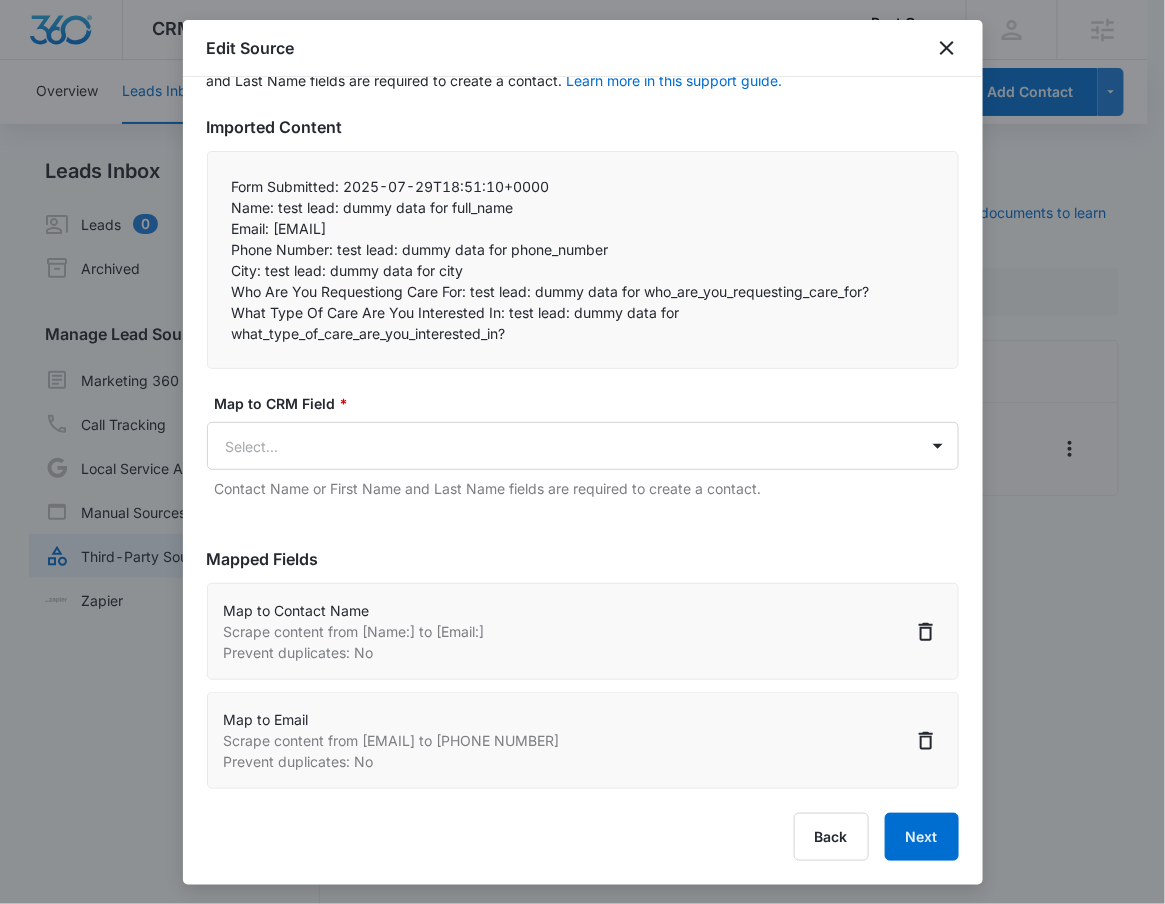 scroll, scrollTop: 125, scrollLeft: 0, axis: vertical 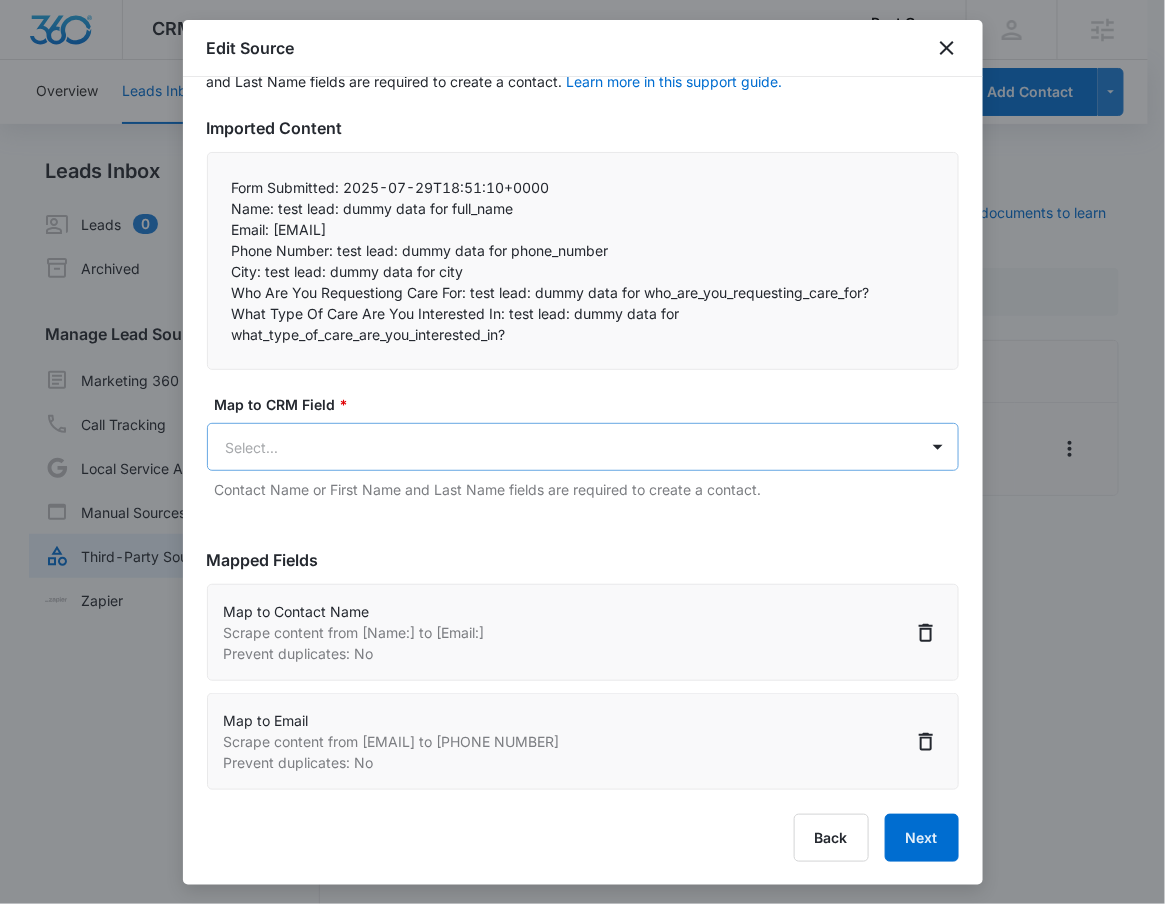 click on "CRM Apps Reputation Forms CRM Email Social POS Content Ads Intelligence Files Brand Settings Best Care M331953 Your Accounts View All RN Robert Nguyen robert.nguyen@madwire.com My Profile Notifications Support Logout Terms & Conditions   •   Privacy Policy Agencies Overview Leads Inbox Contacts Organizations History Deals Projects Tasks Calendar Lists Reports Settings Add Contact Leads Inbox Leads 0 Archived Manage Lead Sources Marketing 360 Forms Call Tracking Local Service Ads Manual Sources Third-Party Sources Zapier Third-Party Sources Manually sync your third-party platform sources and assign them to contacts.   Visit our support documents to learn more. Source Source Name Submissions   Facebook Lead Generation (Zap) 19 submissions Showing   1-1   of   1 Best Care - CRM Manage Third-Party Sources - Marketing 360®
Edit Source Step 2 of 4 Field Mapping   Learn more in this support guide. Imported Content  Form Submitted: 2025-07-29T18:51:10+0000 Name: test lead: dummy data for full_name" at bounding box center [582, 464] 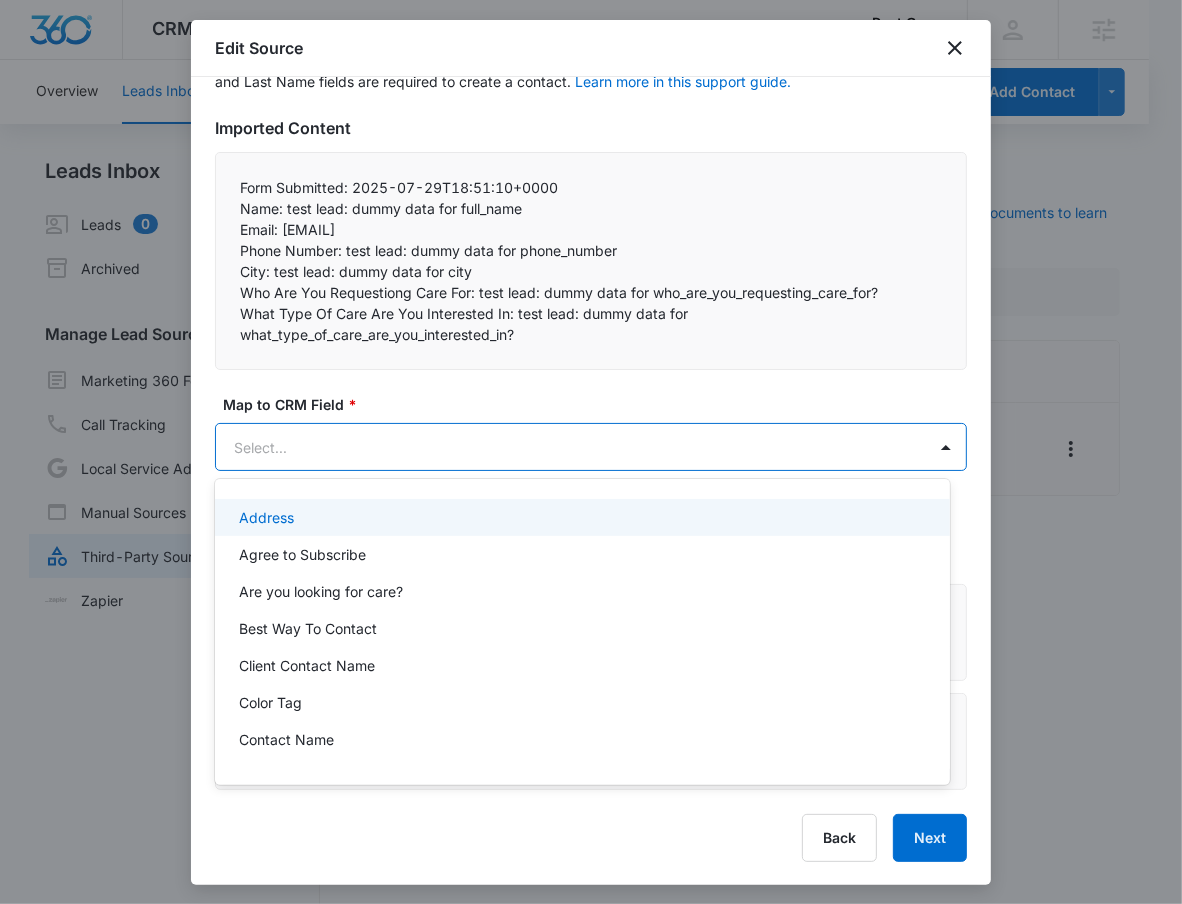 click at bounding box center [591, 452] 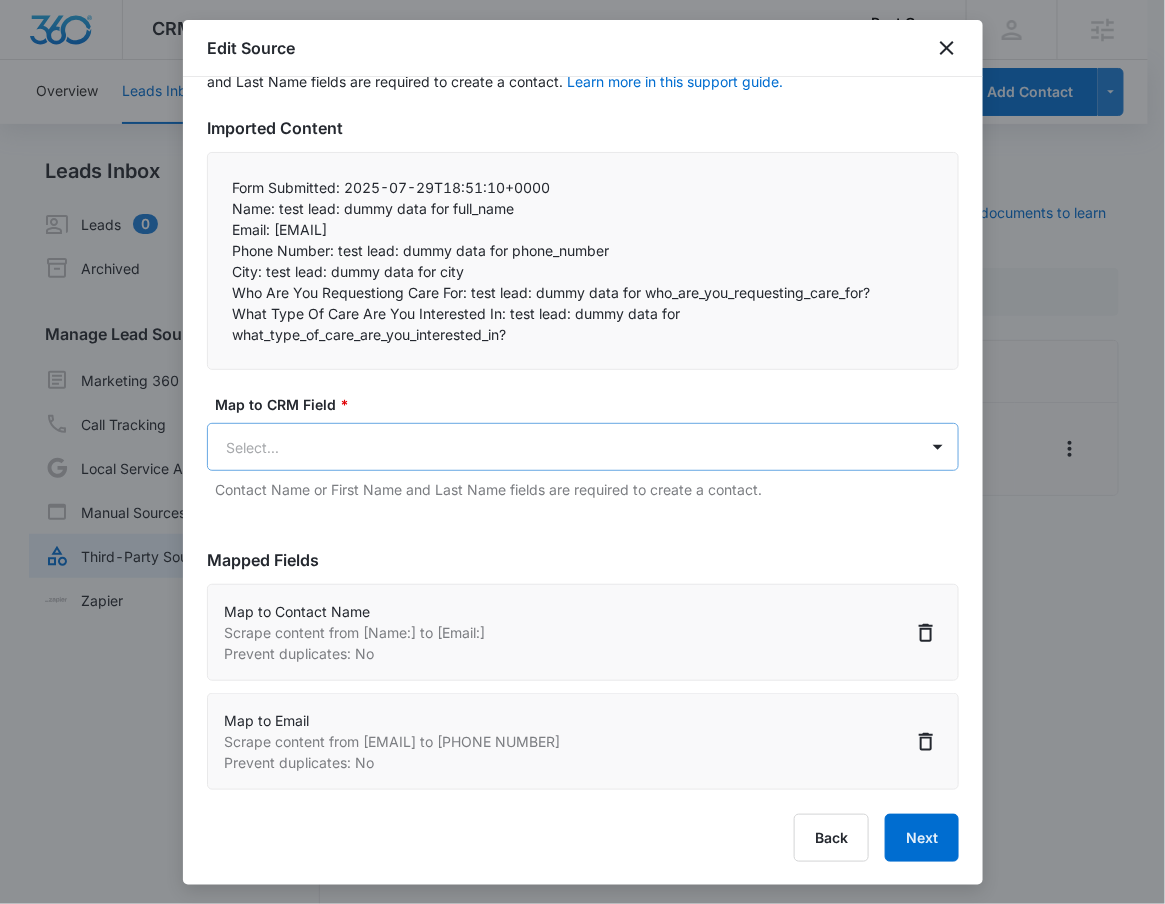 click on "CRM Apps Reputation Forms CRM Email Social POS Content Ads Intelligence Files Brand Settings Best Care M331953 Your Accounts View All RN Robert Nguyen robert.nguyen@madwire.com My Profile Notifications Support Logout Terms & Conditions   •   Privacy Policy Agencies Overview Leads Inbox Contacts Organizations History Deals Projects Tasks Calendar Lists Reports Settings Add Contact Leads Inbox Leads 0 Archived Manage Lead Sources Marketing 360 Forms Call Tracking Local Service Ads Manual Sources Third-Party Sources Zapier Third-Party Sources Manually sync your third-party platform sources and assign them to contacts.   Visit our support documents to learn more. Source Source Name Submissions   Facebook Lead Generation (Zap) 19 submissions Showing   1-1   of   1 Best Care - CRM Manage Third-Party Sources - Marketing 360®
Edit Source Step 2 of 4 Field Mapping   Learn more in this support guide. Imported Content  Form Submitted: 2025-07-29T18:51:10+0000 Name: test lead: dummy data for full_name" at bounding box center [582, 464] 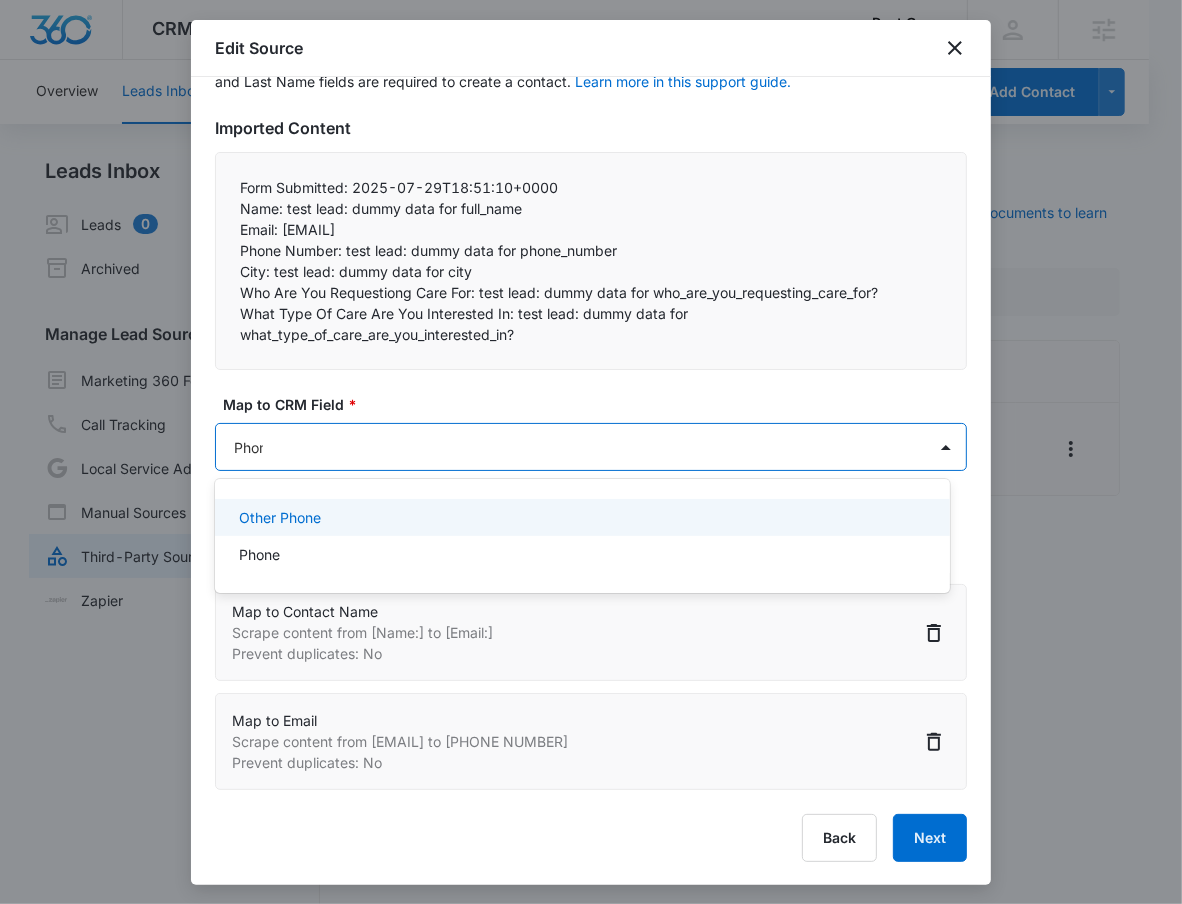 type on "Phone" 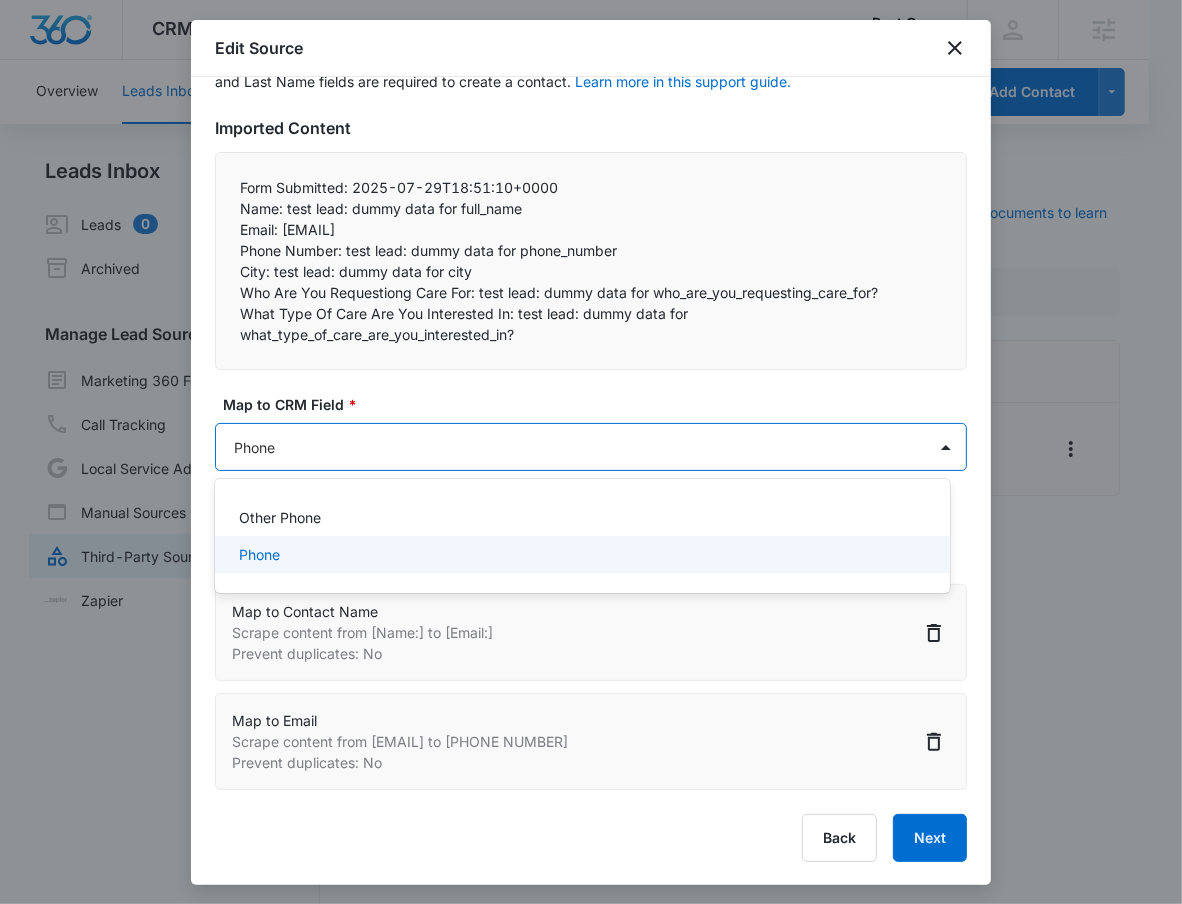 click on "Phone" at bounding box center [580, 554] 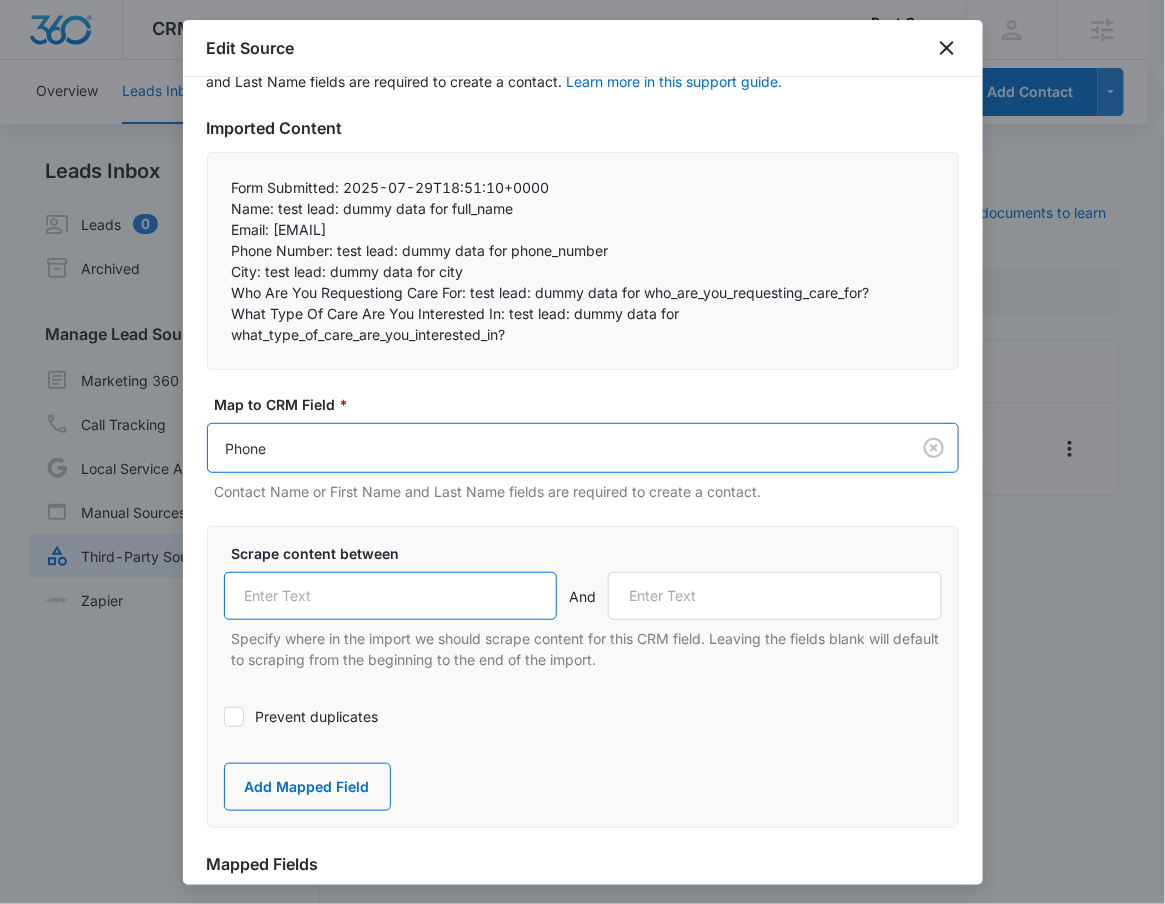 click at bounding box center (391, 596) 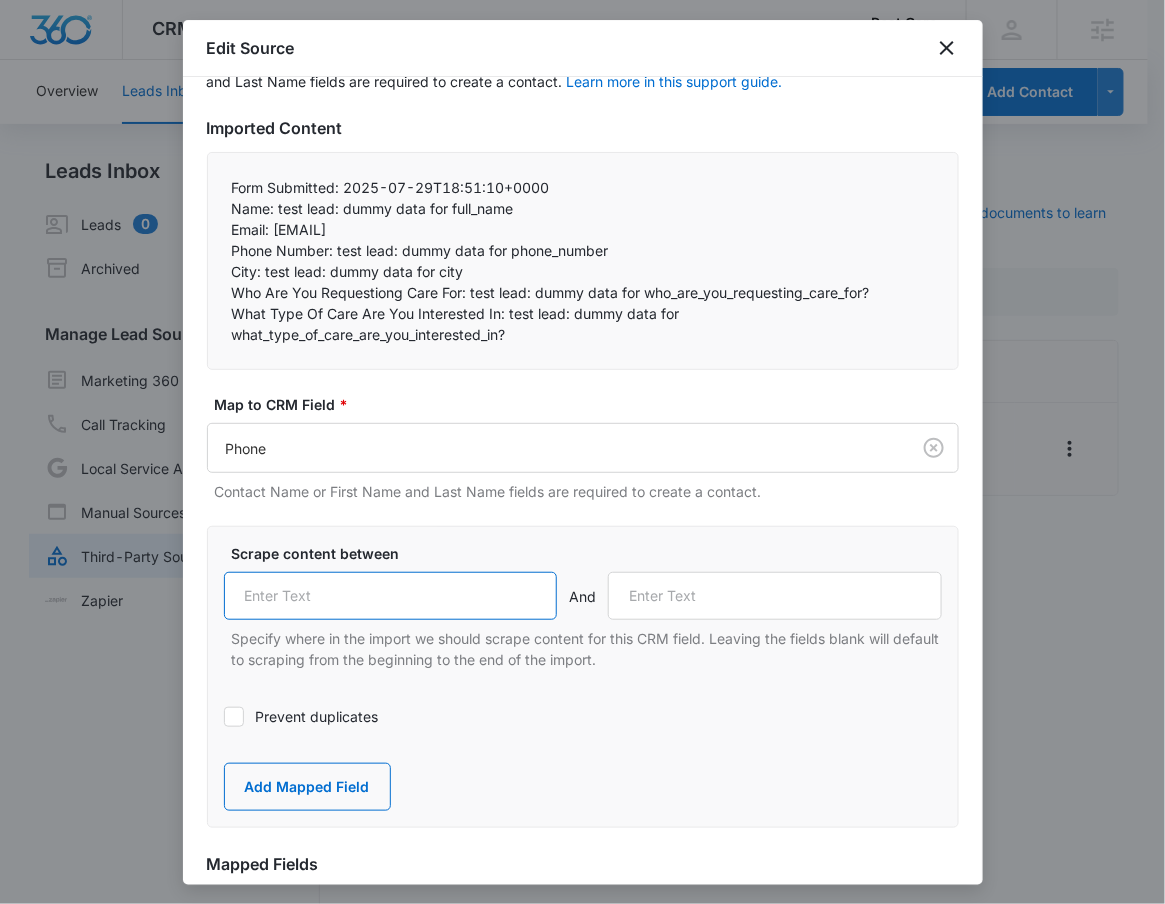 paste on "Phone Number:" 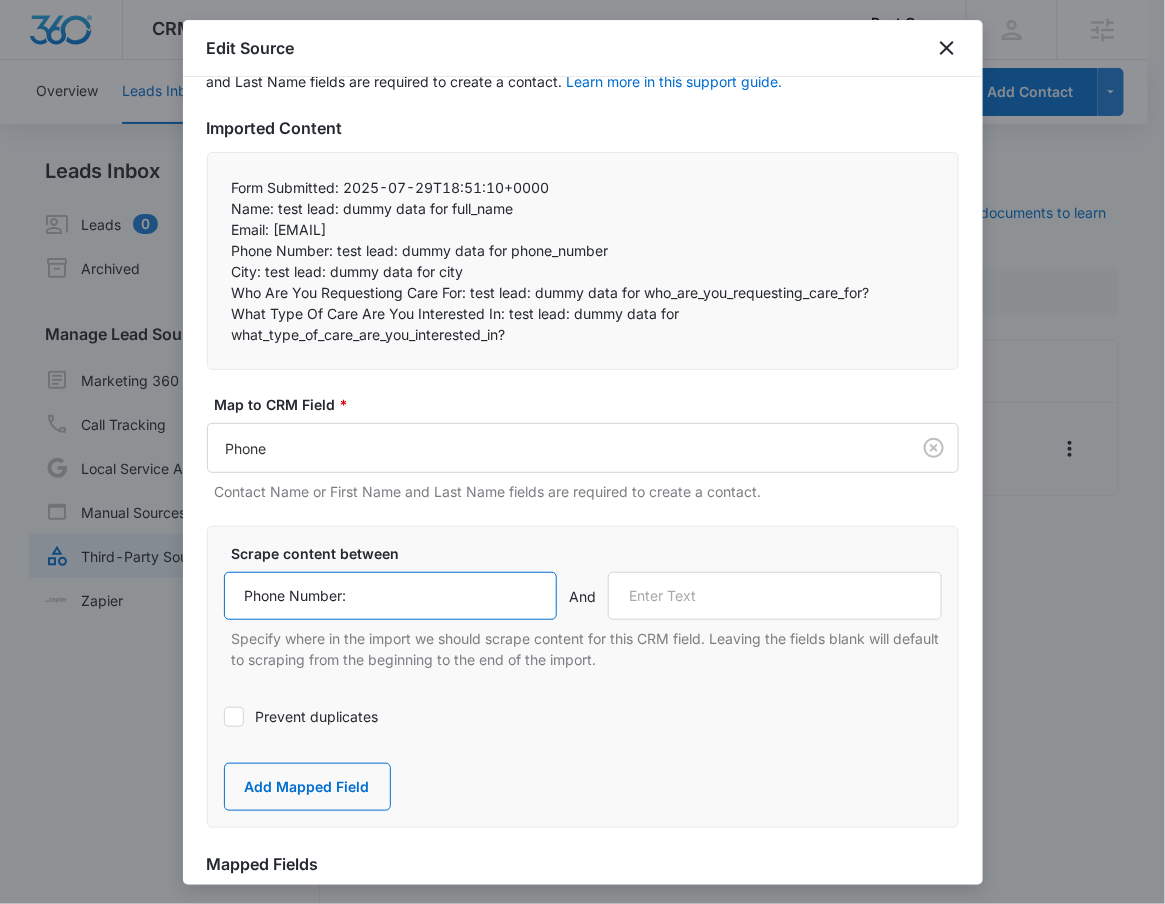 type on "Phone Number:" 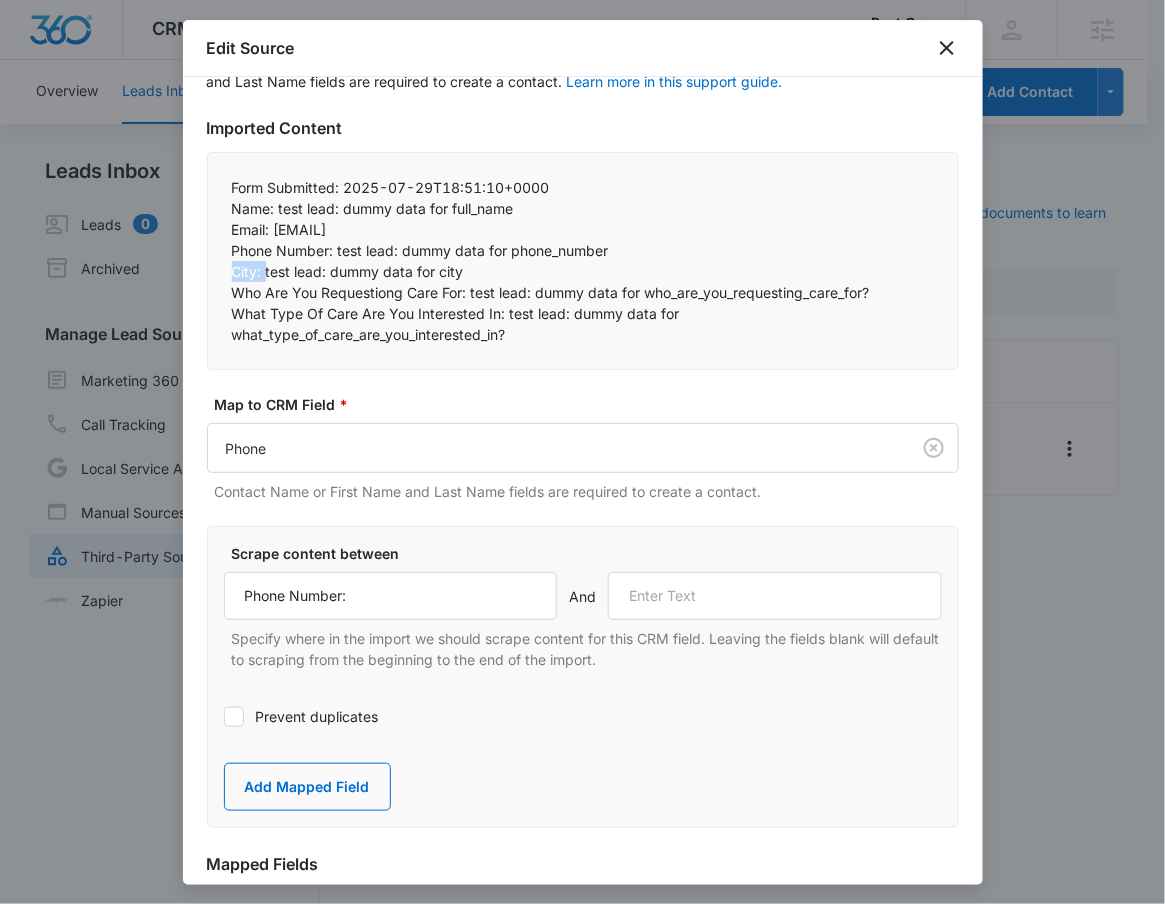 drag, startPoint x: 231, startPoint y: 268, endPoint x: 264, endPoint y: 271, distance: 33.13608 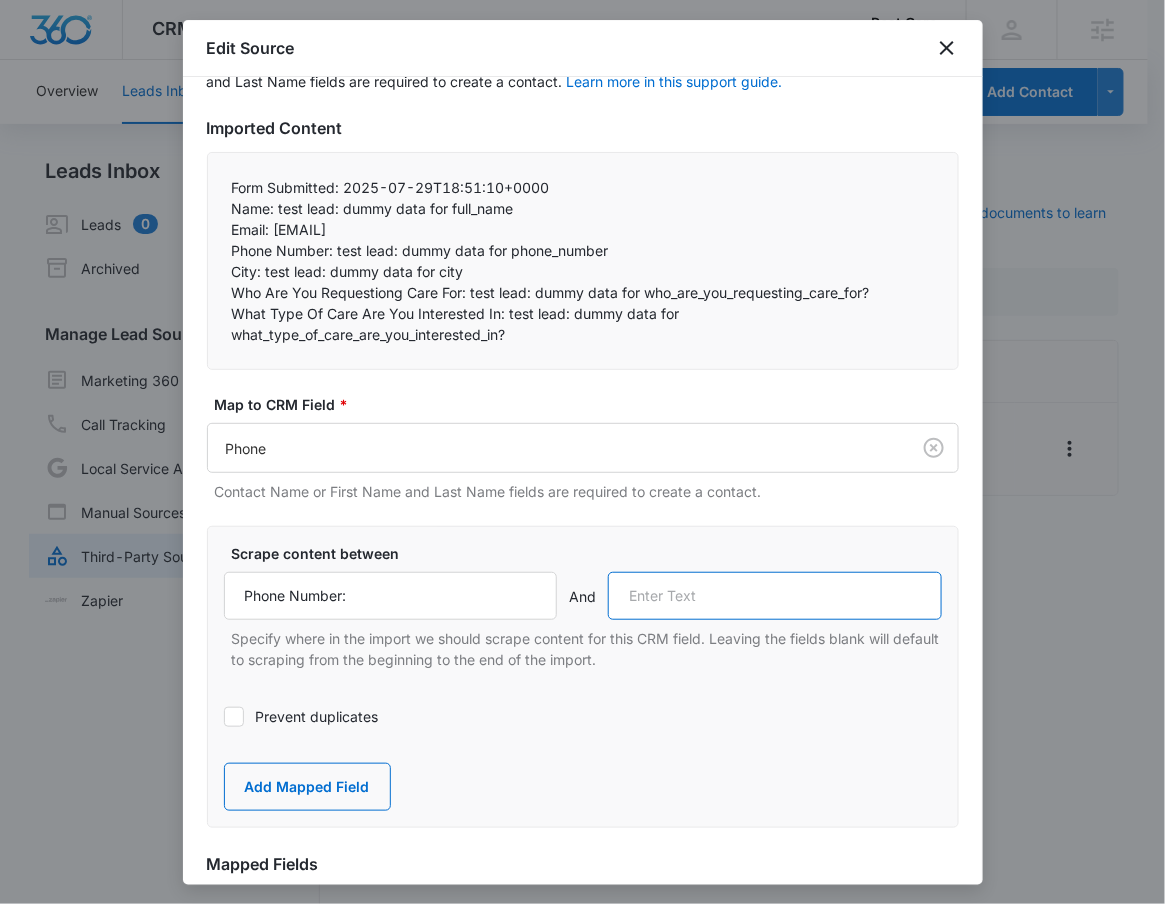 click at bounding box center (775, 596) 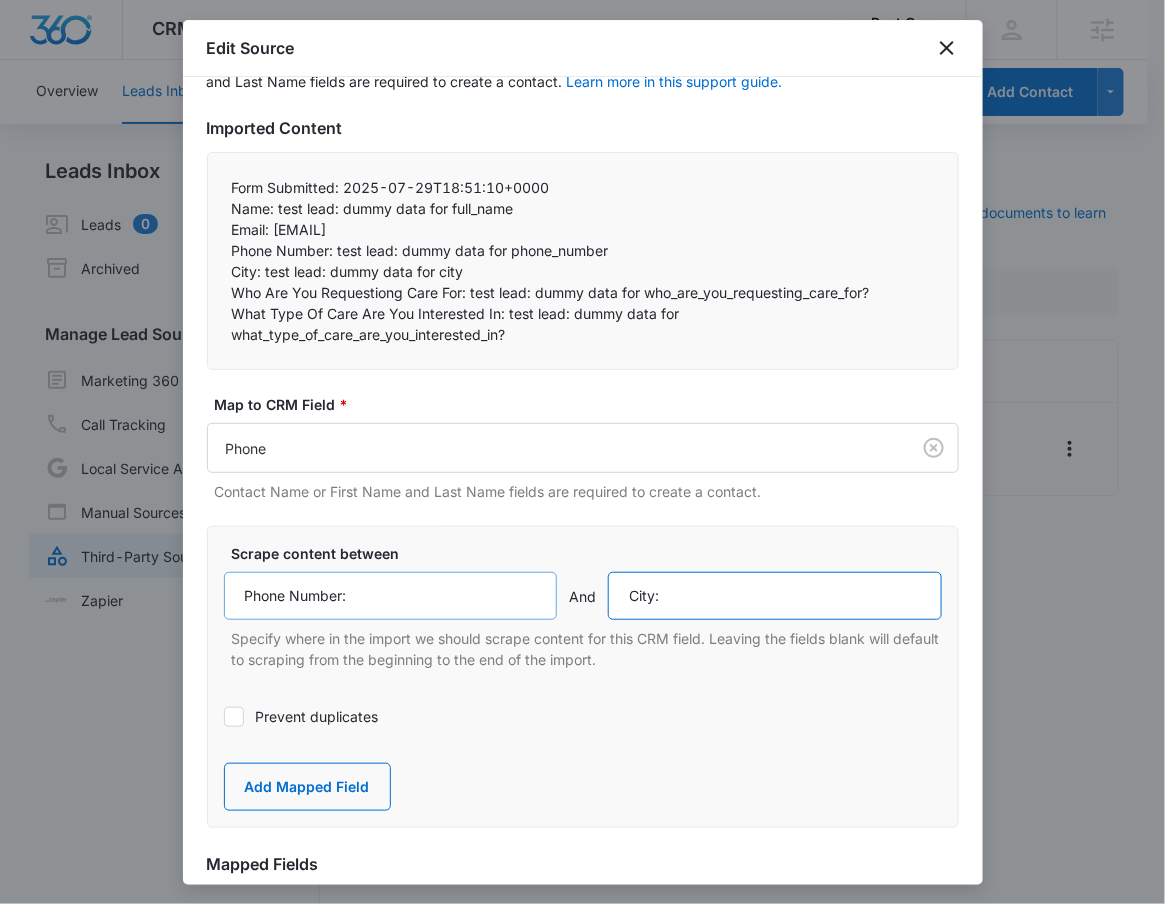 type on "City:" 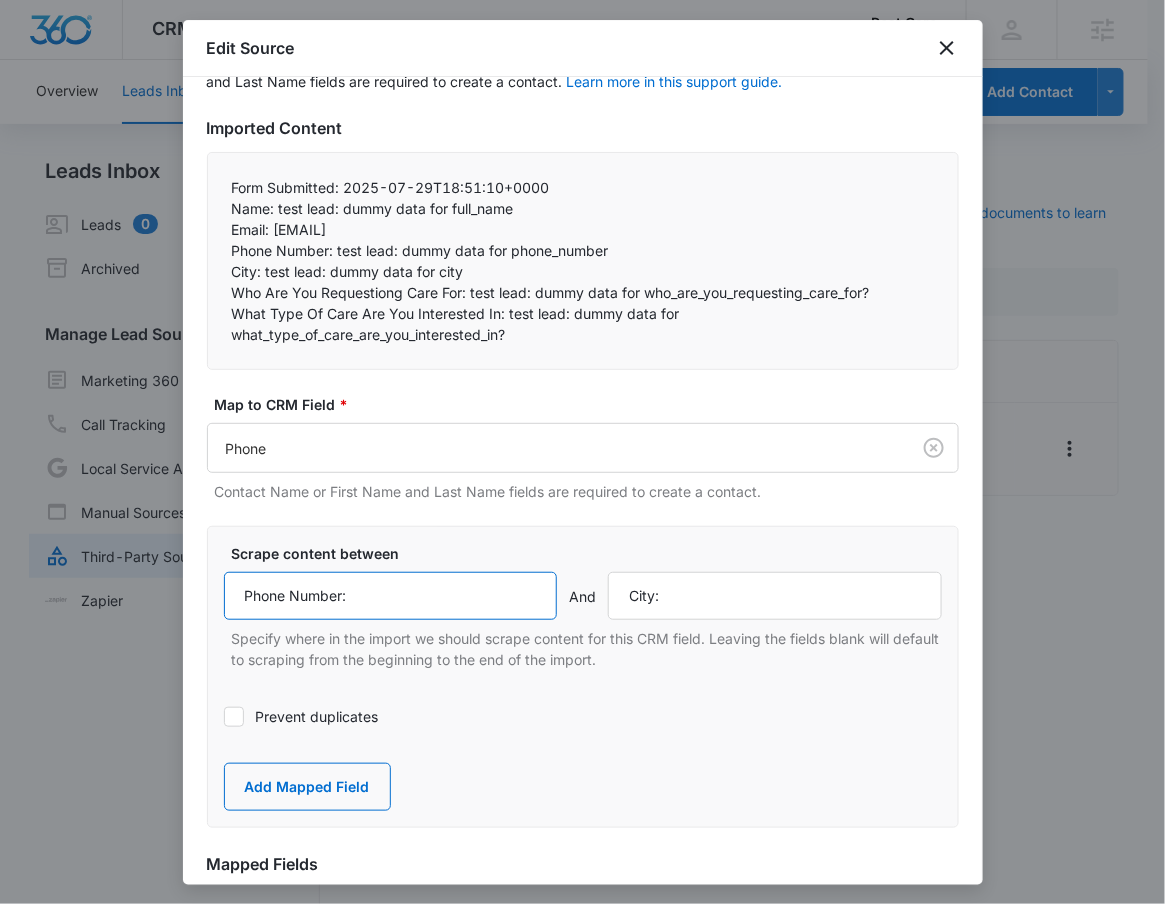 click on "Phone Number:" at bounding box center [391, 596] 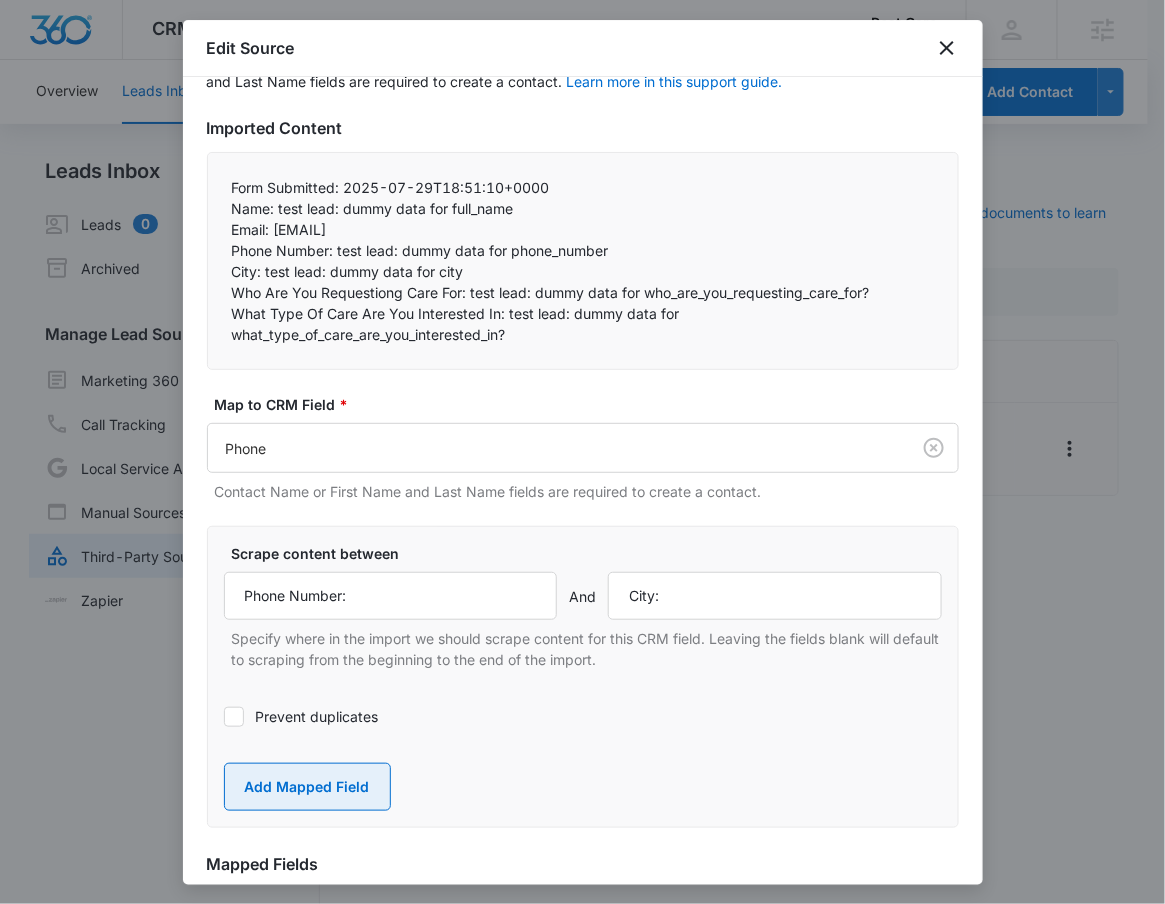 click on "Add Mapped Field" at bounding box center (307, 787) 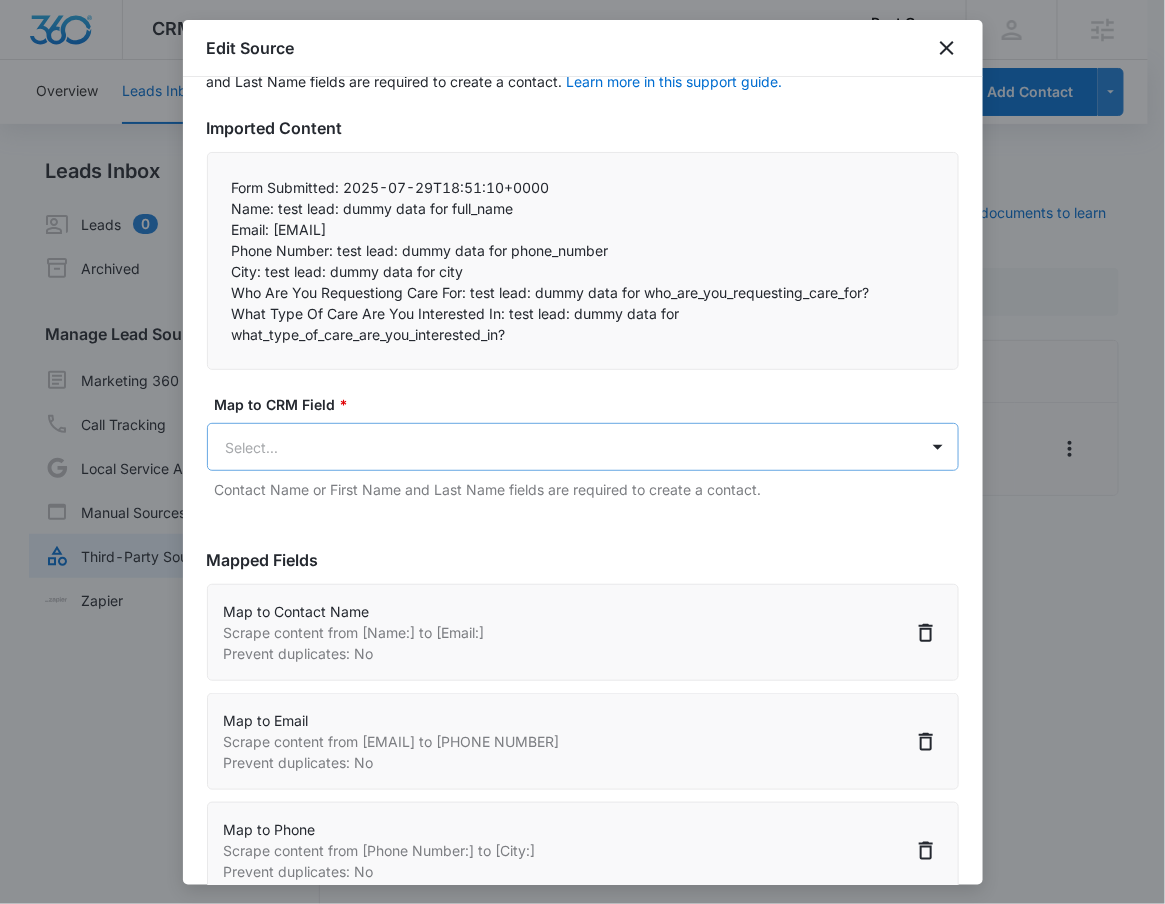 click on "CRM Apps Reputation Forms CRM Email Social POS Content Ads Intelligence Files Brand Settings Best Care M331953 Your Accounts View All RN Robert Nguyen robert.nguyen@madwire.com My Profile Notifications Support Logout Terms & Conditions   •   Privacy Policy Agencies Overview Leads Inbox Contacts Organizations History Deals Projects Tasks Calendar Lists Reports Settings Add Contact Leads Inbox Leads 0 Archived Manage Lead Sources Marketing 360 Forms Call Tracking Local Service Ads Manual Sources Third-Party Sources Zapier Third-Party Sources Manually sync your third-party platform sources and assign them to contacts.   Visit our support documents to learn more. Source Source Name Submissions   Facebook Lead Generation (Zap) 19 submissions Showing   1-1   of   1 Best Care - CRM Manage Third-Party Sources - Marketing 360®
Edit Source Step 2 of 4 Field Mapping   Learn more in this support guide. Imported Content  Form Submitted: 2025-07-29T18:51:10+0000 Name: test lead: dummy data for full_name" at bounding box center (582, 464) 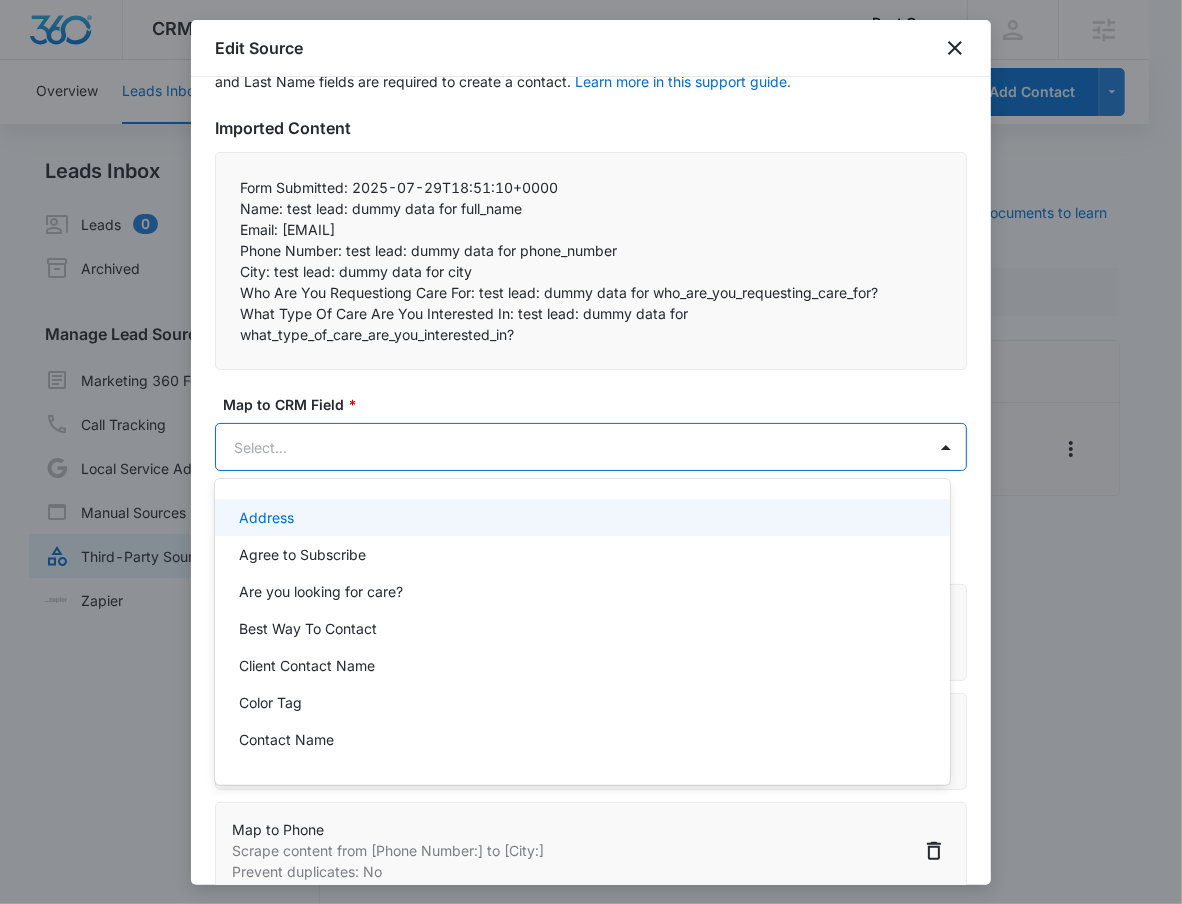 paste on "City:" 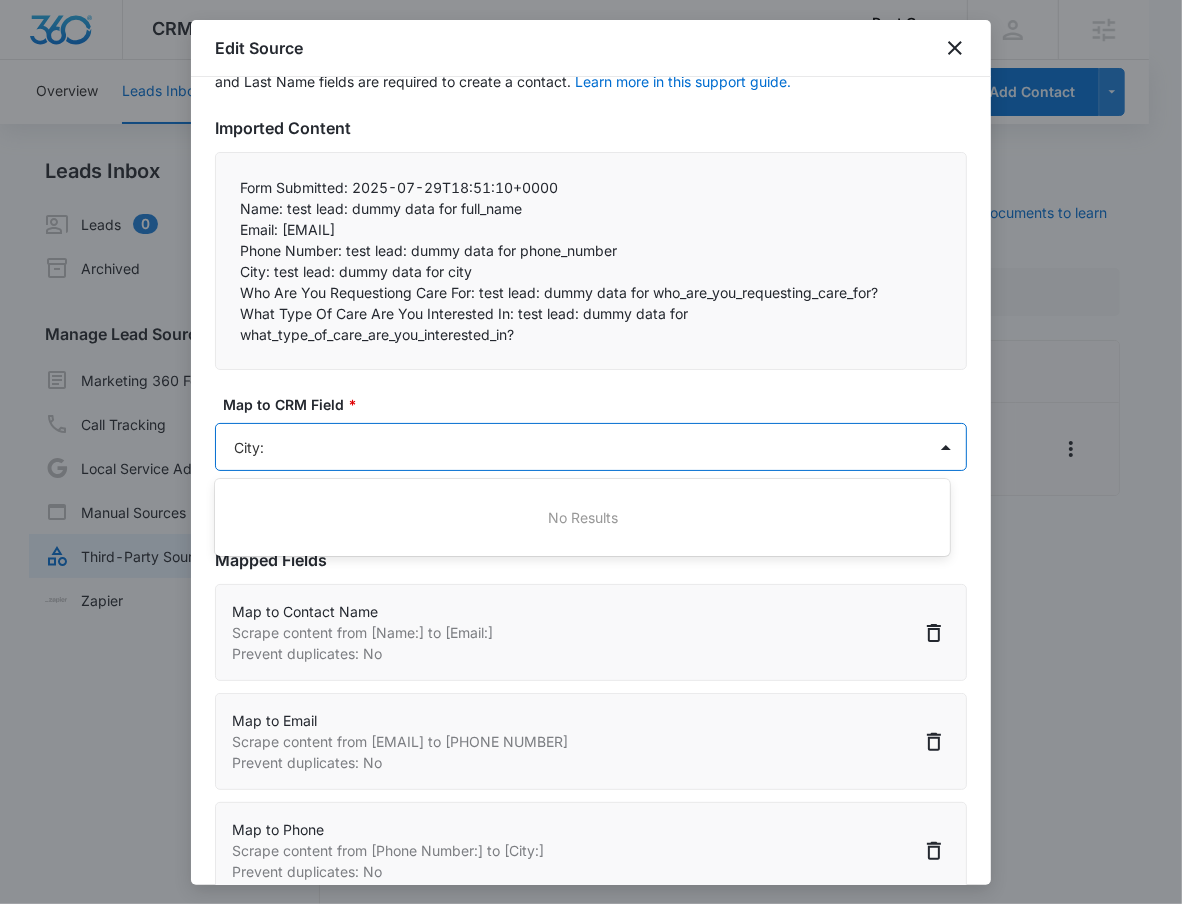 click at bounding box center [591, 452] 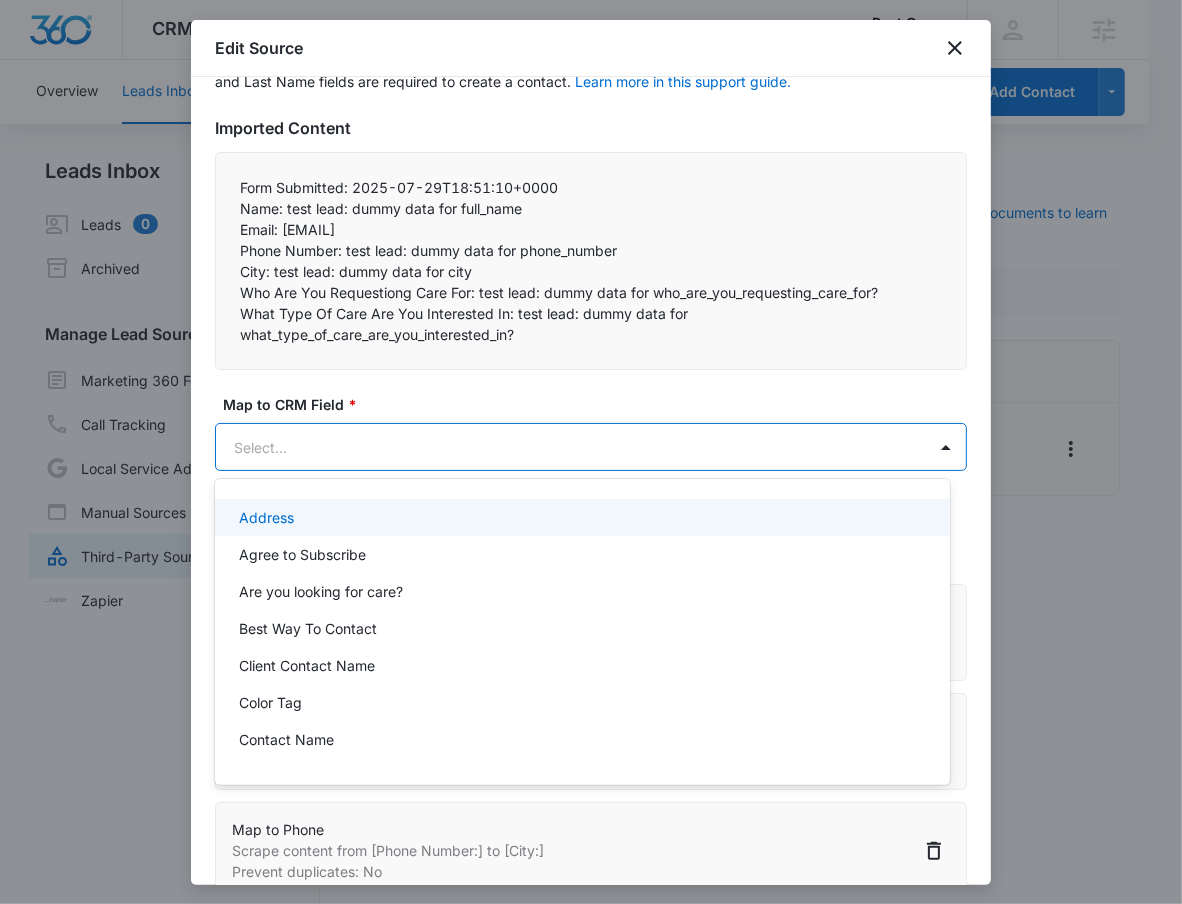 click on "CRM Apps Reputation Forms CRM Email Social POS Content Ads Intelligence Files Brand Settings Best Care M331953 Your Accounts View All RN Robert Nguyen robert.nguyen@madwire.com My Profile Notifications Support Logout Terms & Conditions   •   Privacy Policy Agencies Overview Leads Inbox Contacts Organizations History Deals Projects Tasks Calendar Lists Reports Settings Add Contact Leads Inbox Leads 0 Archived Manage Lead Sources Marketing 360 Forms Call Tracking Local Service Ads Manual Sources Third-Party Sources Zapier Third-Party Sources Manually sync your third-party platform sources and assign them to contacts.   Visit our support documents to learn more. Source Source Name Submissions   Facebook Lead Generation (Zap) 19 submissions Showing   1-1   of   1 Best Care - CRM Manage Third-Party Sources - Marketing 360®
Edit Source Step 2 of 4 Field Mapping   Learn more in this support guide. Imported Content  Form Submitted: 2025-07-29T18:51:10+0000 Name: test lead: dummy data for full_name" at bounding box center (591, 452) 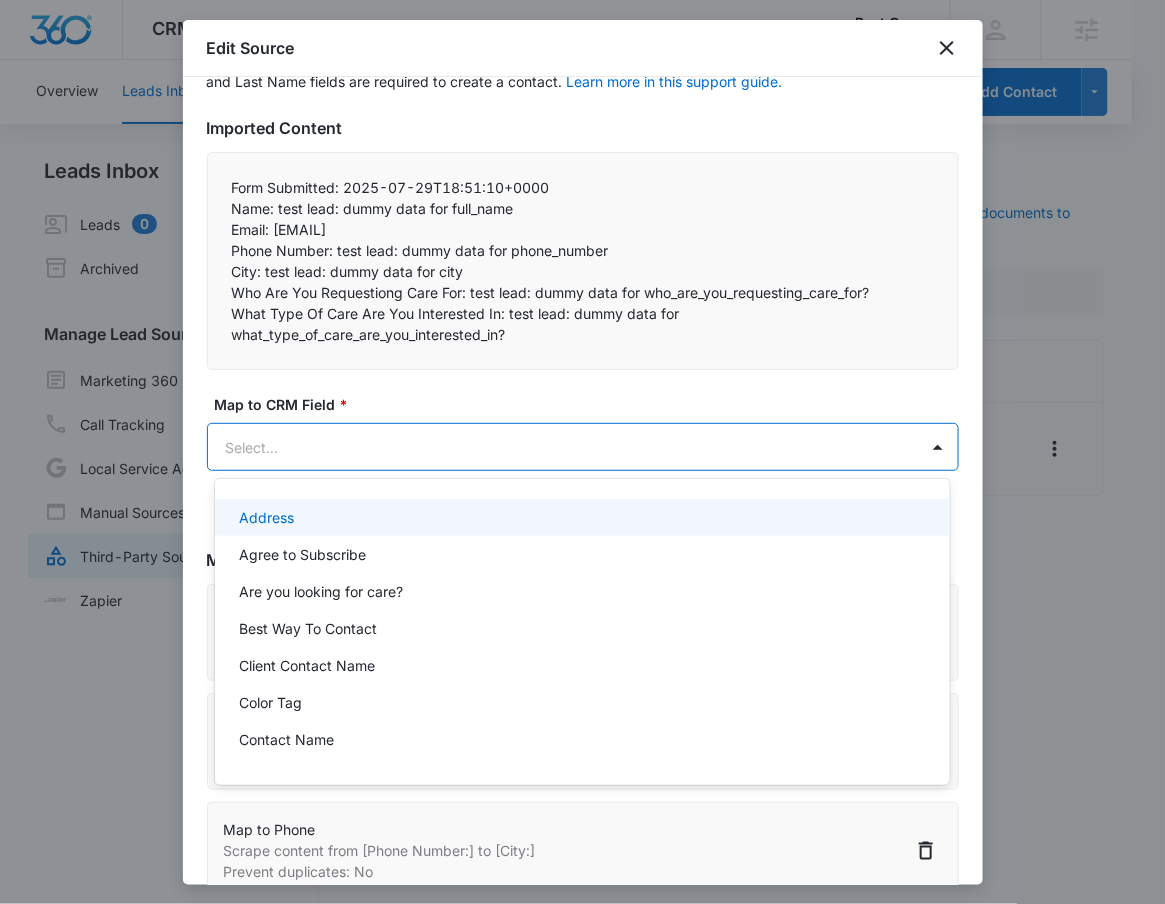 click on "CRM Apps Reputation Forms CRM Email Social POS Content Ads Intelligence Files Brand Settings Best Care M331953 Your Accounts View All RN Robert Nguyen robert.nguyen@madwire.com My Profile Notifications Support Logout Terms & Conditions   •   Privacy Policy Agencies Overview Leads Inbox Contacts Organizations History Deals Projects Tasks Calendar Lists Reports Settings Add Contact Leads Inbox Leads 0 Archived Manage Lead Sources Marketing 360 Forms Call Tracking Local Service Ads Manual Sources Third-Party Sources Zapier Third-Party Sources Manually sync your third-party platform sources and assign them to contacts.   Visit our support documents to learn more. Source Source Name Submissions   Facebook Lead Generation (Zap) 19 submissions Showing   1-1   of   1 Best Care - CRM Manage Third-Party Sources - Marketing 360®
Edit Source Step 2 of 4 Field Mapping   Learn more in this support guide. Imported Content  Form Submitted: 2025-07-29T18:51:10+0000 Name: test lead: dummy data for full_name" at bounding box center [582, 452] 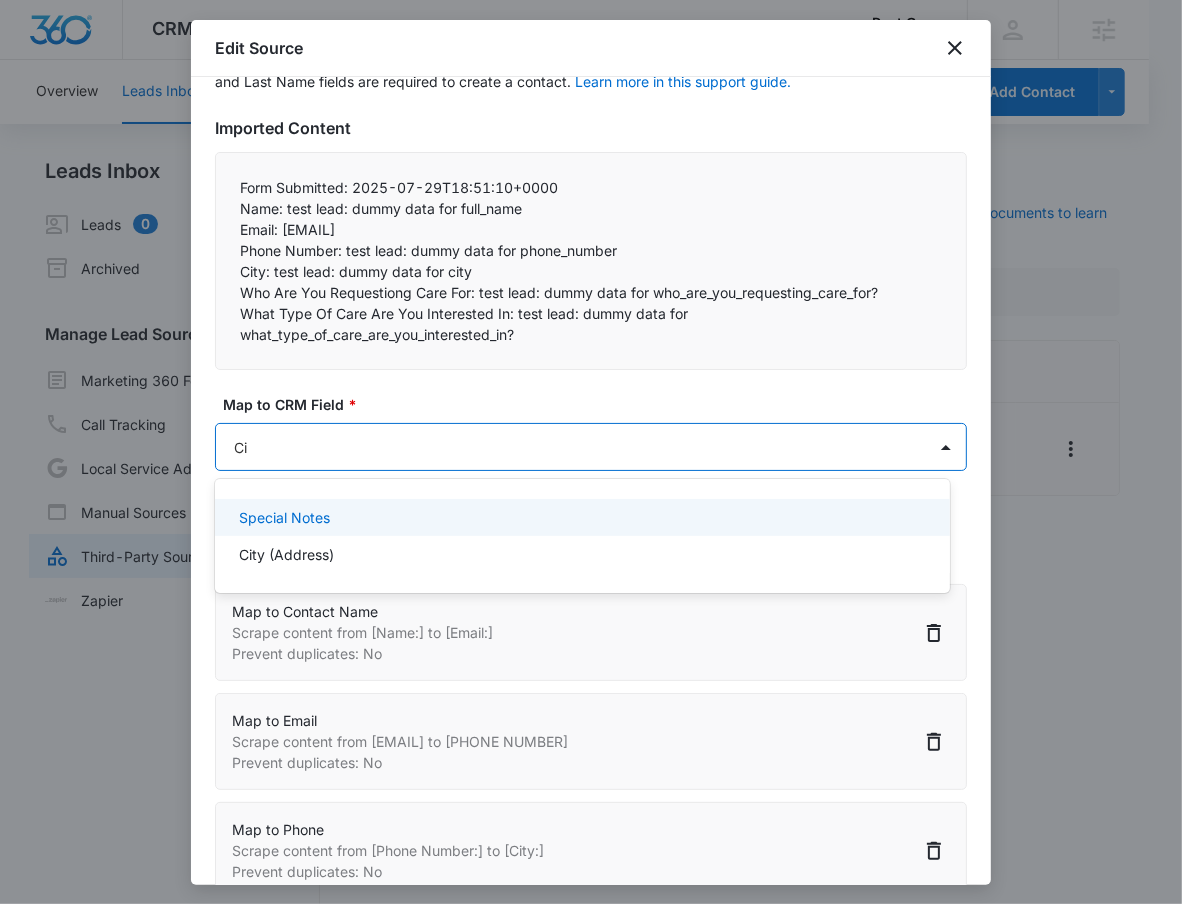 type on "Cit" 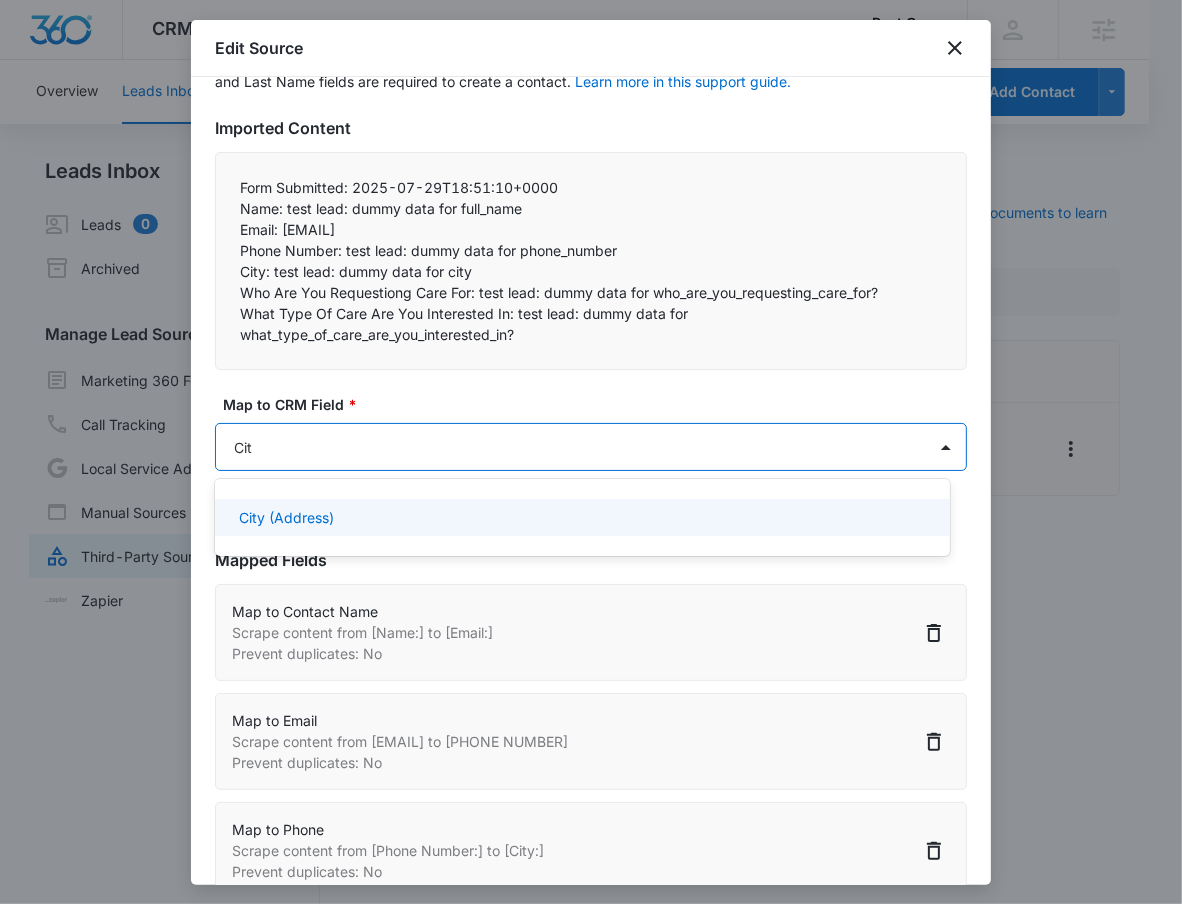 click on "City (Address)" at bounding box center [580, 517] 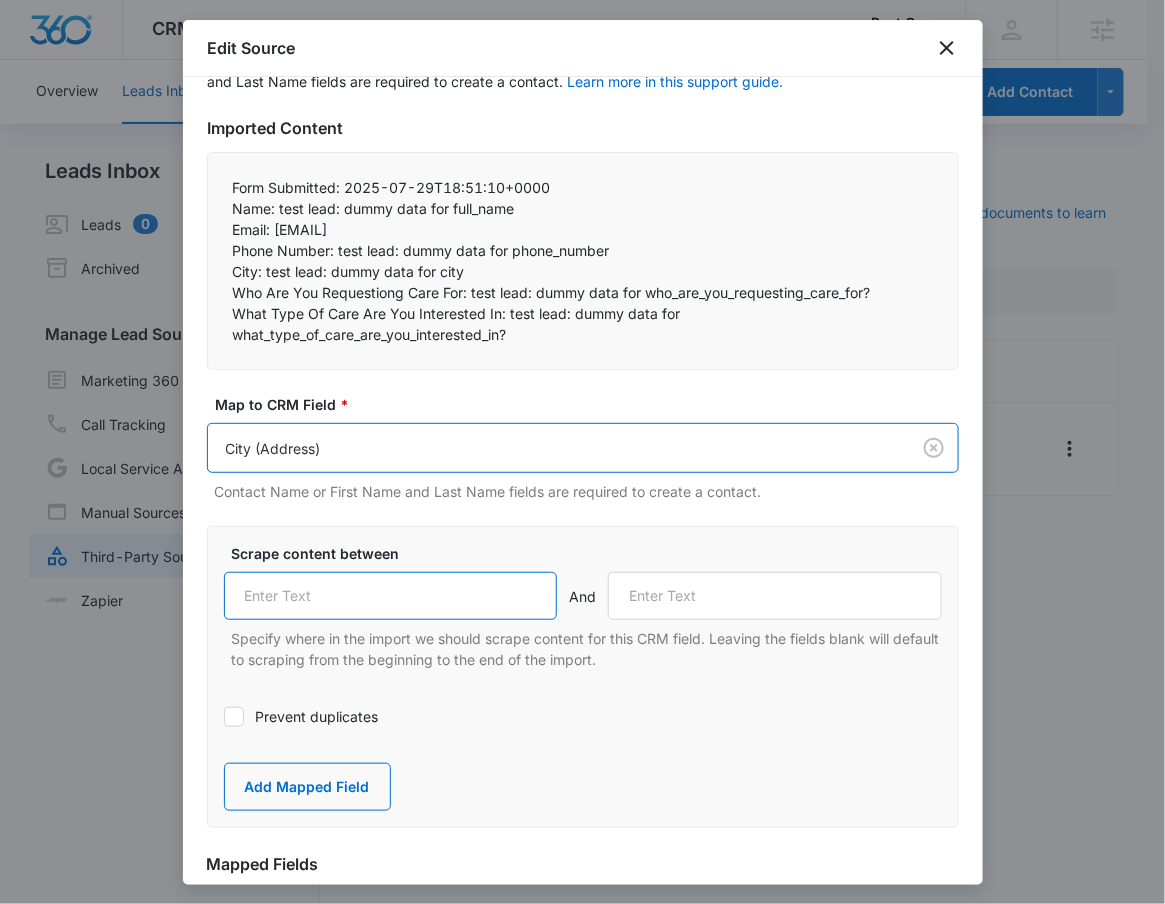 click at bounding box center (391, 596) 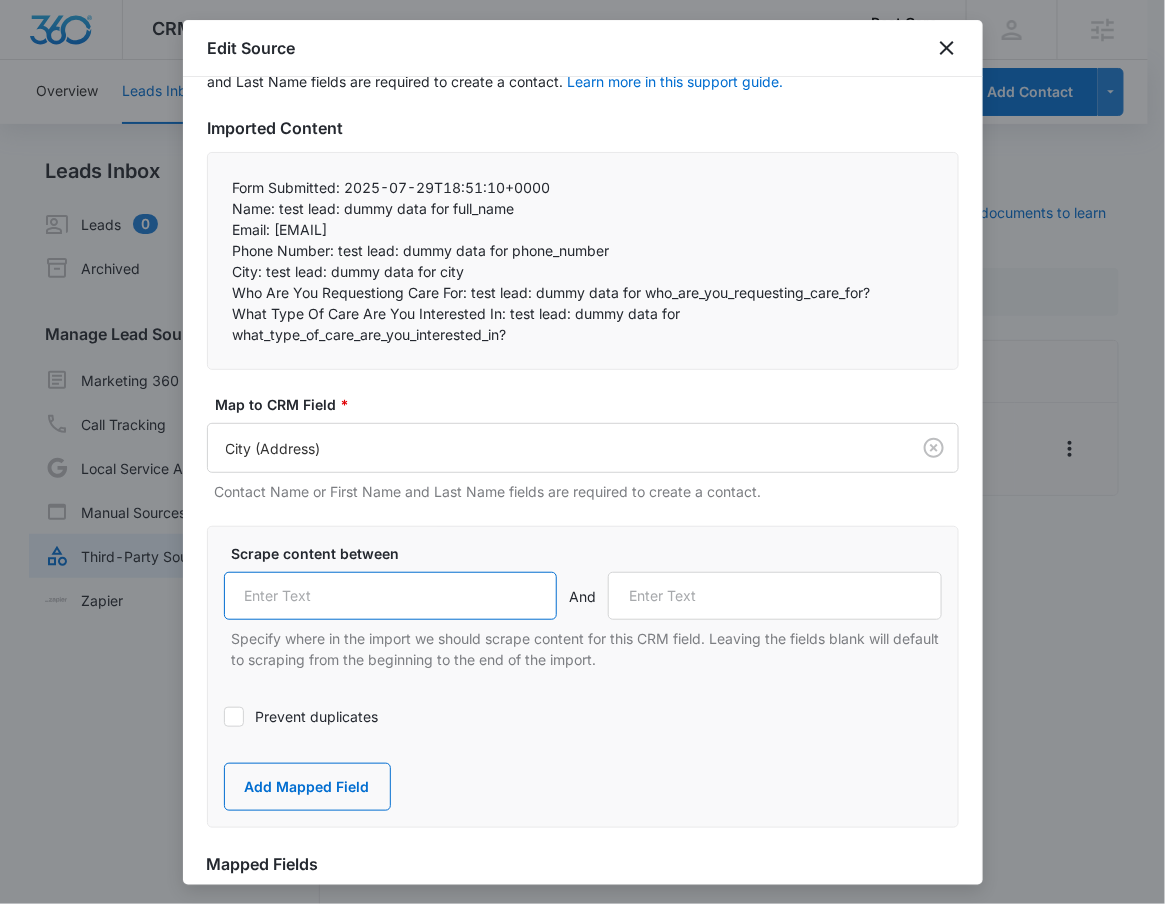 paste on "City:" 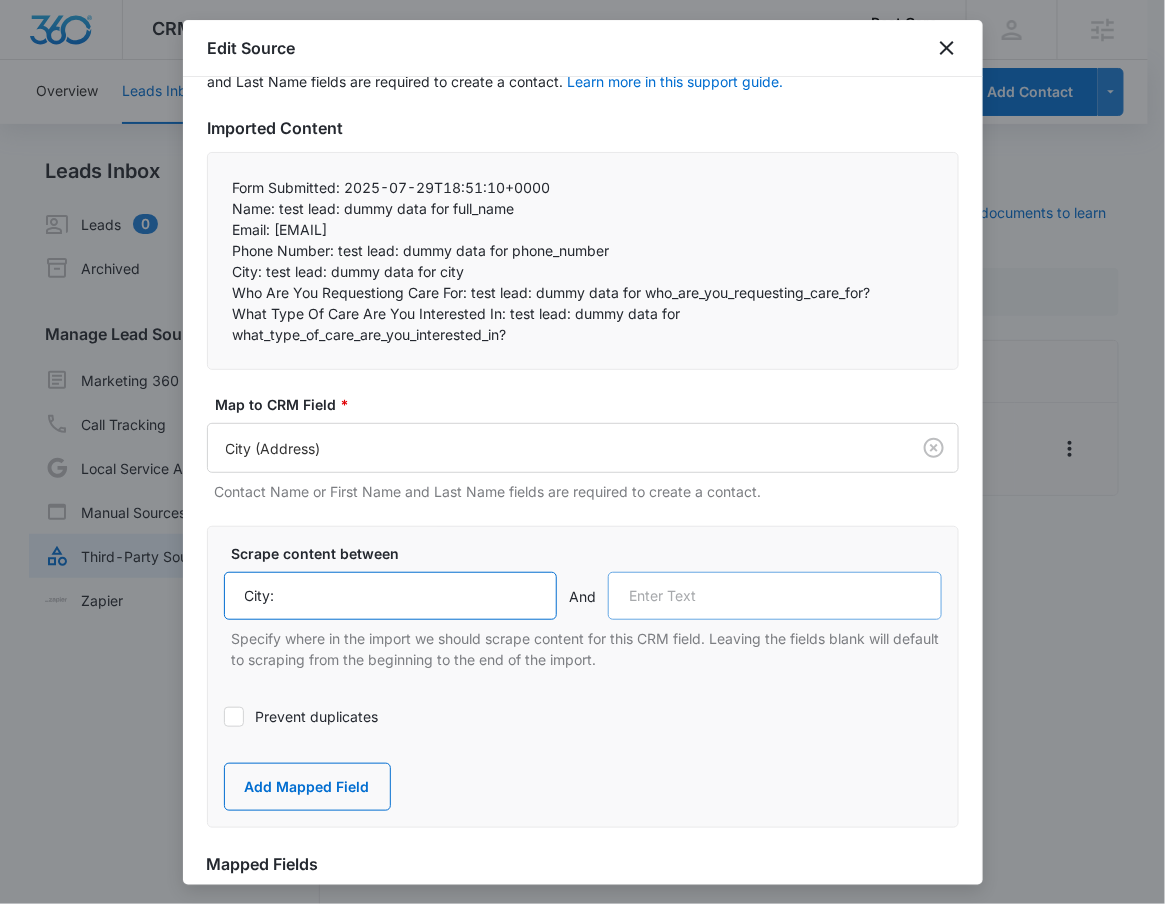 type on "City:" 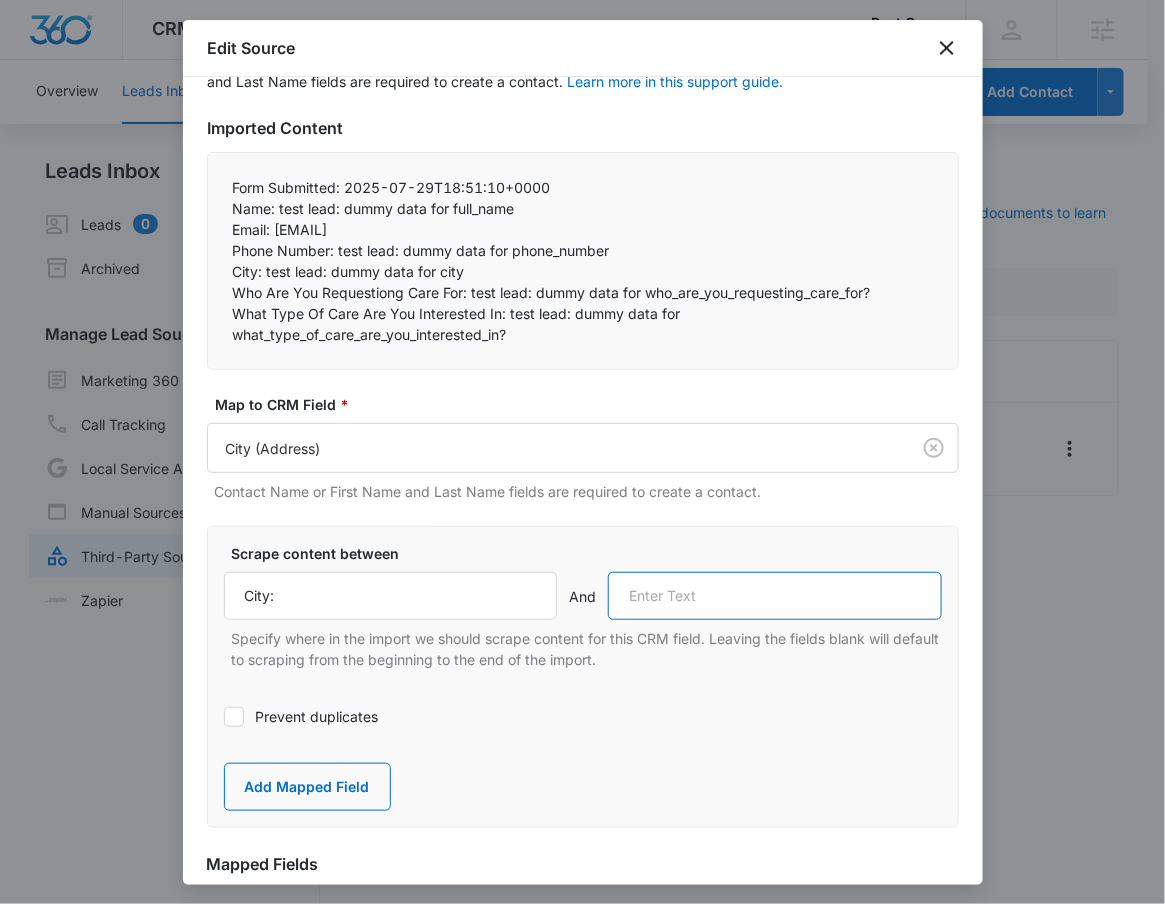 click at bounding box center [775, 596] 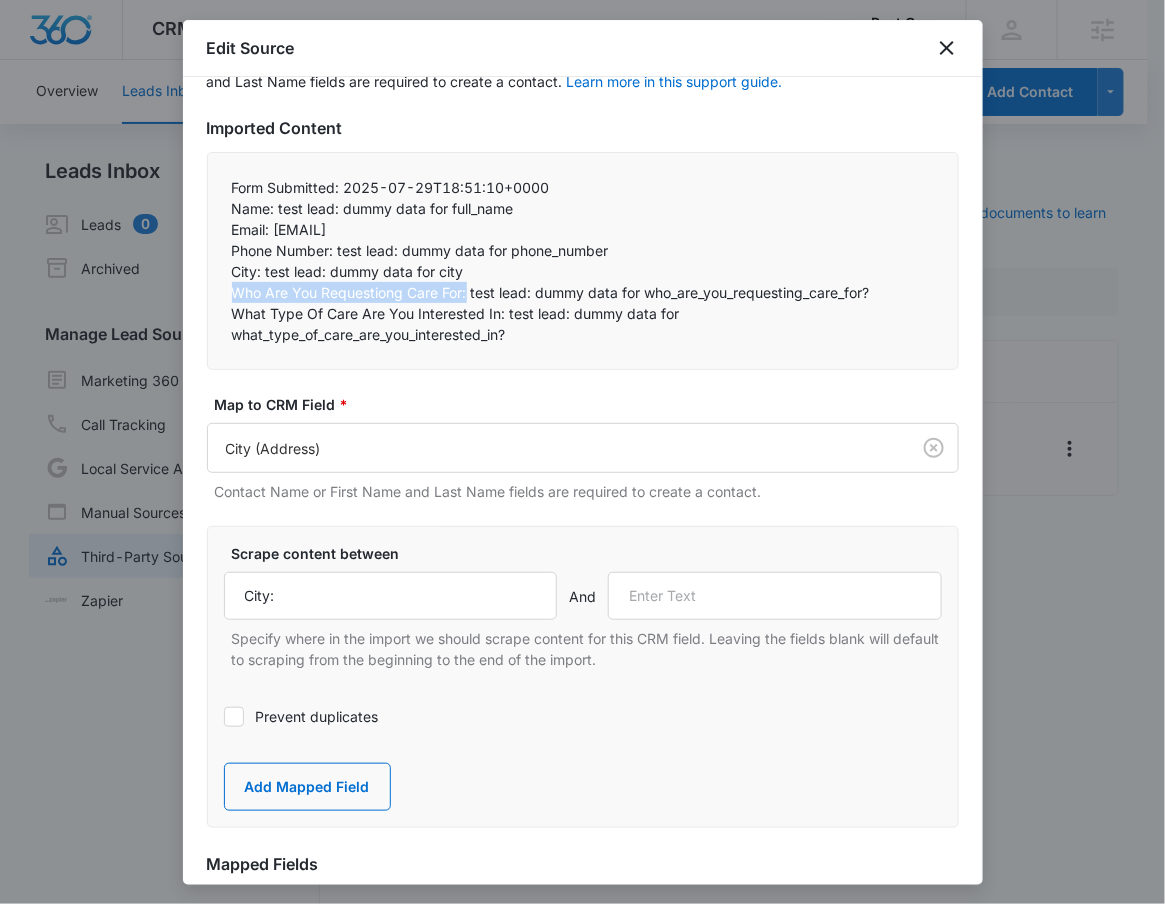 drag, startPoint x: 231, startPoint y: 286, endPoint x: 468, endPoint y: 288, distance: 237.00844 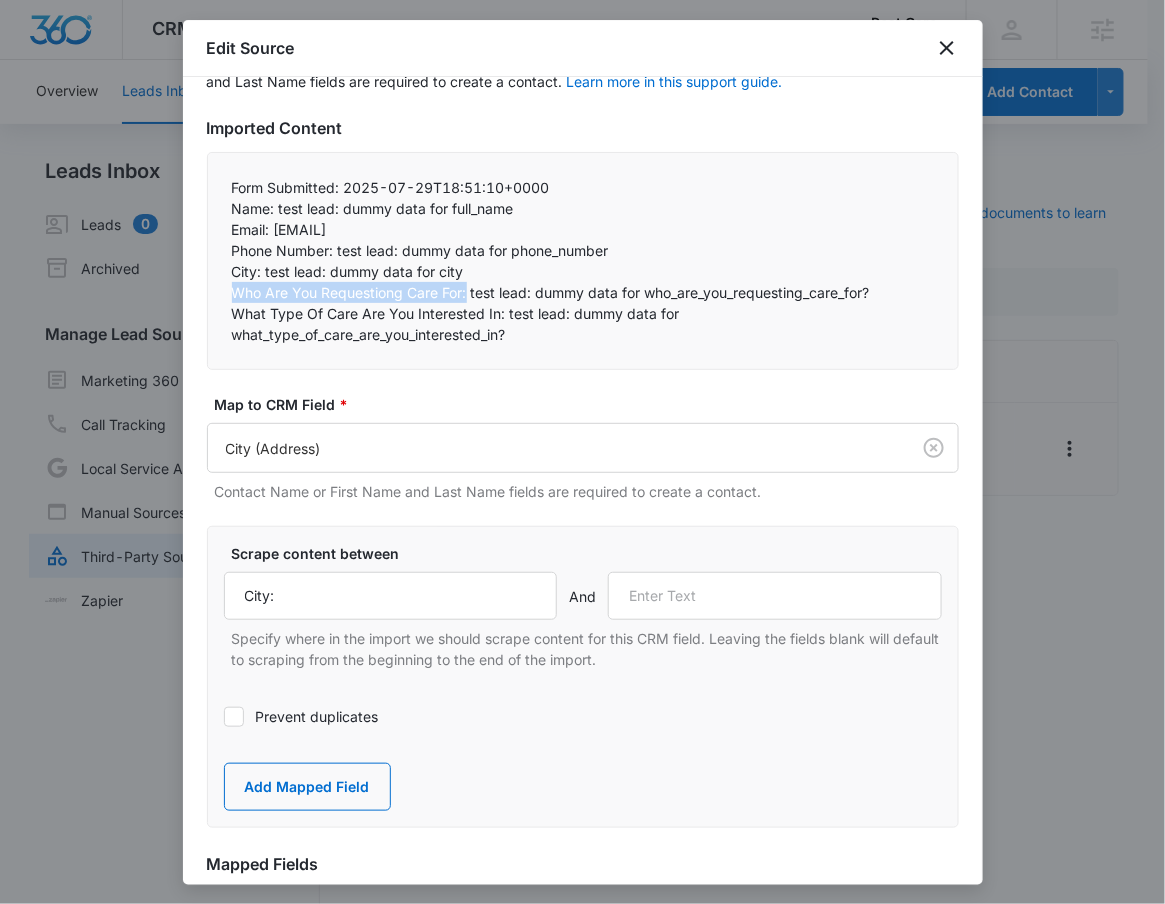copy on "Who Are You Requestiong Care For:" 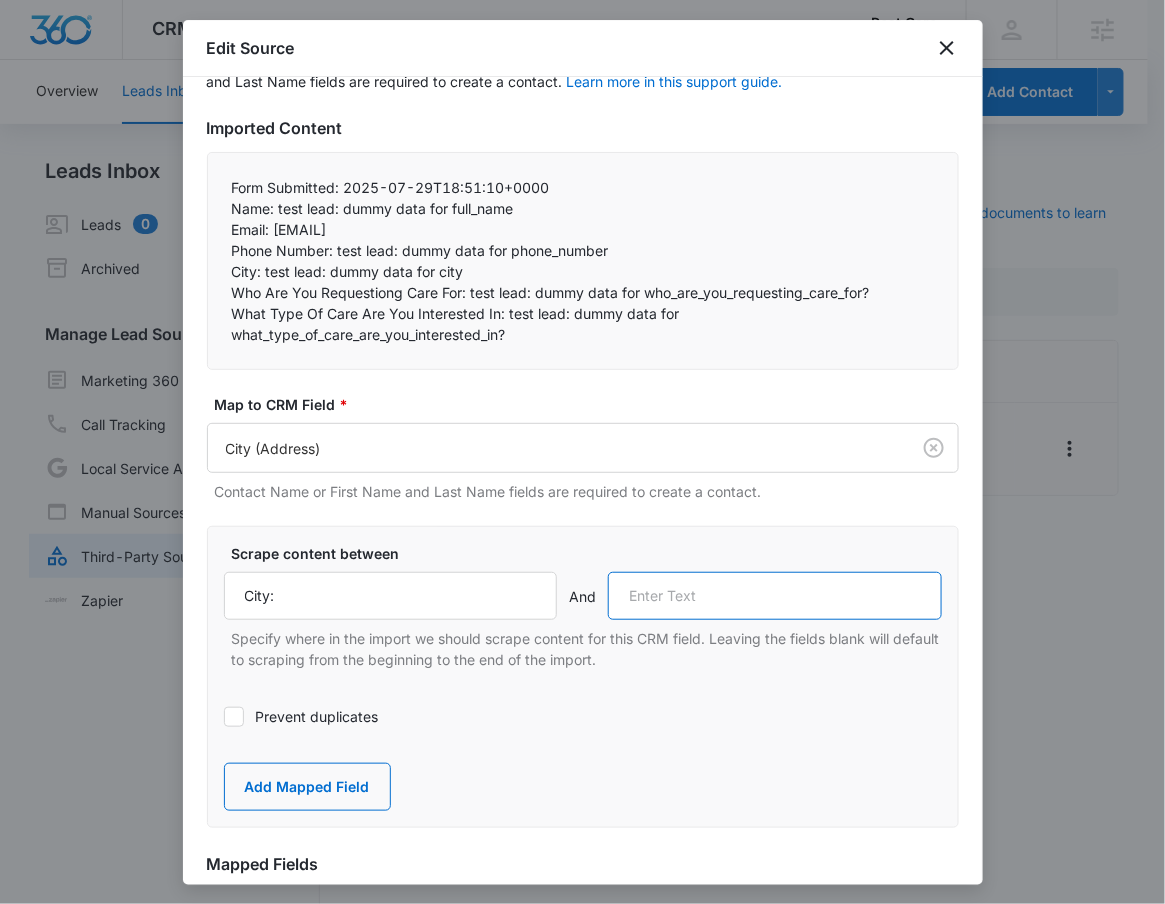click at bounding box center (775, 596) 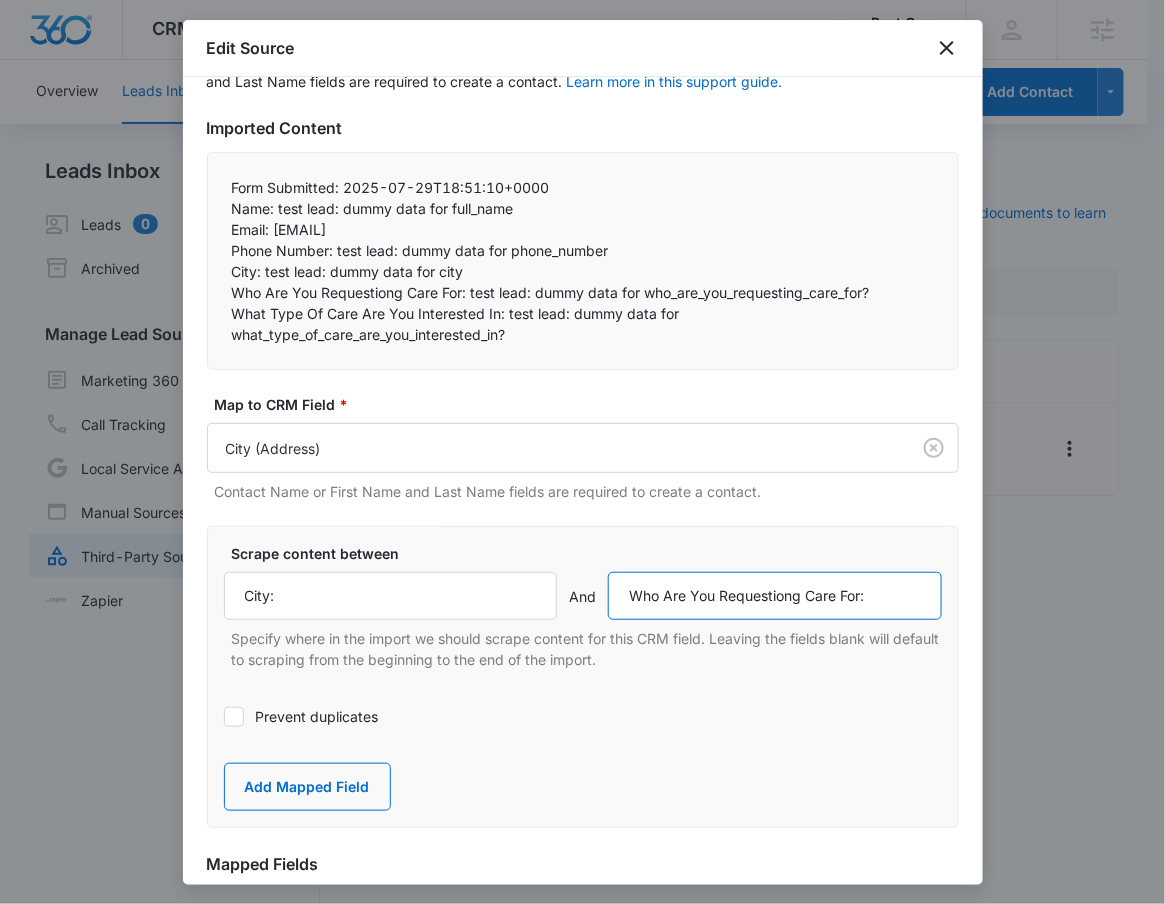 type on "Who Are You Requestiong Care For:" 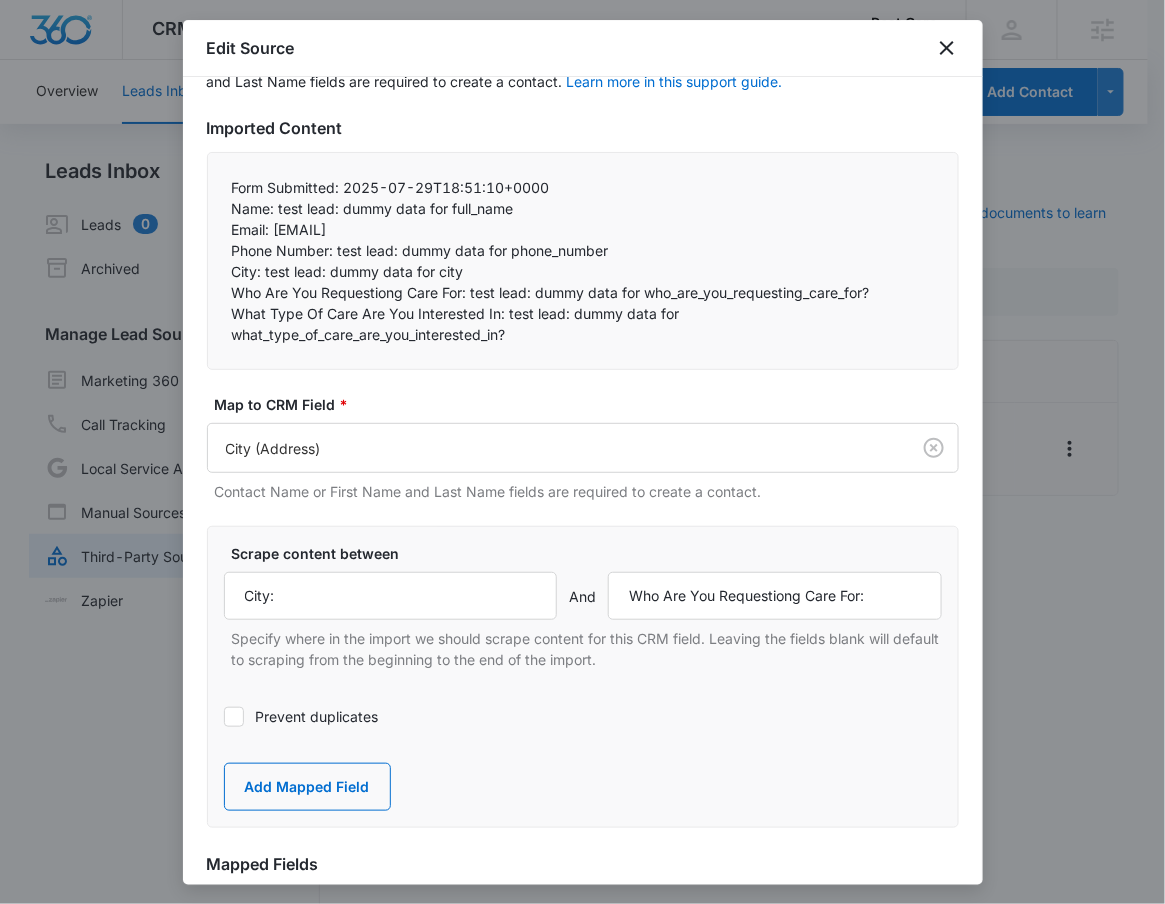 click at bounding box center (582, 452) 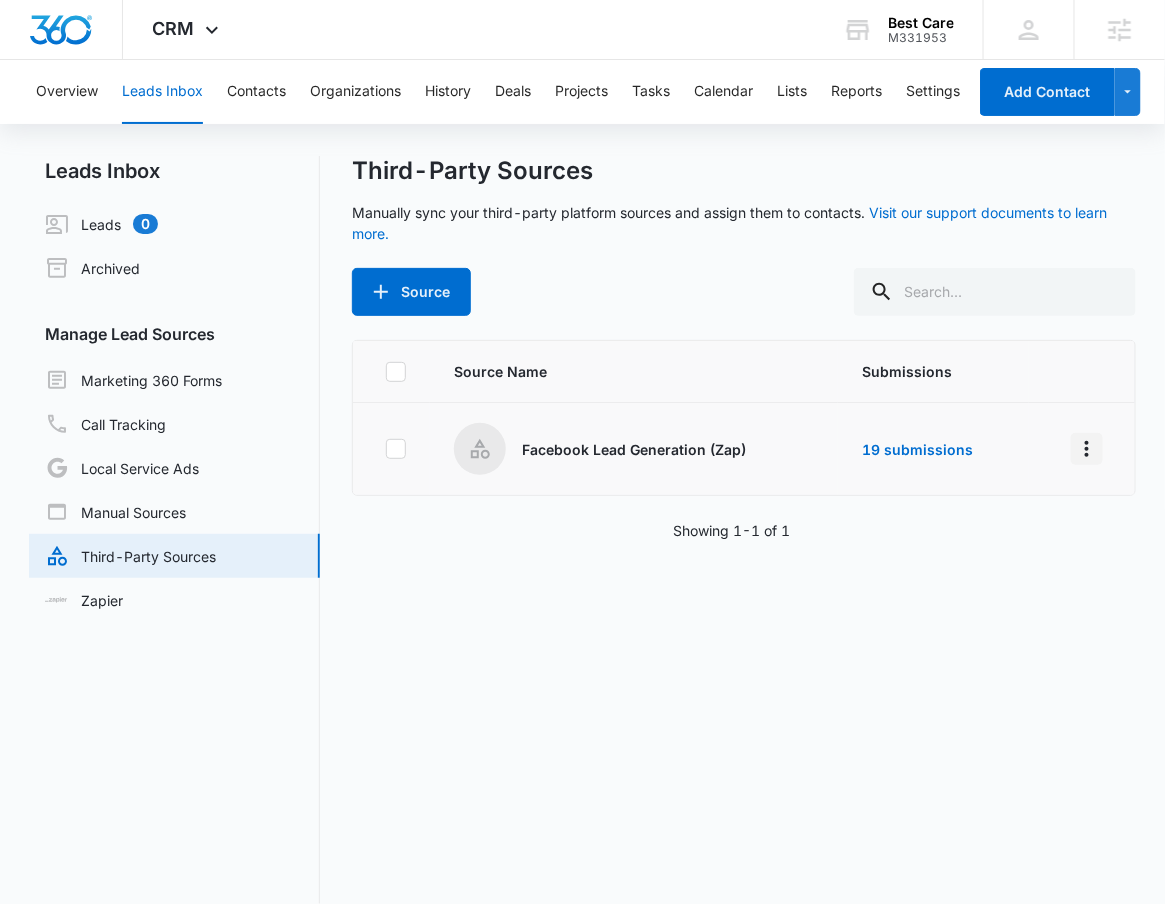 click 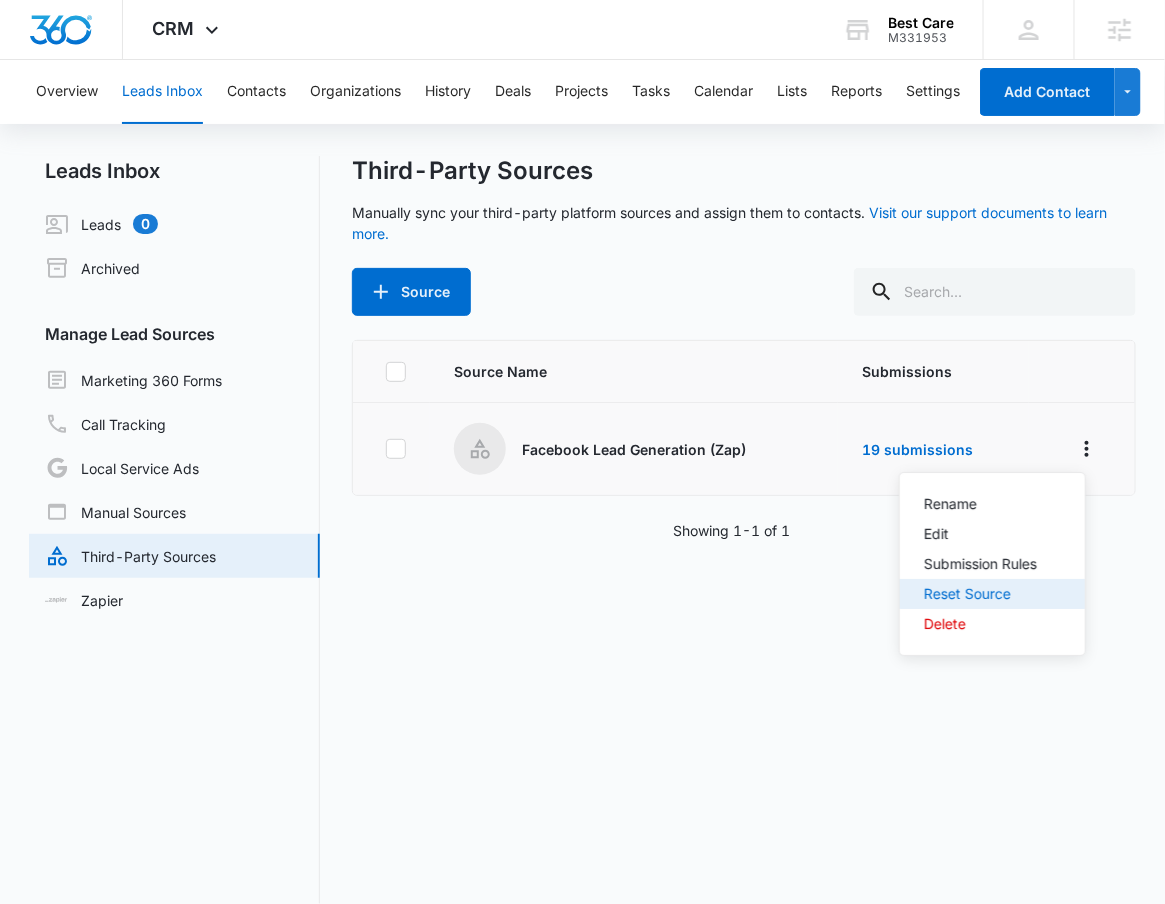 click on "Reset Source" at bounding box center (980, 594) 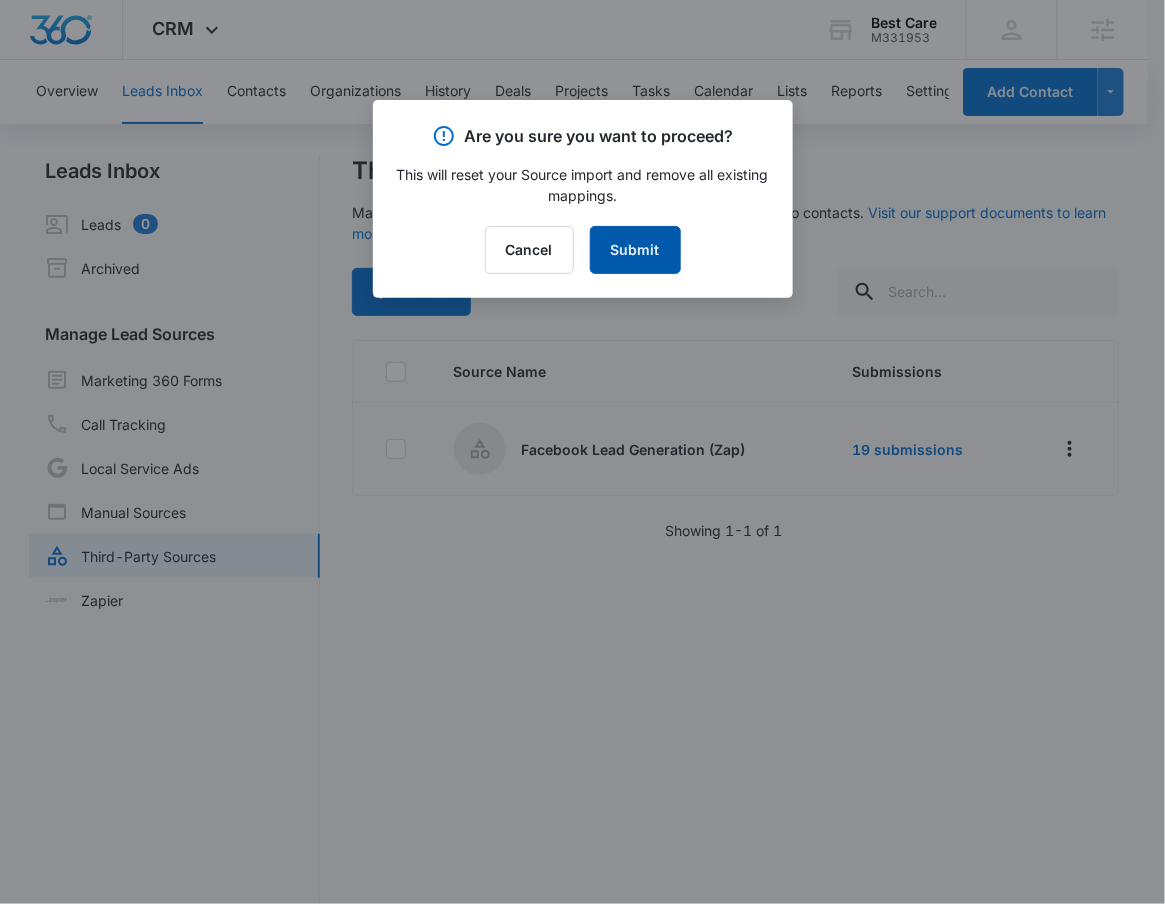 click on "Submit" at bounding box center [635, 250] 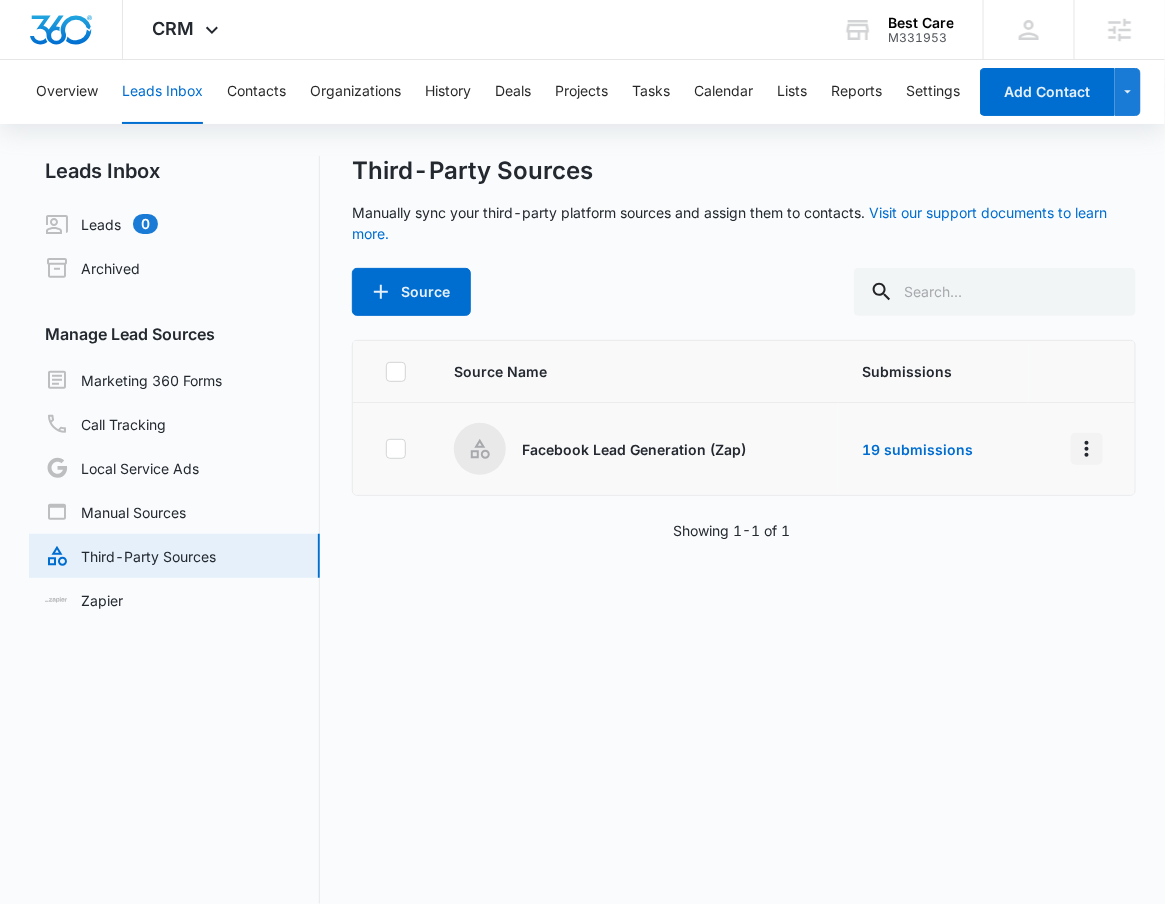 click 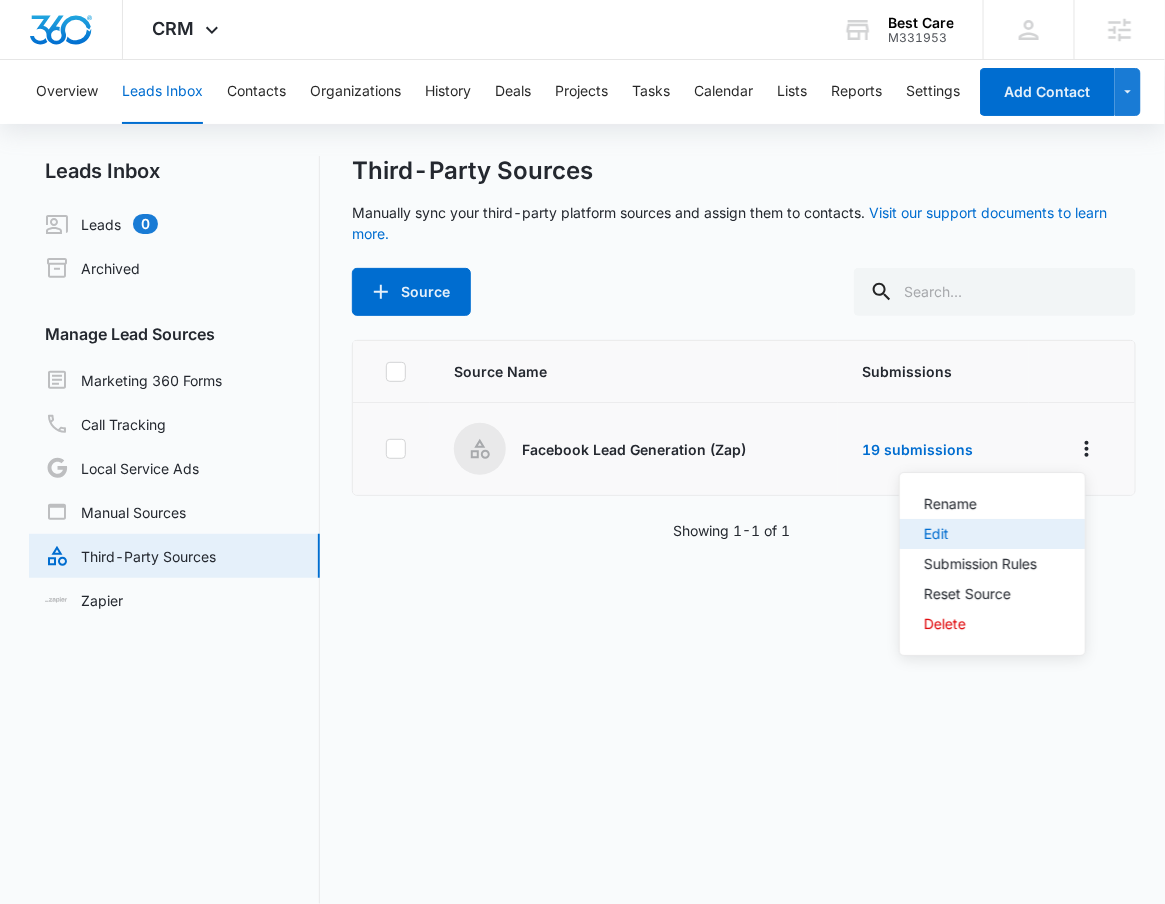 click on "Edit" at bounding box center [980, 534] 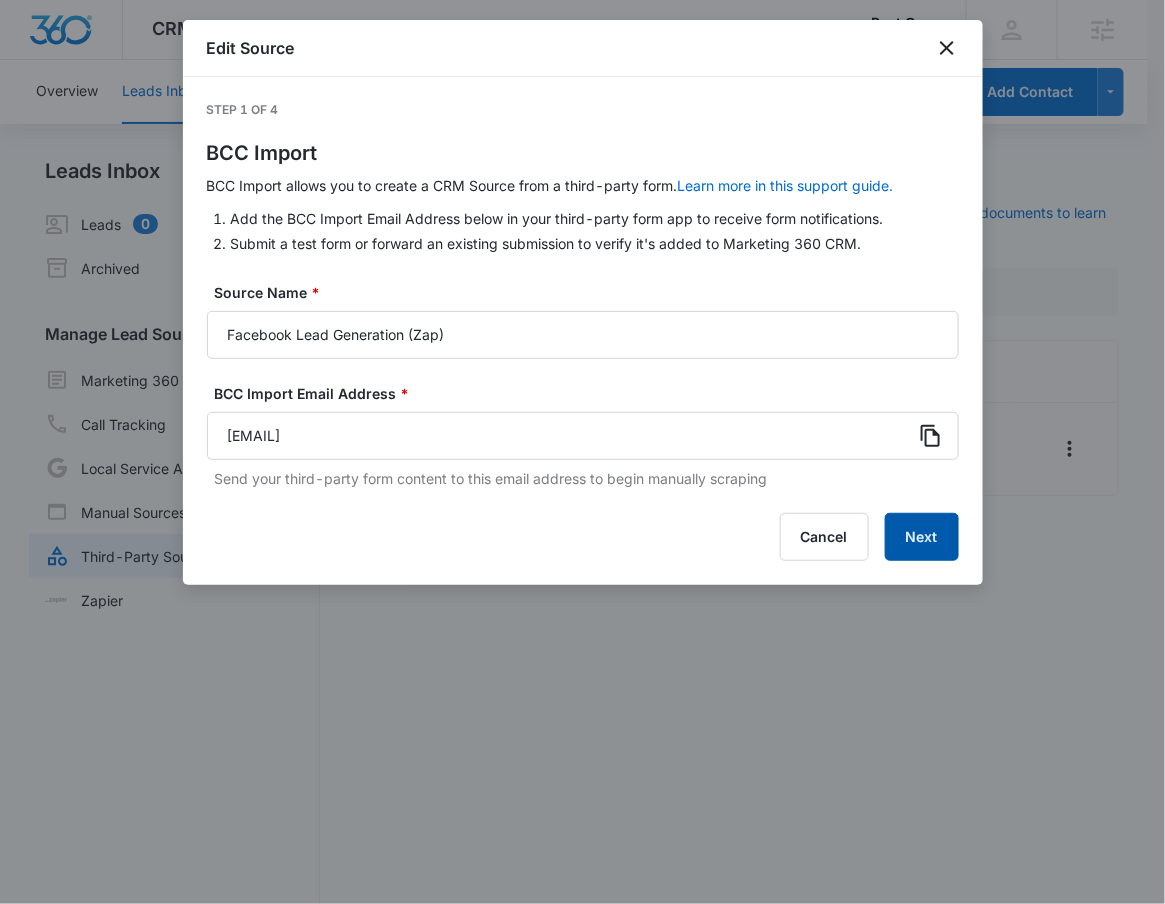 click on "Next" at bounding box center (922, 537) 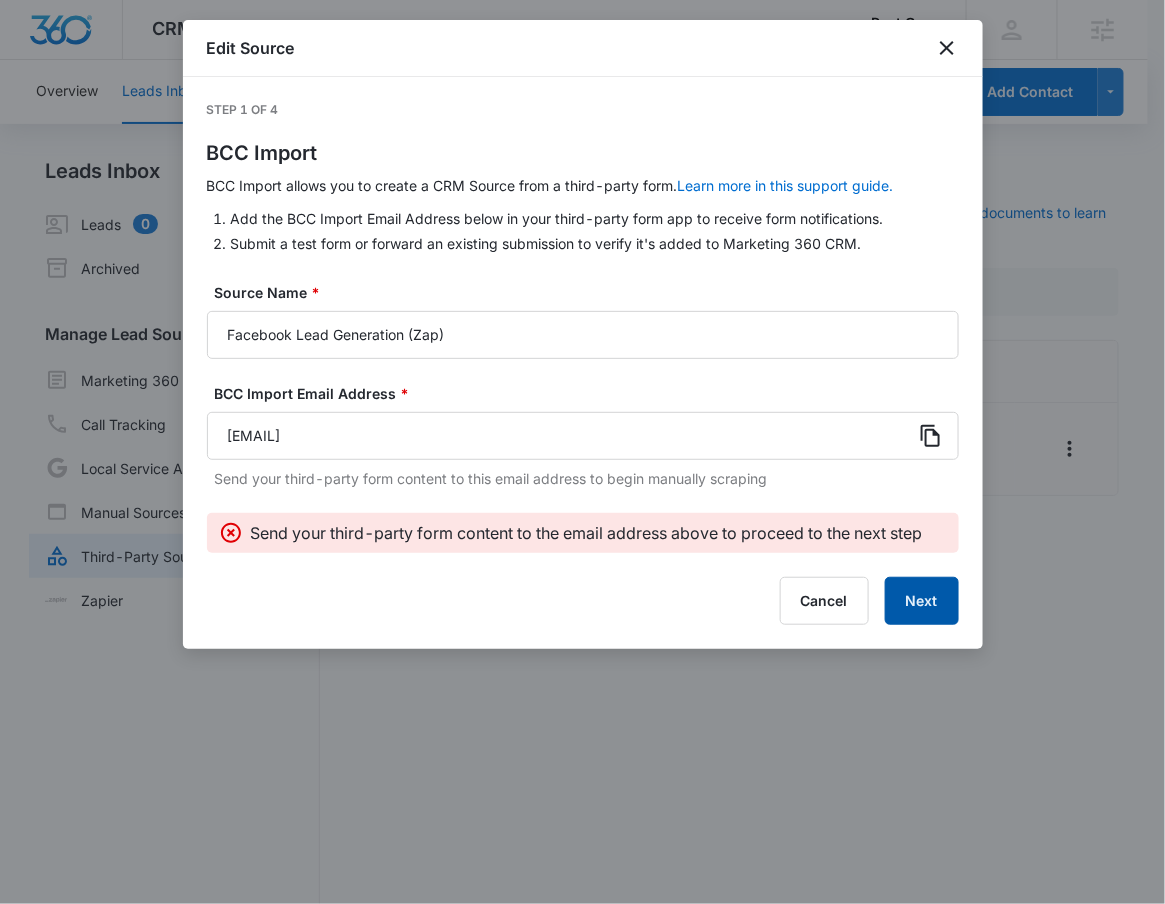 click on "Next" at bounding box center [922, 601] 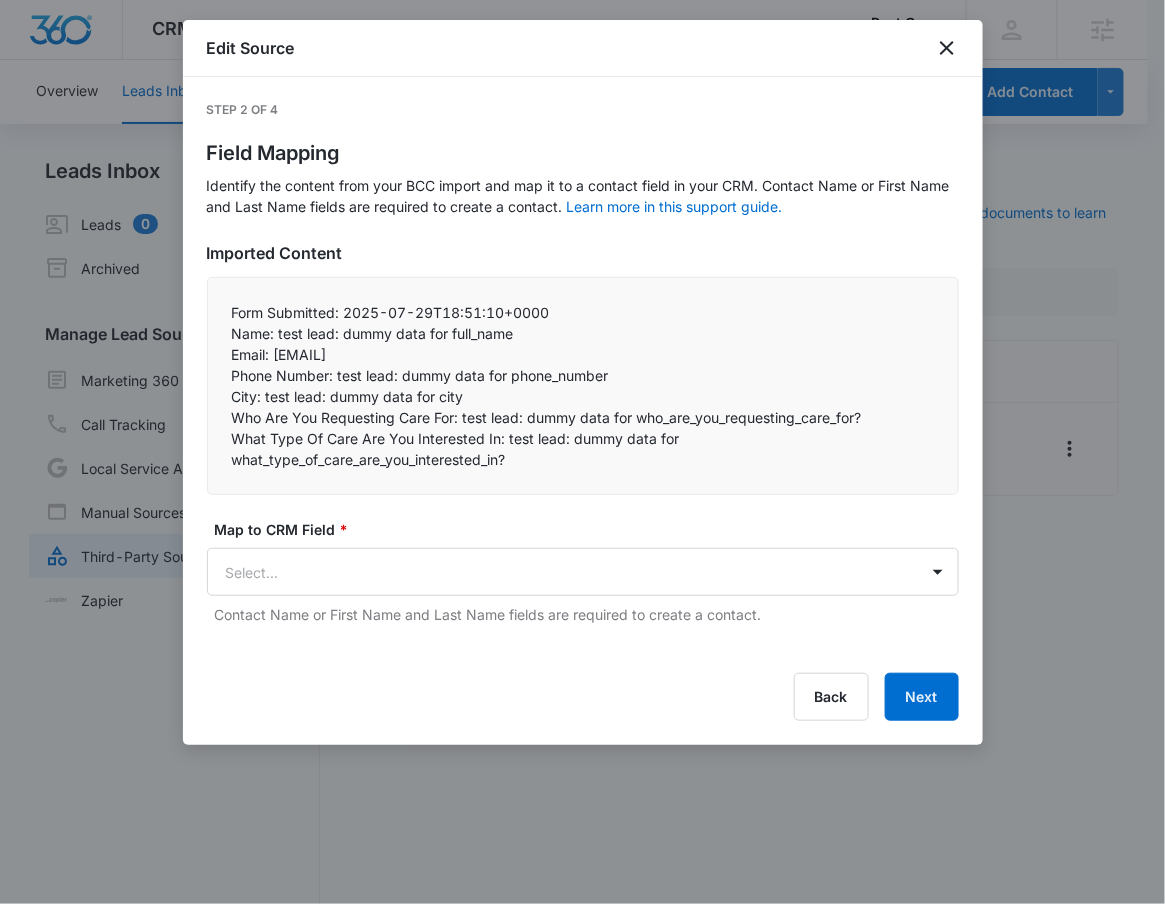 scroll, scrollTop: 24, scrollLeft: 0, axis: vertical 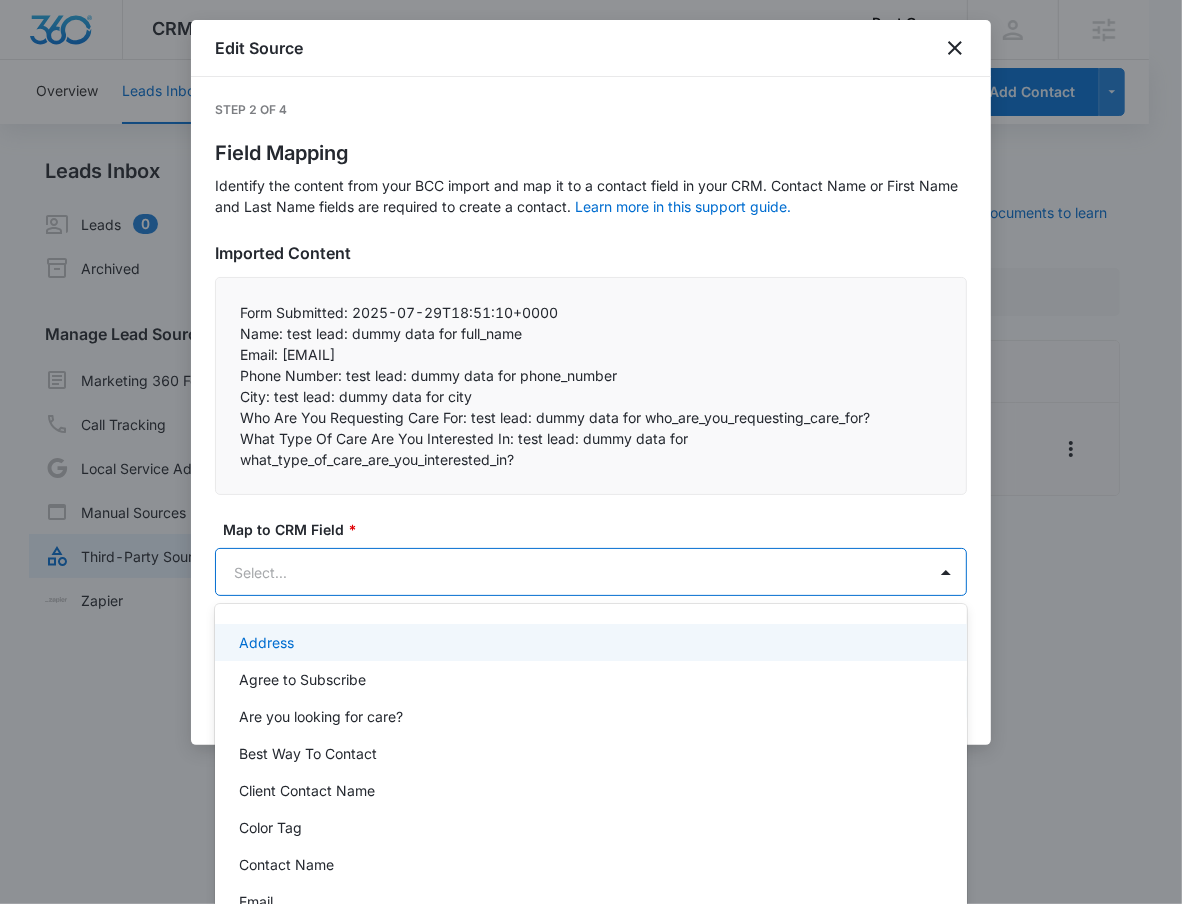 click on "CRM Apps Reputation Forms CRM Email Social POS Content Ads Intelligence Files Brand Settings Best Care M331953 Your Accounts View All RN Robert Nguyen robert.nguyen@madwire.com My Profile Notifications Support Logout Terms & Conditions   •   Privacy Policy Agencies Overview Leads Inbox Contacts Organizations History Deals Projects Tasks Calendar Lists Reports Settings Add Contact Leads Inbox Leads 0 Archived Manage Lead Sources Marketing 360 Forms Call Tracking Local Service Ads Manual Sources Third-Party Sources Zapier Third-Party Sources Manually sync your third-party platform sources and assign them to contacts.   Visit our support documents to learn more. Source Source Name Submissions   Facebook Lead Generation (Zap) 19 submissions Showing   1-1   of   1 Best Care - CRM Manage Third-Party Sources - Marketing 360®
Edit Source Step 2 of 4 Field Mapping   Learn more in this support guide. Imported Content  Form Submitted: 2025-07-29T18:51:10+0000 Name: test lead: dummy data for full_name" at bounding box center [591, 452] 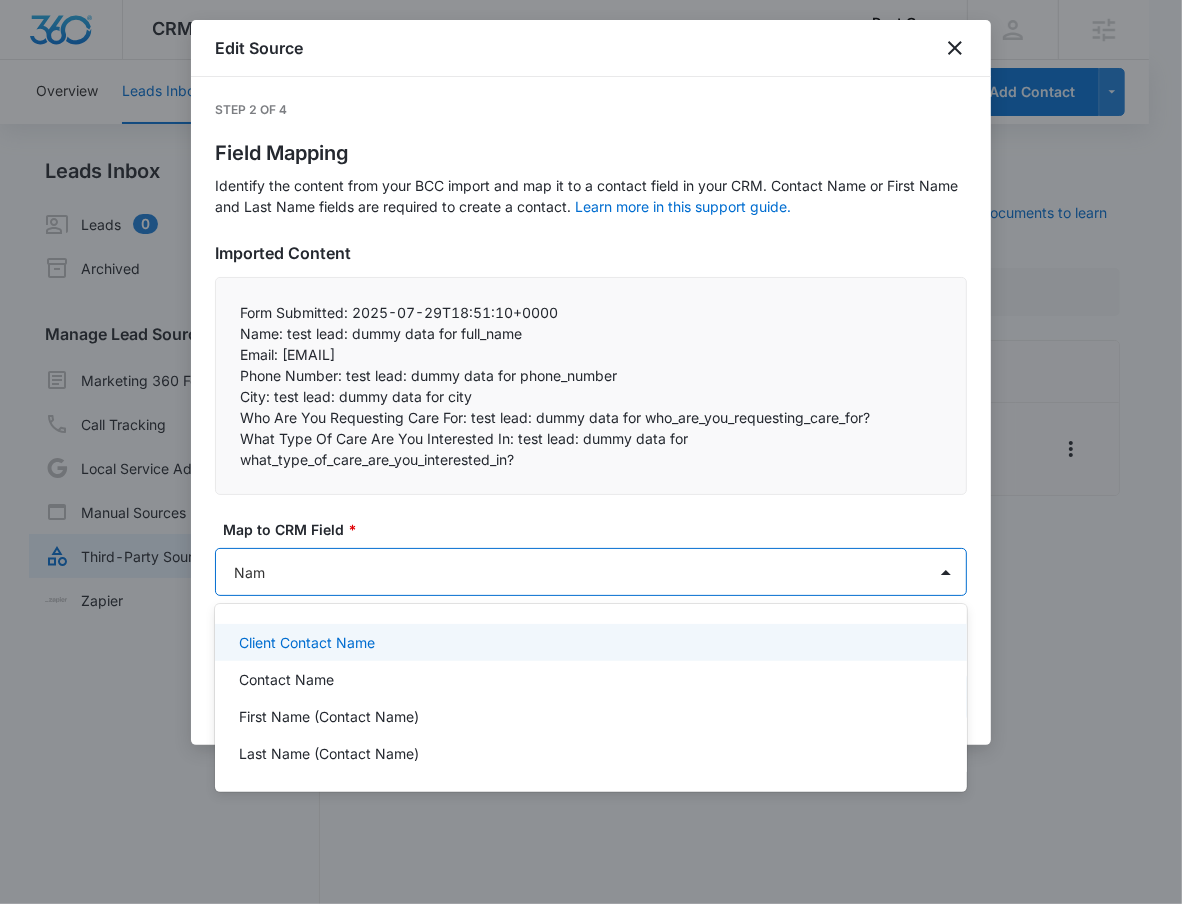 type on "Name" 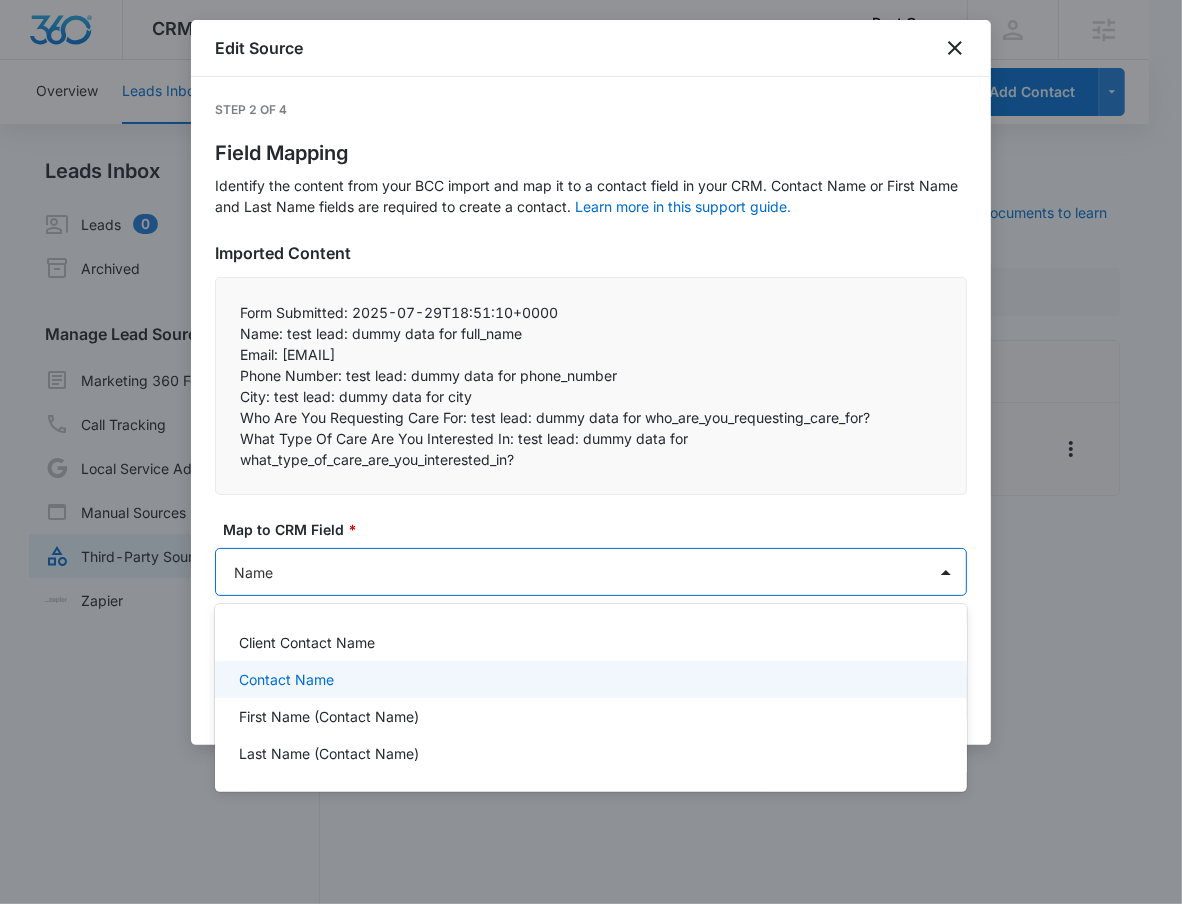 click on "Contact Name" at bounding box center (589, 679) 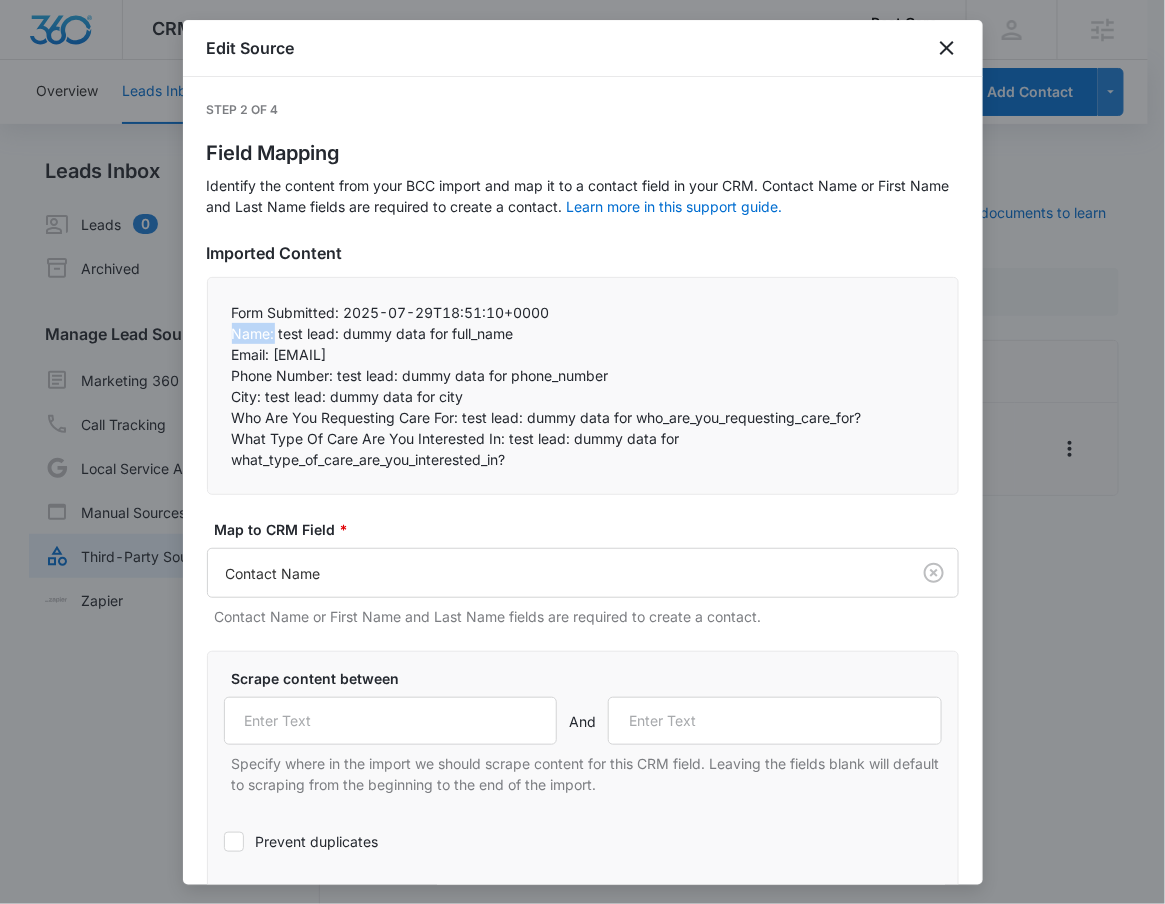 drag, startPoint x: 235, startPoint y: 334, endPoint x: 273, endPoint y: 336, distance: 38.052597 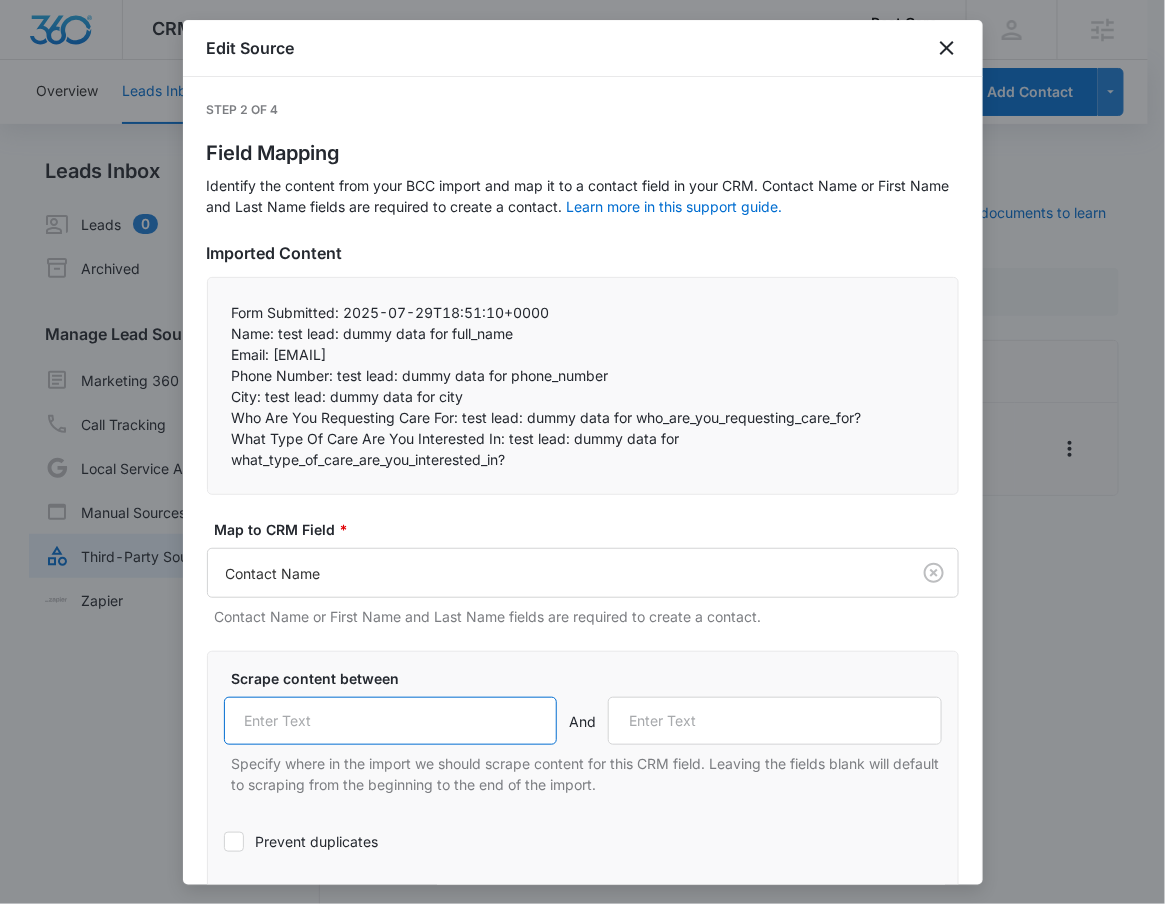 click at bounding box center (391, 721) 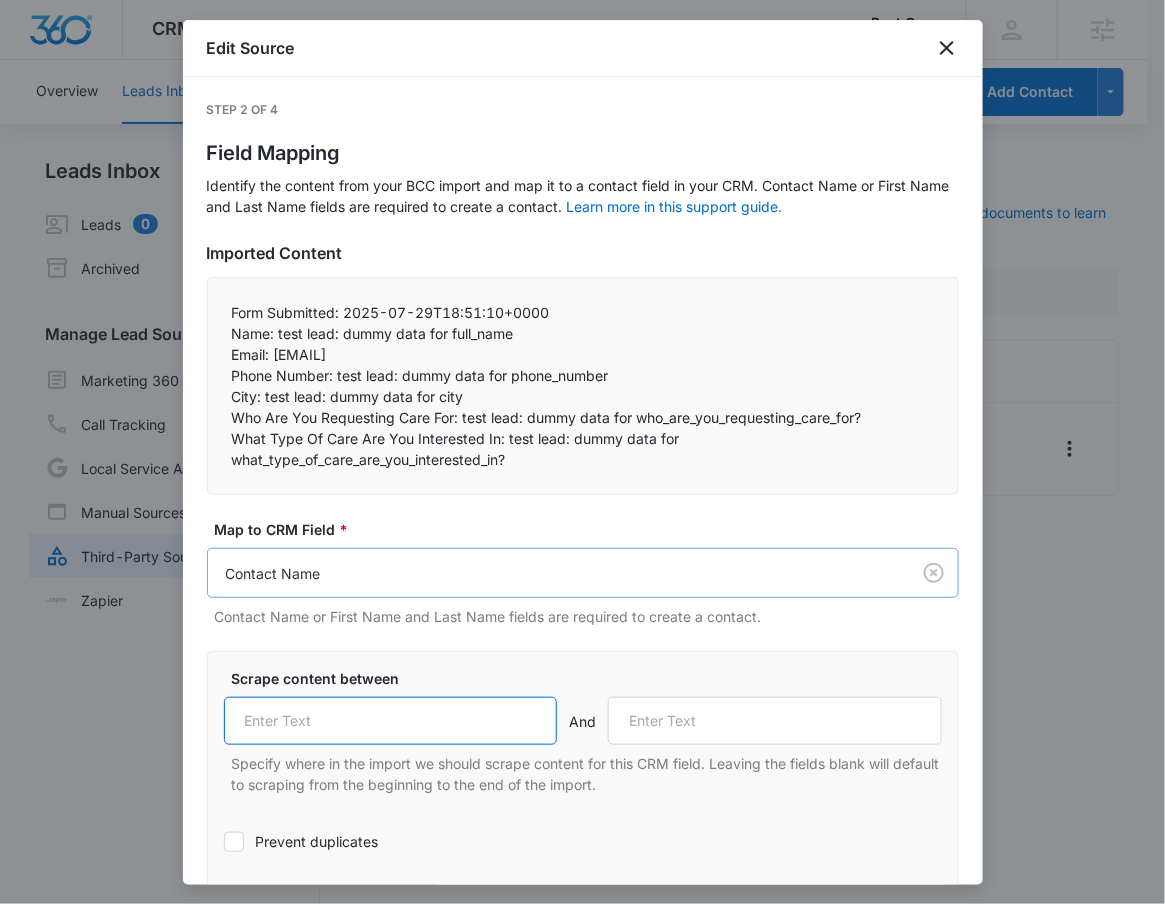 paste on "Name:" 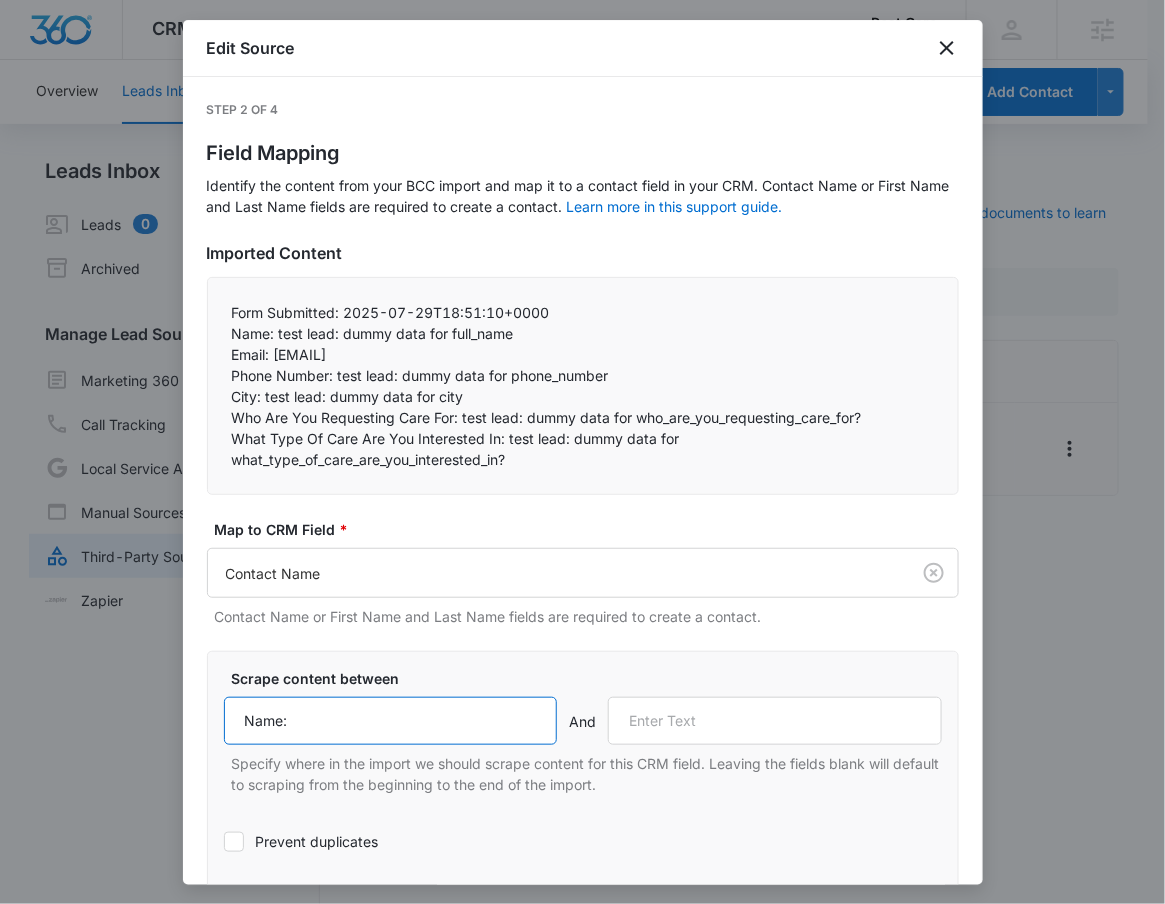 type on "Name:" 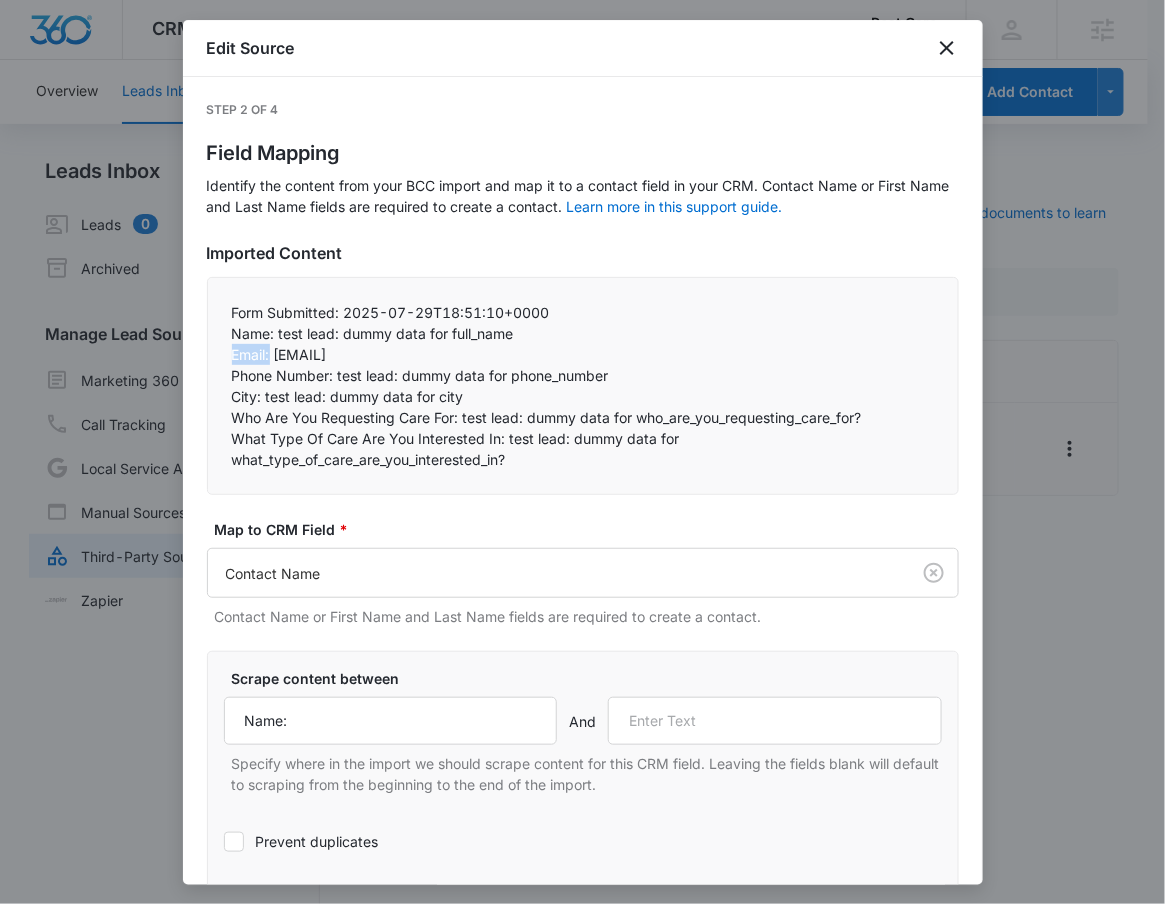drag, startPoint x: 231, startPoint y: 354, endPoint x: 271, endPoint y: 352, distance: 40.04997 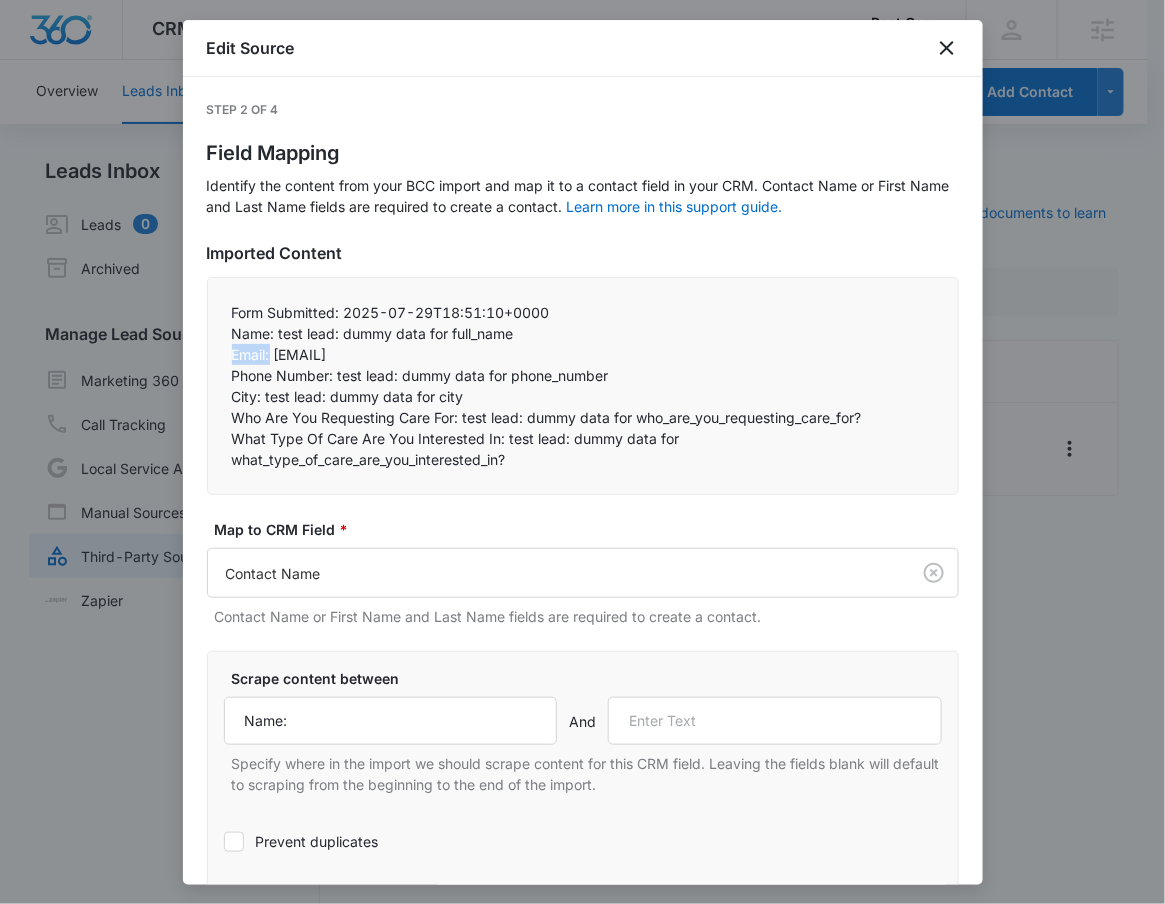 copy on "Email:" 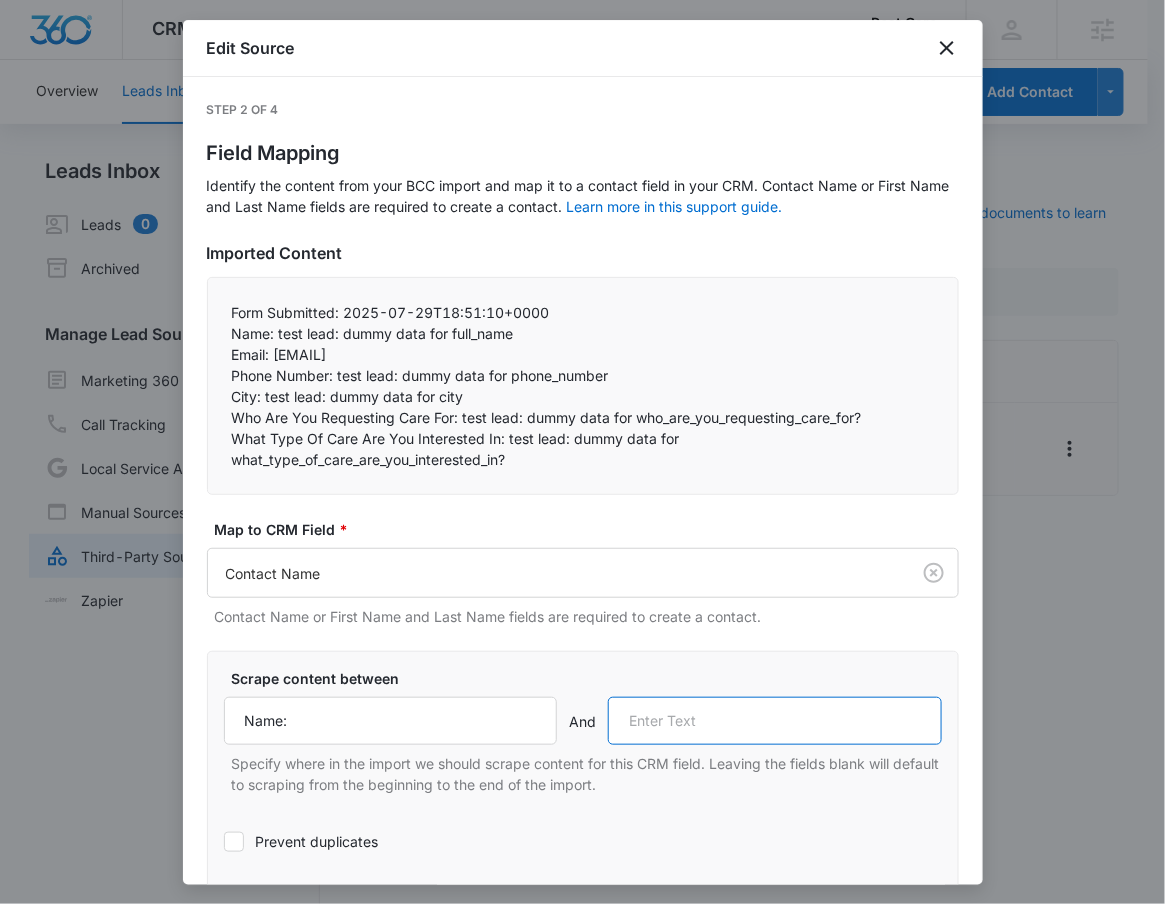 click at bounding box center [775, 721] 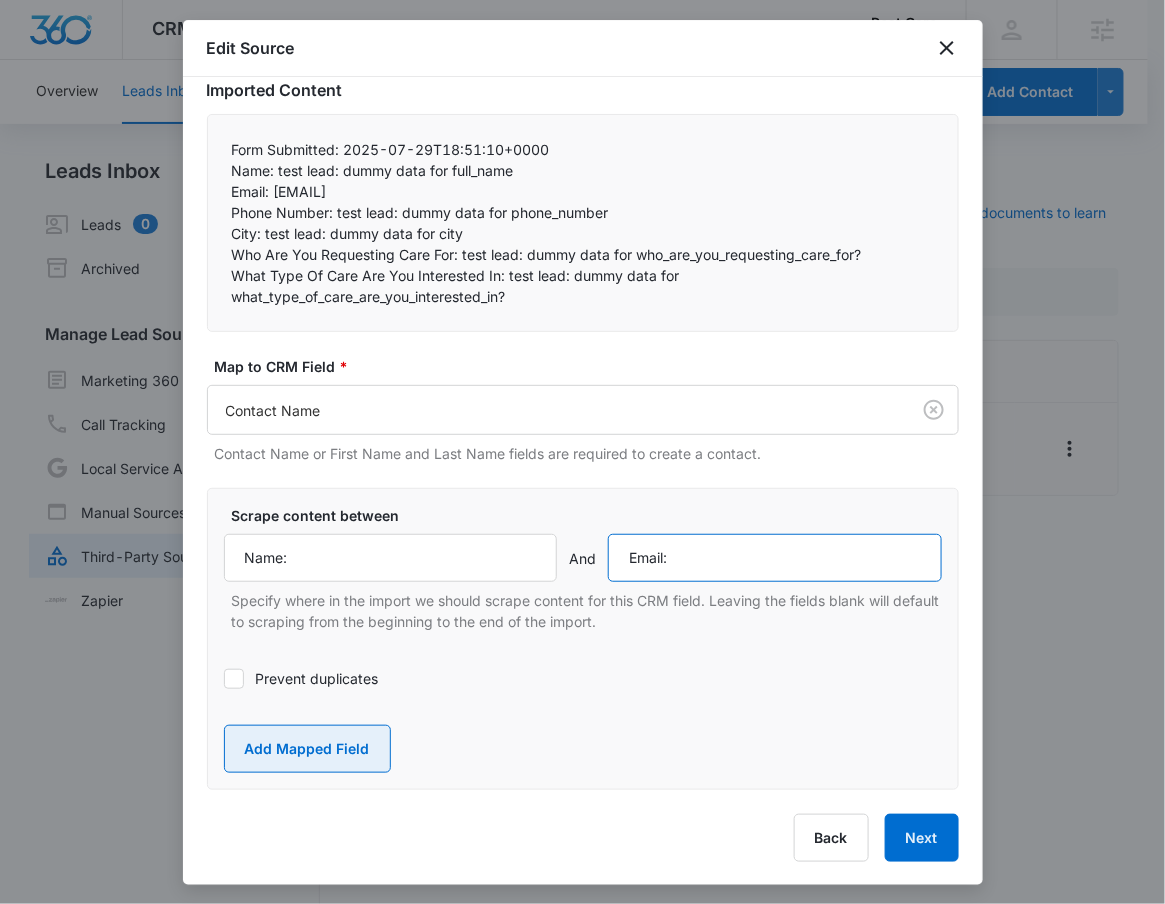 type on "Email:" 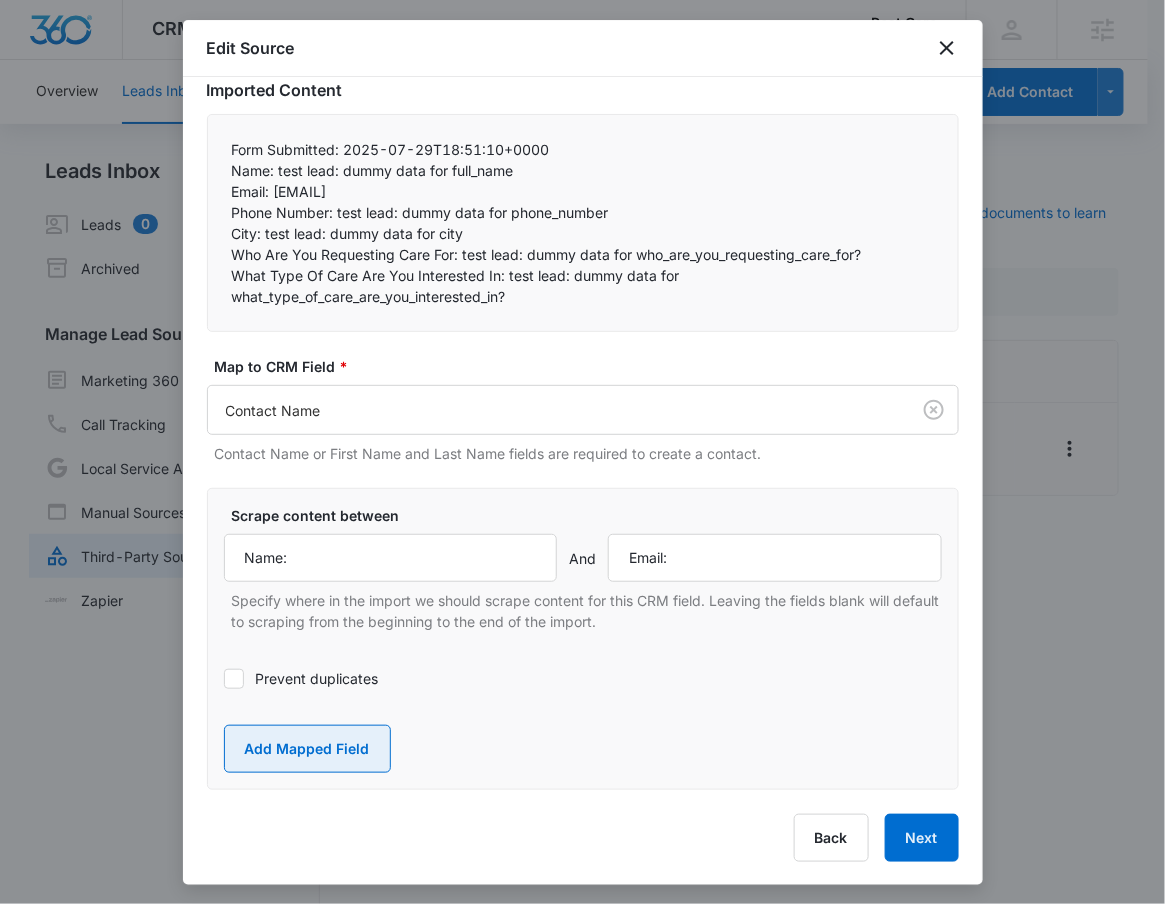 click on "Add Mapped Field" at bounding box center [307, 749] 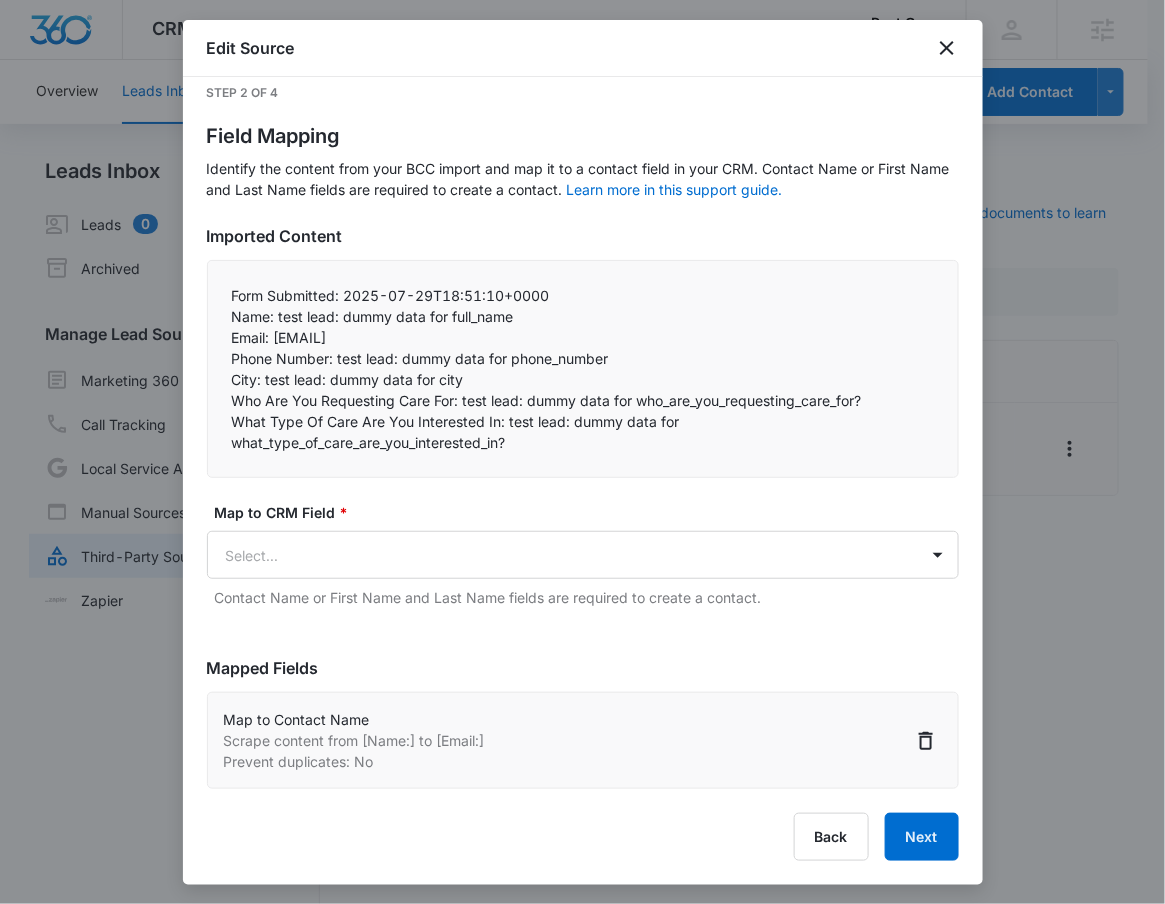scroll, scrollTop: 16, scrollLeft: 0, axis: vertical 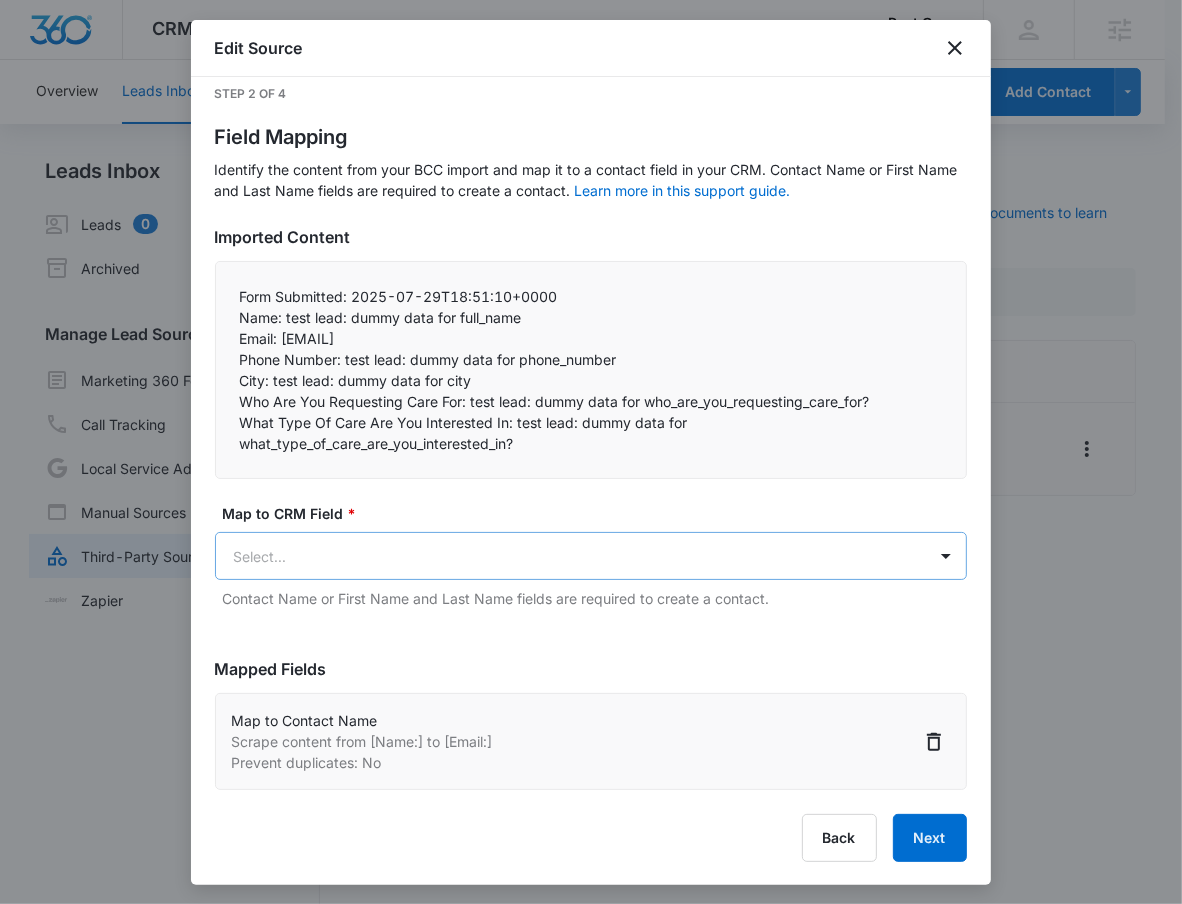 click on "CRM Apps Reputation Forms CRM Email Social POS Content Ads Intelligence Files Brand Settings Best Care M331953 Your Accounts View All RN Robert Nguyen robert.nguyen@madwire.com My Profile Notifications Support Logout Terms & Conditions   •   Privacy Policy Agencies Overview Leads Inbox Contacts Organizations History Deals Projects Tasks Calendar Lists Reports Settings Add Contact Leads Inbox Leads 0 Archived Manage Lead Sources Marketing 360 Forms Call Tracking Local Service Ads Manual Sources Third-Party Sources Zapier Third-Party Sources Manually sync your third-party platform sources and assign them to contacts.   Visit our support documents to learn more. Source Source Name Submissions   Facebook Lead Generation (Zap) 19 submissions Showing   1-1   of   1 Best Care - CRM Manage Third-Party Sources - Marketing 360®
Edit Source Step 2 of 4 Field Mapping   Learn more in this support guide. Imported Content  Form Submitted: 2025-07-29T18:51:10+0000 Name: test lead: dummy data for full_name" at bounding box center (591, 464) 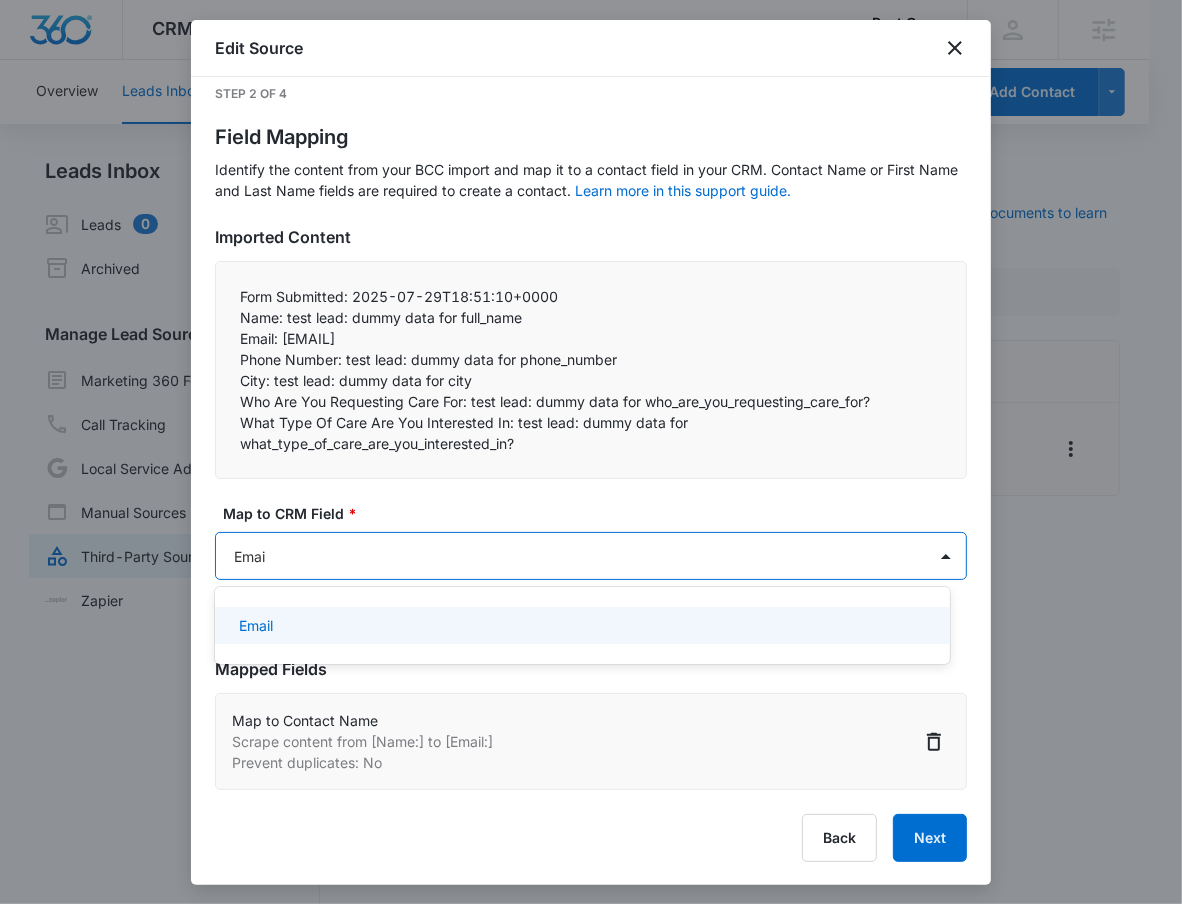 type on "Email" 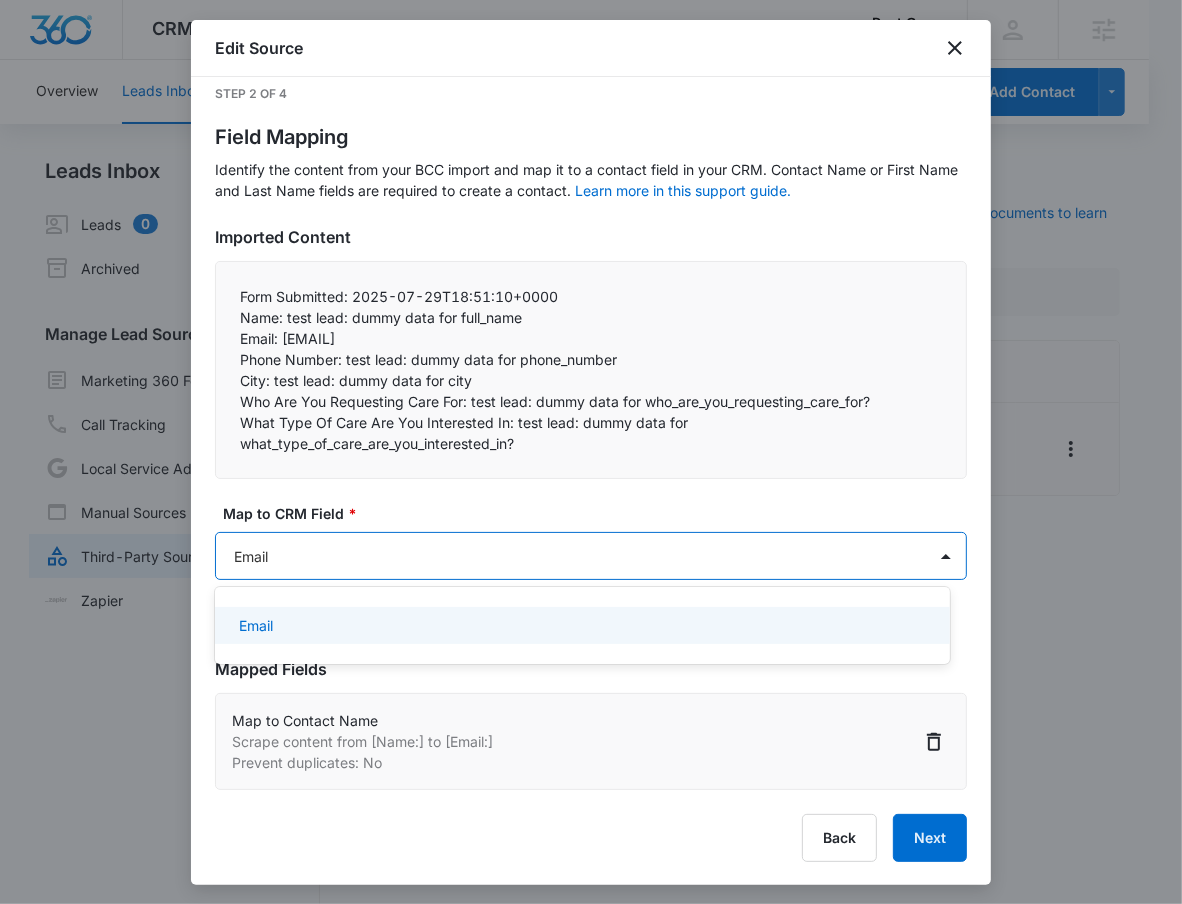 click on "Email" at bounding box center [580, 625] 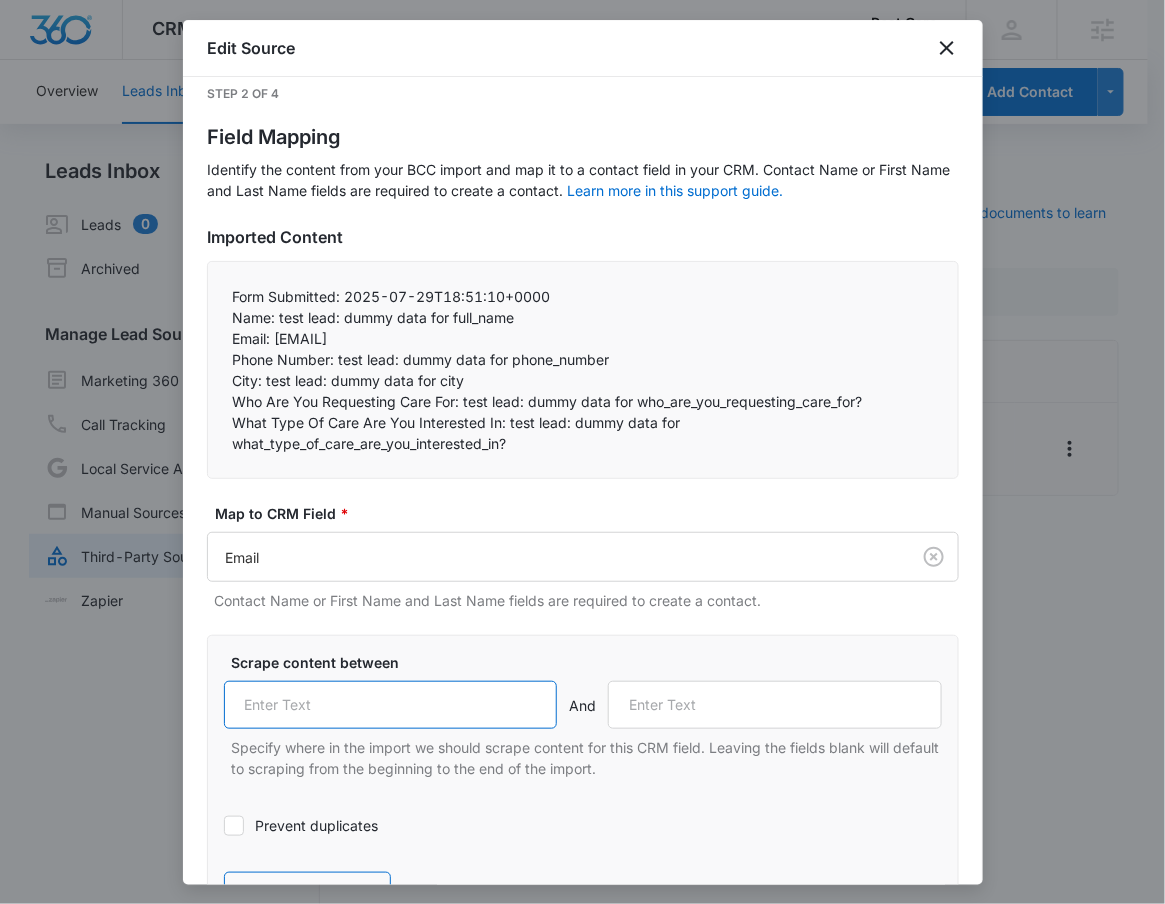 click at bounding box center (391, 705) 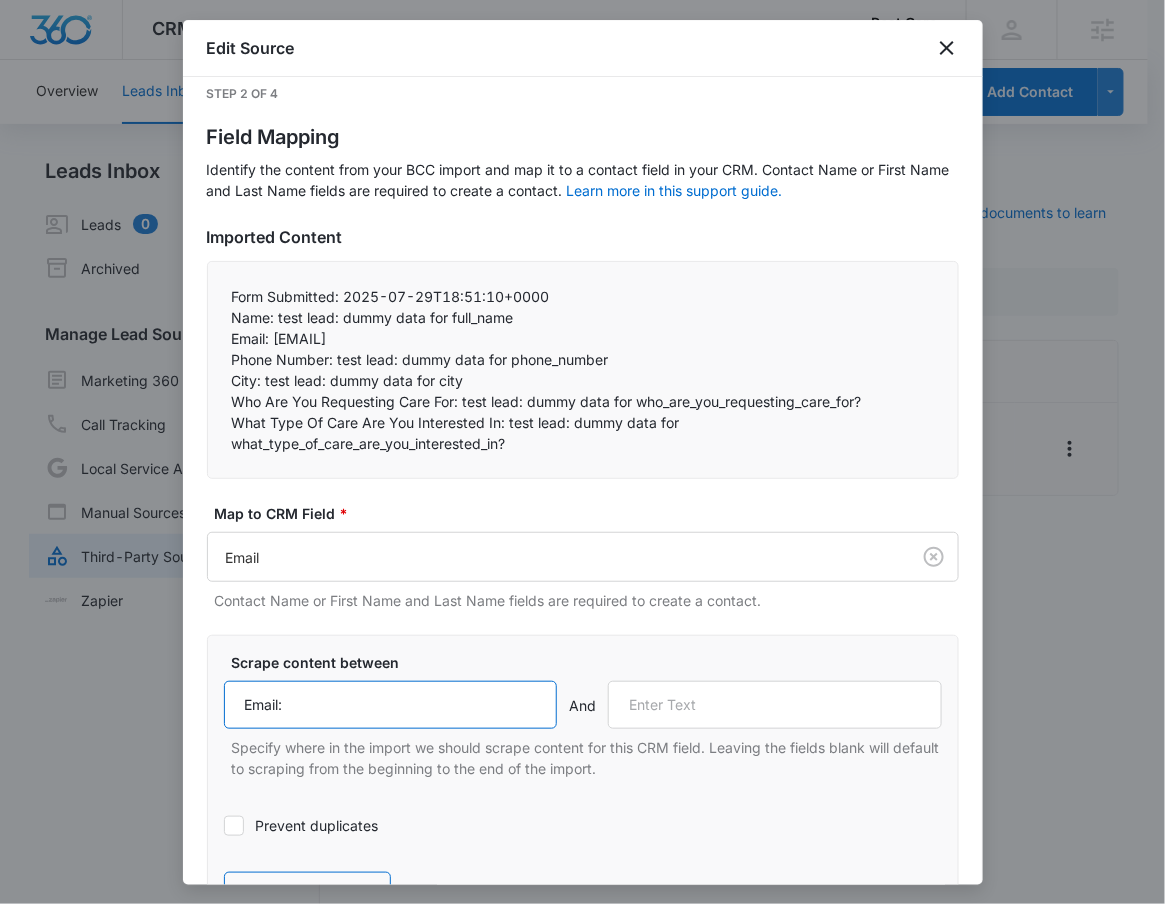 type on "Email:" 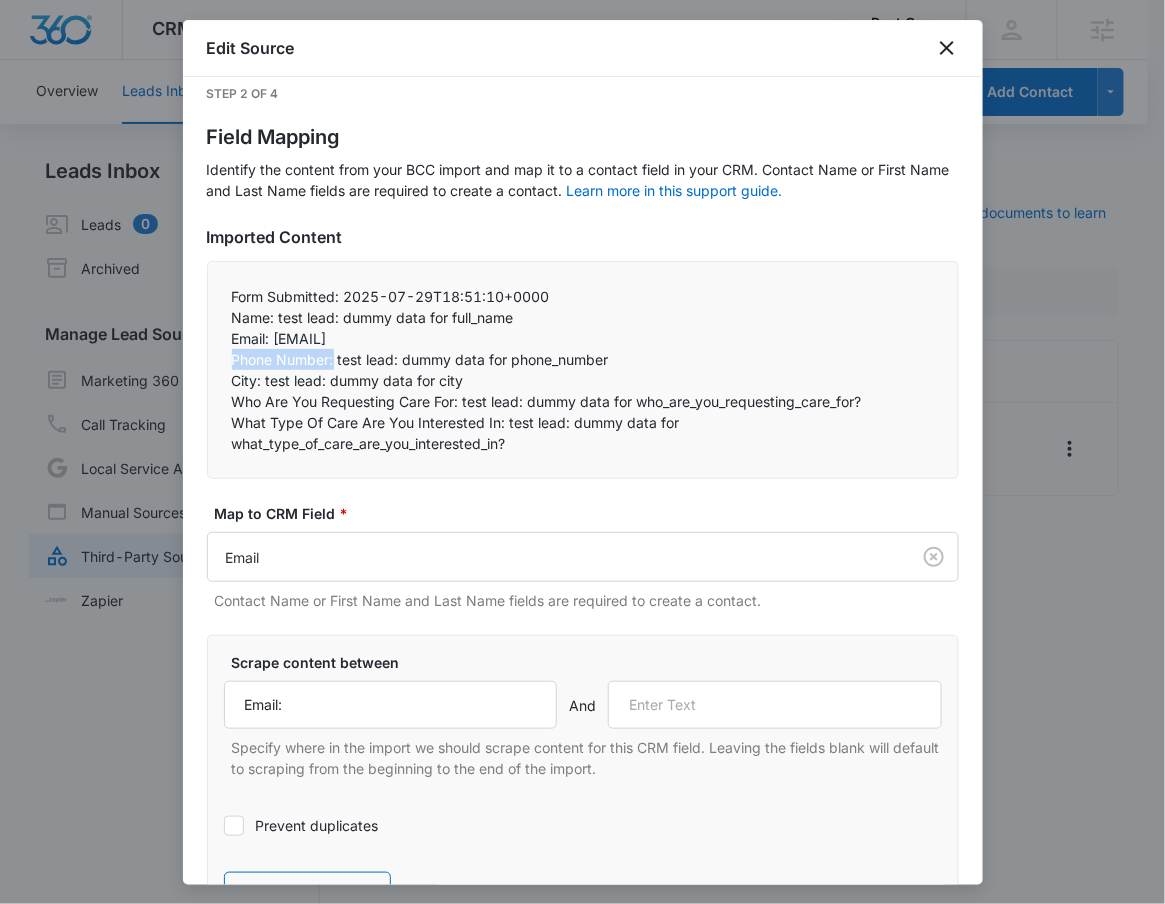 drag, startPoint x: 233, startPoint y: 363, endPoint x: 335, endPoint y: 363, distance: 102 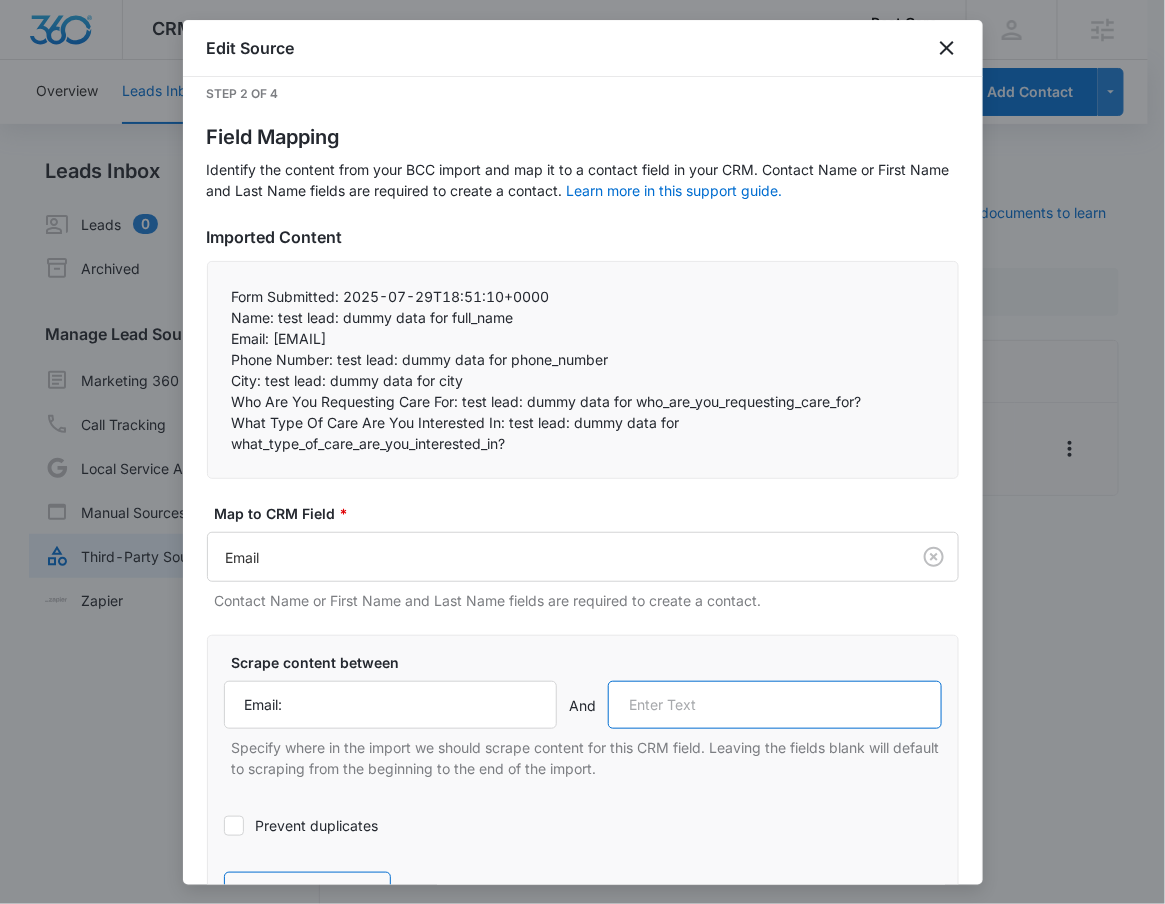 click at bounding box center [775, 705] 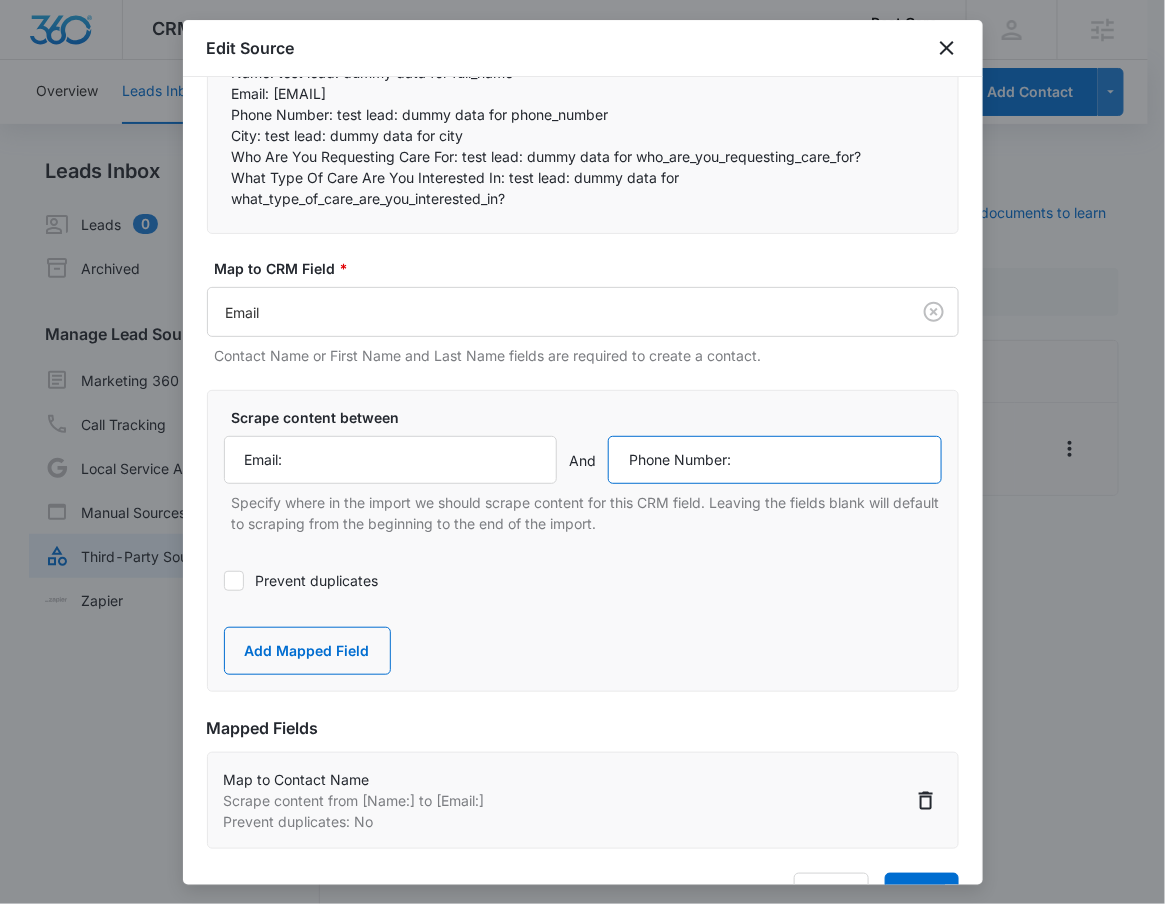 scroll, scrollTop: 267, scrollLeft: 0, axis: vertical 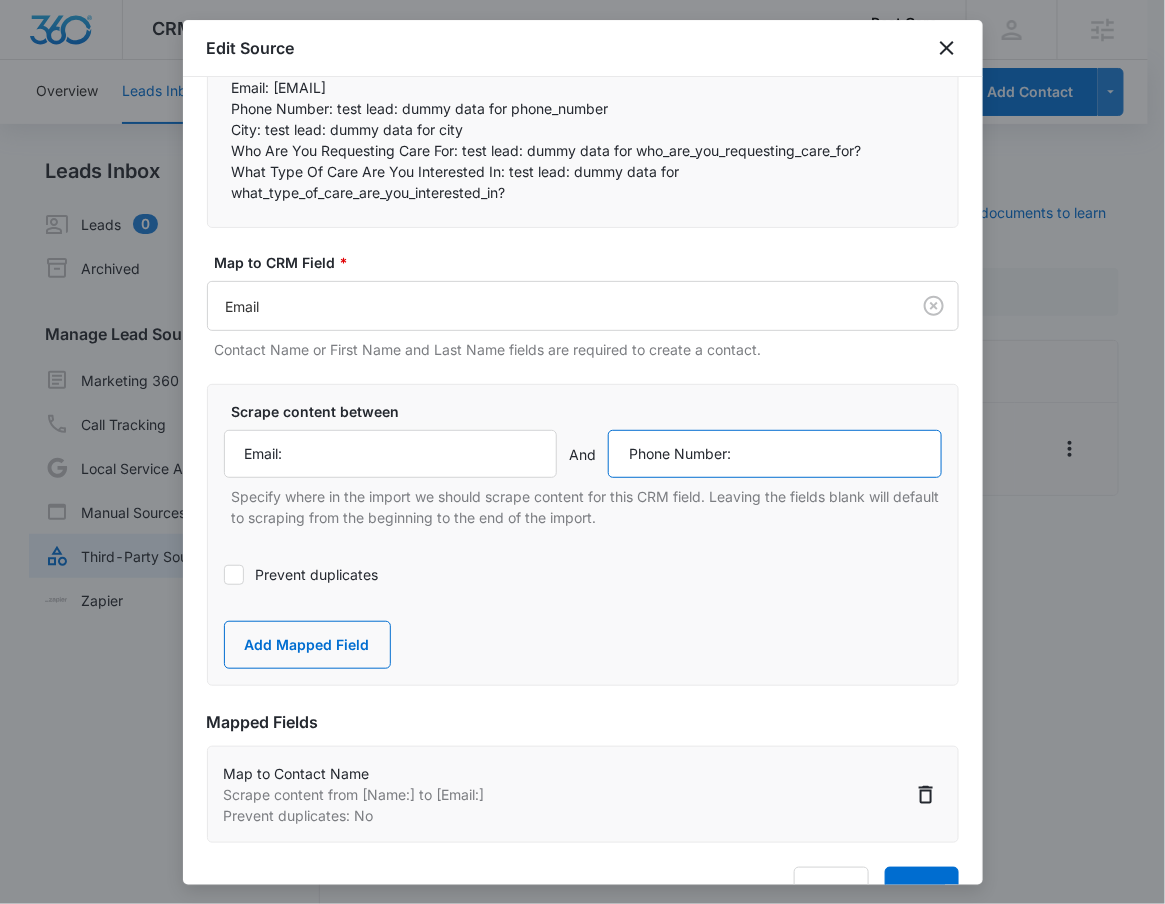 type on "Phone Number:" 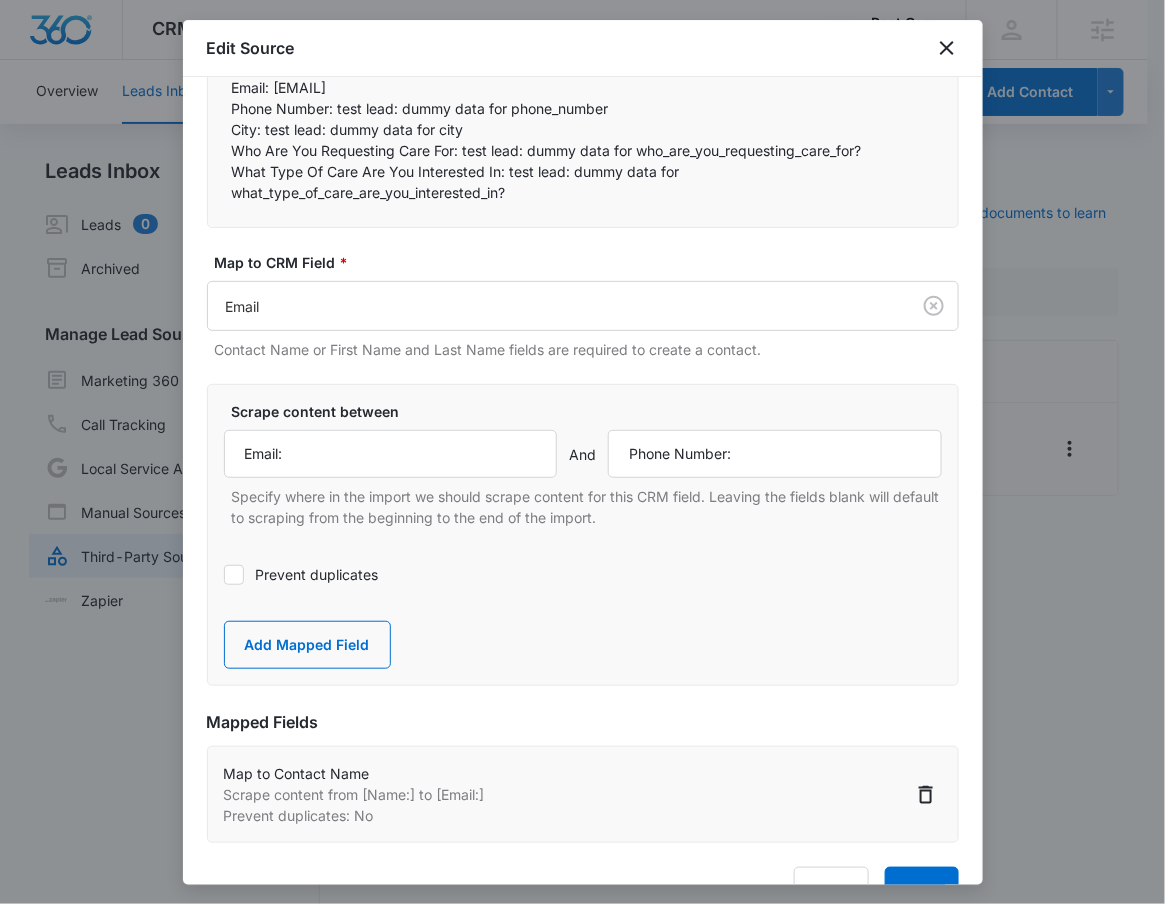 click on "Prevent duplicates" at bounding box center [583, 574] 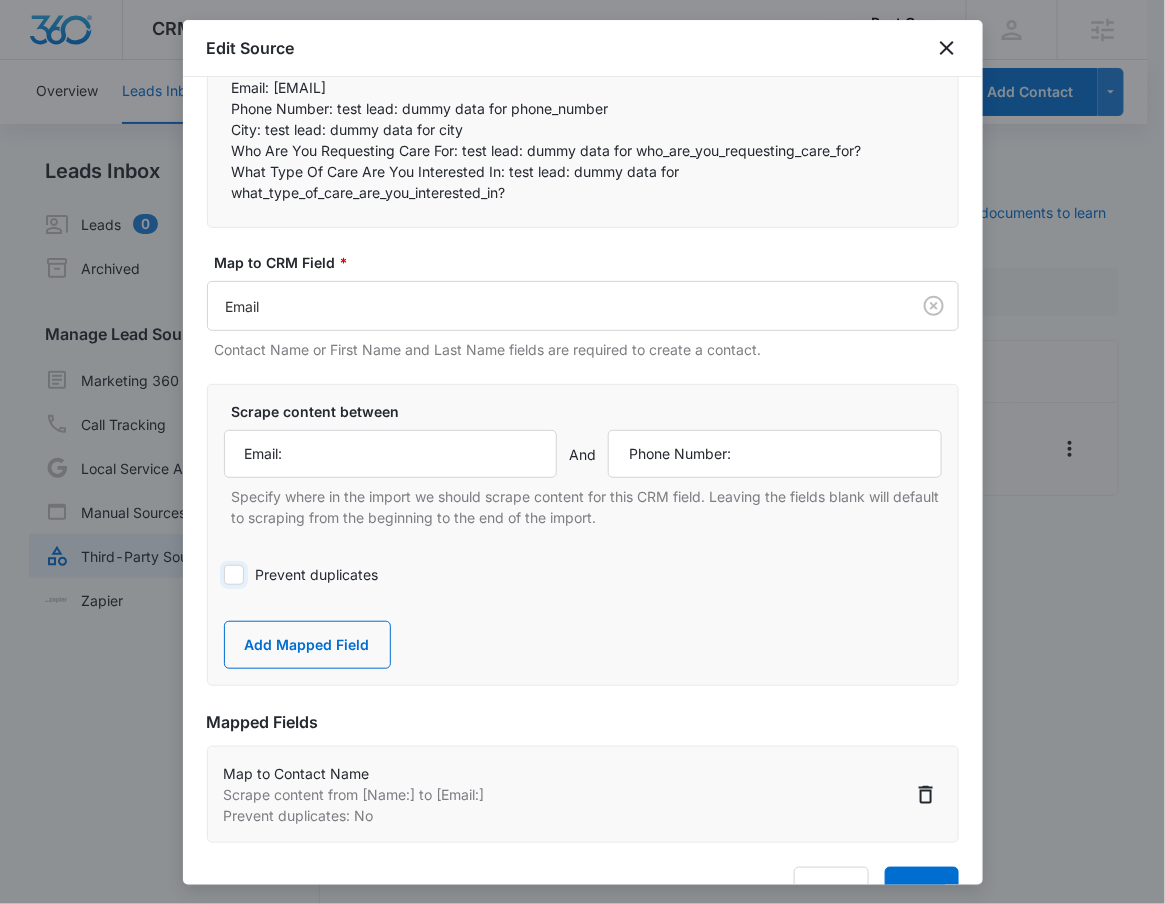 click on "Prevent duplicates" at bounding box center (224, 575) 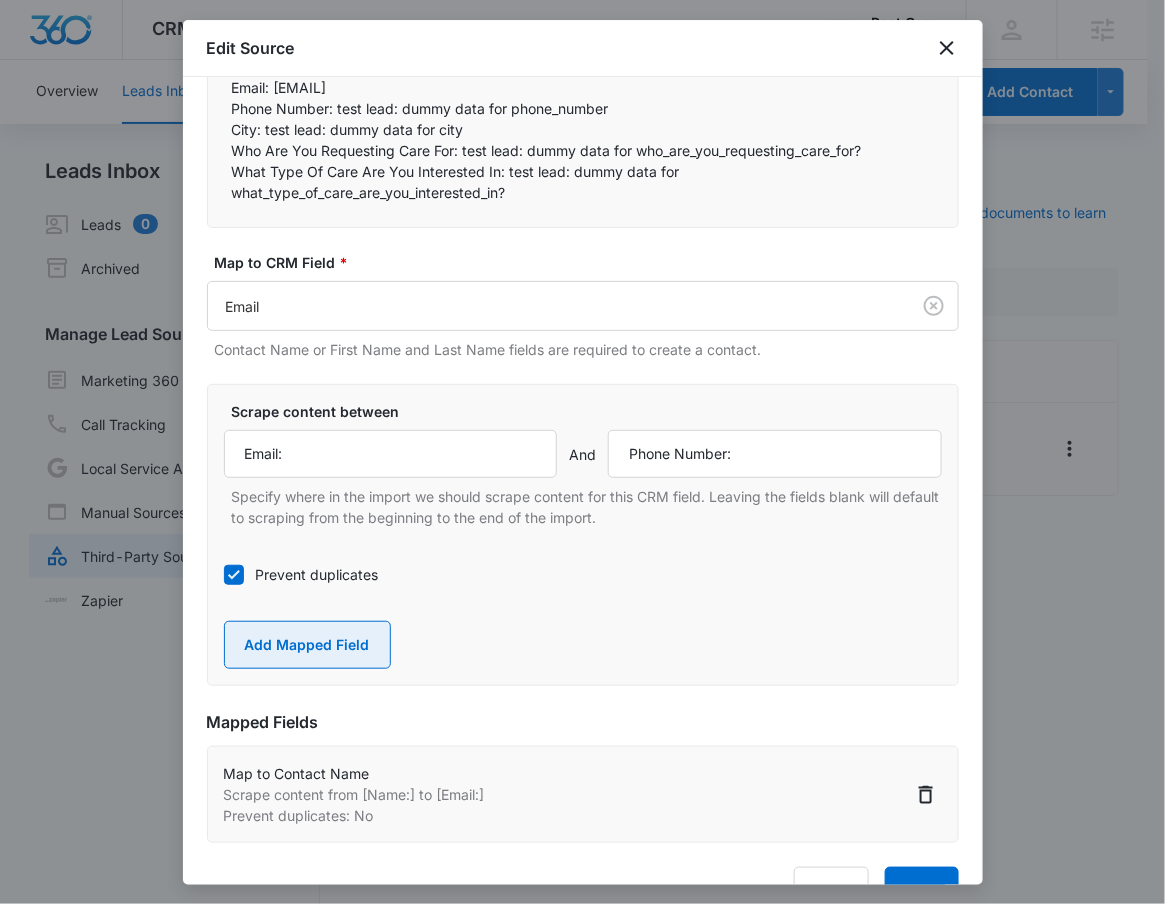 click on "Add Mapped Field" at bounding box center (307, 645) 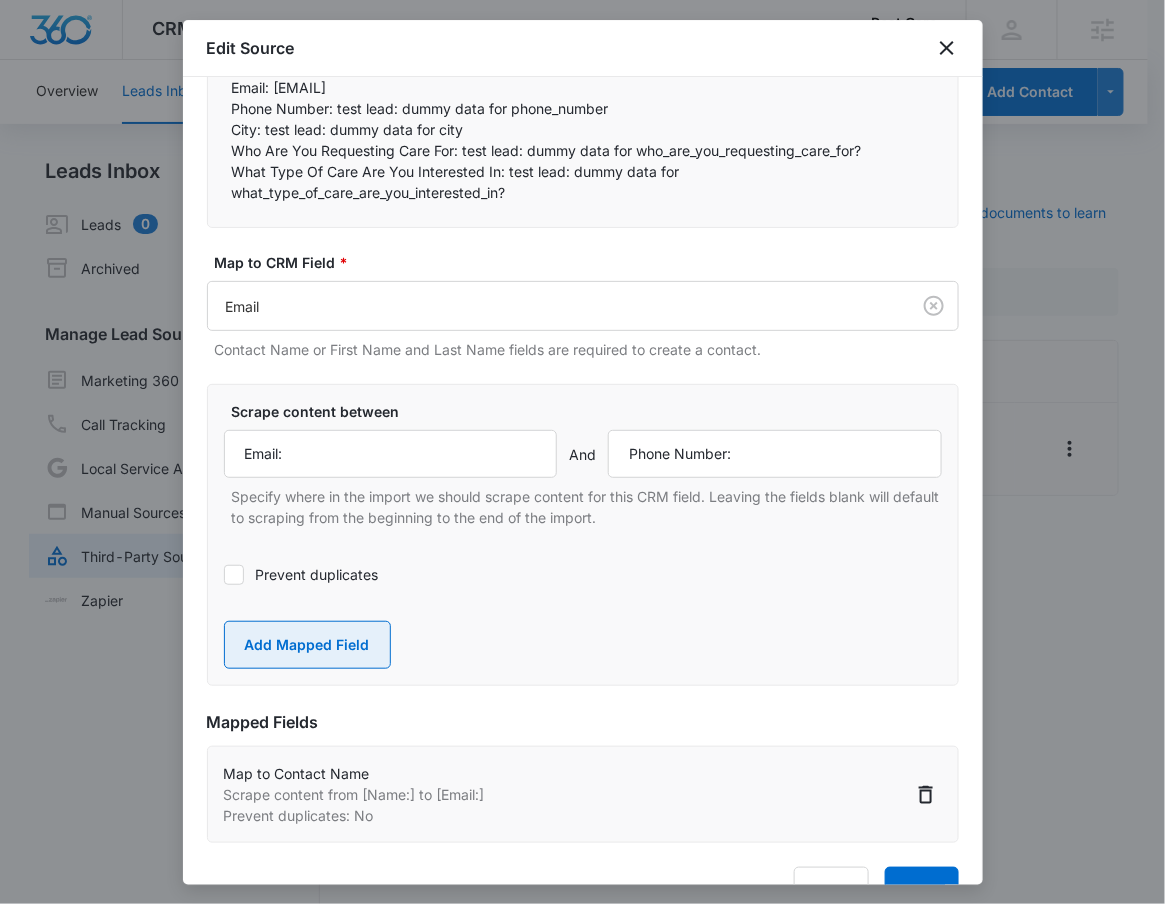 type 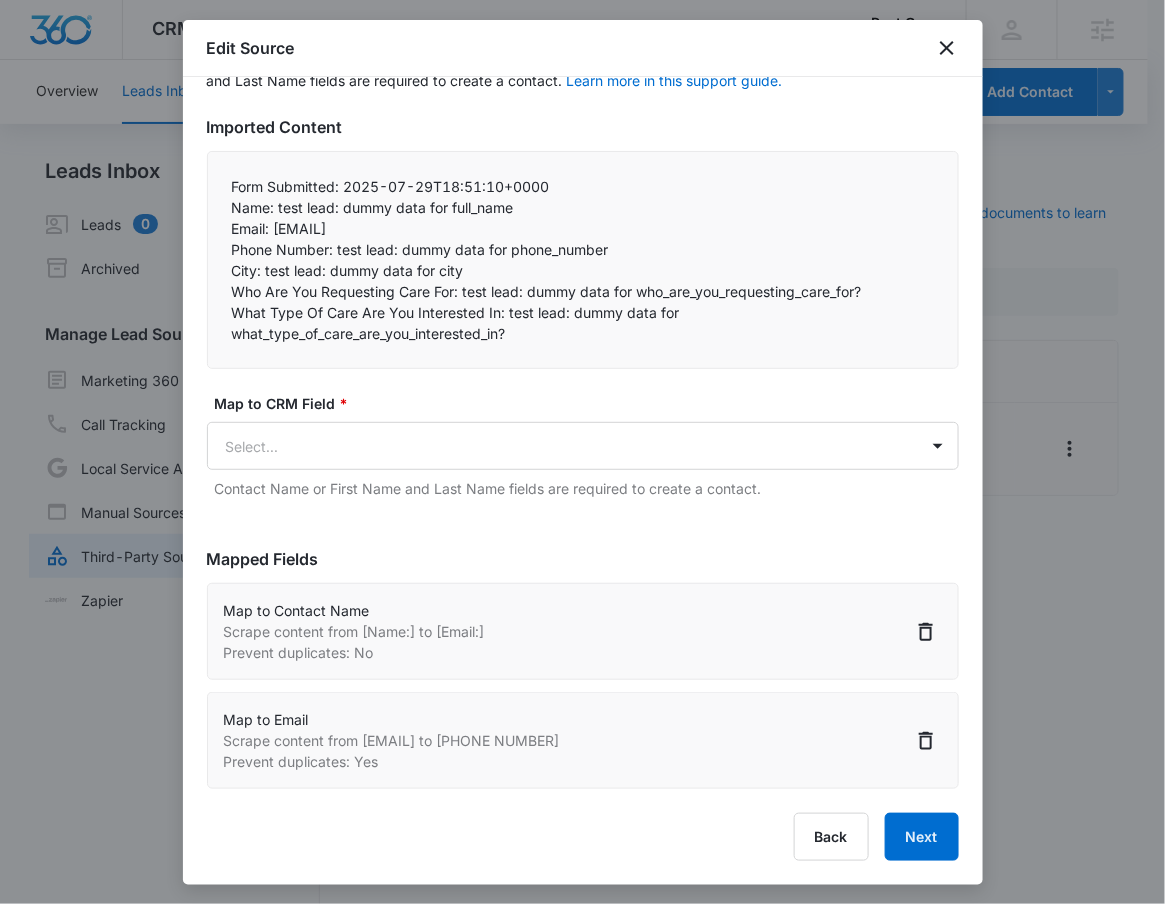 scroll, scrollTop: 125, scrollLeft: 0, axis: vertical 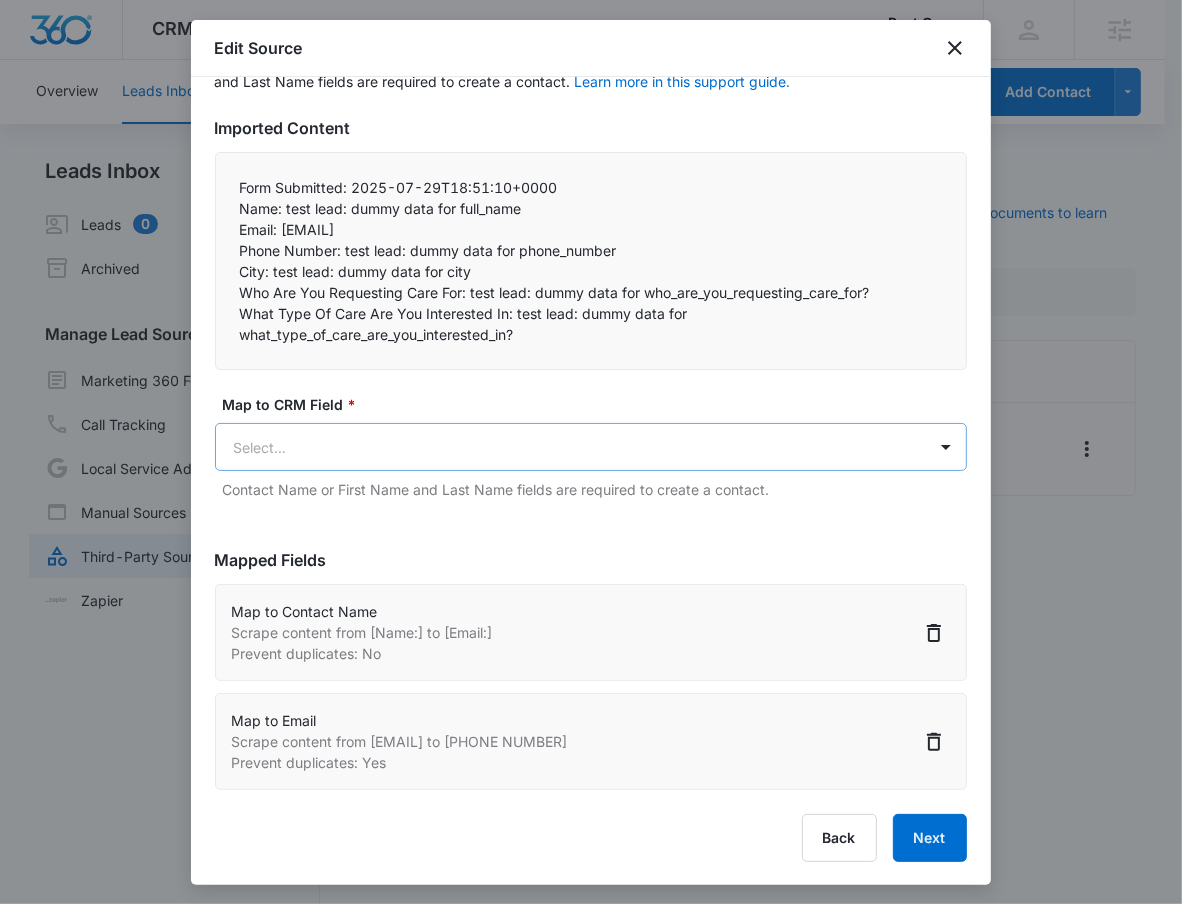 click on "CRM Apps Reputation Forms CRM Email Social POS Content Ads Intelligence Files Brand Settings Best Care M331953 Your Accounts View All RN Robert Nguyen robert.nguyen@madwire.com My Profile Notifications Support Logout Terms & Conditions   •   Privacy Policy Agencies Overview Leads Inbox Contacts Organizations History Deals Projects Tasks Calendar Lists Reports Settings Add Contact Leads Inbox Leads 0 Archived Manage Lead Sources Marketing 360 Forms Call Tracking Local Service Ads Manual Sources Third-Party Sources Zapier Third-Party Sources Manually sync your third-party platform sources and assign them to contacts.   Visit our support documents to learn more. Source Source Name Submissions   Facebook Lead Generation (Zap) 19 submissions Showing   1-1   of   1 Best Care - CRM Manage Third-Party Sources - Marketing 360®
Edit Source Step 2 of 4 Field Mapping   Learn more in this support guide. Imported Content  Form Submitted: 2025-07-29T18:51:10+0000 Name: test lead: dummy data for full_name" at bounding box center [591, 464] 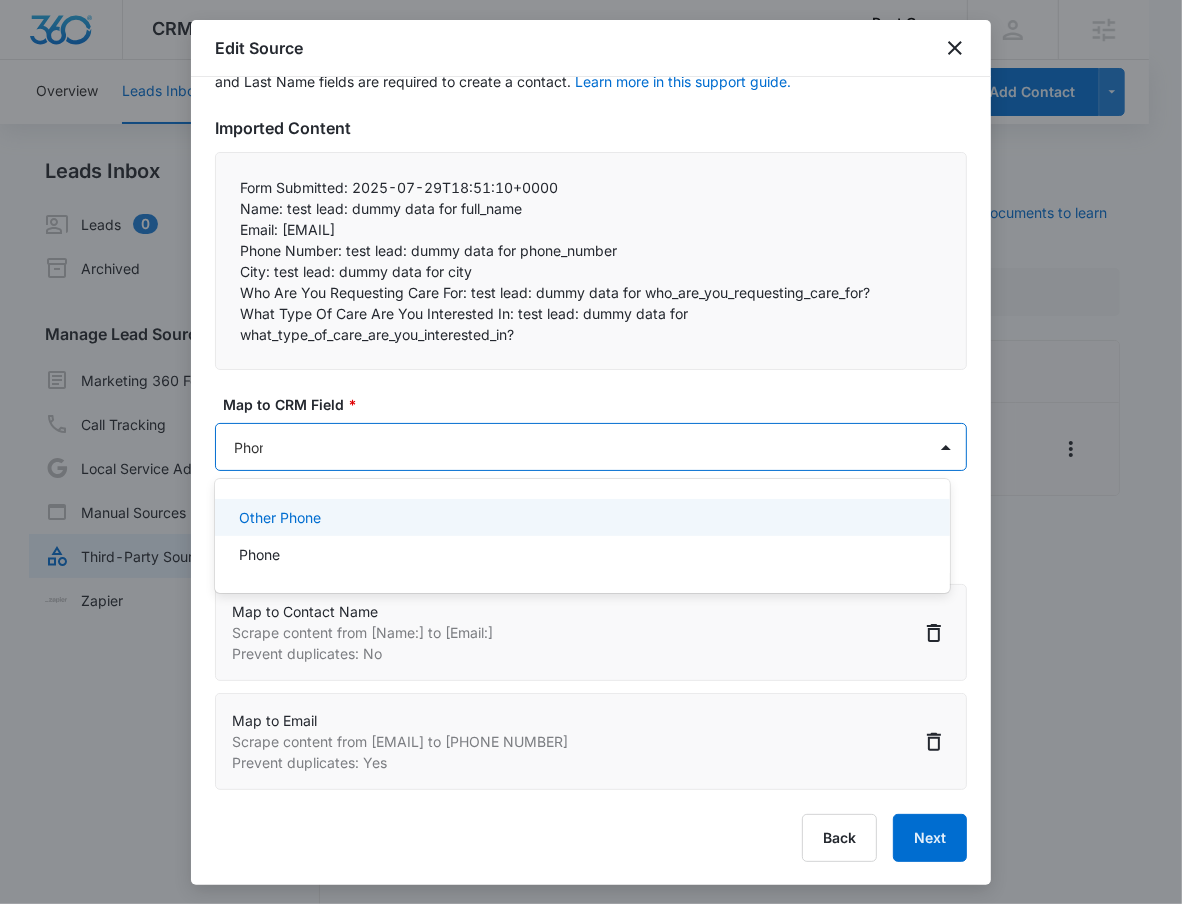 type on "Phone" 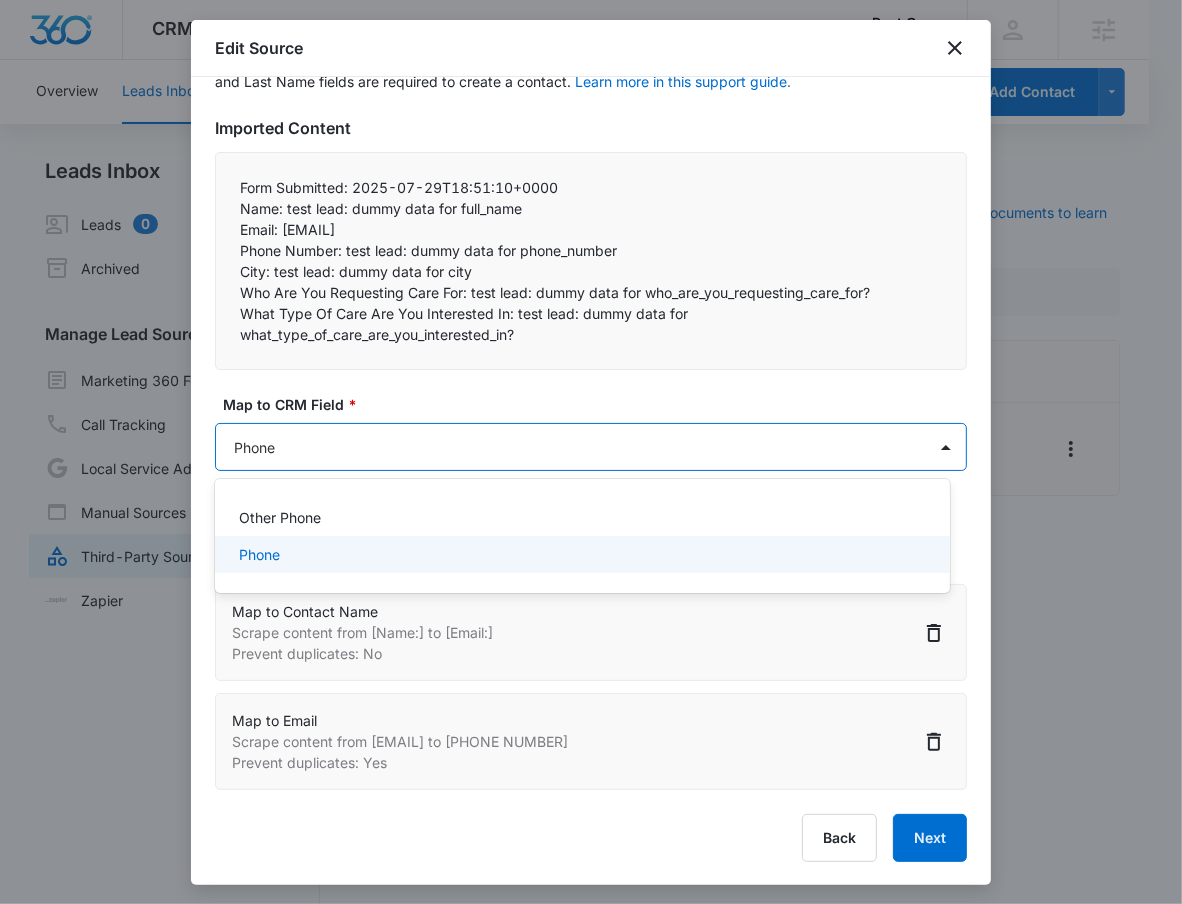 click on "Phone" at bounding box center (582, 554) 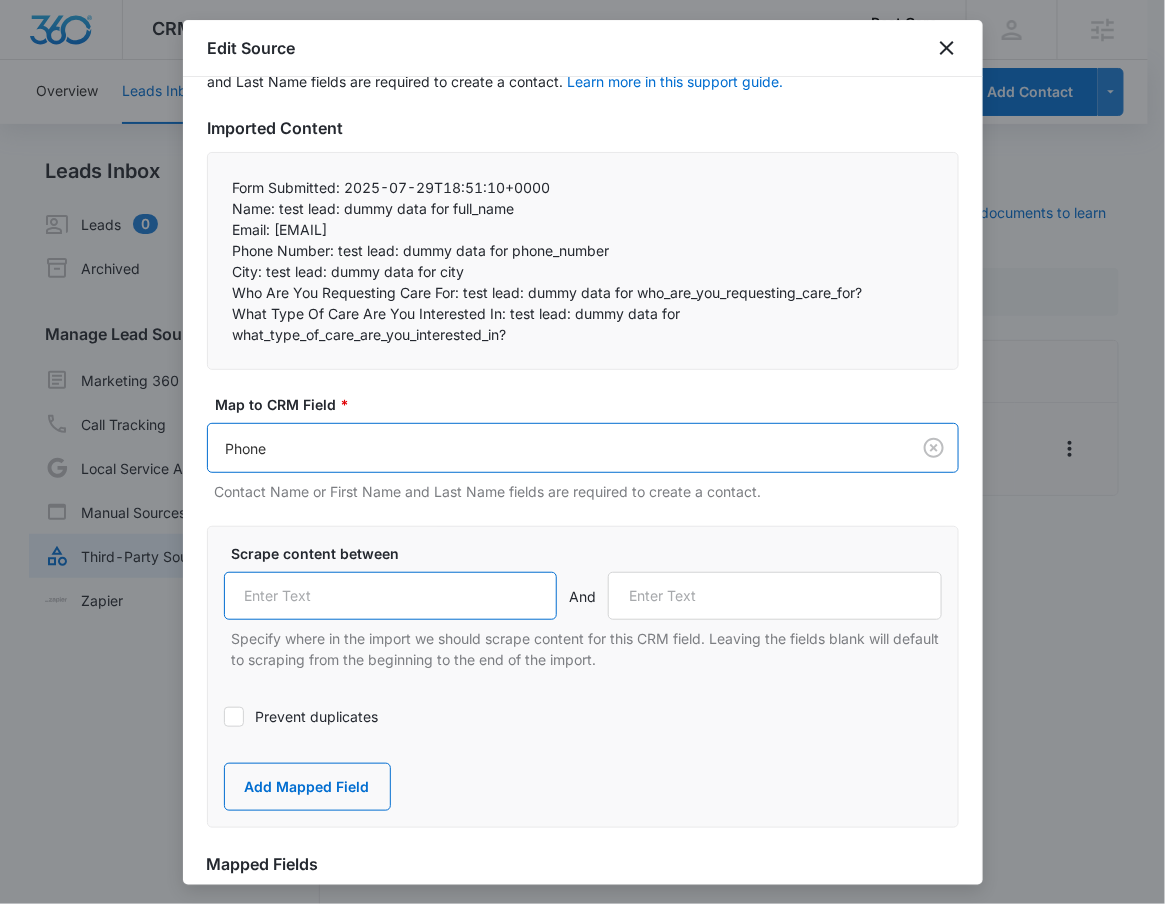 click at bounding box center (391, 596) 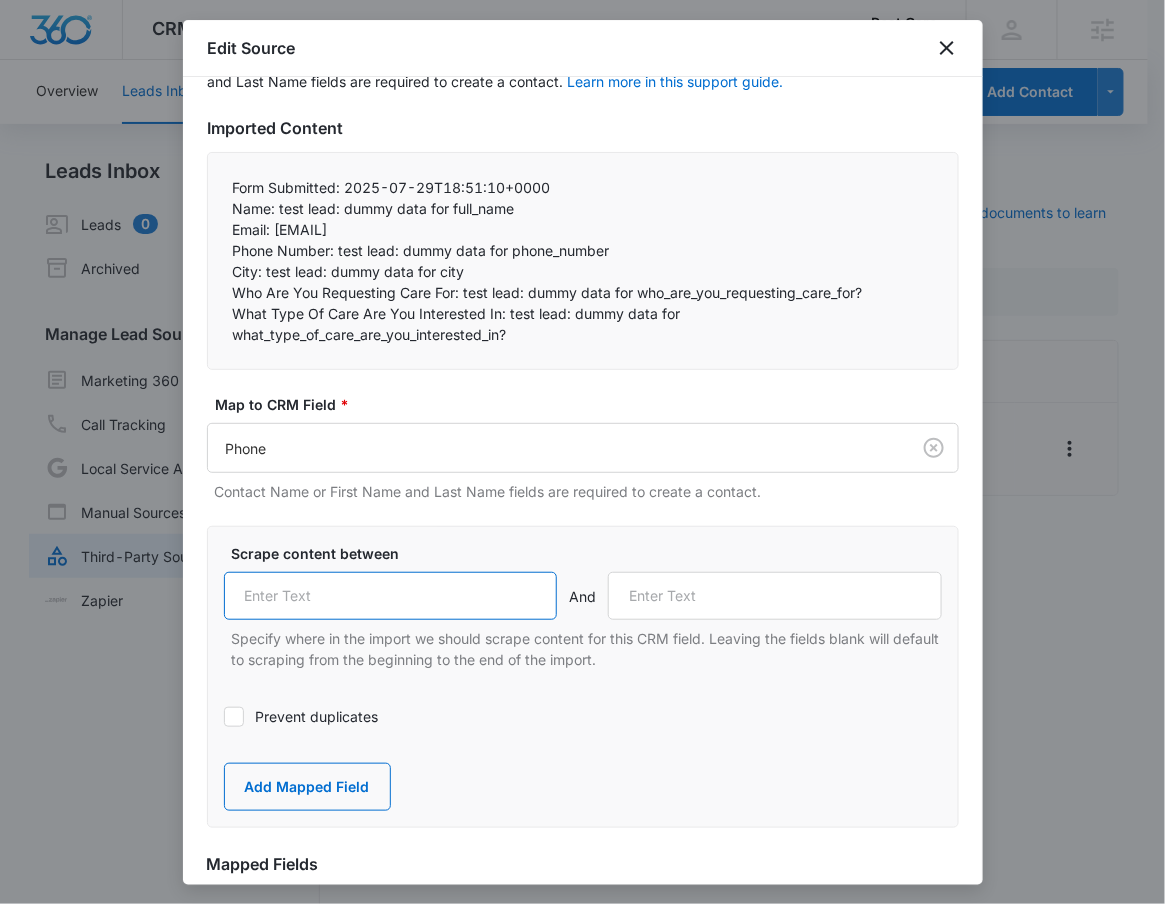 paste on "Phone Number:" 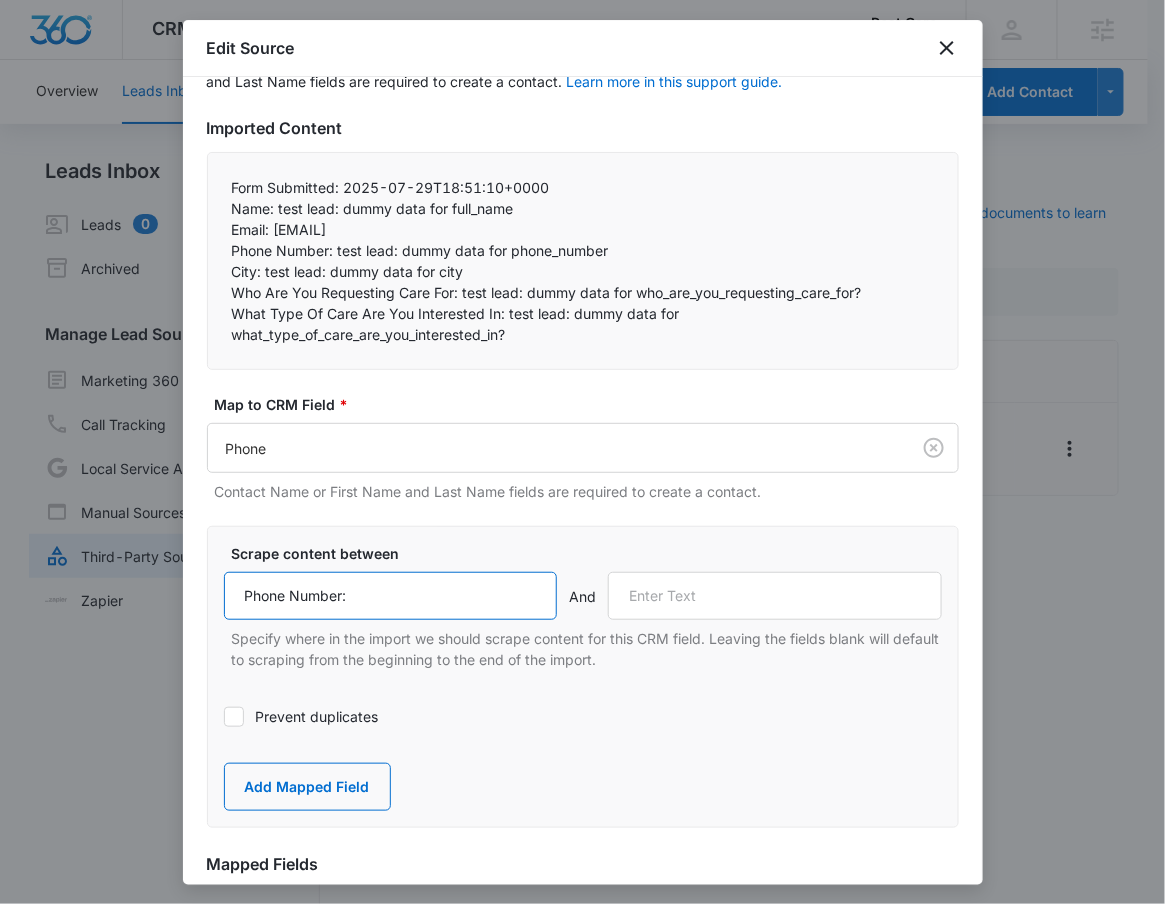 type on "Phone Number:" 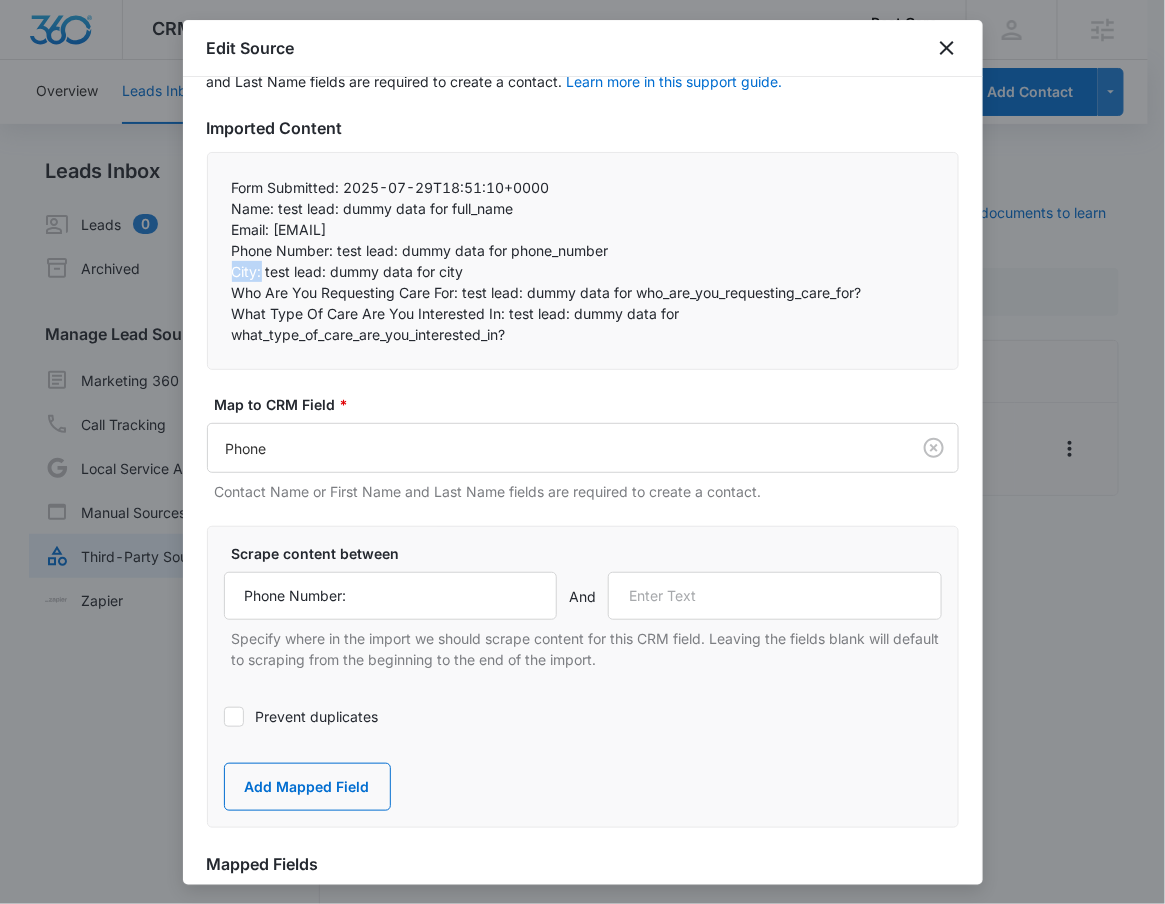 drag, startPoint x: 233, startPoint y: 267, endPoint x: 262, endPoint y: 274, distance: 29.832869 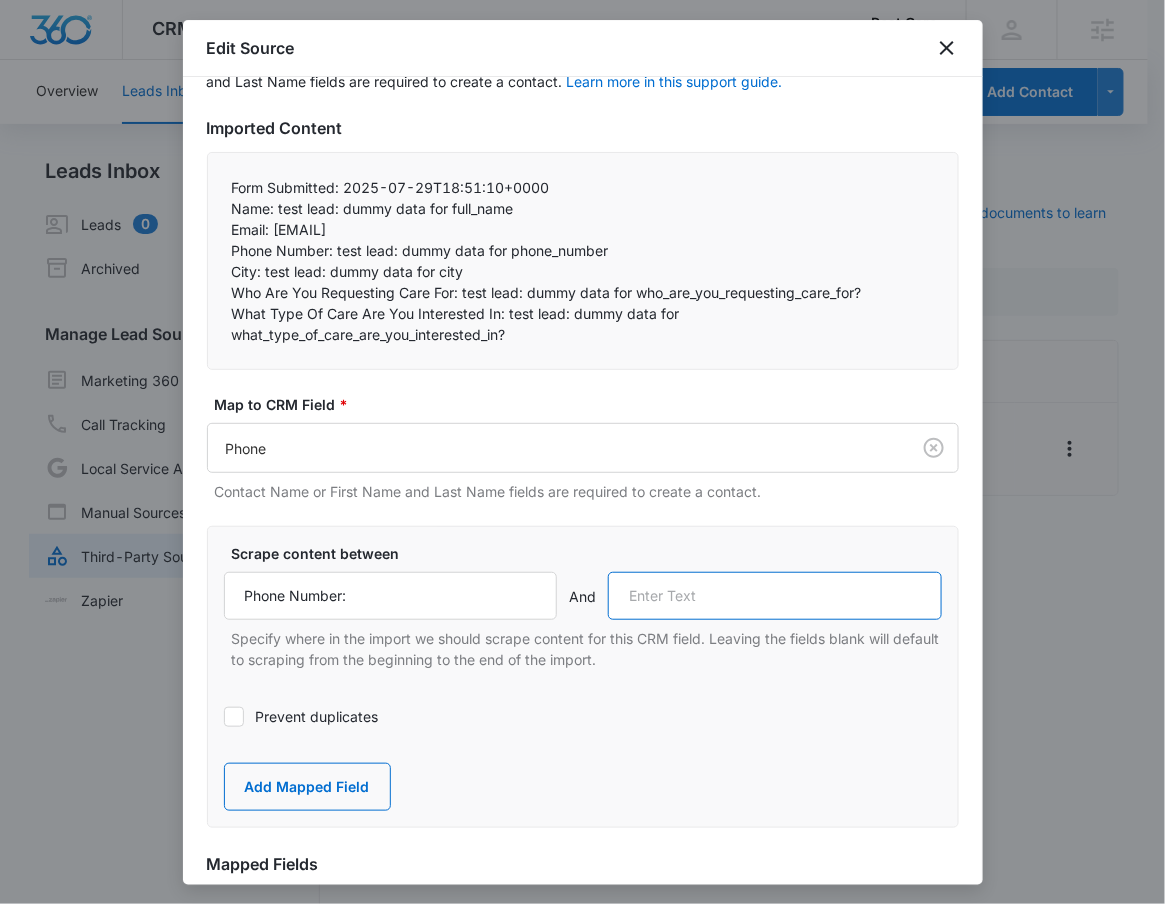 click at bounding box center [775, 596] 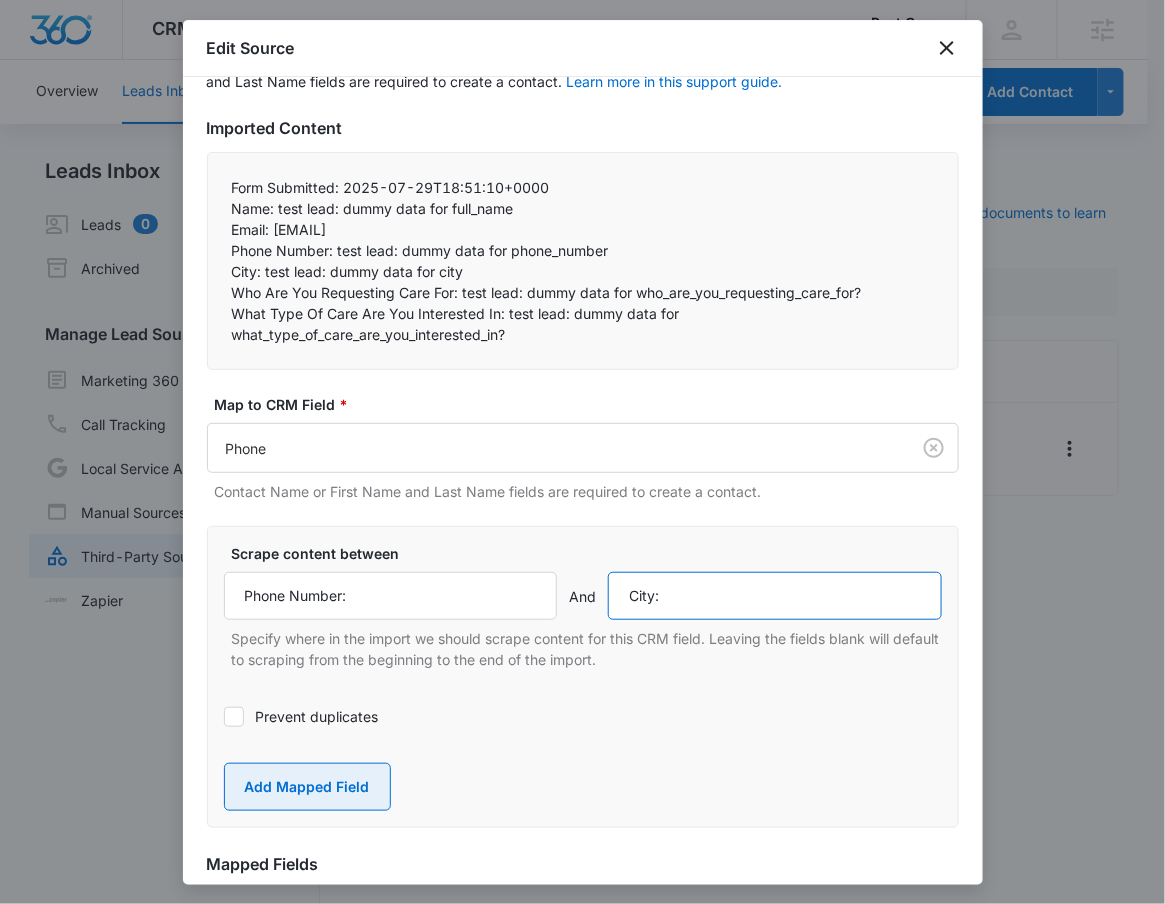 type on "City:" 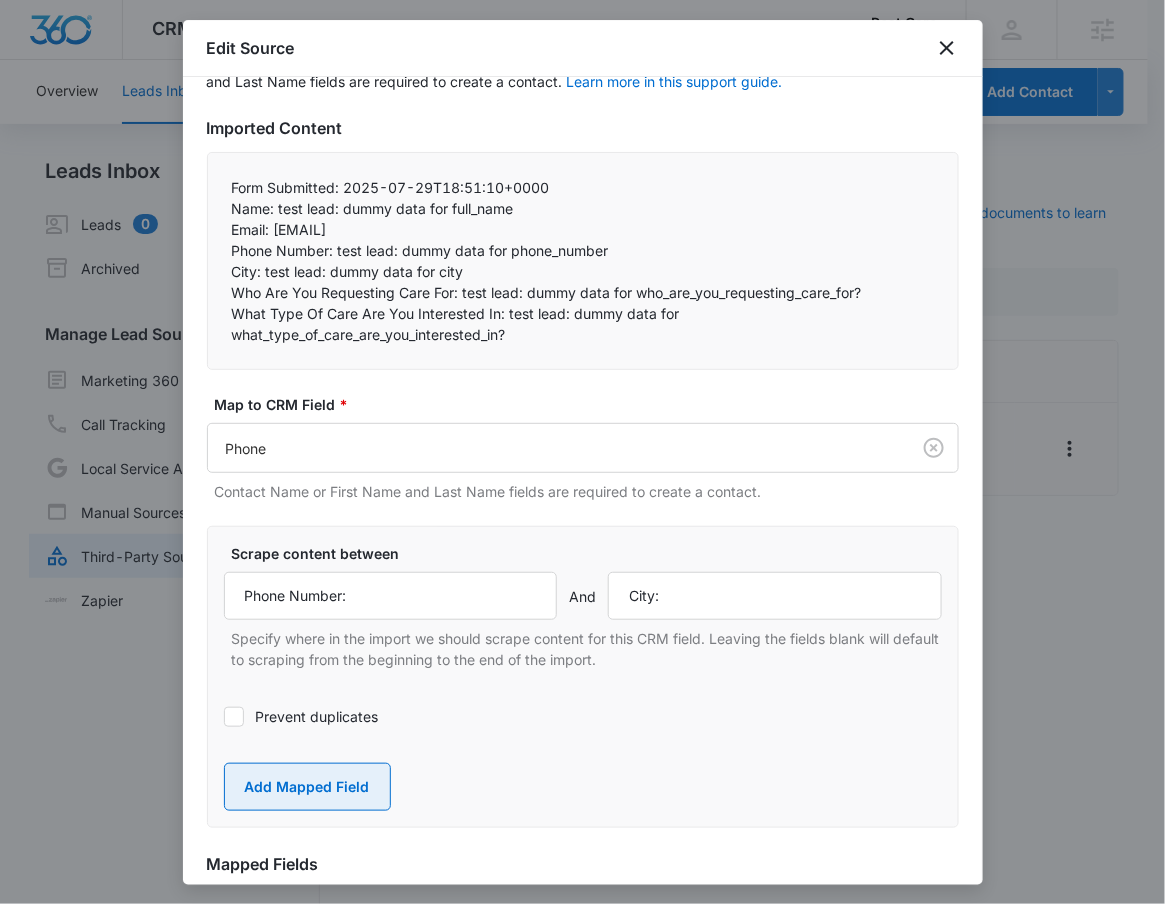 click on "Add Mapped Field" at bounding box center [307, 787] 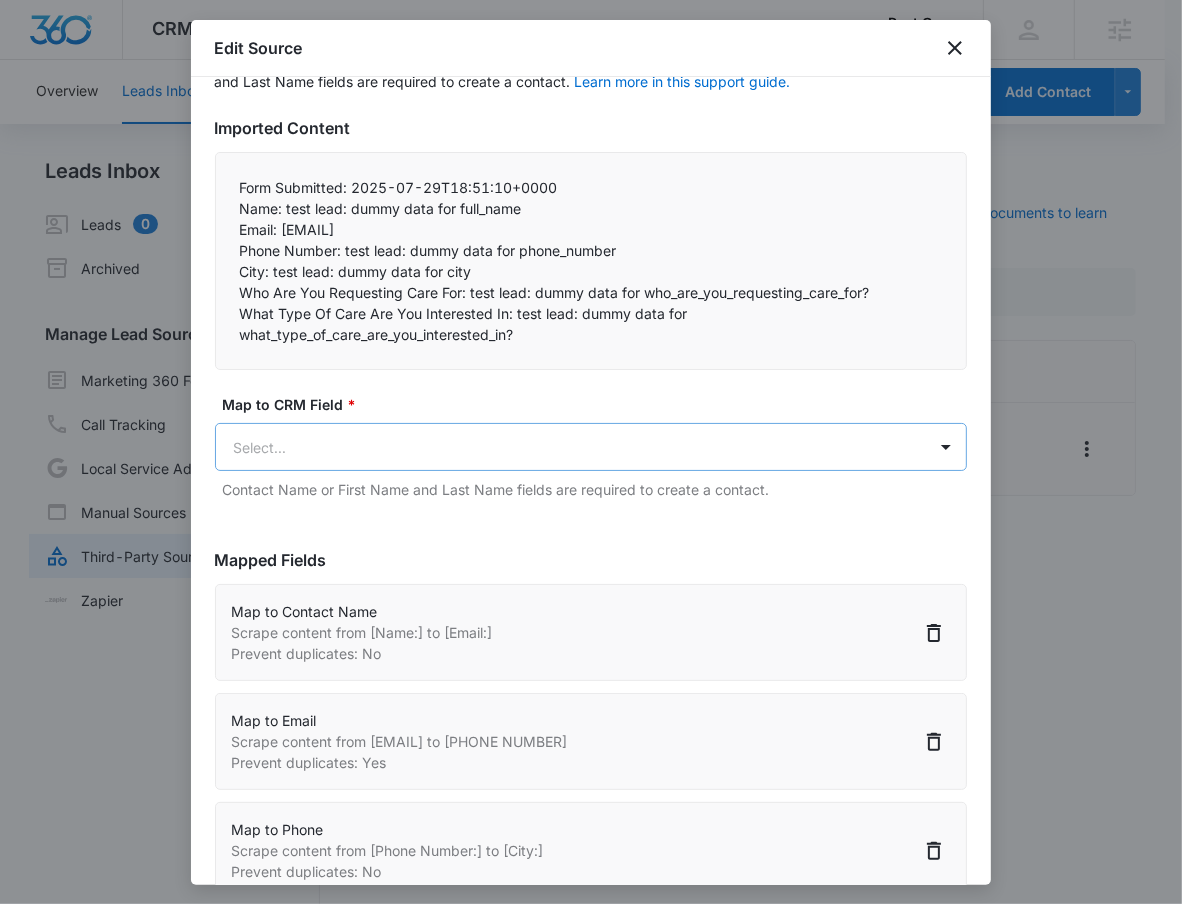 click on "CRM Apps Reputation Forms CRM Email Social POS Content Ads Intelligence Files Brand Settings Best Care M331953 Your Accounts View All RN Robert Nguyen robert.nguyen@madwire.com My Profile Notifications Support Logout Terms & Conditions   •   Privacy Policy Agencies Overview Leads Inbox Contacts Organizations History Deals Projects Tasks Calendar Lists Reports Settings Add Contact Leads Inbox Leads 0 Archived Manage Lead Sources Marketing 360 Forms Call Tracking Local Service Ads Manual Sources Third-Party Sources Zapier Third-Party Sources Manually sync your third-party platform sources and assign them to contacts.   Visit our support documents to learn more. Source Source Name Submissions   Facebook Lead Generation (Zap) 19 submissions Showing   1-1   of   1 Best Care - CRM Manage Third-Party Sources - Marketing 360®
Edit Source Step 2 of 4 Field Mapping   Learn more in this support guide. Imported Content  Form Submitted: 2025-07-29T18:51:10+0000 Name: test lead: dummy data for full_name" at bounding box center (591, 464) 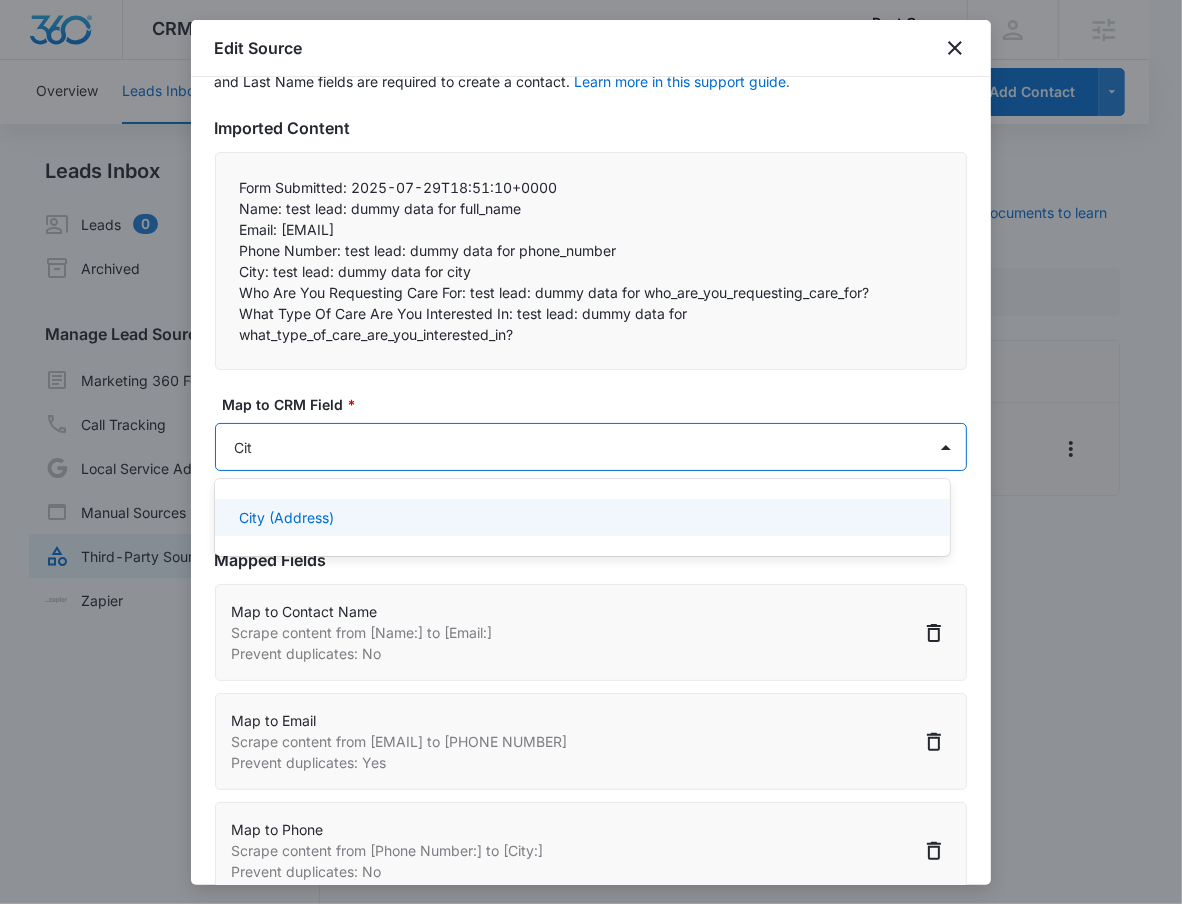 type on "City" 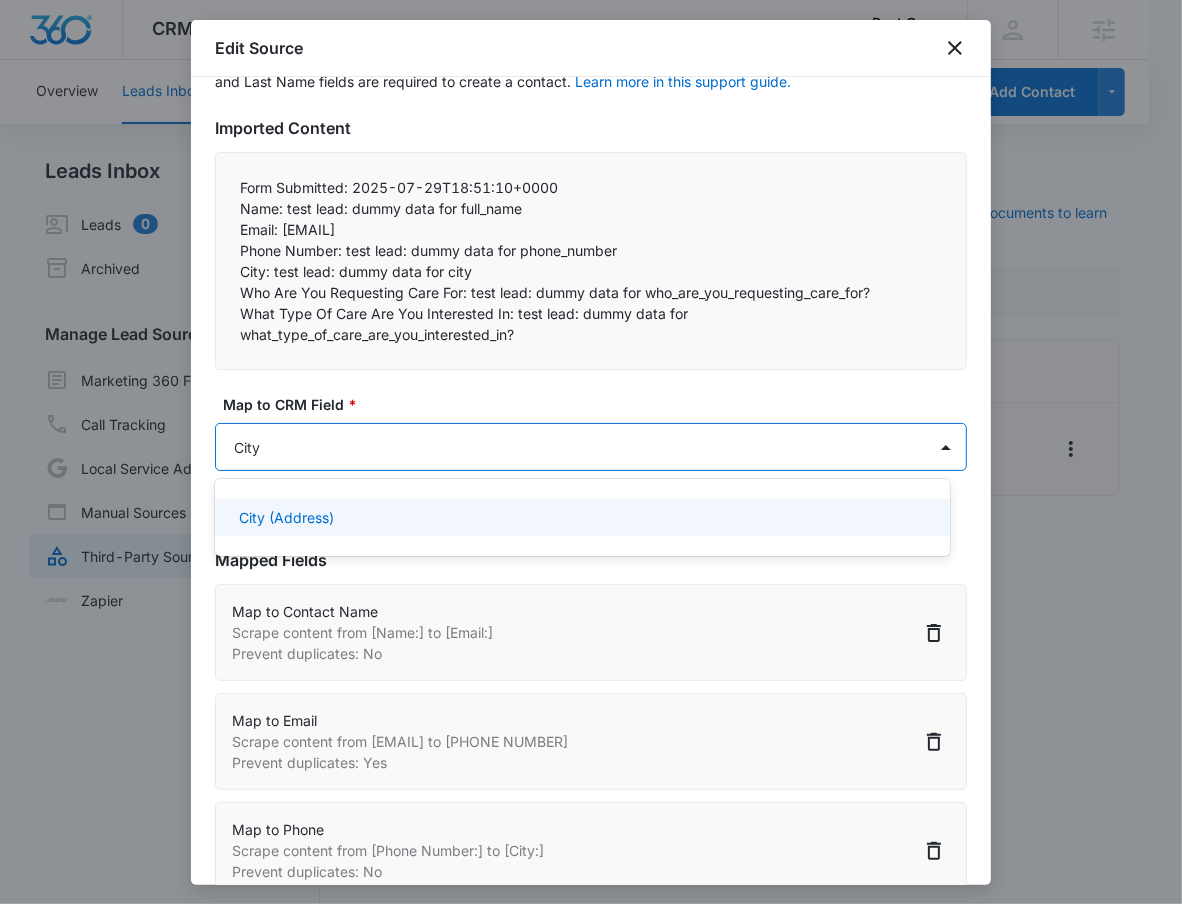 click on "City (Address)" at bounding box center (286, 517) 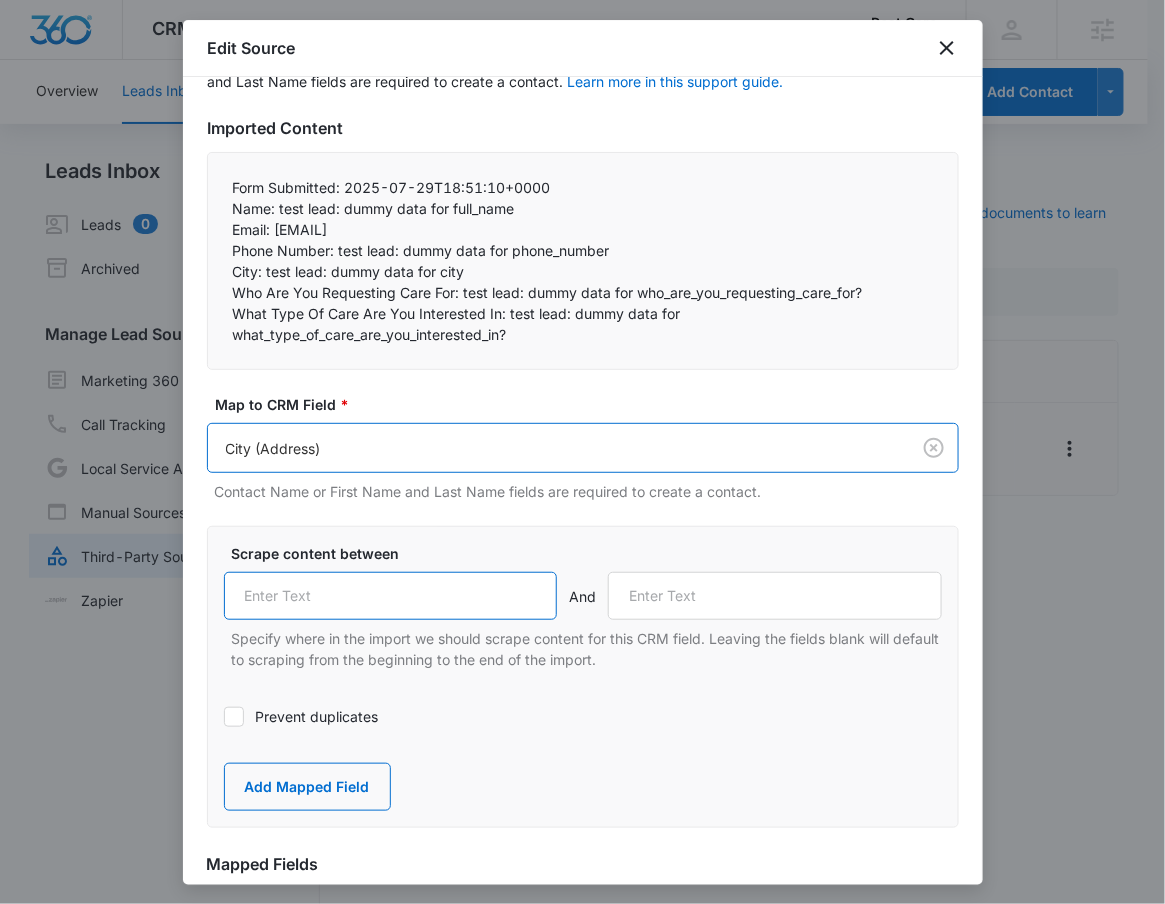 click at bounding box center (391, 596) 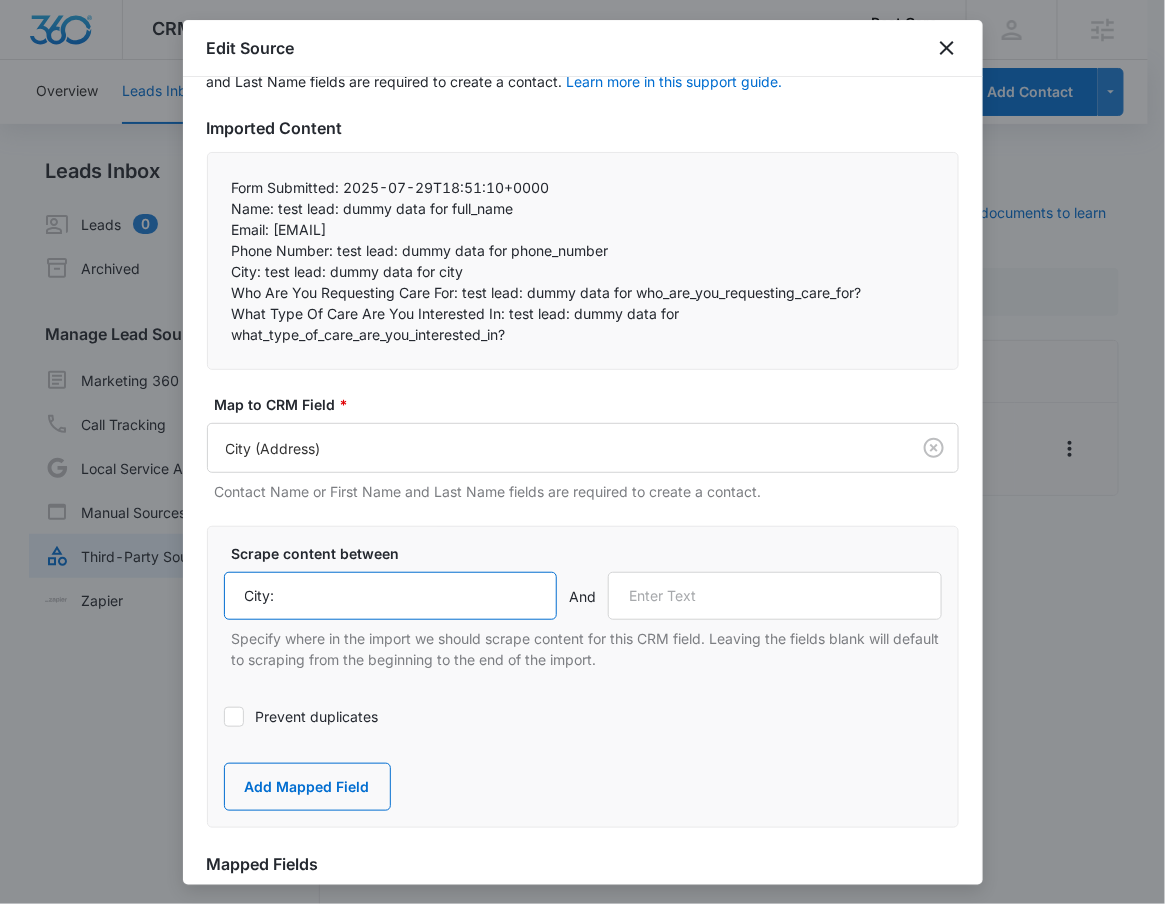 type on "City:" 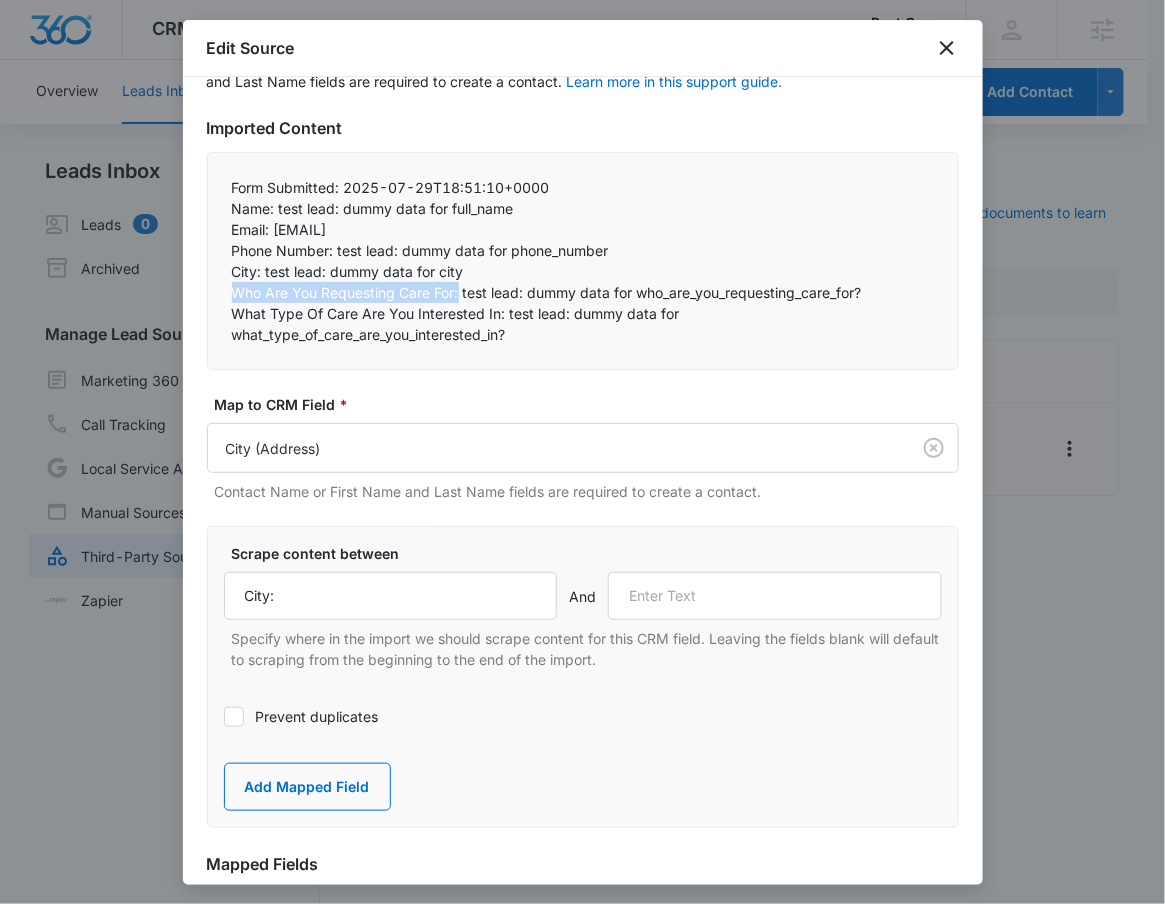 drag, startPoint x: 228, startPoint y: 292, endPoint x: 460, endPoint y: 294, distance: 232.00862 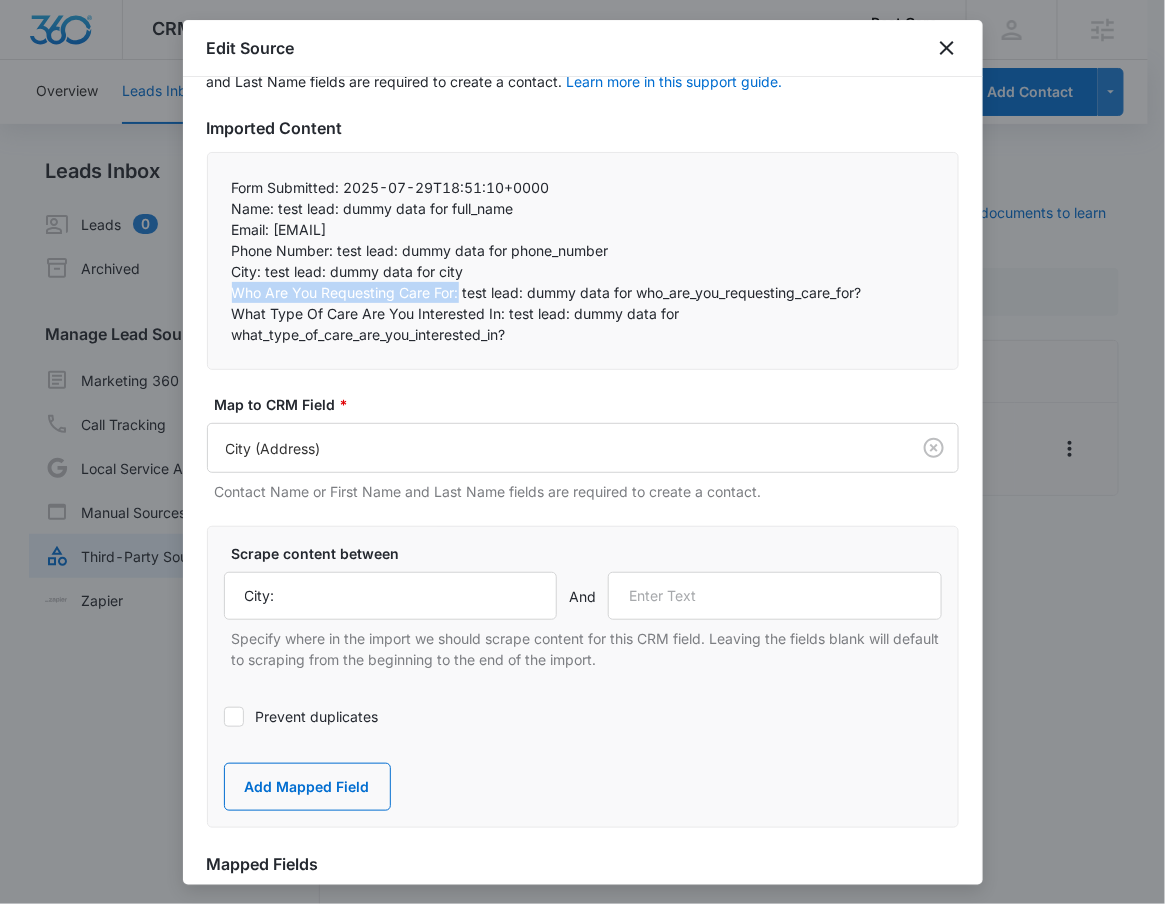 click on "Form Submitted: 2025-07-29T18:51:10+0000 Name: test lead: dummy data for full_name  Email: test@fb.com  Phone Number: test lead: dummy data for phone_number  City: test lead: dummy data for city  Who Are You Requesting Care For: test lead: dummy data for who_are_you_requesting_care_for?  What Type Of Care Are You Interested In: test lead: dummy data for what_type_of_care_are_you_interested_in?" at bounding box center [583, 261] 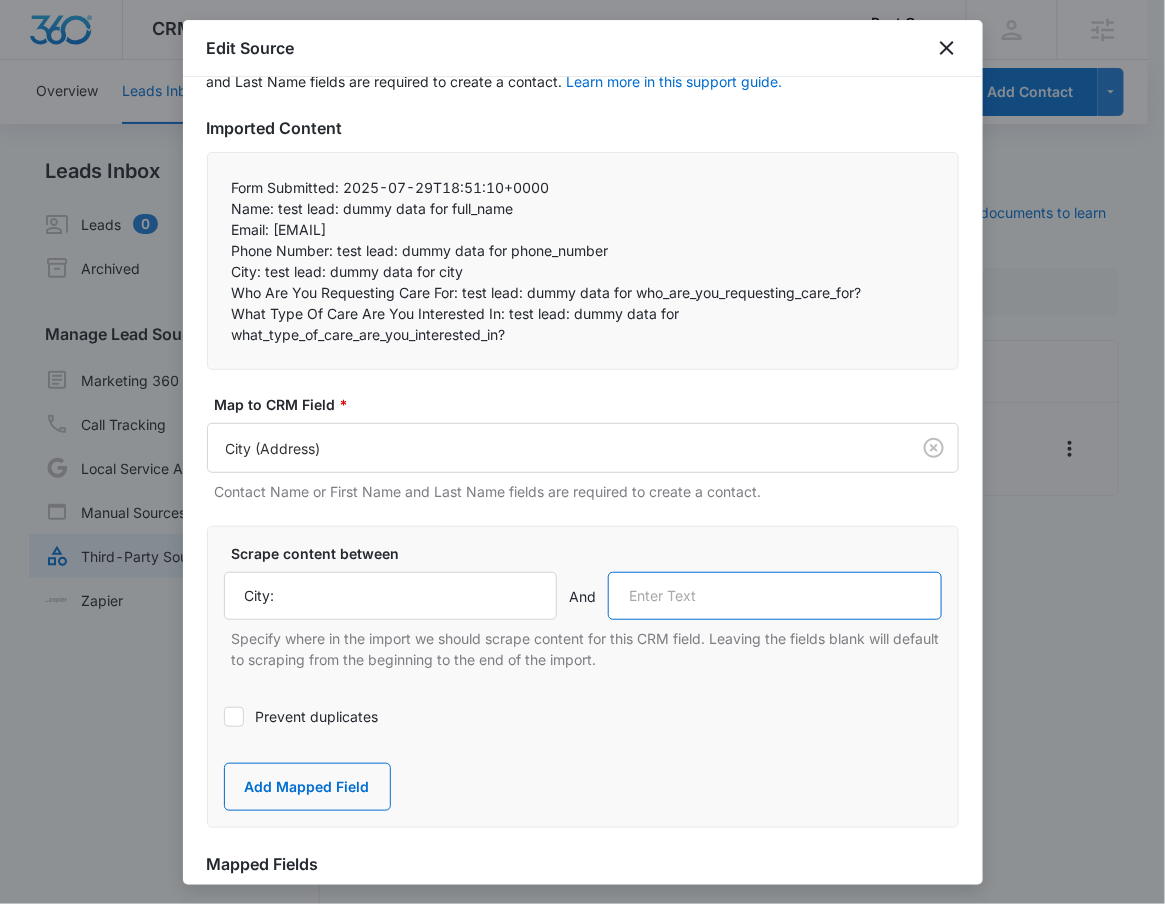 click at bounding box center [775, 596] 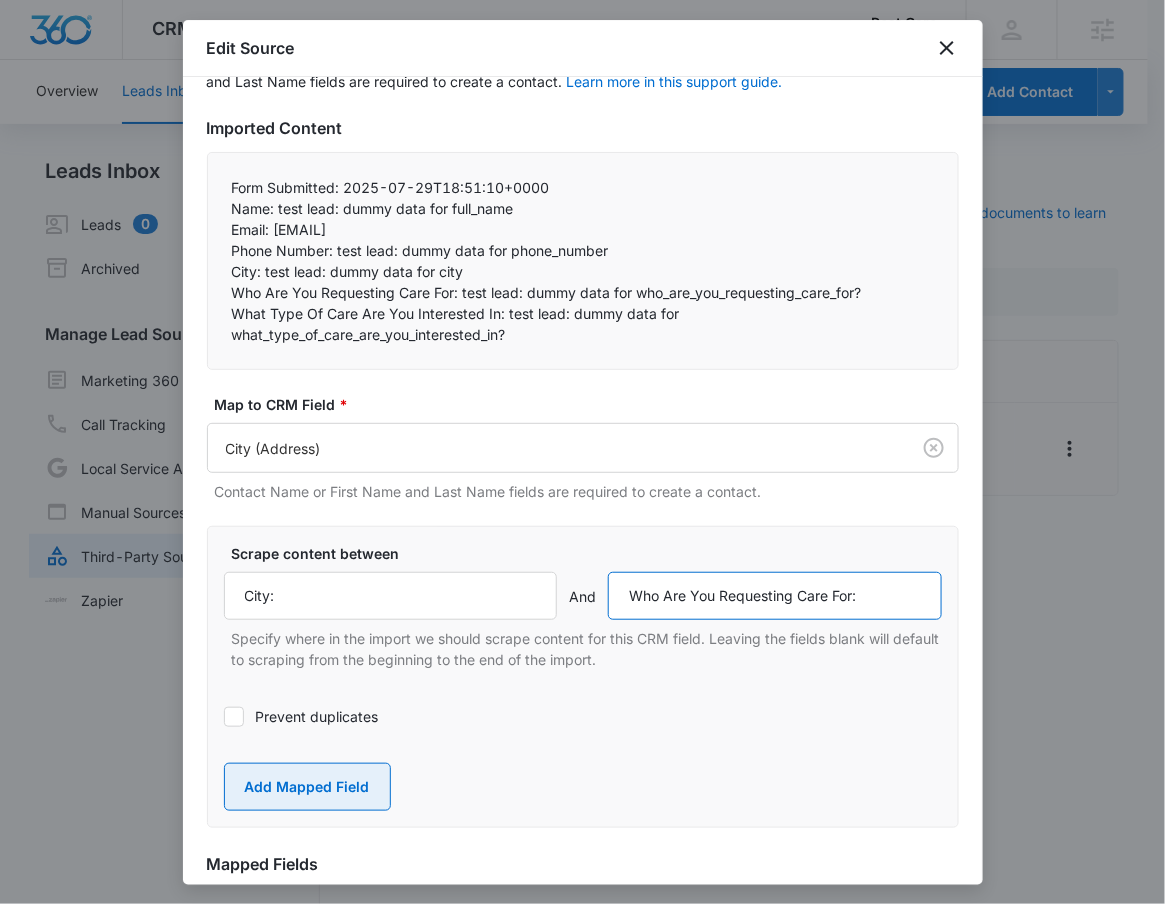 type on "Who Are You Requesting Care For:" 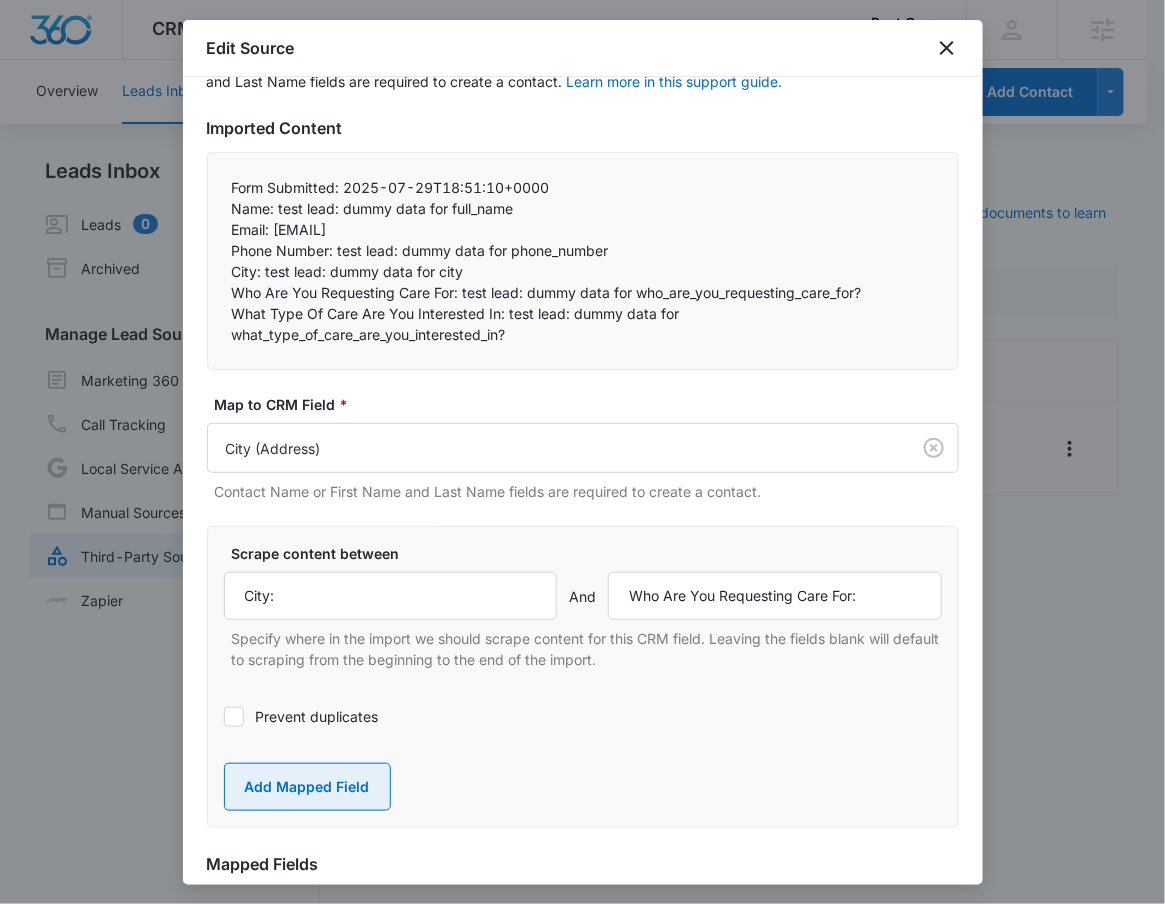 click on "Add Mapped Field" at bounding box center [307, 787] 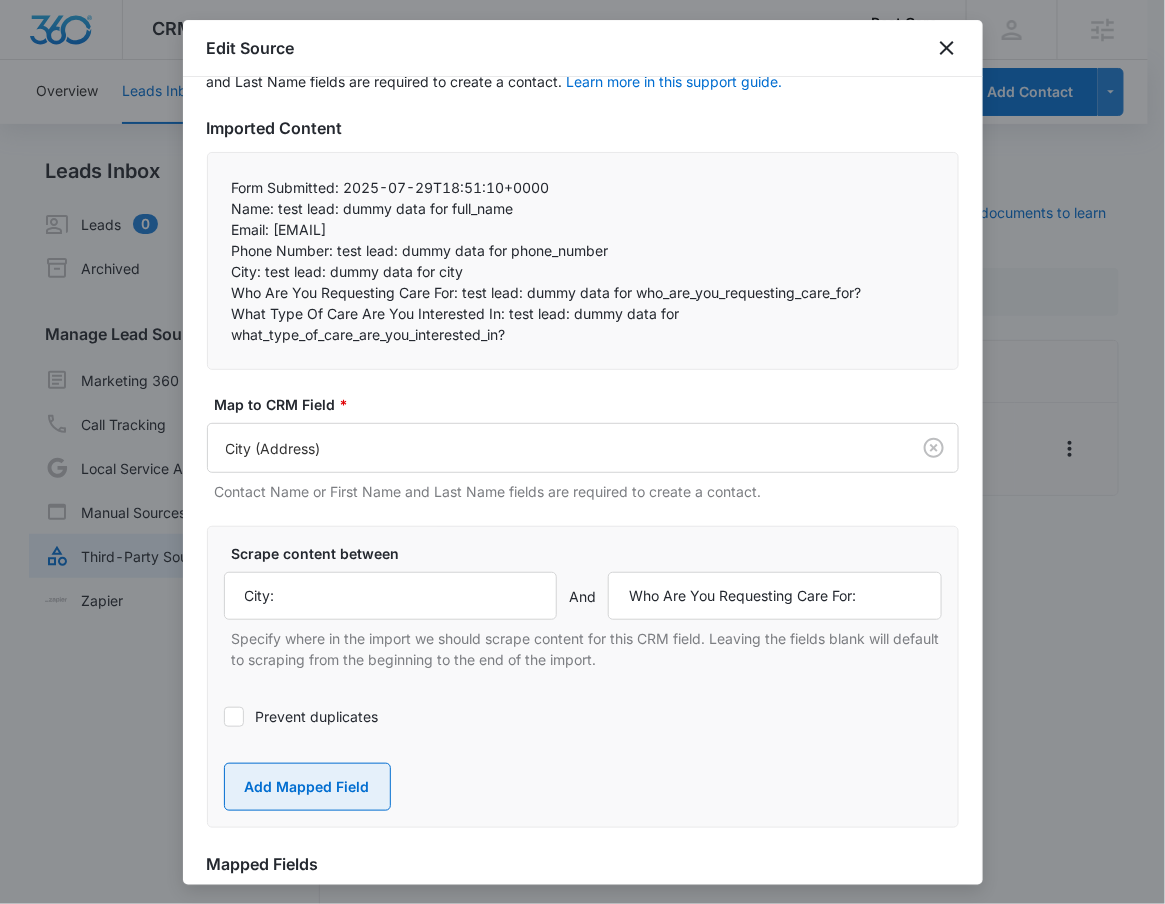type 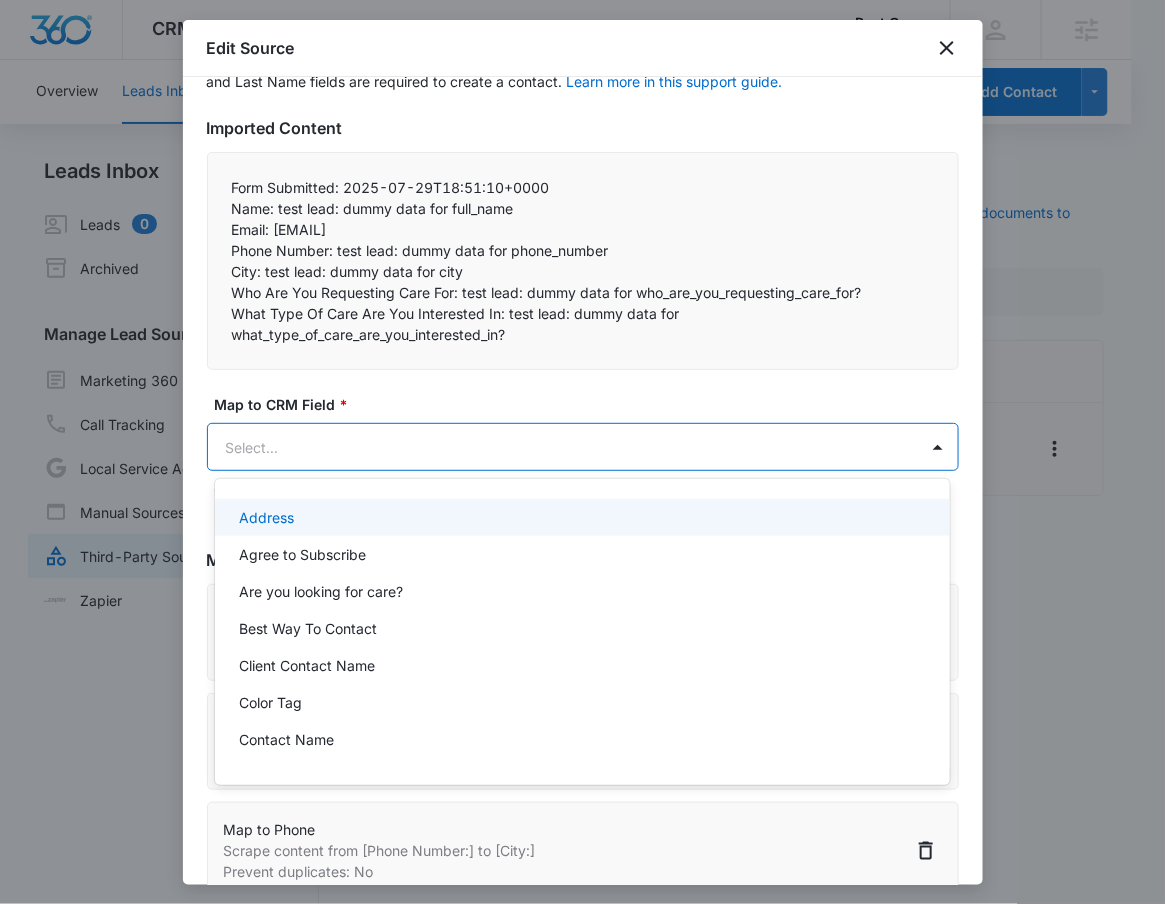 click on "CRM Apps Reputation Forms CRM Email Social POS Content Ads Intelligence Files Brand Settings Best Care M331953 Your Accounts View All RN Robert Nguyen robert.nguyen@madwire.com My Profile Notifications Support Logout Terms & Conditions   •   Privacy Policy Agencies Overview Leads Inbox Contacts Organizations History Deals Projects Tasks Calendar Lists Reports Settings Add Contact Leads Inbox Leads 0 Archived Manage Lead Sources Marketing 360 Forms Call Tracking Local Service Ads Manual Sources Third-Party Sources Zapier Third-Party Sources Manually sync your third-party platform sources and assign them to contacts.   Visit our support documents to learn more. Source Source Name Submissions   Facebook Lead Generation (Zap) 19 submissions Showing   1-1   of   1 Best Care - CRM Manage Third-Party Sources - Marketing 360®
Edit Source Step 2 of 4 Field Mapping   Learn more in this support guide. Imported Content  Form Submitted: 2025-07-29T18:51:10+0000 Name: test lead: dummy data for full_name" at bounding box center [582, 452] 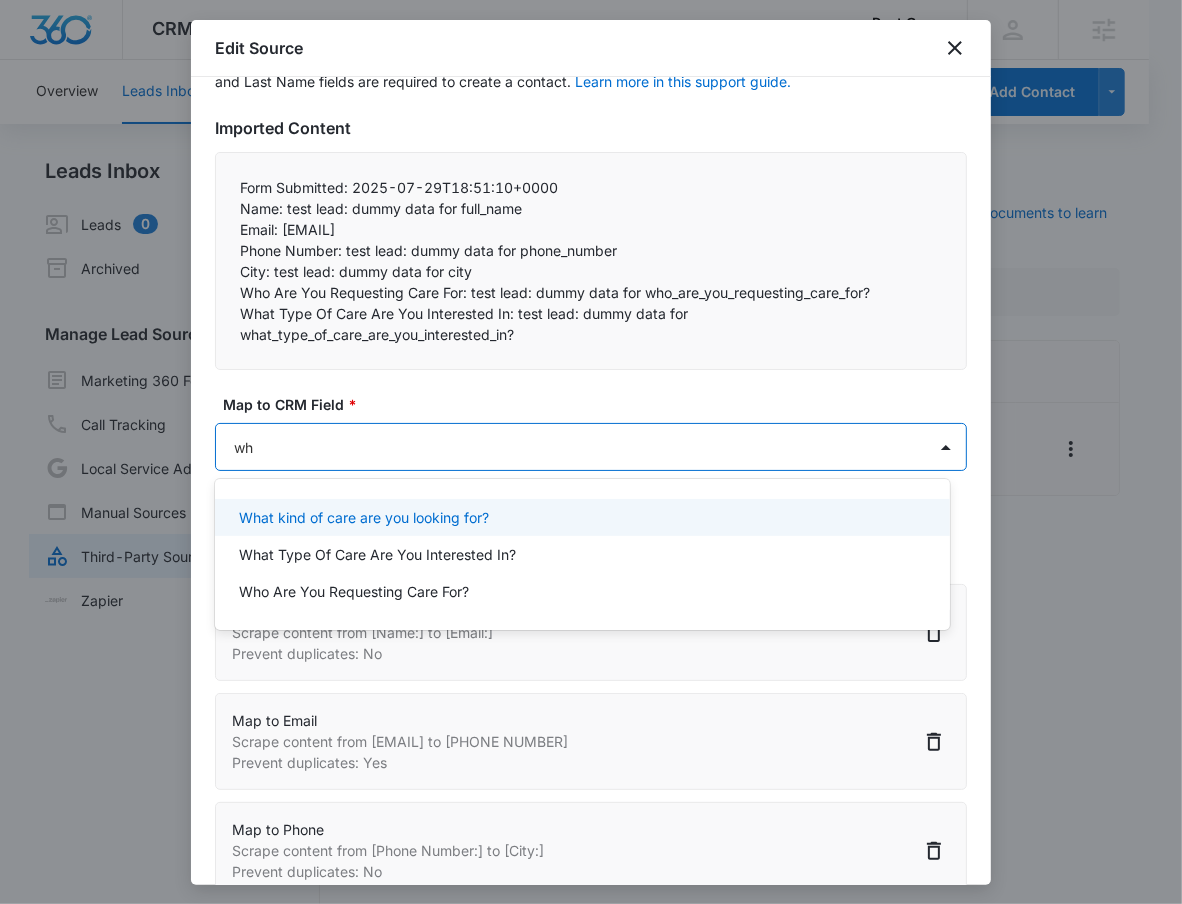 type on "who" 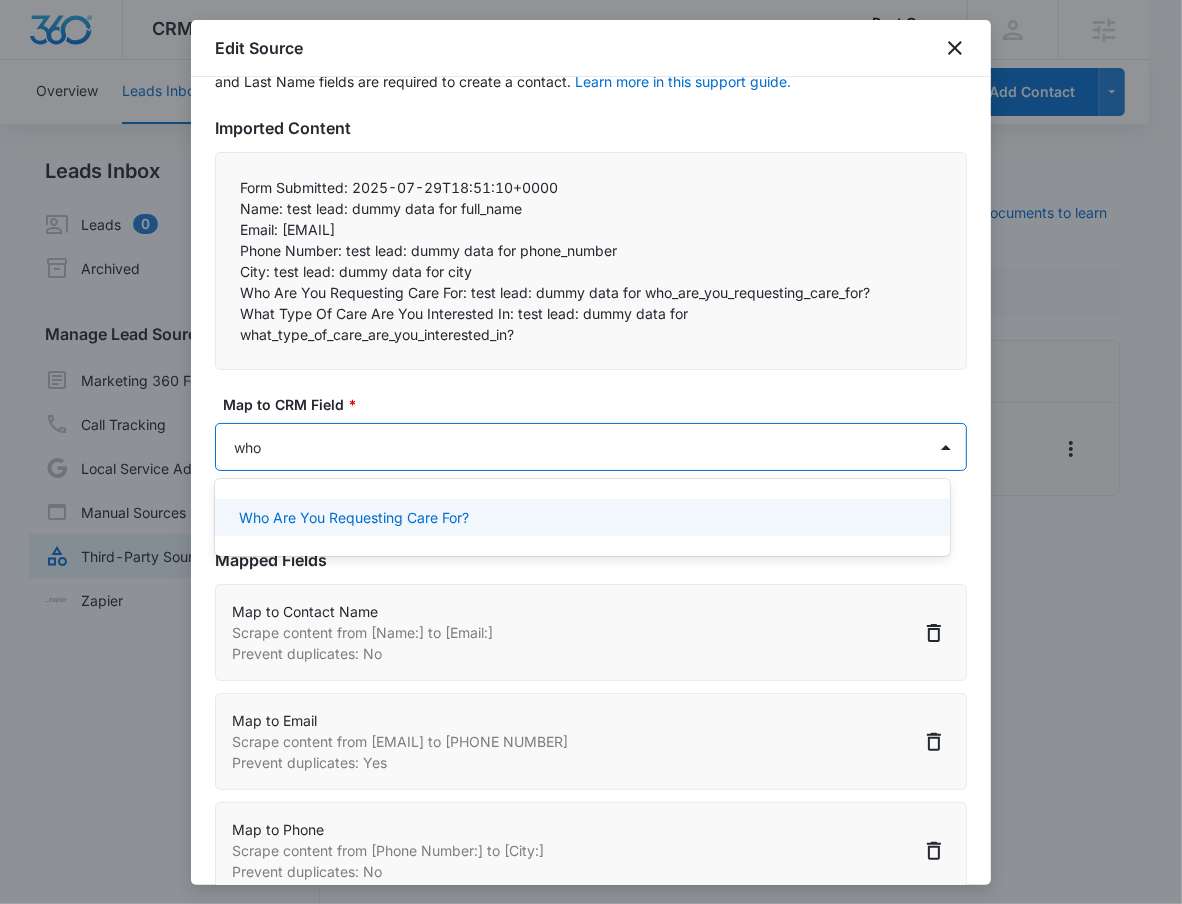 click on "Who Are You Requesting Care For?" at bounding box center [354, 517] 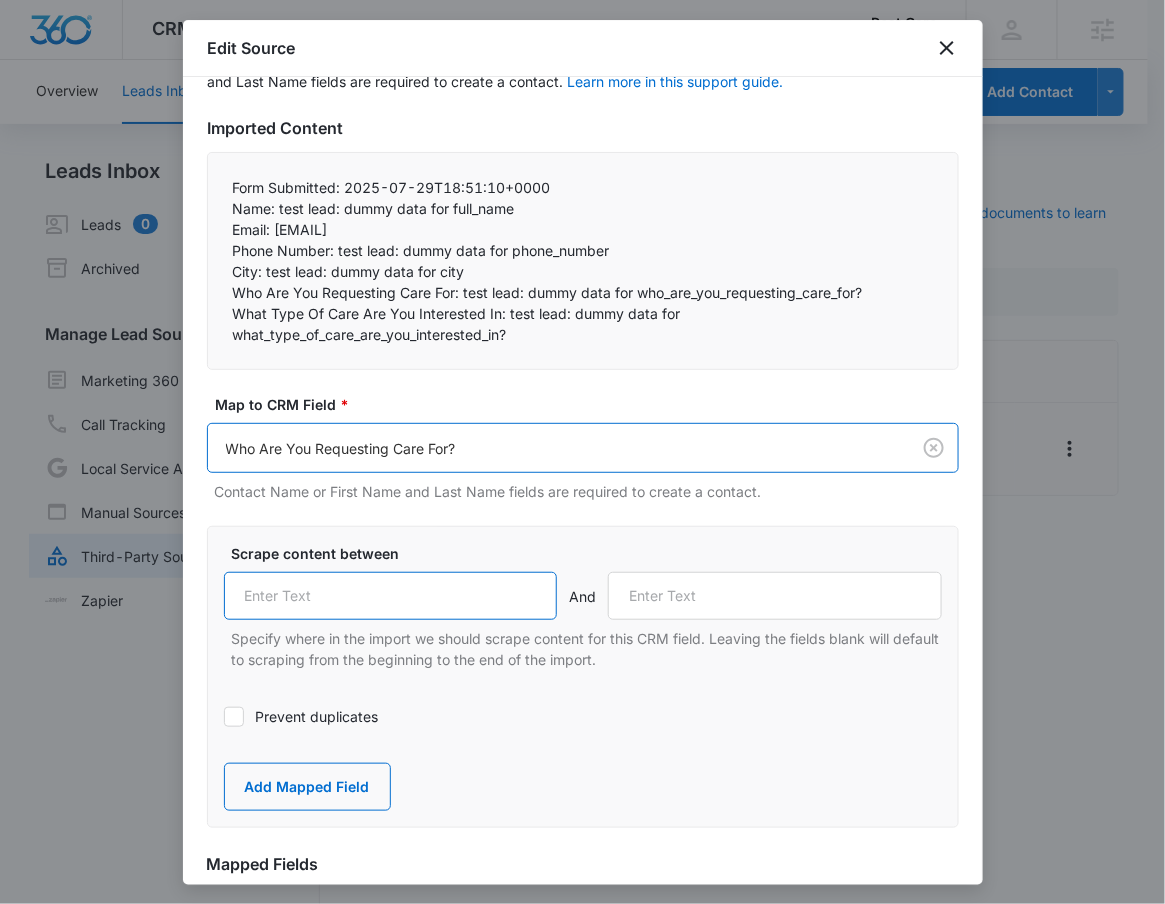 click at bounding box center (391, 596) 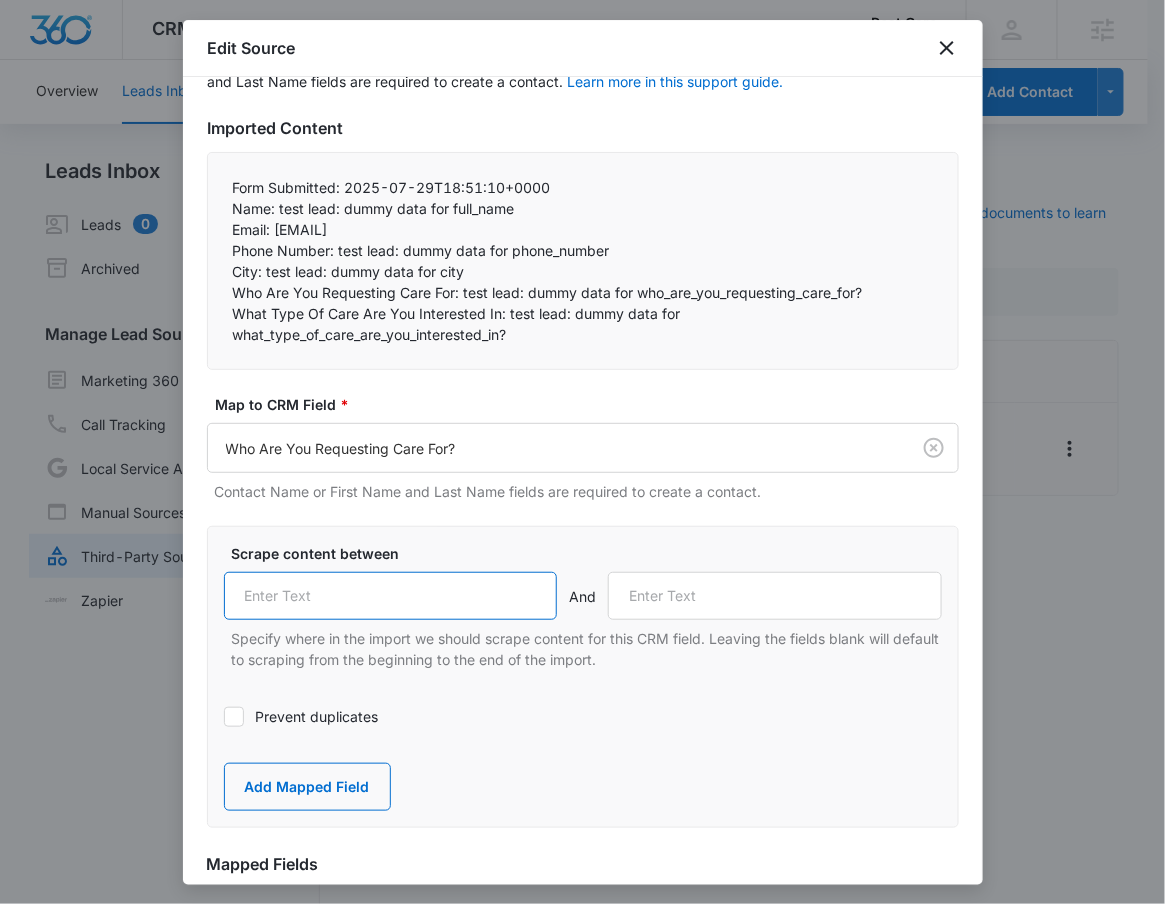 paste on "Who Are You Requesting Care For:" 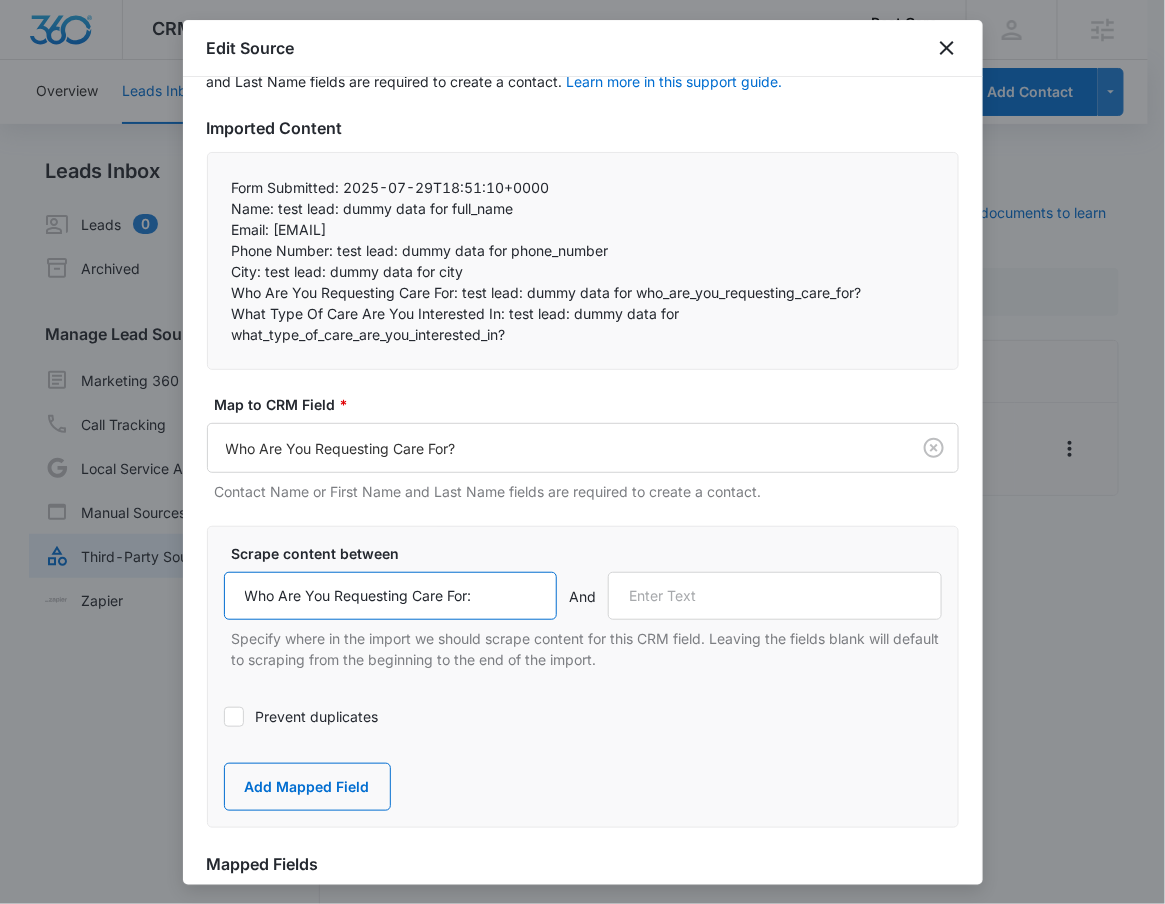 type on "Who Are You Requesting Care For:" 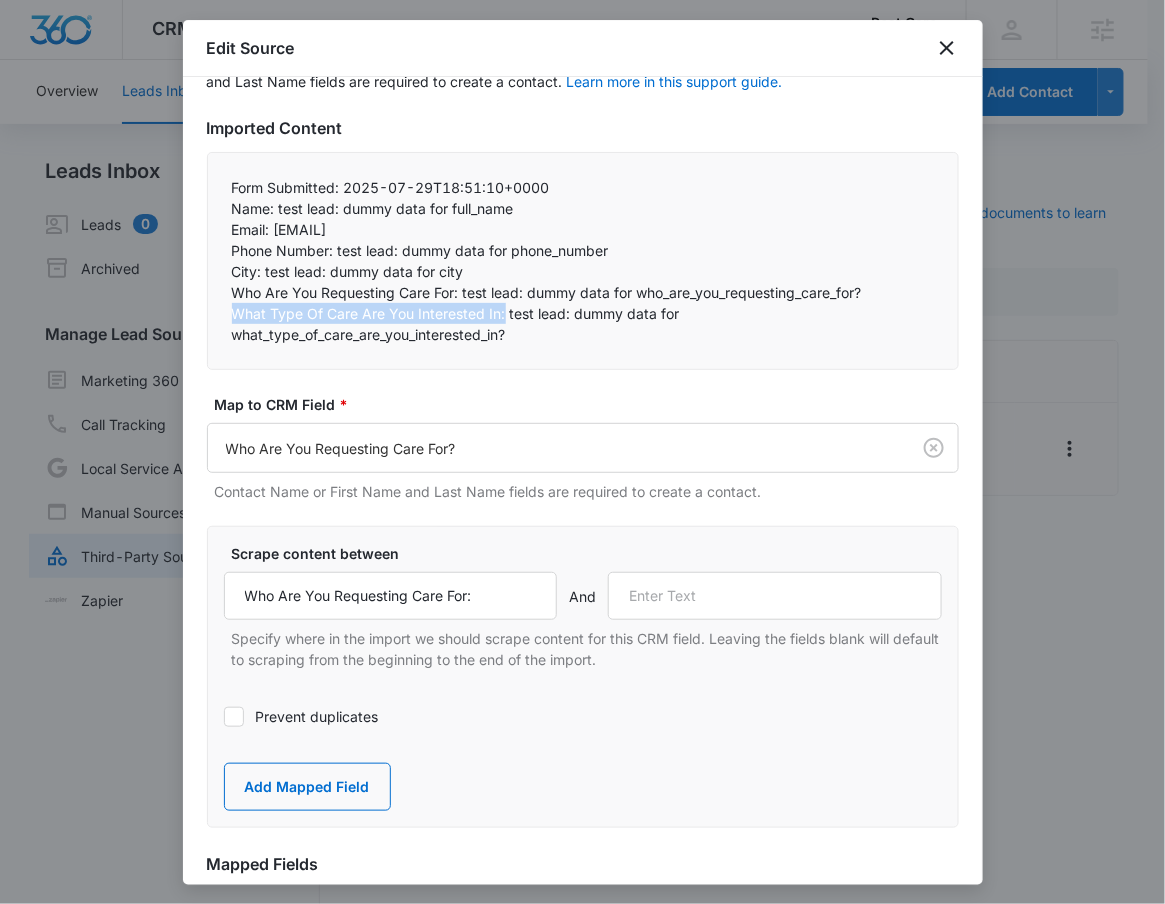 drag, startPoint x: 224, startPoint y: 310, endPoint x: 502, endPoint y: 312, distance: 278.0072 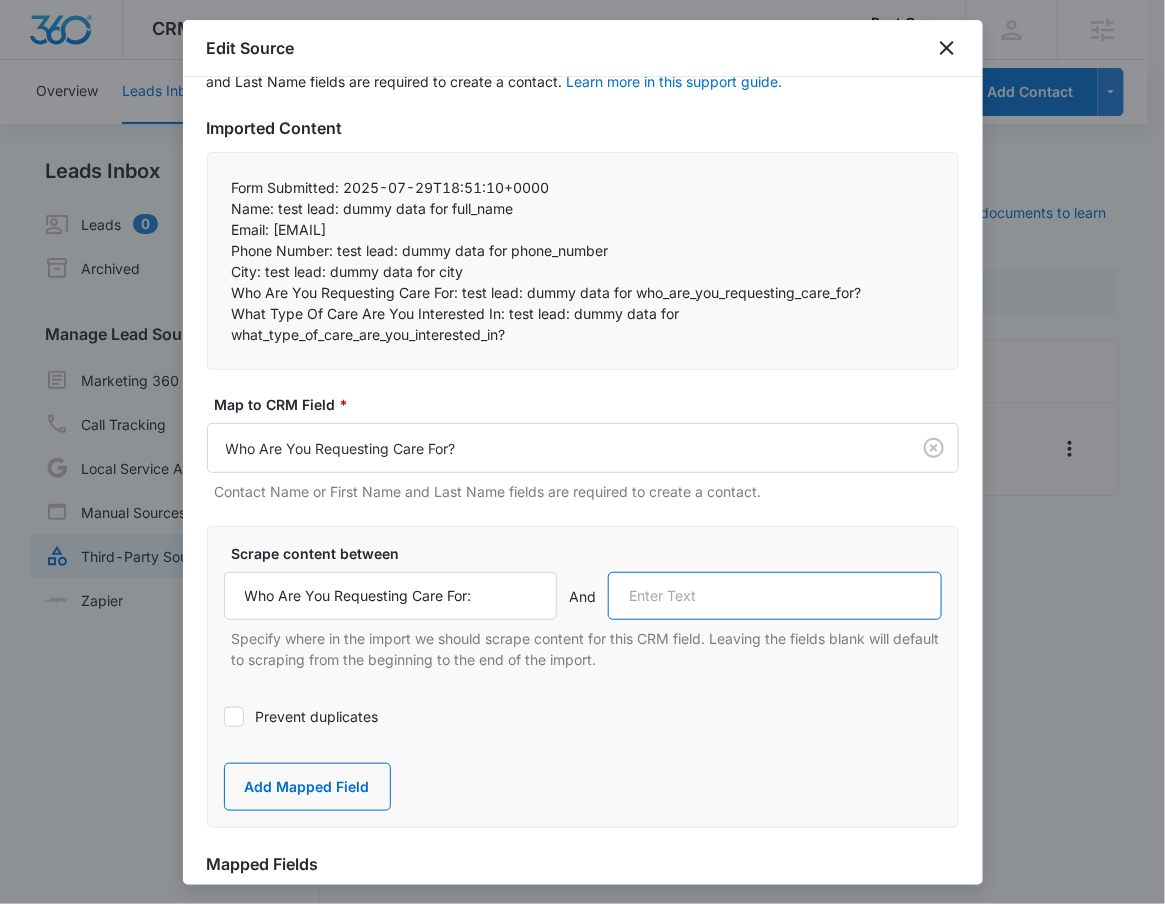 click at bounding box center [775, 596] 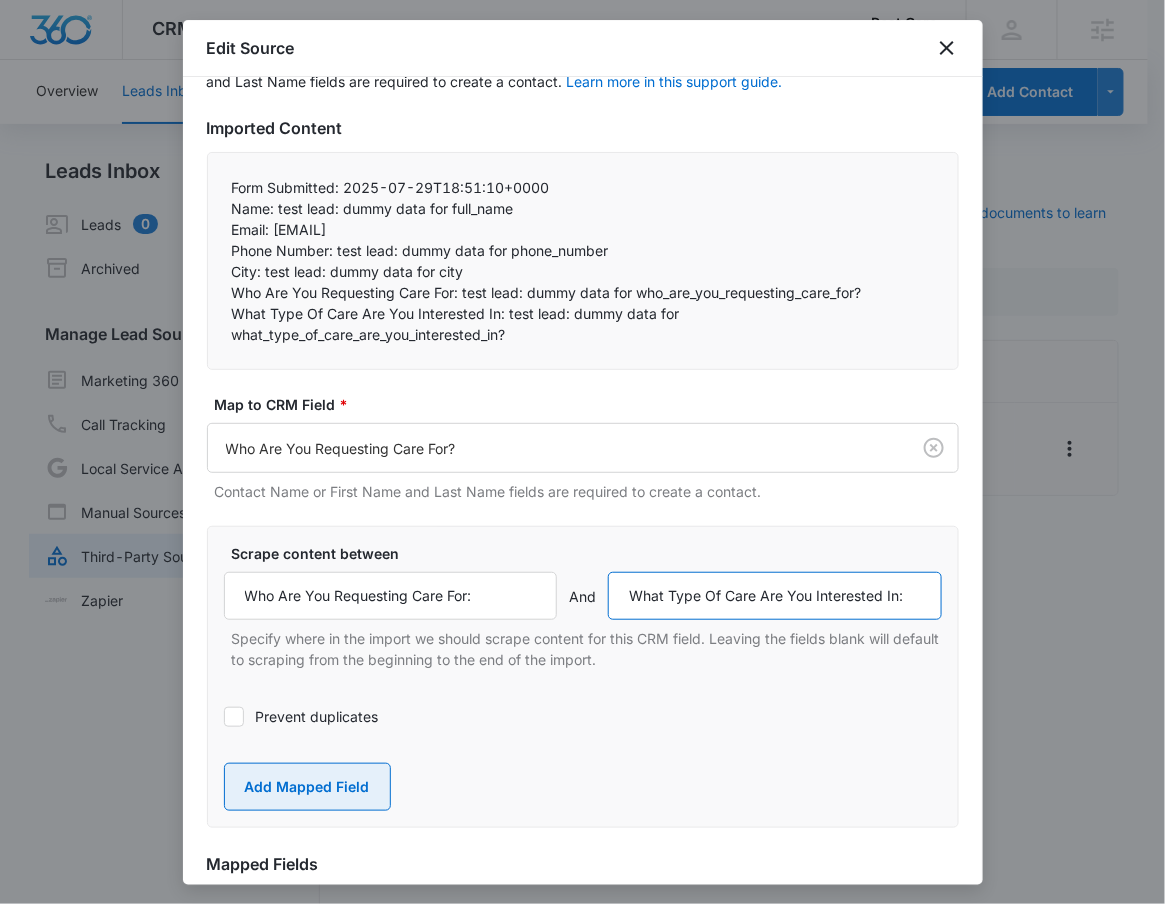 type on "What Type Of Care Are You Interested In:" 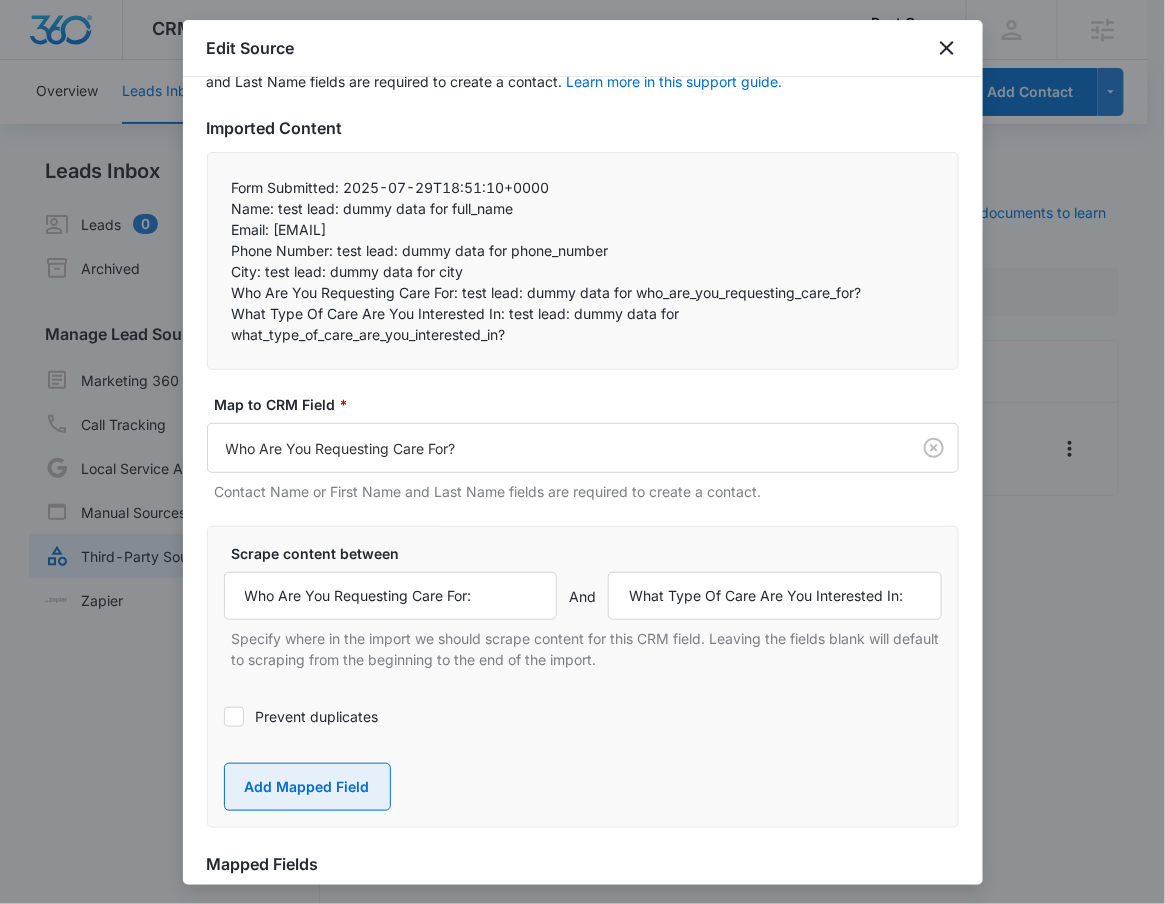 click on "Add Mapped Field" at bounding box center [307, 787] 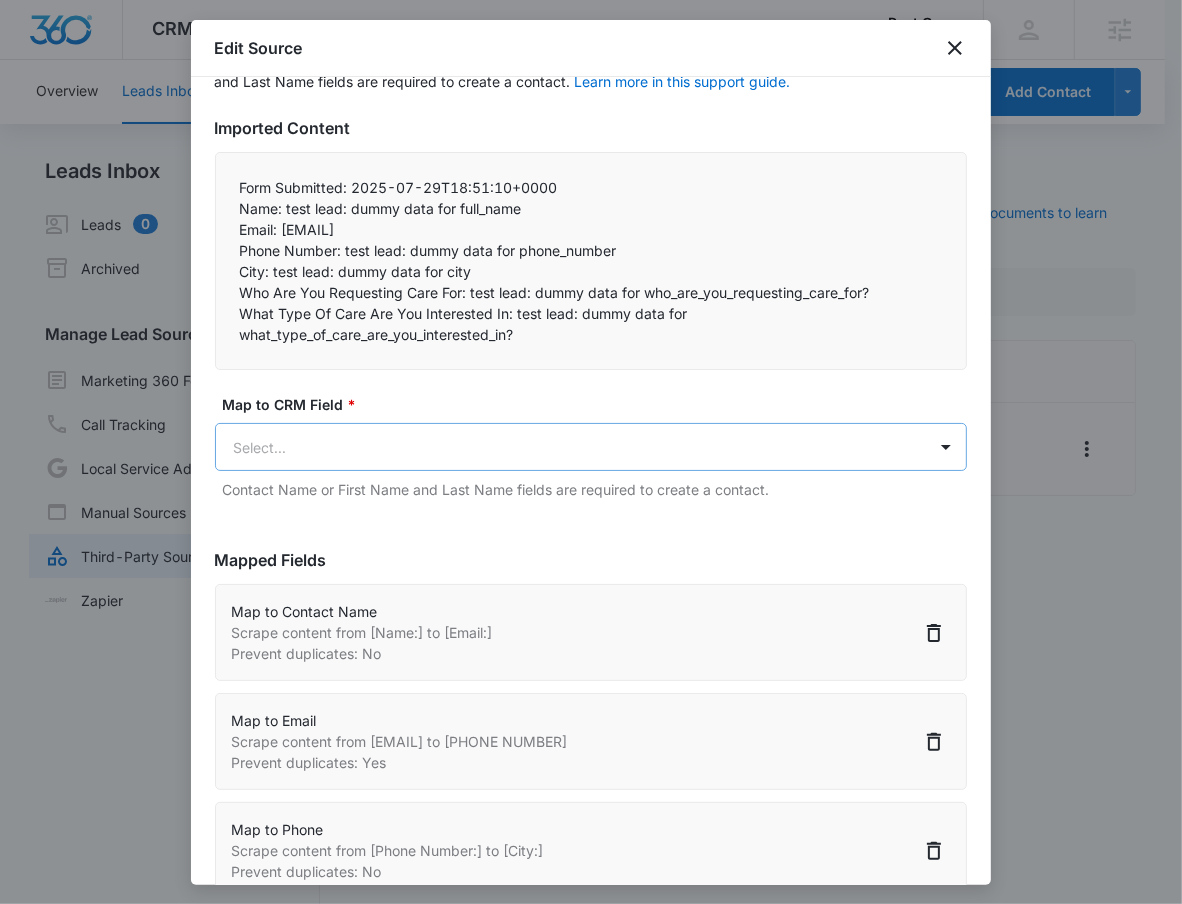 click on "CRM Apps Reputation Forms CRM Email Social POS Content Ads Intelligence Files Brand Settings Best Care M331953 Your Accounts View All RN Robert Nguyen robert.nguyen@madwire.com My Profile Notifications Support Logout Terms & Conditions   •   Privacy Policy Agencies Overview Leads Inbox Contacts Organizations History Deals Projects Tasks Calendar Lists Reports Settings Add Contact Leads Inbox Leads 0 Archived Manage Lead Sources Marketing 360 Forms Call Tracking Local Service Ads Manual Sources Third-Party Sources Zapier Third-Party Sources Manually sync your third-party platform sources and assign them to contacts.   Visit our support documents to learn more. Source Source Name Submissions   Facebook Lead Generation (Zap) 19 submissions Showing   1-1   of   1 Best Care - CRM Manage Third-Party Sources - Marketing 360®
Edit Source Step 2 of 4 Field Mapping   Learn more in this support guide. Imported Content  Form Submitted: 2025-07-29T18:51:10+0000 Name: test lead: dummy data for full_name" at bounding box center (591, 464) 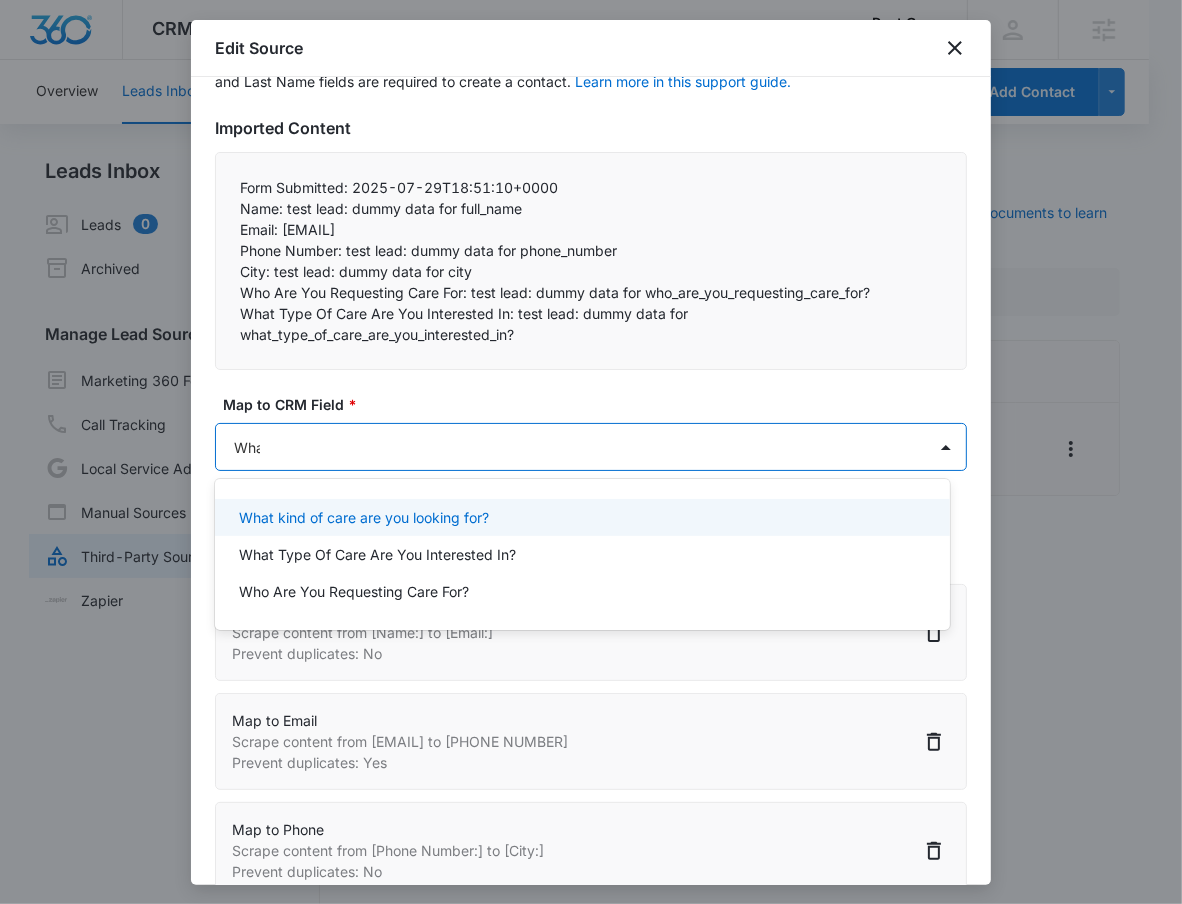 type on "What" 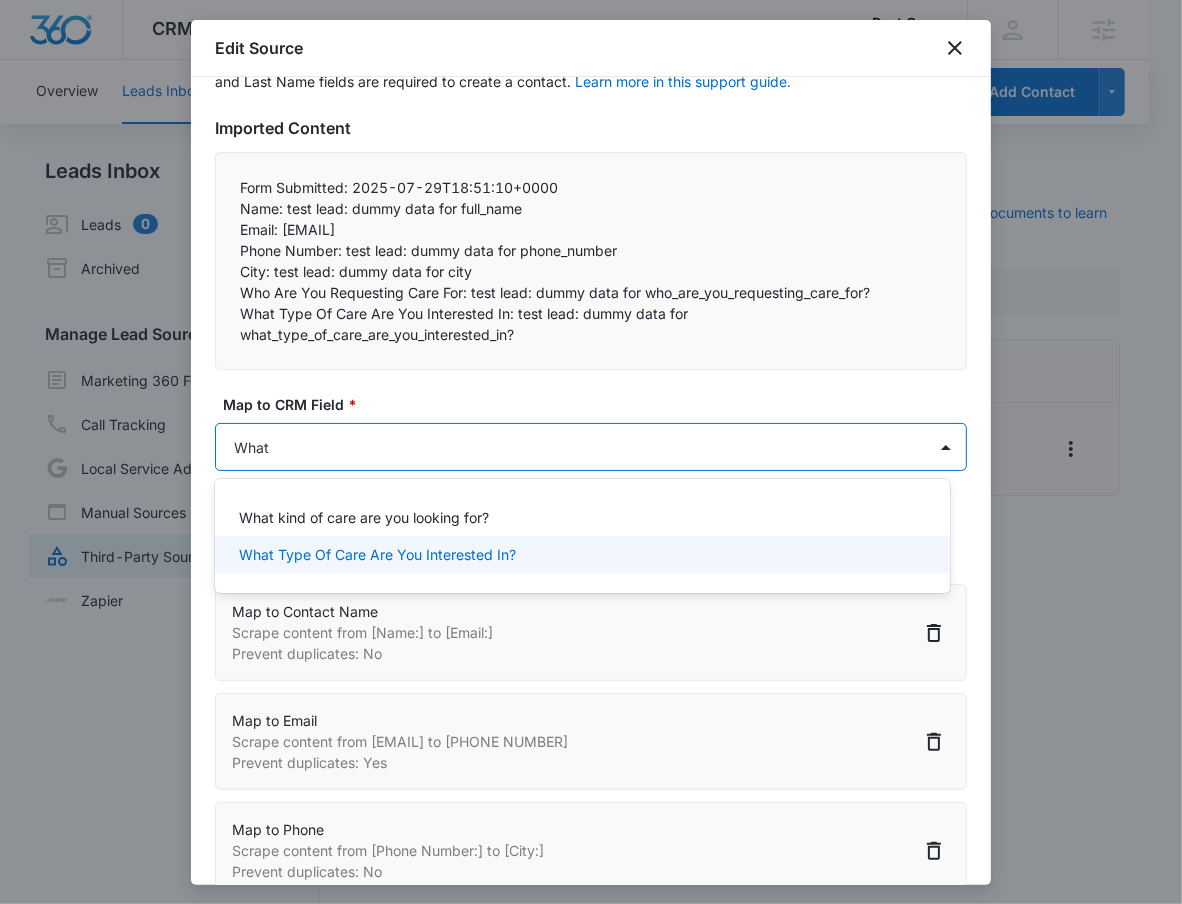click on "What Type Of Care Are You Interested In?" at bounding box center [377, 554] 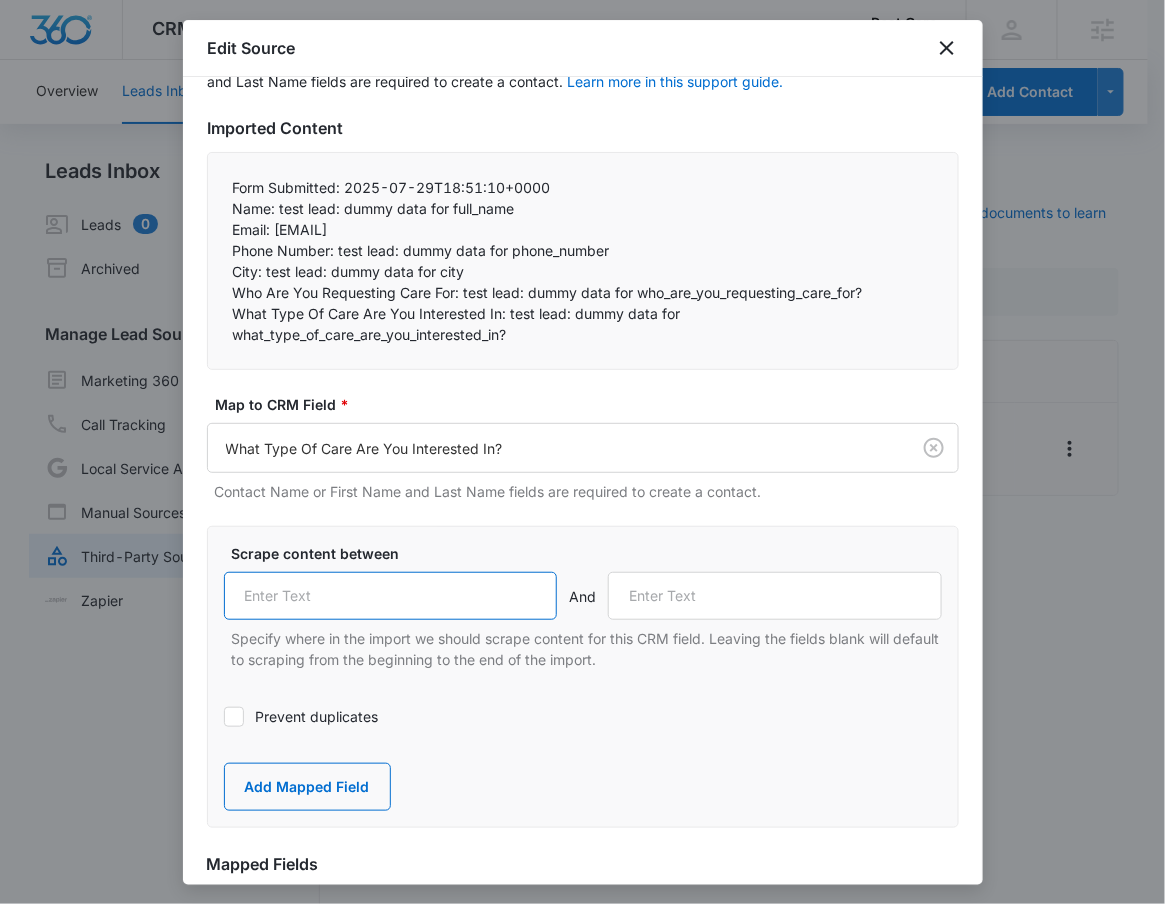 click at bounding box center [391, 596] 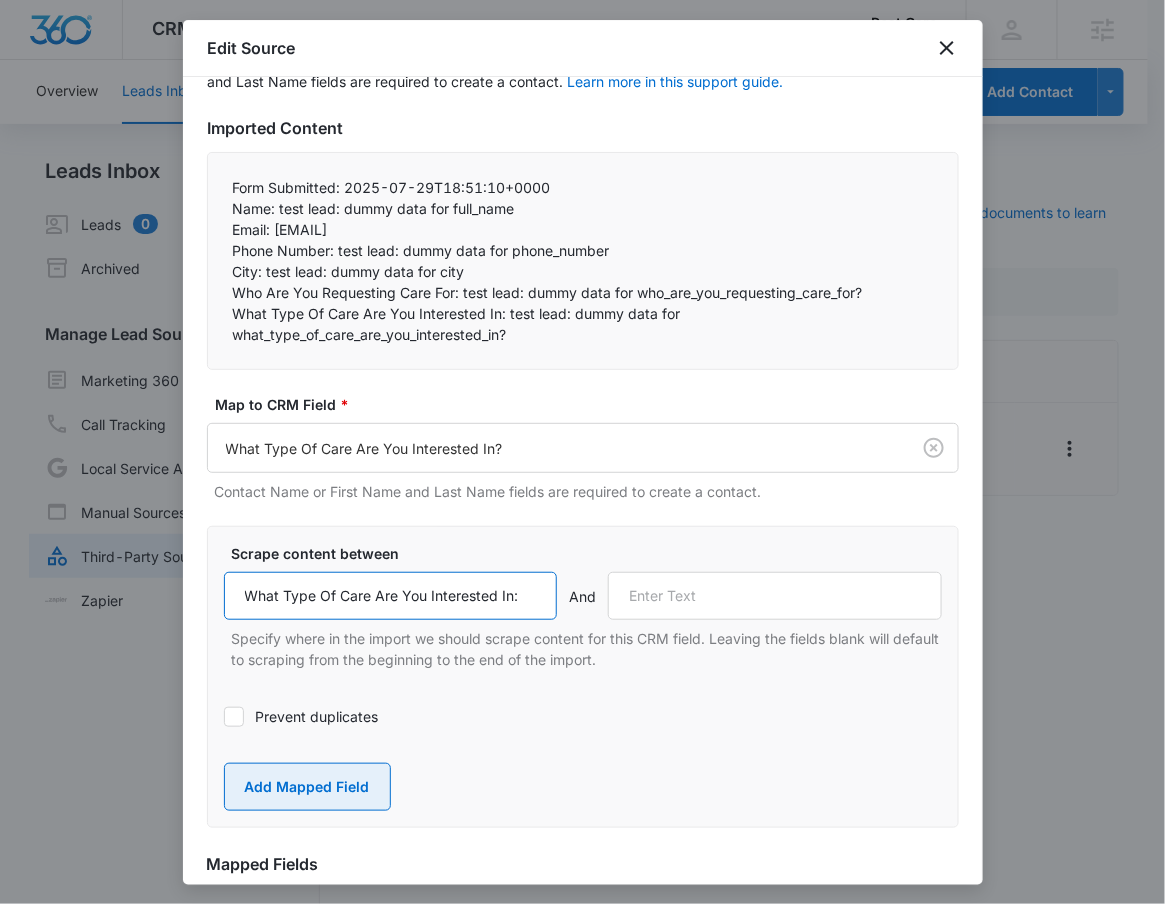 type on "What Type Of Care Are You Interested In:" 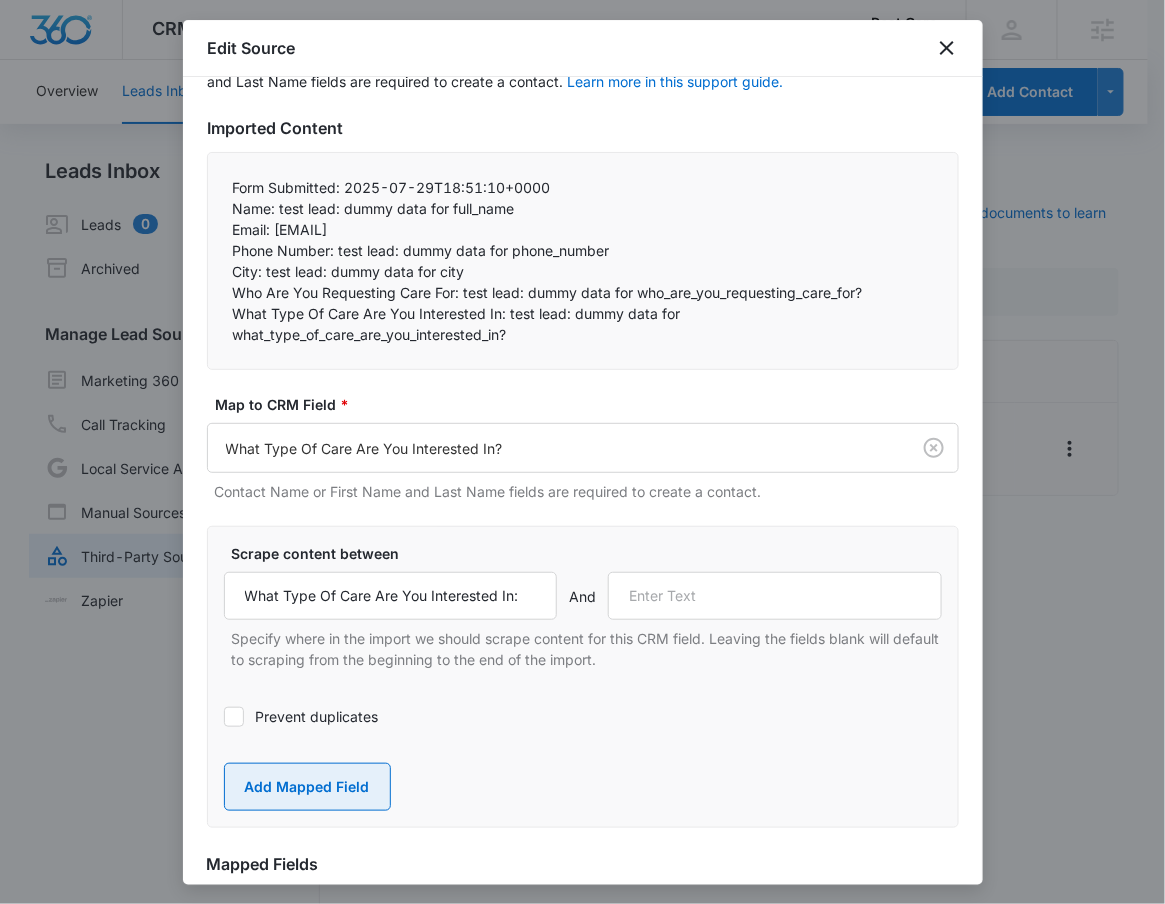 click on "Add Mapped Field" at bounding box center (307, 787) 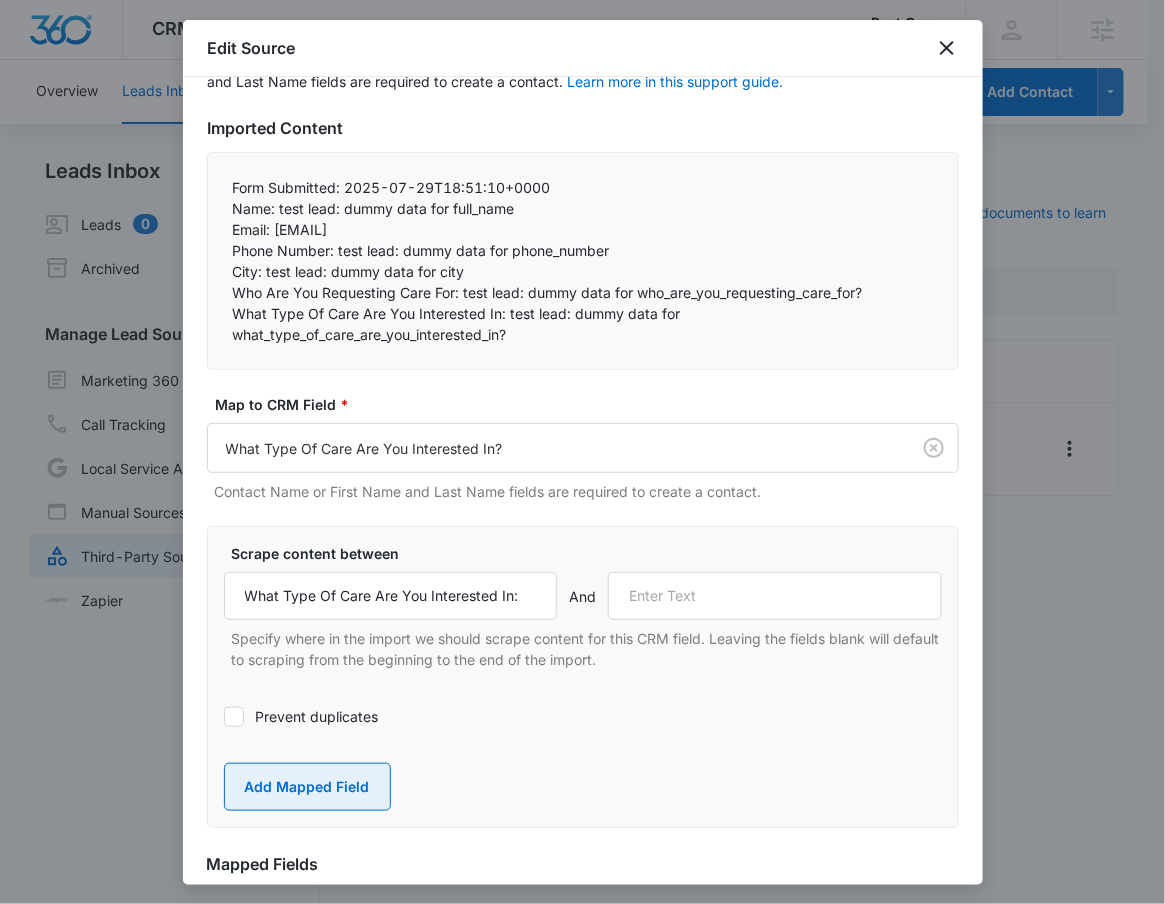 type 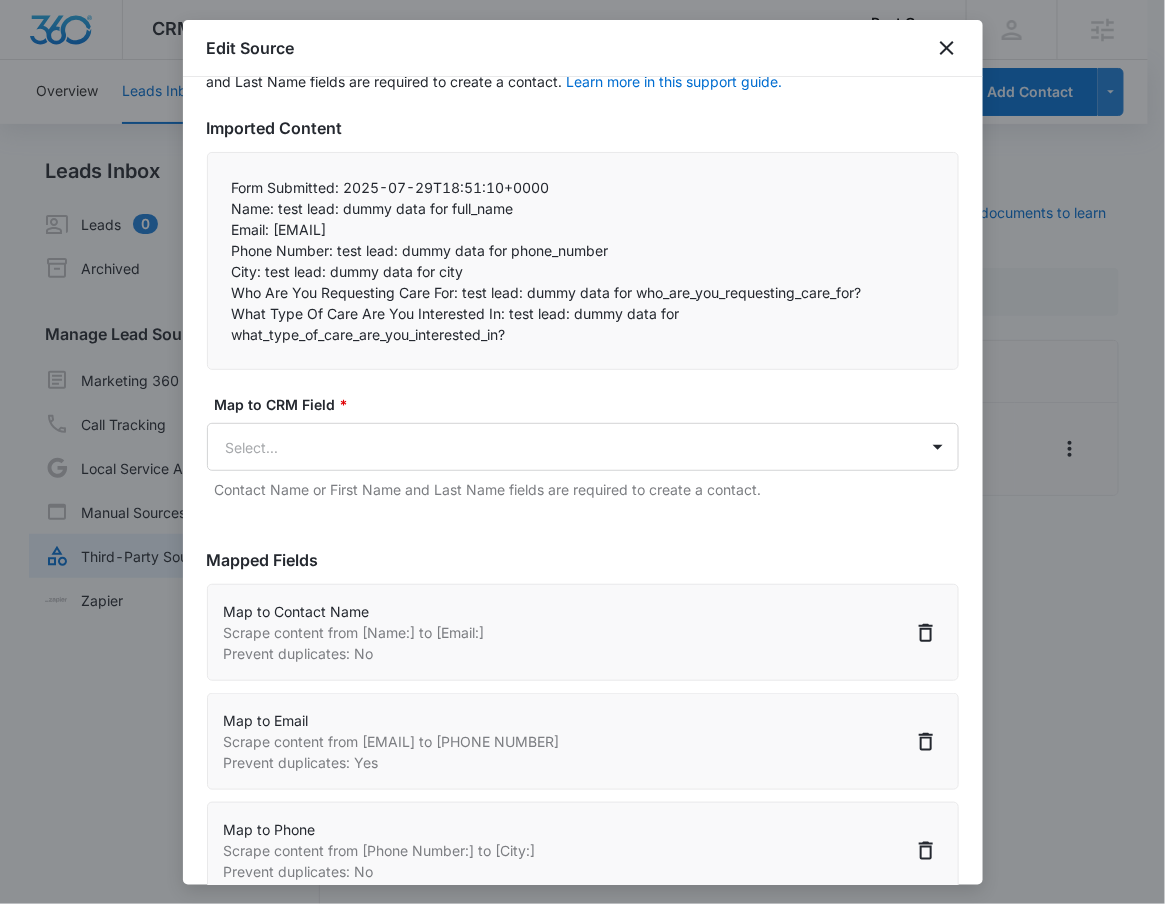 scroll, scrollTop: 583, scrollLeft: 0, axis: vertical 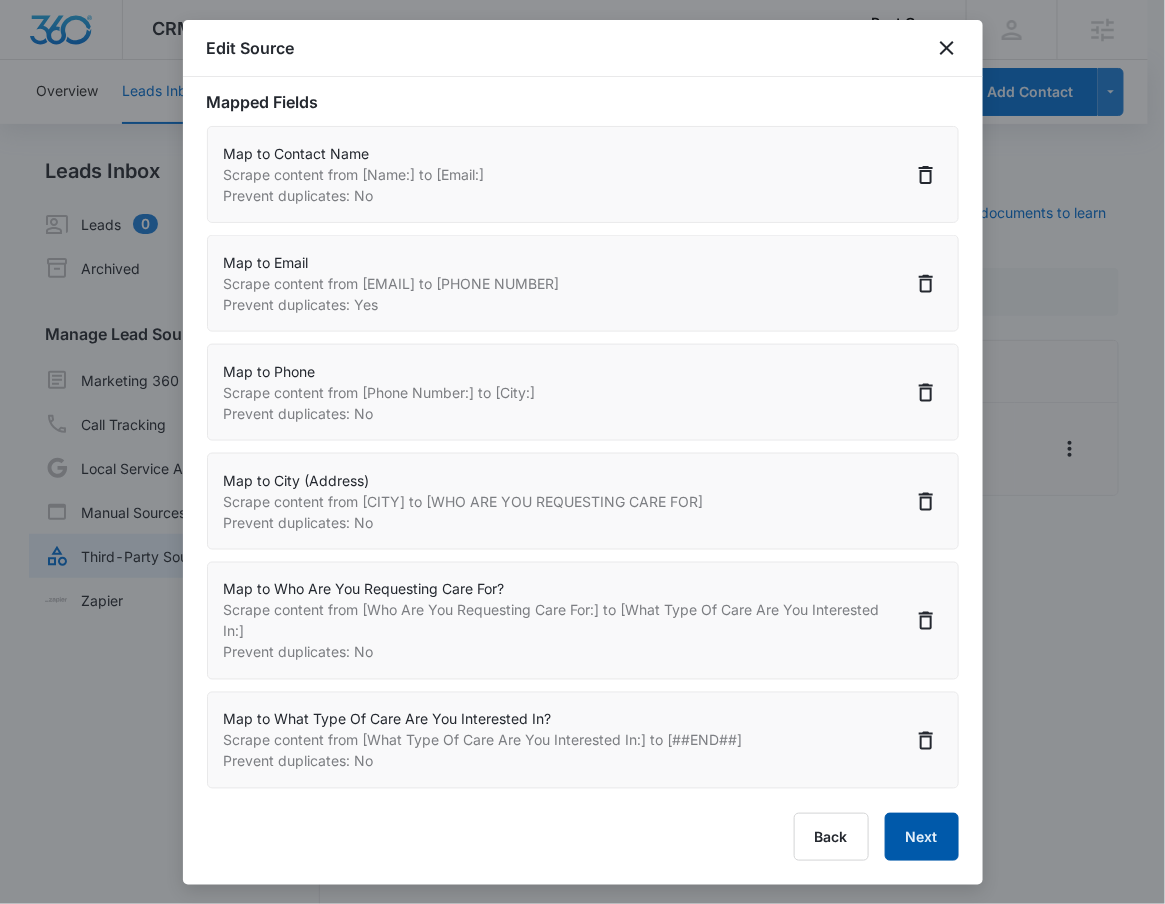 click on "Next" at bounding box center (922, 837) 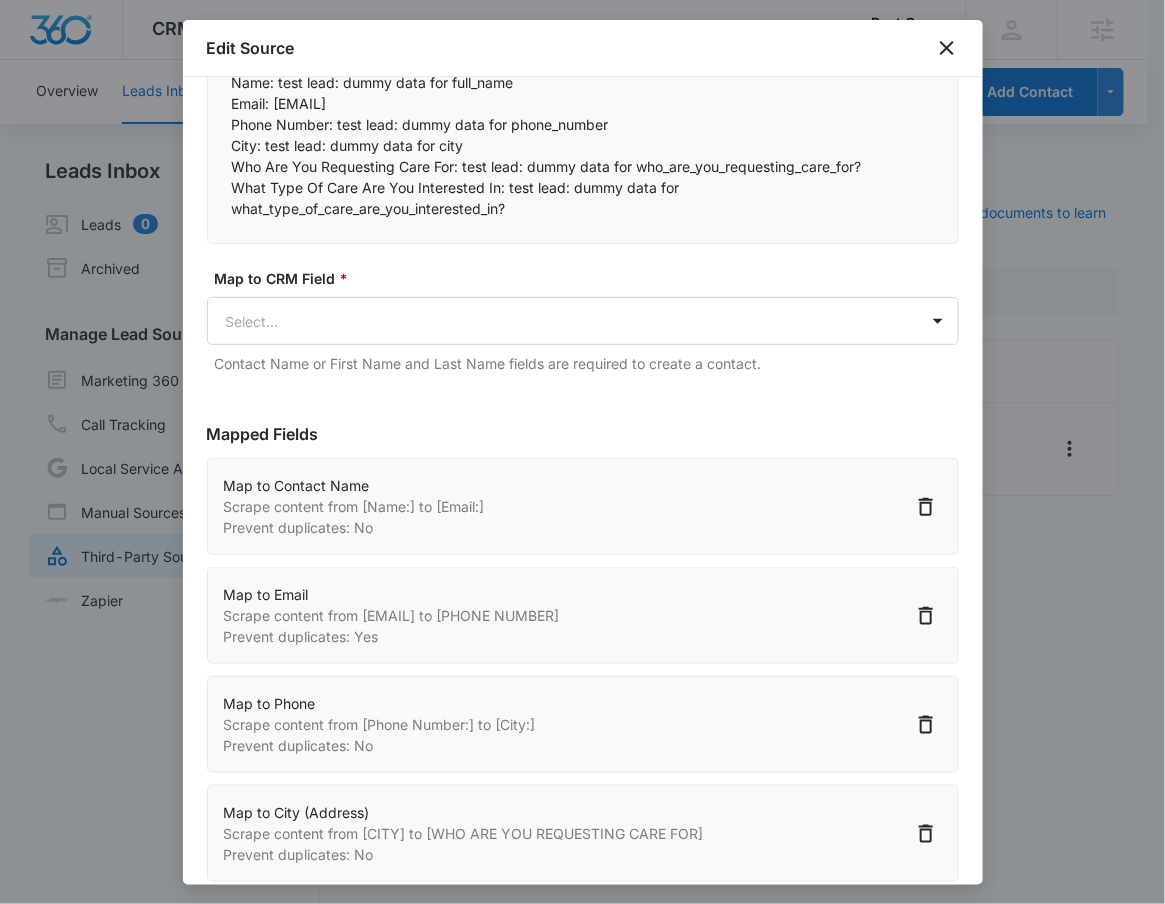 scroll, scrollTop: 0, scrollLeft: 0, axis: both 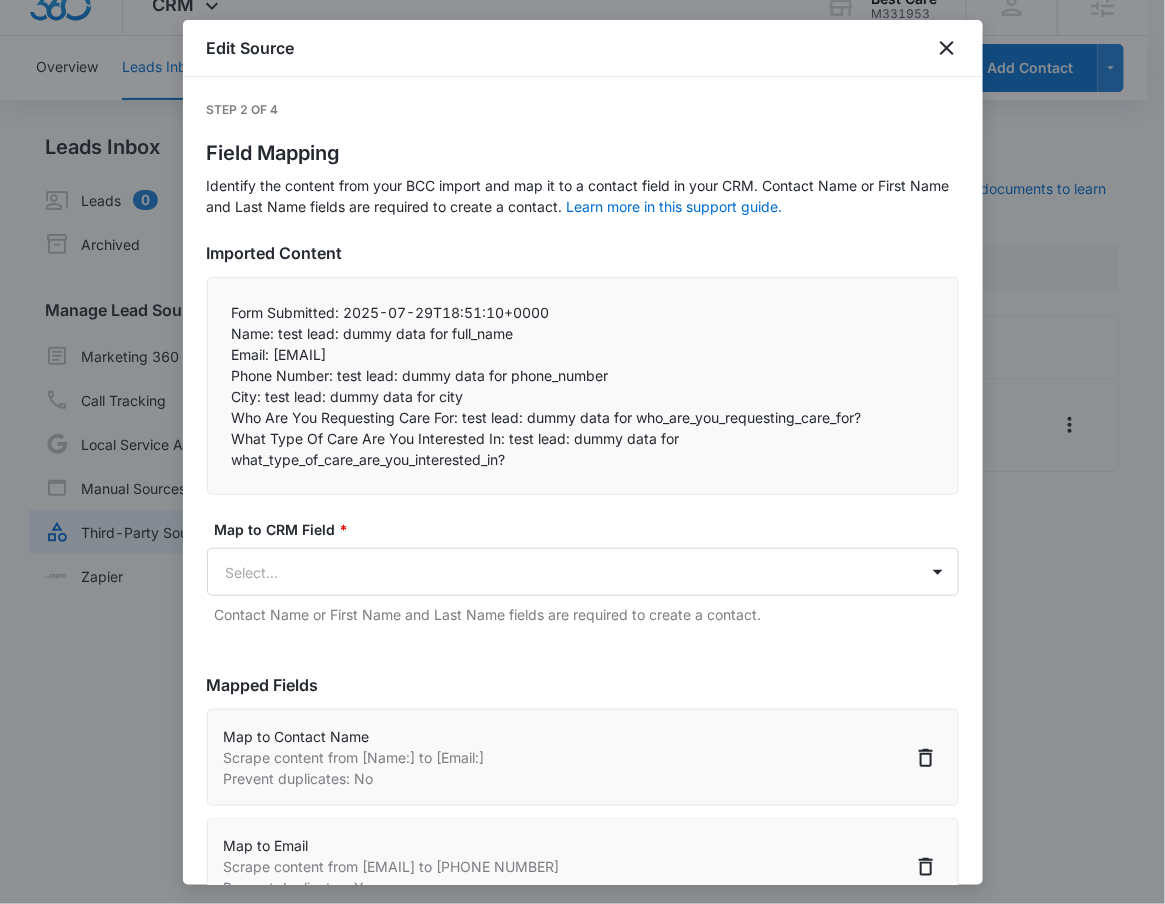select on "77" 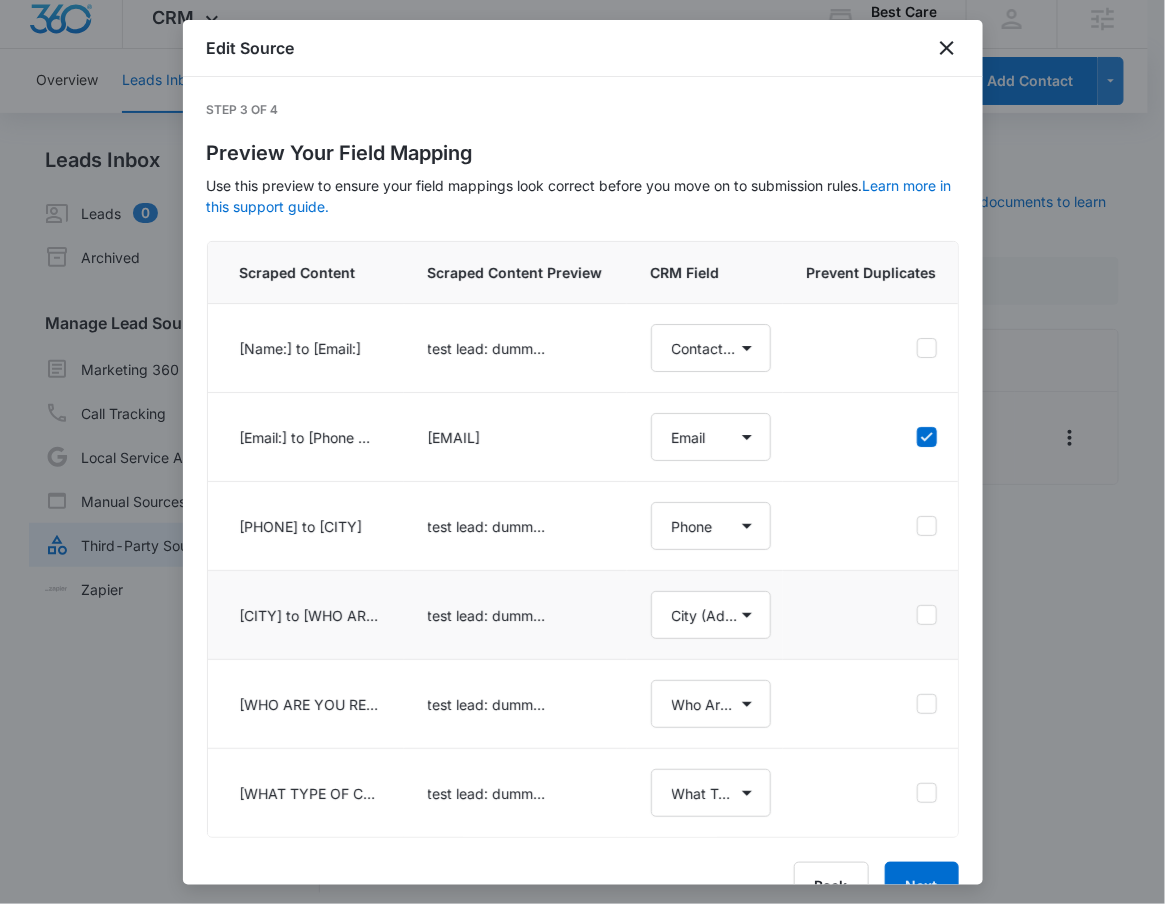 scroll, scrollTop: 0, scrollLeft: 0, axis: both 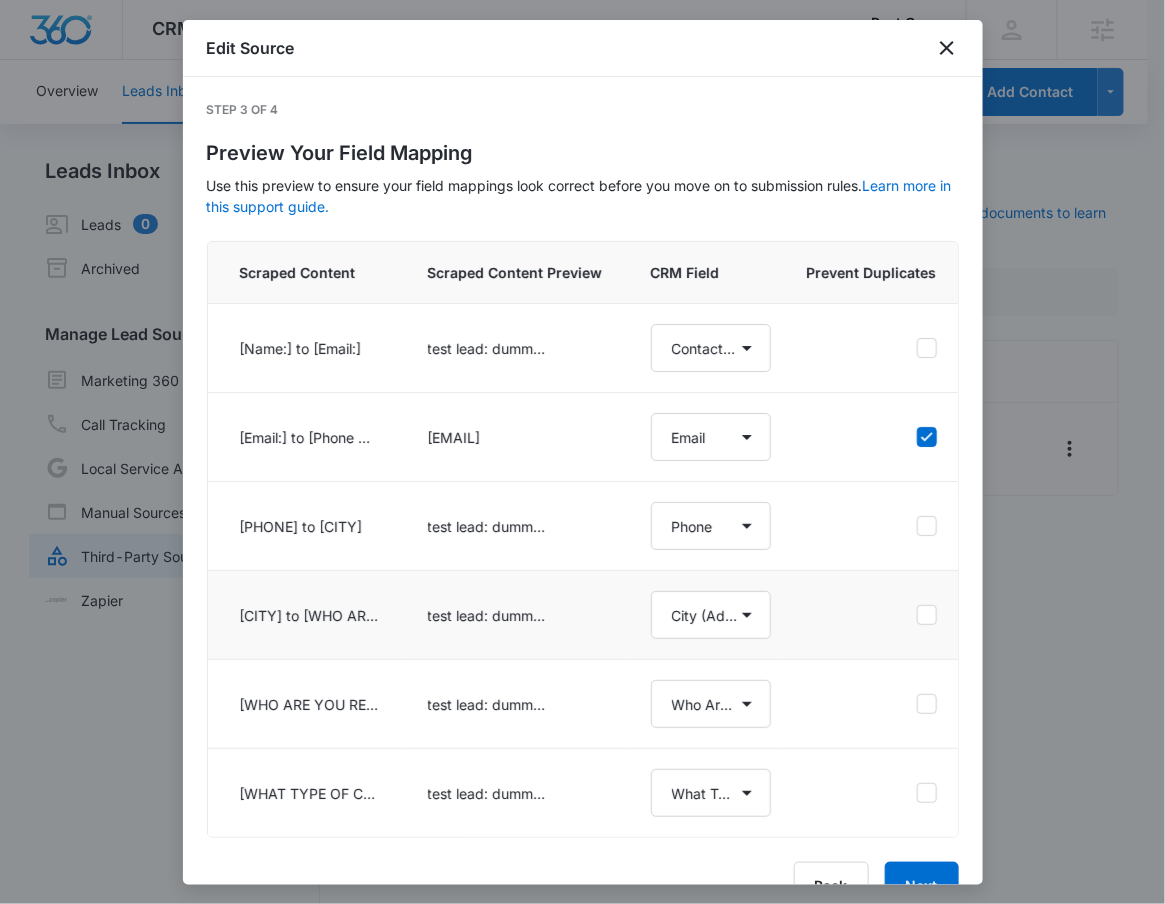 select on "77" 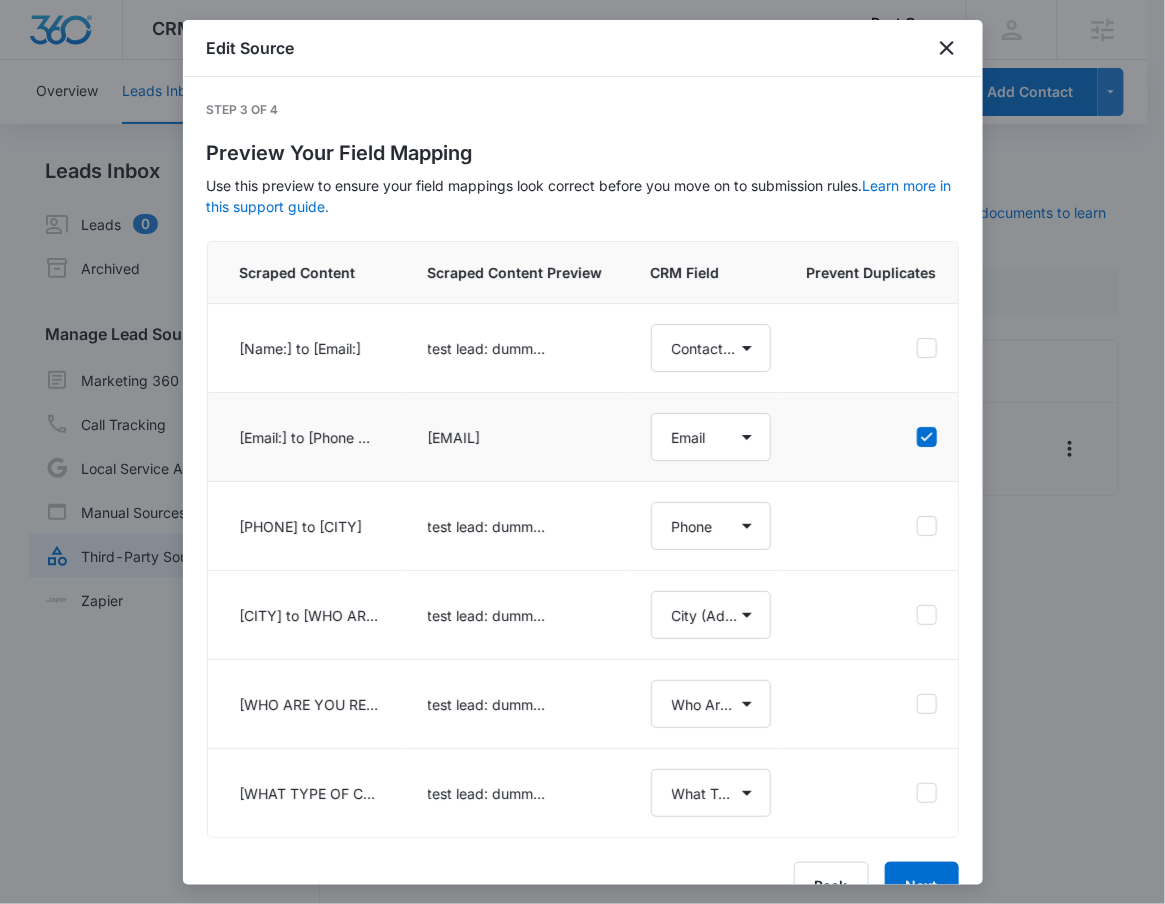 scroll, scrollTop: 65, scrollLeft: 0, axis: vertical 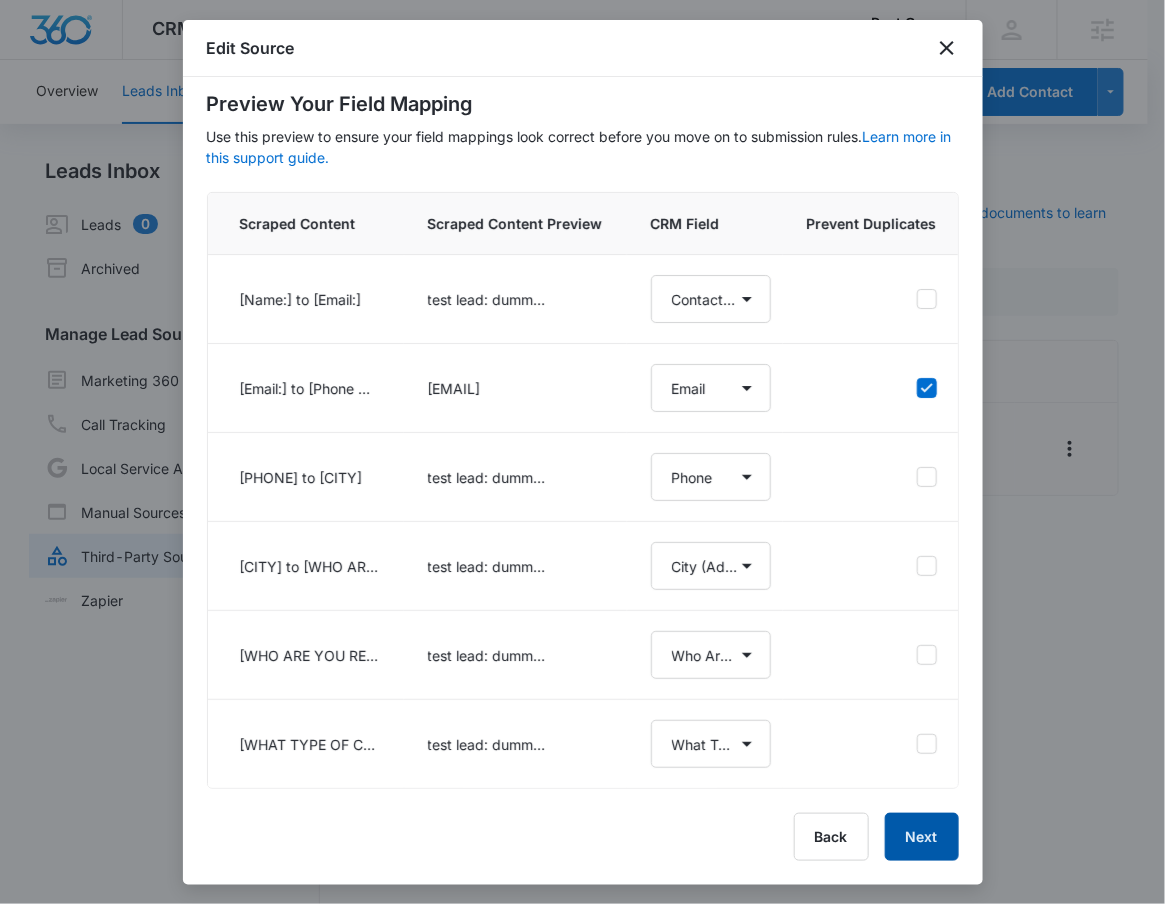 click on "Next" at bounding box center [922, 837] 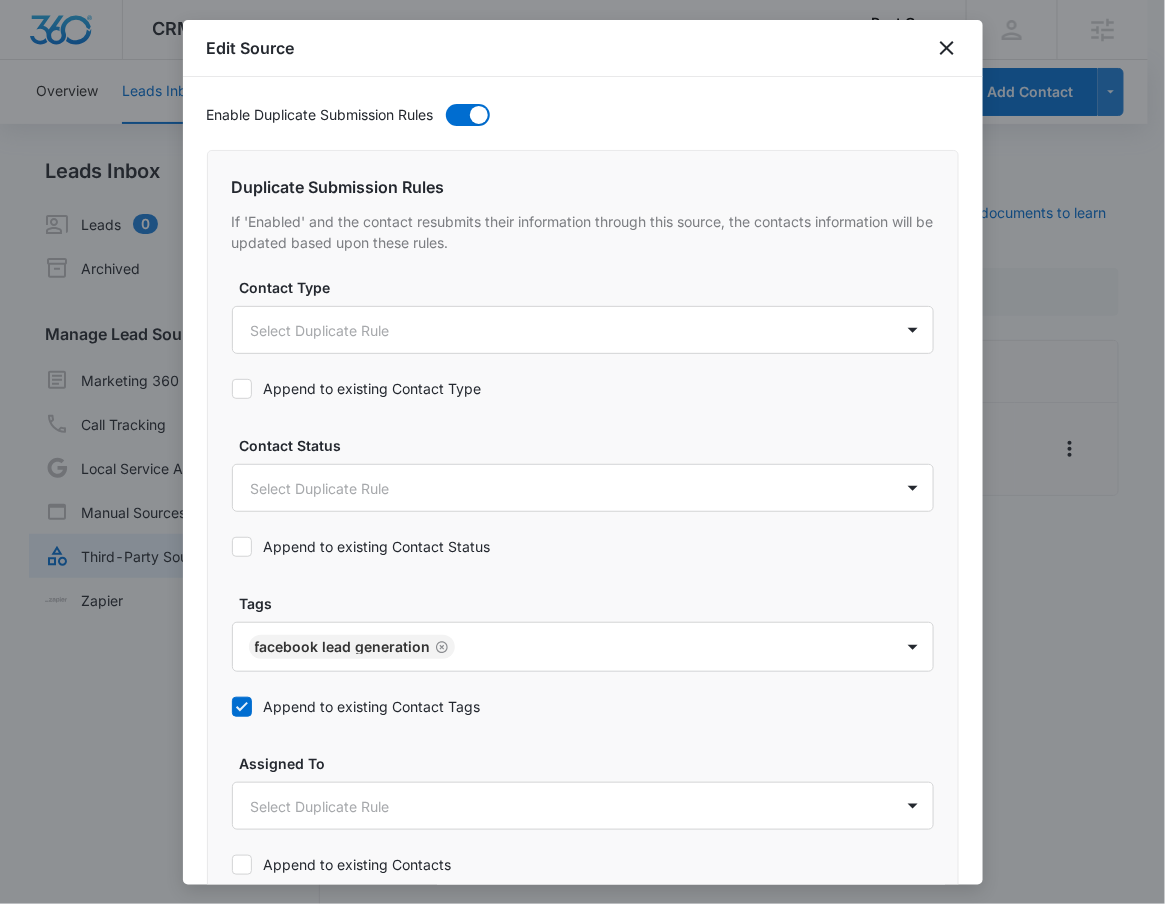 scroll, scrollTop: 1011, scrollLeft: 0, axis: vertical 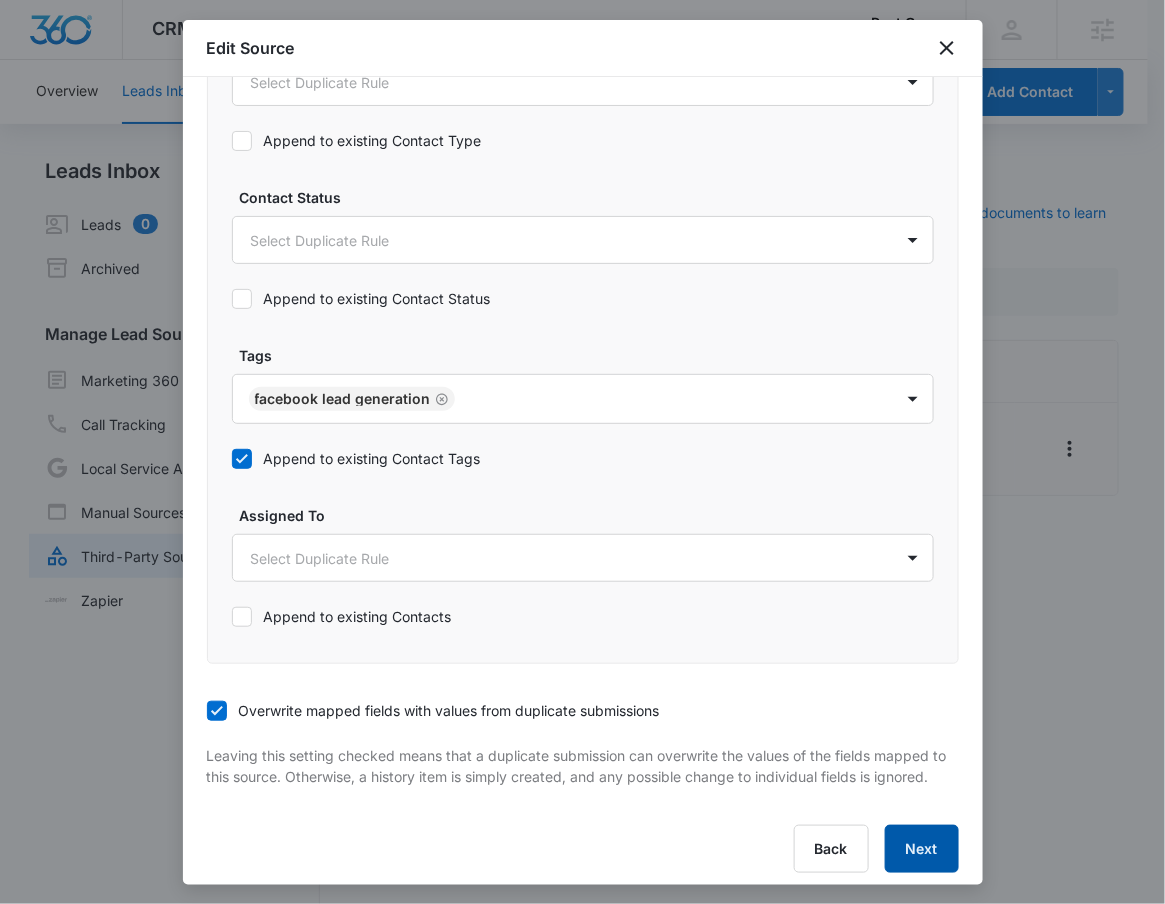 click on "Next" at bounding box center (922, 849) 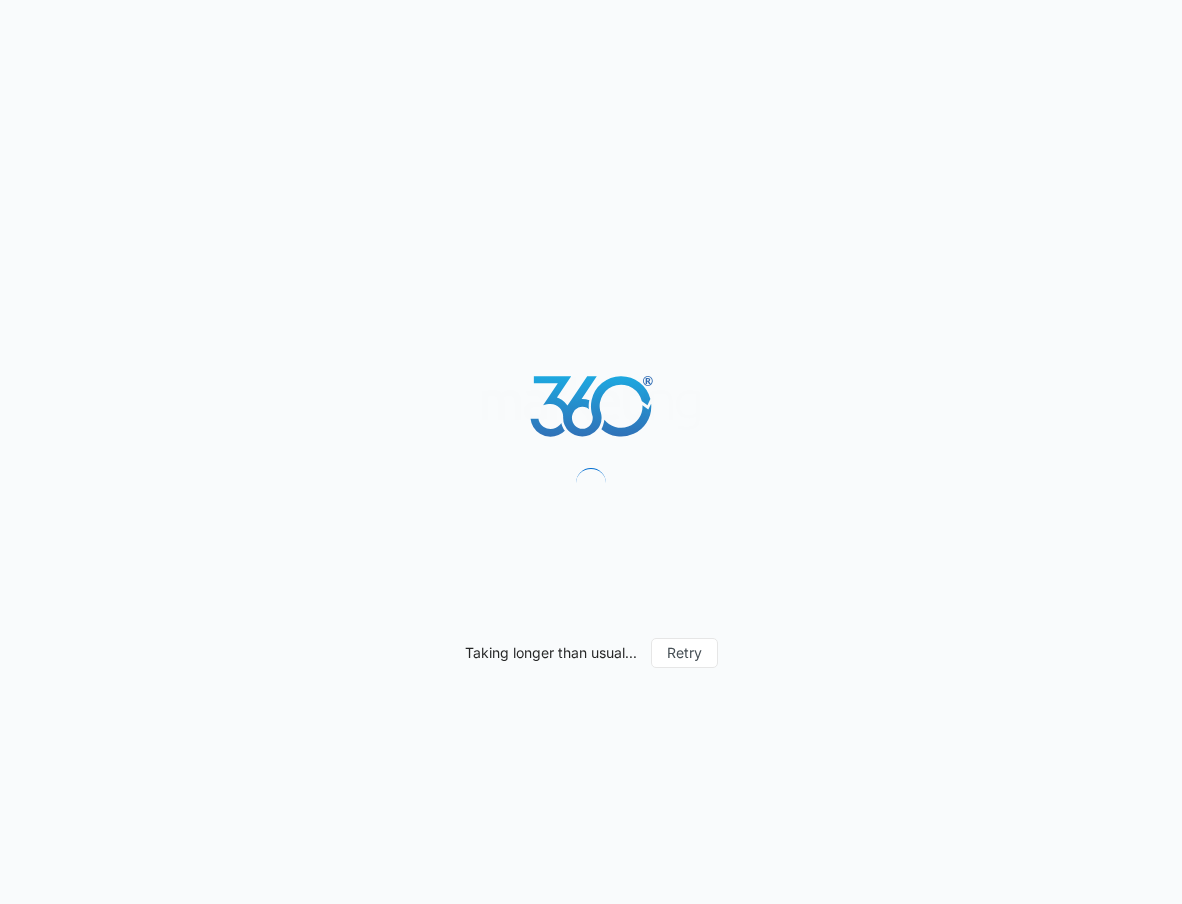 scroll, scrollTop: 0, scrollLeft: 0, axis: both 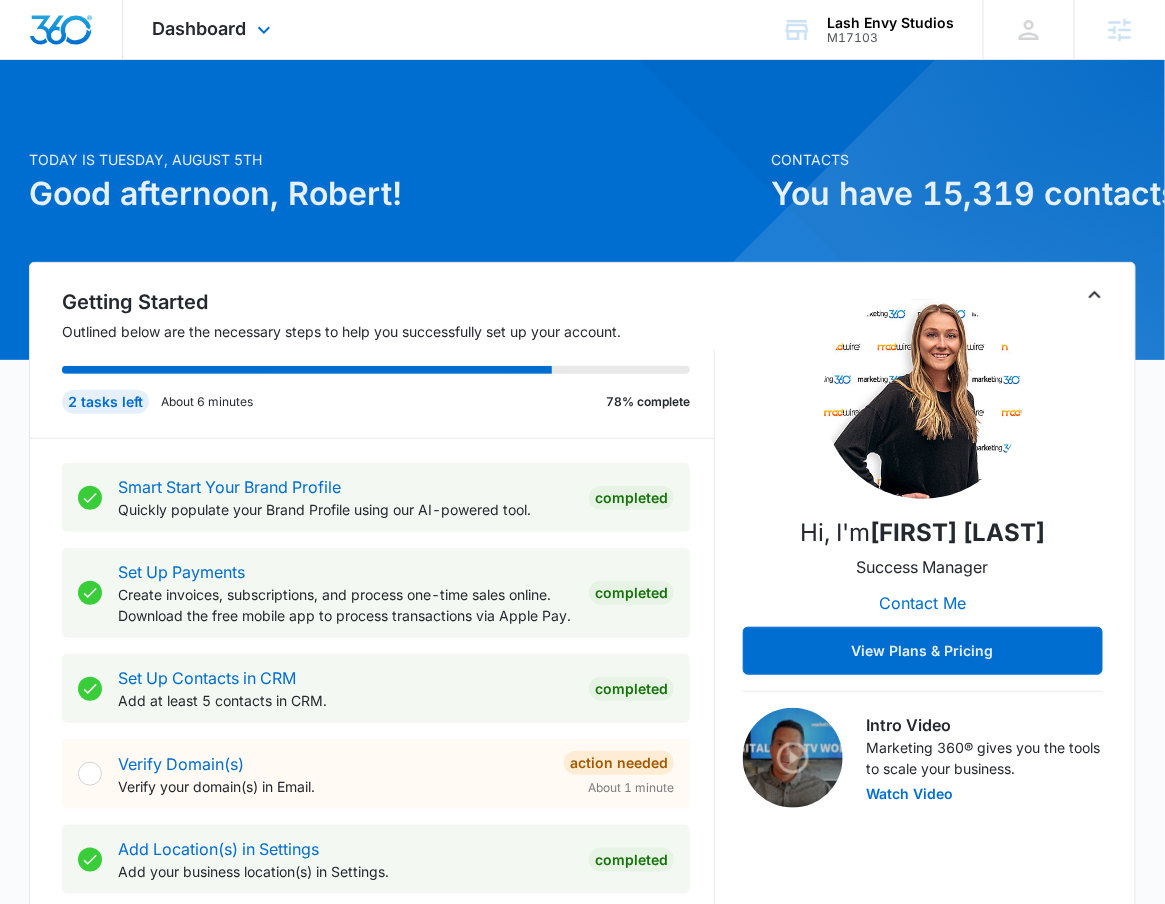 click on "Dashboard Apps Reputation Websites Forms CRM Email Social Shop Payments POS Content Ads Intelligence Files Brand Settings" at bounding box center (214, 29) 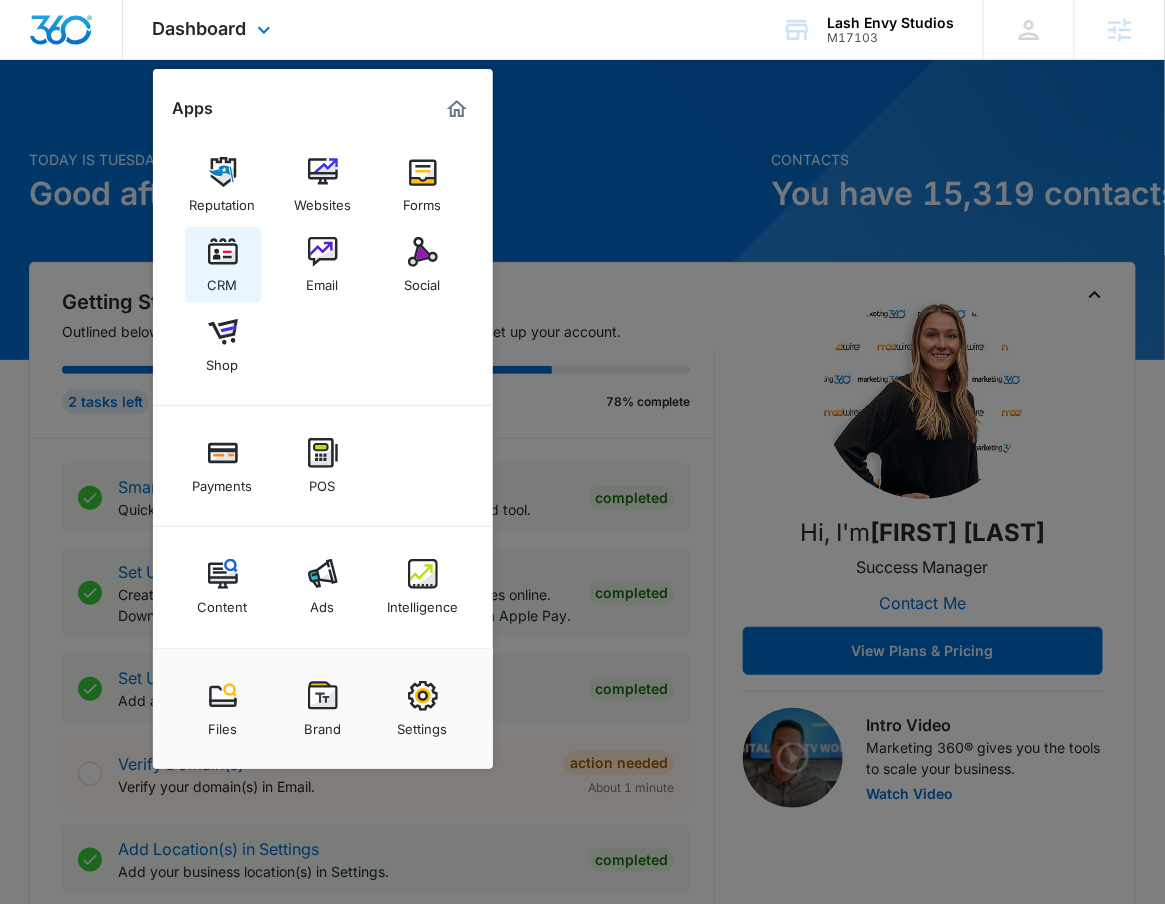 click on "CRM" at bounding box center (223, 265) 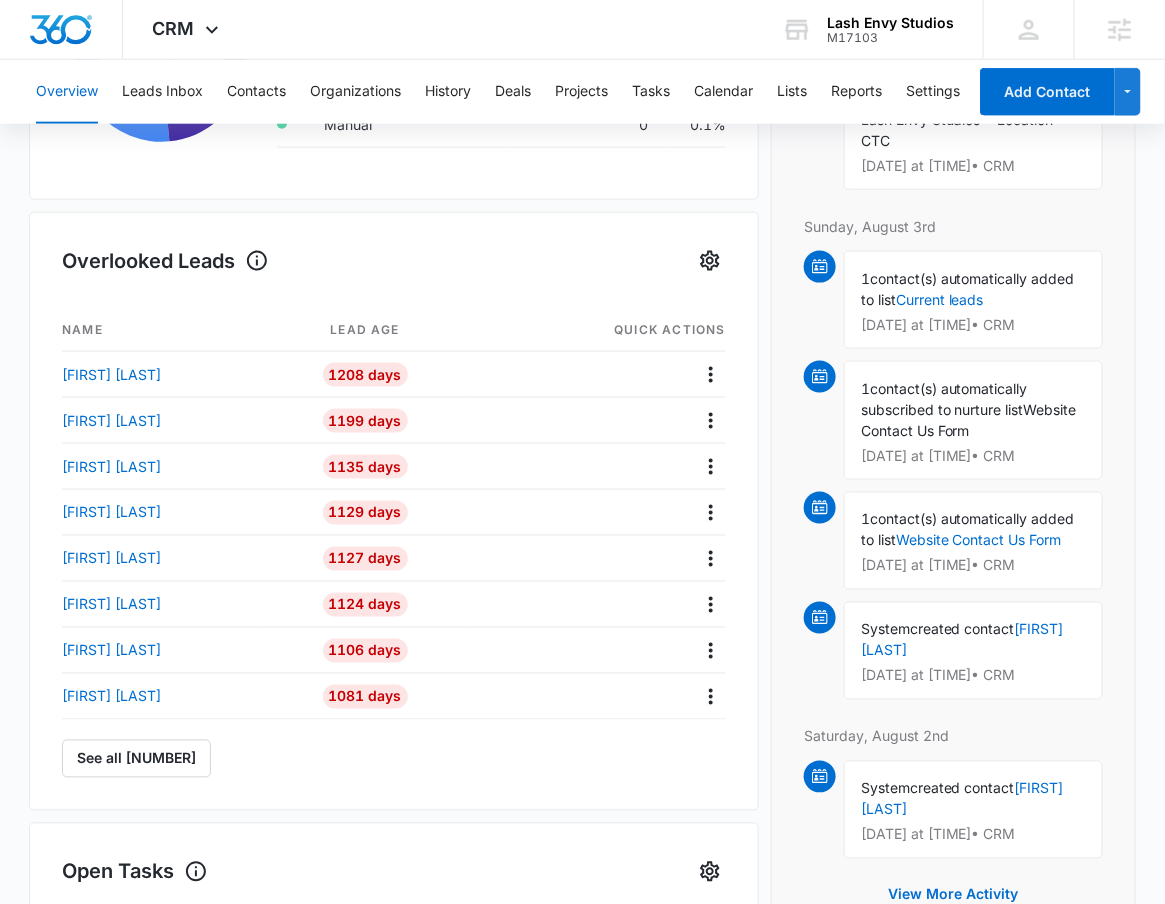 scroll, scrollTop: 587, scrollLeft: 0, axis: vertical 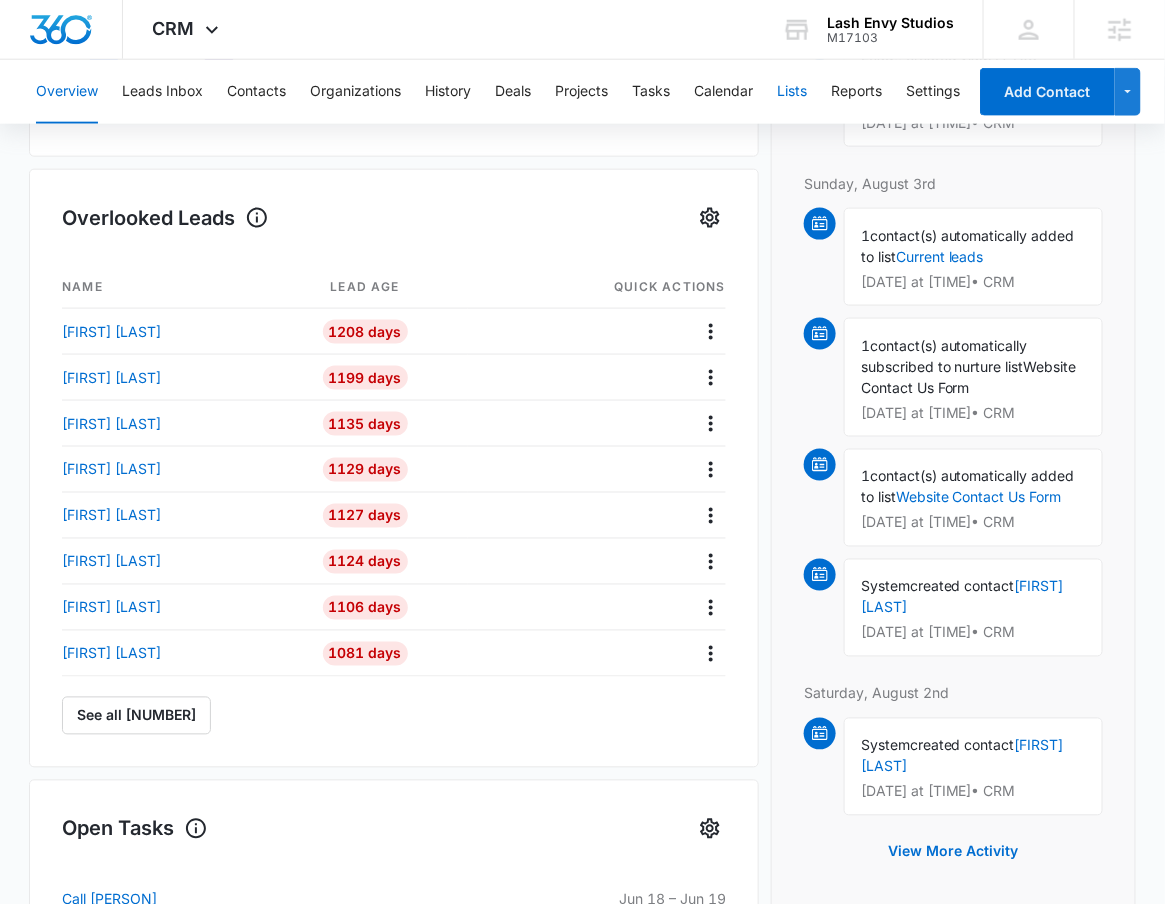 click on "Lists" at bounding box center (792, 92) 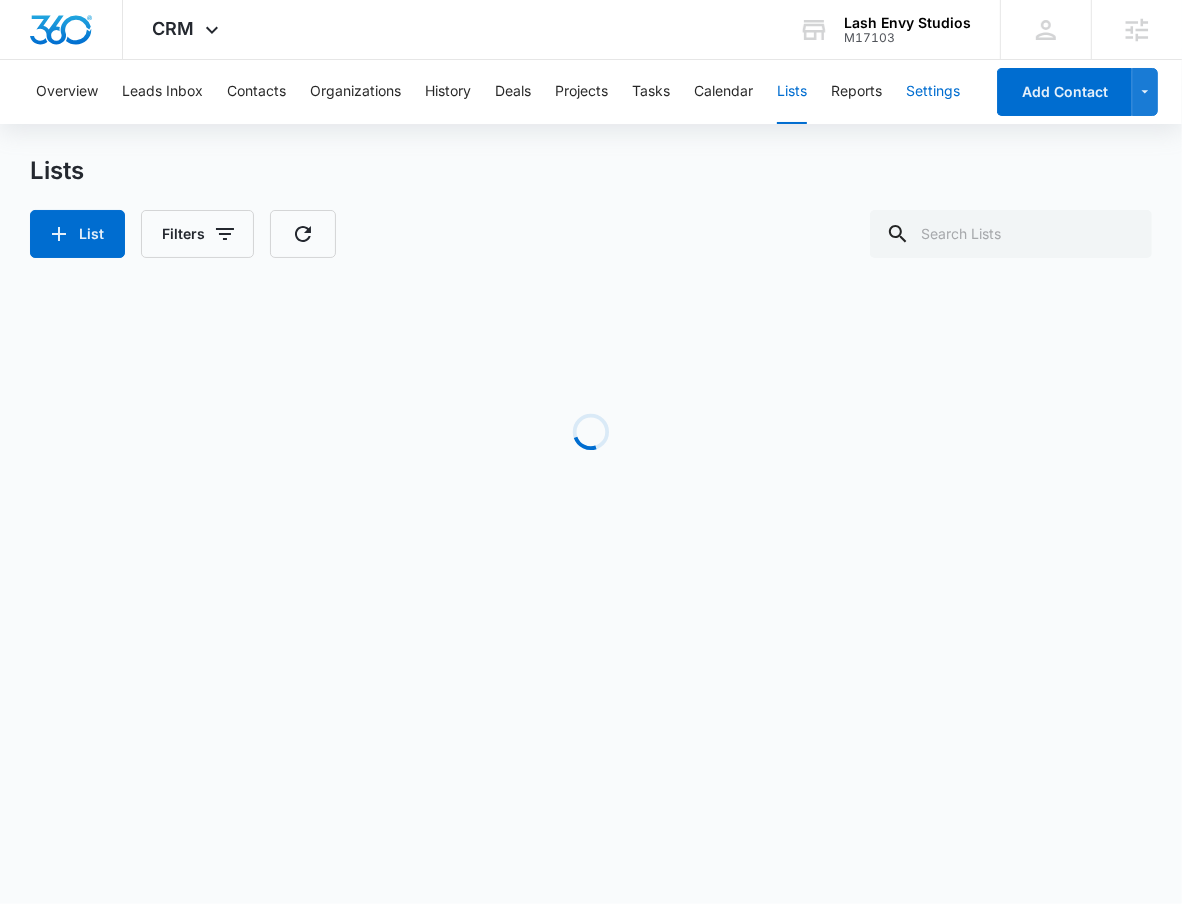 click on "Settings" at bounding box center (933, 92) 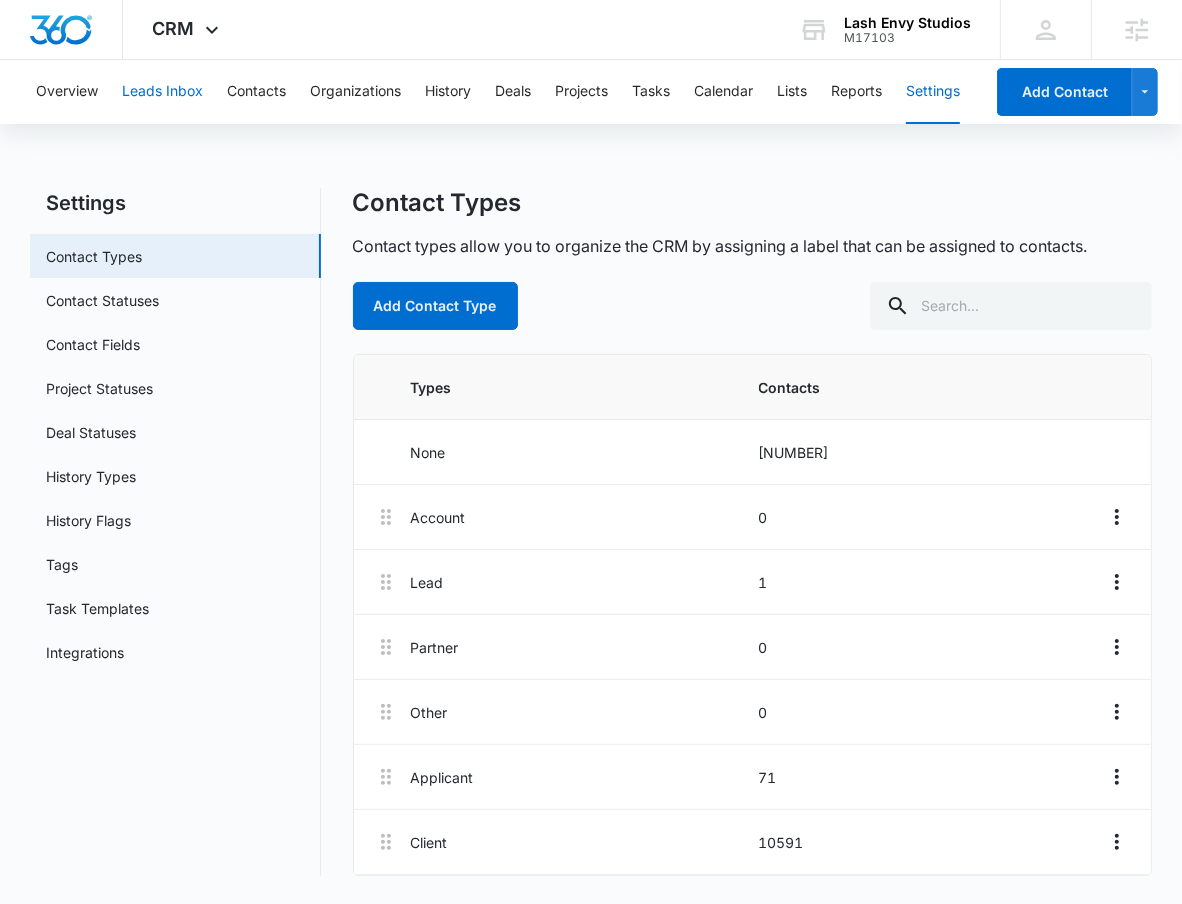 click on "Leads Inbox" at bounding box center (162, 92) 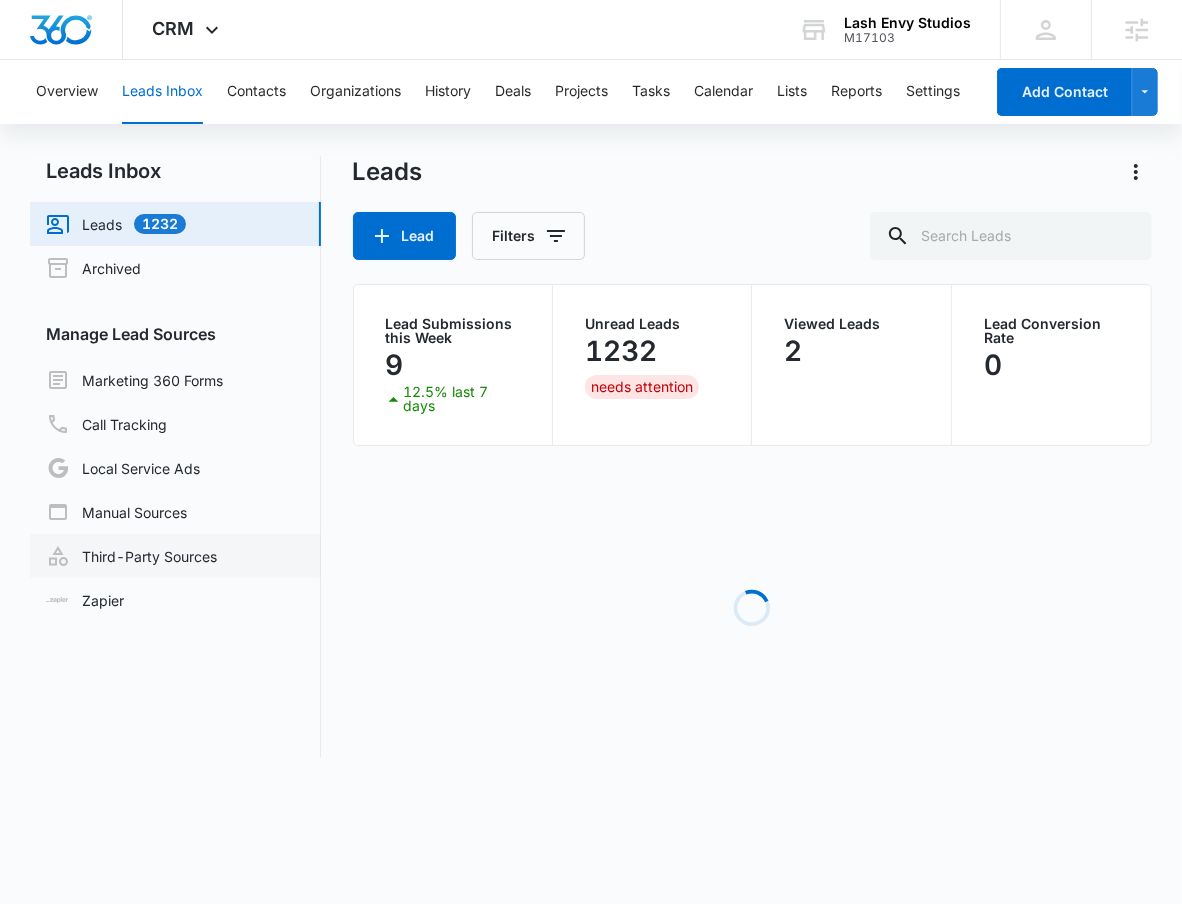 click on "Third-Party Sources" at bounding box center (131, 556) 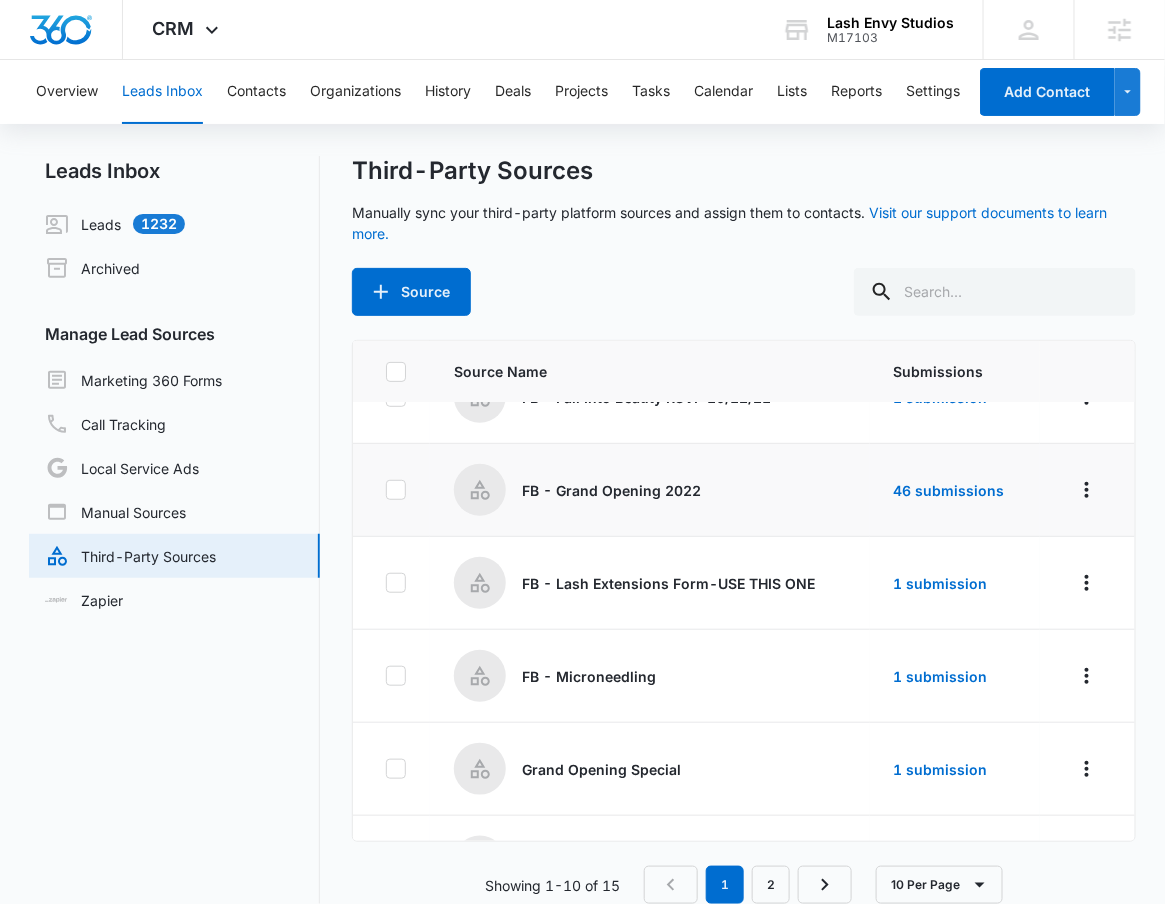 scroll, scrollTop: 234, scrollLeft: 0, axis: vertical 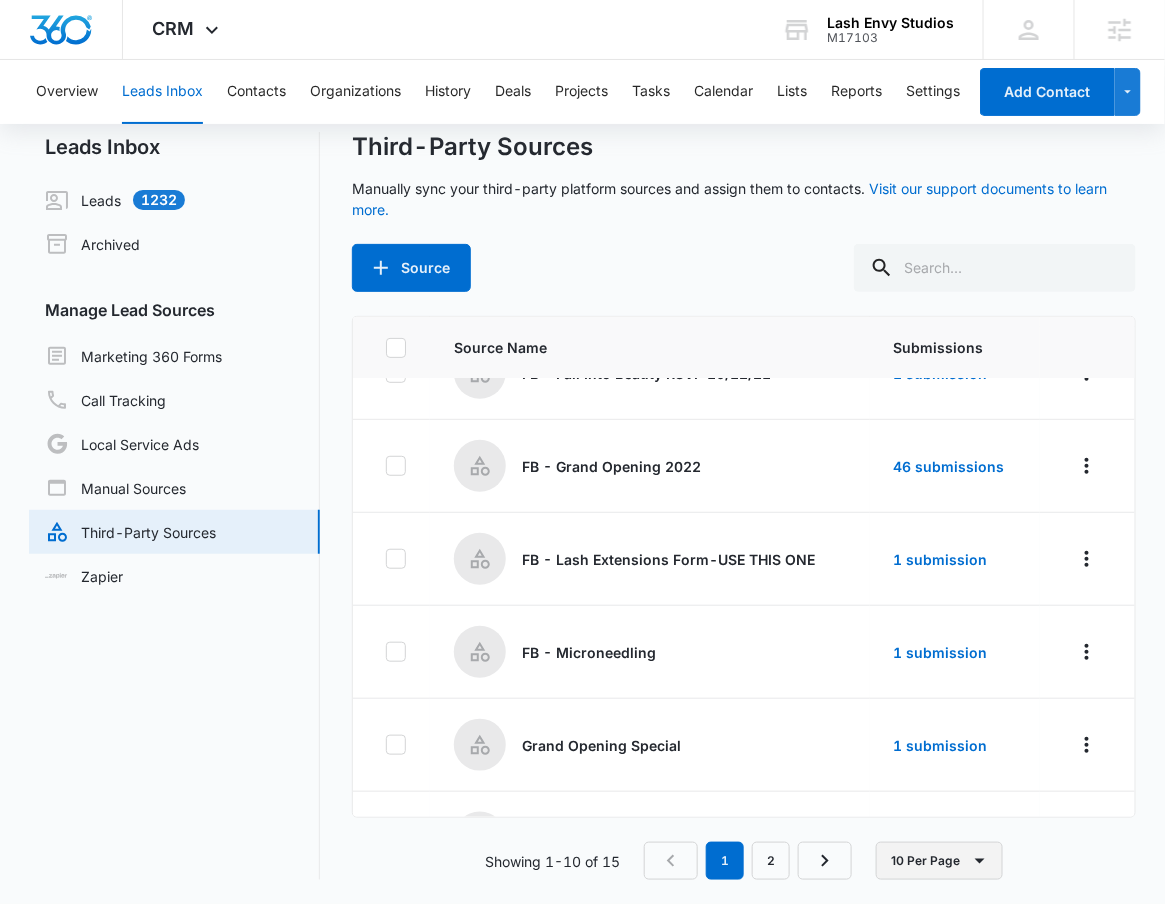 click on "10   Per Page" at bounding box center (939, 861) 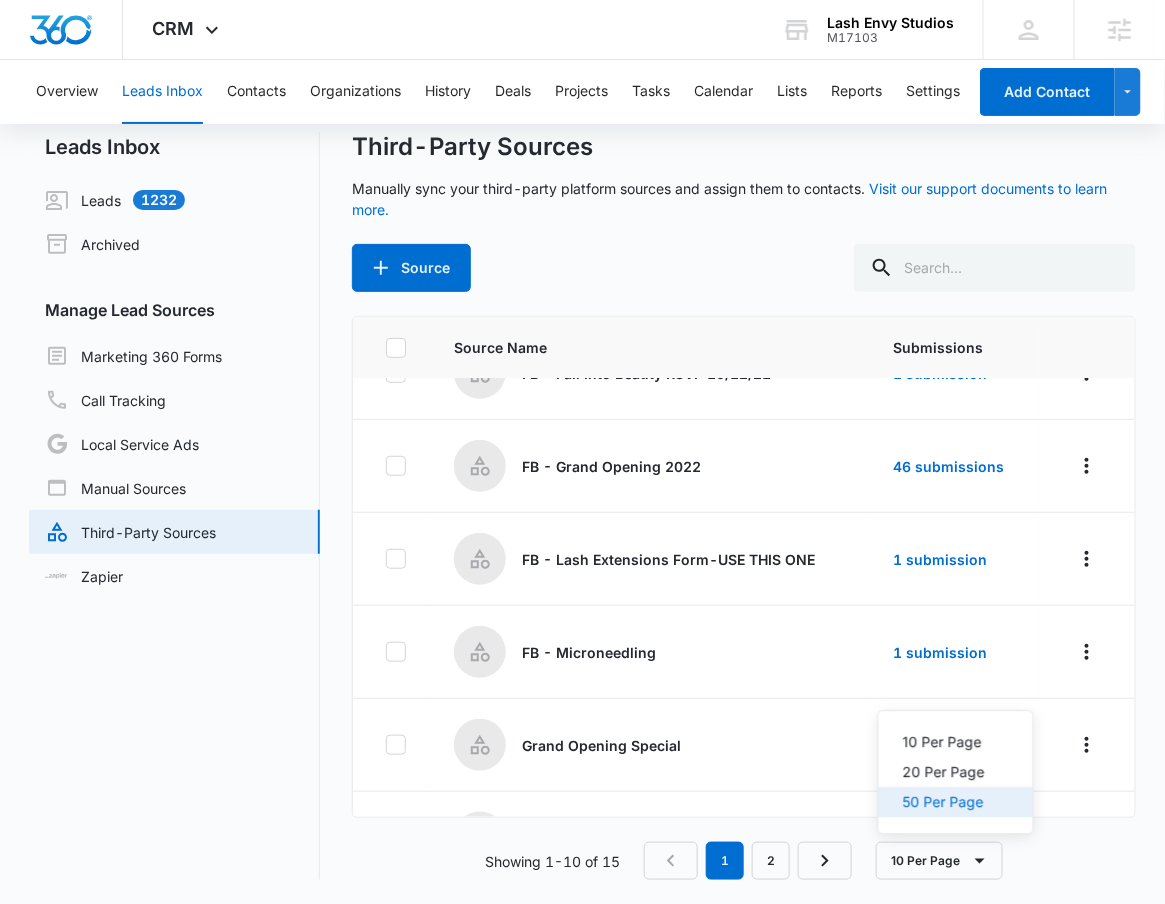click on "50   Per Page" at bounding box center (944, 802) 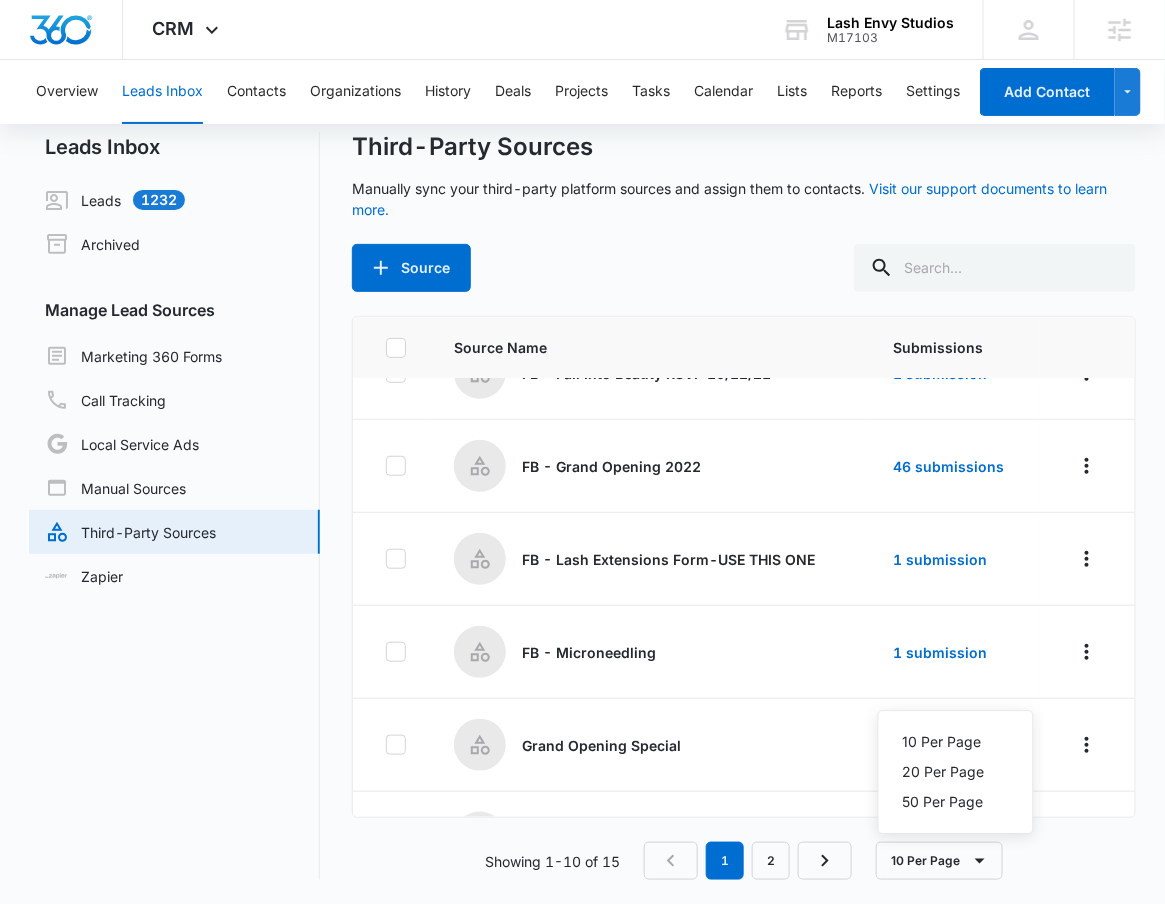 scroll, scrollTop: 0, scrollLeft: 0, axis: both 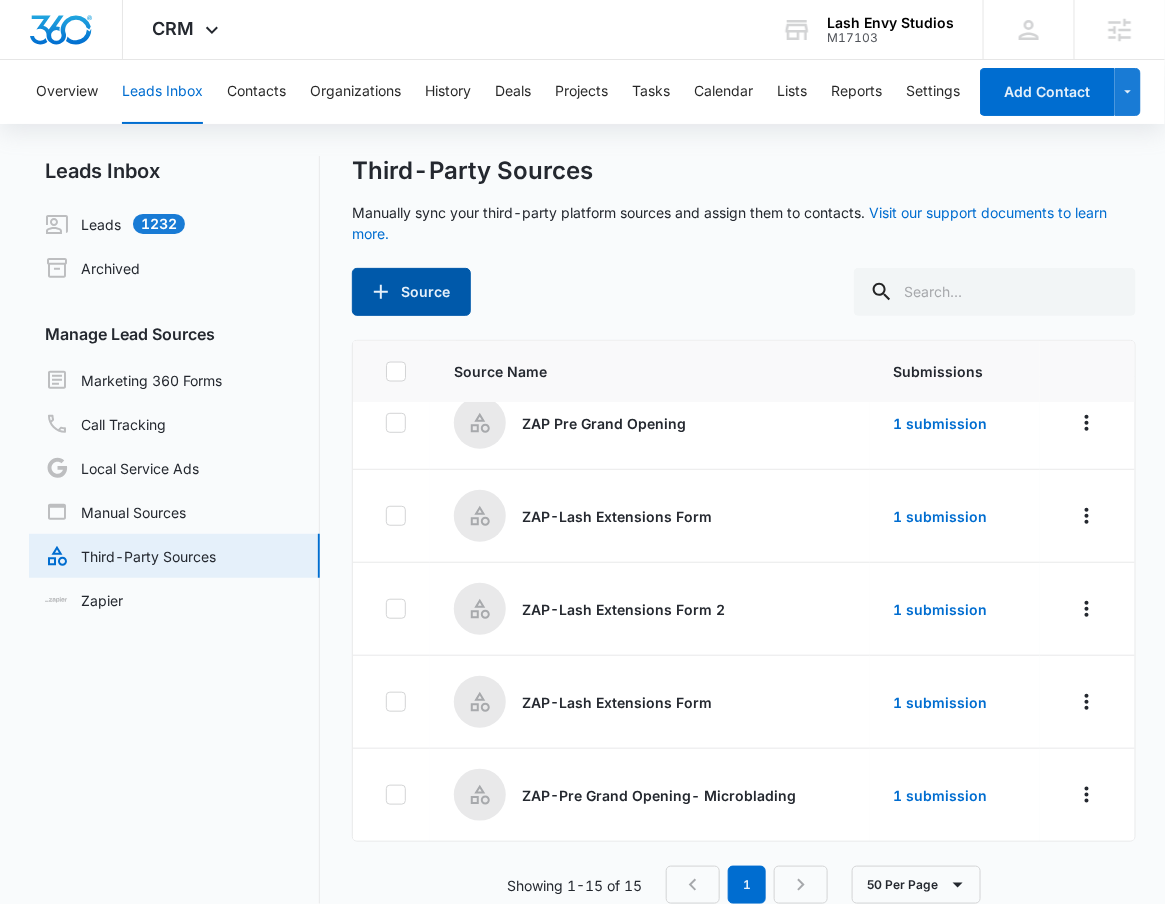 drag, startPoint x: 375, startPoint y: 259, endPoint x: 377, endPoint y: 313, distance: 54.037025 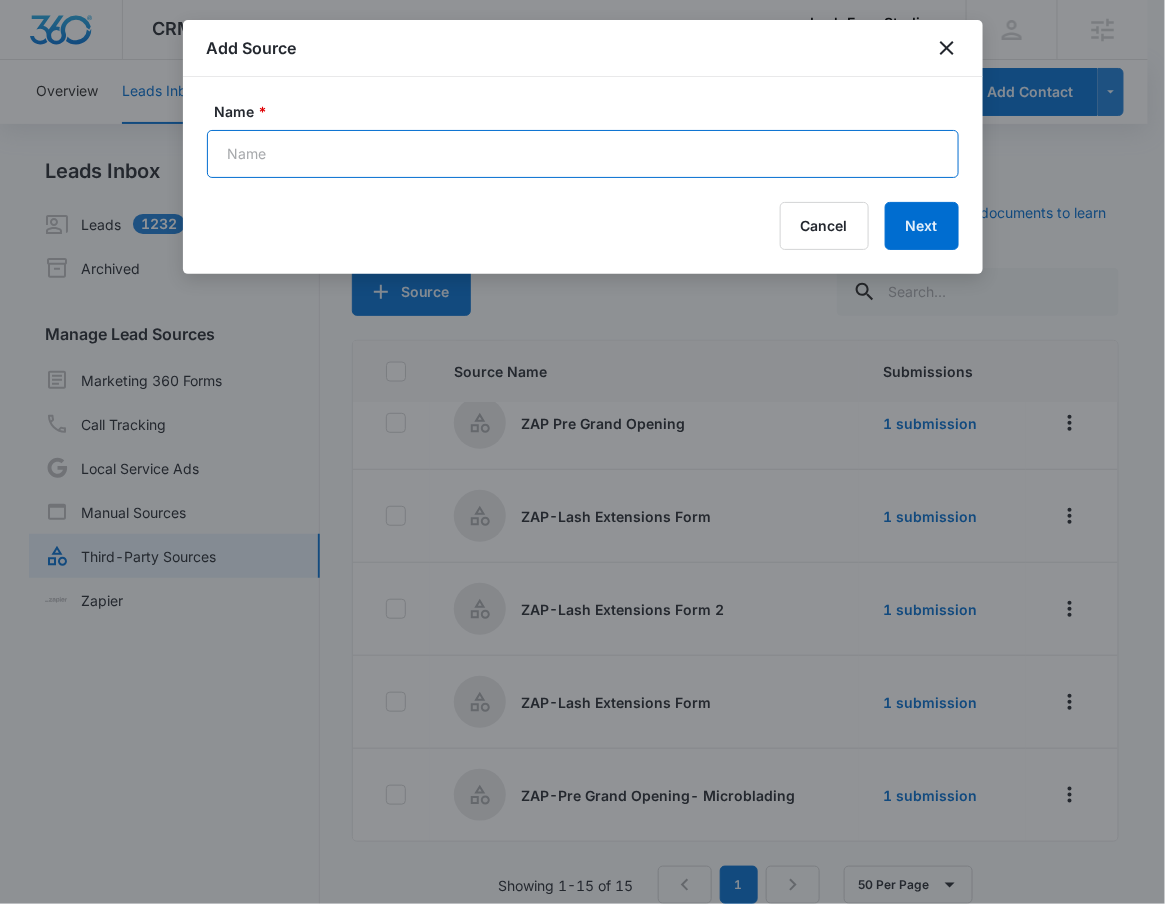 click on "Name *" at bounding box center (583, 154) 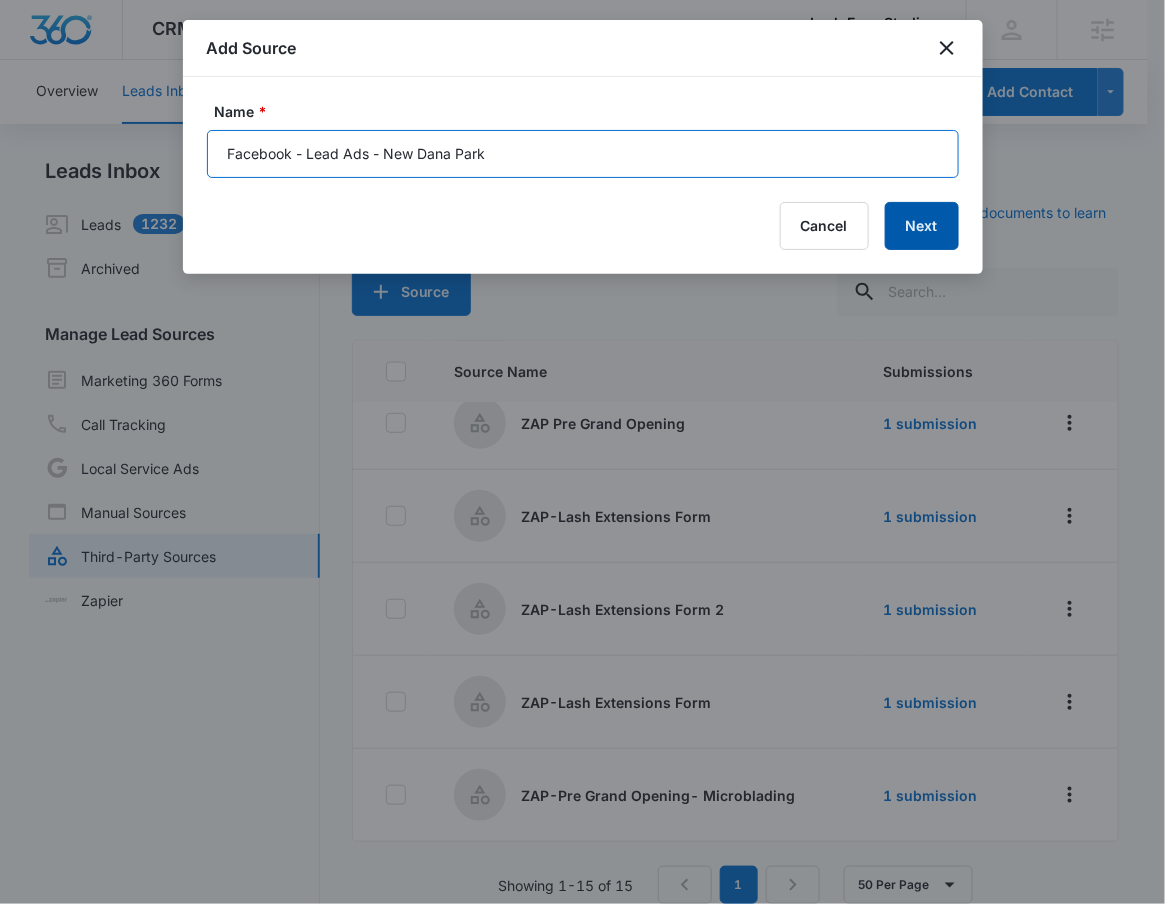type on "Facebook - Lead Ads - New Dana Park" 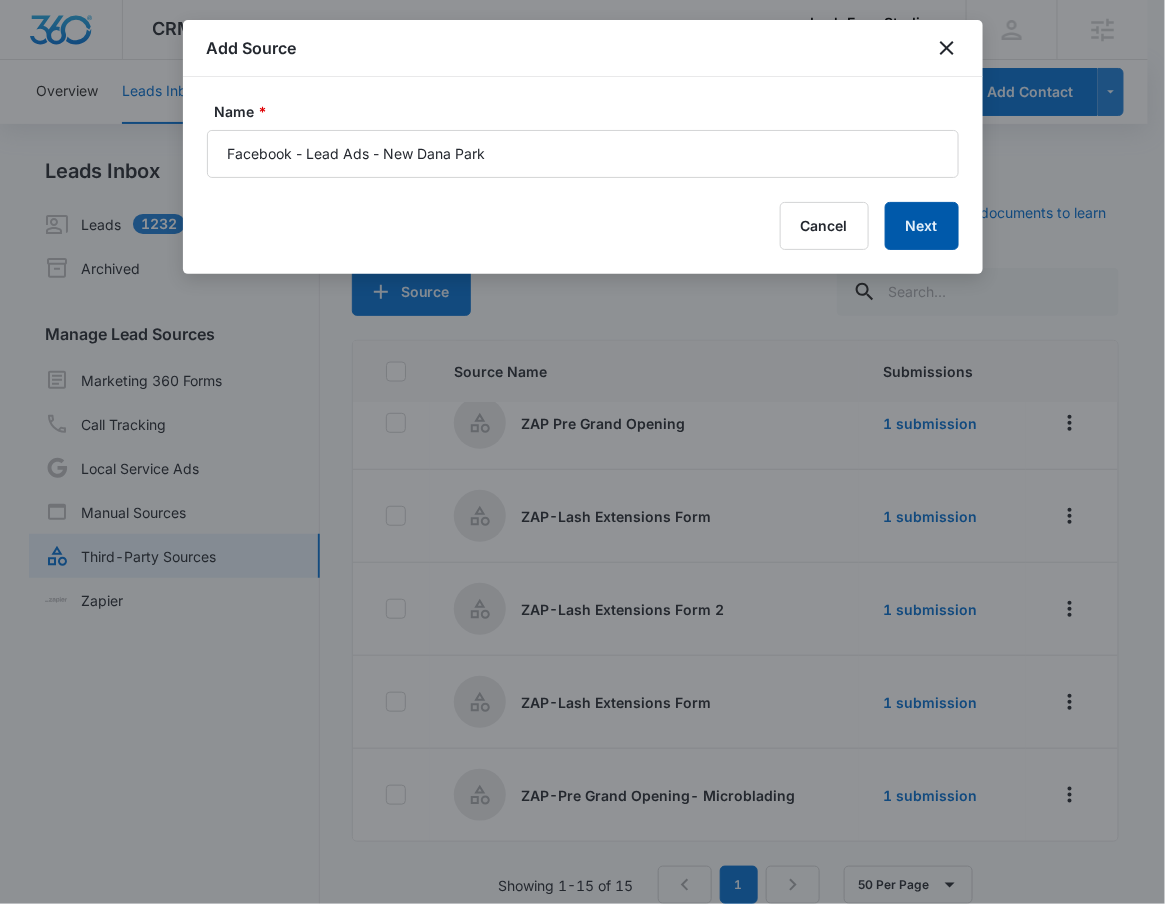 click on "Next" at bounding box center (922, 226) 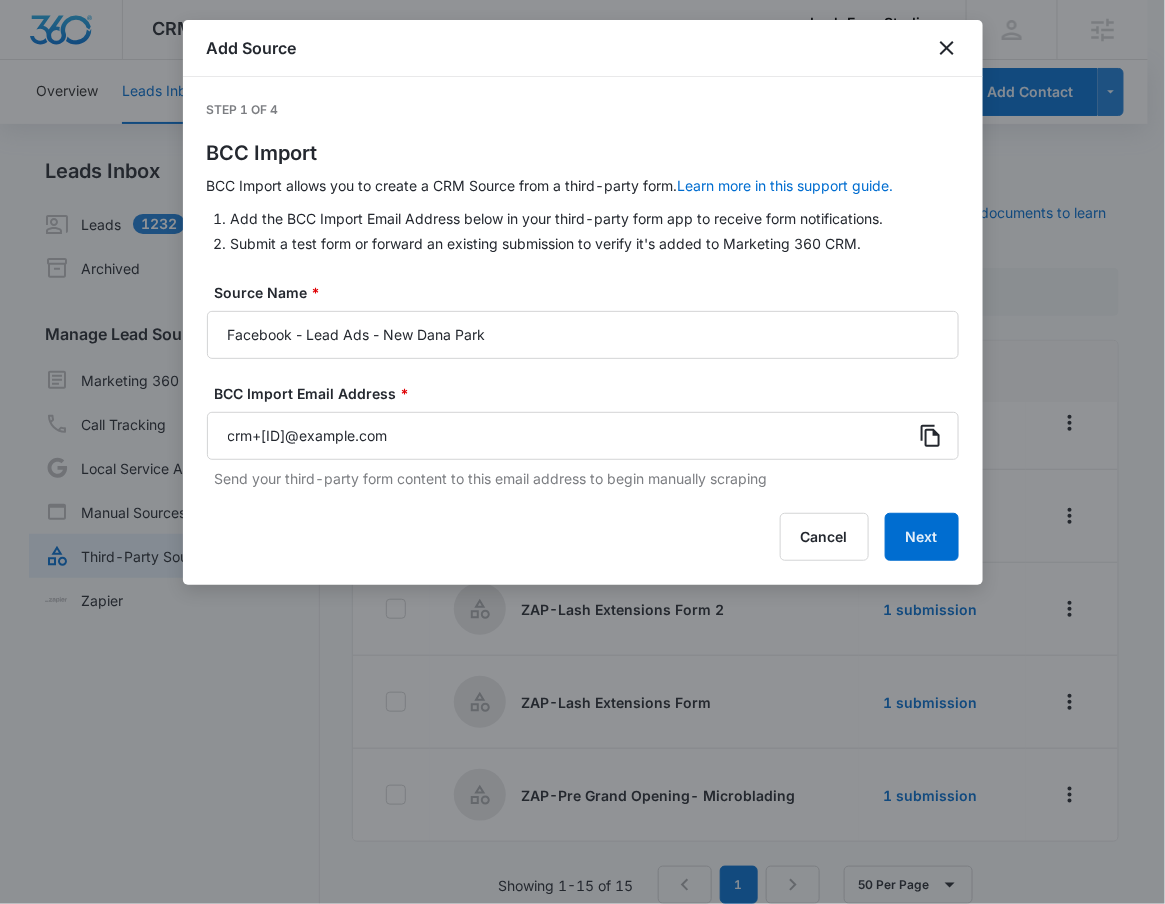 click 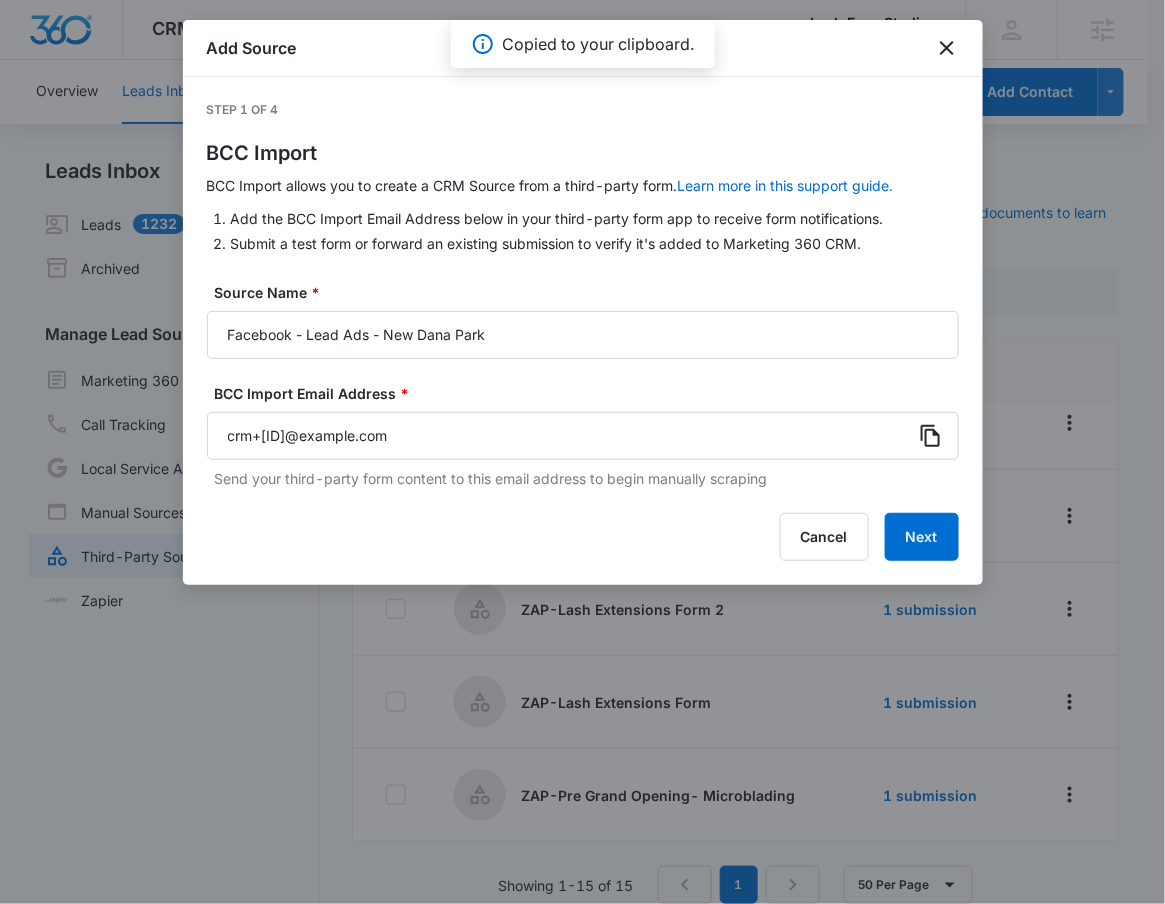scroll, scrollTop: 1050, scrollLeft: 0, axis: vertical 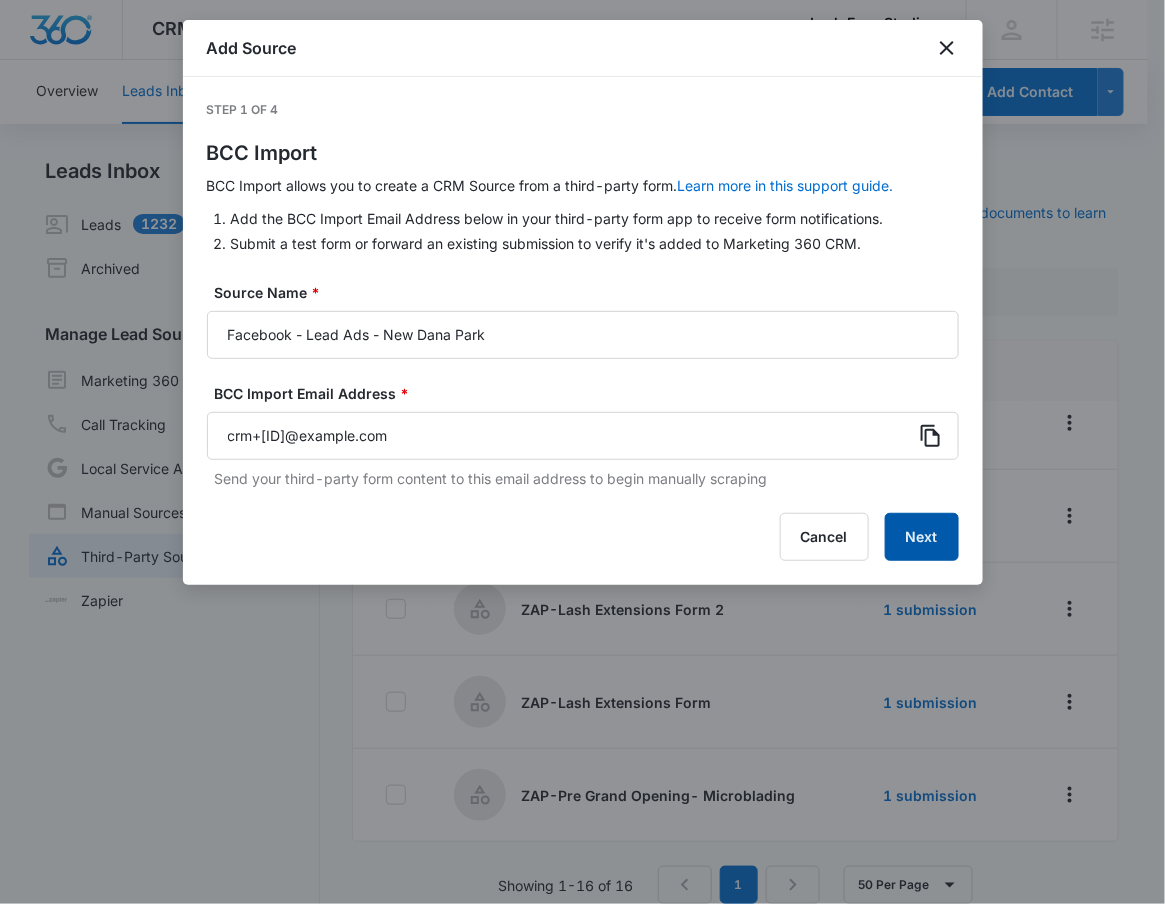click on "Next" at bounding box center (922, 537) 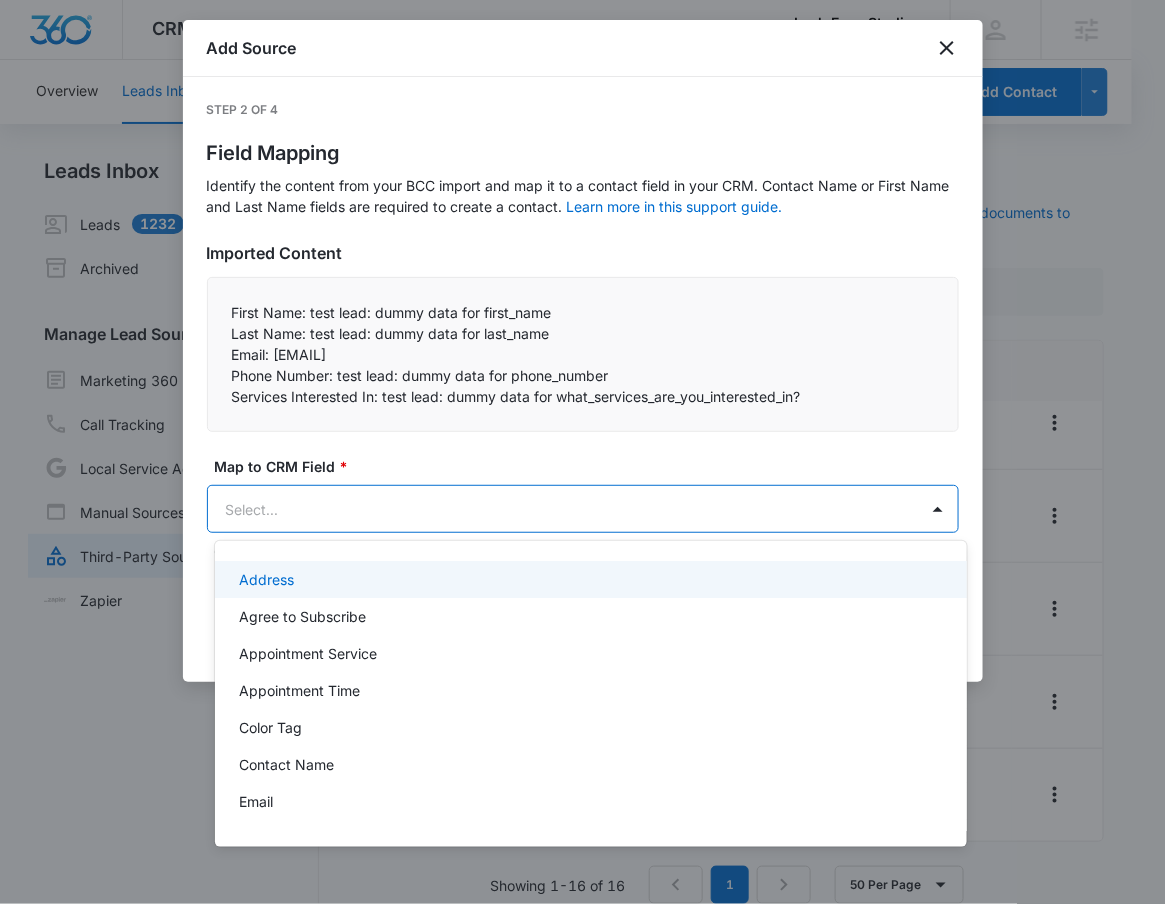 click on "CRM Apps Reputation Websites Forms CRM Email Social Shop Payments POS Content Ads Intelligence Files Brand Settings Lash Envy Studios M17103 Your Accounts View All RN Robert Nguyen robert.nguyen@example.com My Profile Notifications Support Logout Terms & Conditions   •   Privacy Policy Agencies Overview Leads Inbox Contacts Organizations History Deals Projects Tasks Calendar Lists Reports Settings Add Contact Leads Inbox Leads 1232 Archived Manage Lead Sources Marketing 360 Forms Call Tracking Local Service Ads Manual Sources Third-Party Sources Zapier Third-Party Sources Manually sync your third-party platform sources and assign them to contacts.   Visit our support documents to learn more. Source Source Name Submissions   Apply Form 1 submission Facebook - Lead Ads - New Dana Park --- FB - Dana Park Zap 42 submissions FB - Fall Into Beauty RSVP 10/12/21 1 submission FB - Grand Opening 2022  46 submissions FB - Lash Extensions Form-USE THIS ONE 1 submission FB - Microneedling 1 submission 1 submission 1" at bounding box center [582, 452] 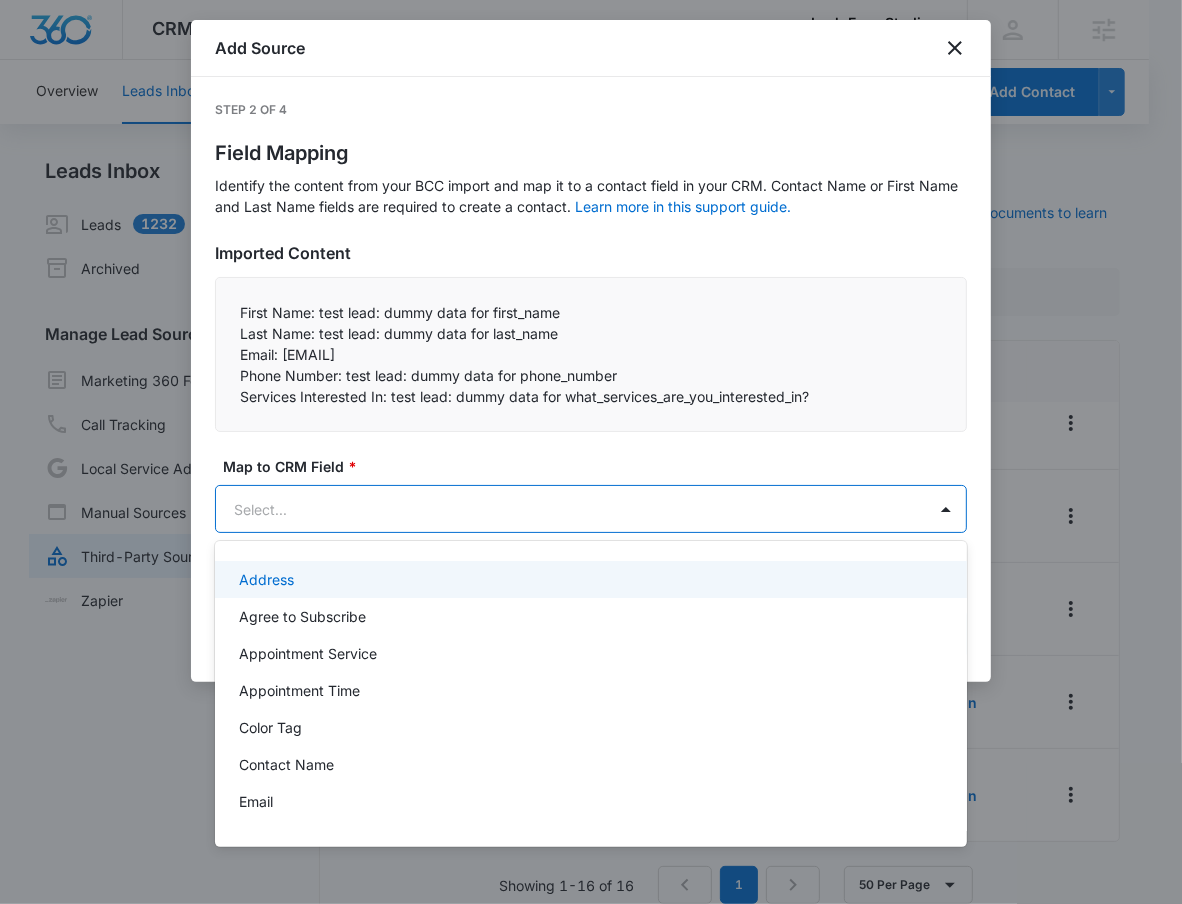 type on "N" 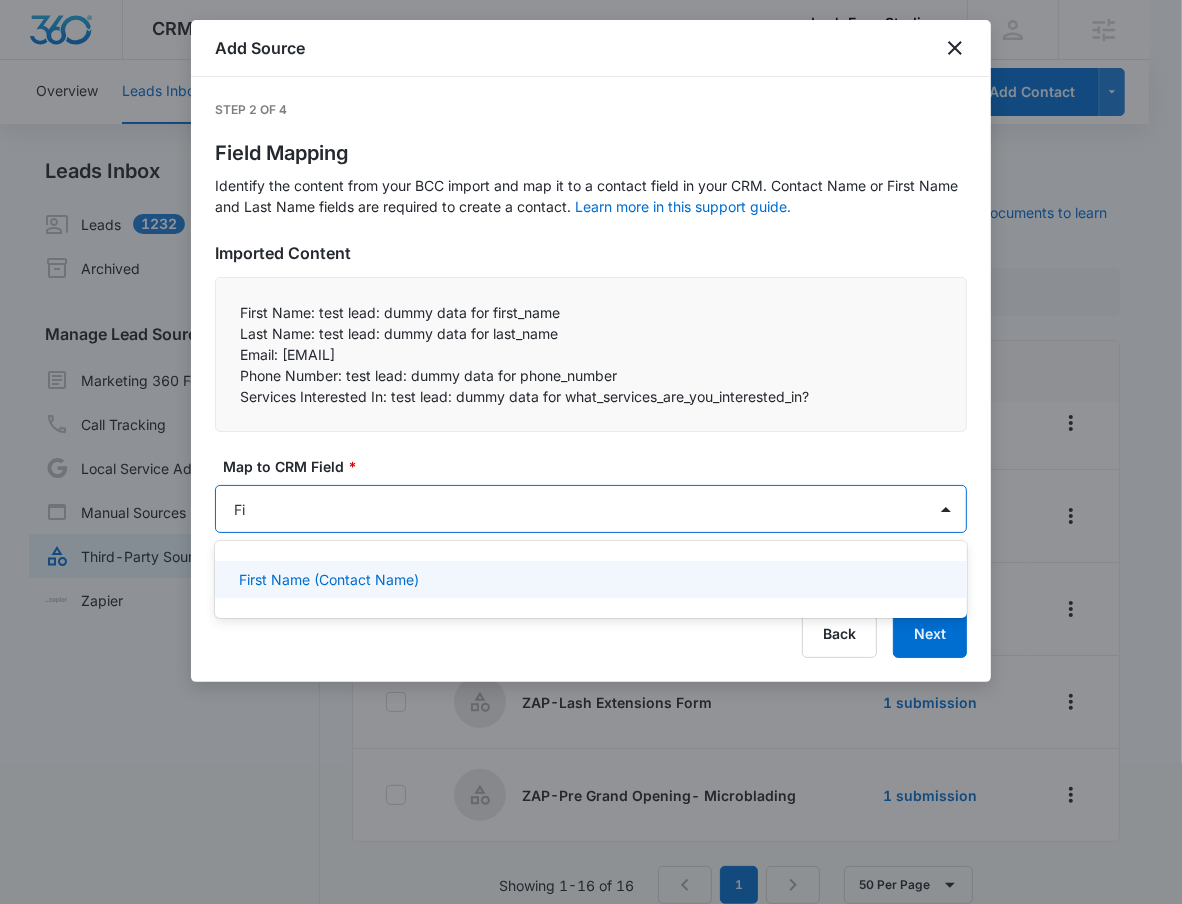 type on "[FIRST]" 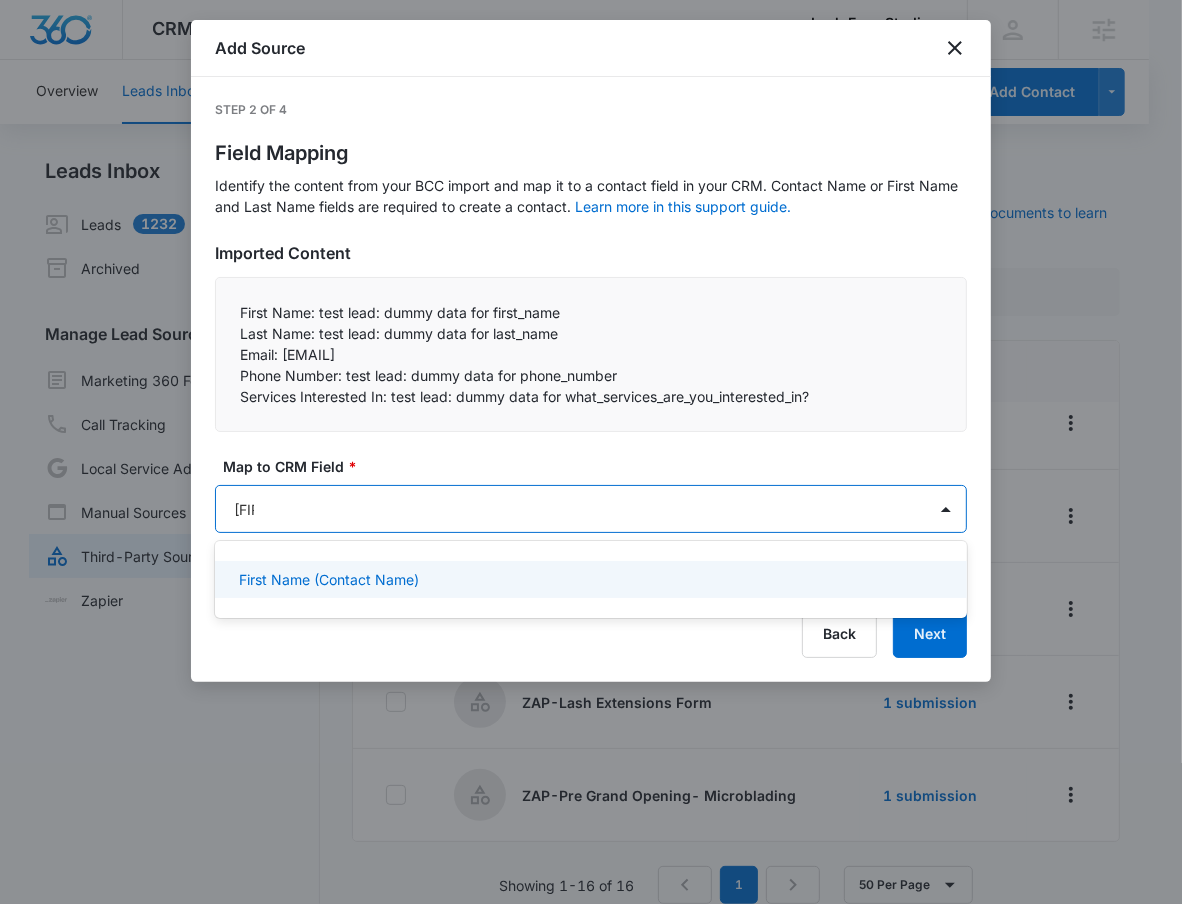 click on "First Name (Contact Name)" at bounding box center (329, 579) 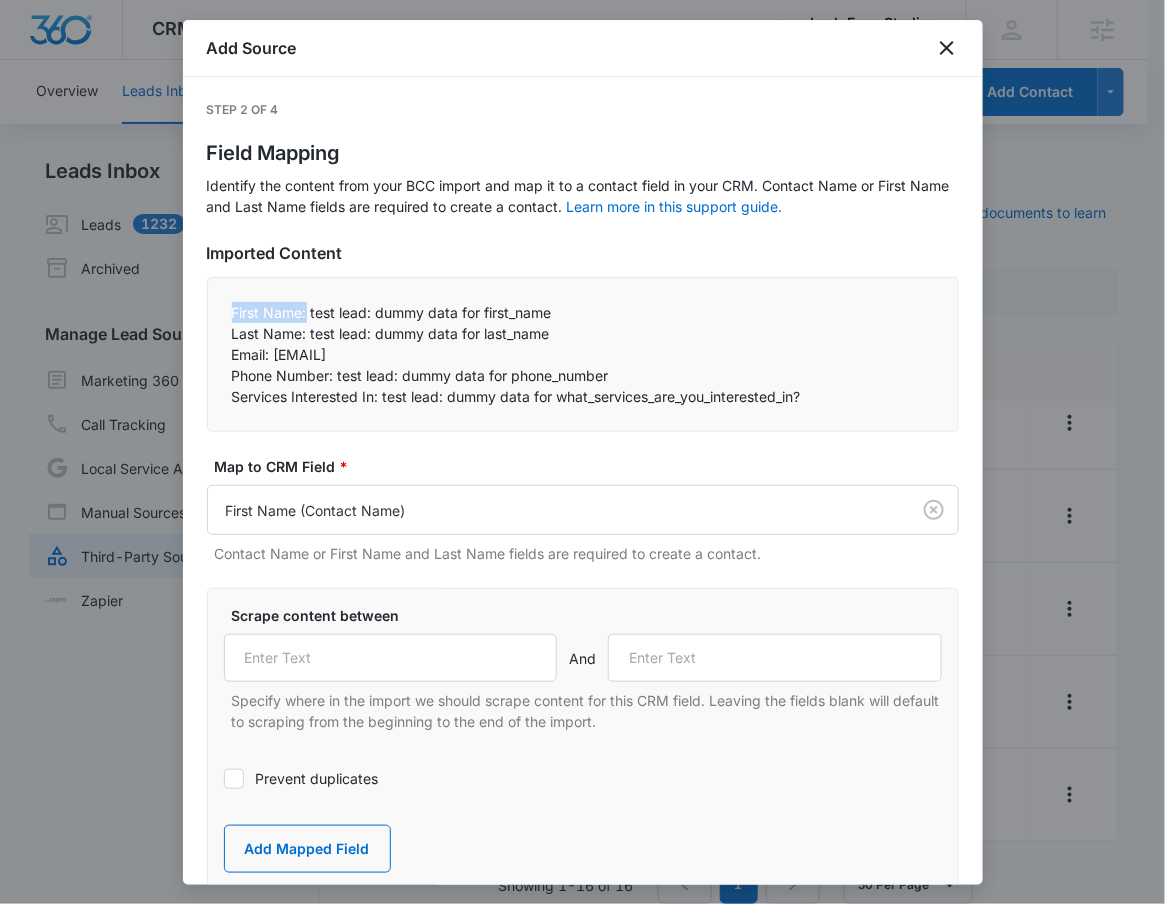drag, startPoint x: 235, startPoint y: 312, endPoint x: 306, endPoint y: 309, distance: 71.063354 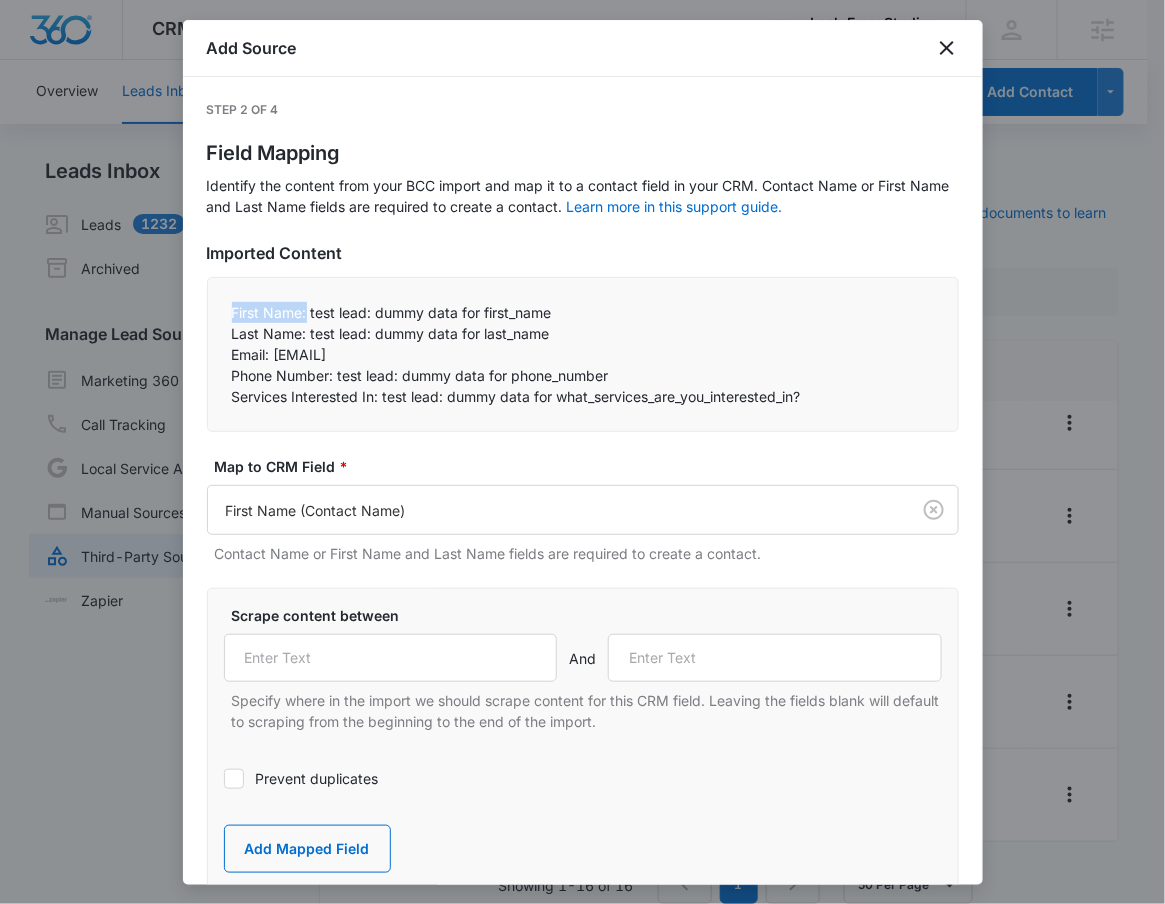 copy on "First Name:" 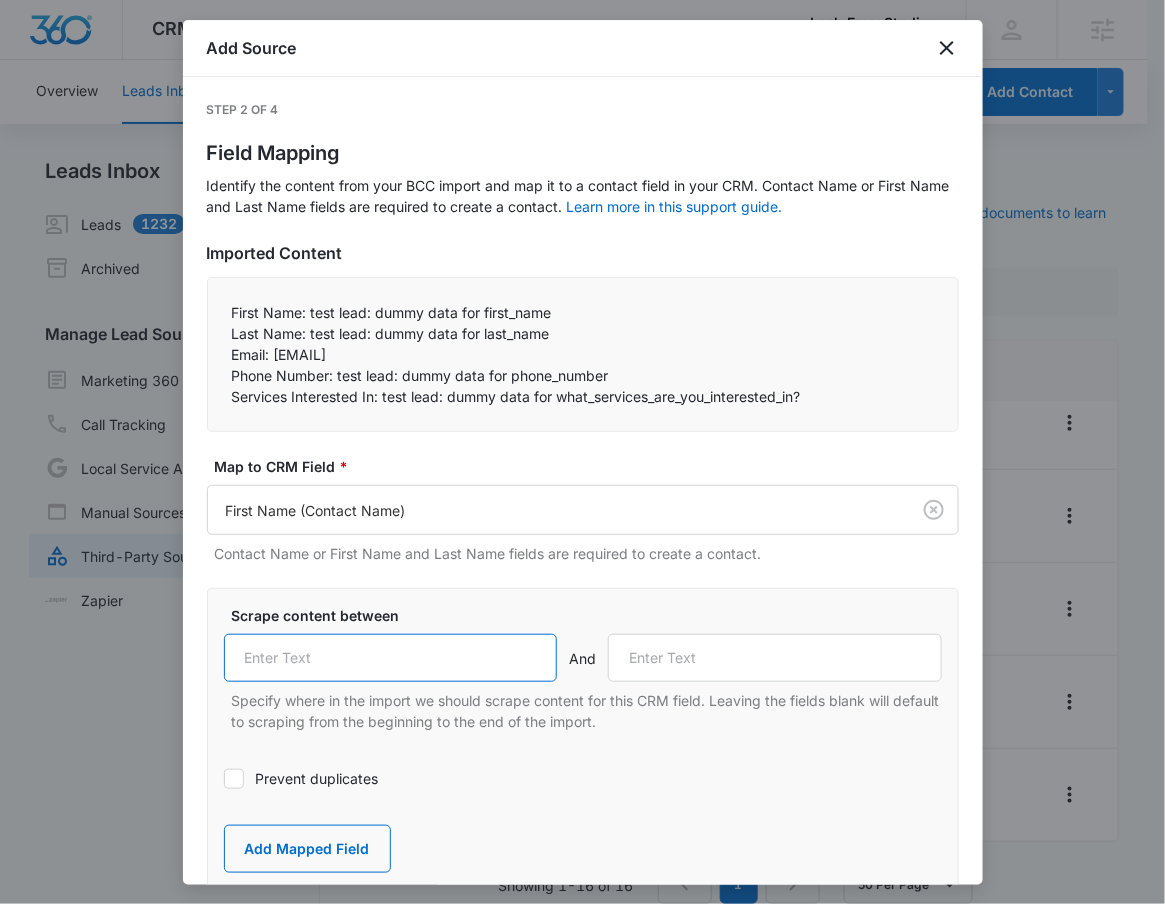click at bounding box center (391, 658) 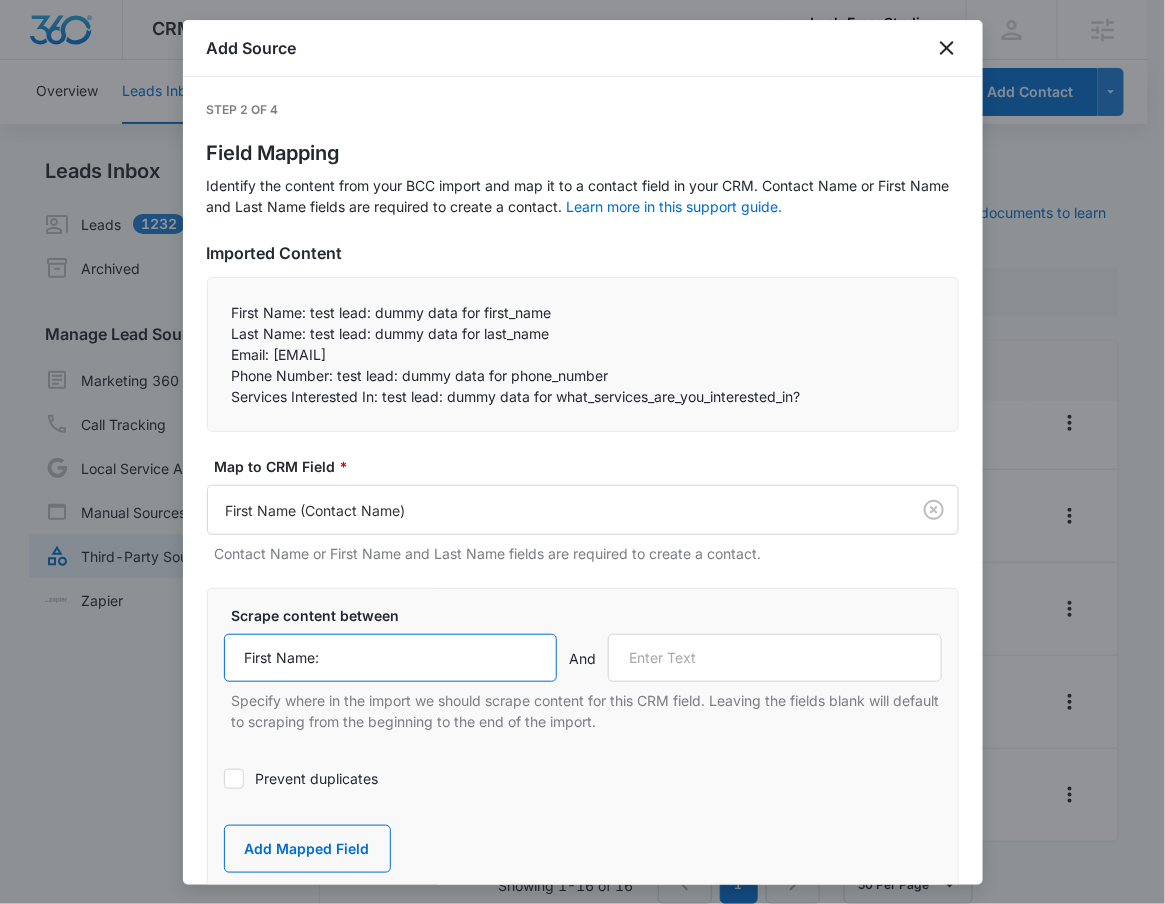 type on "First Name:" 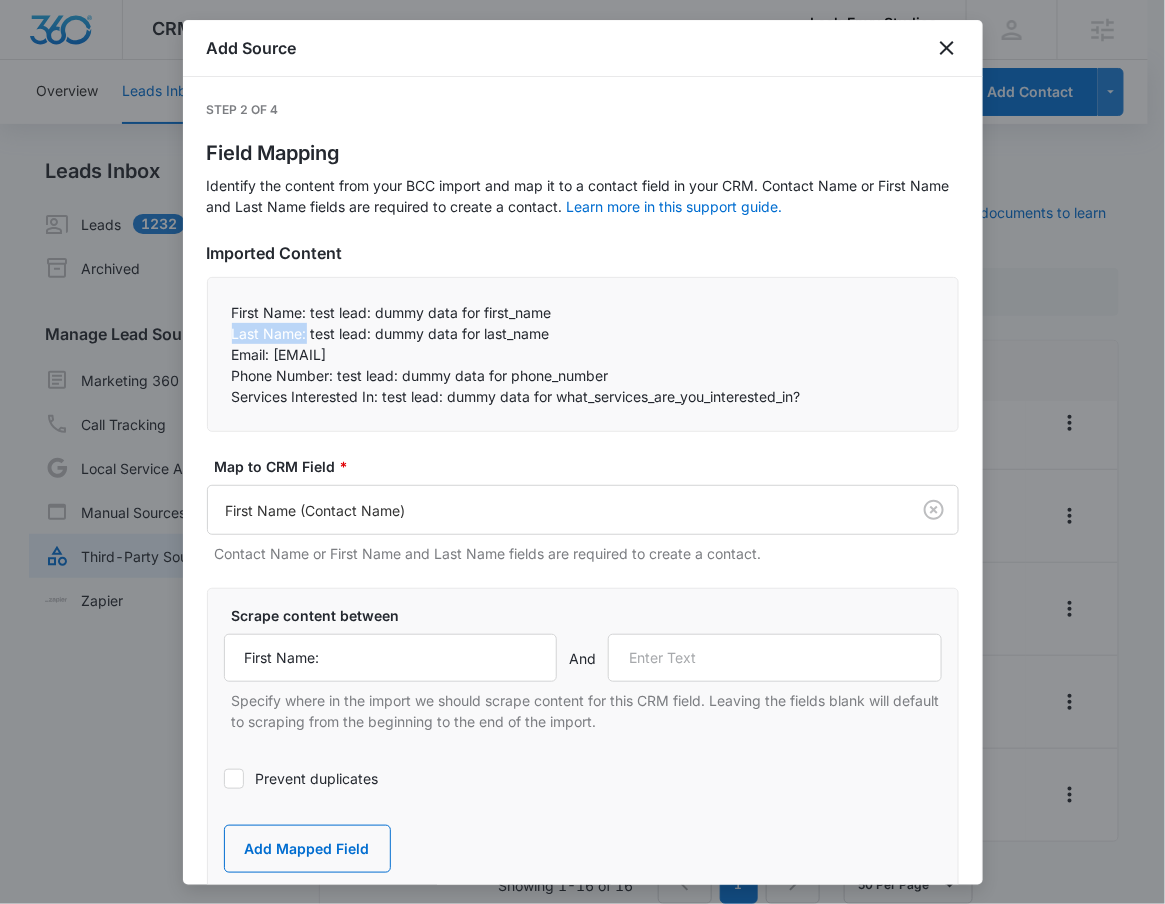 drag, startPoint x: 233, startPoint y: 341, endPoint x: 306, endPoint y: 338, distance: 73.061615 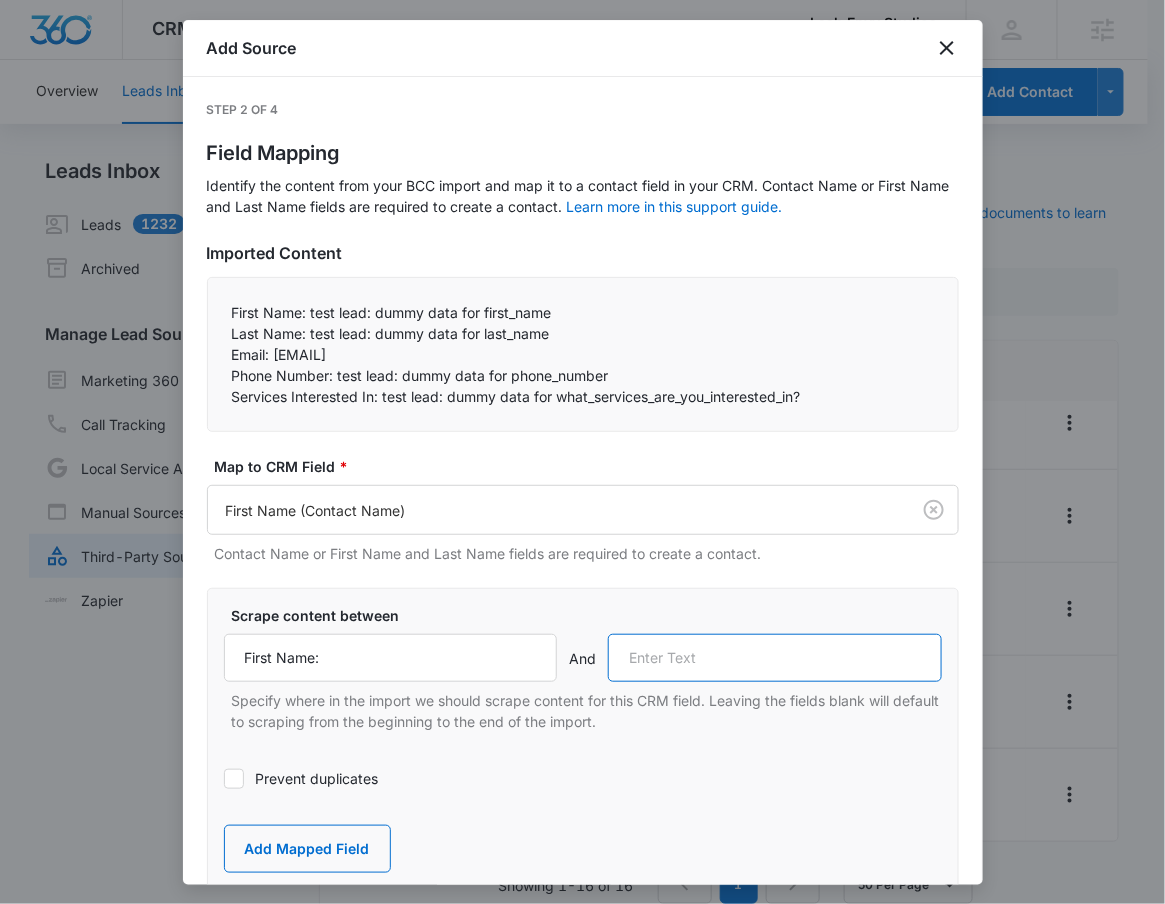 click at bounding box center (775, 658) 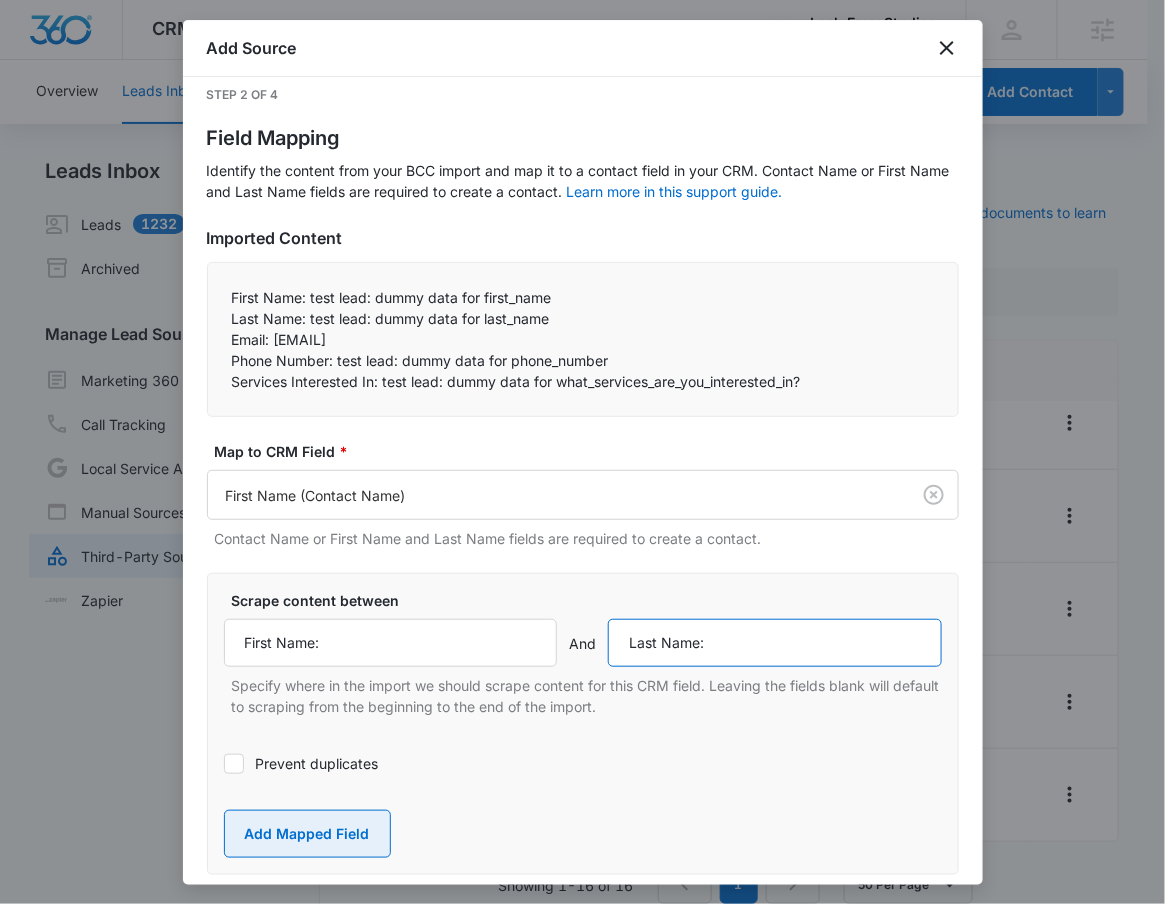 scroll, scrollTop: 35, scrollLeft: 0, axis: vertical 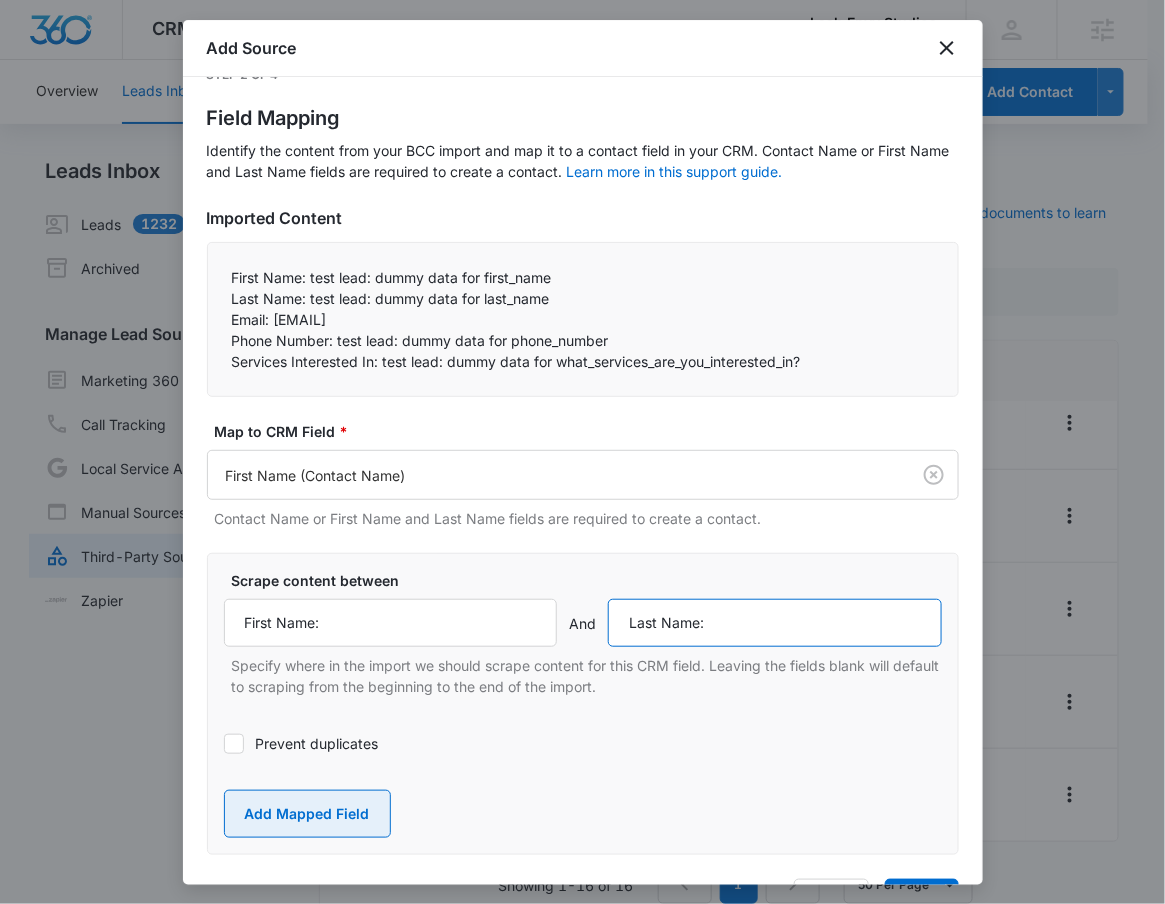 type on "Last Name:" 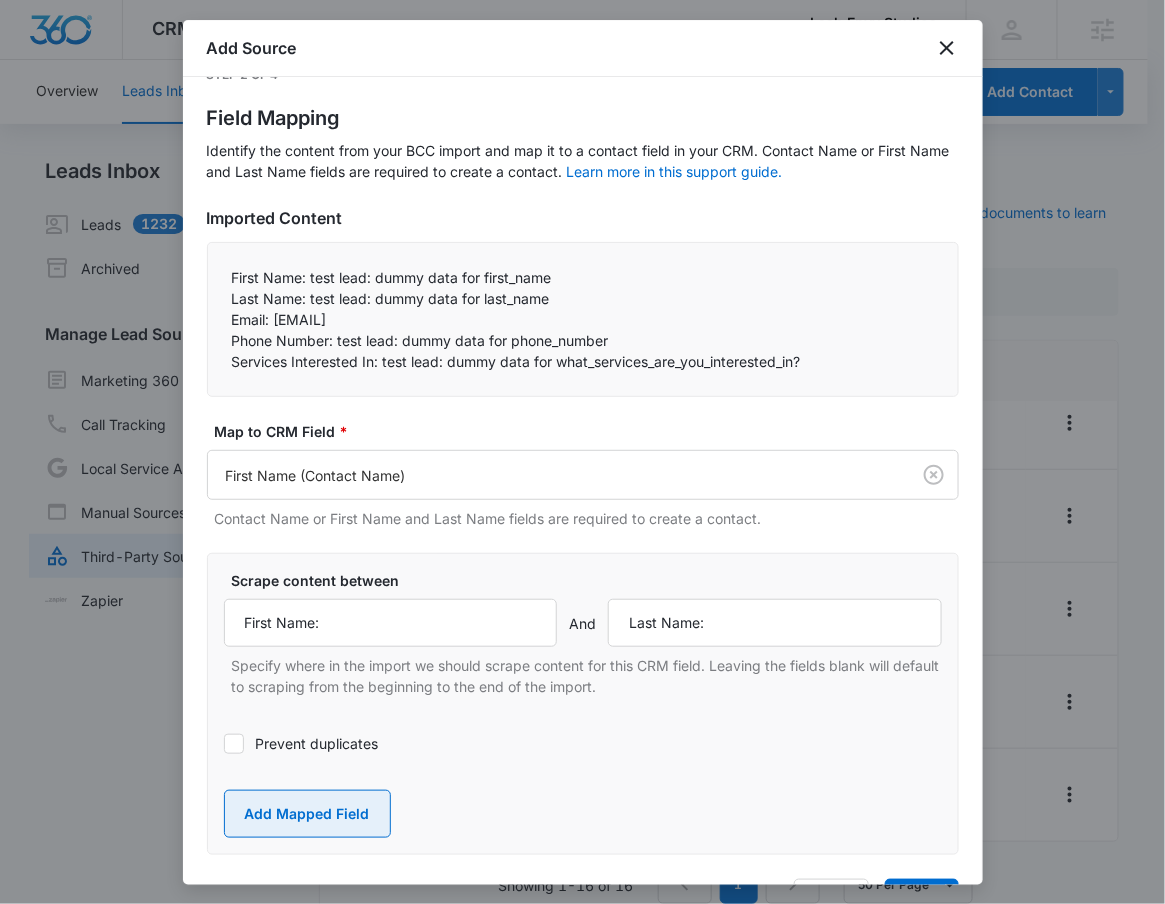 click on "Add Mapped Field" at bounding box center (307, 814) 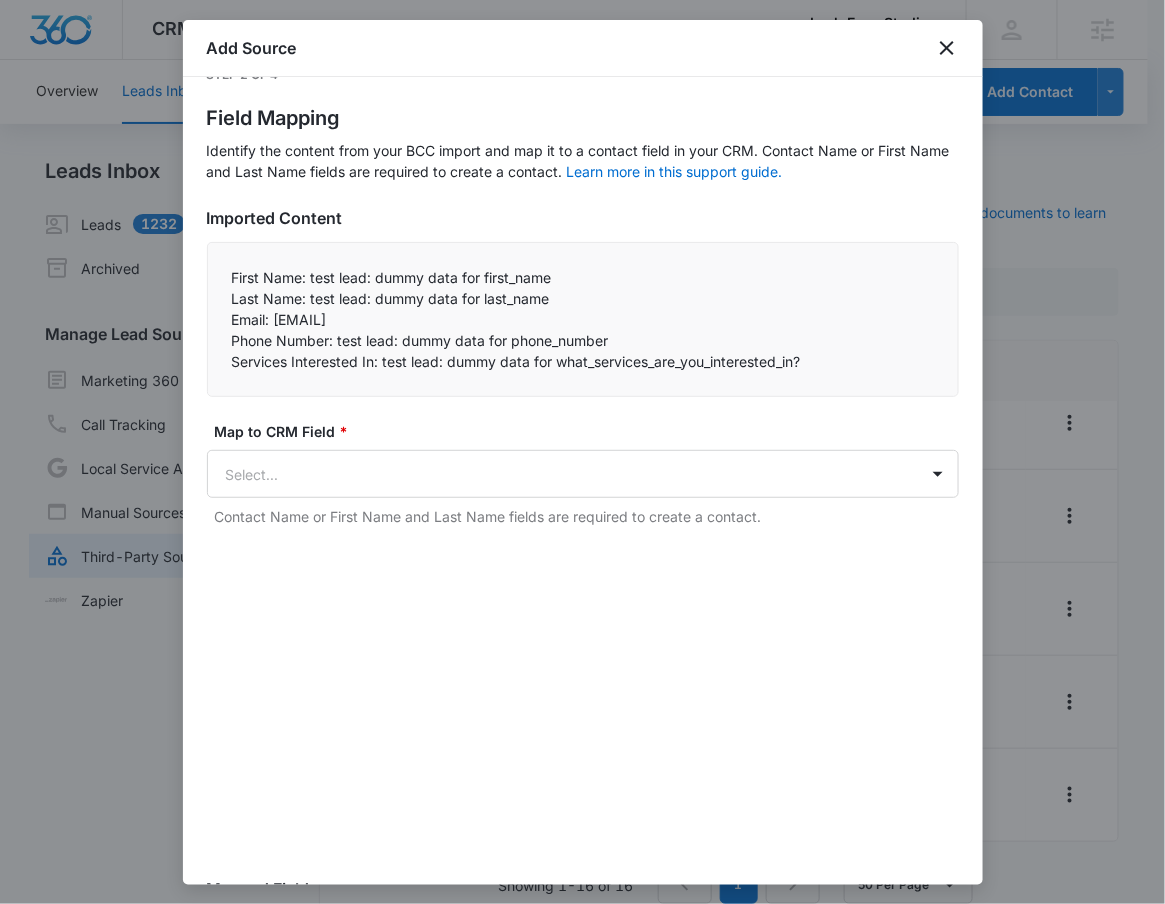 scroll, scrollTop: 0, scrollLeft: 0, axis: both 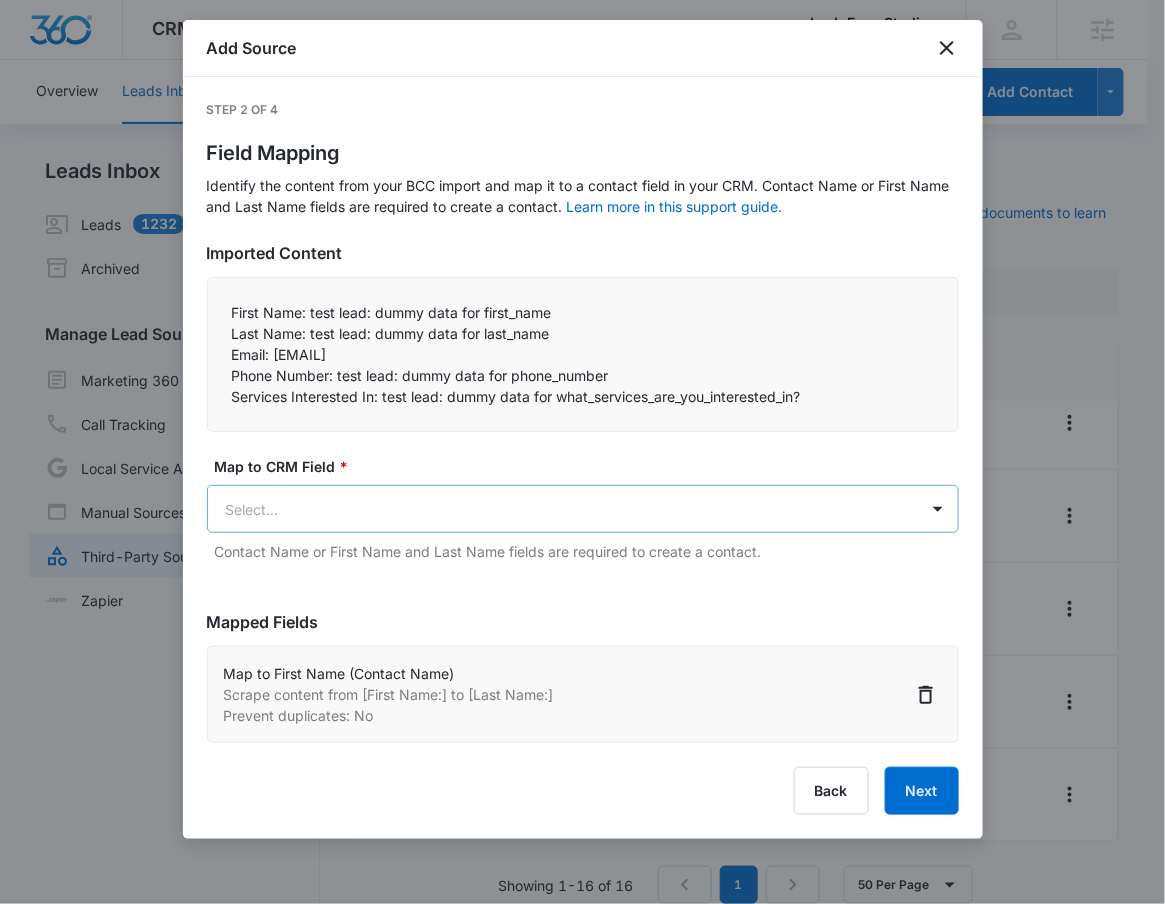 click on "CRM Apps Reputation Websites Forms CRM Email Social Shop Payments POS Content Ads Intelligence Files Brand Settings Lash Envy Studios M17103 Your Accounts View All RN Robert Nguyen robert.nguyen@example.com My Profile Notifications Support Logout Terms & Conditions   •   Privacy Policy Agencies Overview Leads Inbox Contacts Organizations History Deals Projects Tasks Calendar Lists Reports Settings Add Contact Leads Inbox Leads 1232 Archived Manage Lead Sources Marketing 360 Forms Call Tracking Local Service Ads Manual Sources Third-Party Sources Zapier Third-Party Sources Manually sync your third-party platform sources and assign them to contacts.   Visit our support documents to learn more. Source Source Name Submissions   Apply Form 1 submission Facebook - Lead Ads - New Dana Park --- FB - Dana Park Zap 42 submissions FB - Fall Into Beauty RSVP 10/12/21 1 submission FB - Grand Opening 2022  46 submissions FB - Lash Extensions Form-USE THIS ONE 1 submission FB - Microneedling 1 submission 1 submission 1" at bounding box center [582, 464] 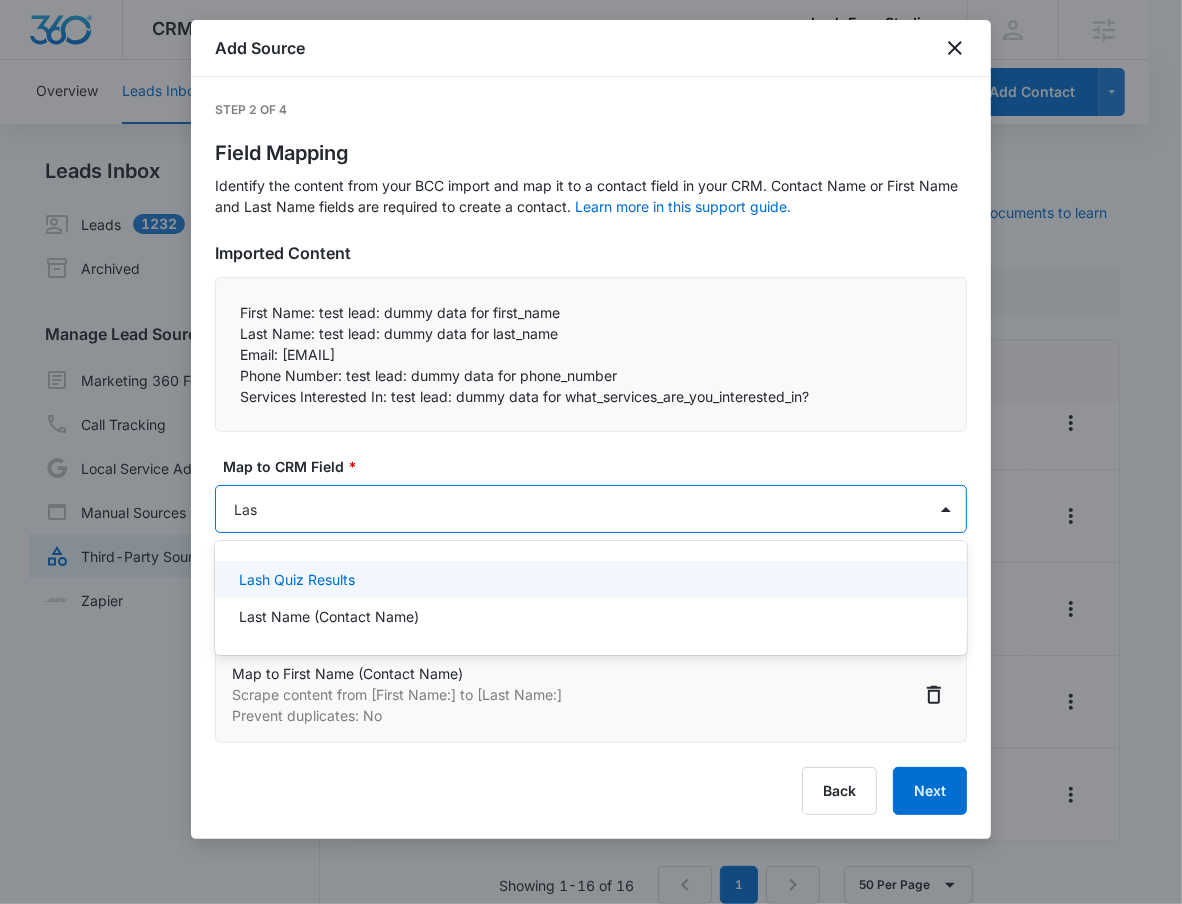 type on "Last" 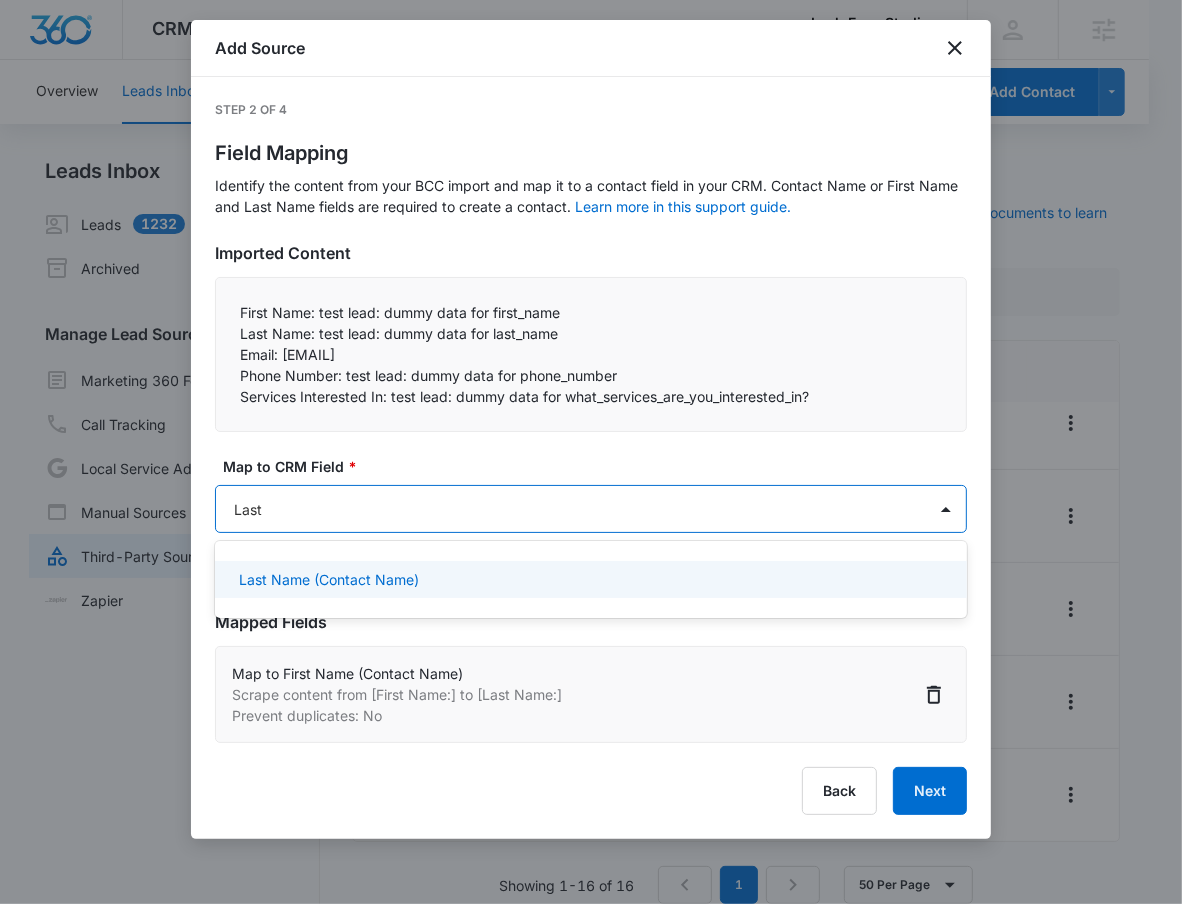click on "Last Name (Contact Name)" at bounding box center (591, 579) 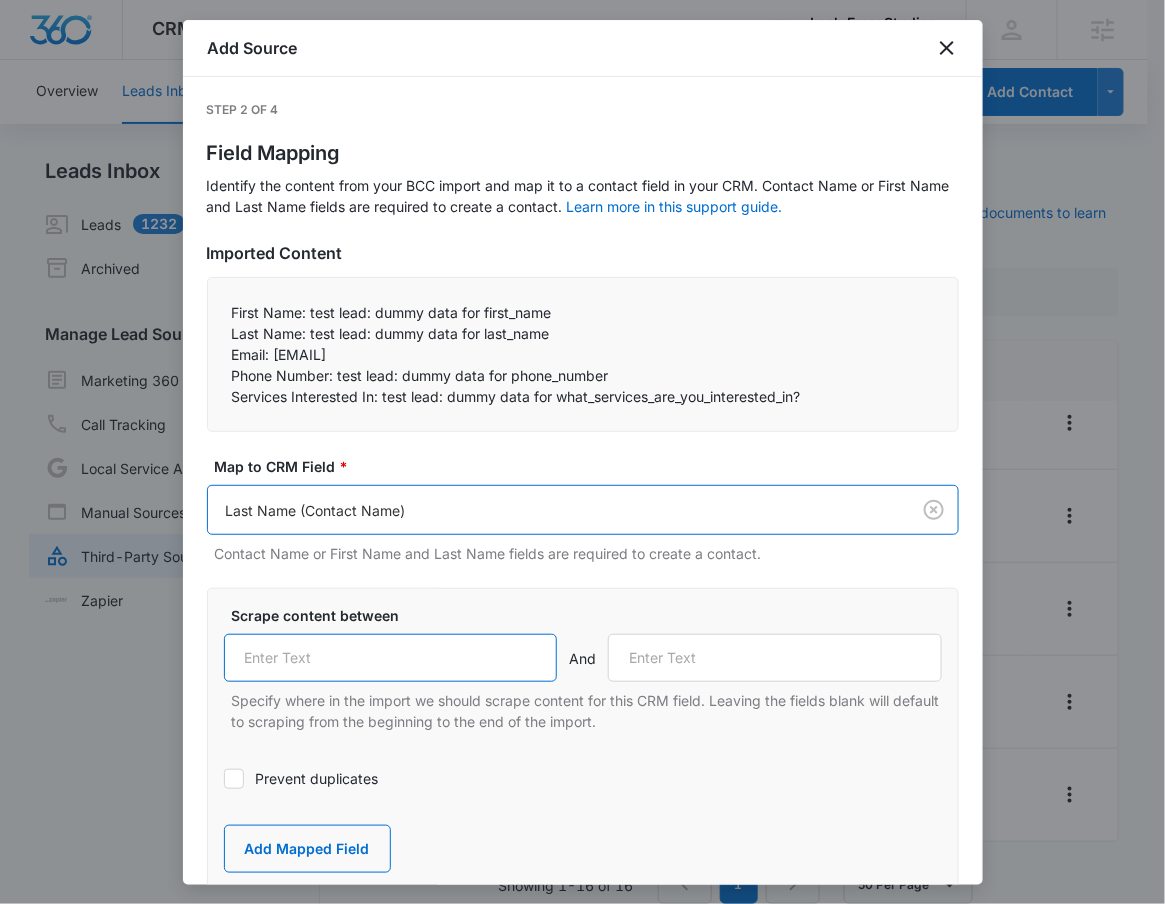 click at bounding box center (391, 658) 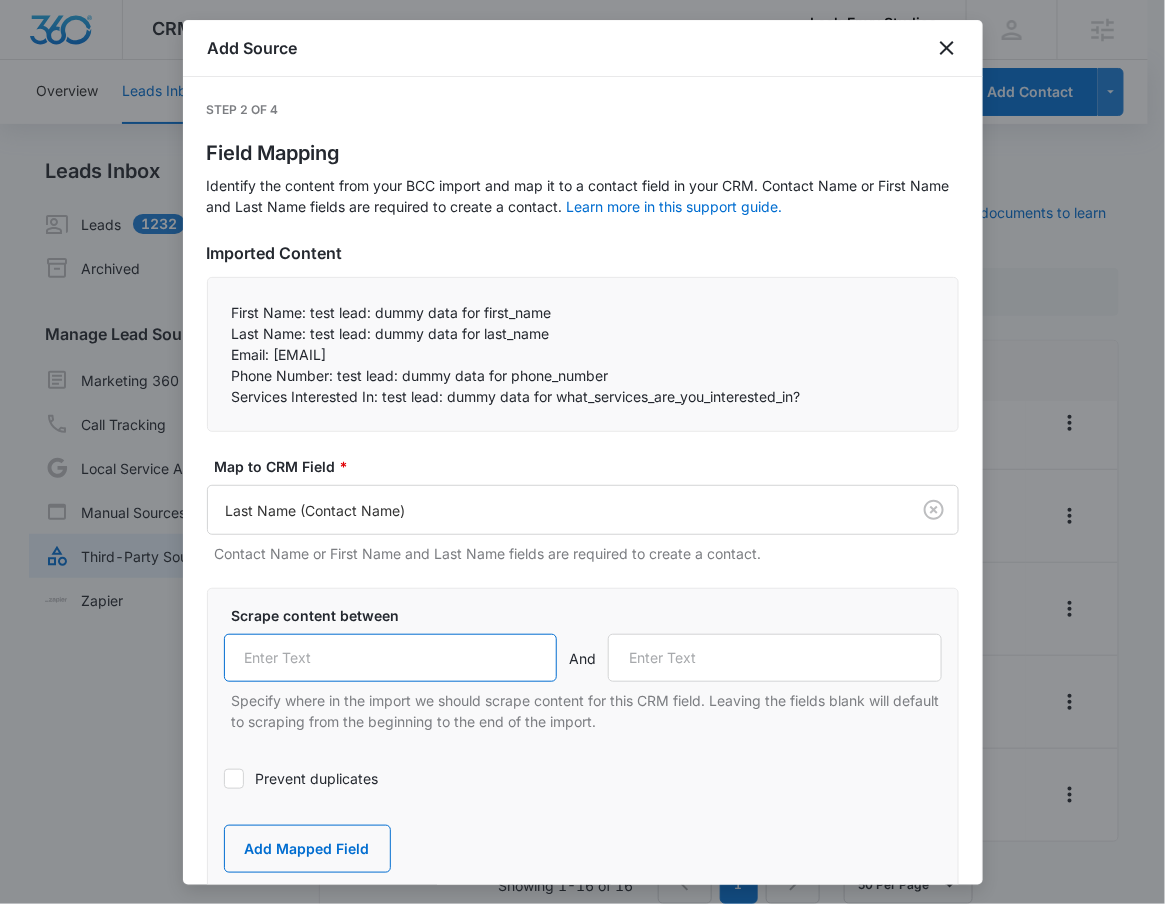 paste on "Last Name:" 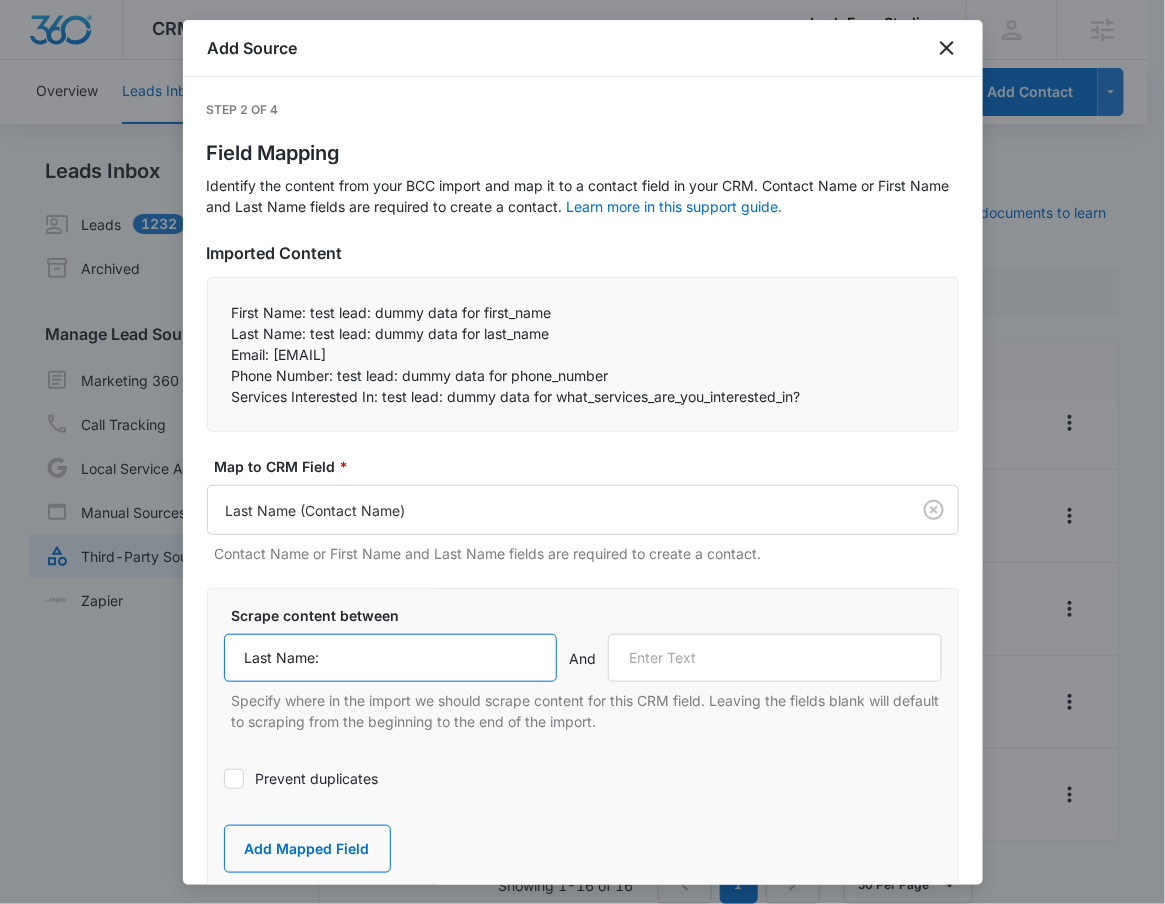type on "Last Name:" 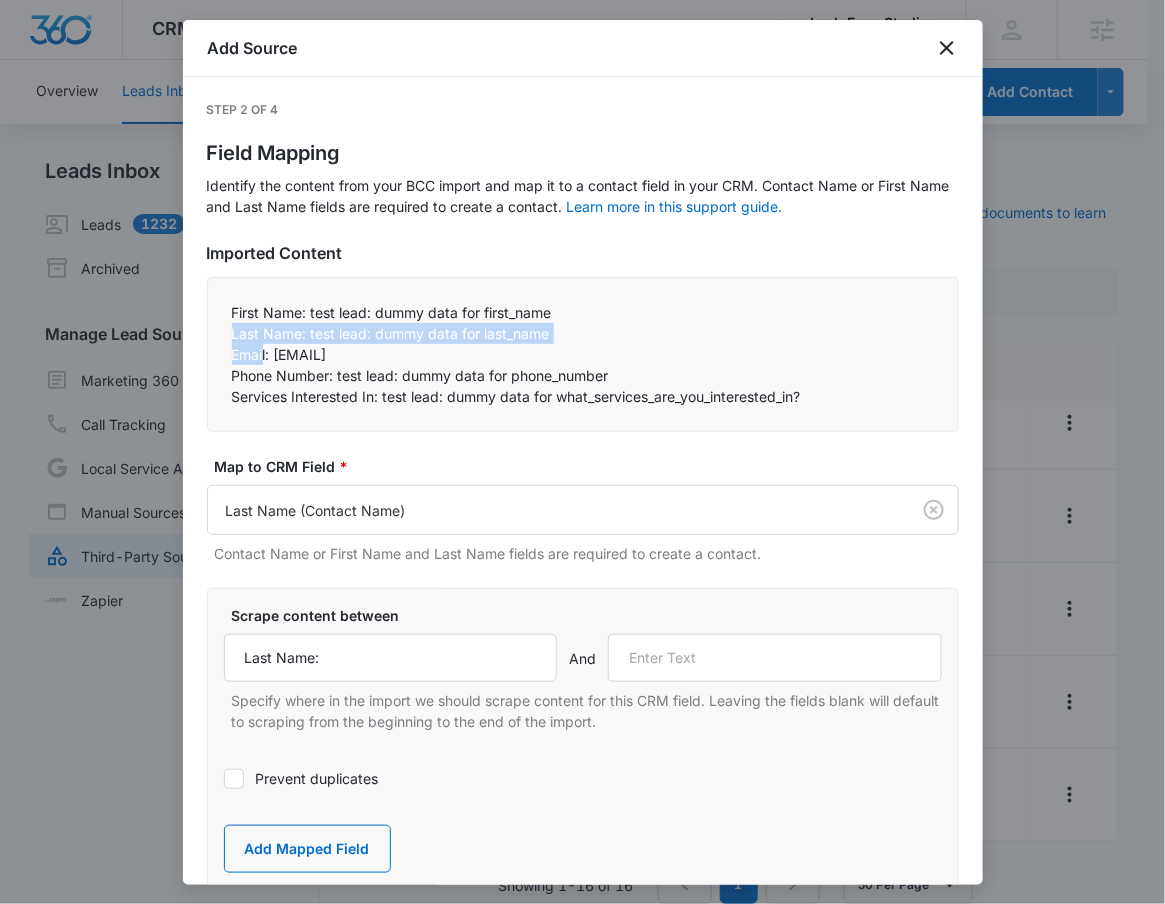 drag, startPoint x: 226, startPoint y: 341, endPoint x: 264, endPoint y: 358, distance: 41.62932 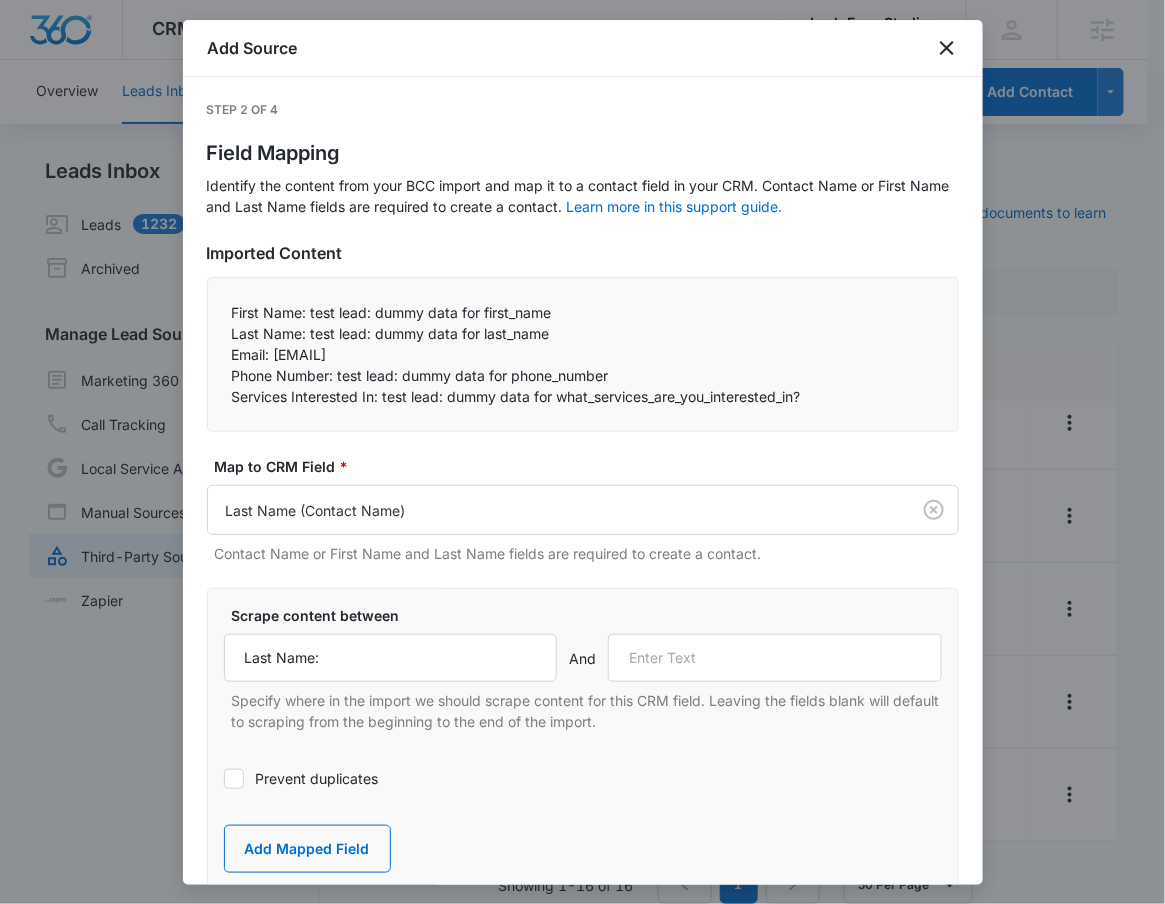click on "Email: [EMAIL]" at bounding box center [583, 354] 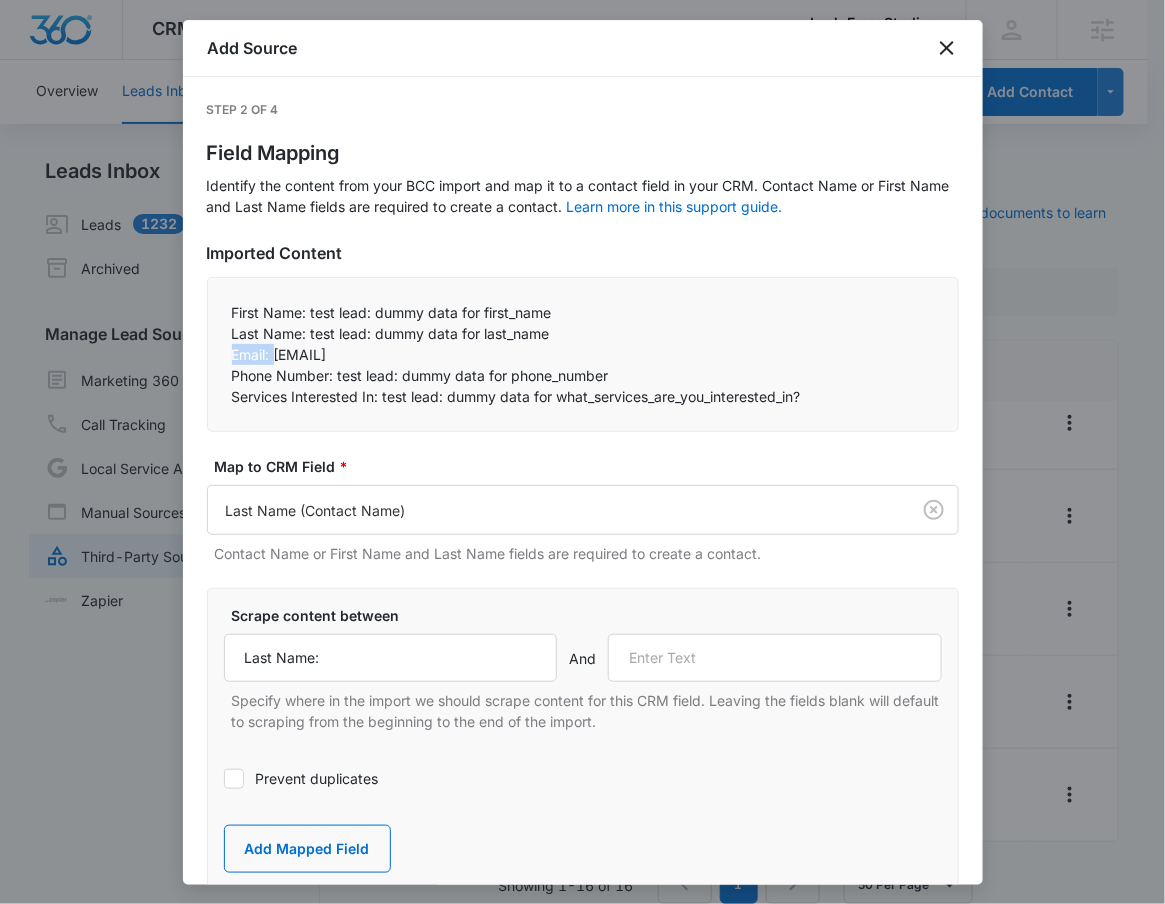 drag, startPoint x: 273, startPoint y: 358, endPoint x: 197, endPoint y: 352, distance: 76.23647 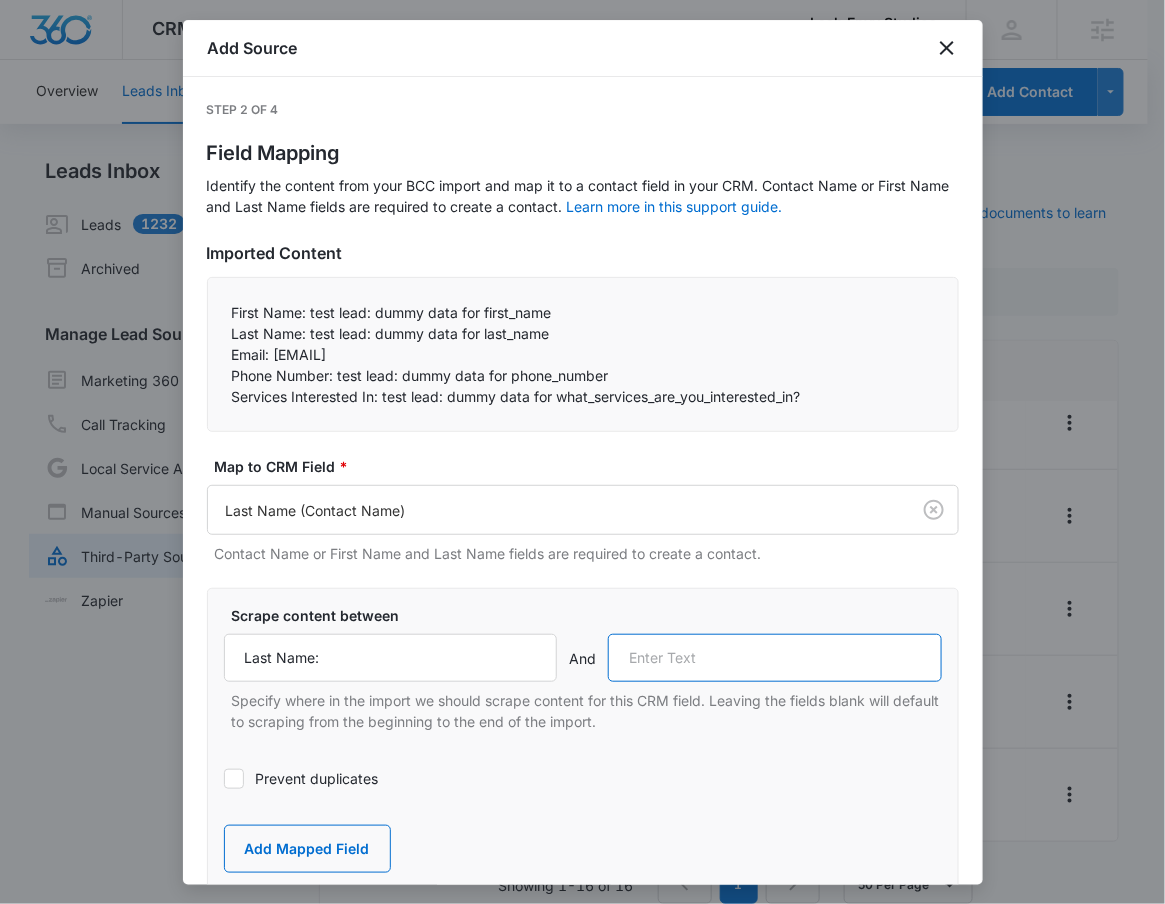 click at bounding box center [775, 658] 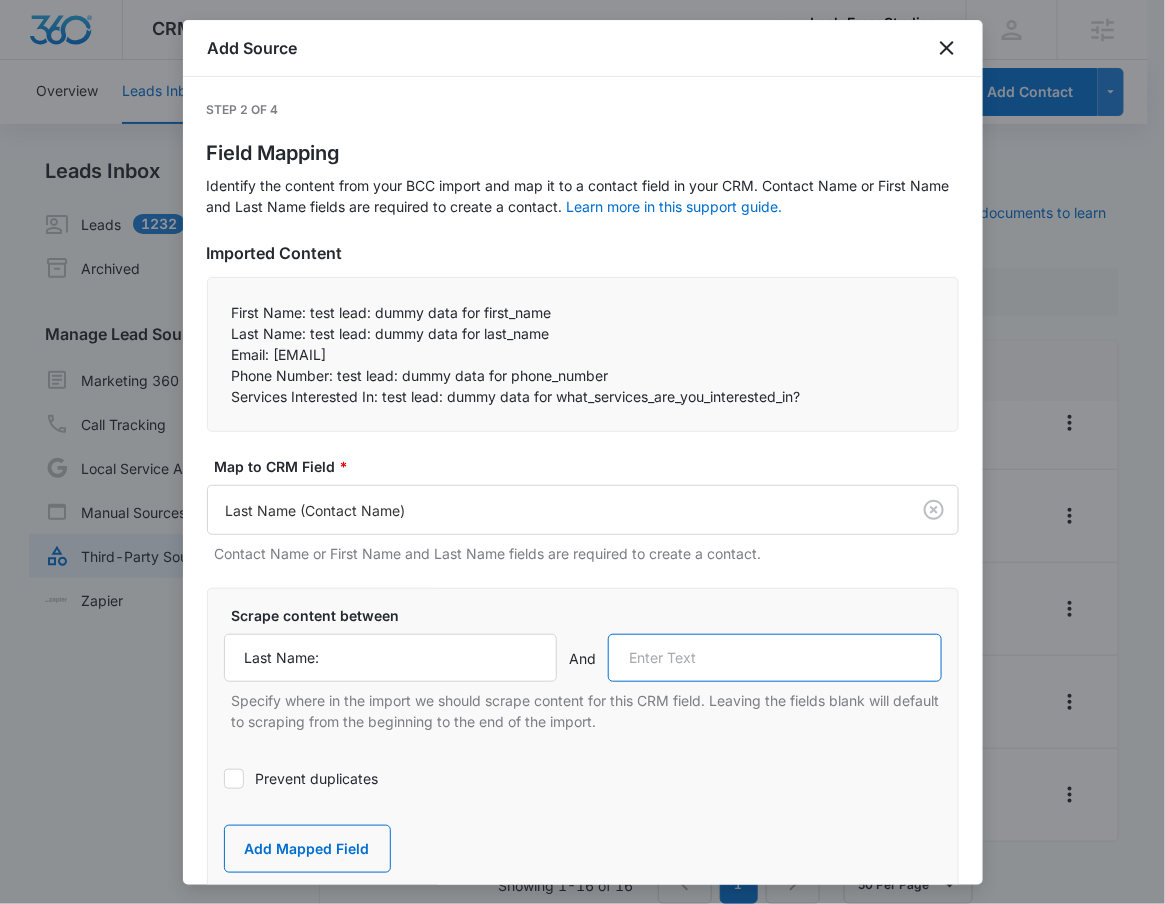 paste on "Email:" 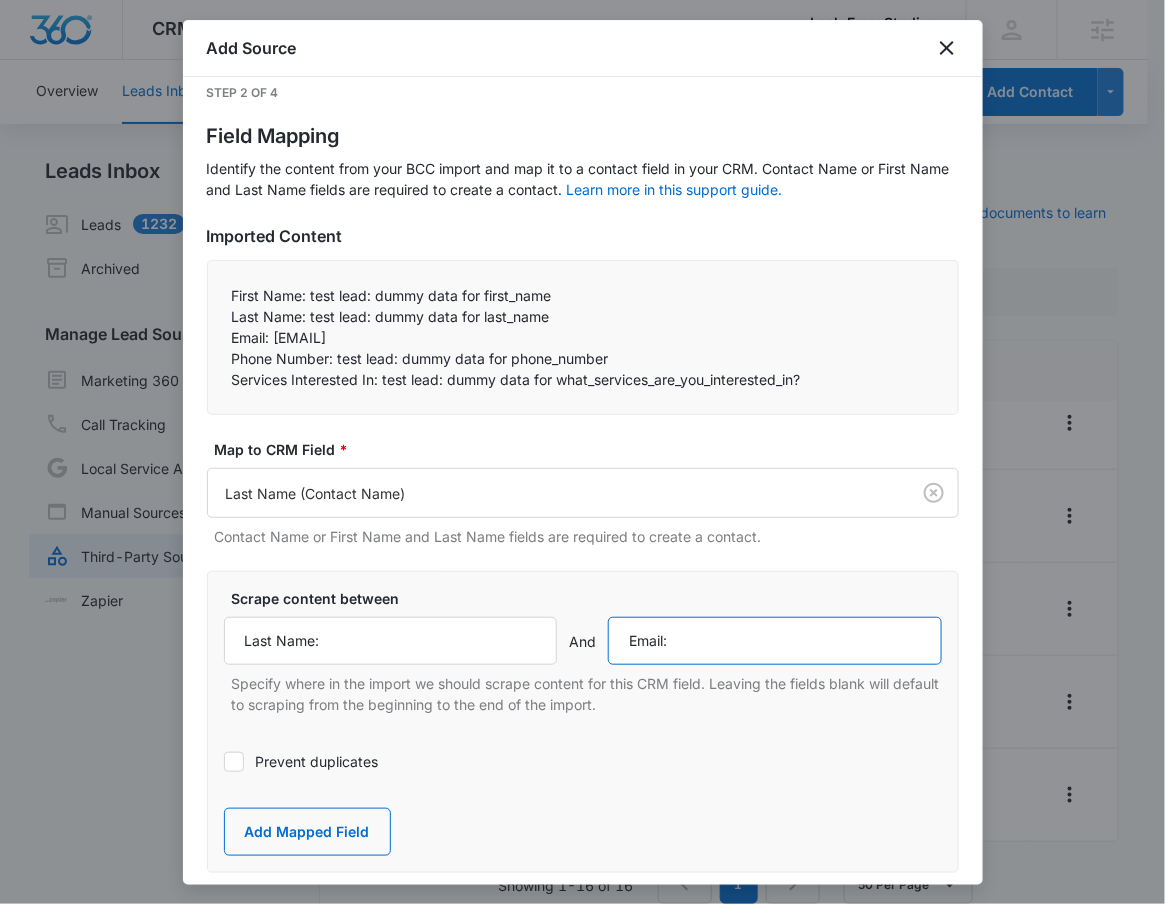 scroll, scrollTop: 44, scrollLeft: 0, axis: vertical 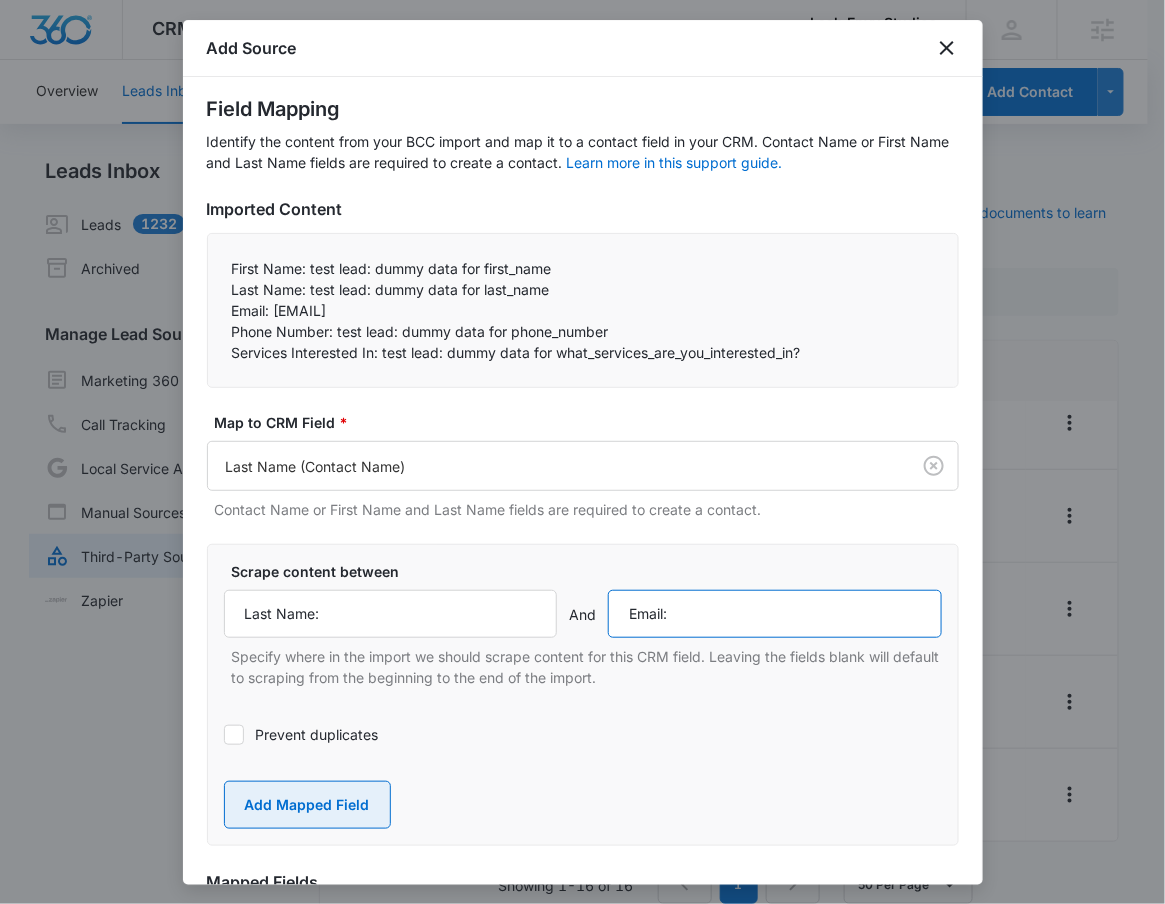 type on "Email:" 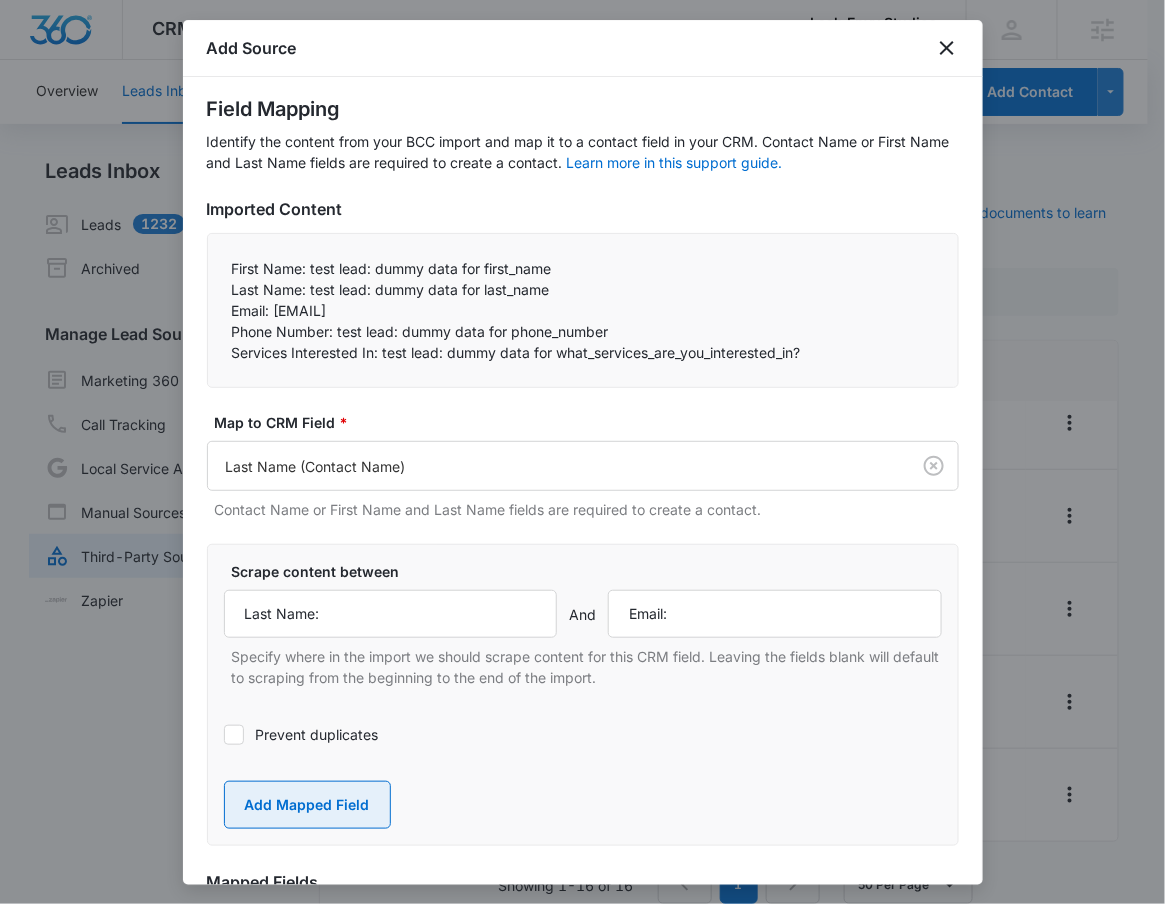 click on "Add Mapped Field" at bounding box center (307, 805) 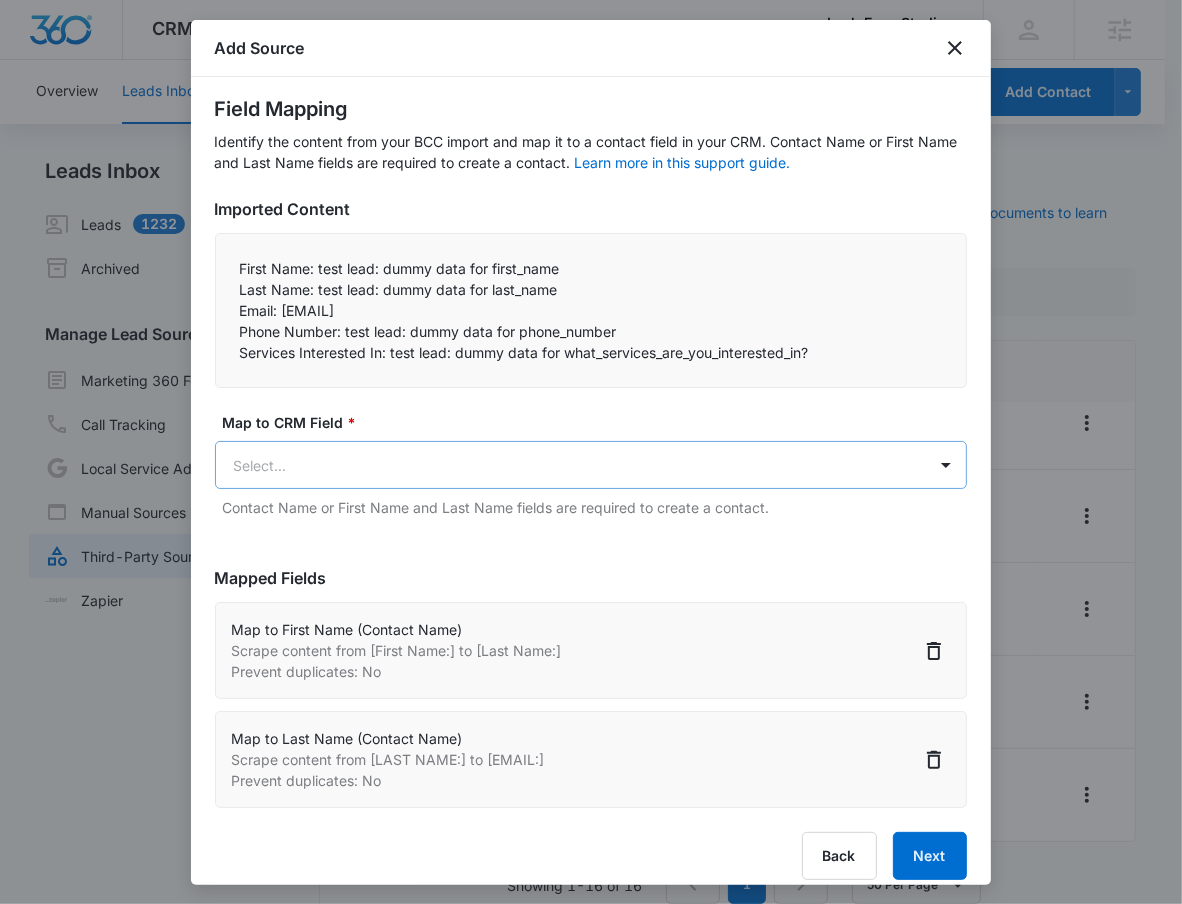 click on "CRM Apps Reputation Websites Forms CRM Email Social Shop Payments POS Content Ads Intelligence Files Brand Settings Lash Envy Studios M17103 Your Accounts View All RN Robert Nguyen robert.nguyen@example.com My Profile Notifications Support Logout Terms & Conditions   •   Privacy Policy Agencies Overview Leads Inbox Contacts Organizations History Deals Projects Tasks Calendar Lists Reports Settings Add Contact Leads Inbox Leads 1232 Archived Manage Lead Sources Marketing 360 Forms Call Tracking Local Service Ads Manual Sources Third-Party Sources Zapier Third-Party Sources Manually sync your third-party platform sources and assign them to contacts.   Visit our support documents to learn more. Source Source Name Submissions   Apply Form 1 submission Facebook - Lead Ads - New Dana Park --- FB - Dana Park Zap 42 submissions FB - Fall Into Beauty RSVP 10/12/21 1 submission FB - Grand Opening 2022  46 submissions FB - Lash Extensions Form-USE THIS ONE 1 submission FB - Microneedling 1 submission 1 submission 1" at bounding box center (591, 464) 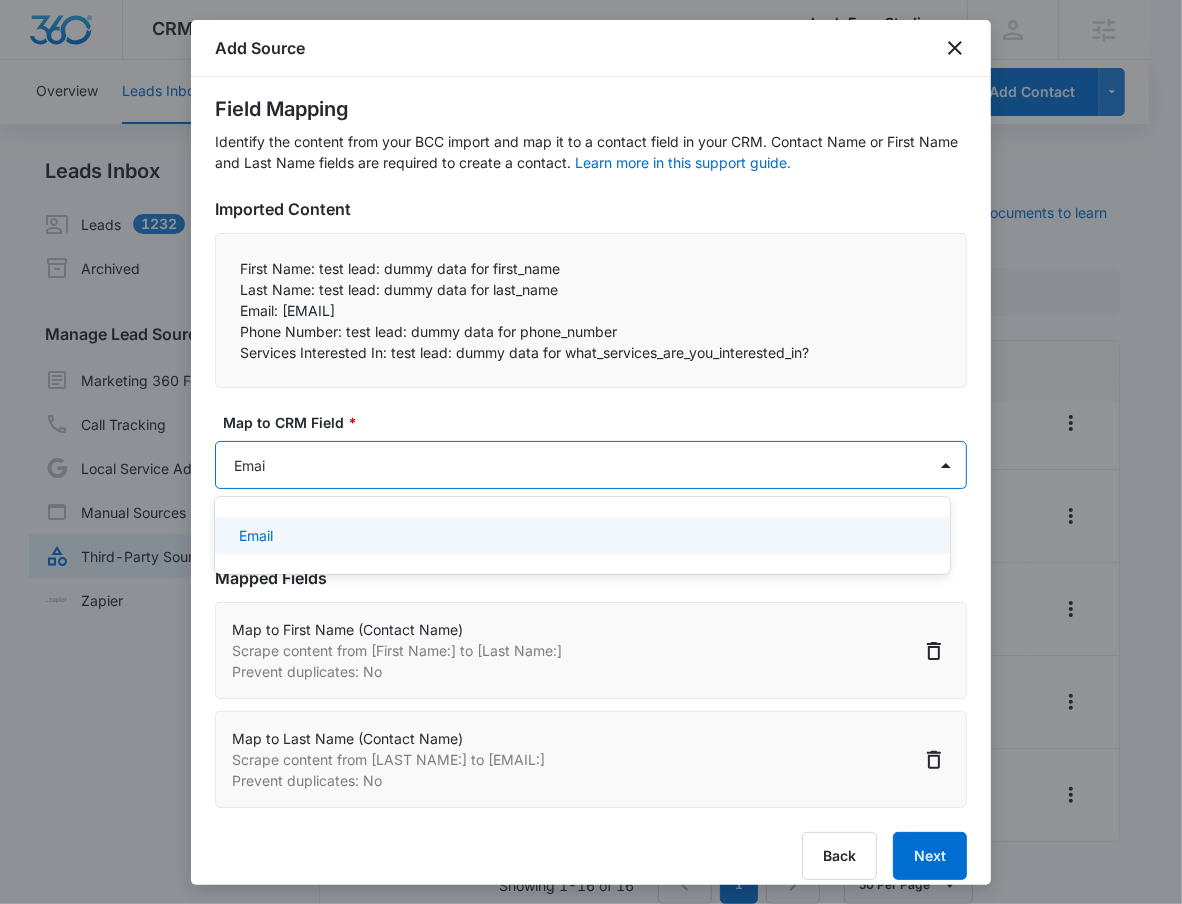 type on "Email" 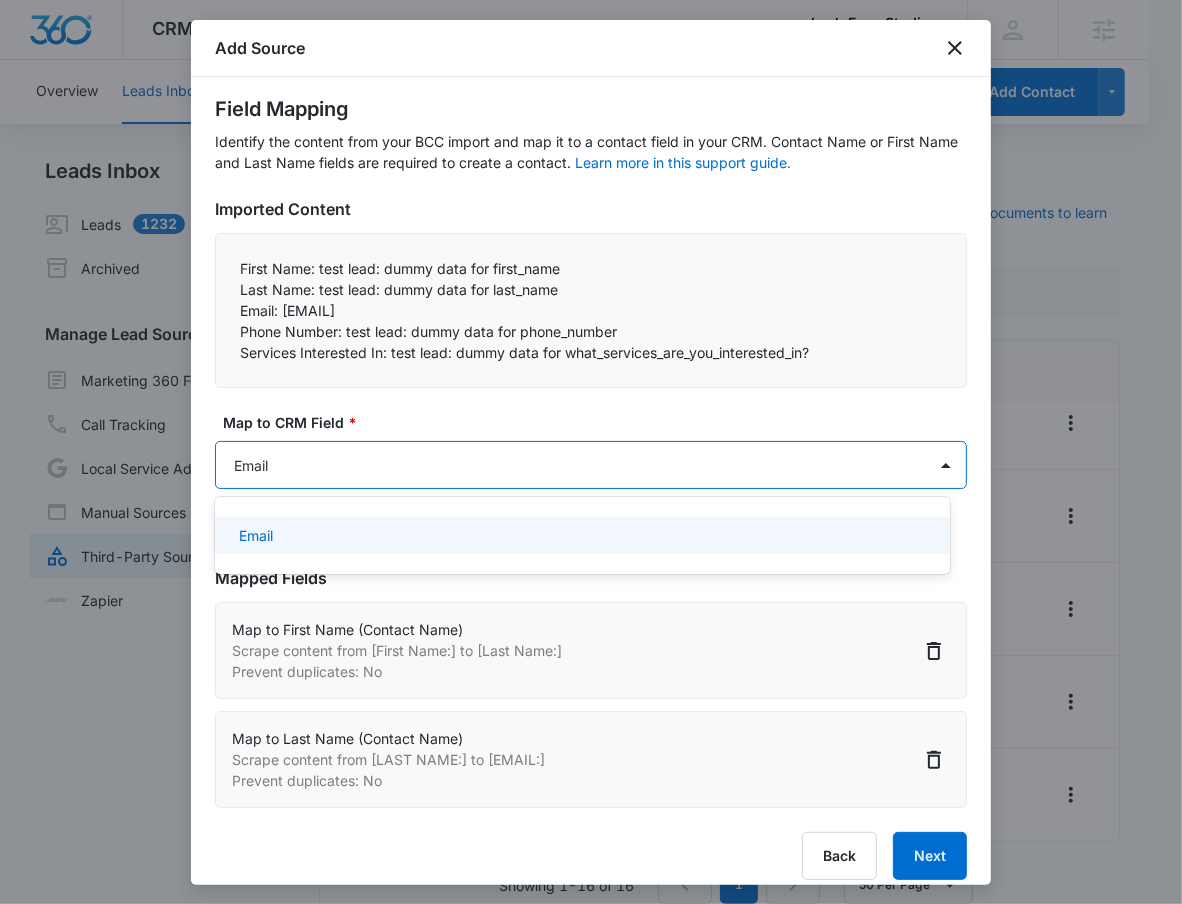 click on "Email" at bounding box center (580, 535) 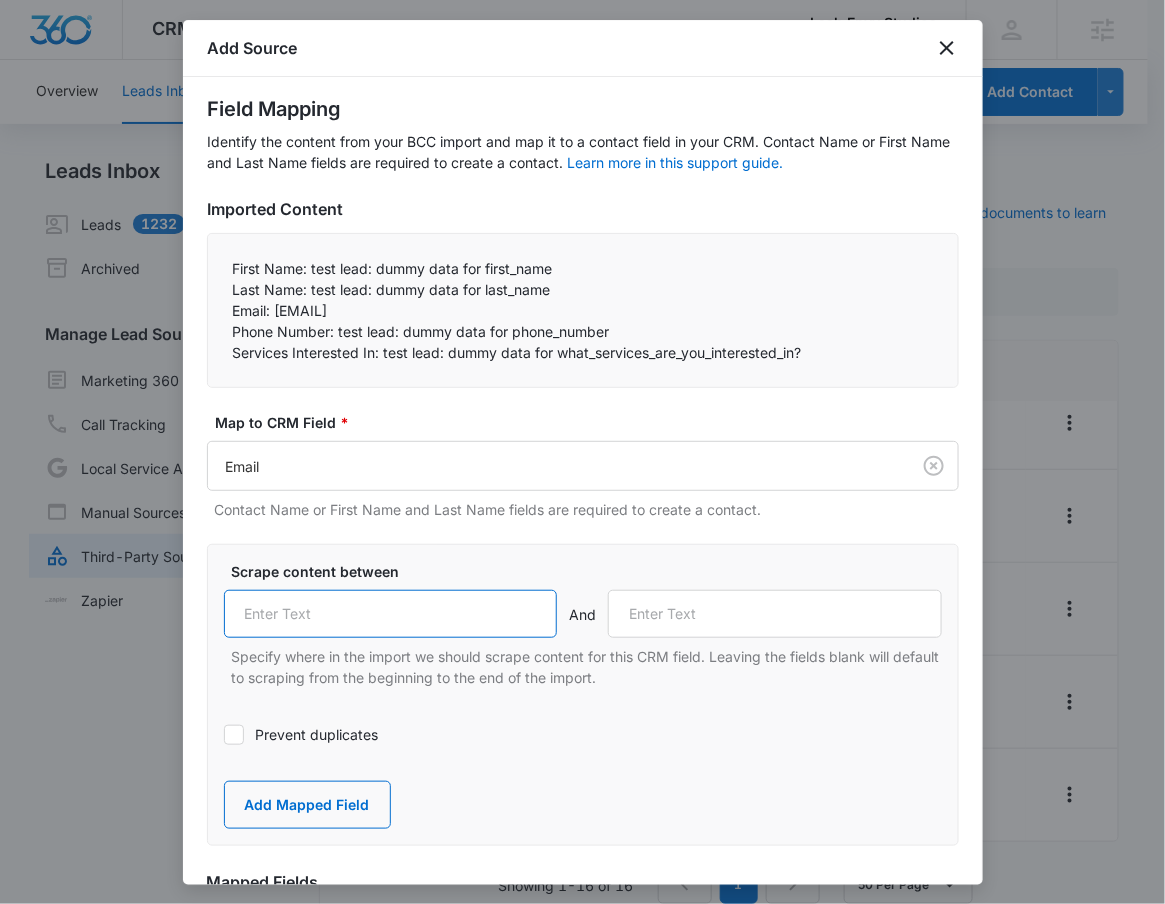 click at bounding box center (391, 614) 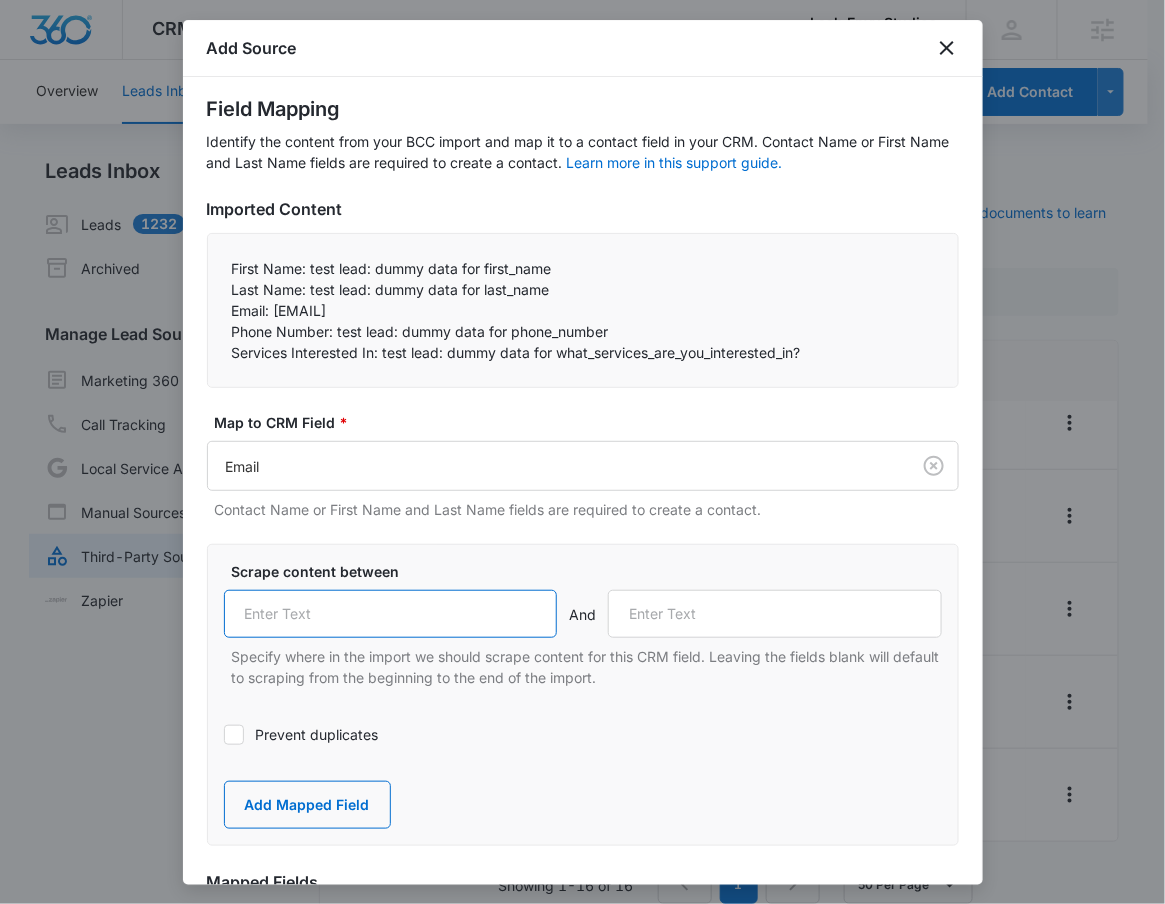 paste on "Email:" 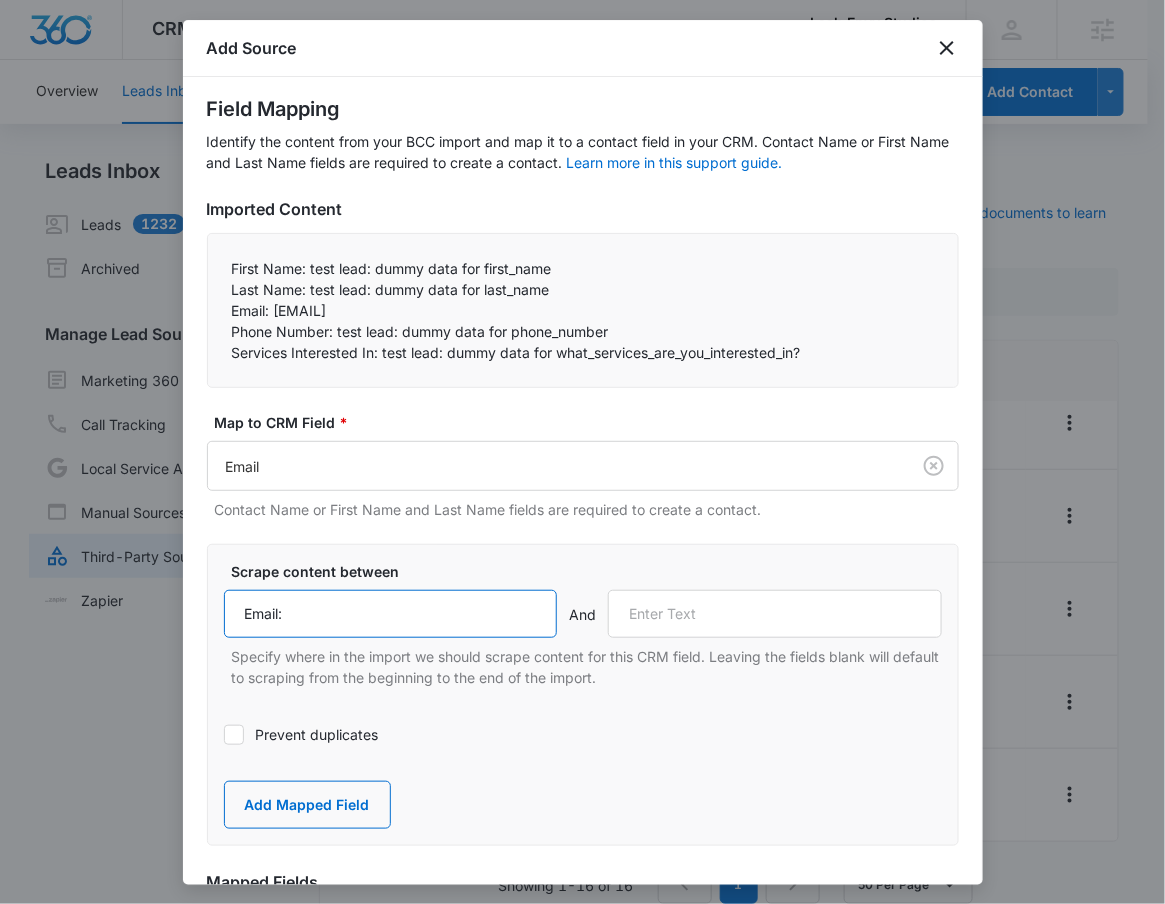 type on "Email:" 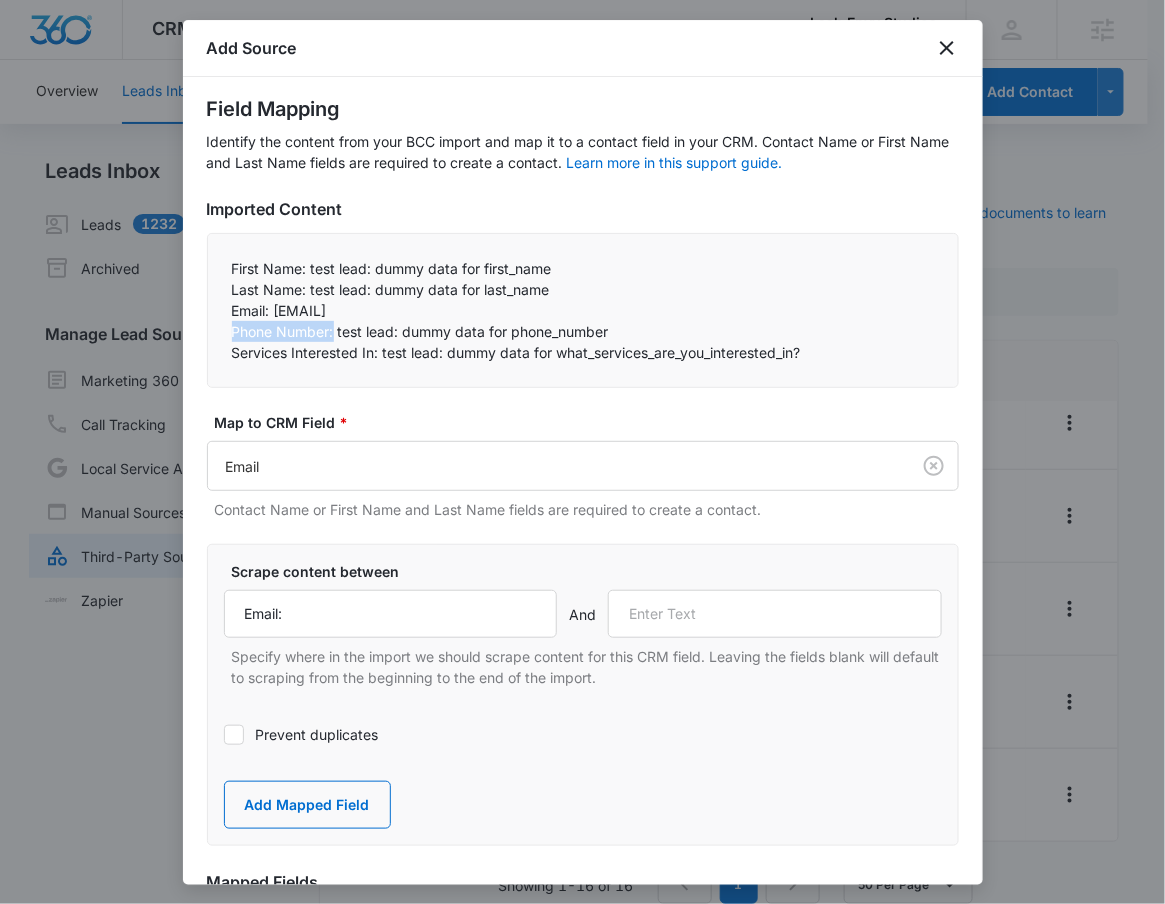 drag, startPoint x: 226, startPoint y: 329, endPoint x: 333, endPoint y: 323, distance: 107.16809 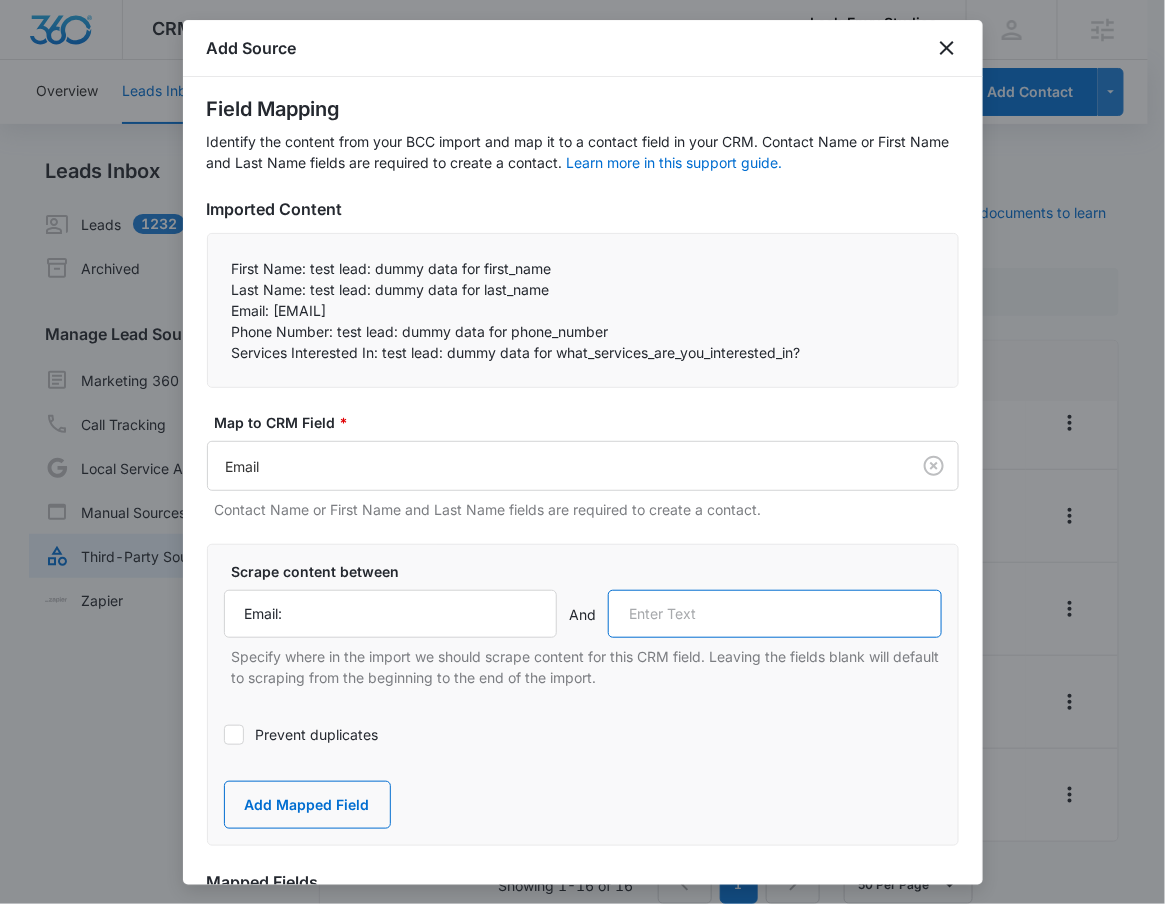 click at bounding box center [775, 614] 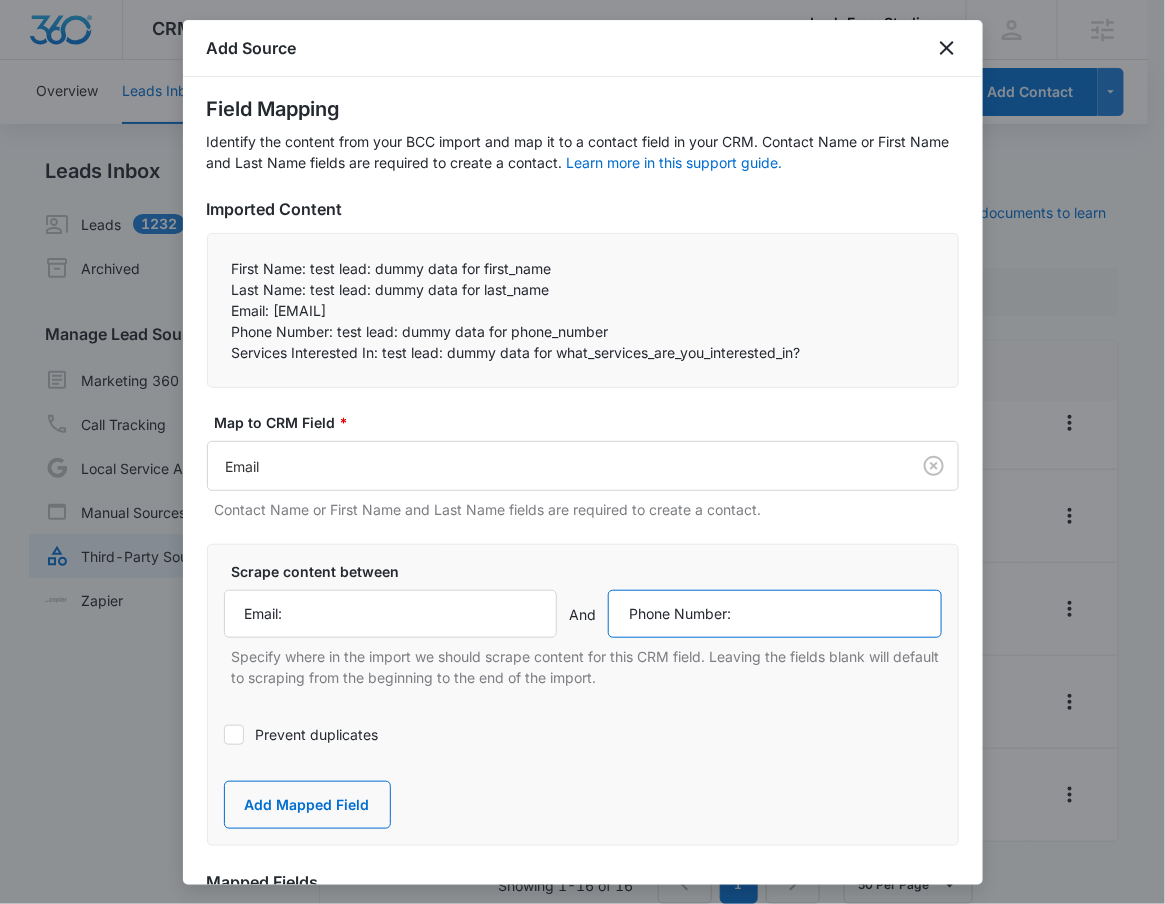 scroll, scrollTop: 366, scrollLeft: 0, axis: vertical 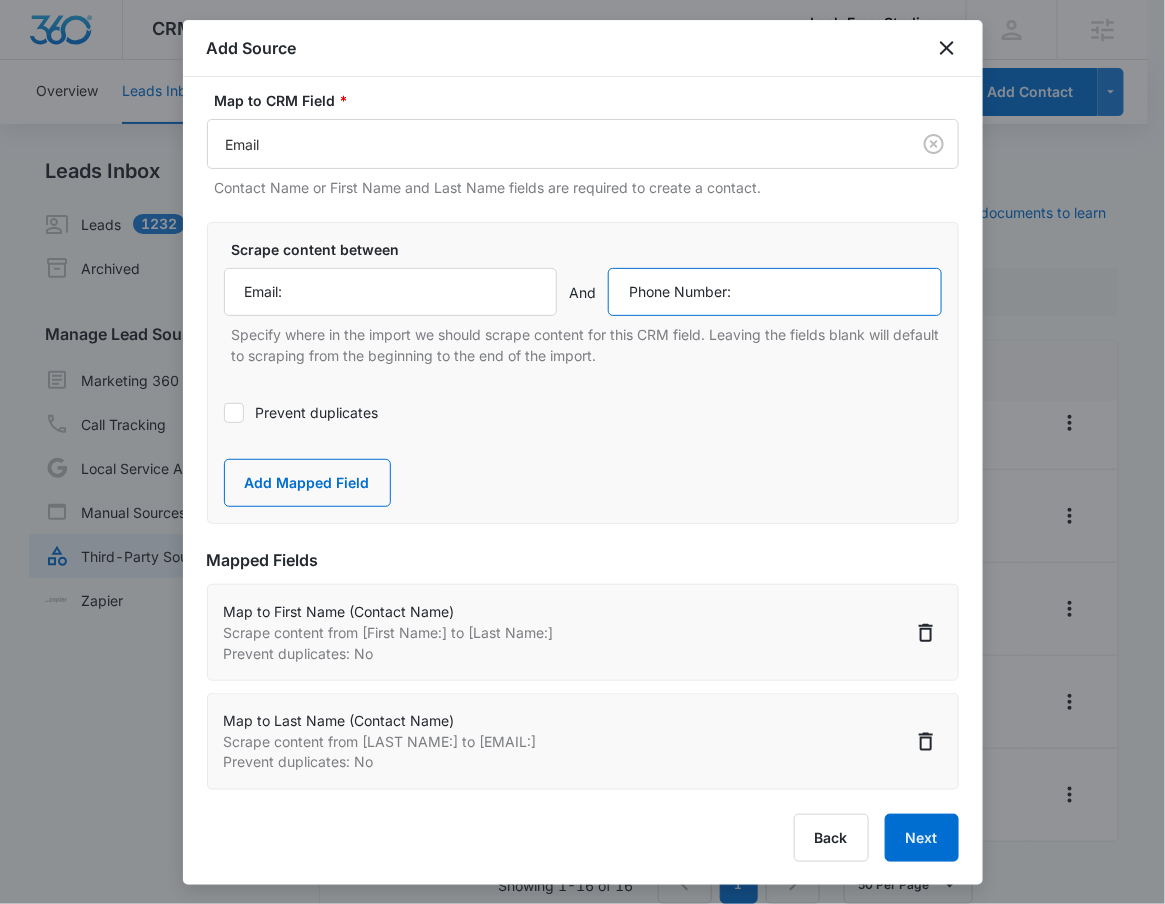 type on "Phone Number:" 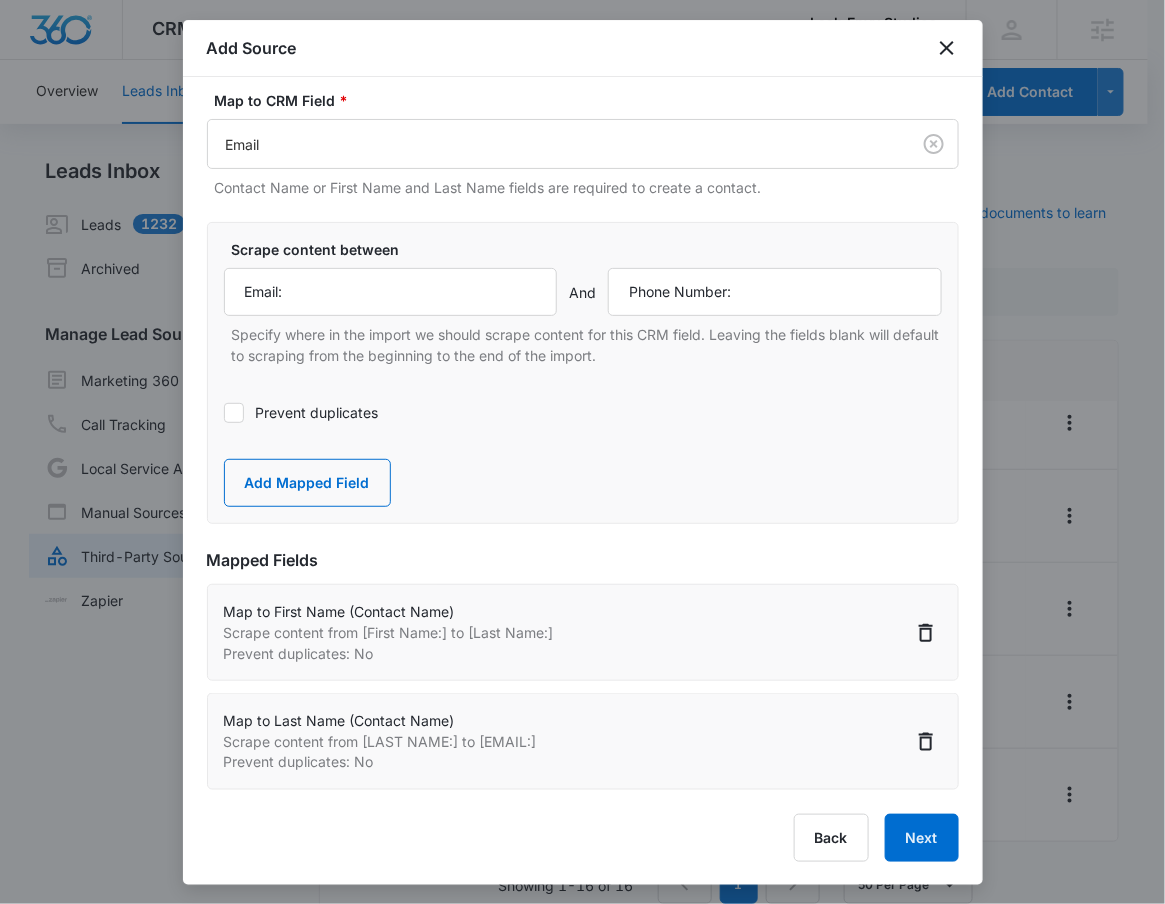 click on "Scrape content between Email: And Phone Number: Specify where in the import we should scrape content for this CRM field. Leaving the fields blank will default to scraping from the beginning to the end of the import. Prevent duplicates Add Mapped Field" at bounding box center [583, 373] 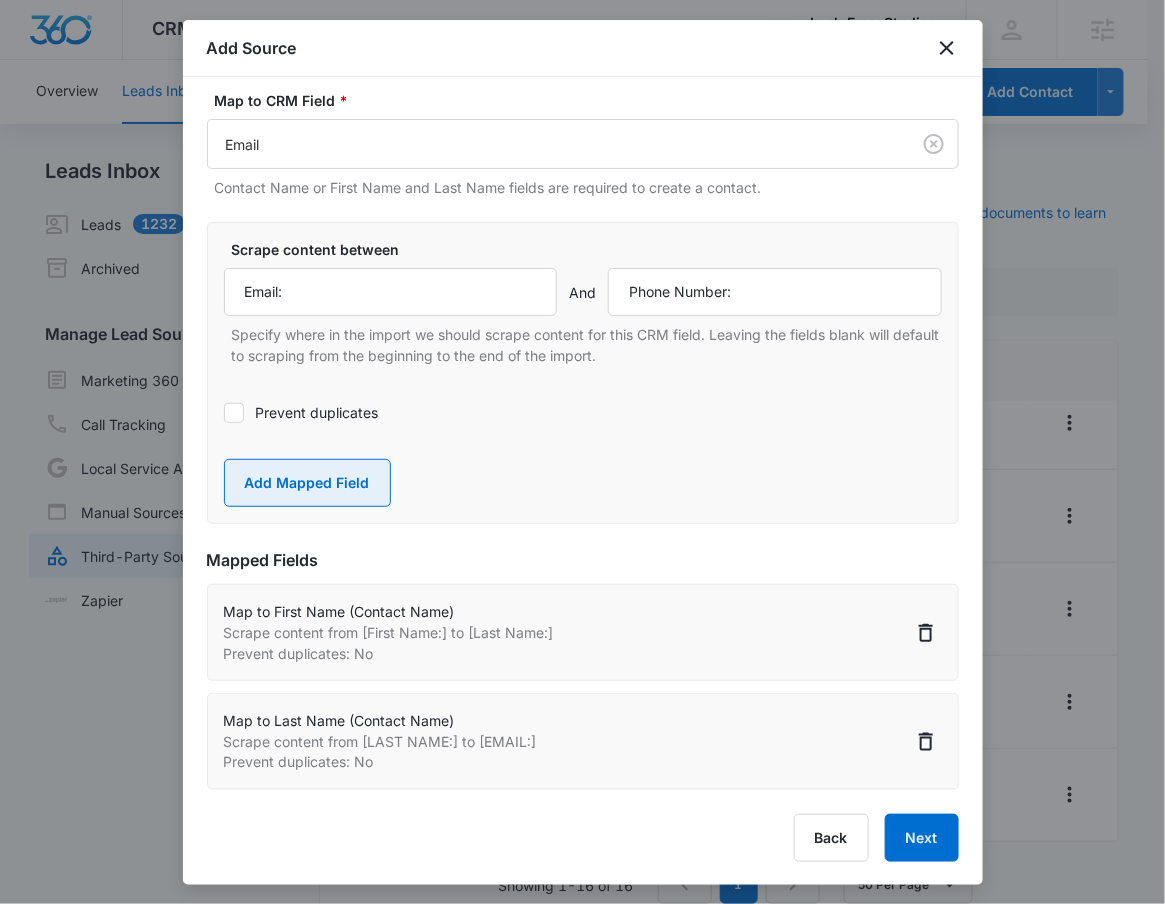 click on "Add Mapped Field" at bounding box center [307, 483] 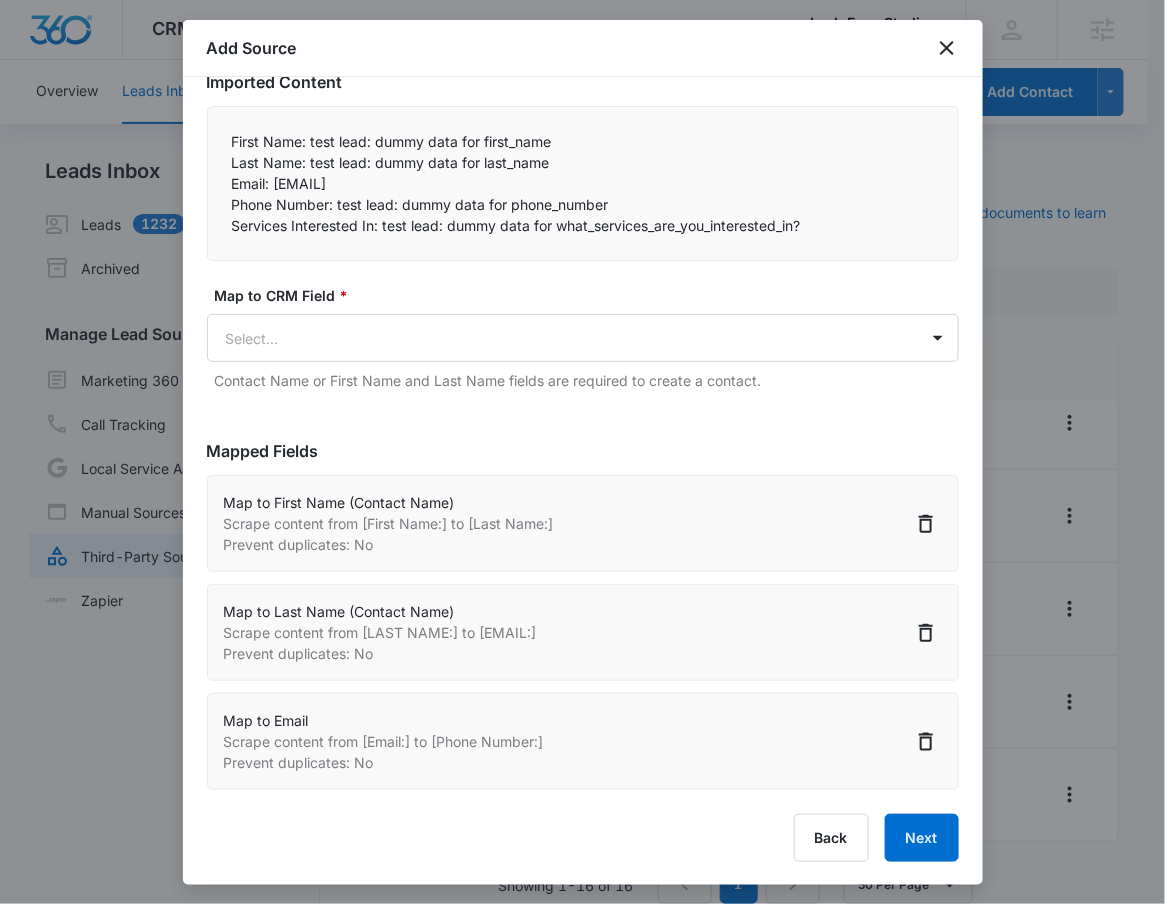 scroll, scrollTop: 131, scrollLeft: 0, axis: vertical 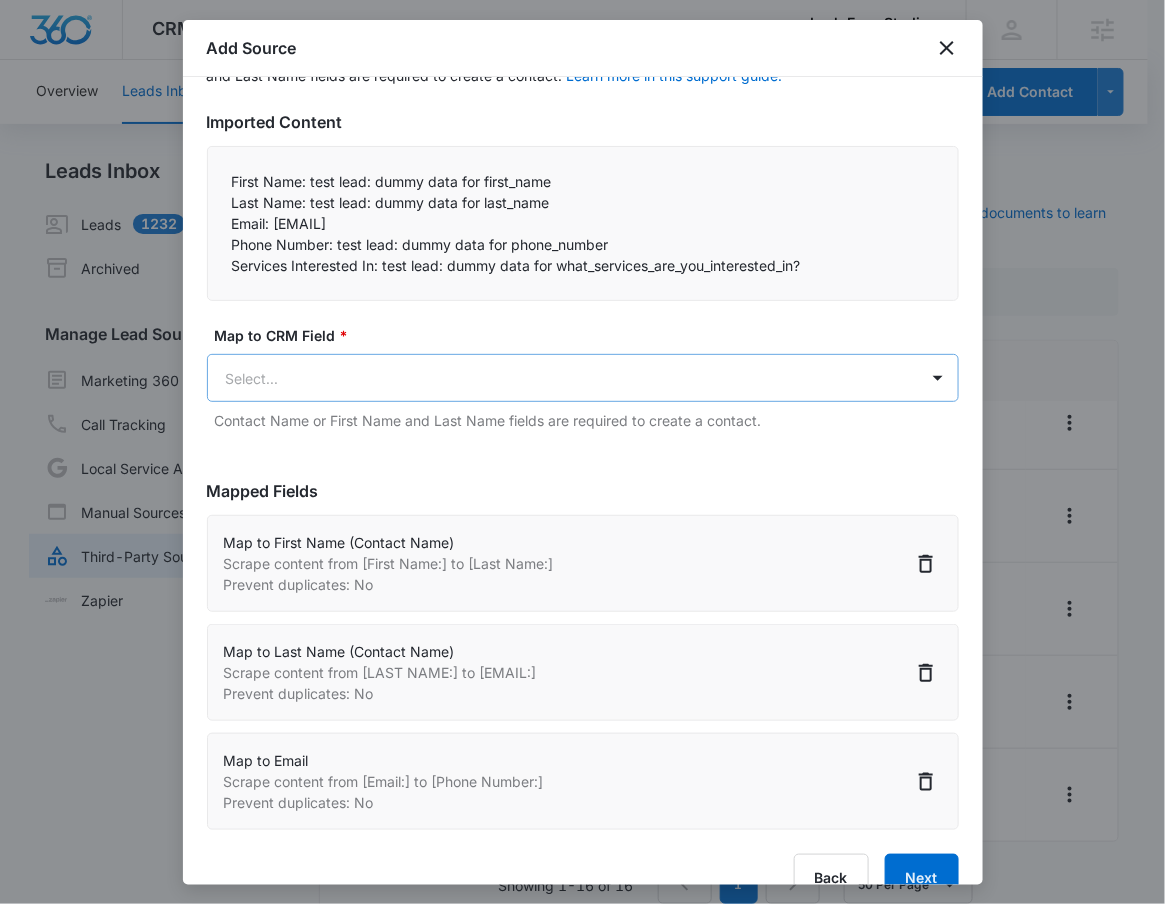 click on "CRM Apps Reputation Websites Forms CRM Email Social Shop Payments POS Content Ads Intelligence Files Brand Settings Lash Envy Studios M17103 Your Accounts View All RN Robert Nguyen robert.nguyen@example.com My Profile Notifications Support Logout Terms & Conditions   •   Privacy Policy Agencies Overview Leads Inbox Contacts Organizations History Deals Projects Tasks Calendar Lists Reports Settings Add Contact Leads Inbox Leads 1232 Archived Manage Lead Sources Marketing 360 Forms Call Tracking Local Service Ads Manual Sources Third-Party Sources Zapier Third-Party Sources Manually sync your third-party platform sources and assign them to contacts.   Visit our support documents to learn more. Source Source Name Submissions   Apply Form 1 submission Facebook - Lead Ads - New Dana Park --- FB - Dana Park Zap 42 submissions FB - Fall Into Beauty RSVP 10/12/21 1 submission FB - Grand Opening 2022  46 submissions FB - Lash Extensions Form-USE THIS ONE 1 submission FB - Microneedling 1 submission 1 submission 1" at bounding box center (582, 464) 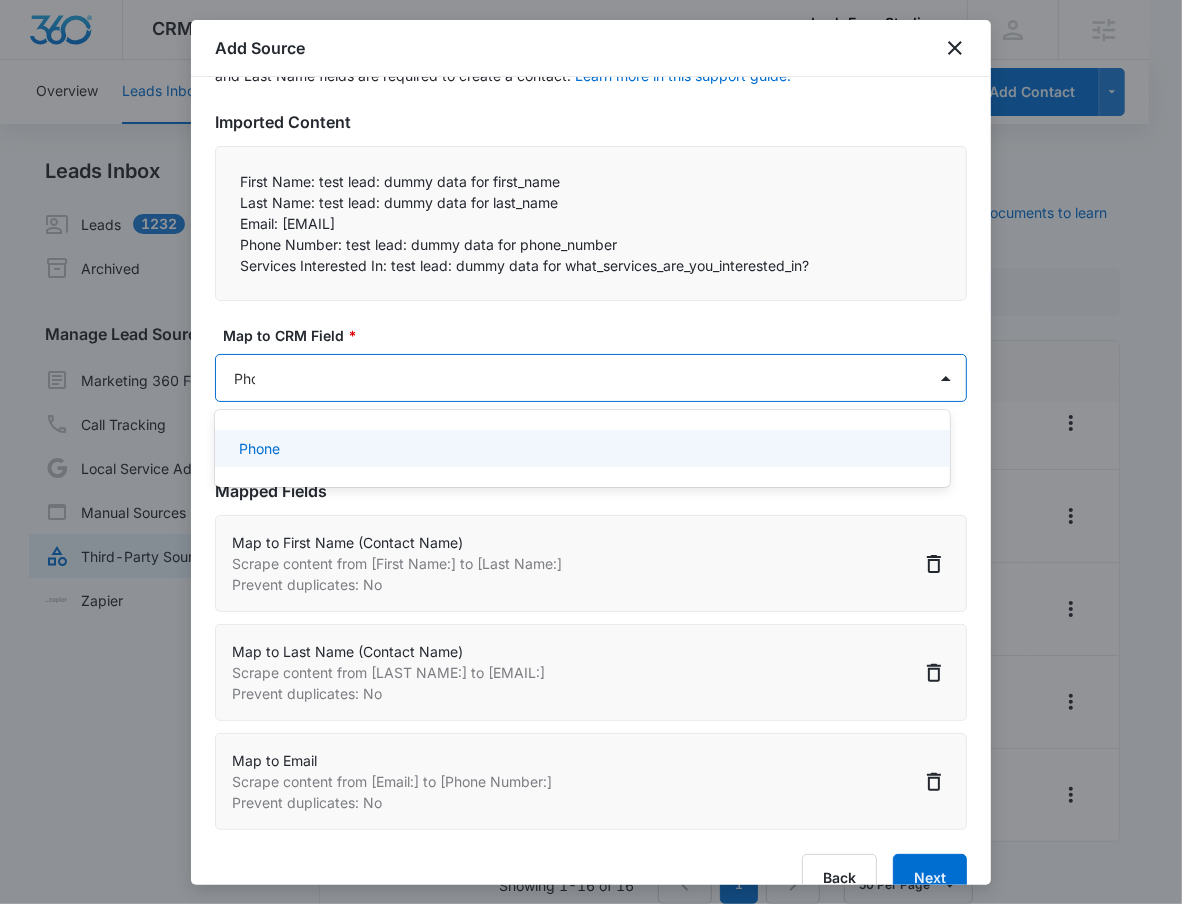 type on "Phone" 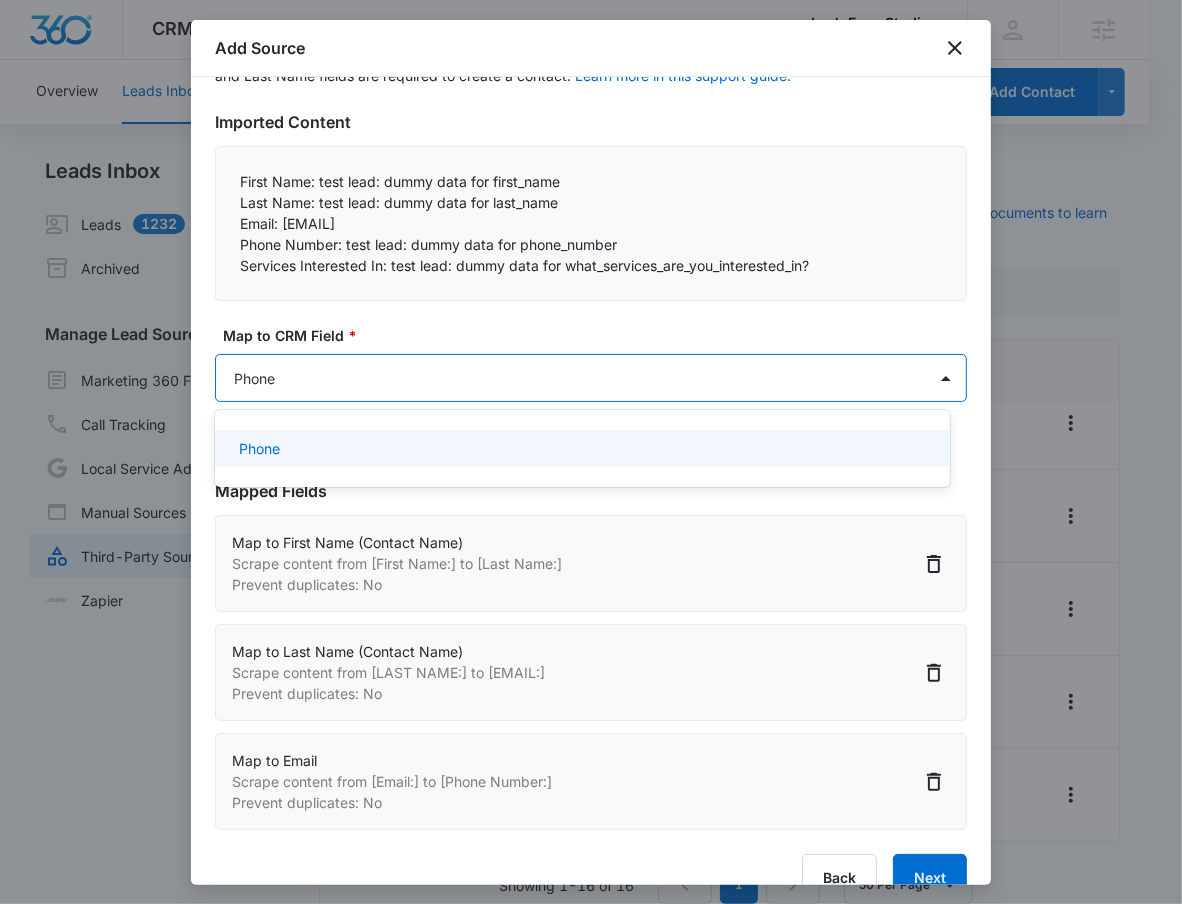 click on "Phone" at bounding box center [580, 448] 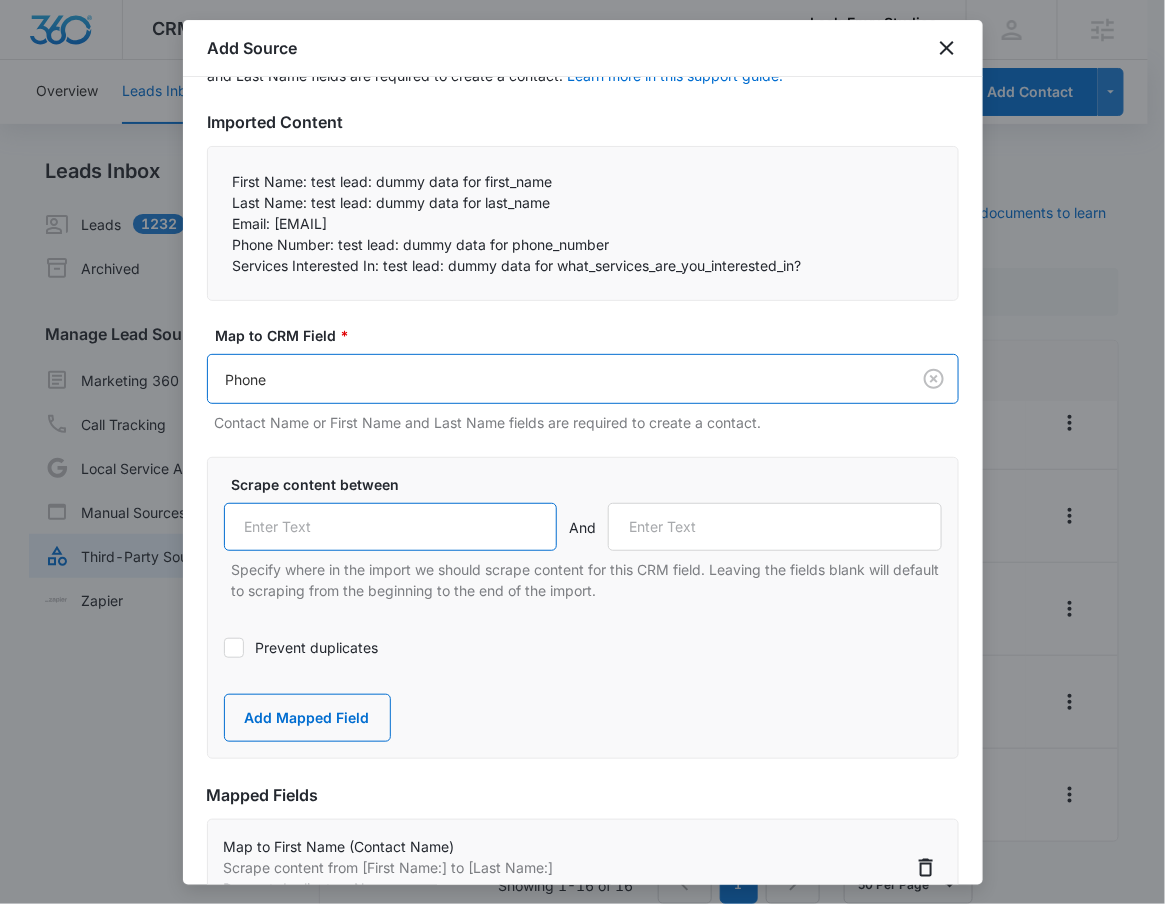 click at bounding box center [391, 527] 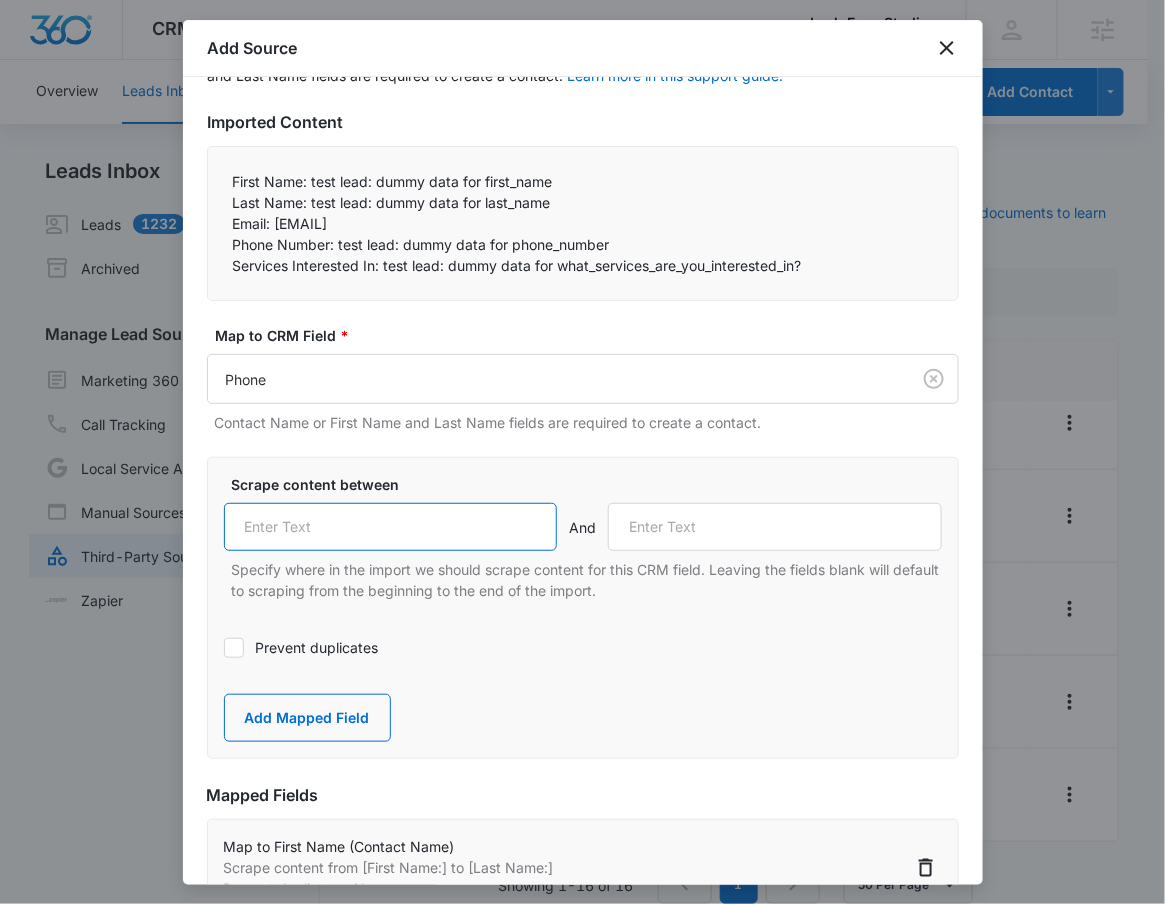 paste on "Phone Number:" 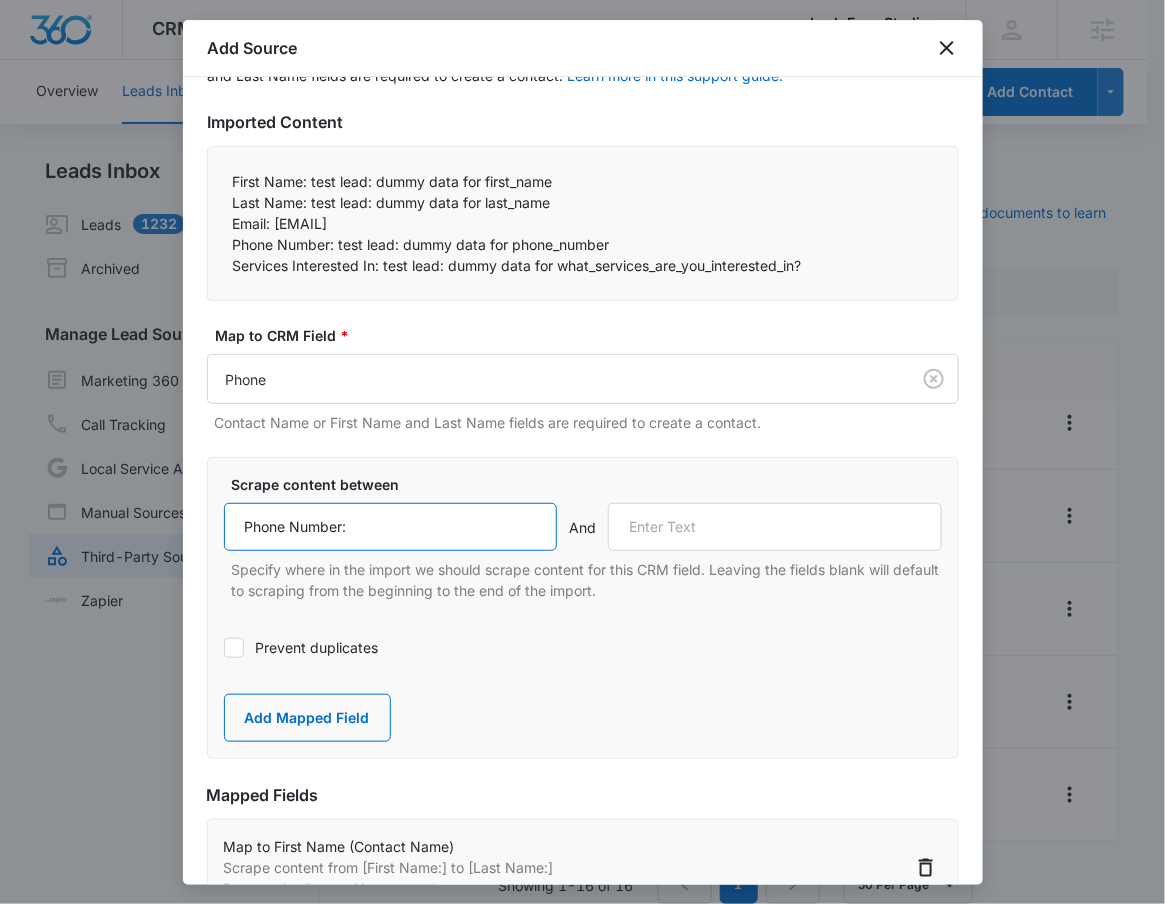 type on "Phone Number:" 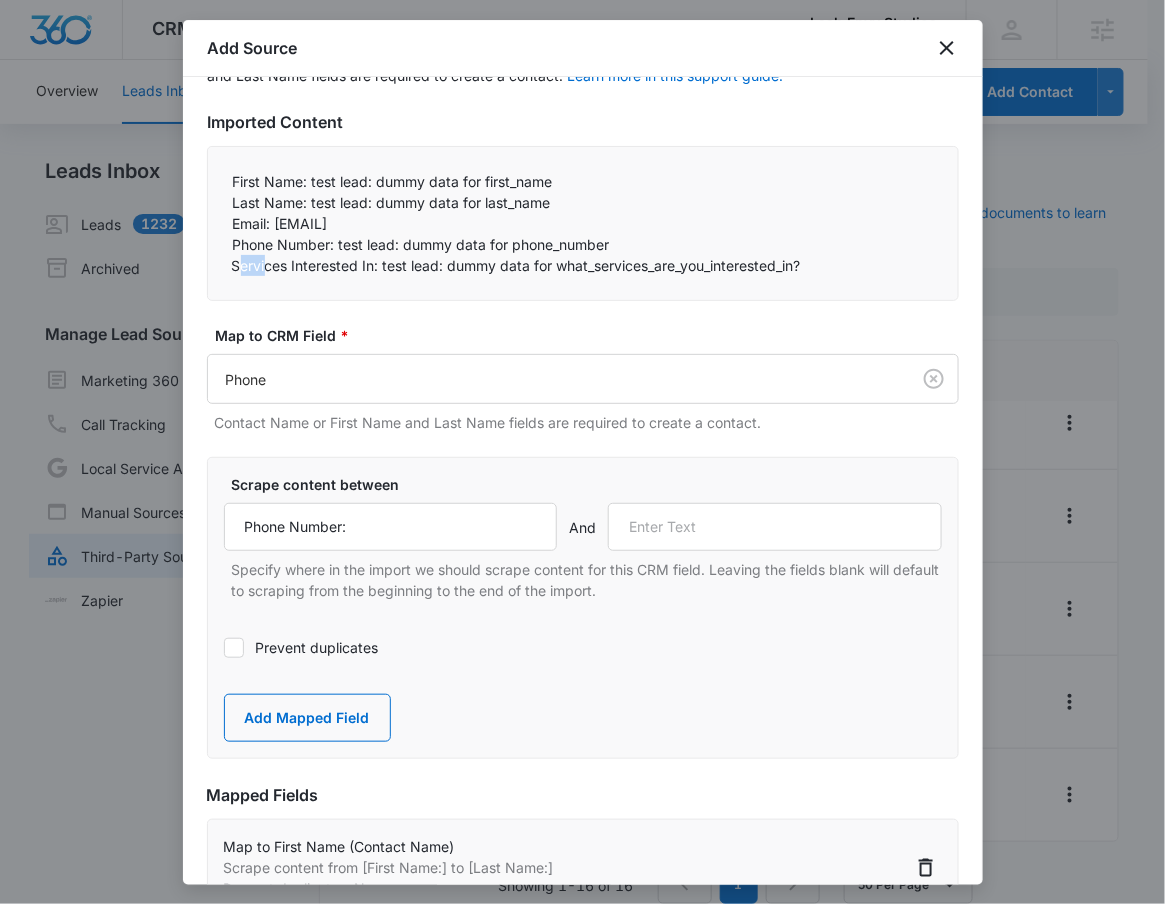 drag, startPoint x: 244, startPoint y: 274, endPoint x: 264, endPoint y: 269, distance: 20.615528 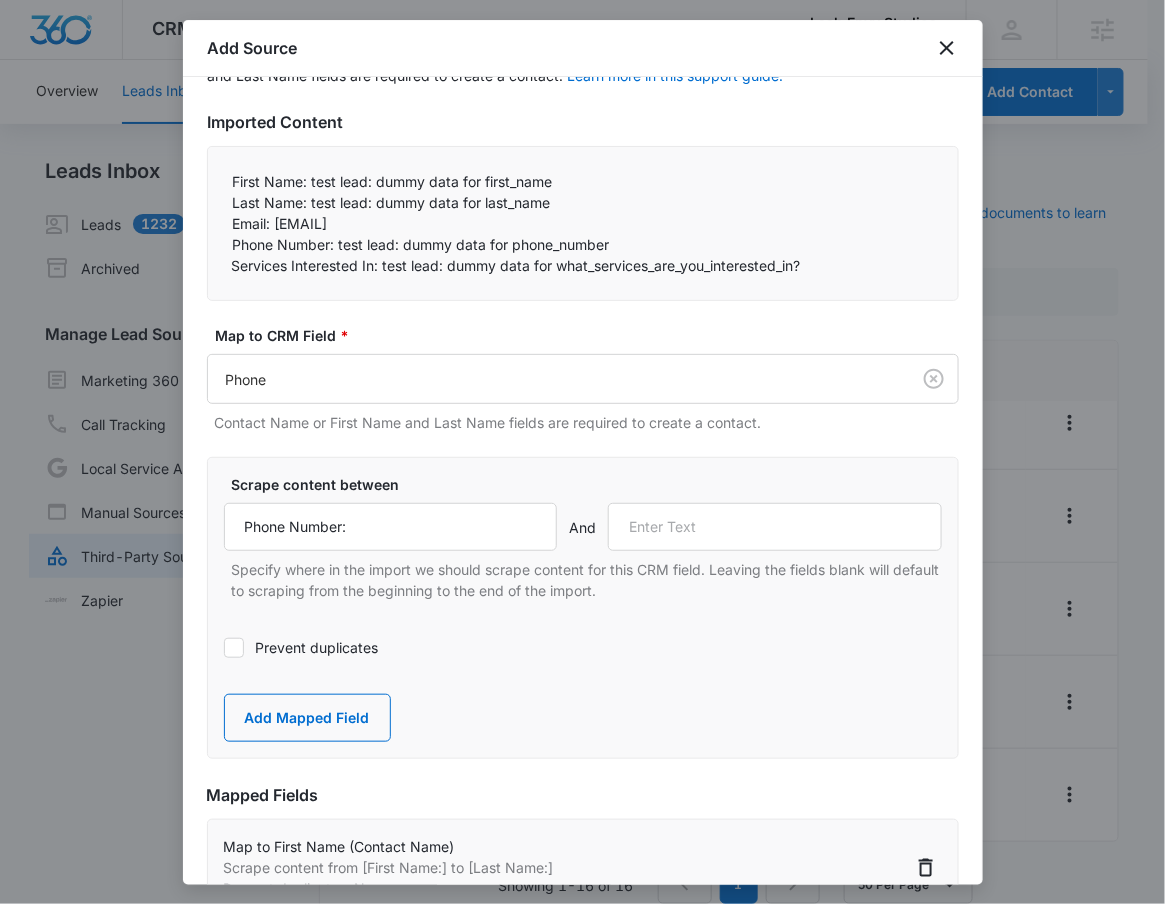 click on "First Name: test lead: dummy data for first_name Last Name: test lead: dummy data for last_name Email: [EMAIL] Phone Number: test lead: dummy data for phone_number Services Interested In: test lead: dummy data for what_services_are_you_interested_in?" at bounding box center (583, 223) 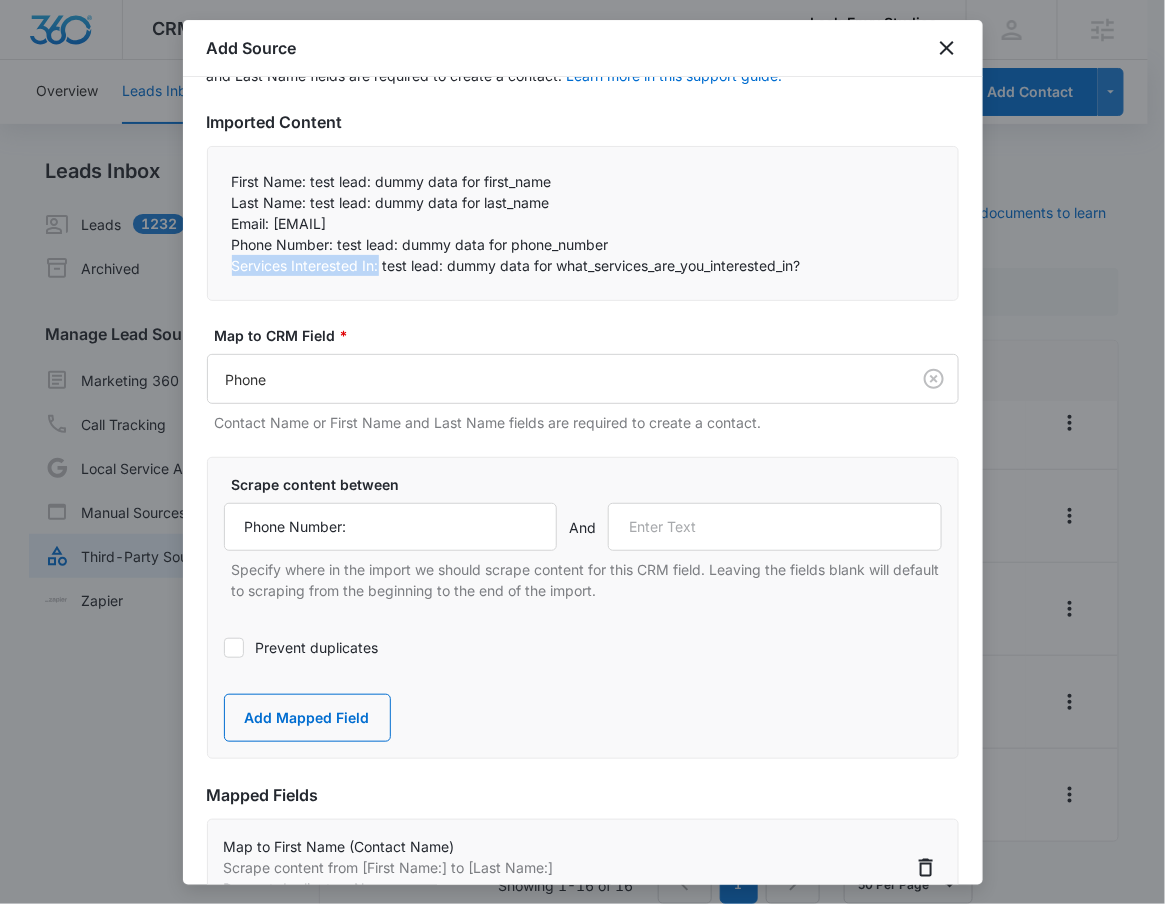 drag, startPoint x: 233, startPoint y: 263, endPoint x: 380, endPoint y: 267, distance: 147.05441 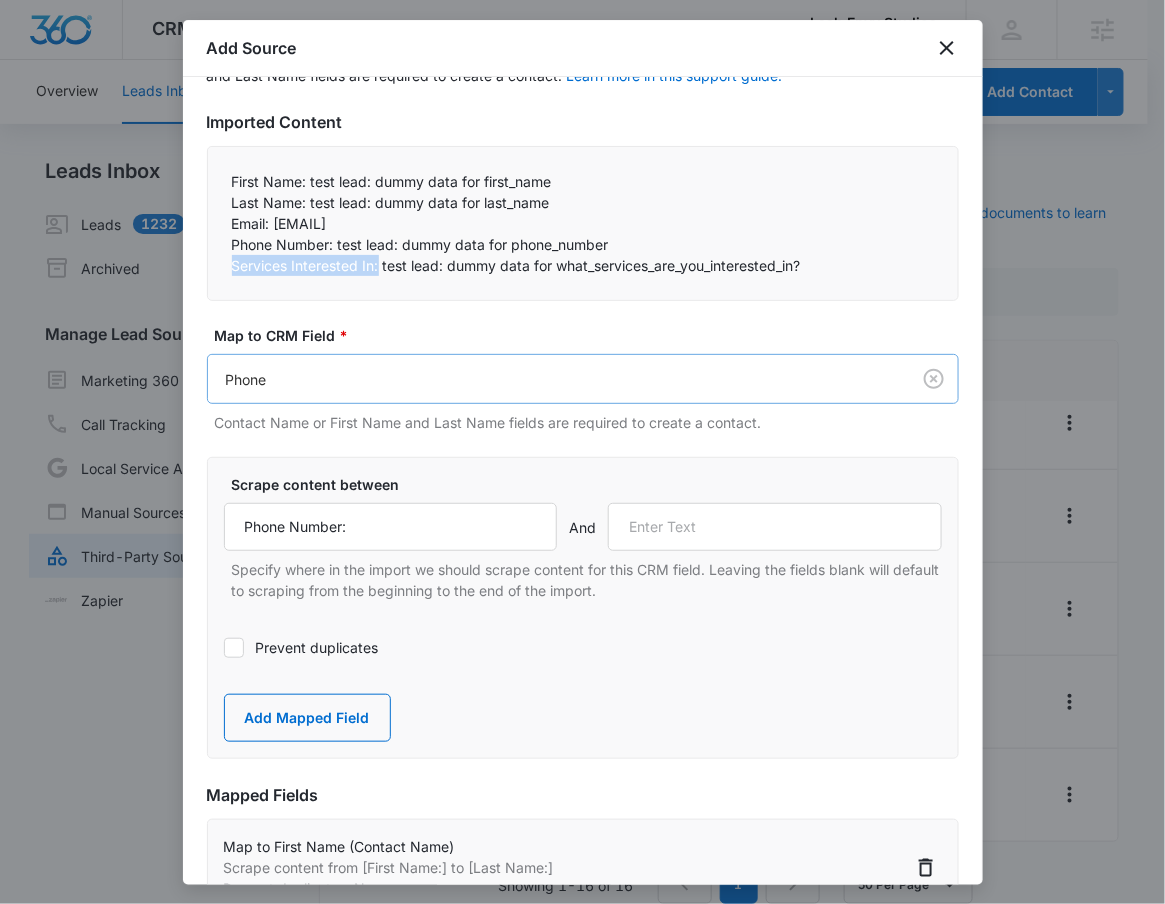 copy on "Services Interested In:" 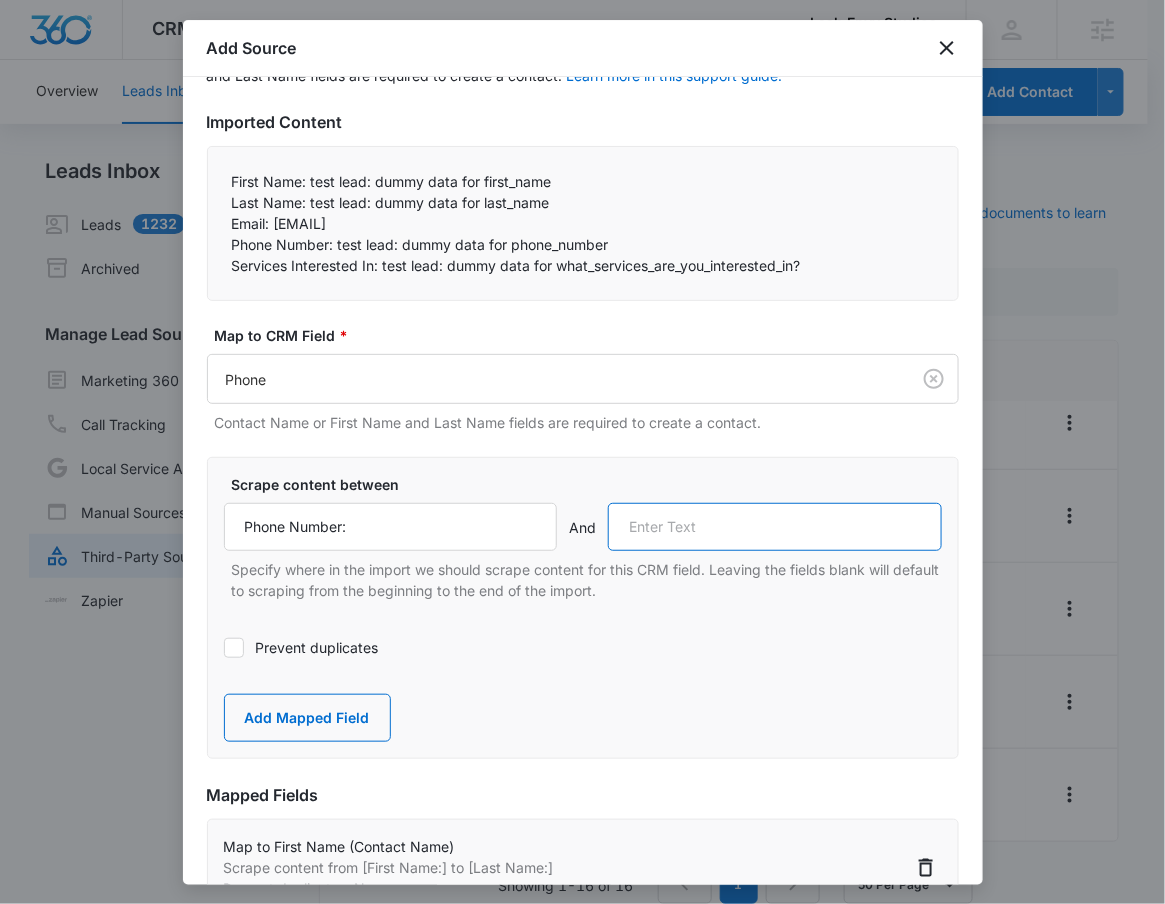 click at bounding box center [775, 527] 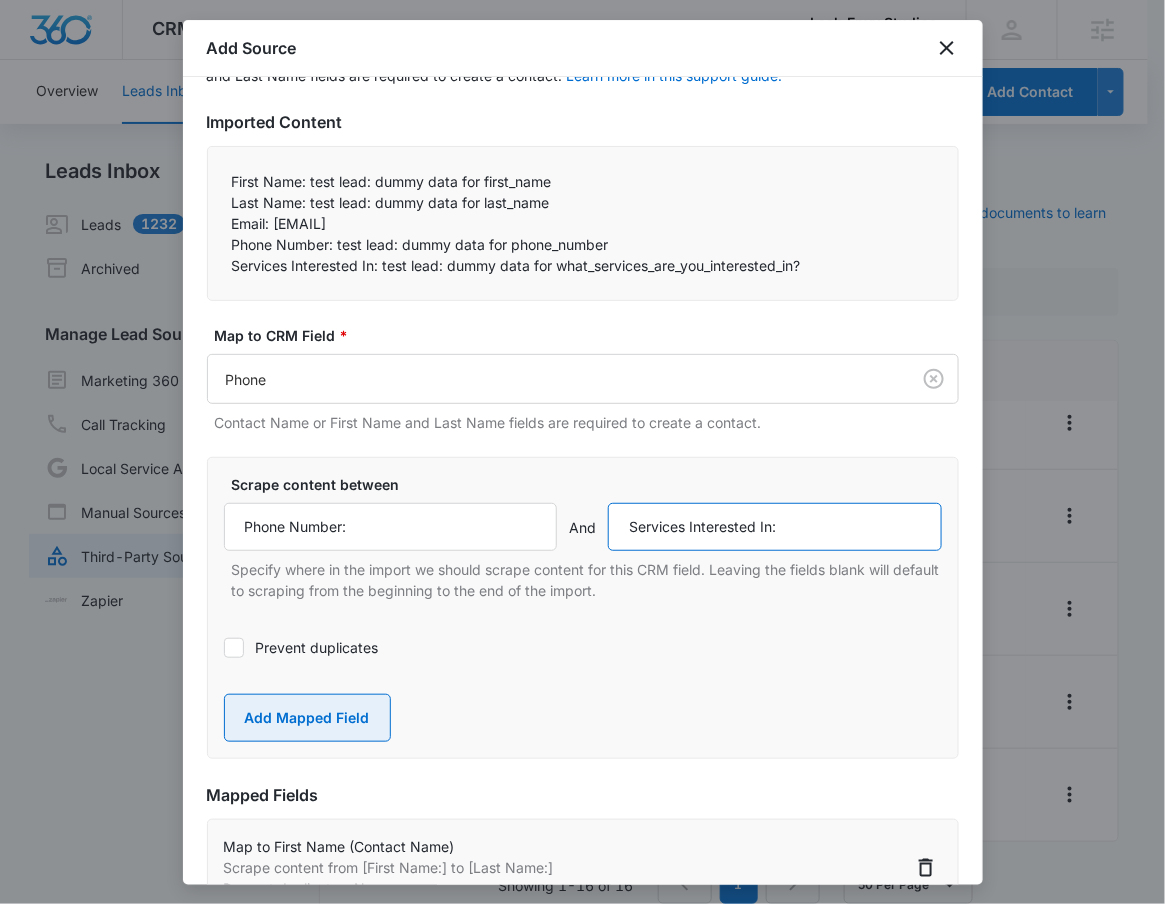 type on "Services Interested In:" 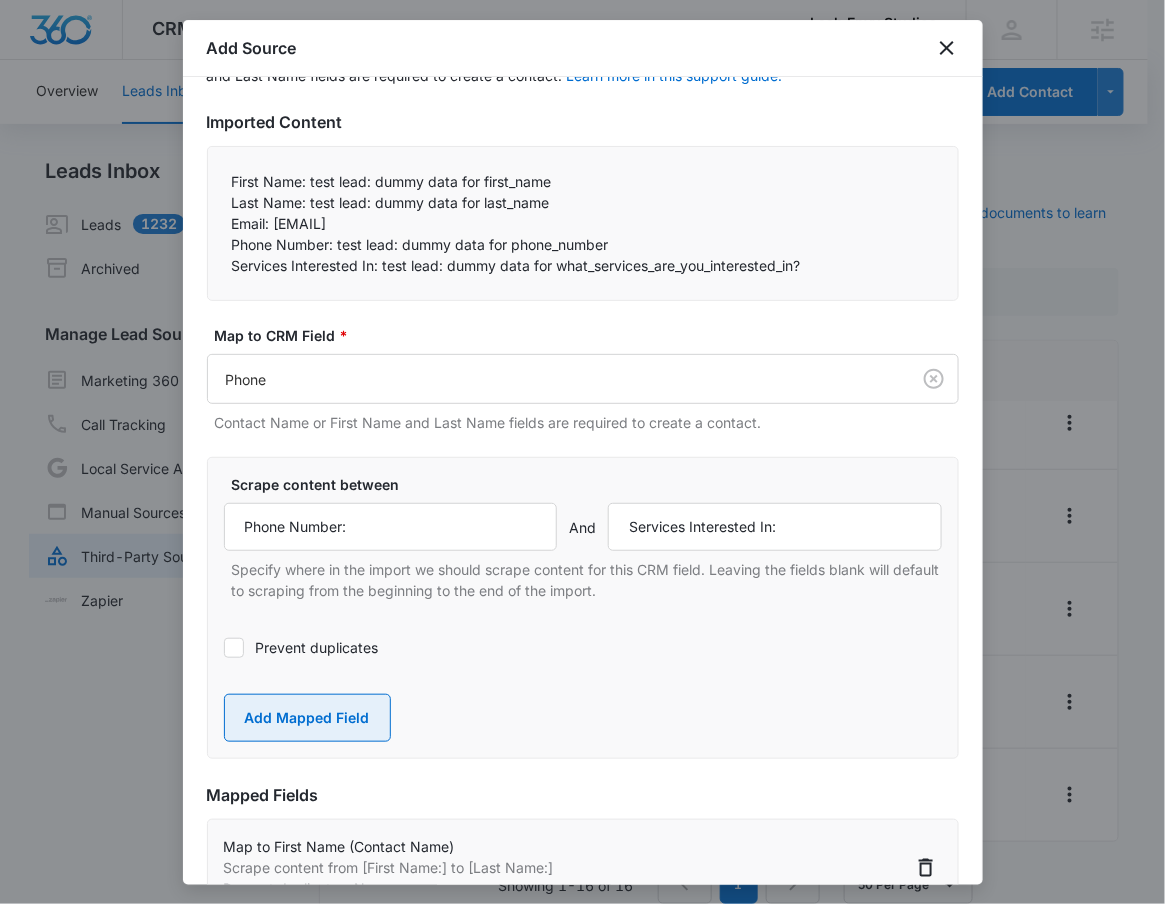 click on "Add Mapped Field" at bounding box center (307, 718) 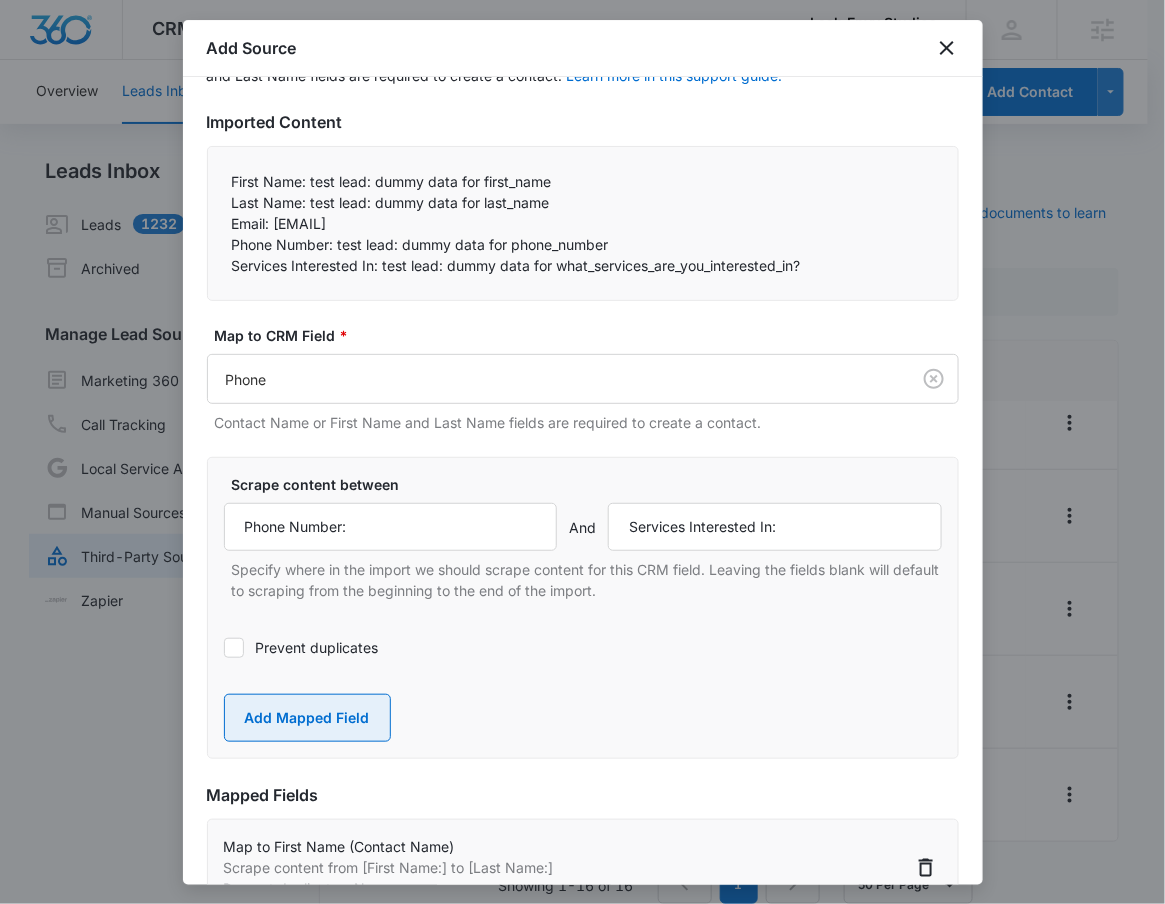 type 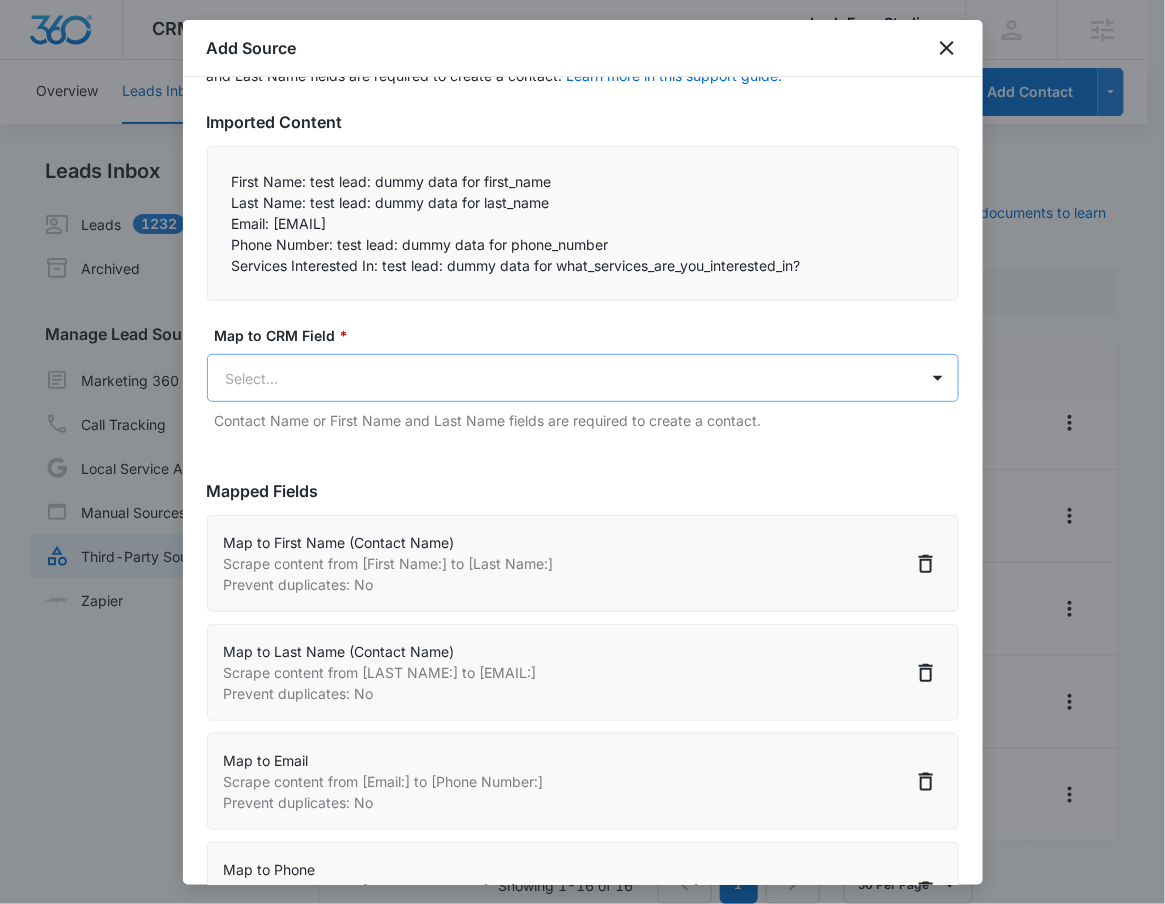 click on "CRM Apps Reputation Websites Forms CRM Email Social Shop Payments POS Content Ads Intelligence Files Brand Settings Lash Envy Studios M17103 Your Accounts View All RN Robert Nguyen robert.nguyen@example.com My Profile Notifications Support Logout Terms & Conditions   •   Privacy Policy Agencies Overview Leads Inbox Contacts Organizations History Deals Projects Tasks Calendar Lists Reports Settings Add Contact Leads Inbox Leads 1232 Archived Manage Lead Sources Marketing 360 Forms Call Tracking Local Service Ads Manual Sources Third-Party Sources Zapier Third-Party Sources Manually sync your third-party platform sources and assign them to contacts.   Visit our support documents to learn more. Source Source Name Submissions   Apply Form 1 submission Facebook - Lead Ads - New Dana Park --- FB - Dana Park Zap 42 submissions FB - Fall Into Beauty RSVP 10/12/21 1 submission FB - Grand Opening 2022  46 submissions FB - Lash Extensions Form-USE THIS ONE 1 submission FB - Microneedling 1 submission 1 submission 1" at bounding box center (582, 464) 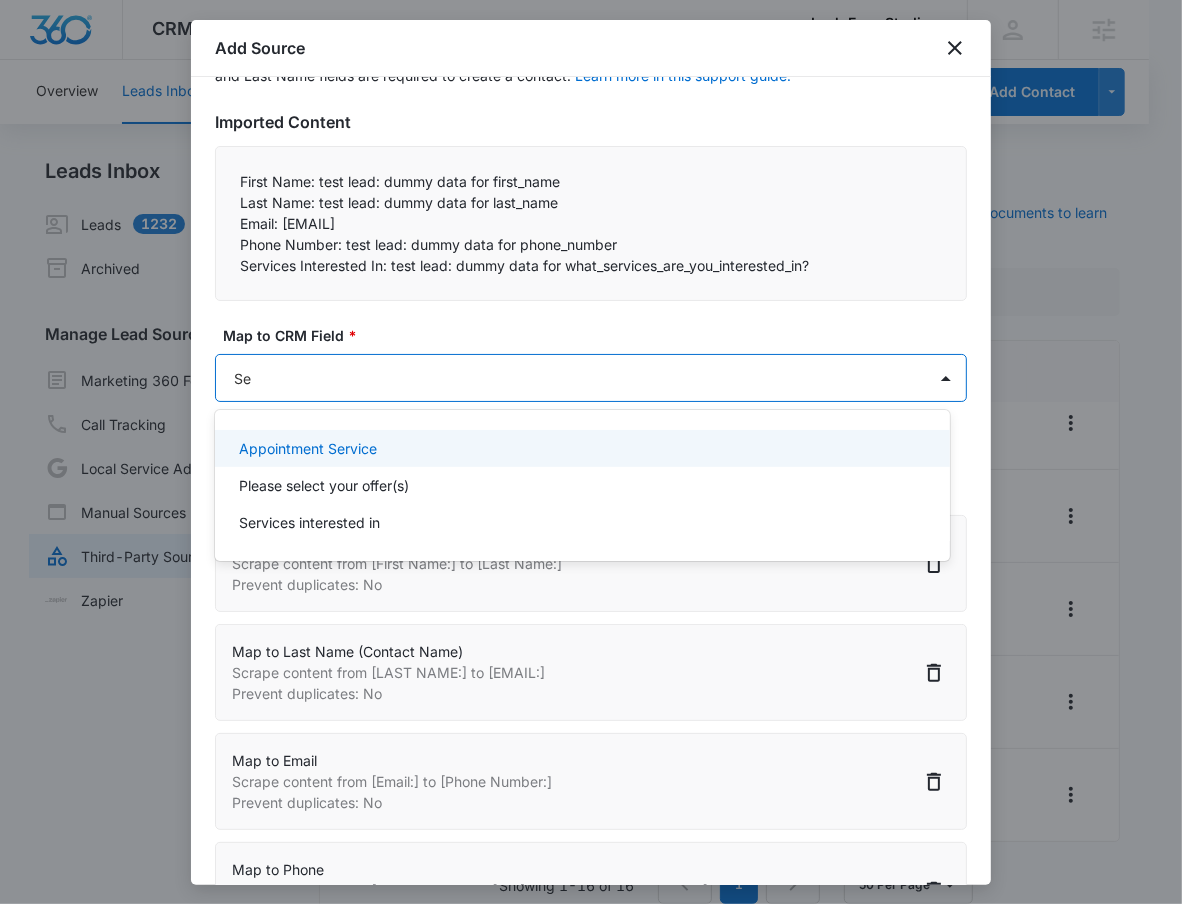 type on "Ser" 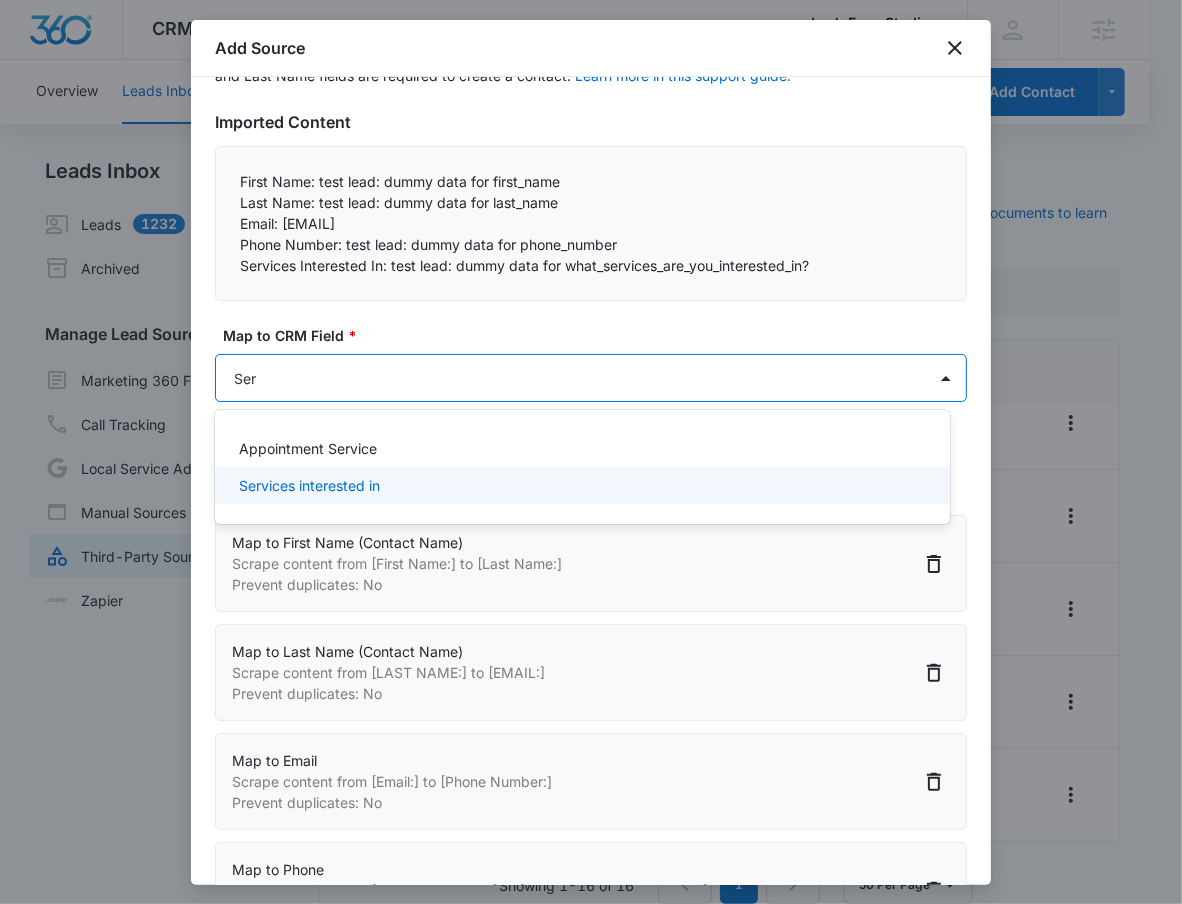 click on "Appointment Service Services interested in" at bounding box center [582, 467] 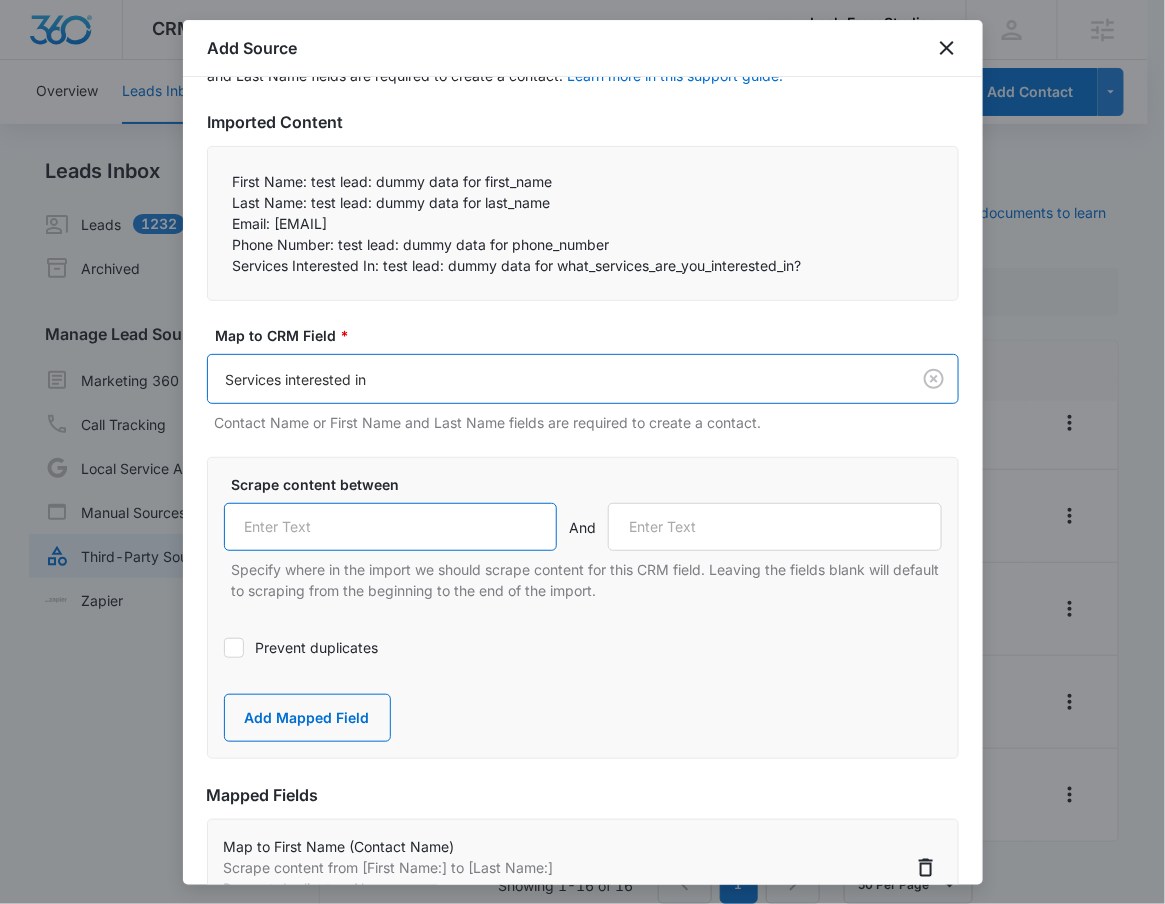 click at bounding box center [391, 527] 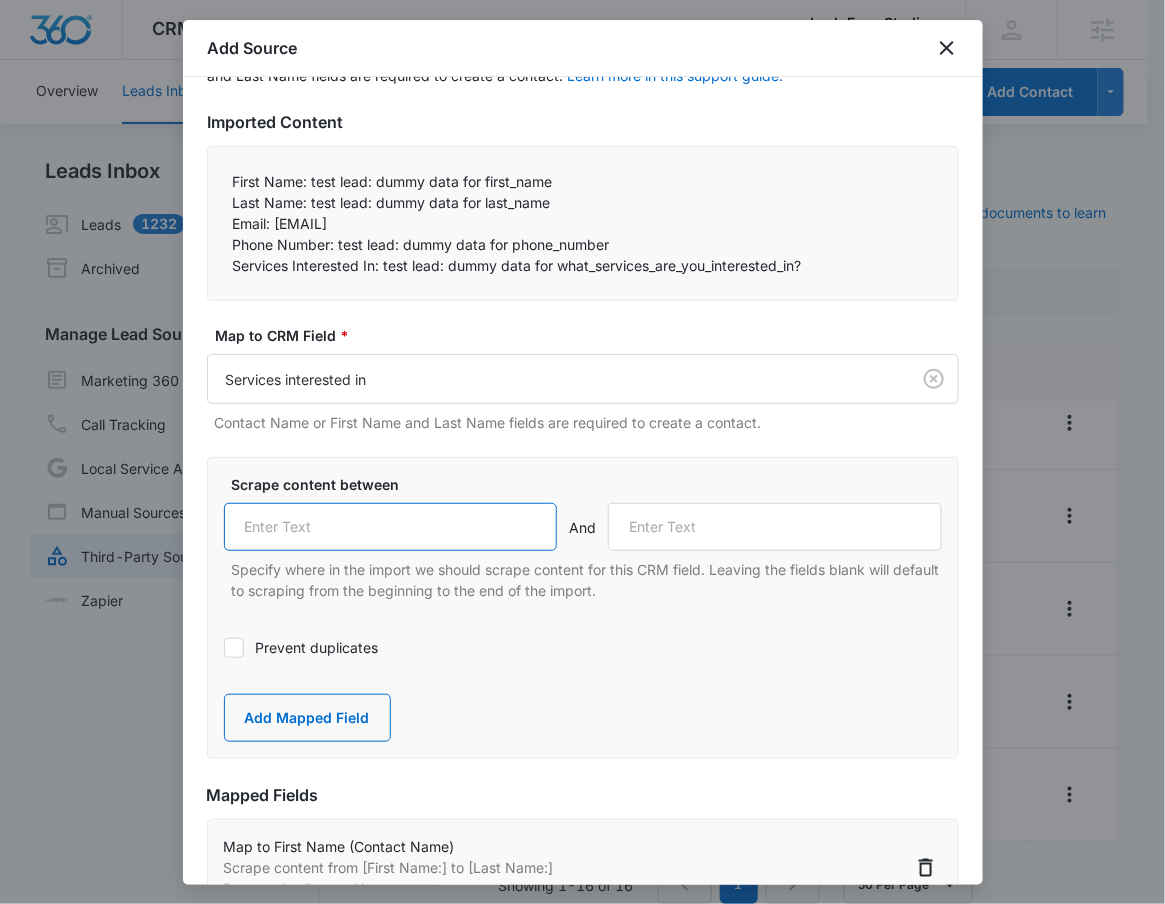 paste on "Services Interested In:" 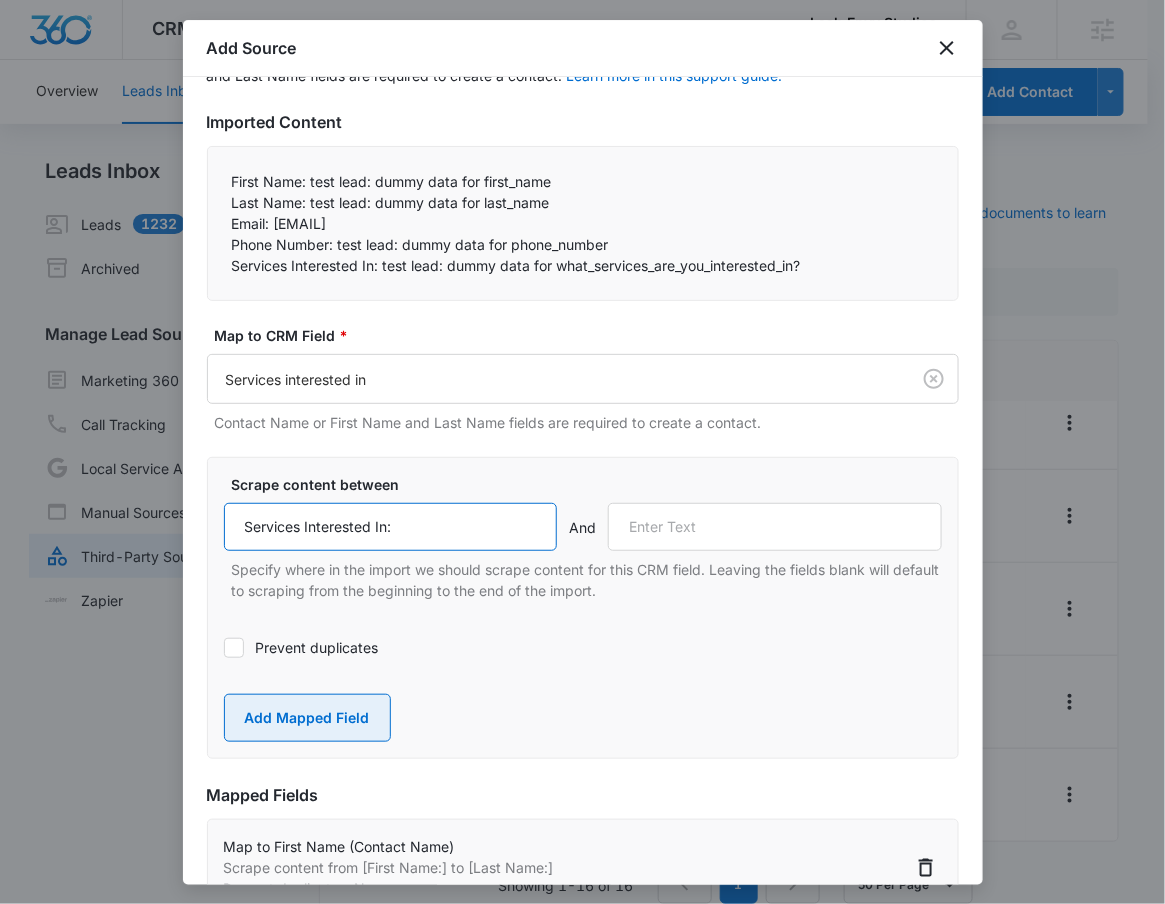 type on "Services Interested In:" 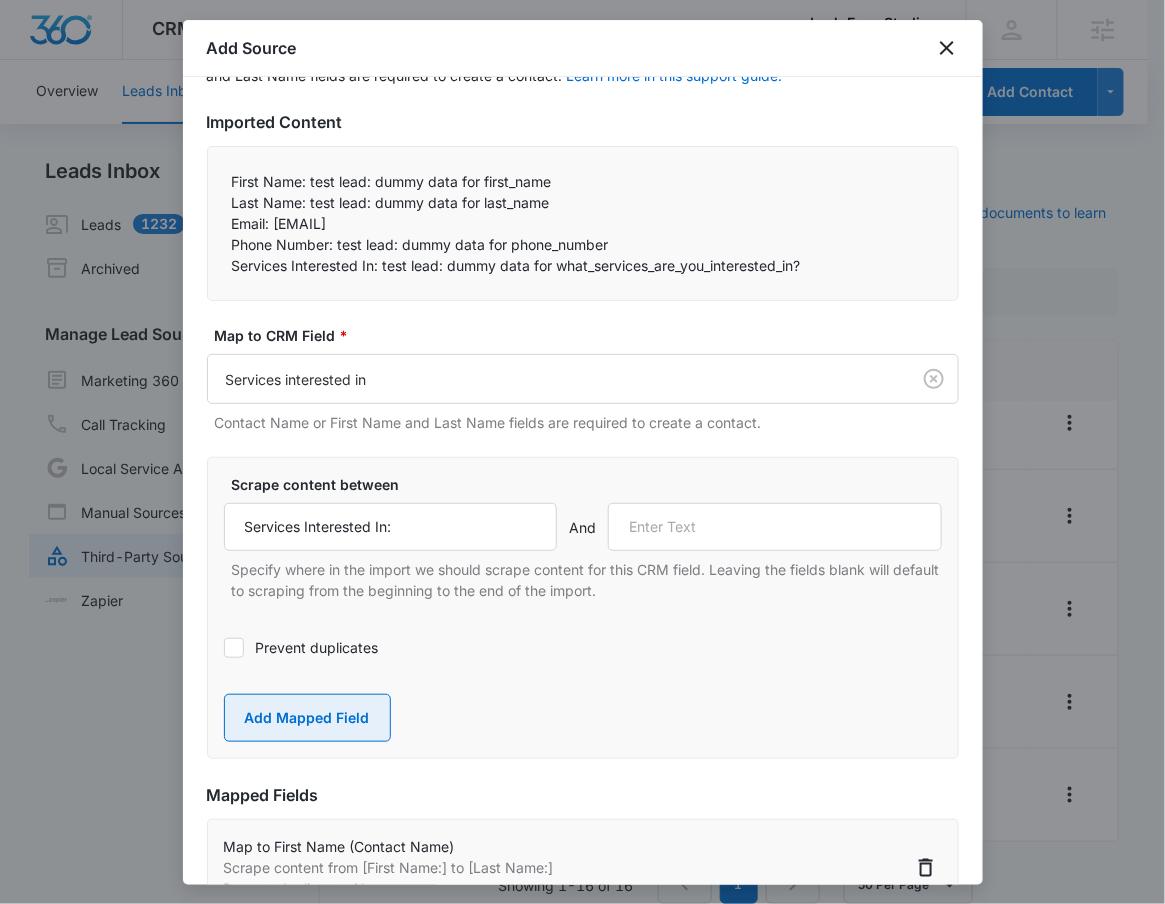 click on "Add Mapped Field" at bounding box center [307, 718] 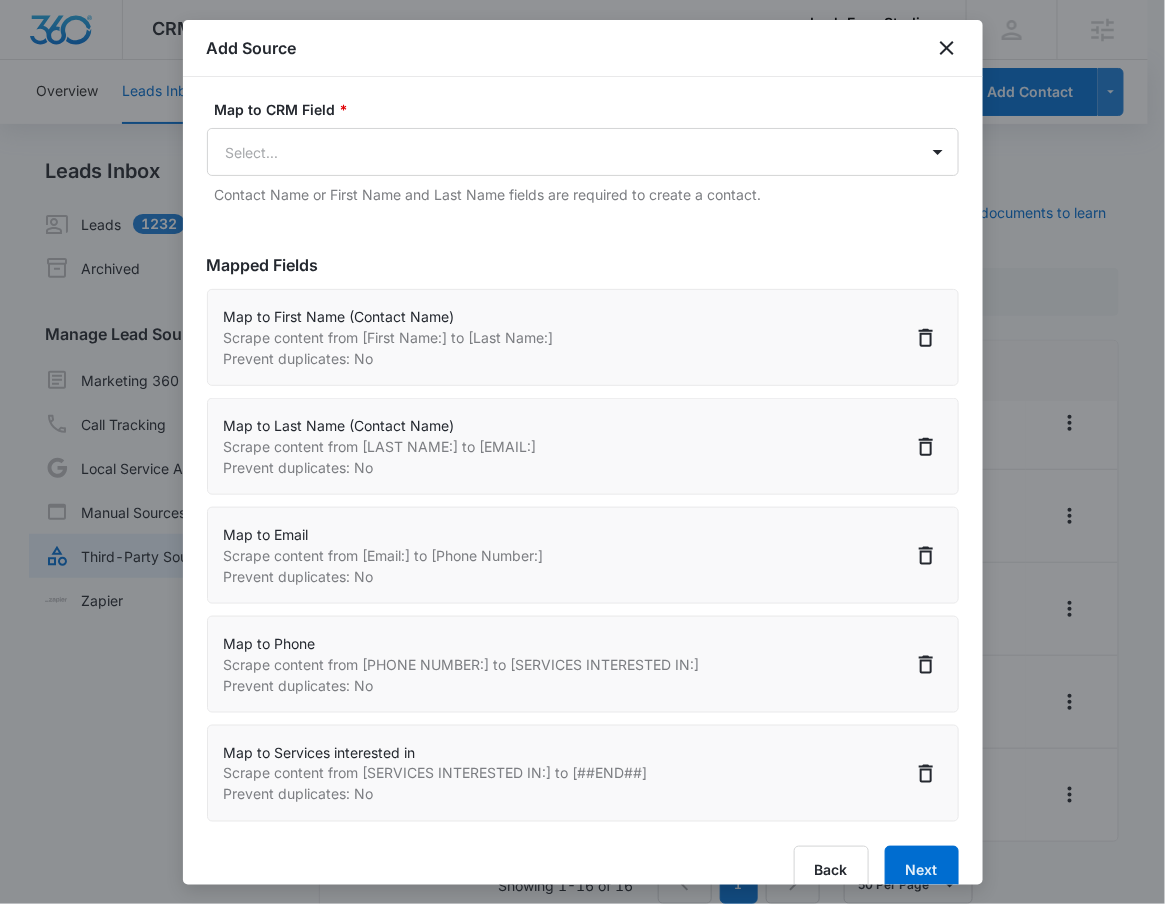 scroll, scrollTop: 390, scrollLeft: 0, axis: vertical 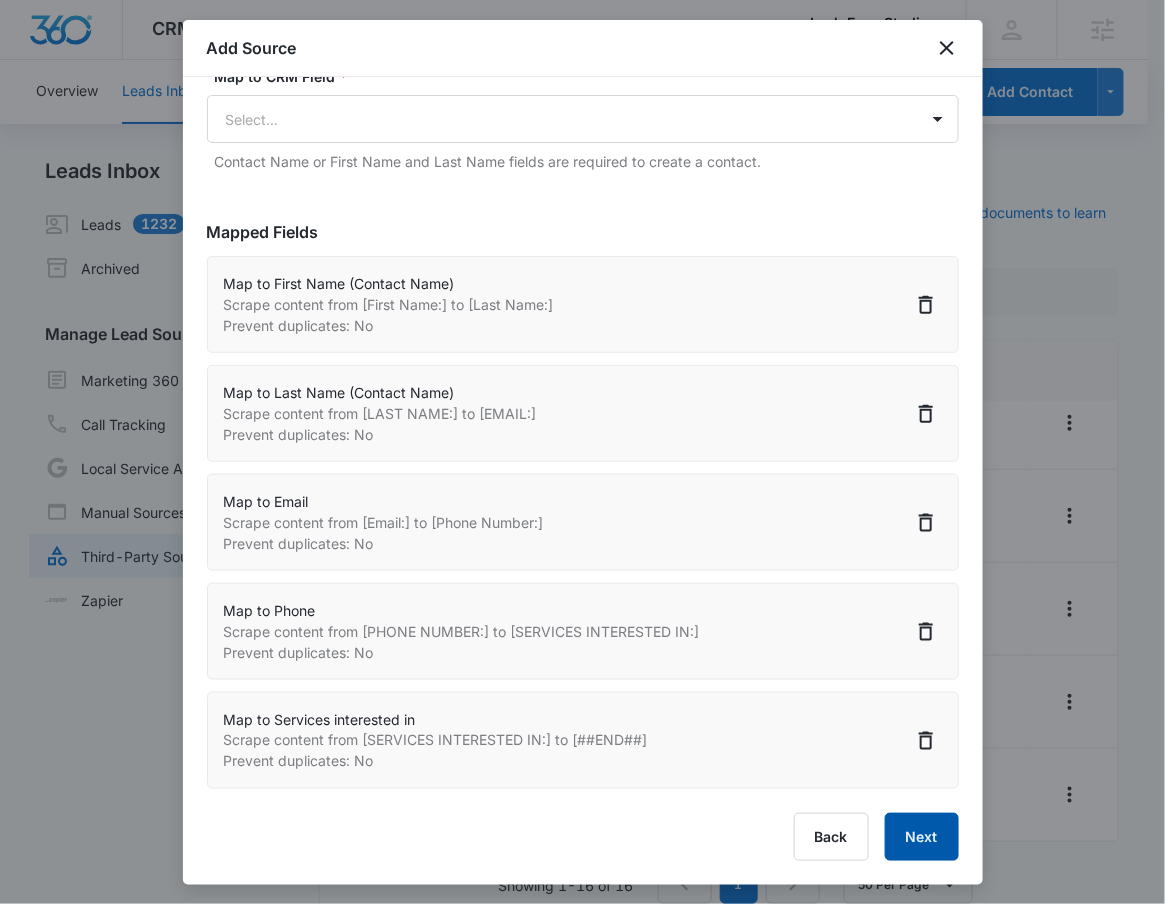click on "Next" at bounding box center (922, 837) 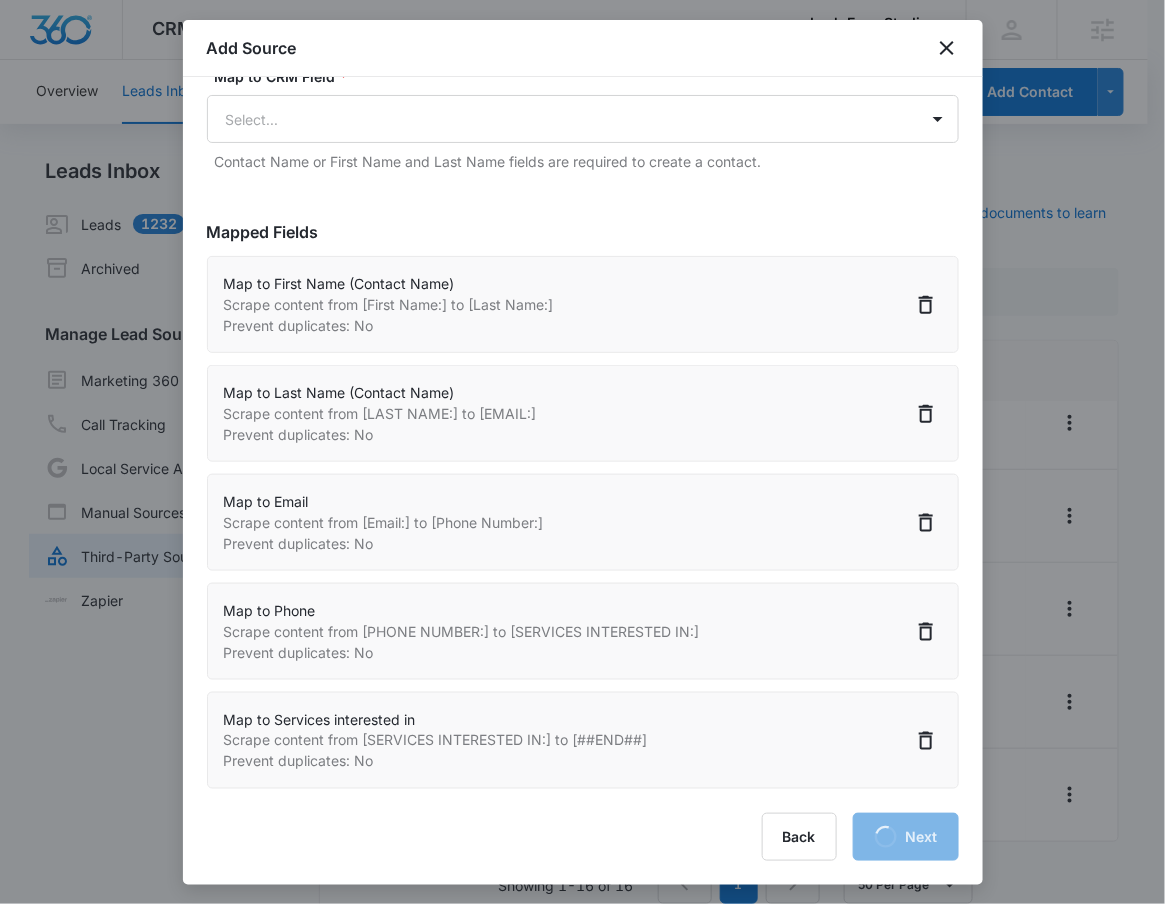 select on "78" 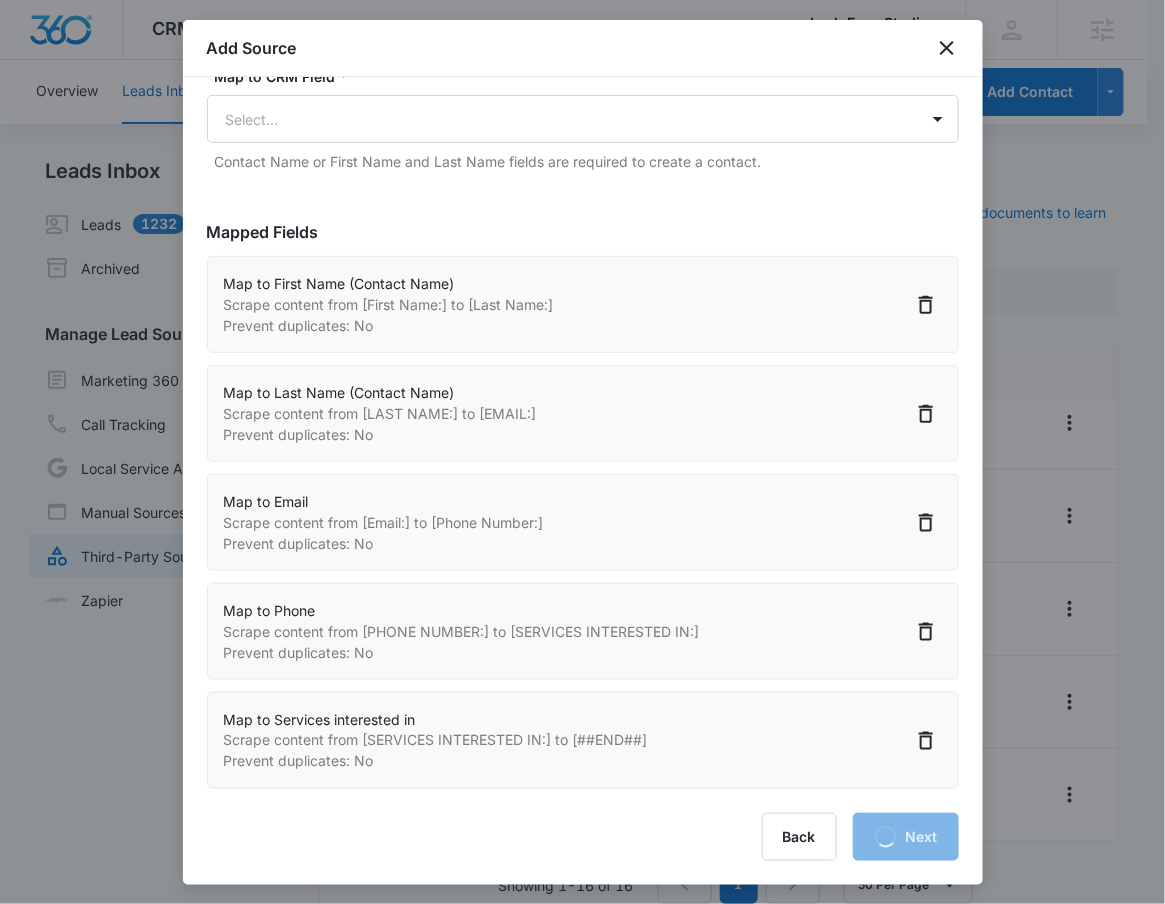 select on "79" 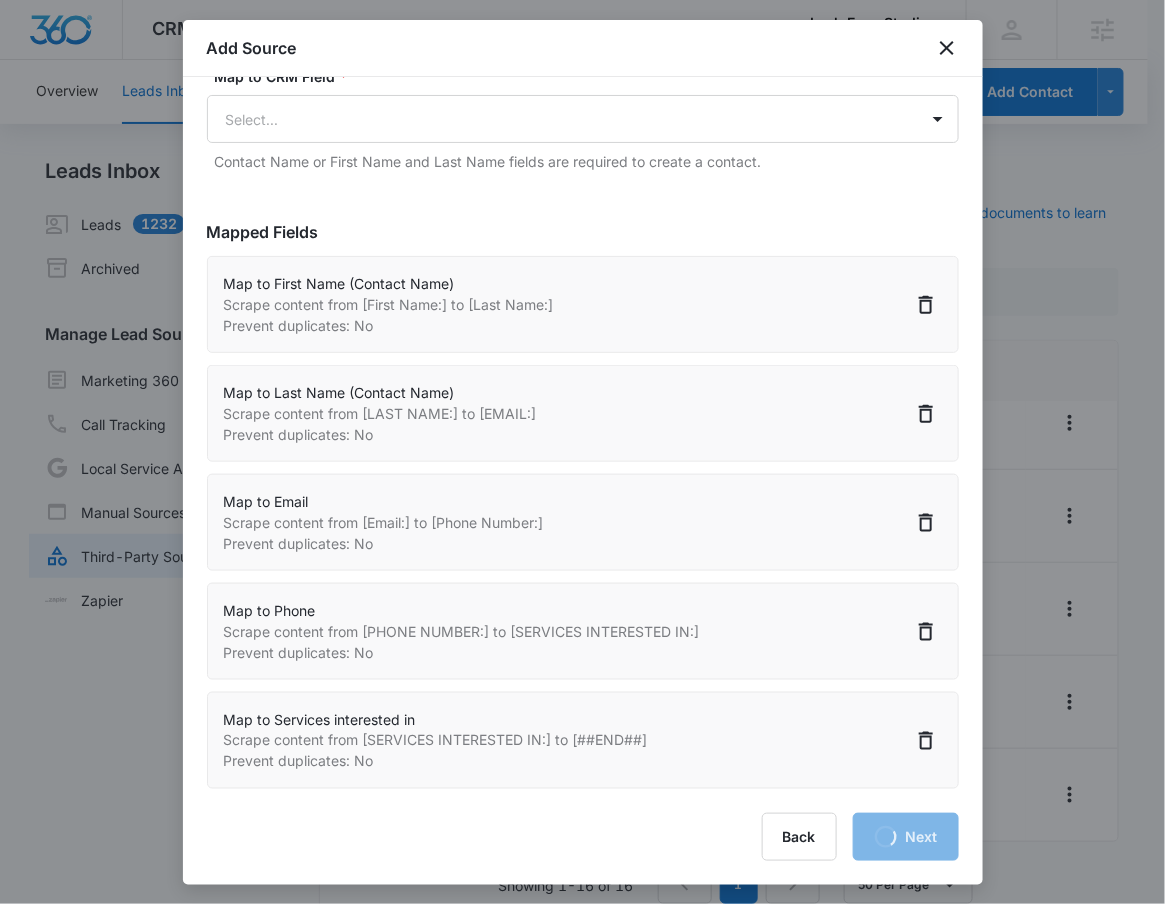 select on "185" 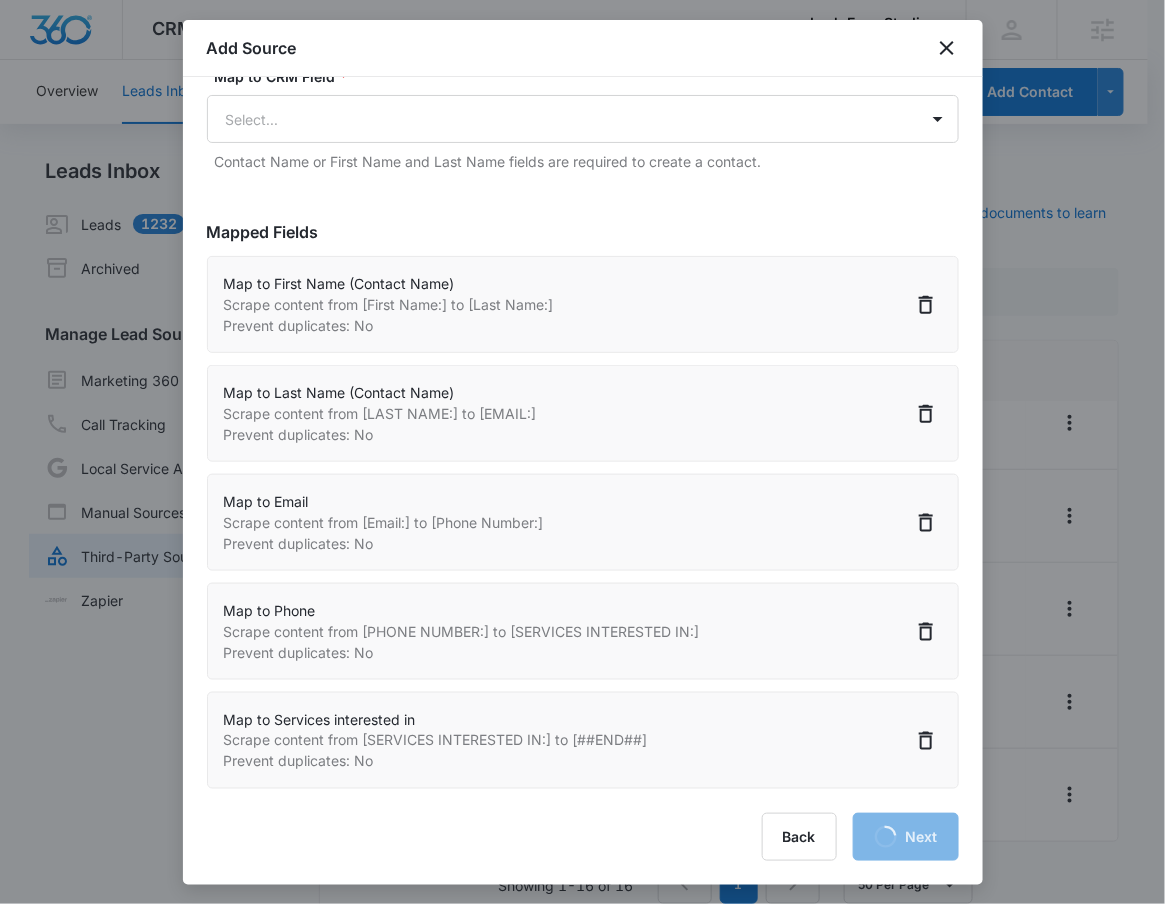 select on "184" 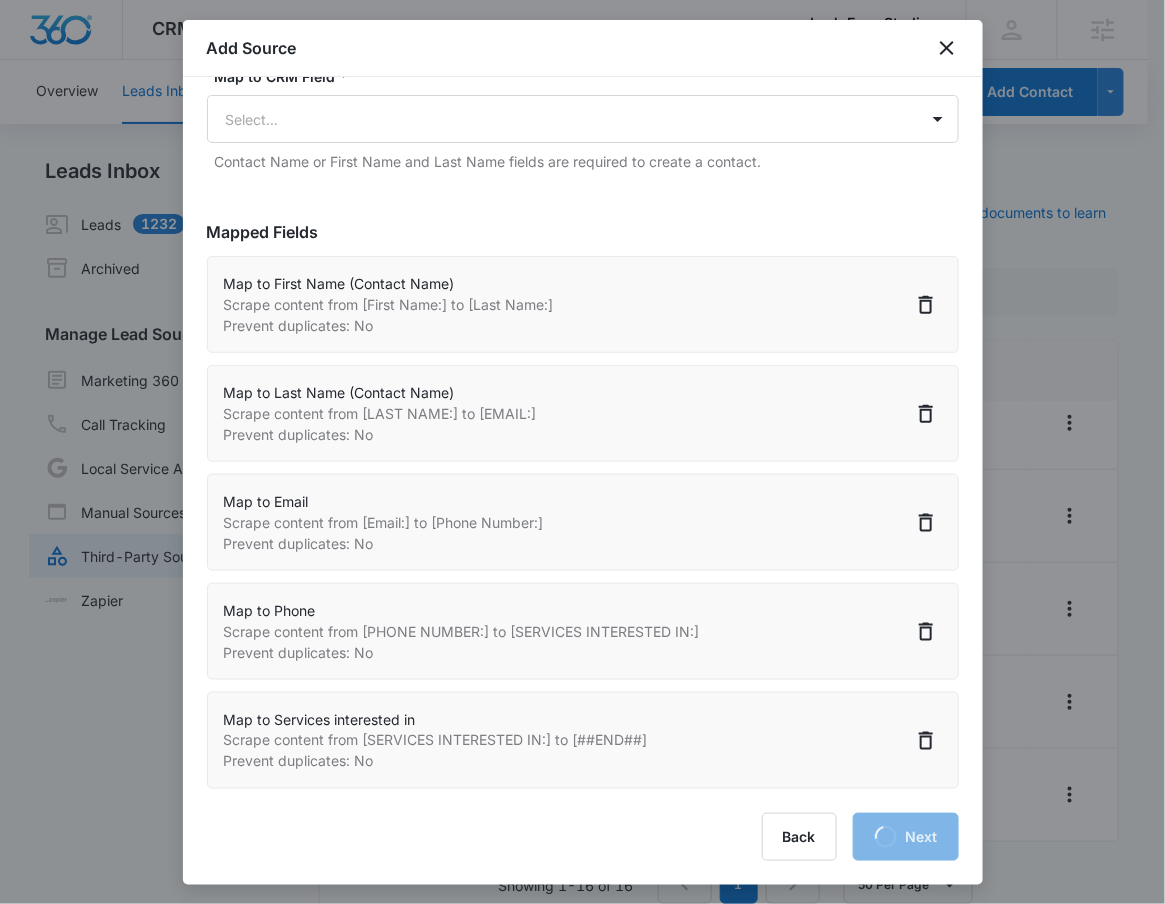 select on "200" 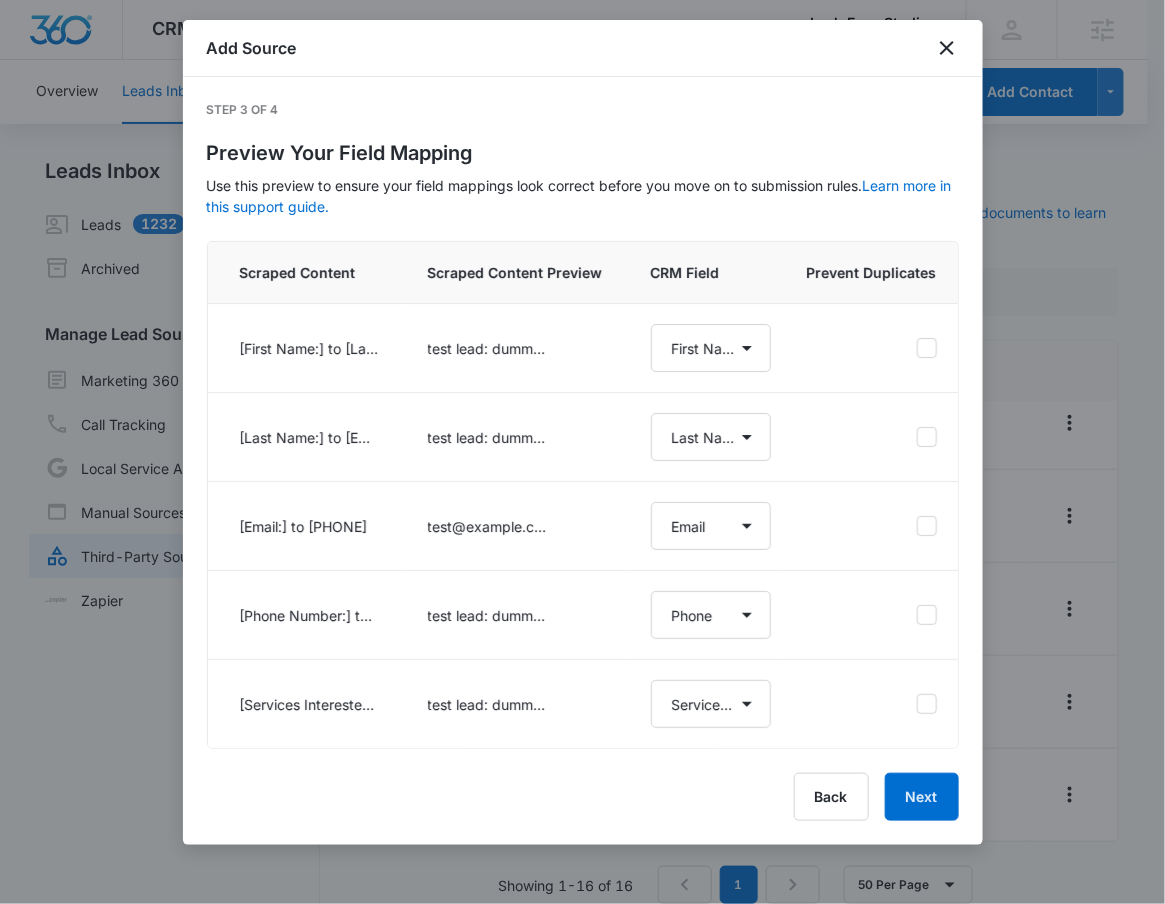 scroll, scrollTop: 0, scrollLeft: 0, axis: both 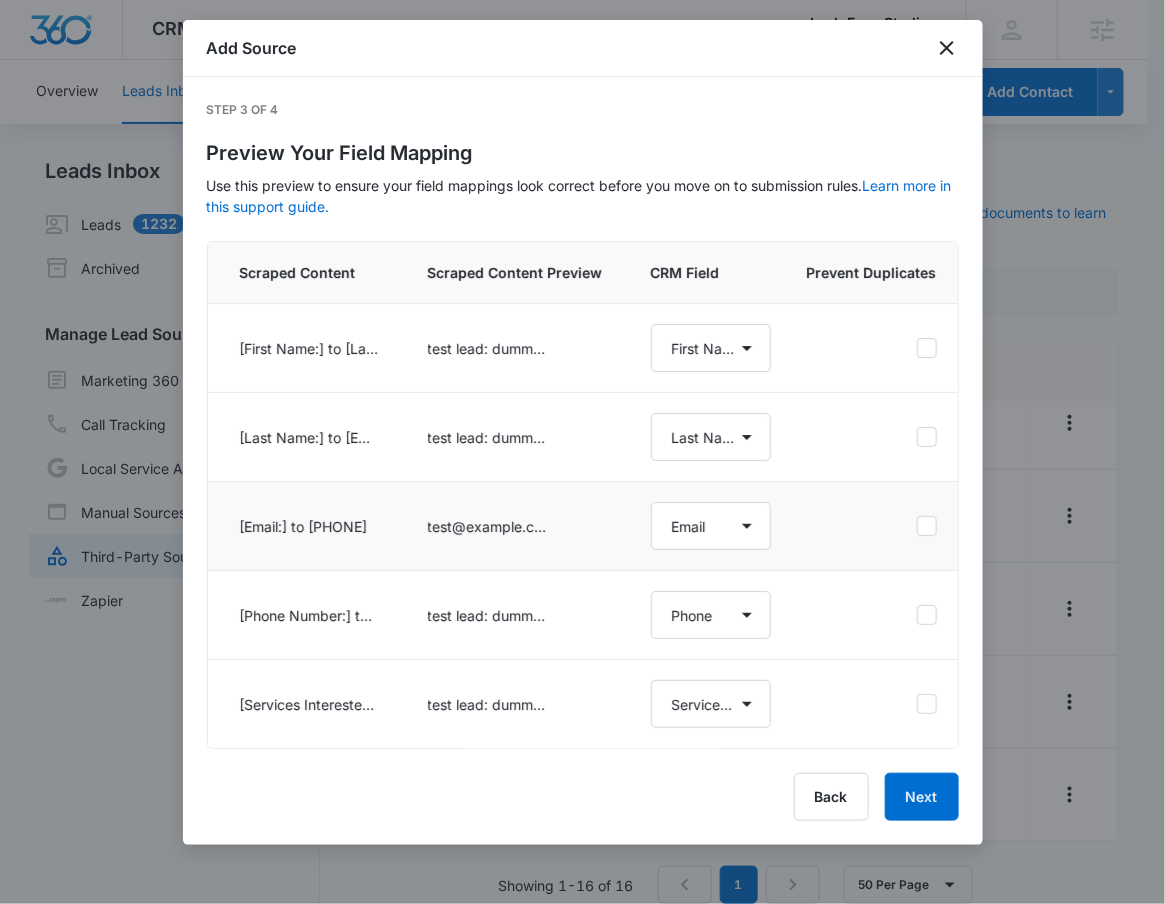click 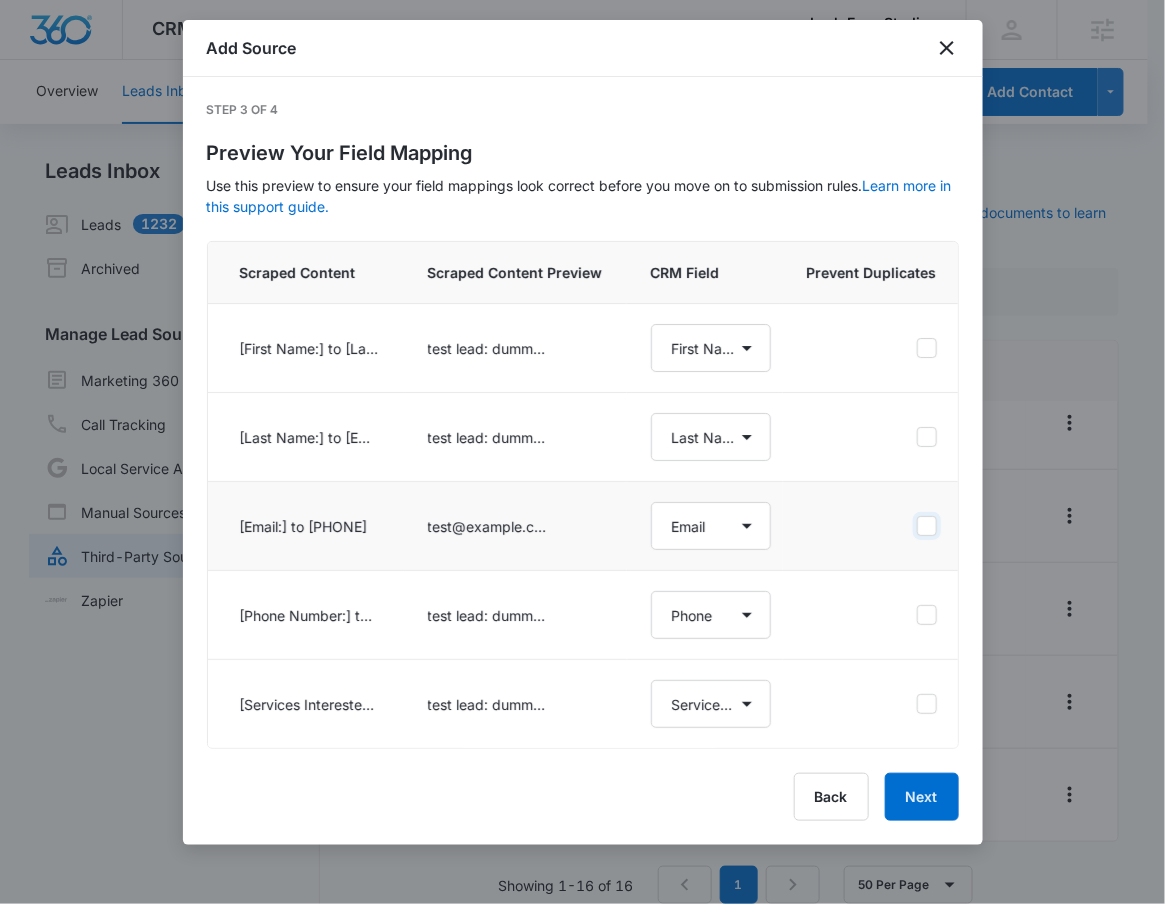 click at bounding box center (916, 526) 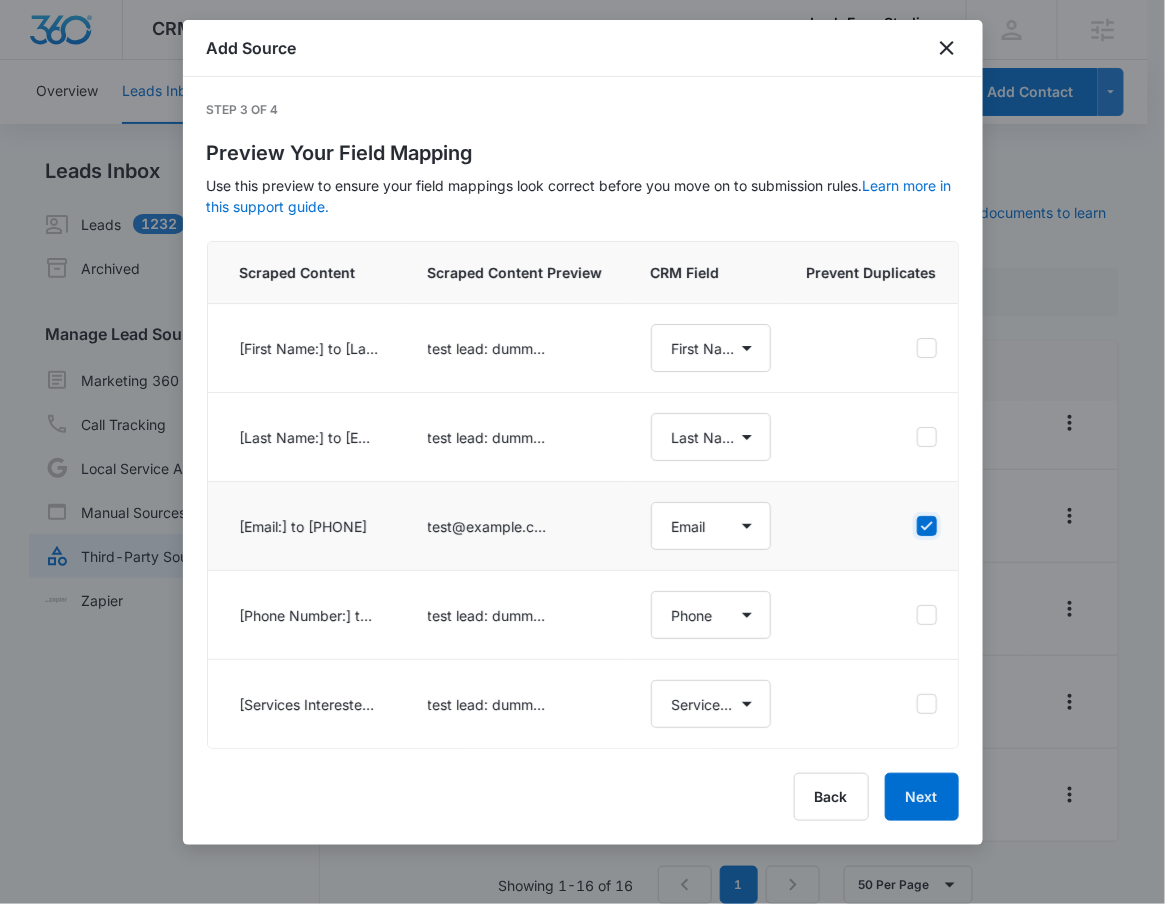 checkbox on "true" 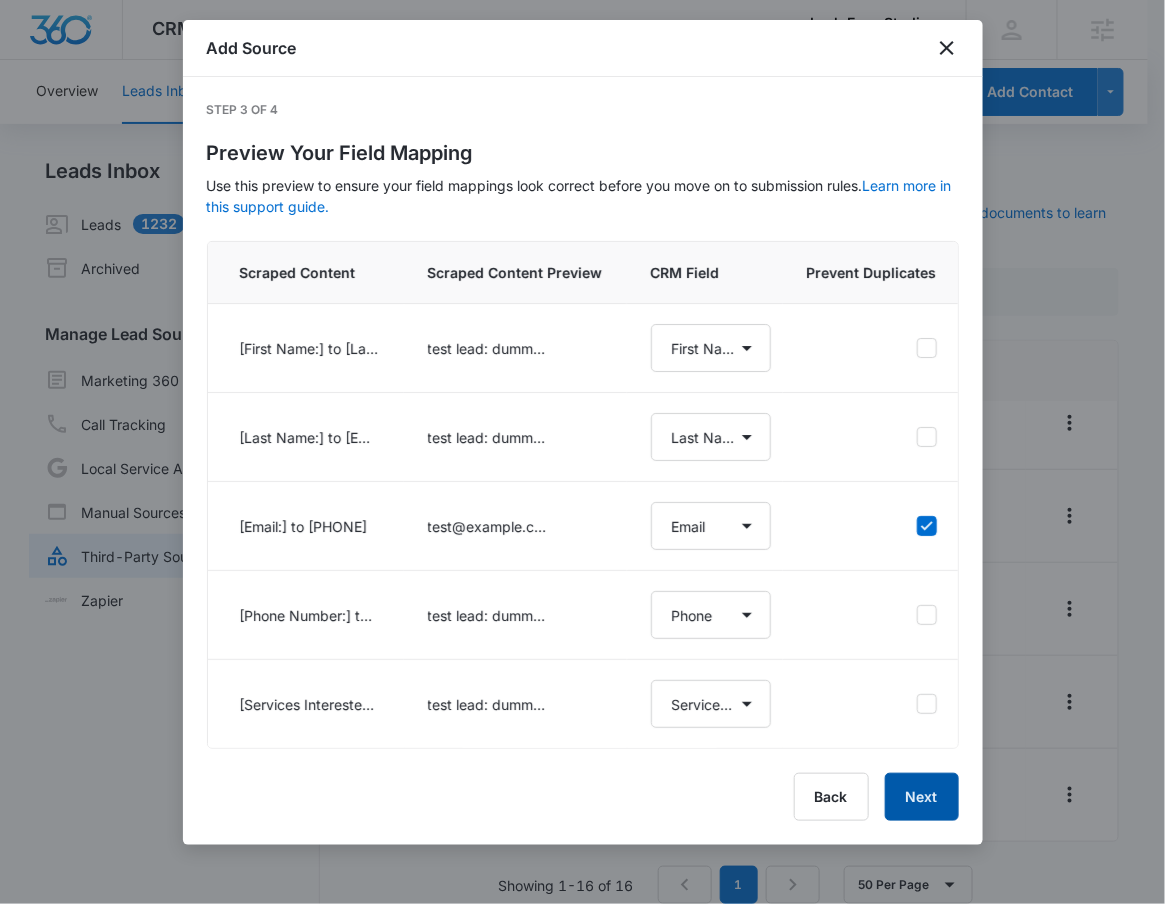 select on "78" 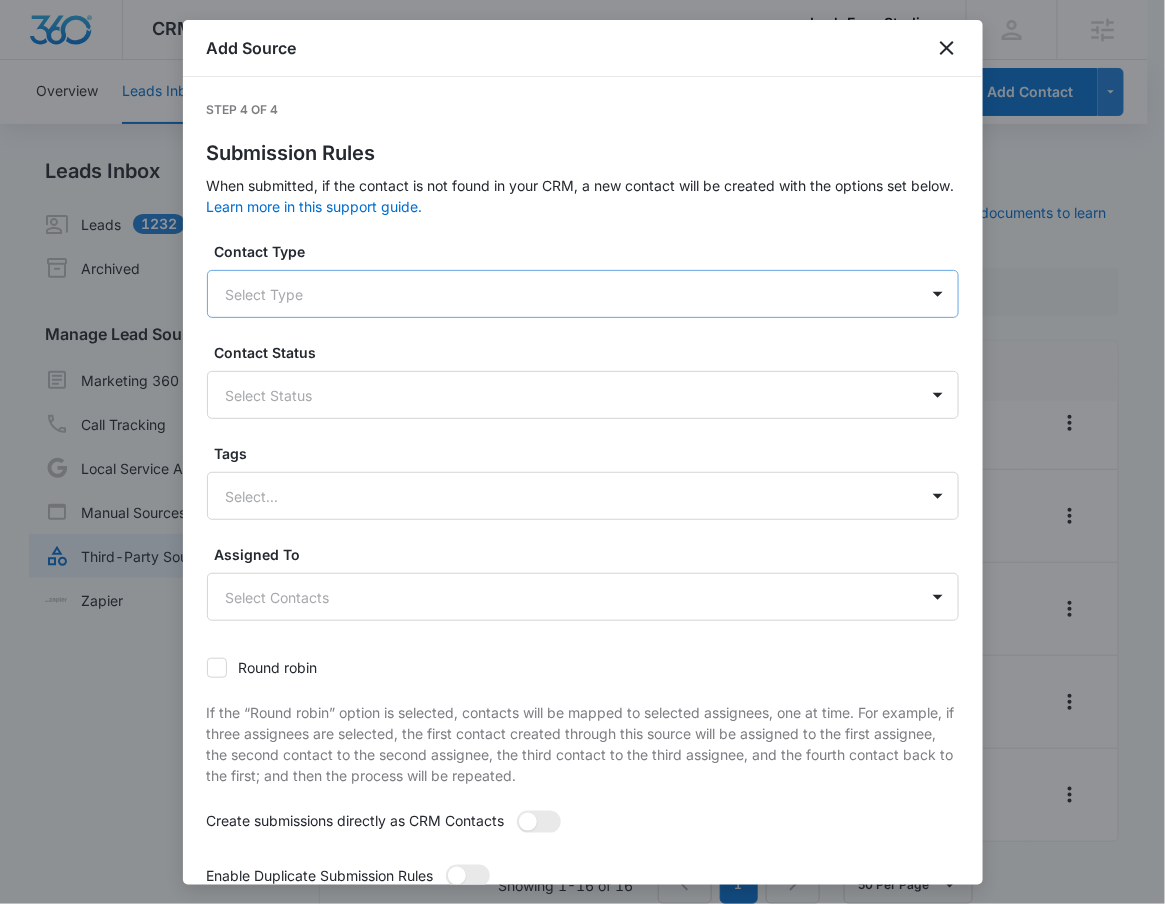 click at bounding box center (559, 294) 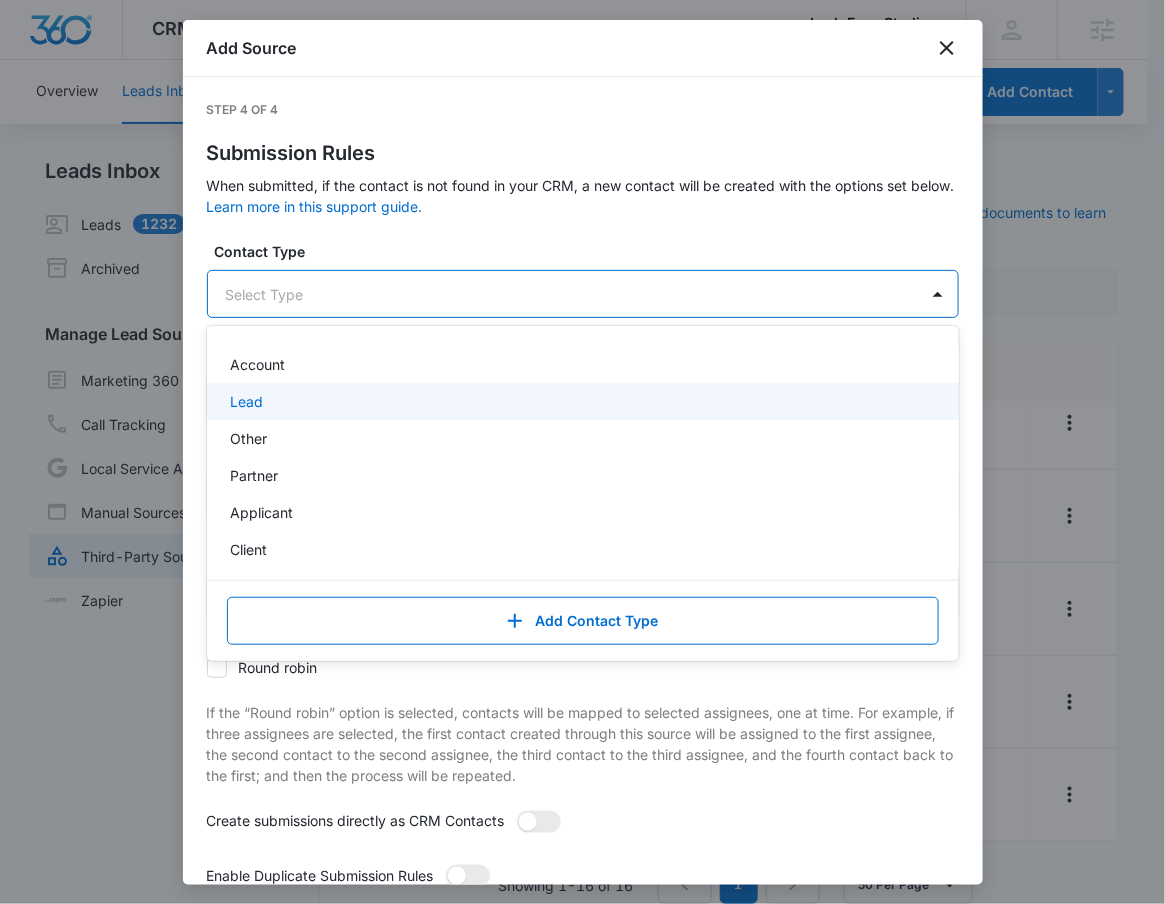 click on "Lead" at bounding box center [581, 401] 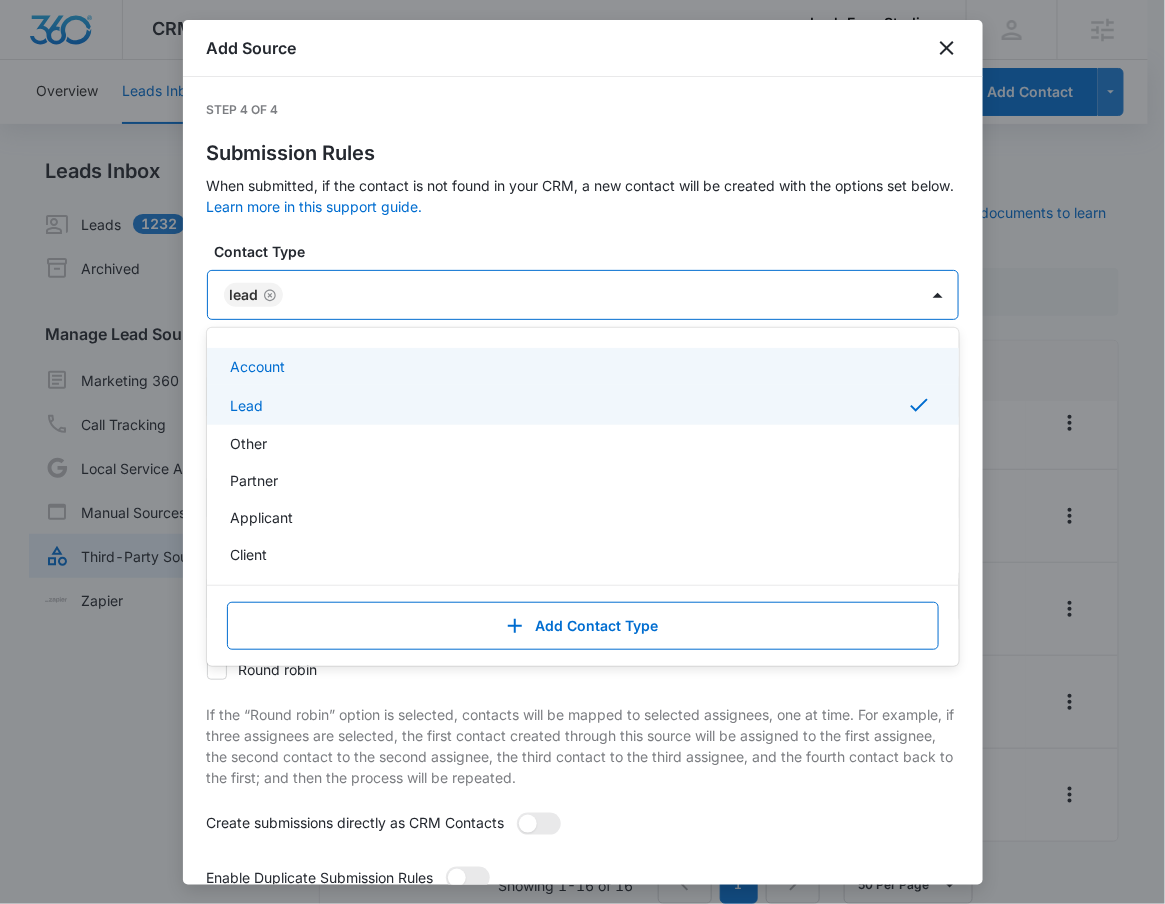 click on "Lead" at bounding box center [563, 295] 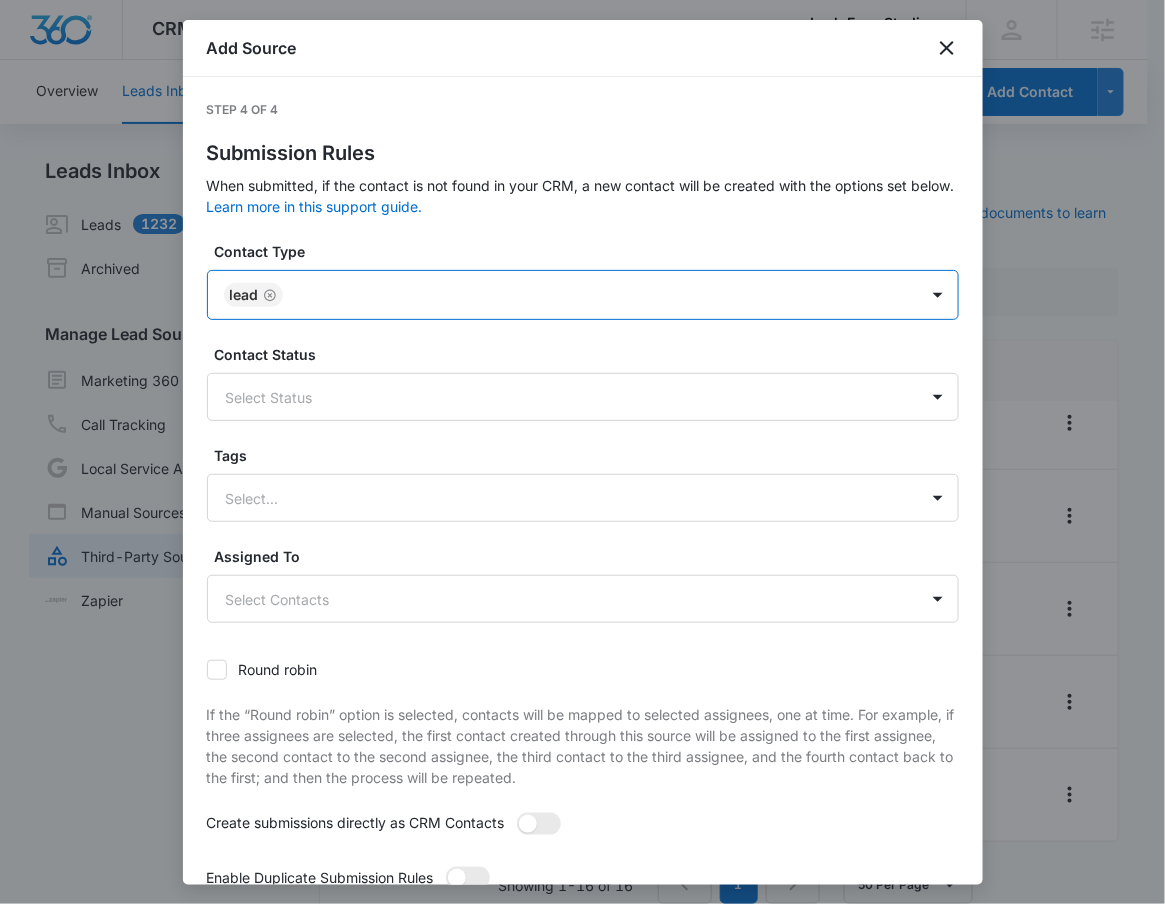 click on "Contact Type option Lead, selected. Lead Contact Status Select Status Tags Select... Assigned To Select Contacts Round robin If the “Round robin” option is selected, contacts will be mapped to selected assignees, one at time. For example, if three assignees are selected, the first contact created through this source will be assigned to the first assignee, the second contact to the second assignee, the third contact to the third assignee, and the fourth contact back to the first; and then the process will be repeated. Create submissions directly as CRM Contacts Enable Duplicate Submission Rules Duplicate Submission Rules If 'Enabled' and the contact resubmits their information through this source, the contacts information will be updated based upon these rules. Contact Type Select Duplicate Rule Append to existing Contact Type Contact Status Select Duplicate Rule Append to existing Contact Status Tags Select... Append to existing Contact Tags Assigned To Select Duplicate Rule Append to existing Contacts" at bounding box center (583, 577) 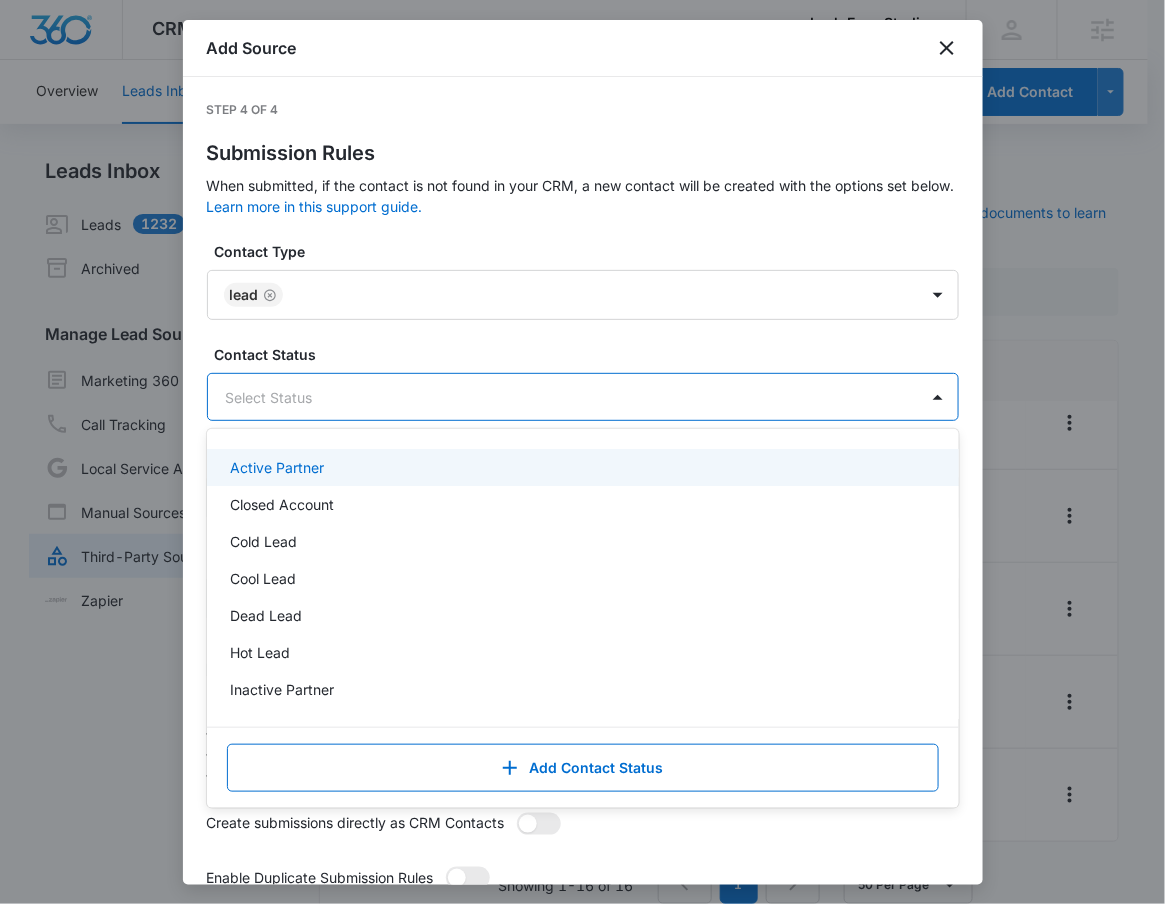 click on "Select Status" at bounding box center (563, 397) 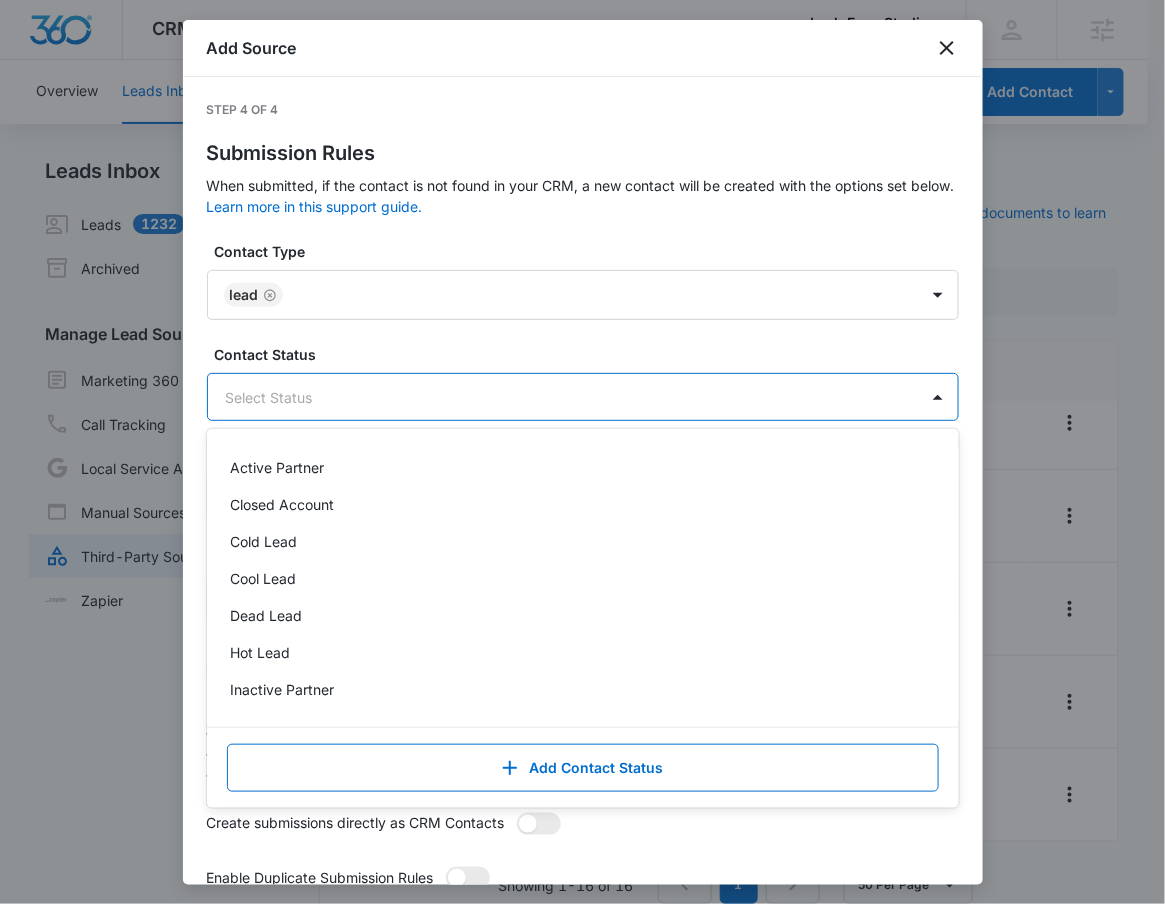 scroll, scrollTop: 140, scrollLeft: 0, axis: vertical 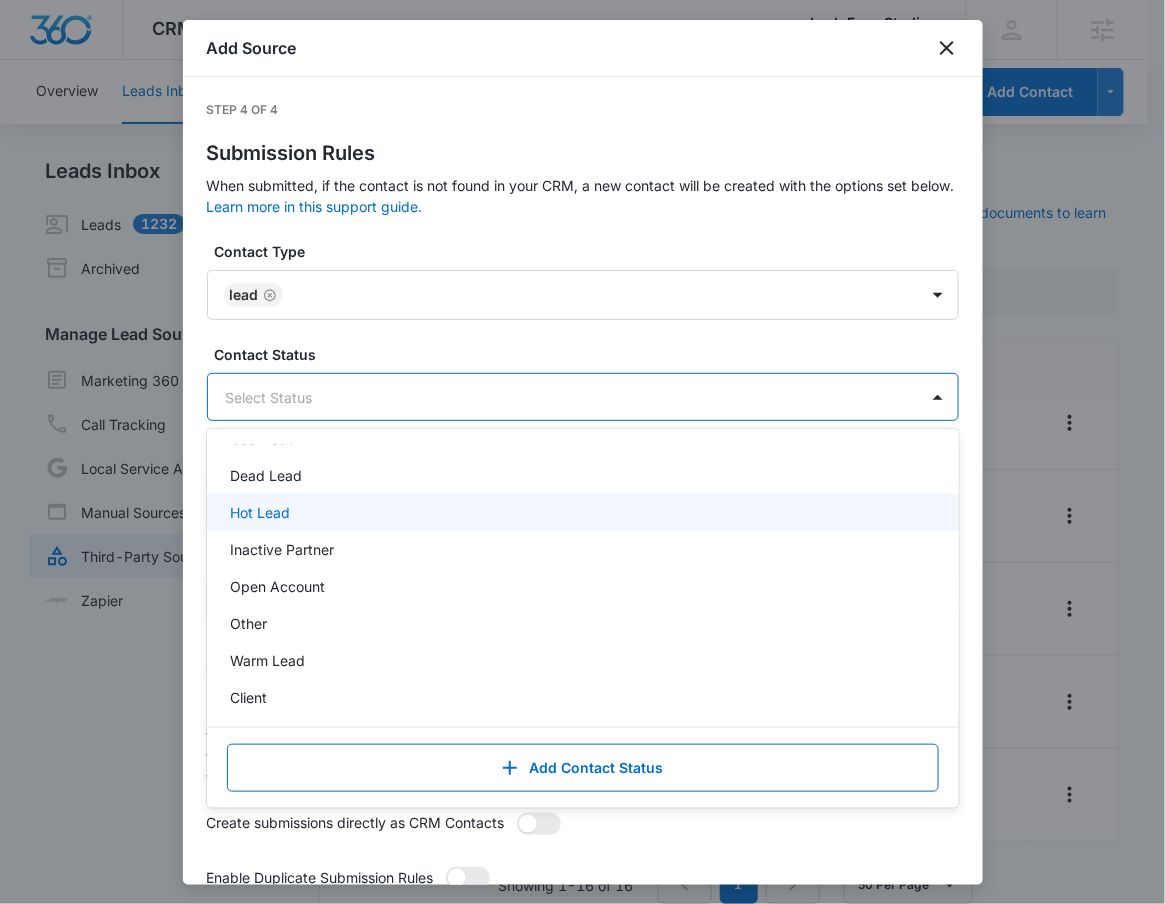click on "Contact Status" at bounding box center [591, 354] 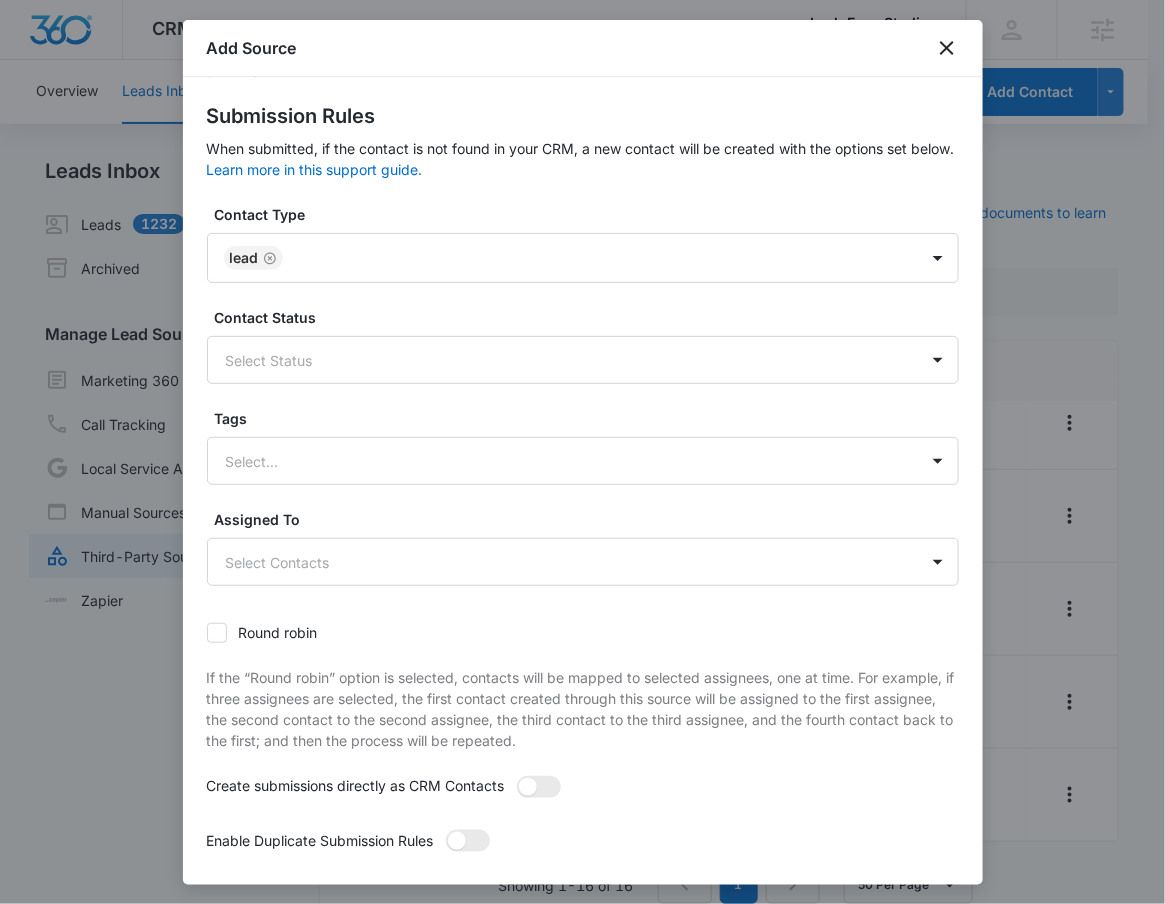 scroll, scrollTop: 123, scrollLeft: 0, axis: vertical 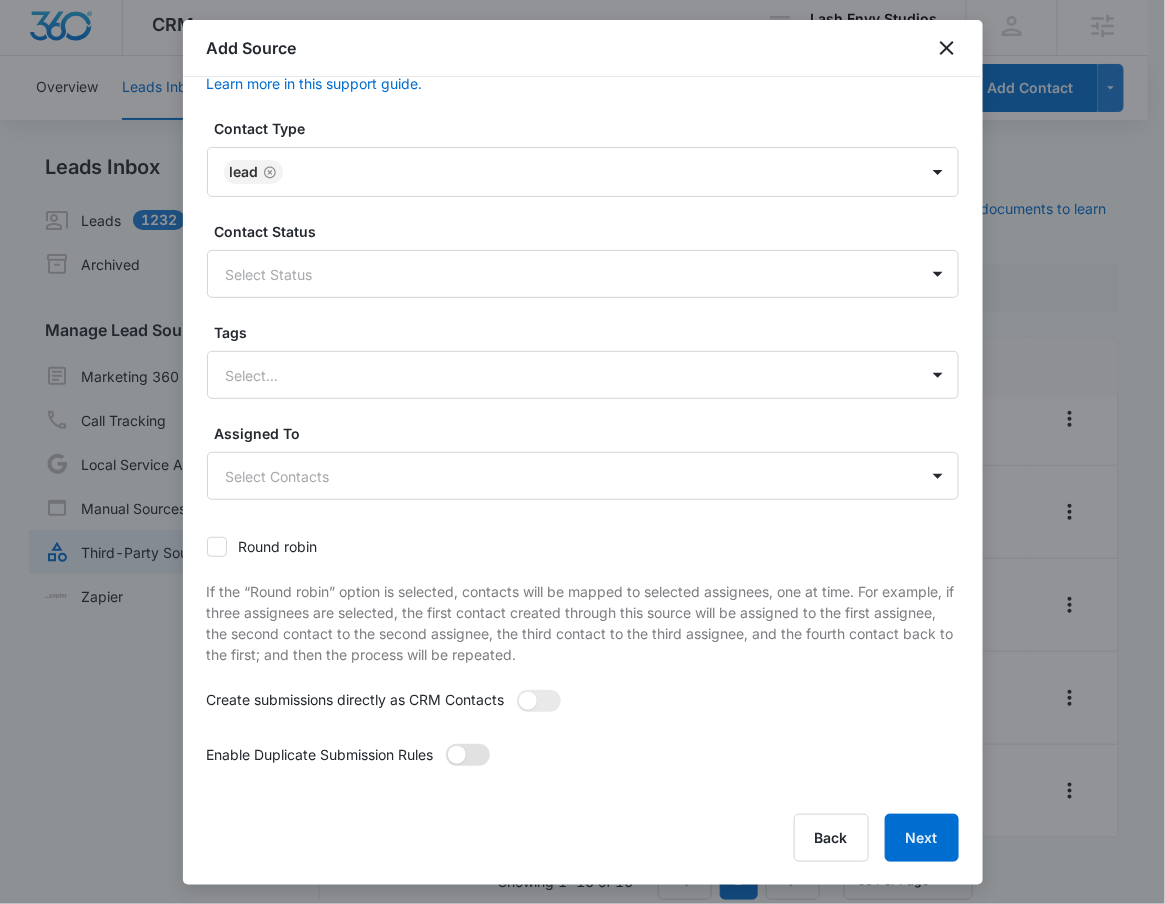 click at bounding box center (468, 755) 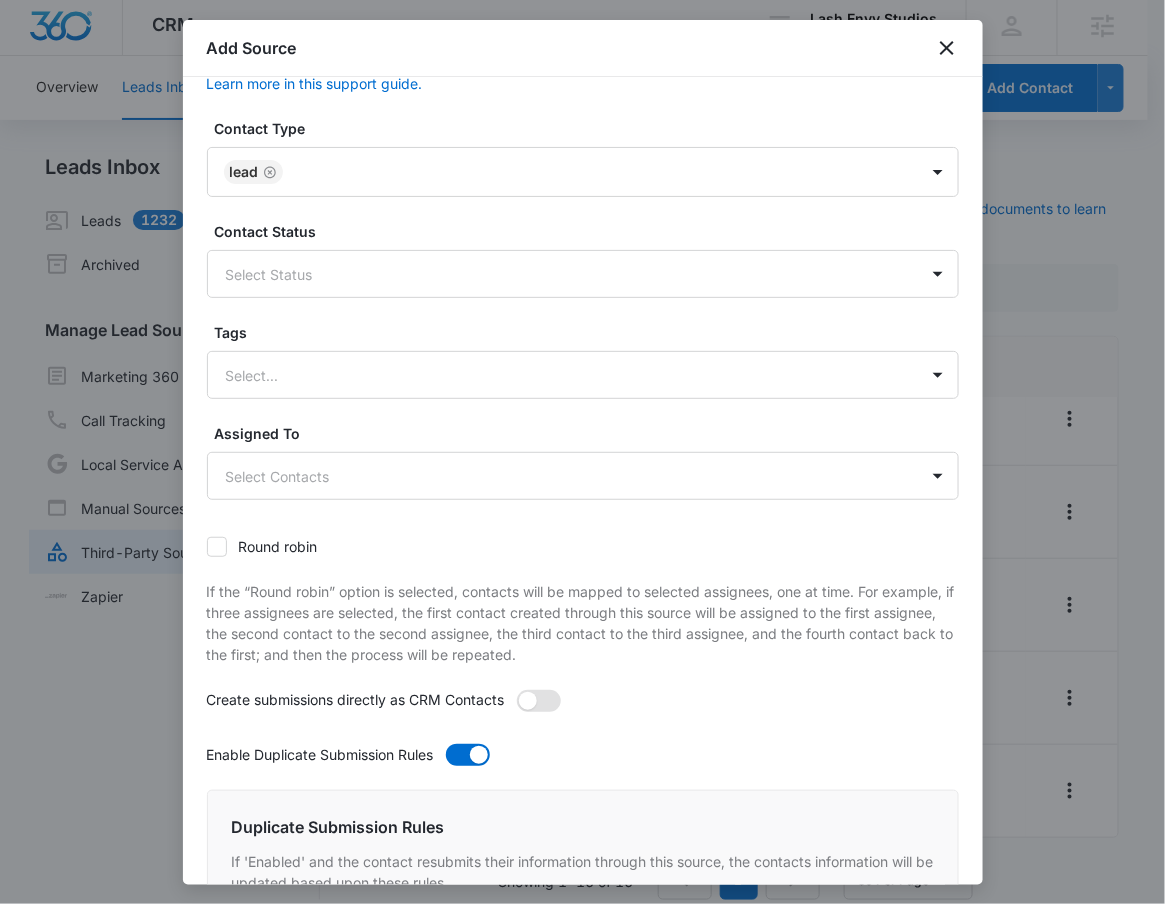 click at bounding box center [539, 701] 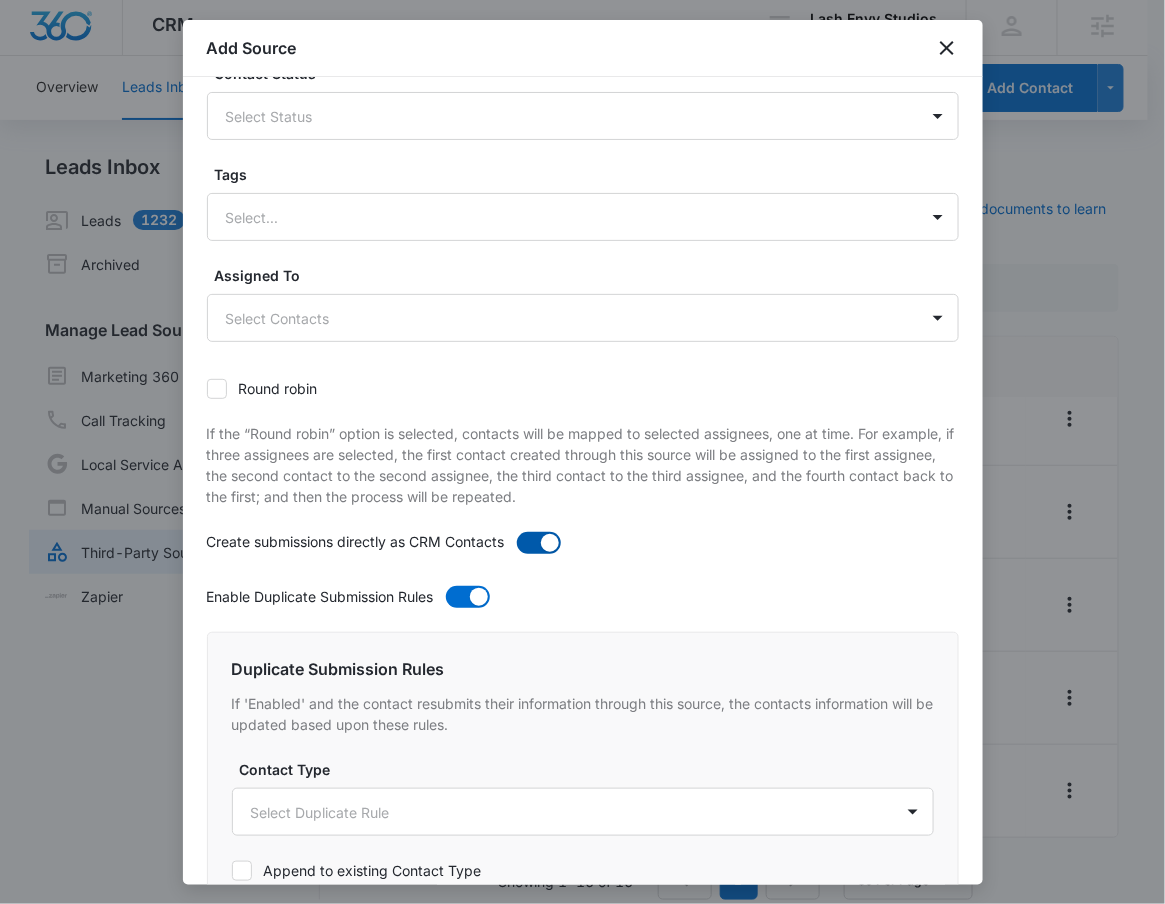 scroll, scrollTop: 628, scrollLeft: 0, axis: vertical 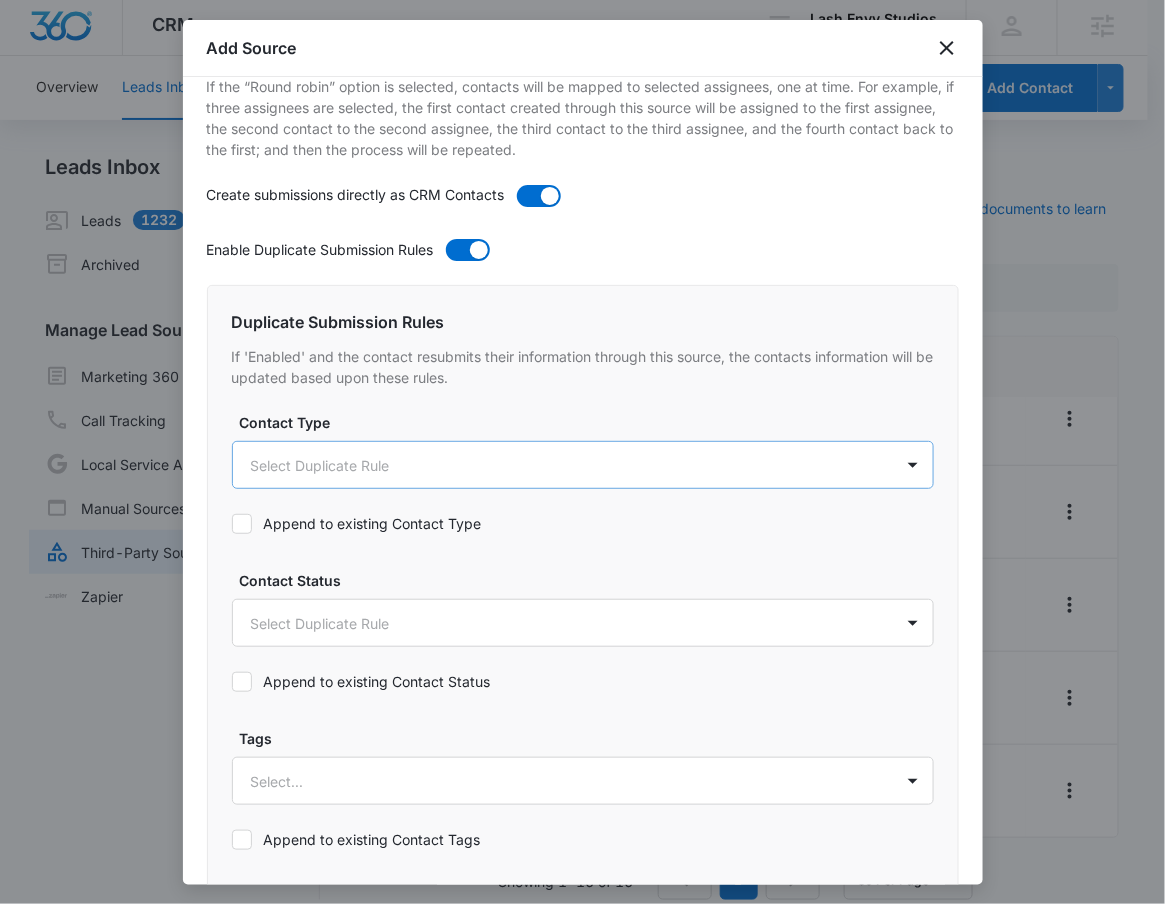 click on "CRM Apps Reputation Websites Forms CRM Email Social Shop Payments POS Content Ads Intelligence Files Brand Settings Lash Envy Studios M17103 Your Accounts View All RN Robert Nguyen robert.nguyen@example.com My Profile Notifications Support Logout Terms & Conditions   •   Privacy Policy Agencies Overview Leads Inbox Contacts Organizations History Deals Projects Tasks Calendar Lists Reports Settings Add Contact Leads Inbox Leads 1232 Archived Manage Lead Sources Marketing 360 Forms Call Tracking Local Service Ads Manual Sources Third-Party Sources Zapier Third-Party Sources Manually sync your third-party platform sources and assign them to contacts.   Visit our support documents to learn more. Source Source Name Submissions   Apply Form 1 submission Facebook - Lead Ads - New Dana Park --- FB - Dana Park Zap 42 submissions FB - Fall Into Beauty RSVP 10/12/21 1 submission FB - Grand Opening 2022  46 submissions FB - Lash Extensions Form-USE THIS ONE 1 submission FB - Microneedling 1 submission 1 submission 1" at bounding box center [582, 460] 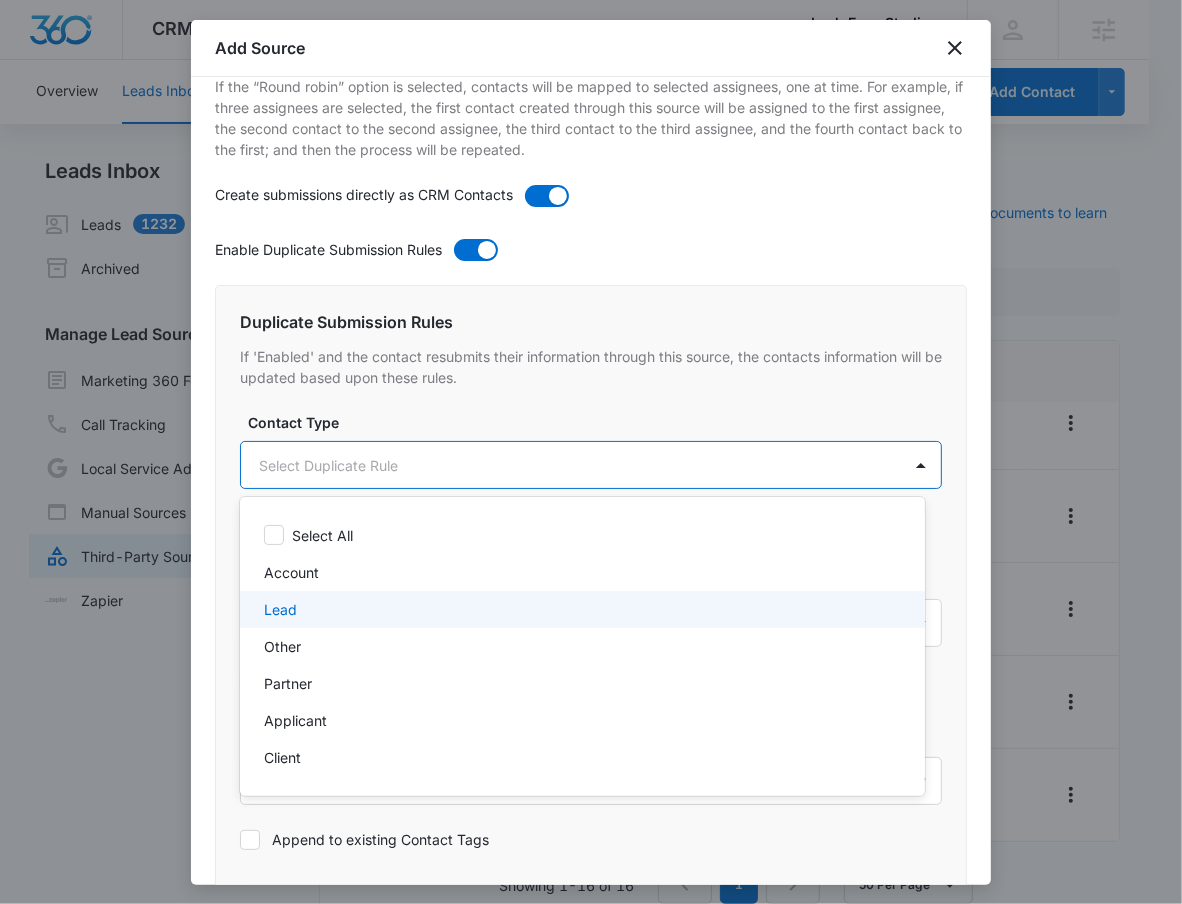click on "Lead" at bounding box center [582, 609] 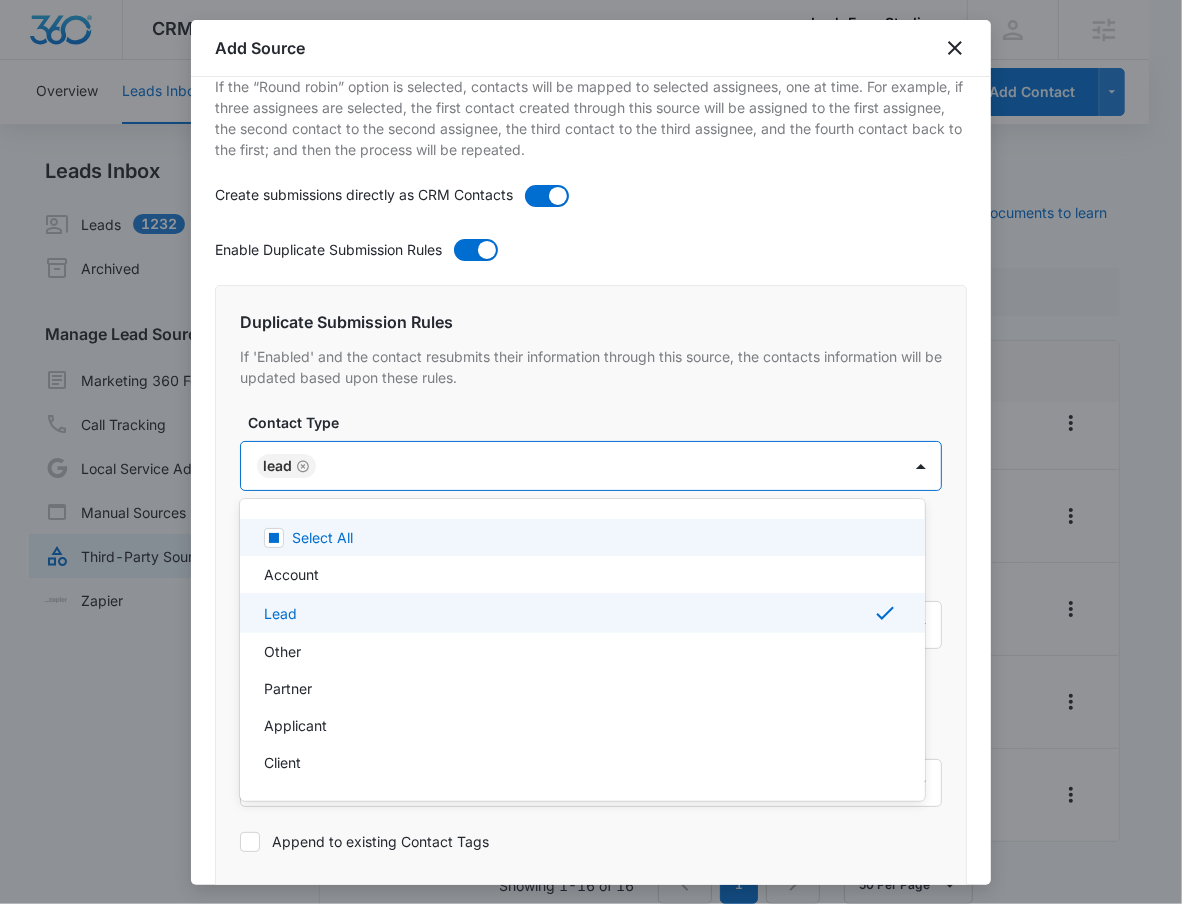 click at bounding box center (591, 452) 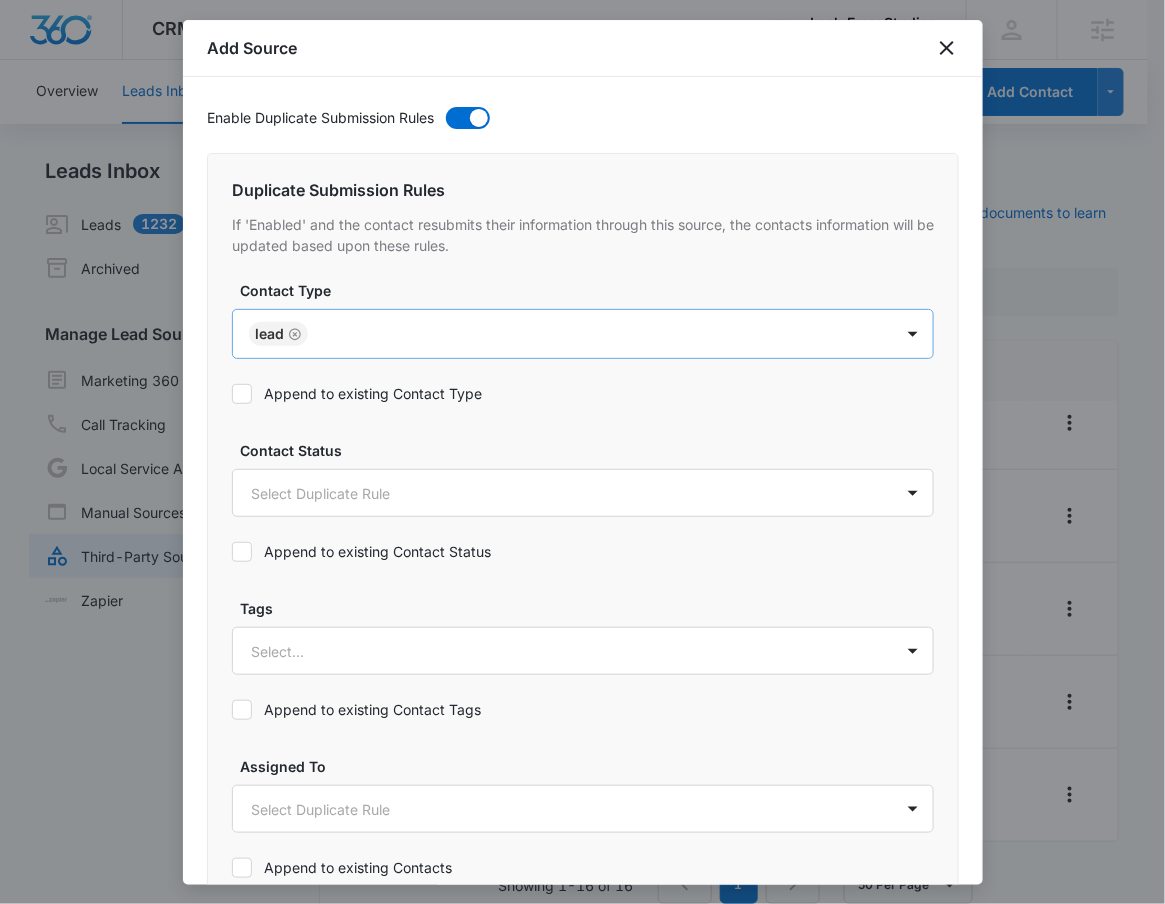 scroll, scrollTop: 986, scrollLeft: 0, axis: vertical 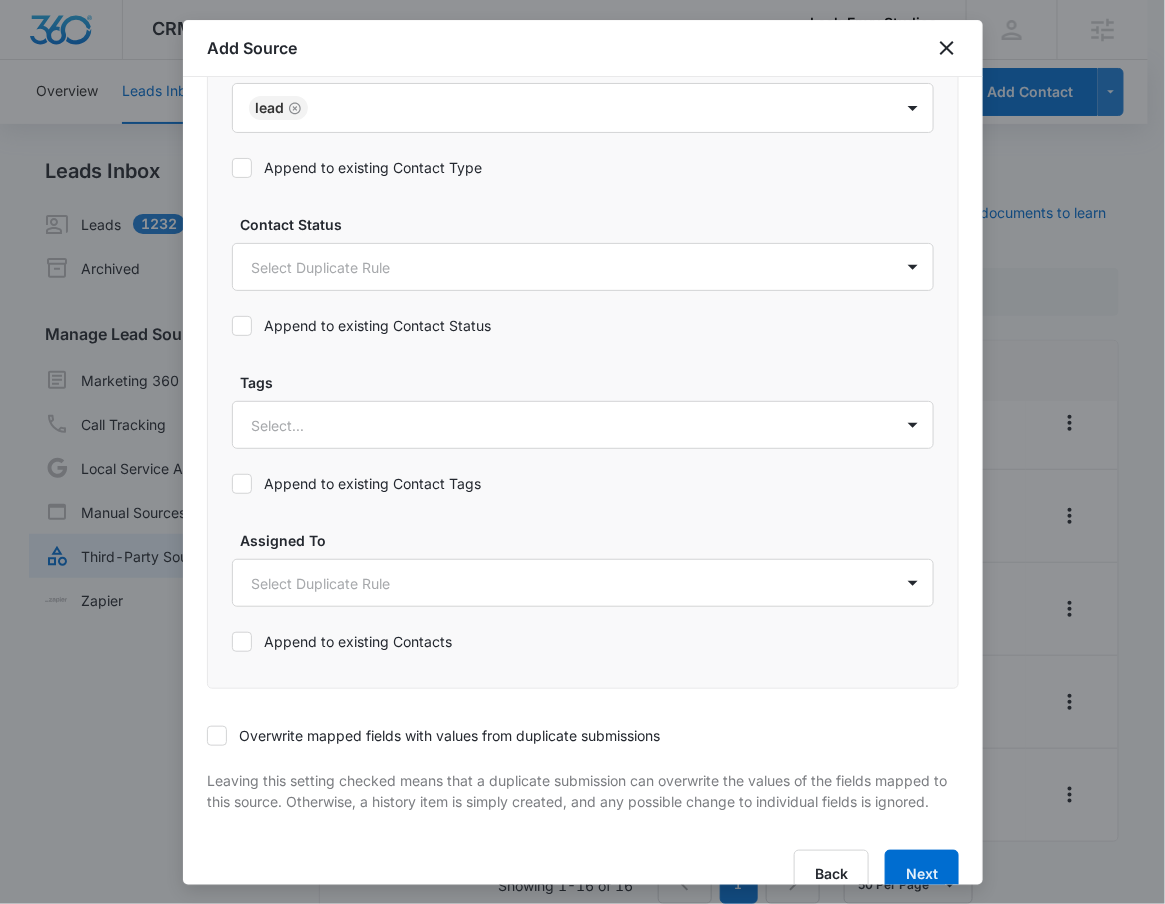 click on "Append to existing Contact Type" at bounding box center (357, 167) 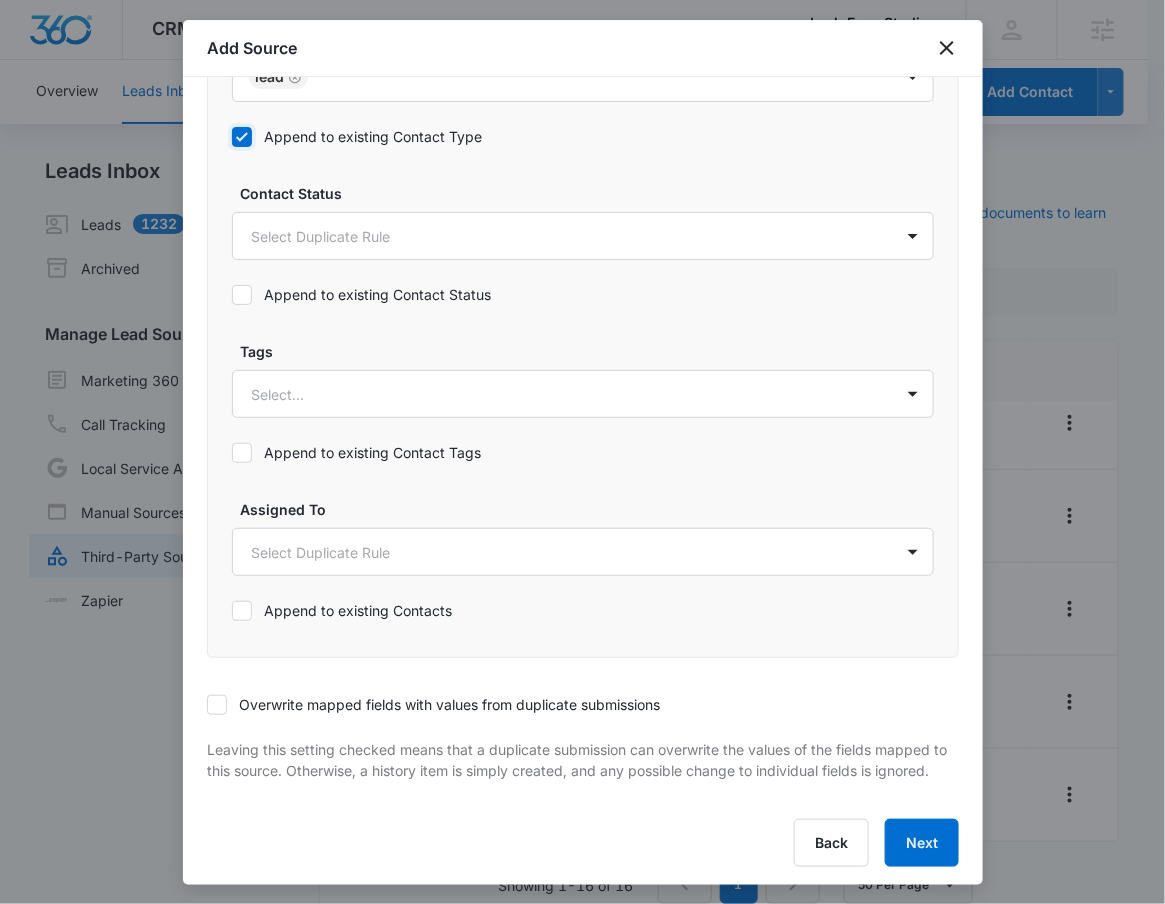 scroll, scrollTop: 1043, scrollLeft: 0, axis: vertical 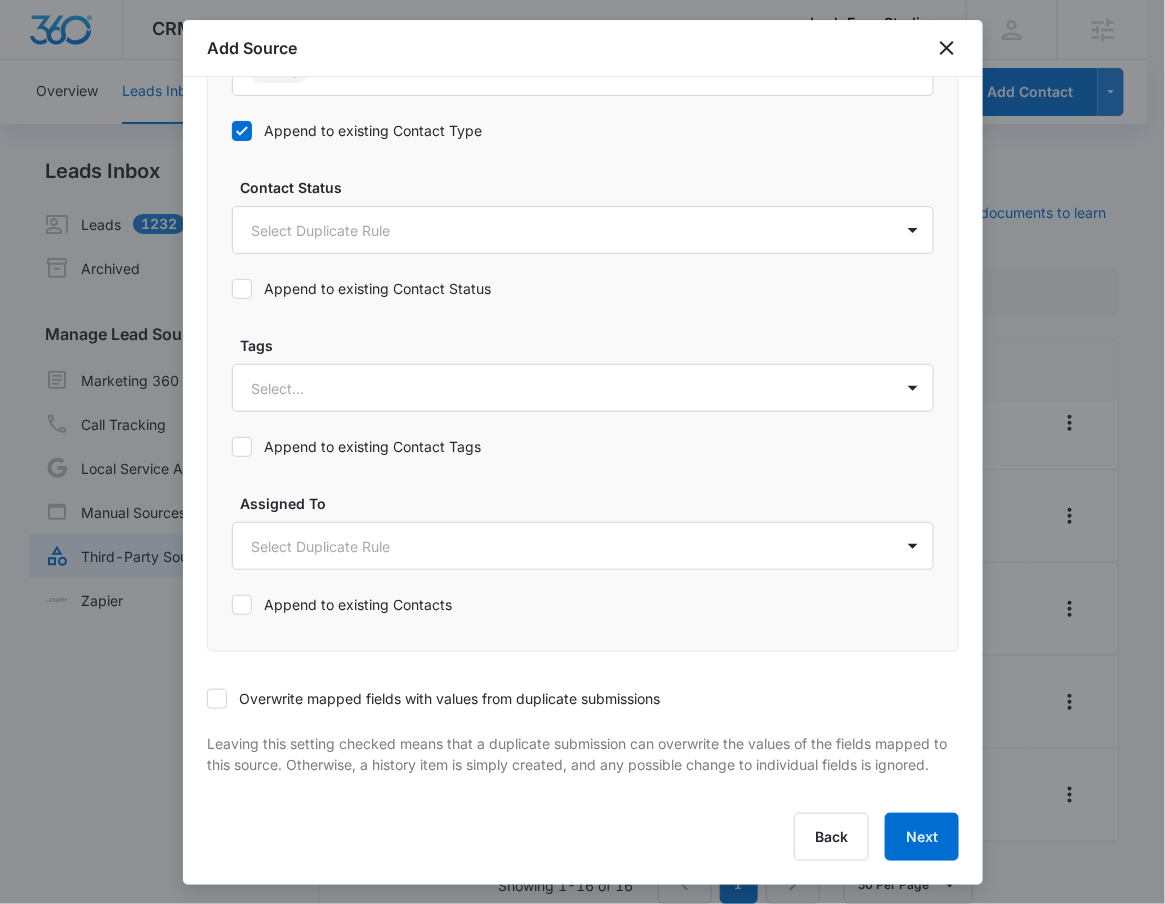 click on "Overwrite mapped fields with values from duplicate submissions" at bounding box center (433, 698) 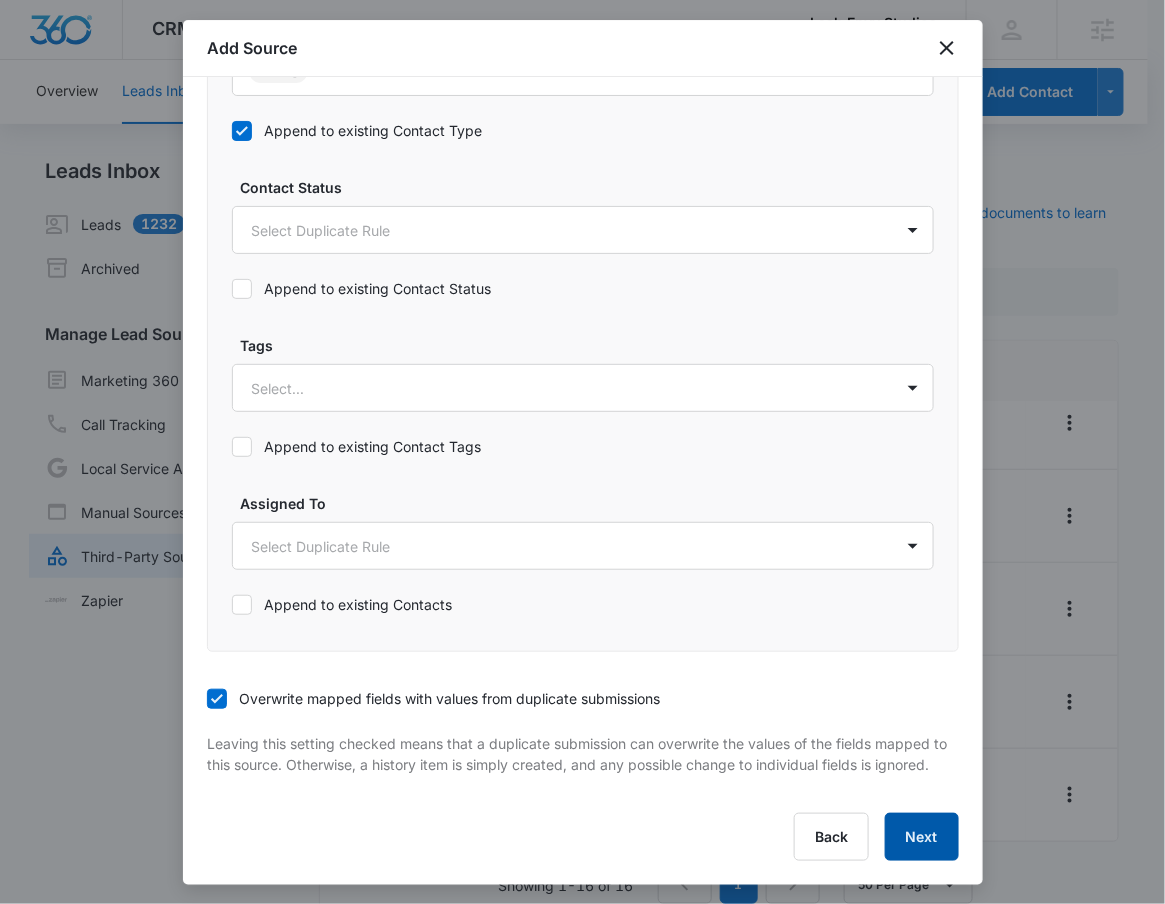 click on "Next" at bounding box center (922, 837) 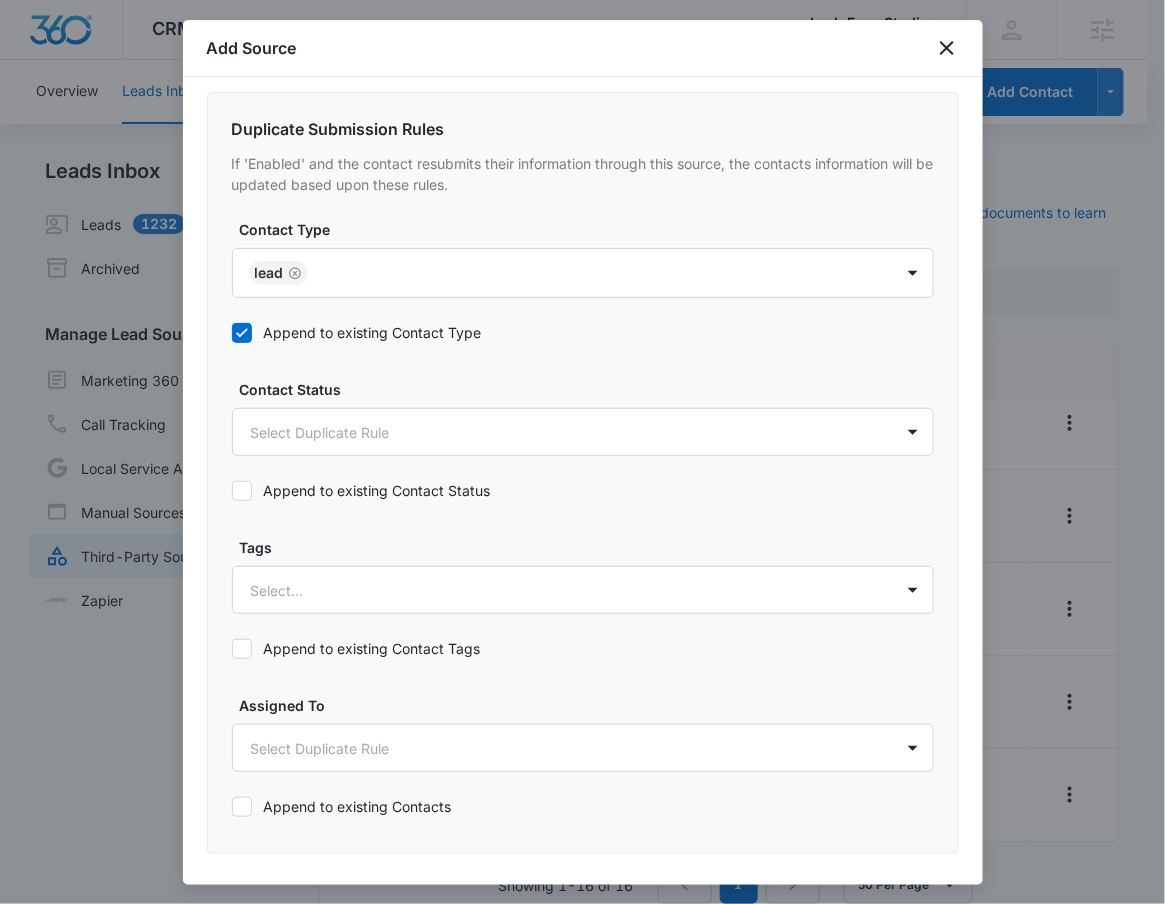 scroll, scrollTop: 820, scrollLeft: 0, axis: vertical 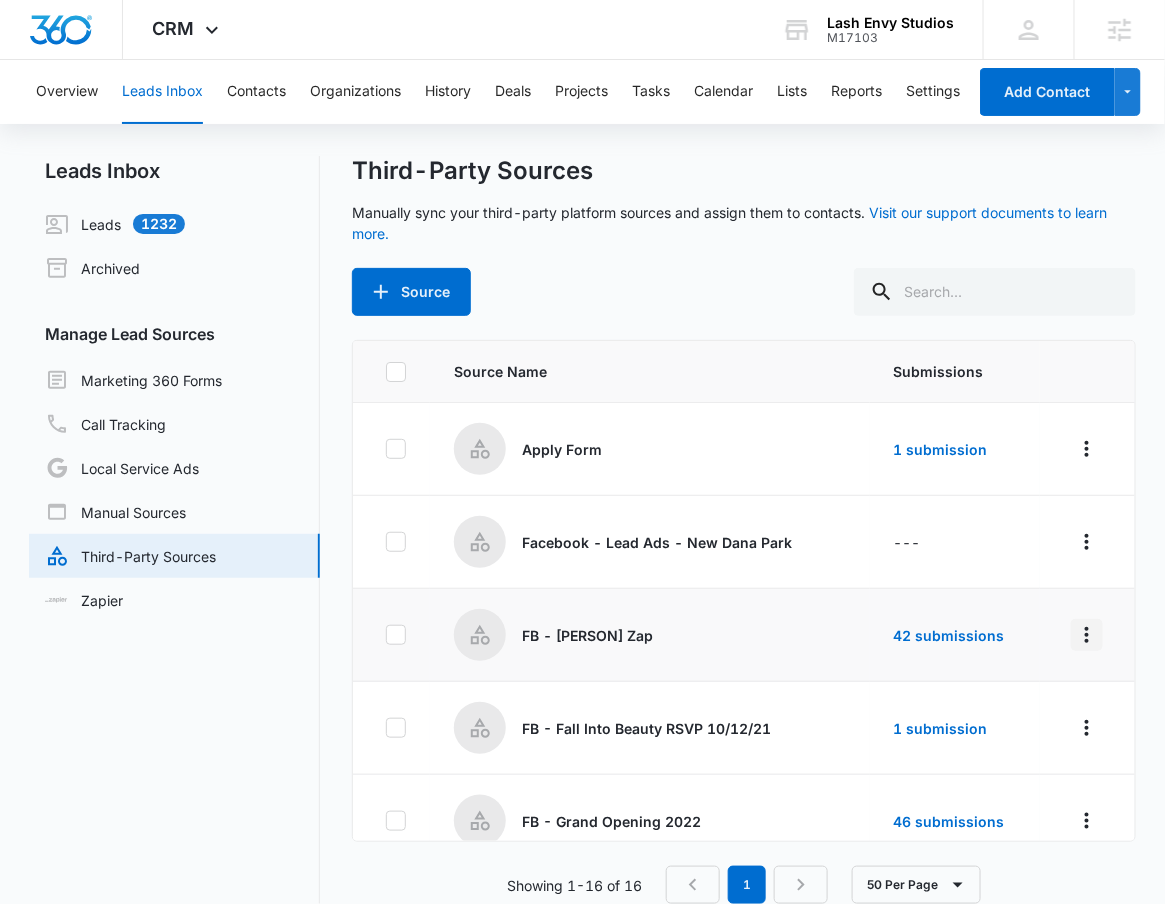 click 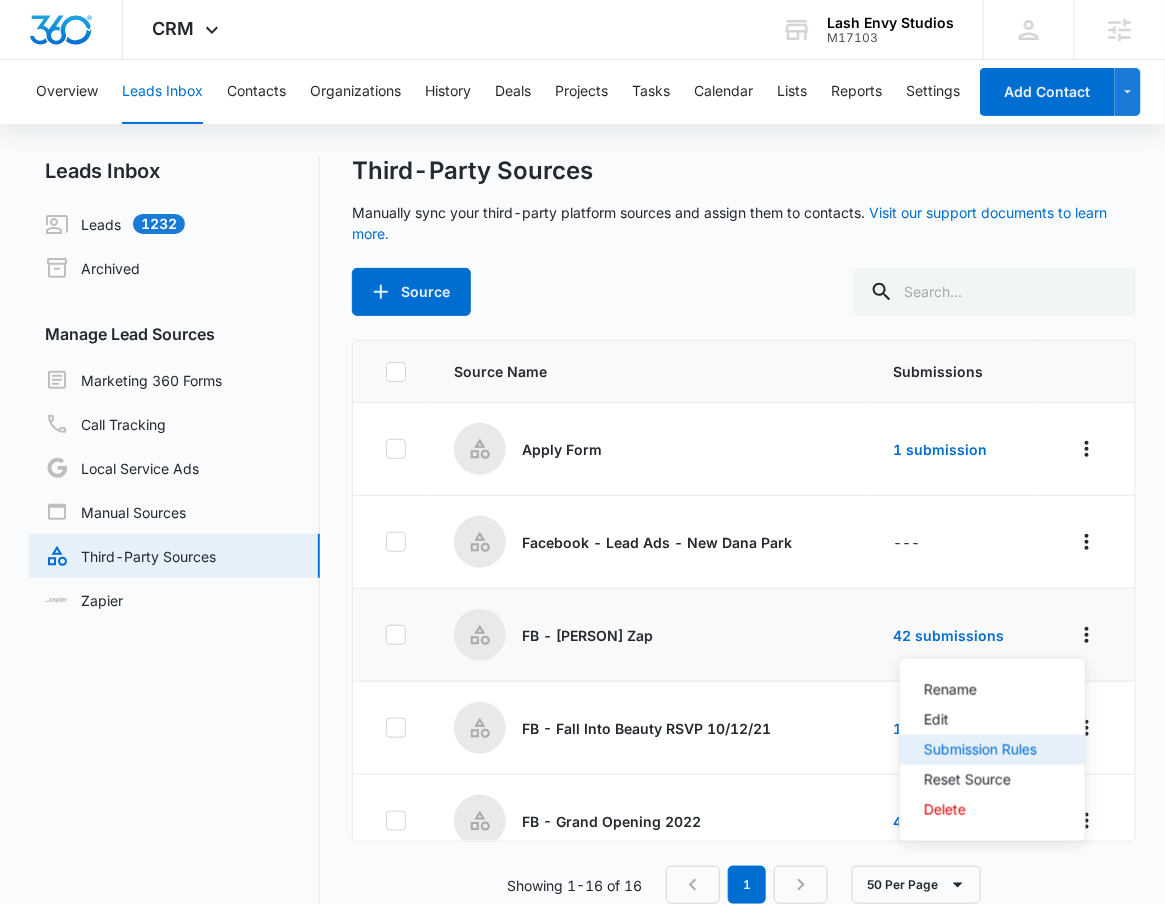 click on "Submission Rules" at bounding box center (980, 750) 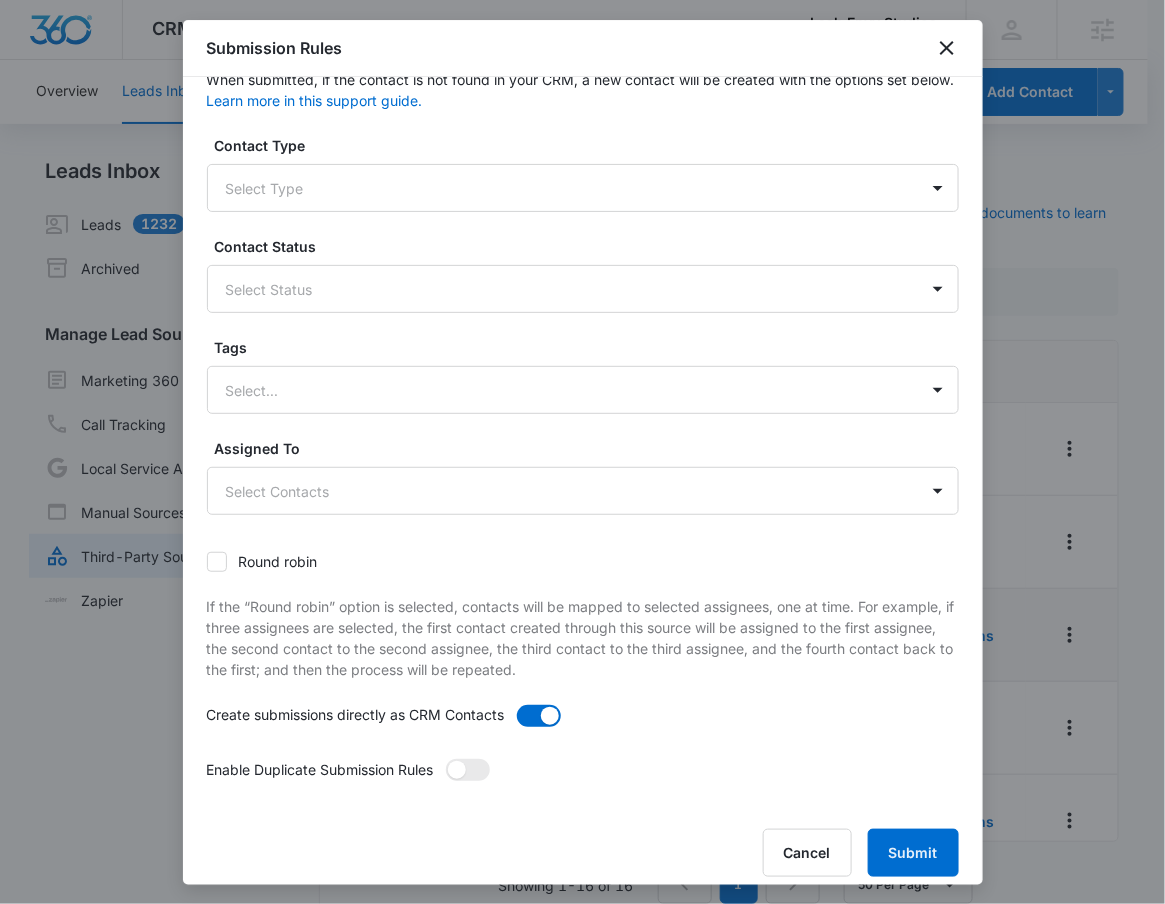 scroll, scrollTop: 47, scrollLeft: 0, axis: vertical 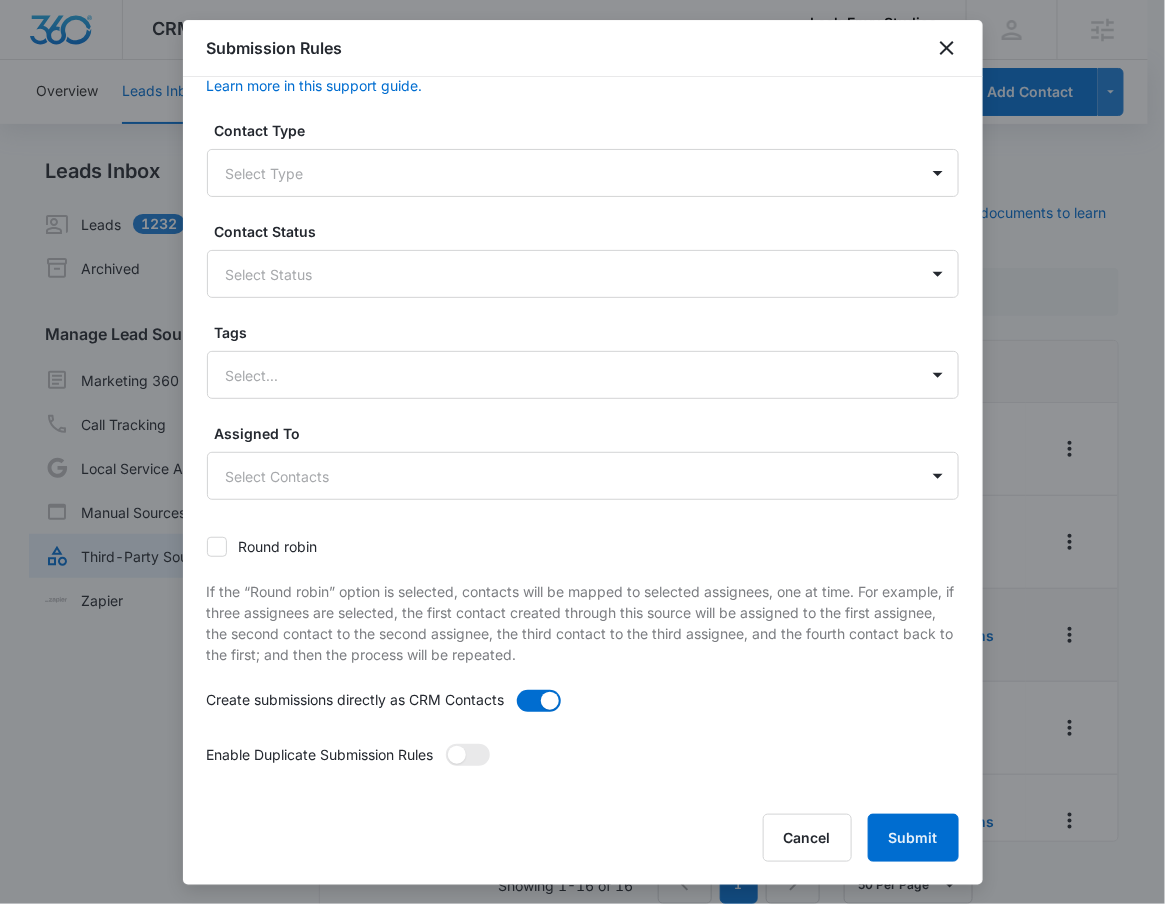 click at bounding box center (582, 452) 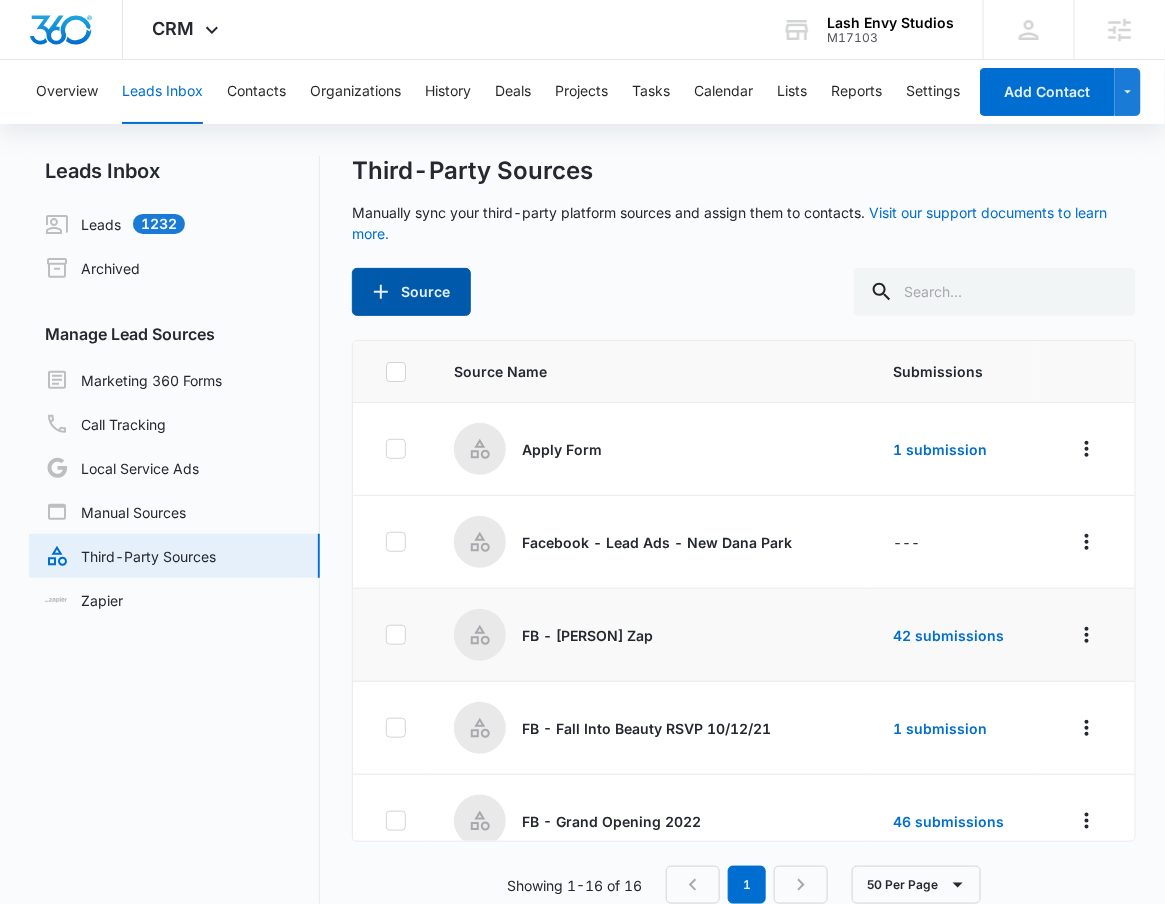 click on "Source" at bounding box center [411, 292] 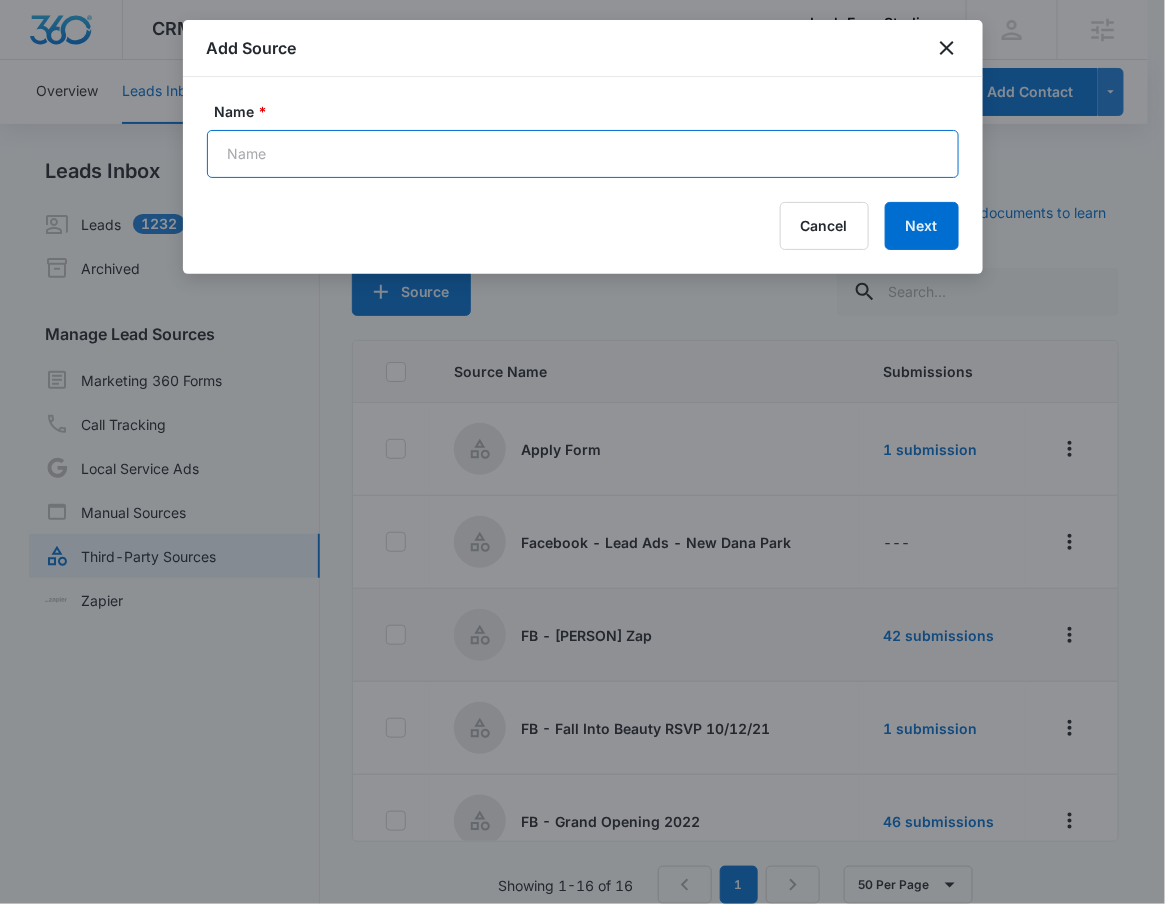 click on "Name *" at bounding box center [583, 154] 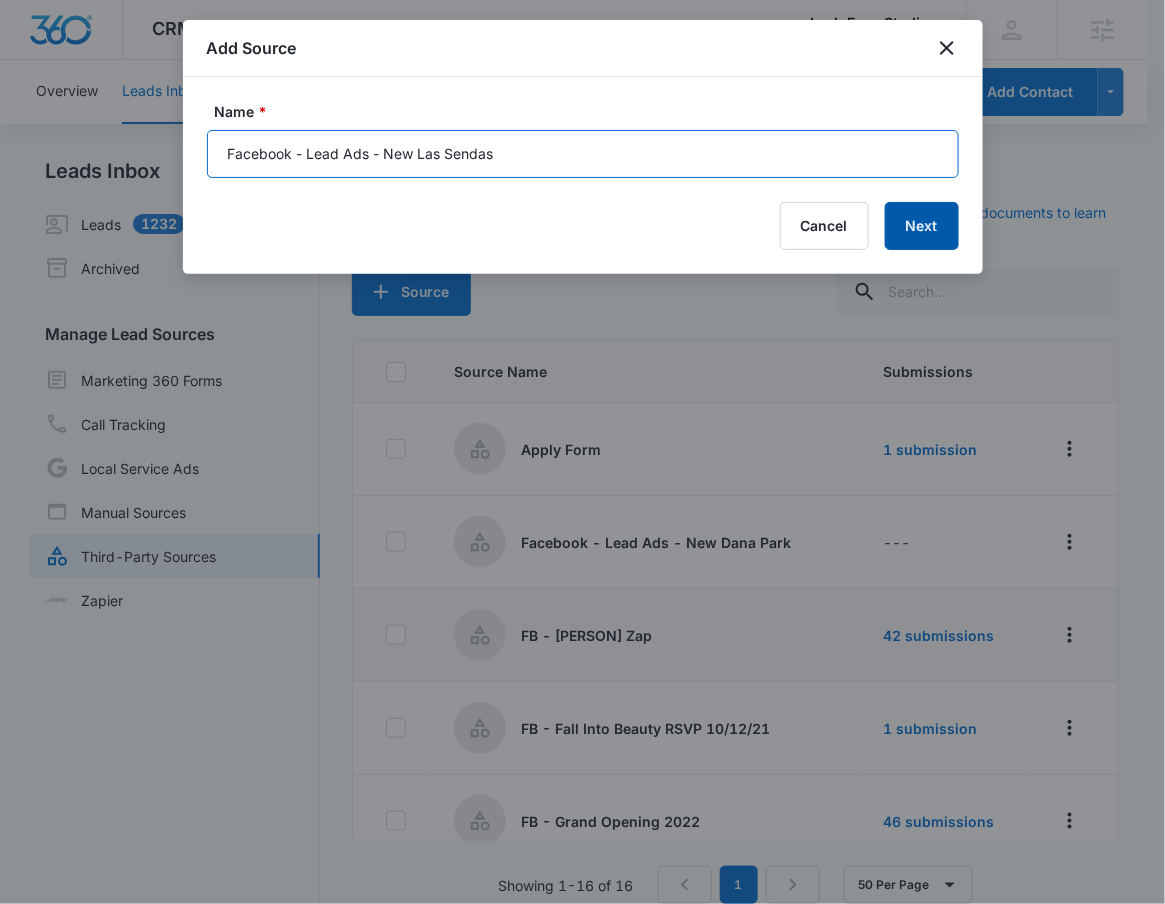 type on "Facebook - Lead Ads - New Las Sendas" 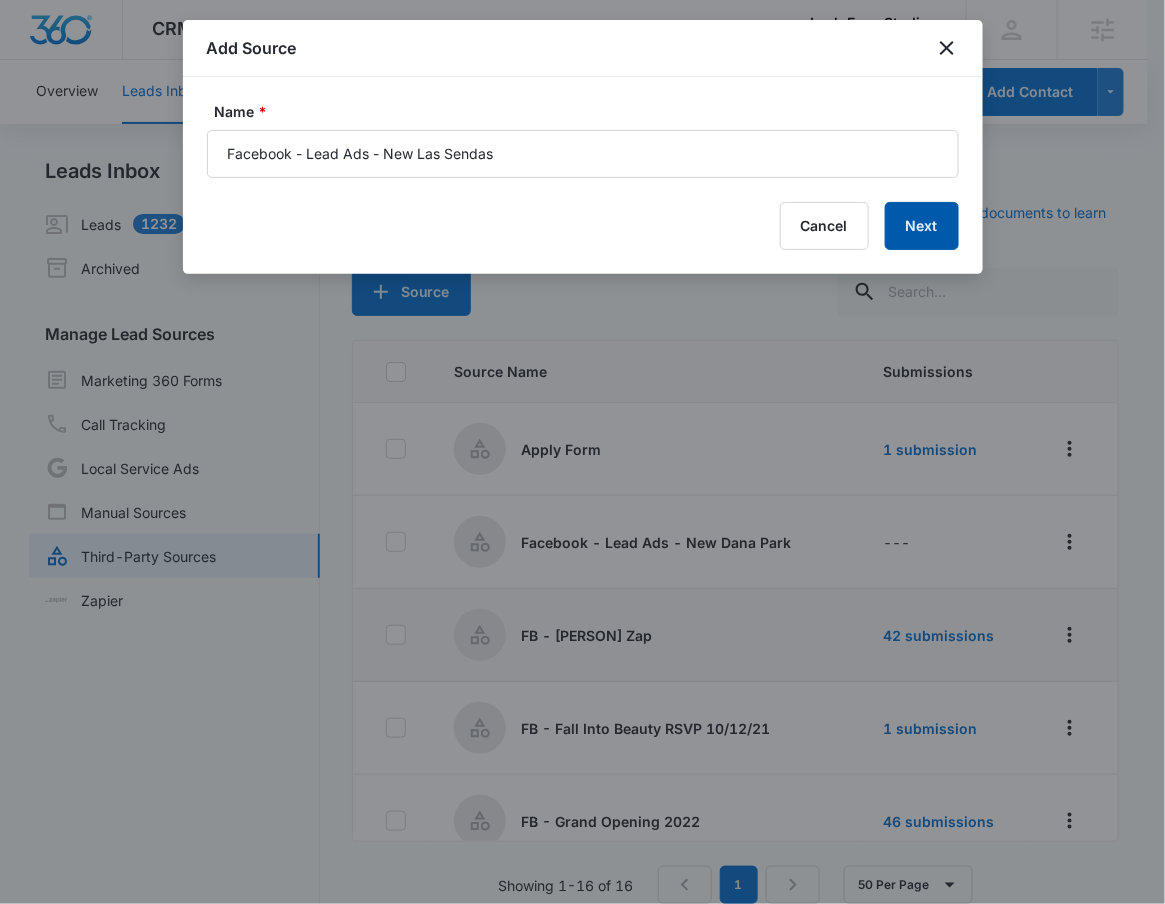 click on "Next" at bounding box center (922, 226) 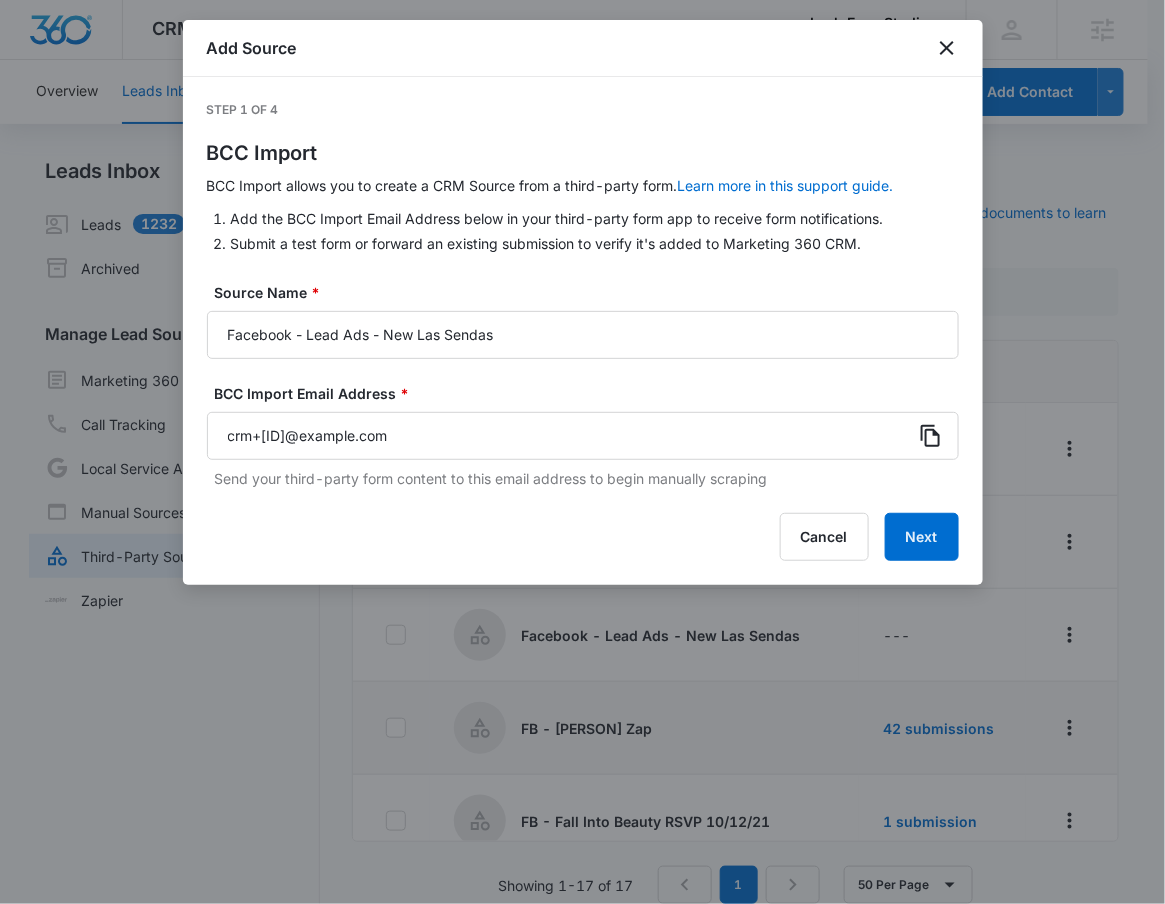 click 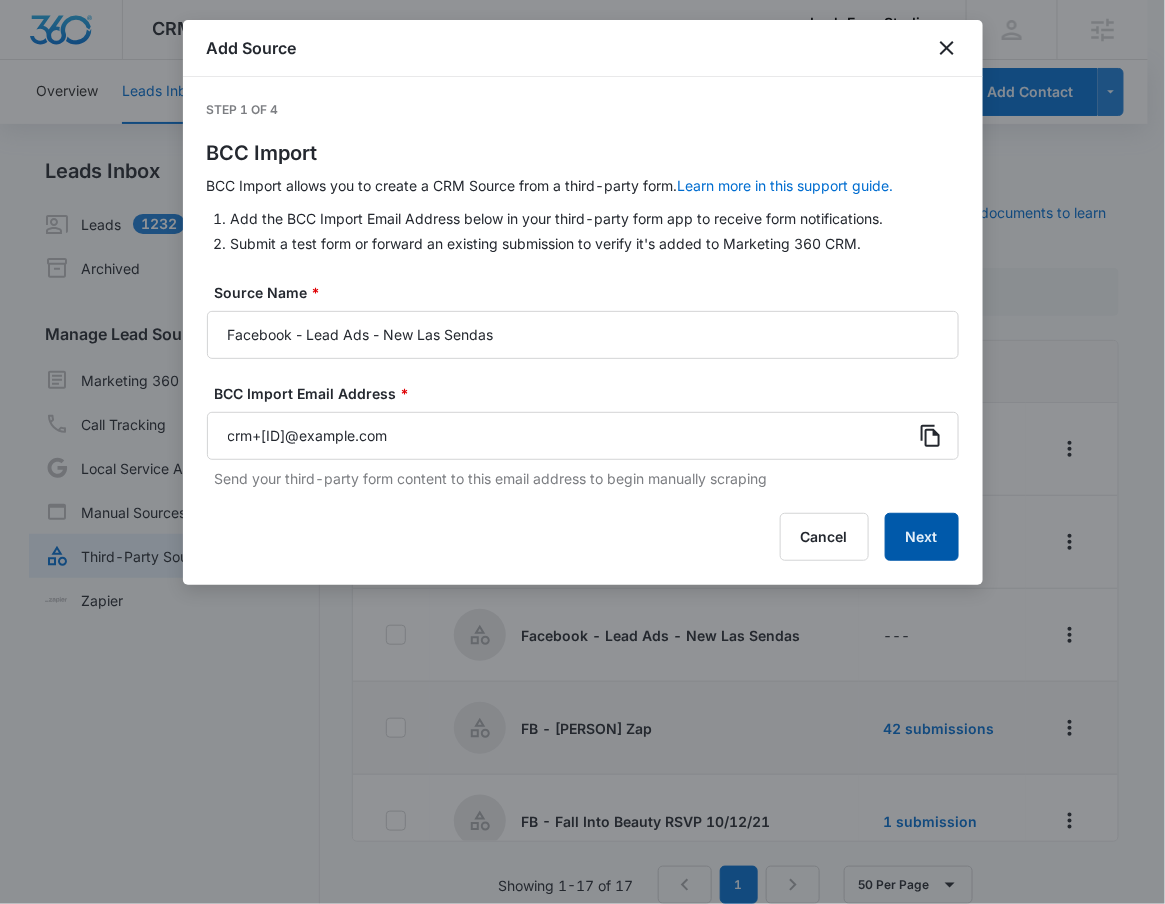 click on "Next" at bounding box center [922, 537] 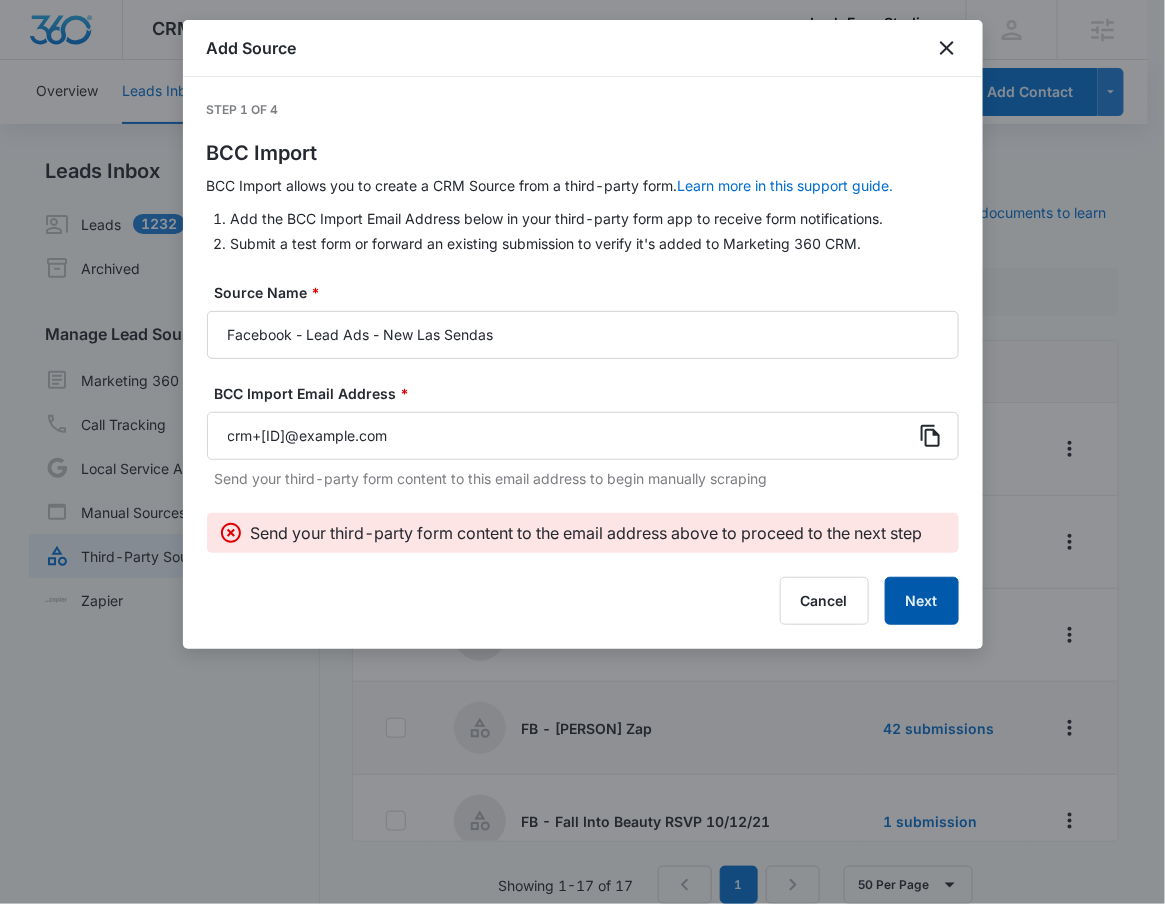click on "Next" at bounding box center [922, 601] 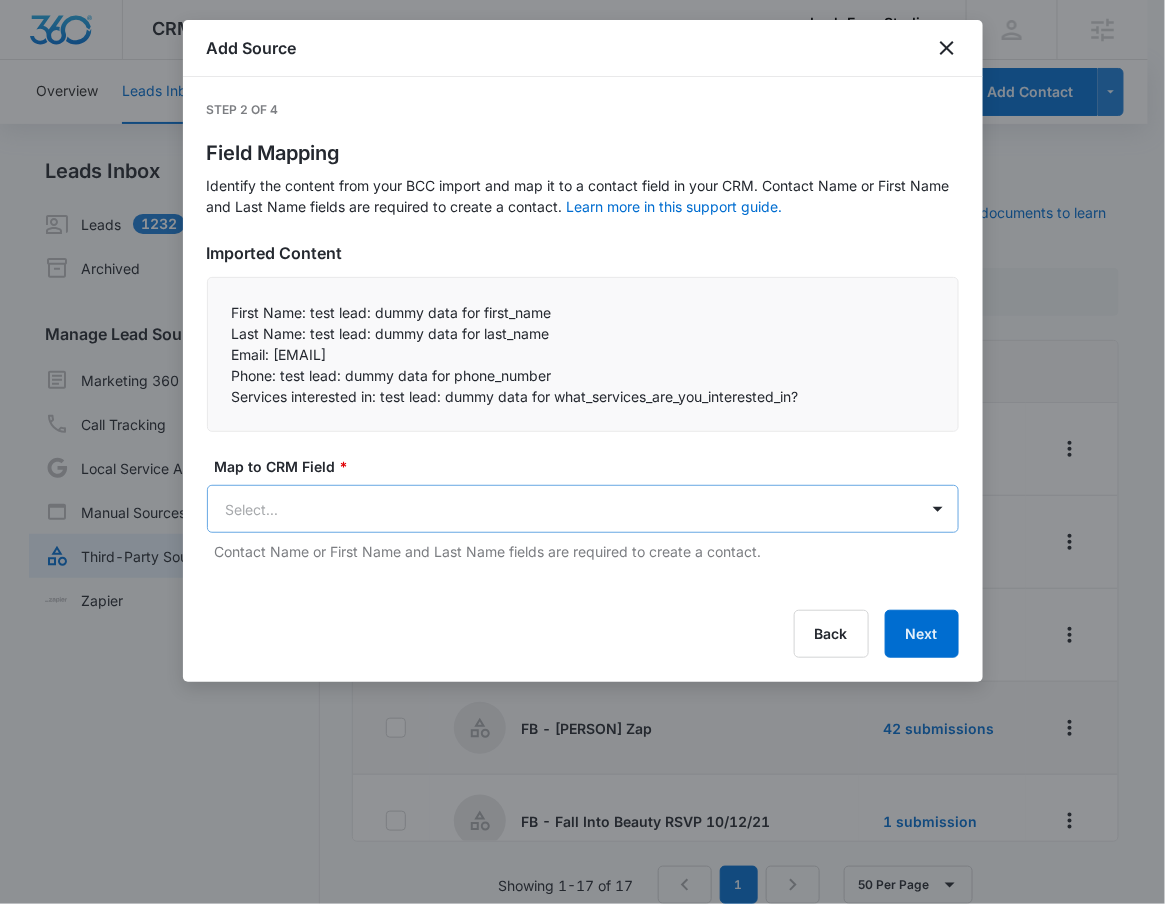 click on "CRM Apps Reputation Websites Forms CRM Email Social Shop Payments POS Content Ads Intelligence Files Brand Settings Lash Envy Studios M17103 Your Accounts View All RN Robert Nguyen robert.nguyen@madwire.com My Profile Notifications Support Logout Terms & Conditions   •   Privacy Policy Agencies Overview Leads Inbox Contacts Organizations History Deals Projects Tasks Calendar Lists Reports Settings Add Contact Leads Inbox Leads 1232 Archived Manage Lead Sources Marketing 360 Forms Call Tracking Local Service Ads Manual Sources Third-Party Sources Zapier Third-Party Sources Manually sync your third-party platform sources and assign them to contacts.   Visit our support documents to learn more. Source Source Name Submissions   Apply Form 1 submission Facebook - Lead Ads - New Dana Park 1 submission Facebook - Lead Ads - New Las Sendas --- FB - Dana Park Zap 42 submissions FB - Fall Into Beauty RSVP 10/12/21 1 submission FB - Grand Opening 2022  46 submissions FB - Lash Extensions Form-USE THIS ONE Showing 1" at bounding box center (582, 464) 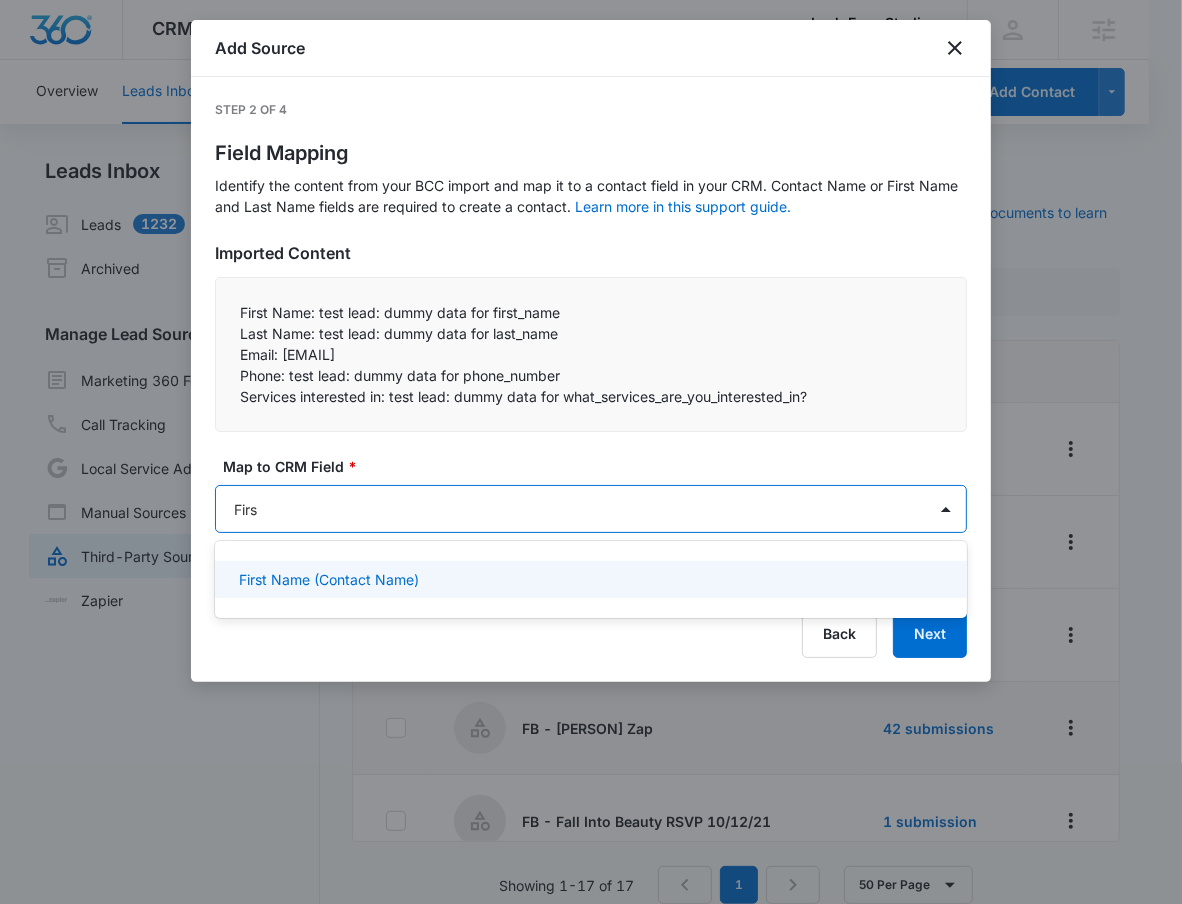 type on "First" 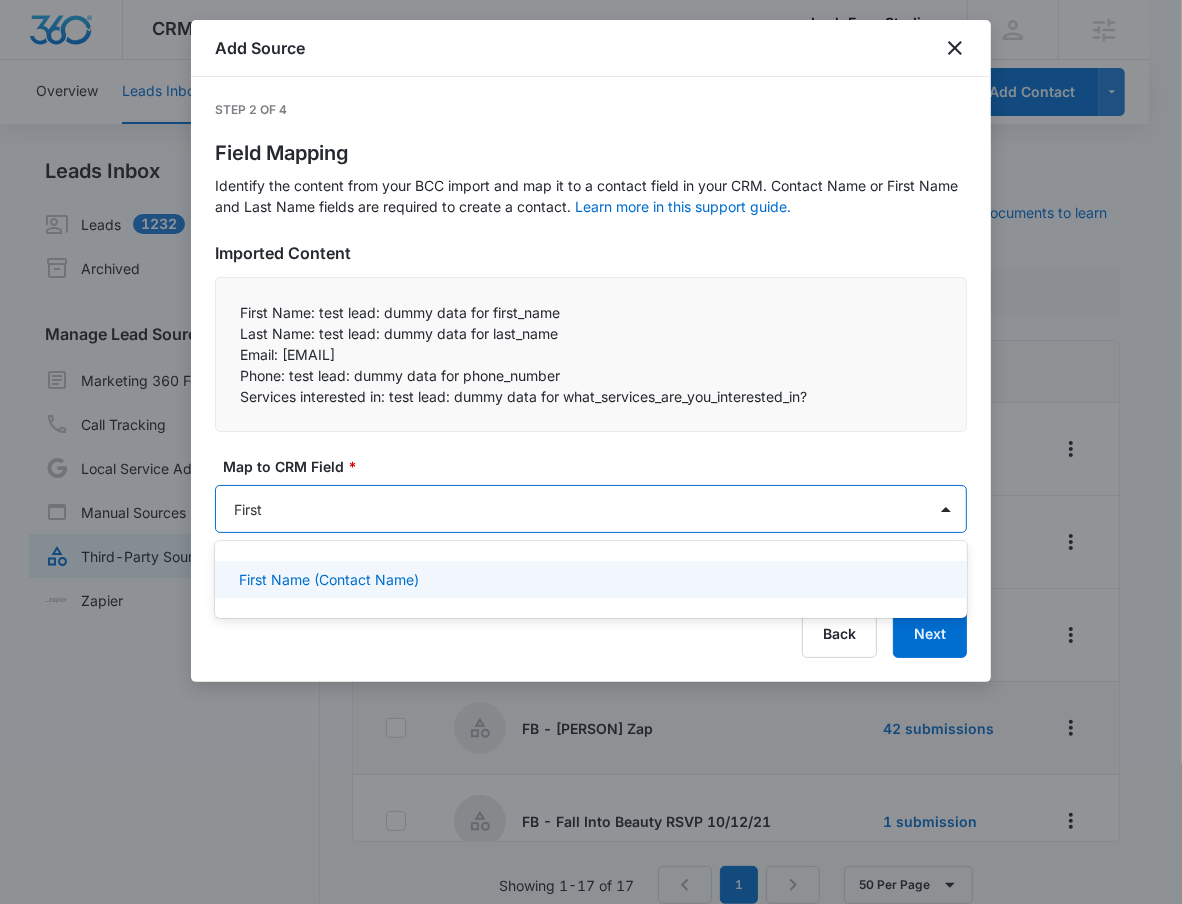click on "First Name (Contact Name)" at bounding box center [329, 579] 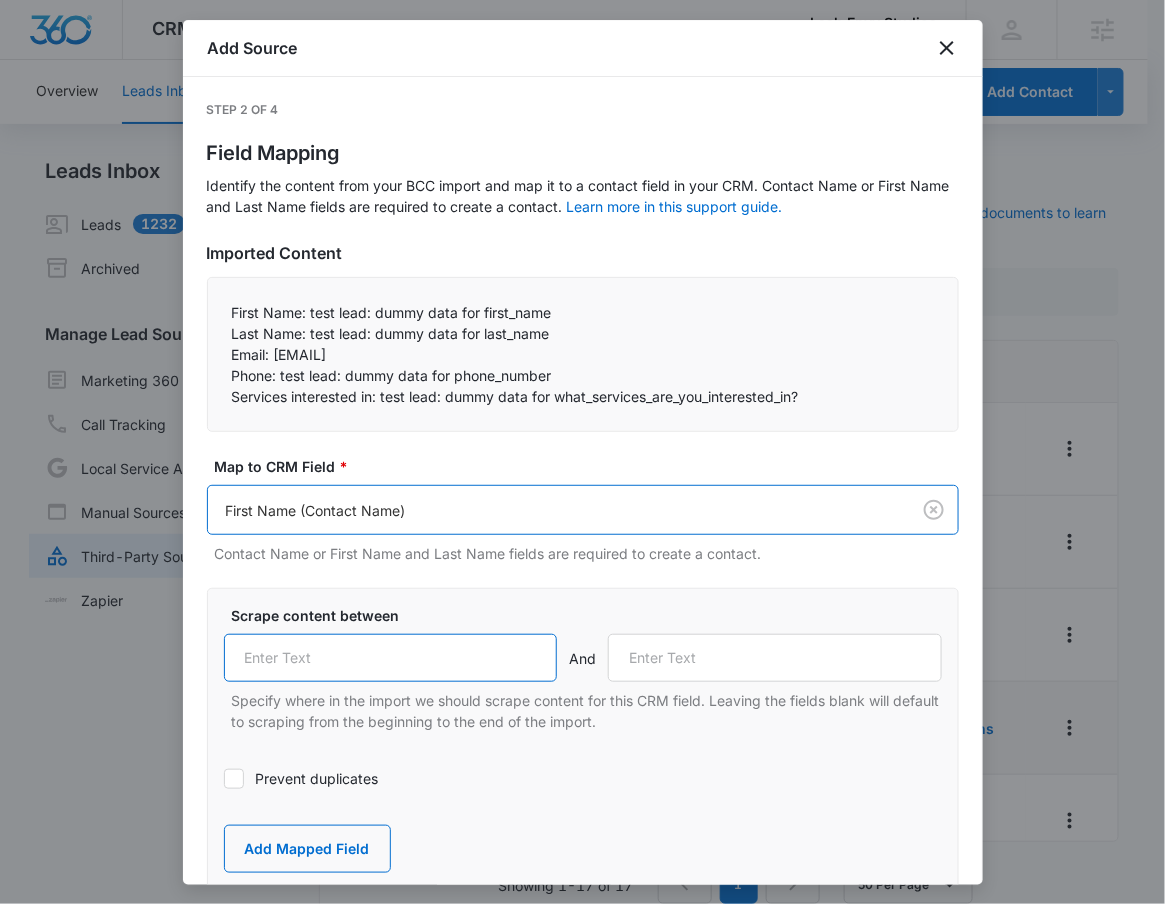 click at bounding box center (391, 658) 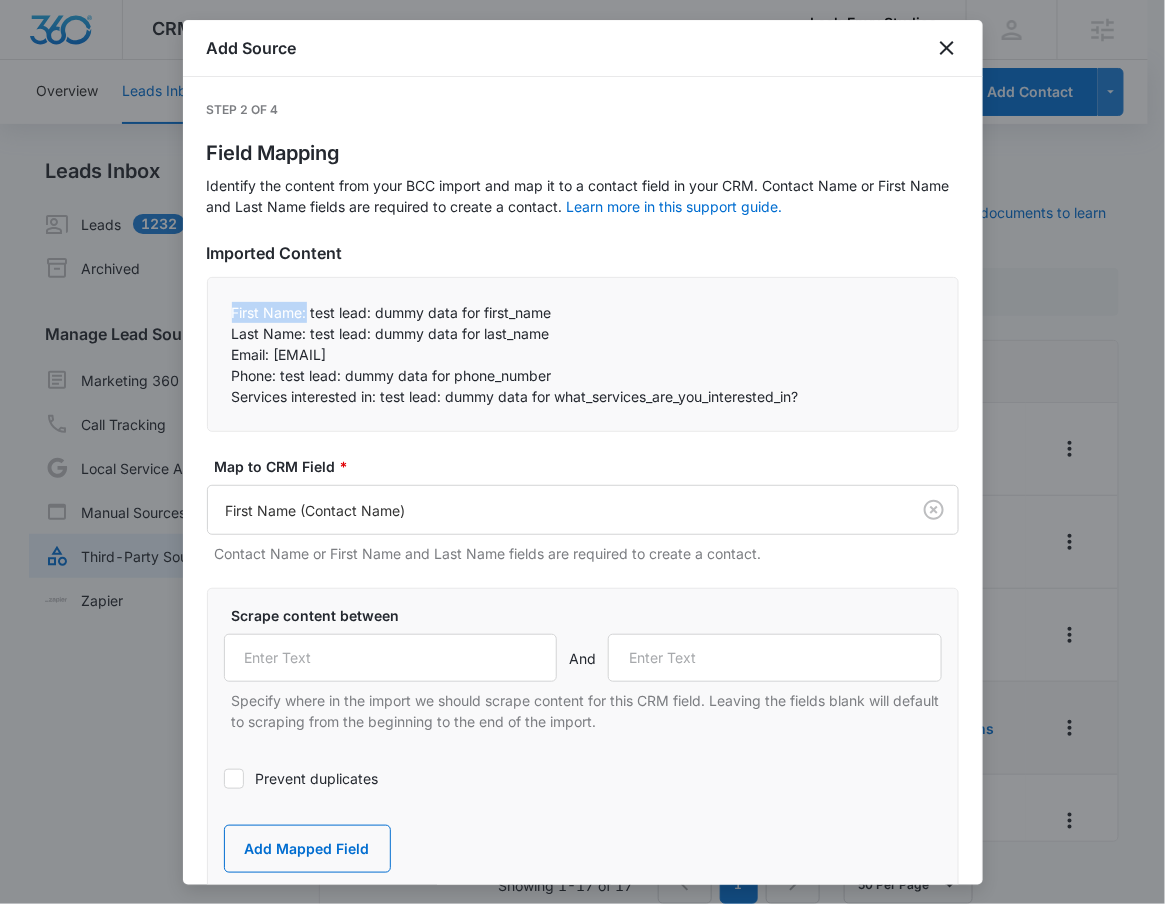 drag, startPoint x: 224, startPoint y: 313, endPoint x: 306, endPoint y: 308, distance: 82.1523 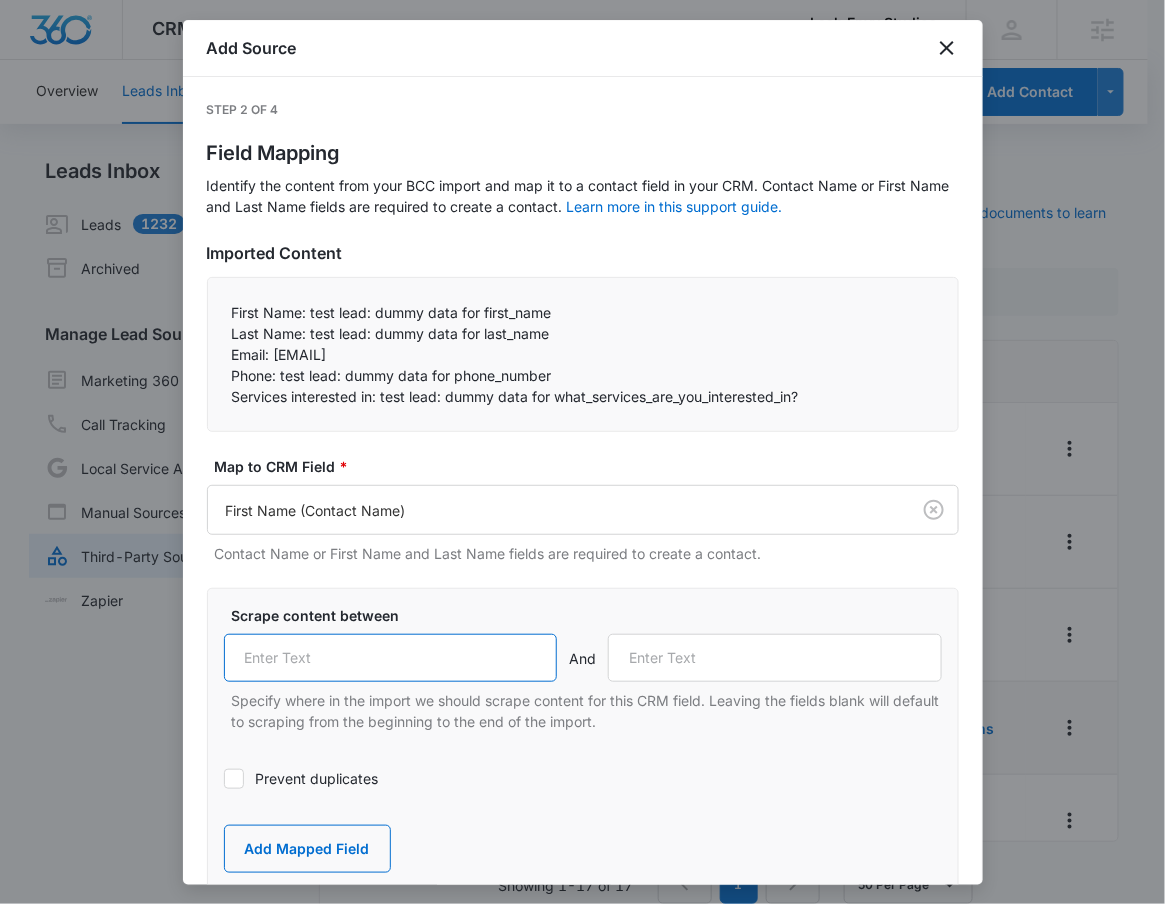 click at bounding box center (391, 658) 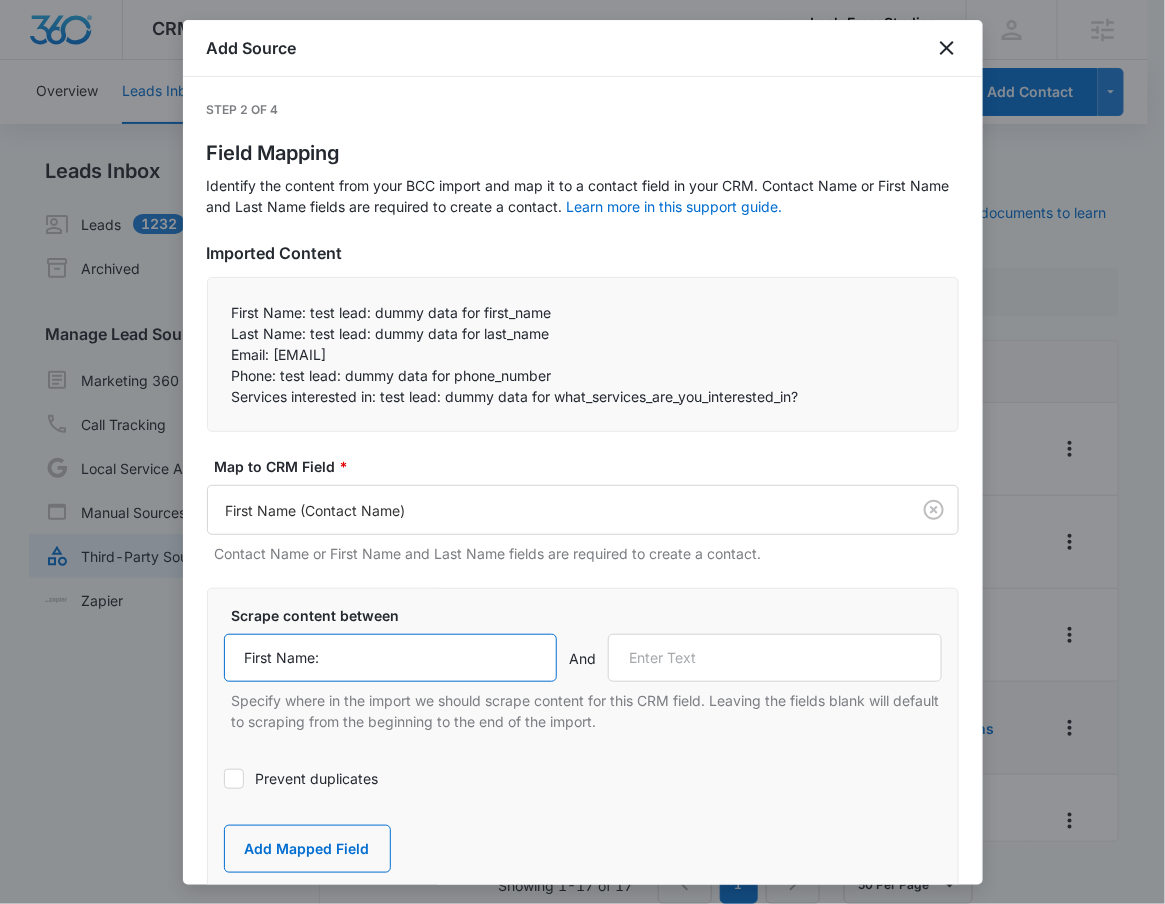 type on "First Name:" 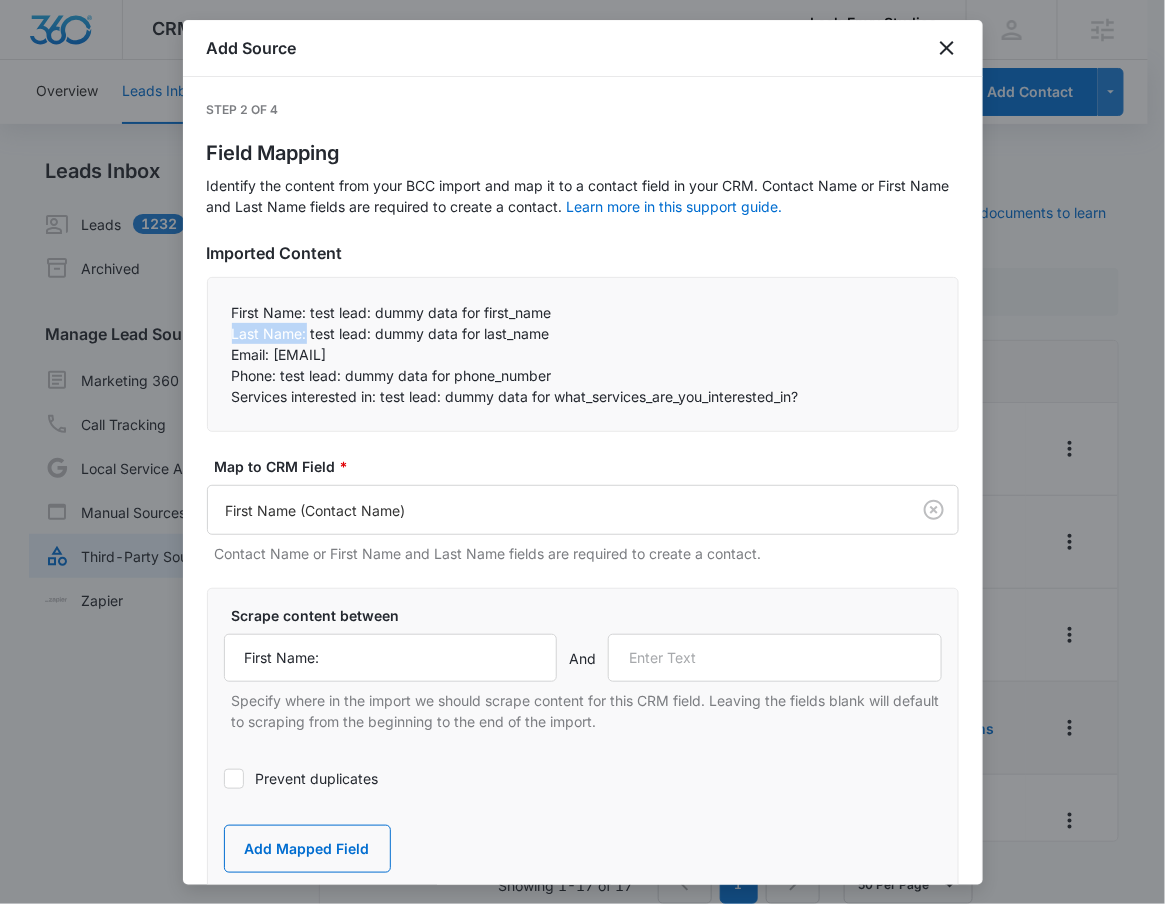 drag, startPoint x: 233, startPoint y: 335, endPoint x: 304, endPoint y: 337, distance: 71.02816 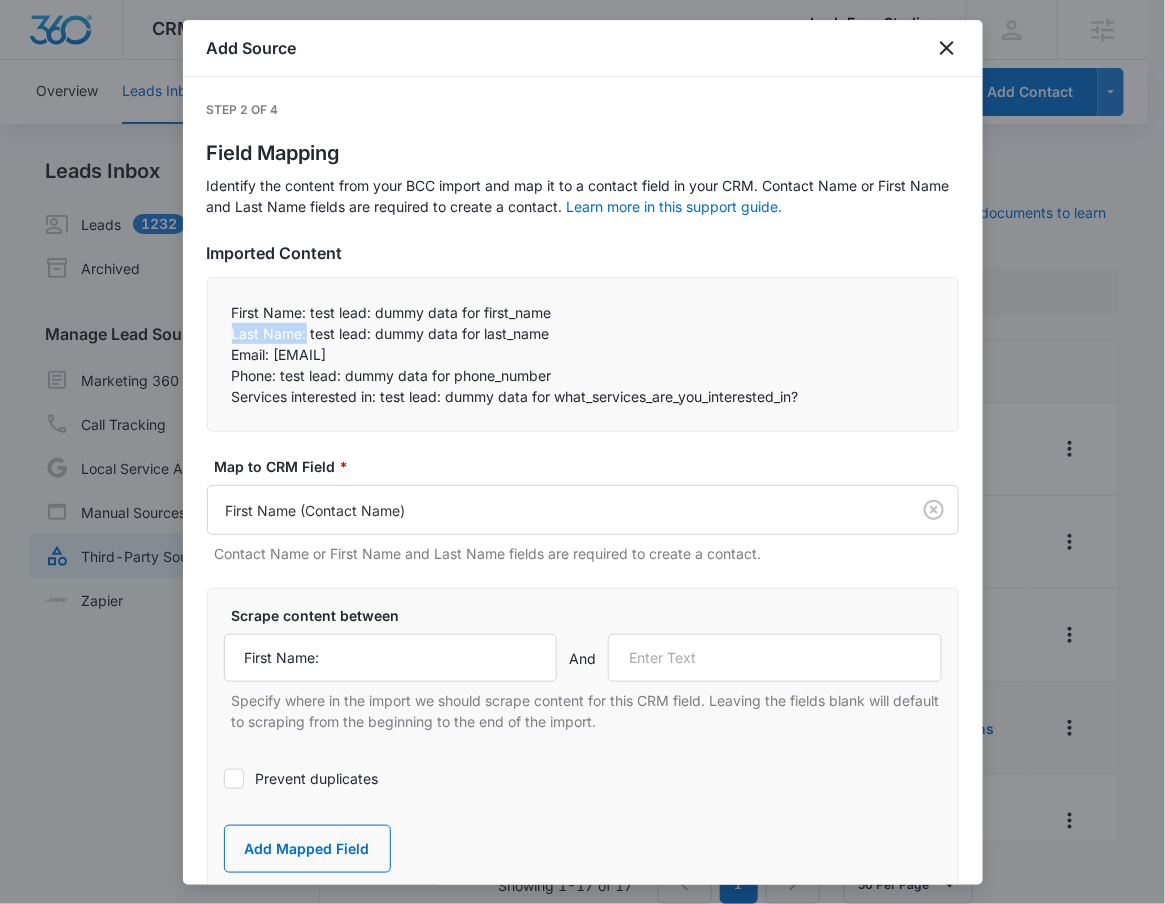 copy on "Last Name:" 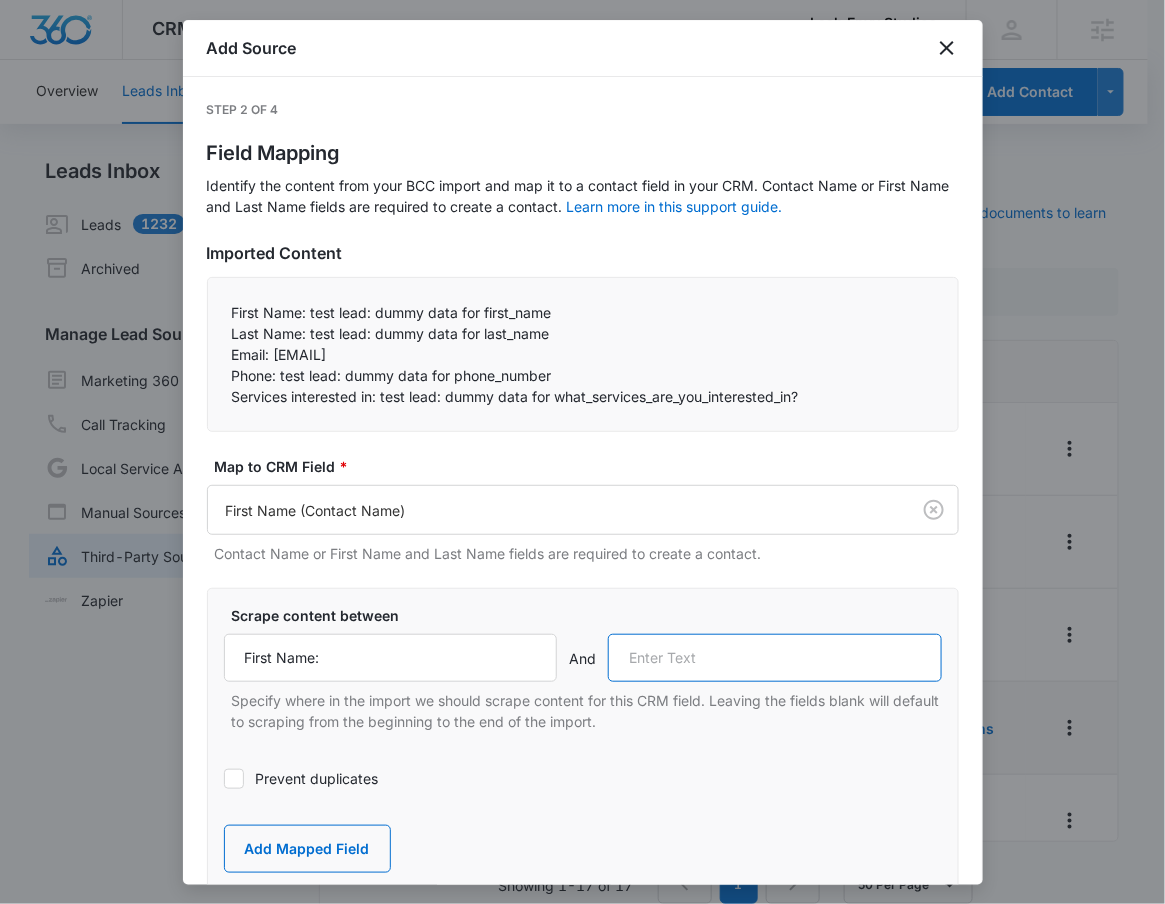 click at bounding box center (775, 658) 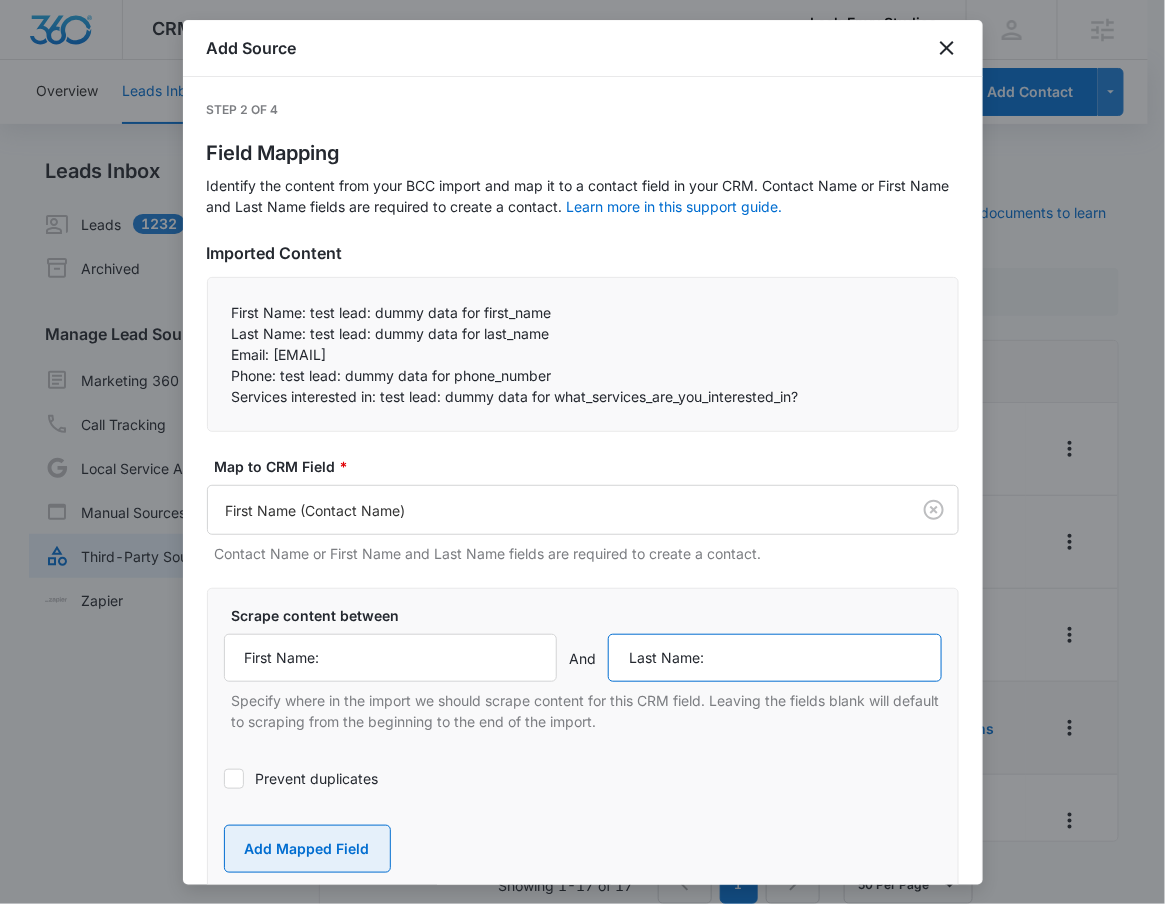 type on "Last Name:" 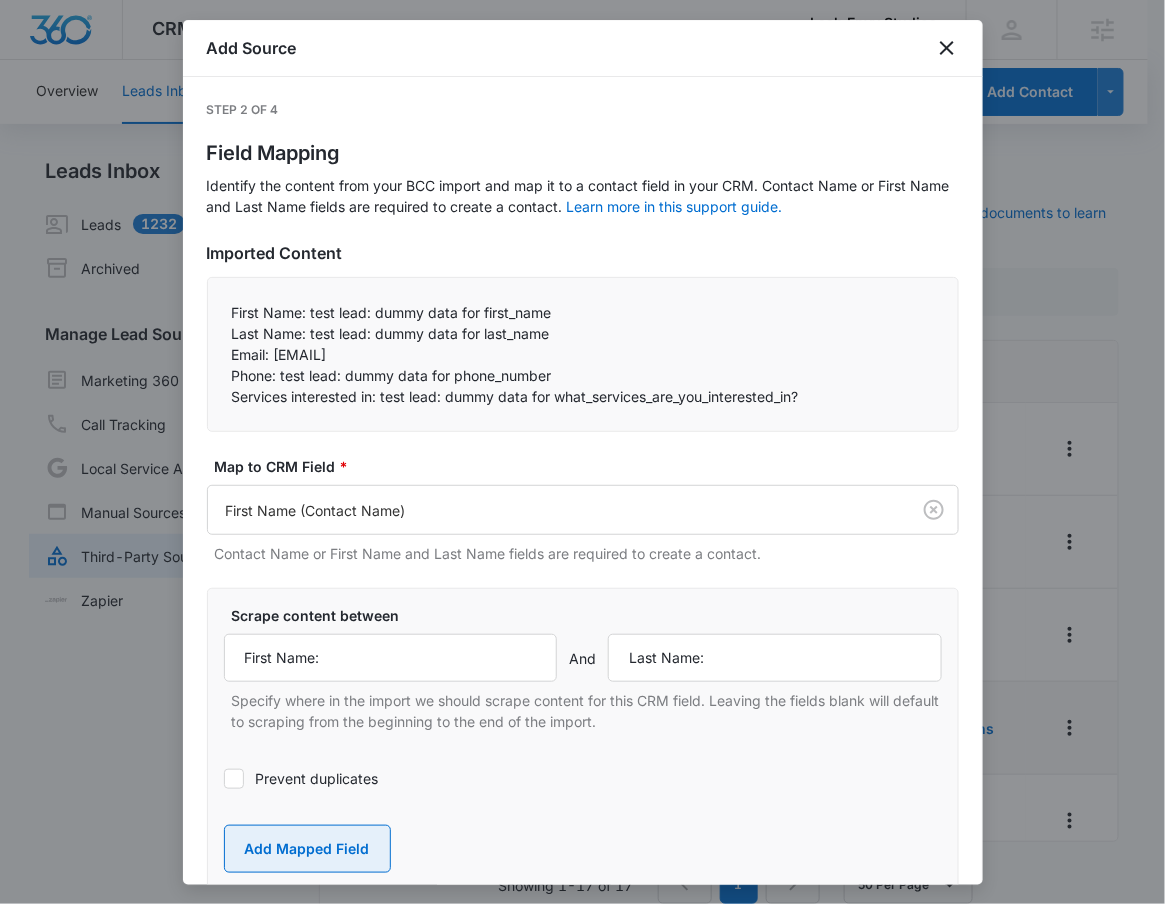 click on "Add Mapped Field" at bounding box center [307, 849] 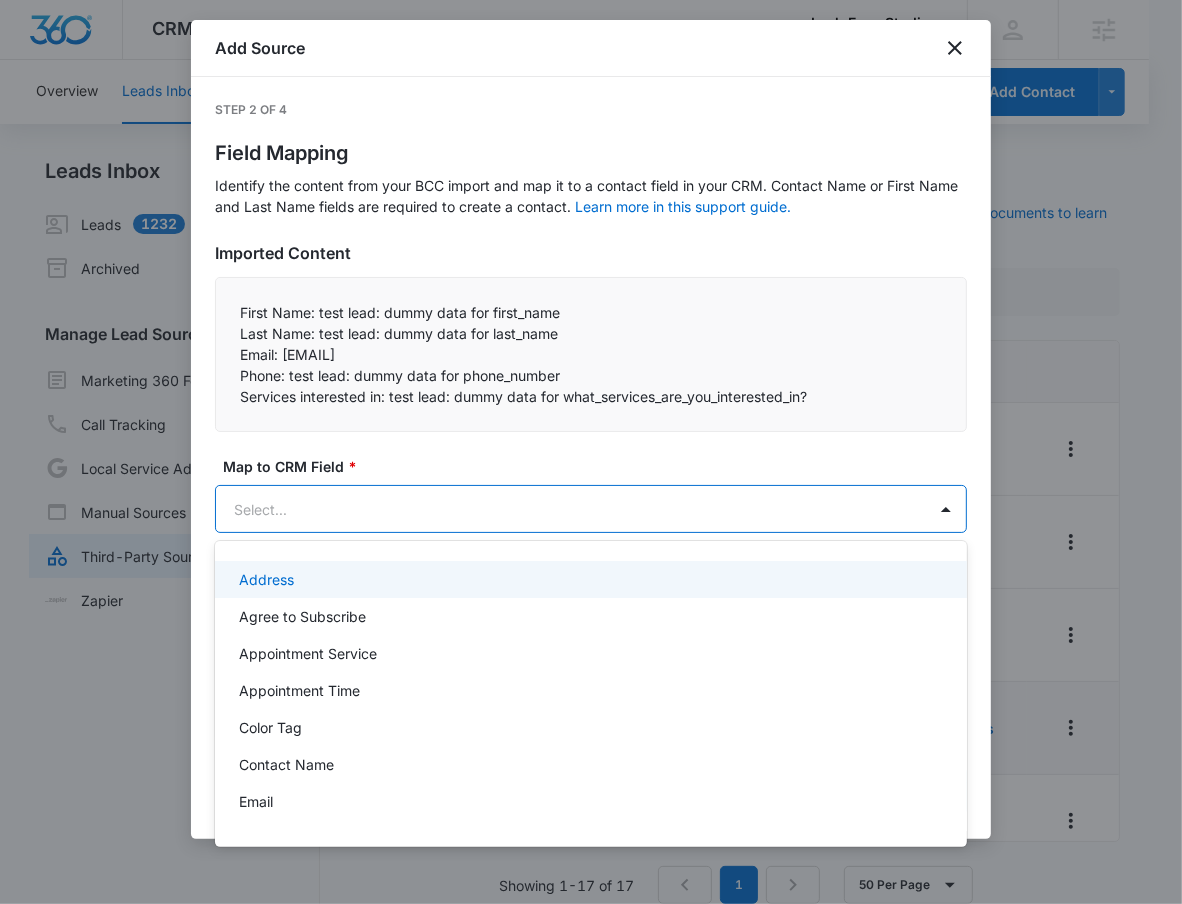 click on "CRM Apps Reputation Websites Forms CRM Email Social Shop Payments POS Content Ads Intelligence Files Brand Settings Lash Envy Studios M17103 Your Accounts View All RN Robert Nguyen robert.nguyen@madwire.com My Profile Notifications Support Logout Terms & Conditions   •   Privacy Policy Agencies Overview Leads Inbox Contacts Organizations History Deals Projects Tasks Calendar Lists Reports Settings Add Contact Leads Inbox Leads 1232 Archived Manage Lead Sources Marketing 360 Forms Call Tracking Local Service Ads Manual Sources Third-Party Sources Zapier Third-Party Sources Manually sync your third-party platform sources and assign them to contacts.   Visit our support documents to learn more. Source Source Name Submissions   Apply Form 1 submission Facebook - Lead Ads - New Dana Park 1 submission Facebook - Lead Ads - New Las Sendas --- FB - Dana Park Zap 42 submissions FB - Fall Into Beauty RSVP 10/12/21 1 submission FB - Grand Opening 2022  46 submissions FB - Lash Extensions Form-USE THIS ONE Showing 1" at bounding box center [591, 452] 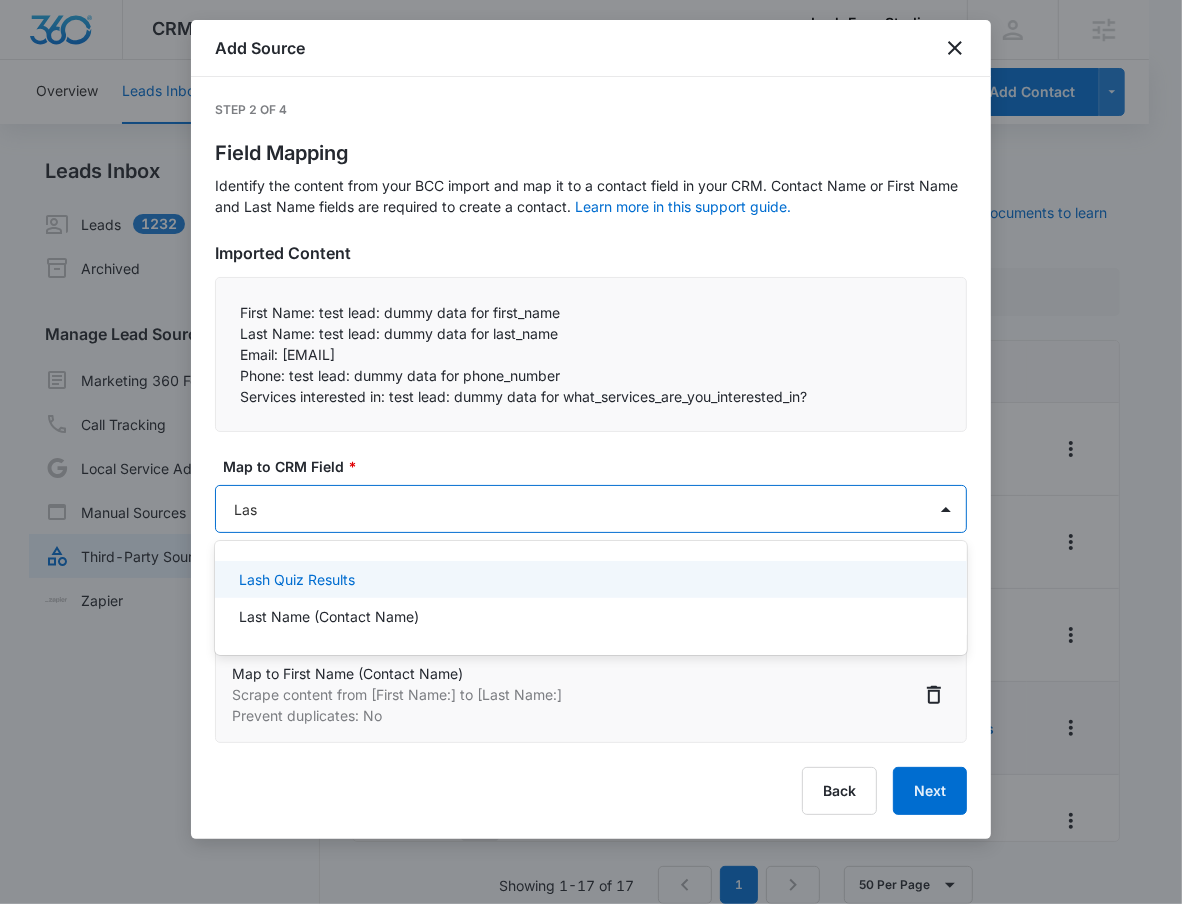 type on "Last" 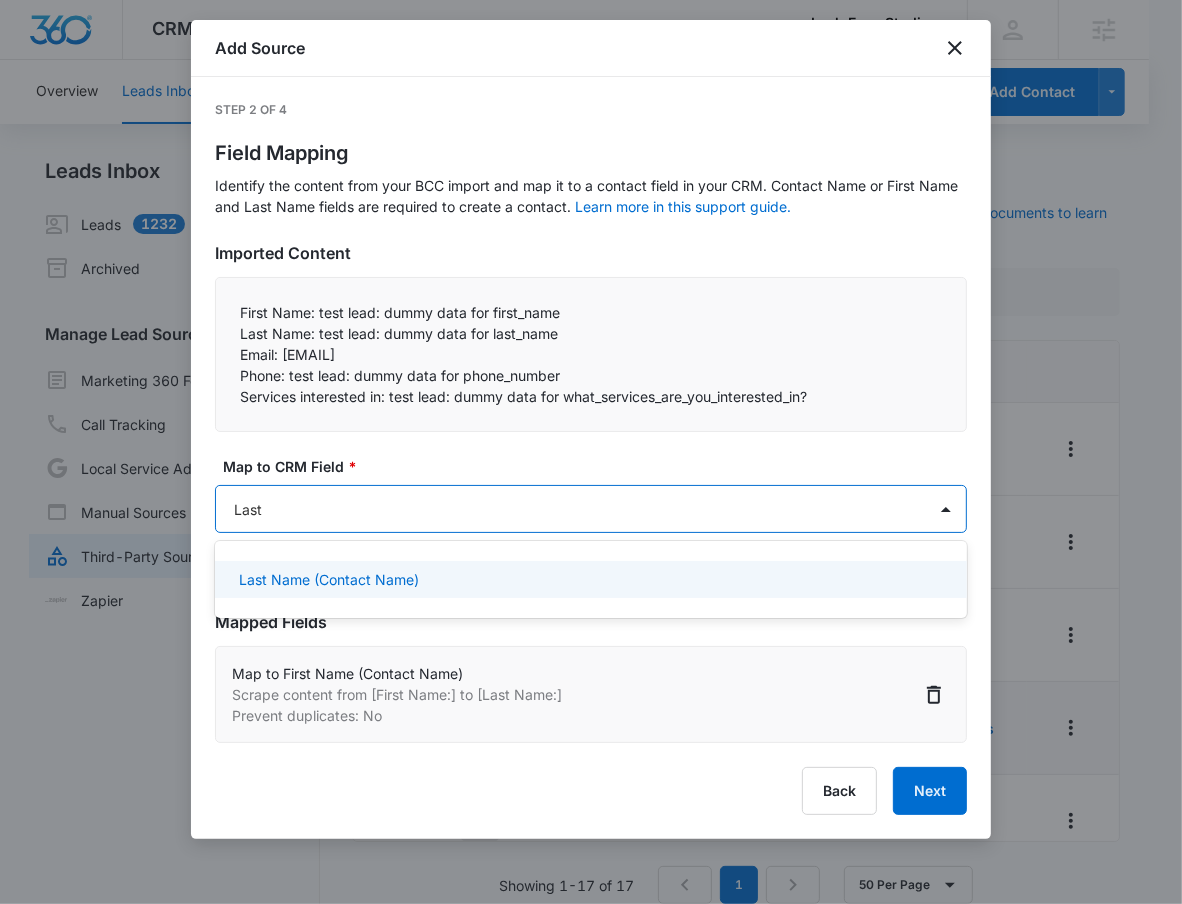 drag, startPoint x: 366, startPoint y: 584, endPoint x: 360, endPoint y: 635, distance: 51.351727 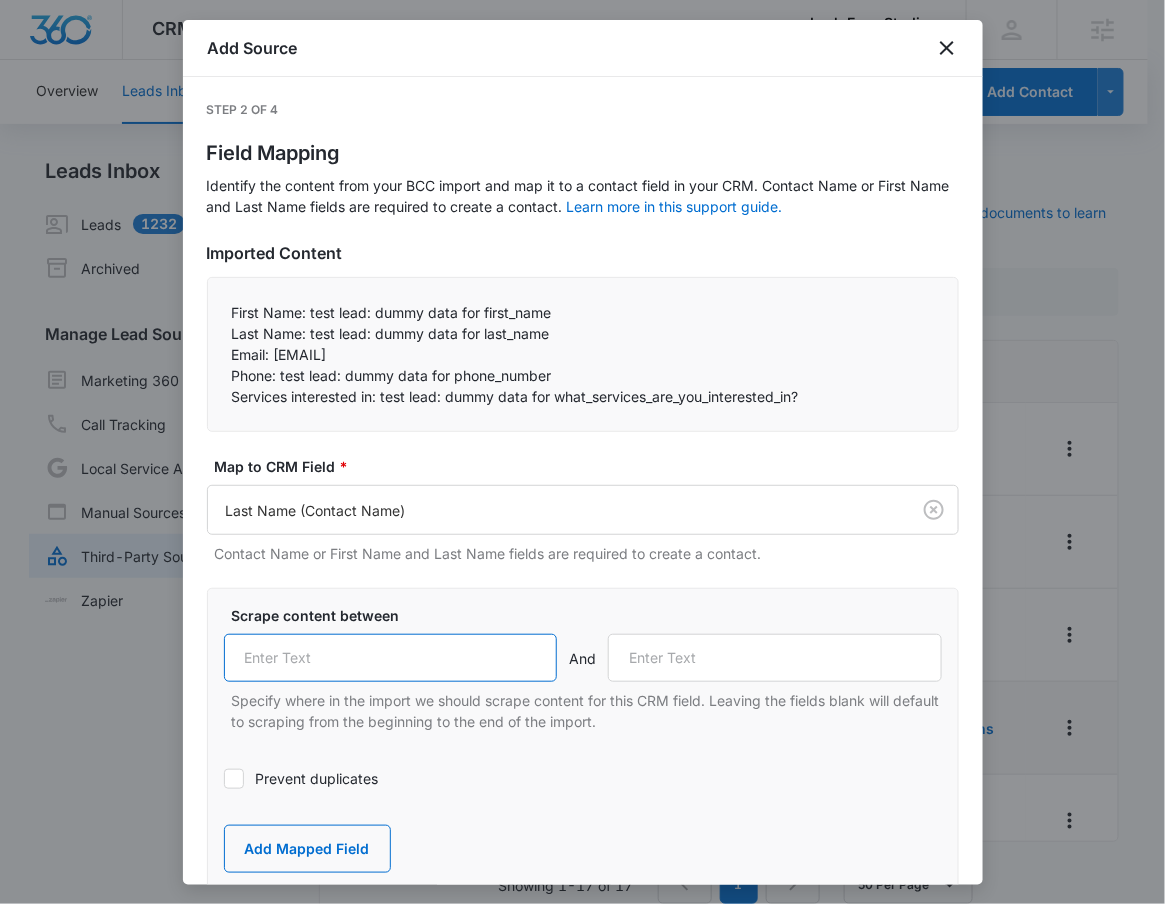 click at bounding box center [391, 658] 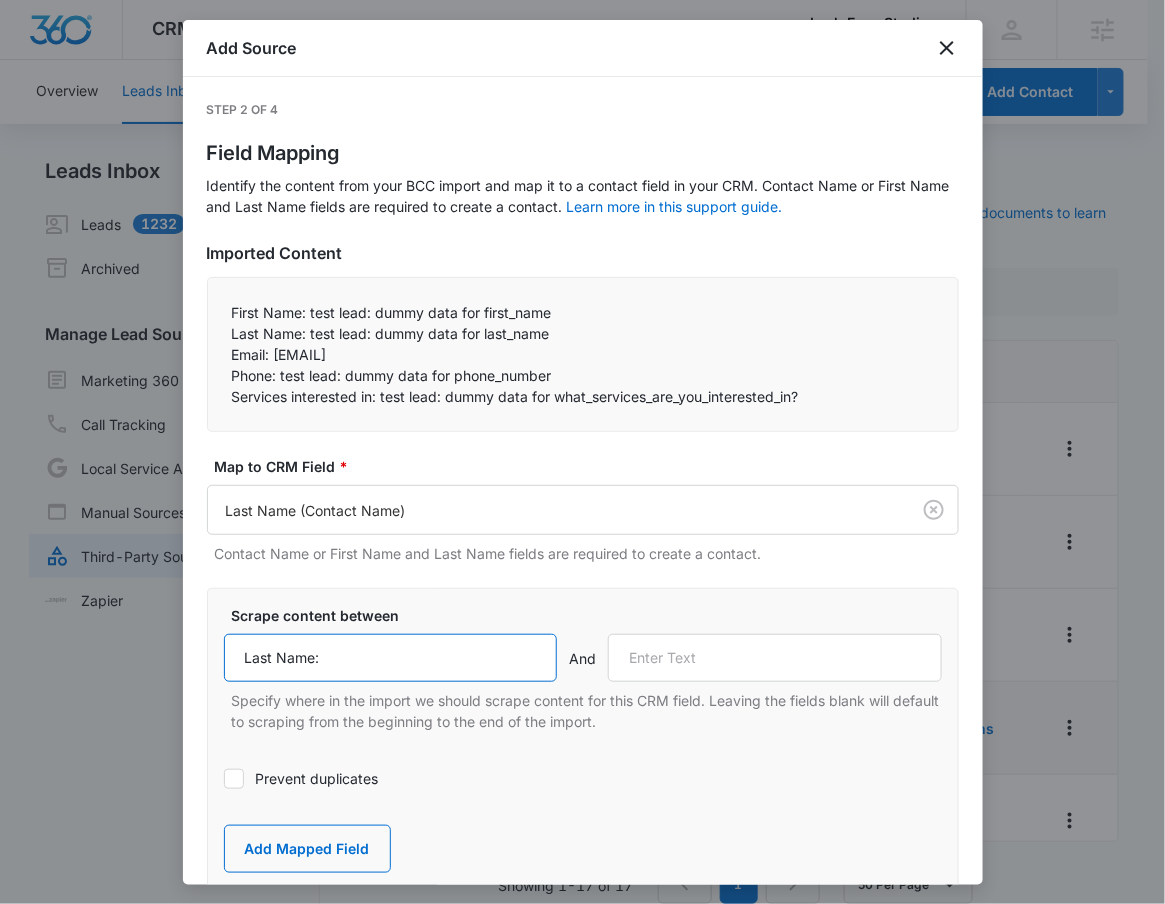 type on "Last Name:" 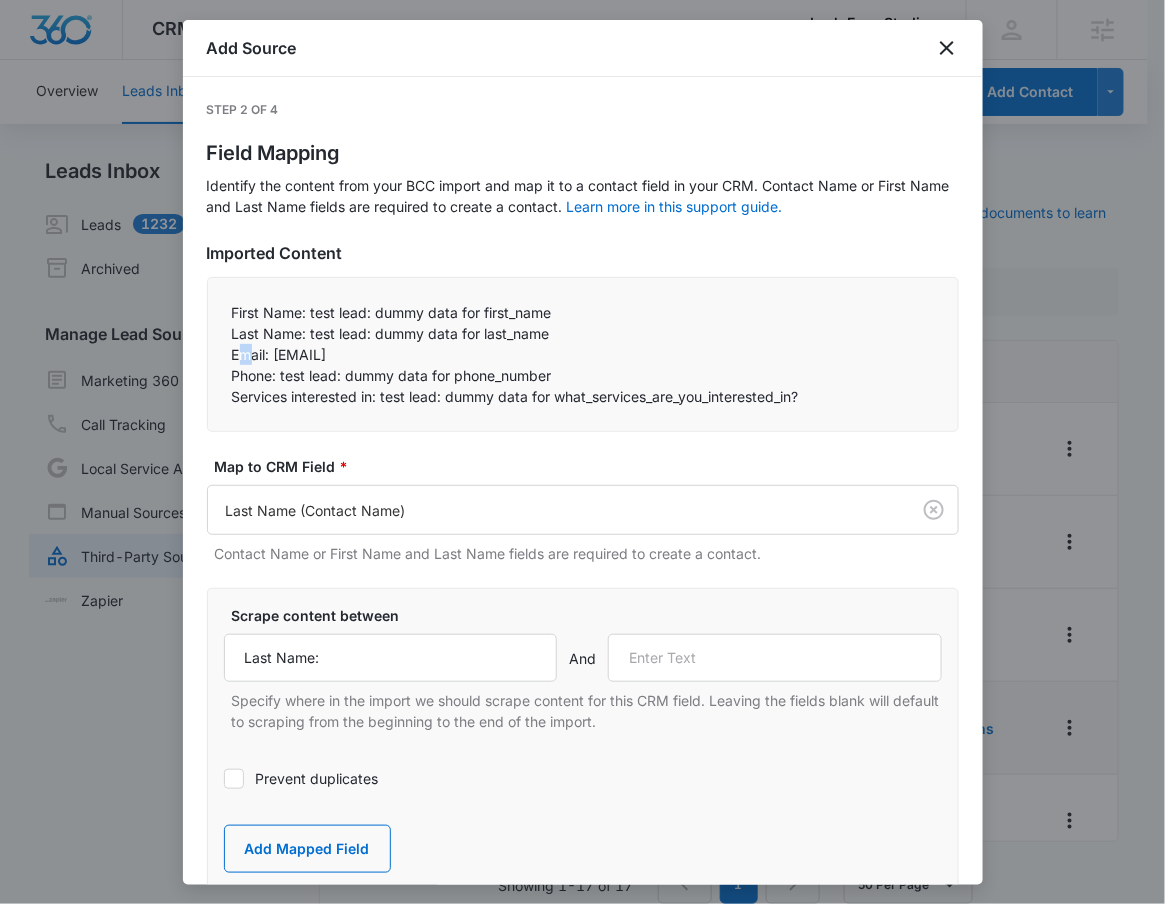 drag, startPoint x: 237, startPoint y: 359, endPoint x: 251, endPoint y: 355, distance: 14.56022 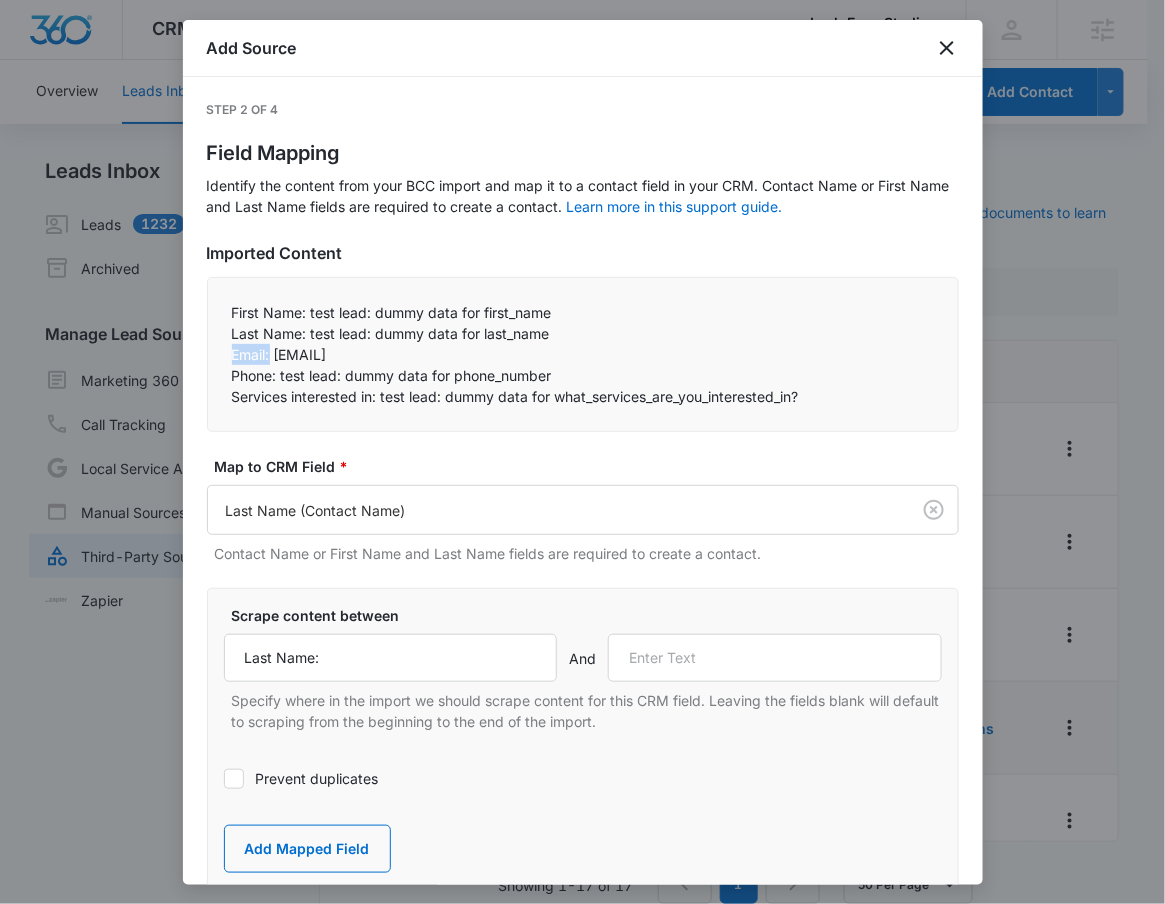 drag, startPoint x: 228, startPoint y: 359, endPoint x: 271, endPoint y: 348, distance: 44.38468 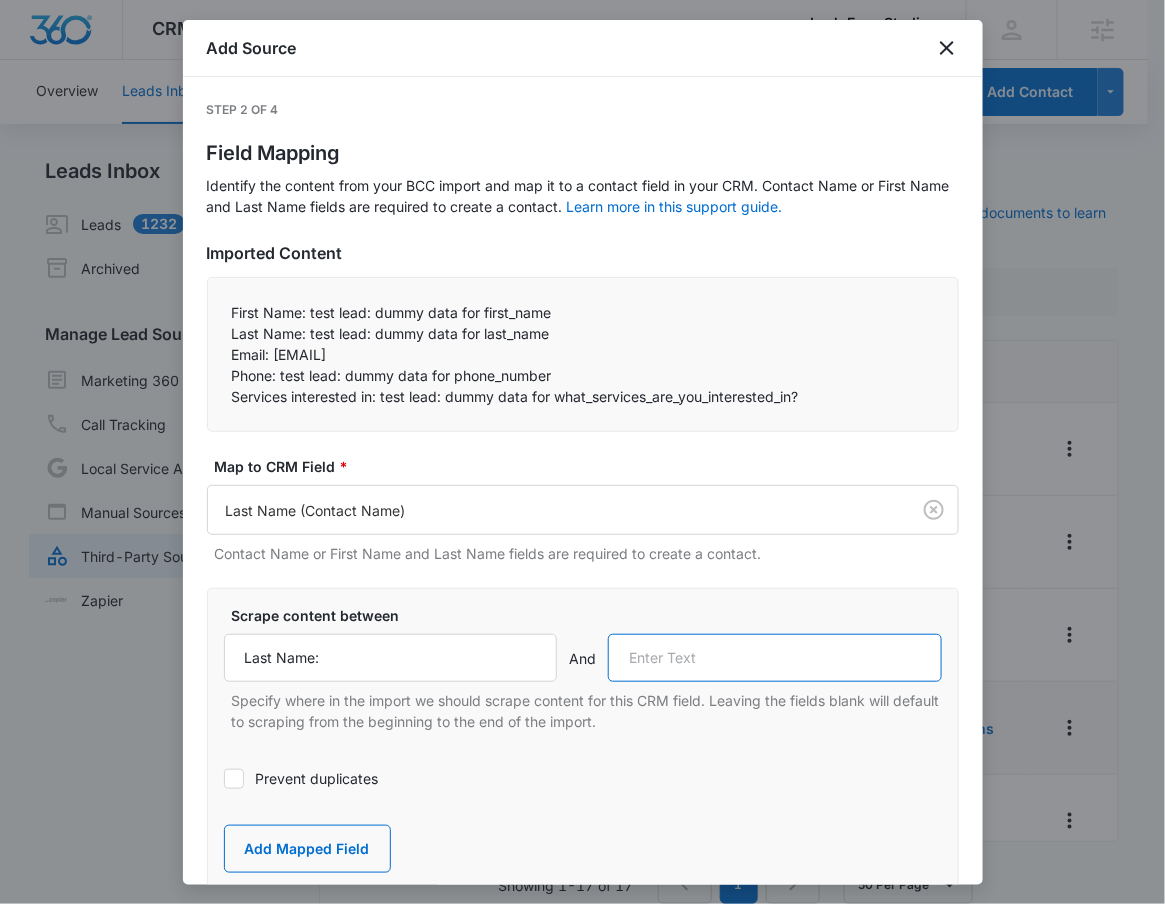 click at bounding box center (775, 658) 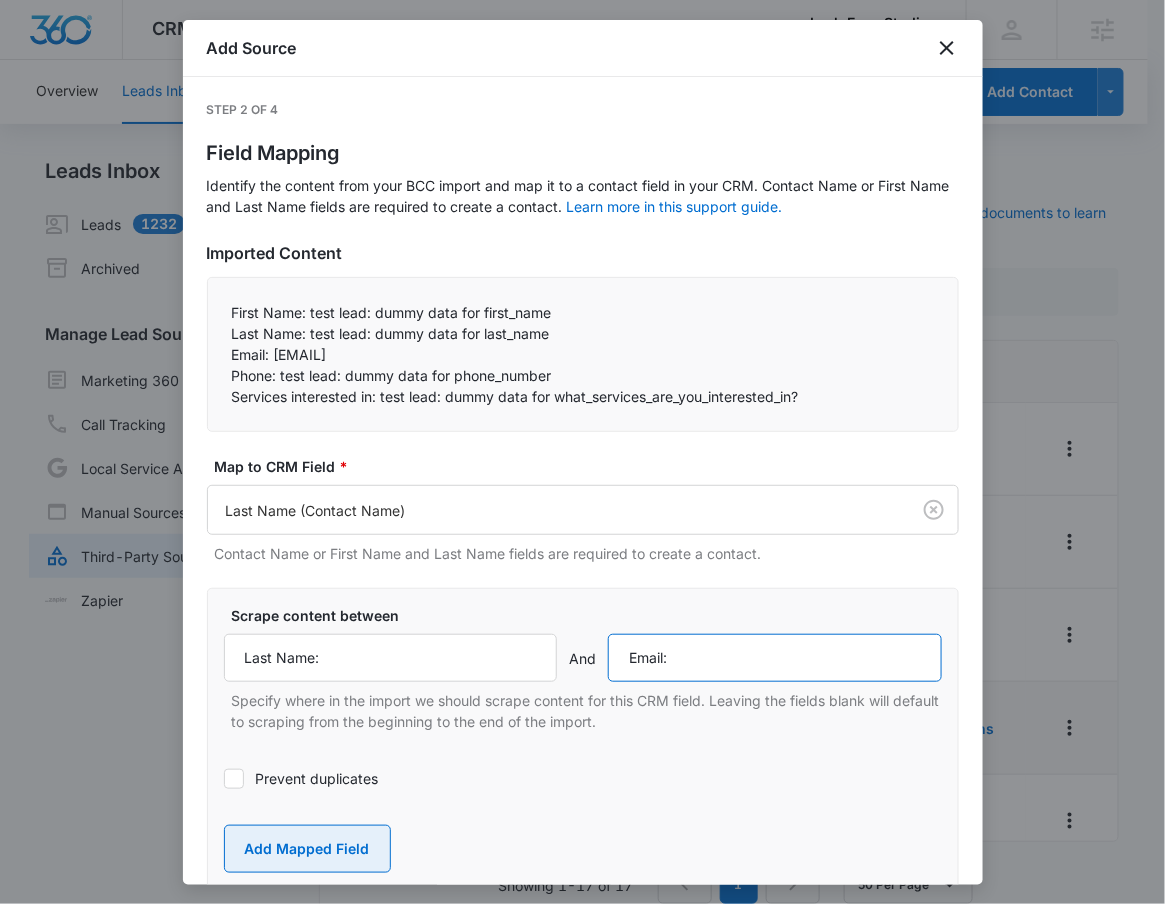 type on "Email:" 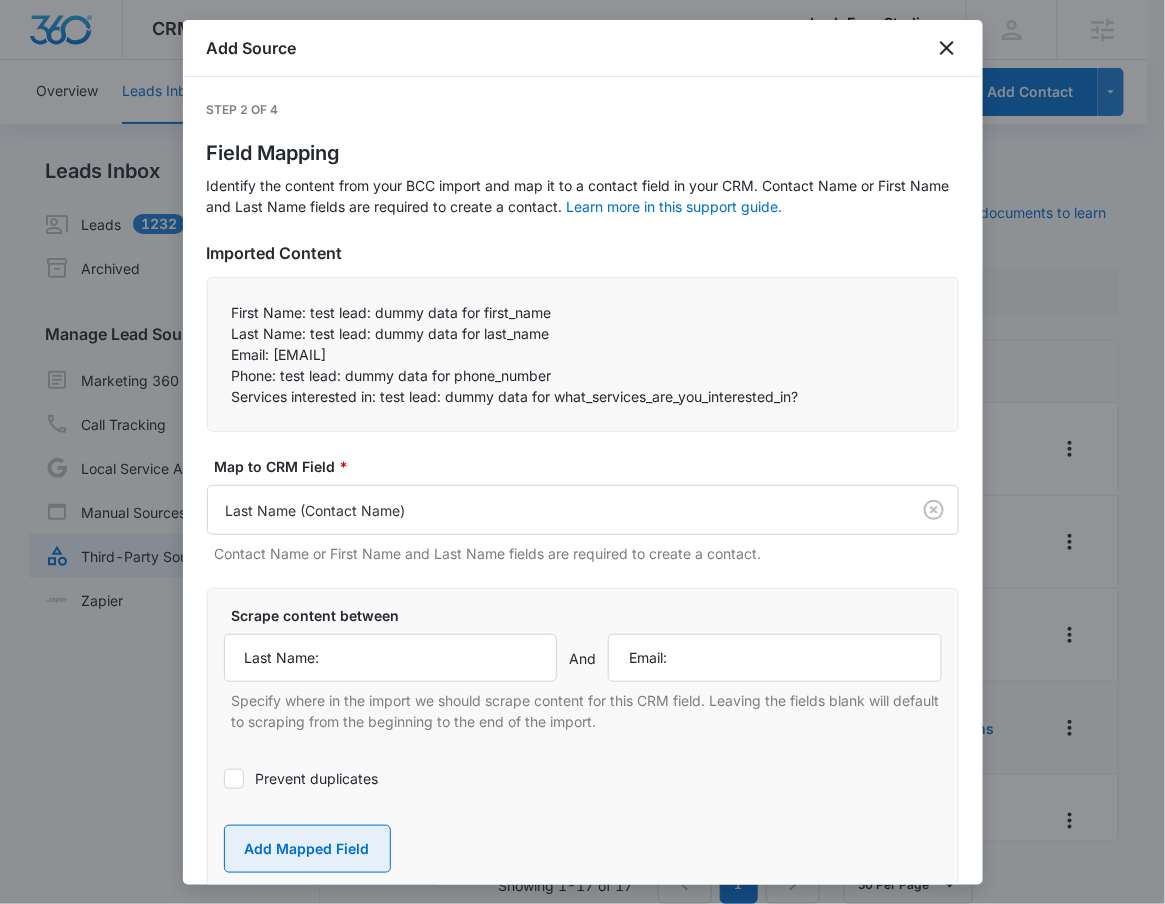 click on "Add Mapped Field" at bounding box center [307, 849] 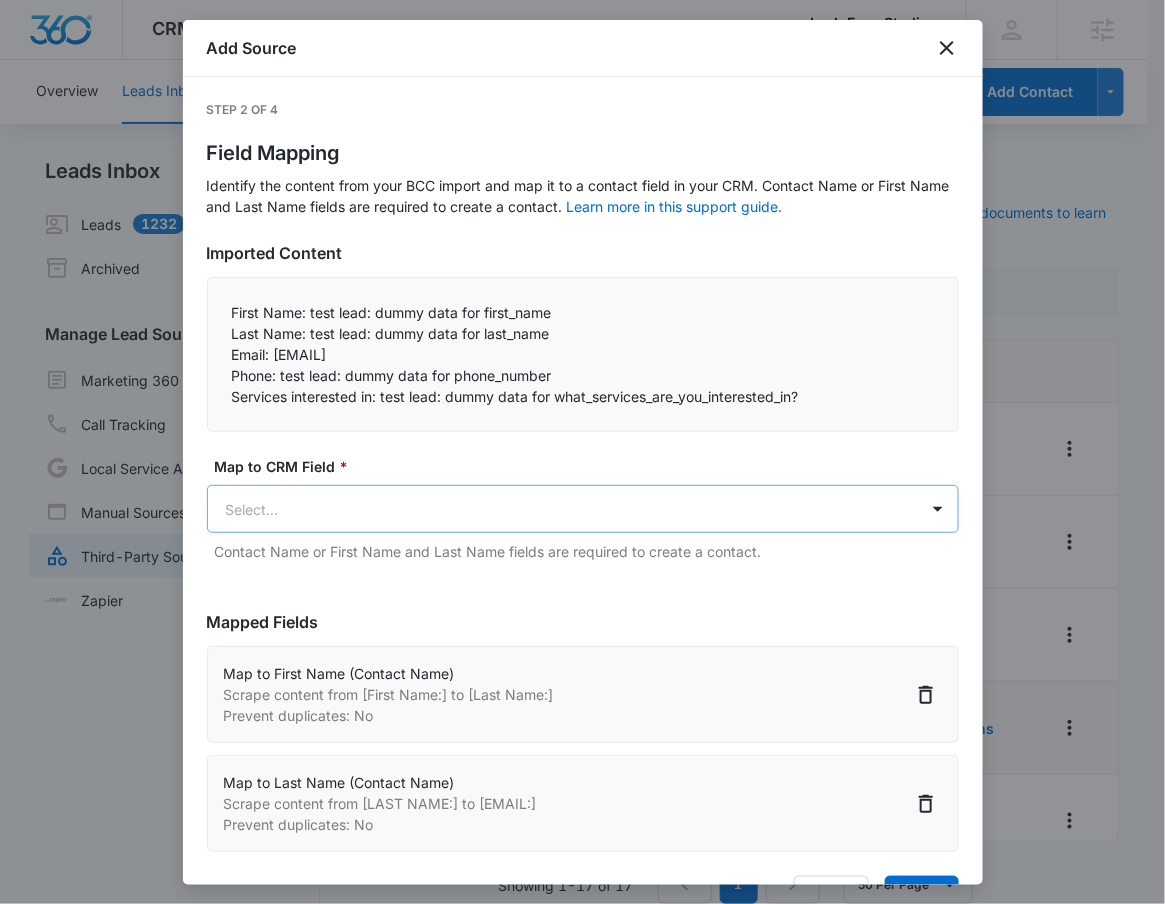 click on "CRM Apps Reputation Websites Forms CRM Email Social Shop Payments POS Content Ads Intelligence Files Brand Settings Lash Envy Studios M17103 Your Accounts View All RN Robert Nguyen robert.nguyen@madwire.com My Profile Notifications Support Logout Terms & Conditions   •   Privacy Policy Agencies Overview Leads Inbox Contacts Organizations History Deals Projects Tasks Calendar Lists Reports Settings Add Contact Leads Inbox Leads 1232 Archived Manage Lead Sources Marketing 360 Forms Call Tracking Local Service Ads Manual Sources Third-Party Sources Zapier Third-Party Sources Manually sync your third-party platform sources and assign them to contacts.   Visit our support documents to learn more. Source Source Name Submissions   Apply Form 1 submission Facebook - Lead Ads - New Dana Park 1 submission Facebook - Lead Ads - New Las Sendas --- FB - Dana Park Zap 42 submissions FB - Fall Into Beauty RSVP 10/12/21 1 submission FB - Grand Opening 2022  46 submissions FB - Lash Extensions Form-USE THIS ONE Showing 1" at bounding box center (582, 464) 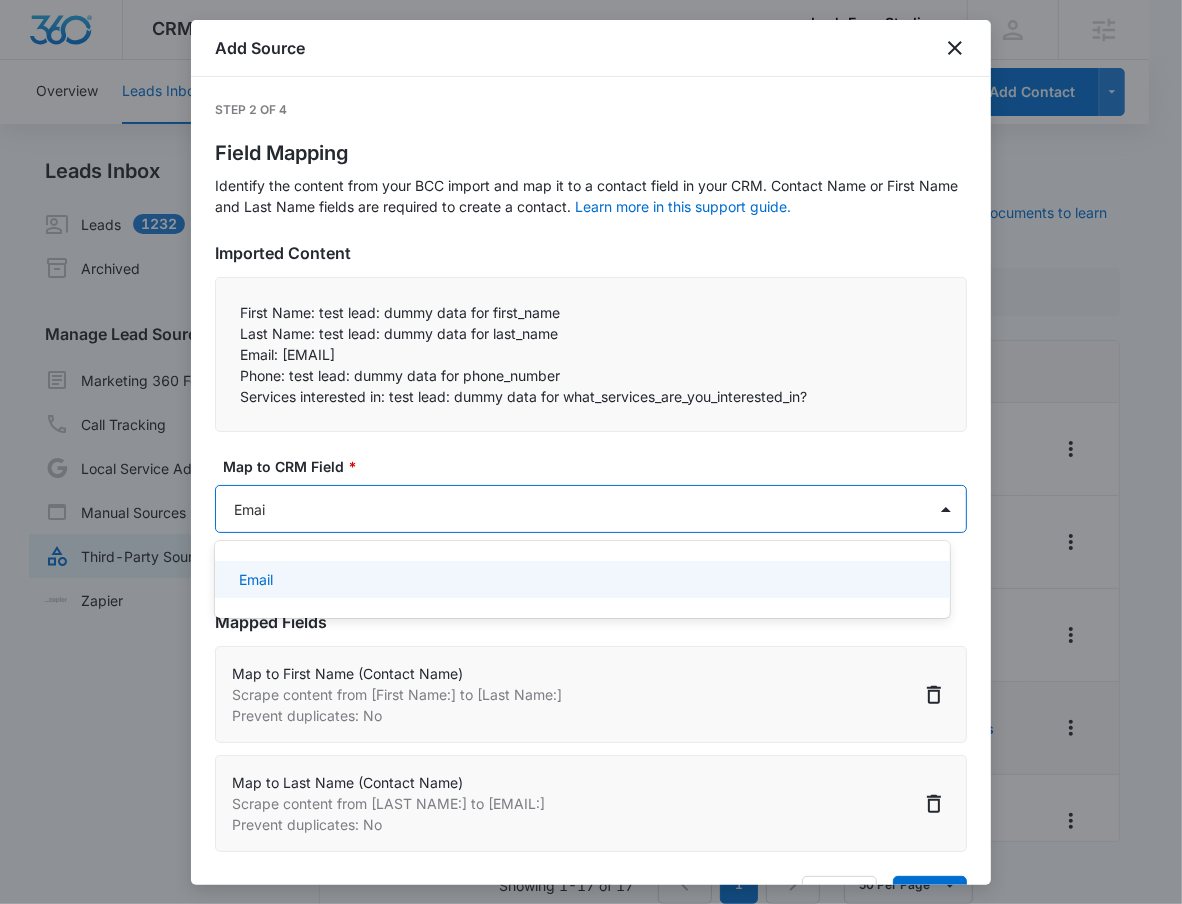 type on "Email" 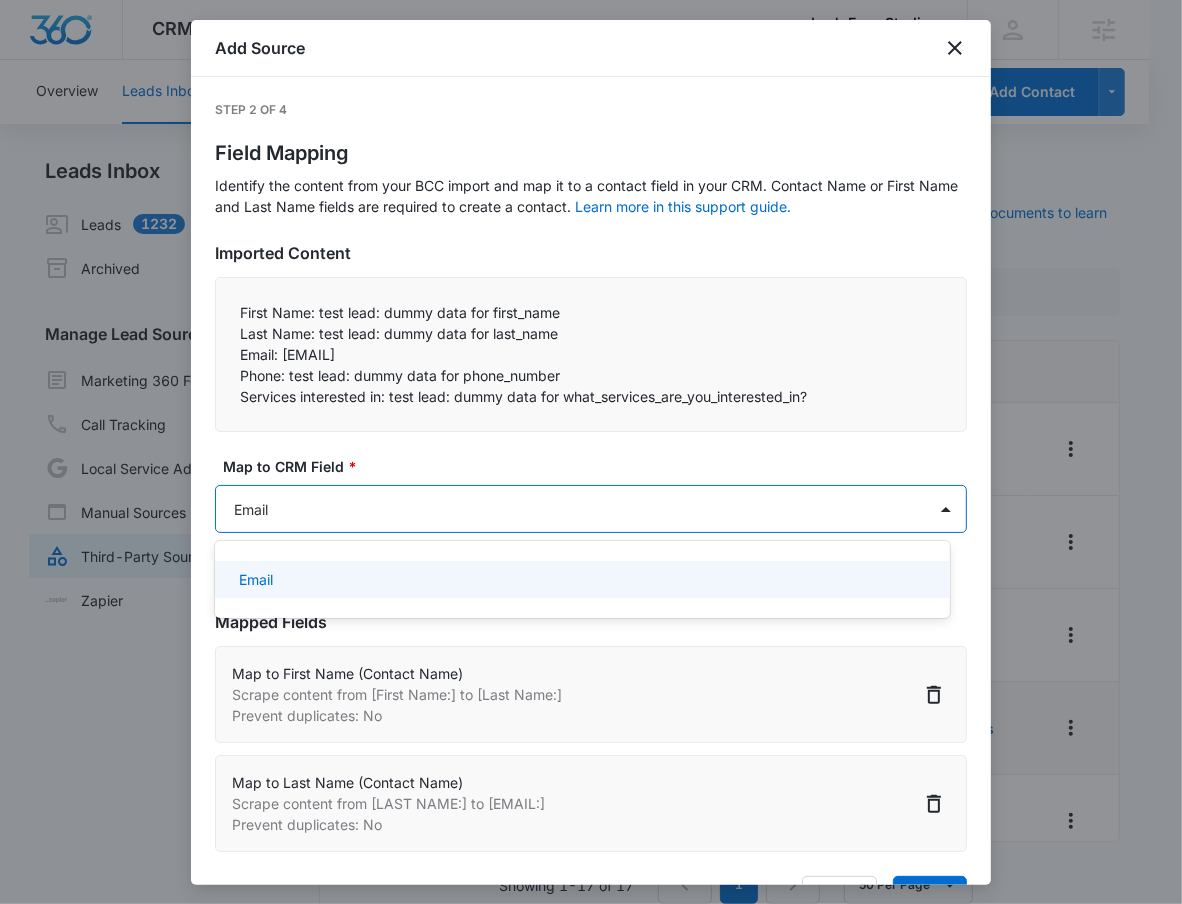 click on "Email" at bounding box center (256, 579) 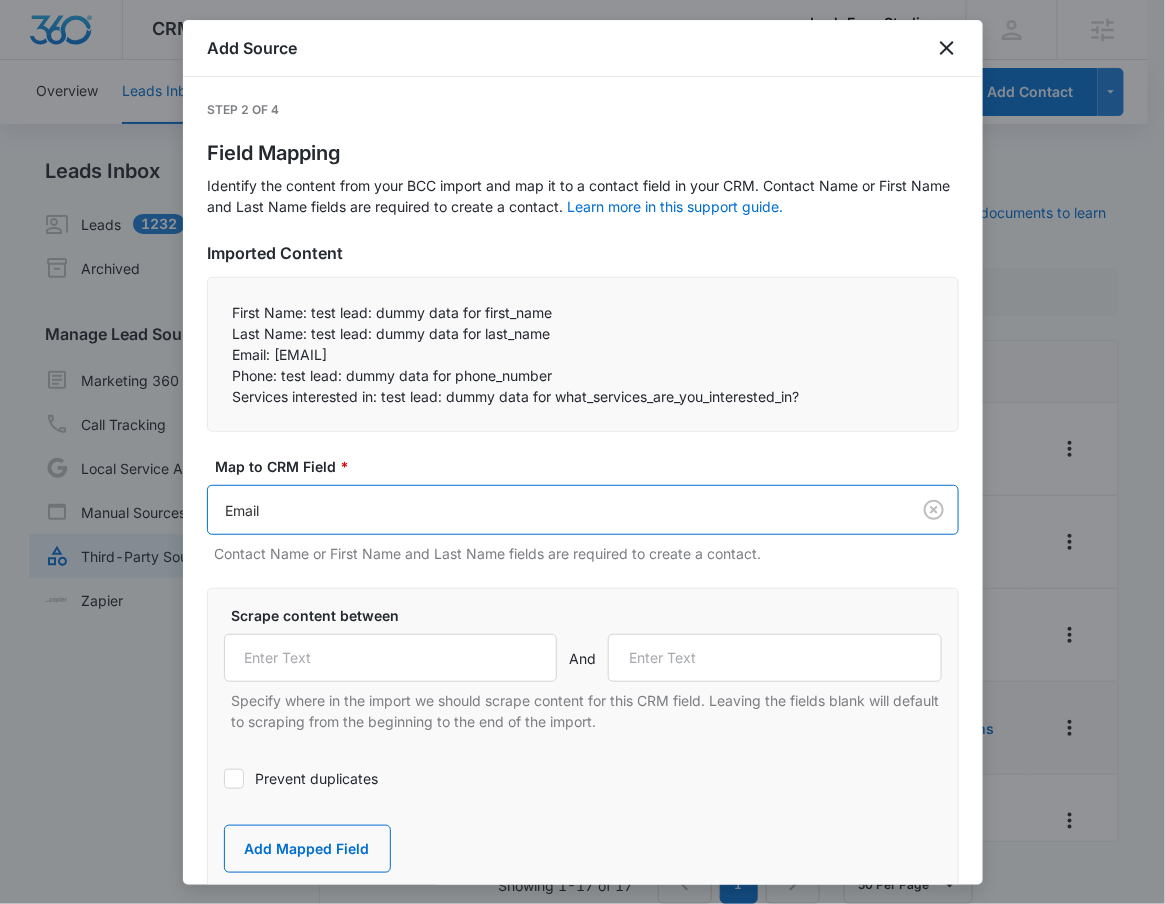 click on "Scrape content between And Specify where in the import we should scrape content for this CRM field. Leaving the fields blank will default to scraping from the beginning to the end of the import." at bounding box center [583, 668] 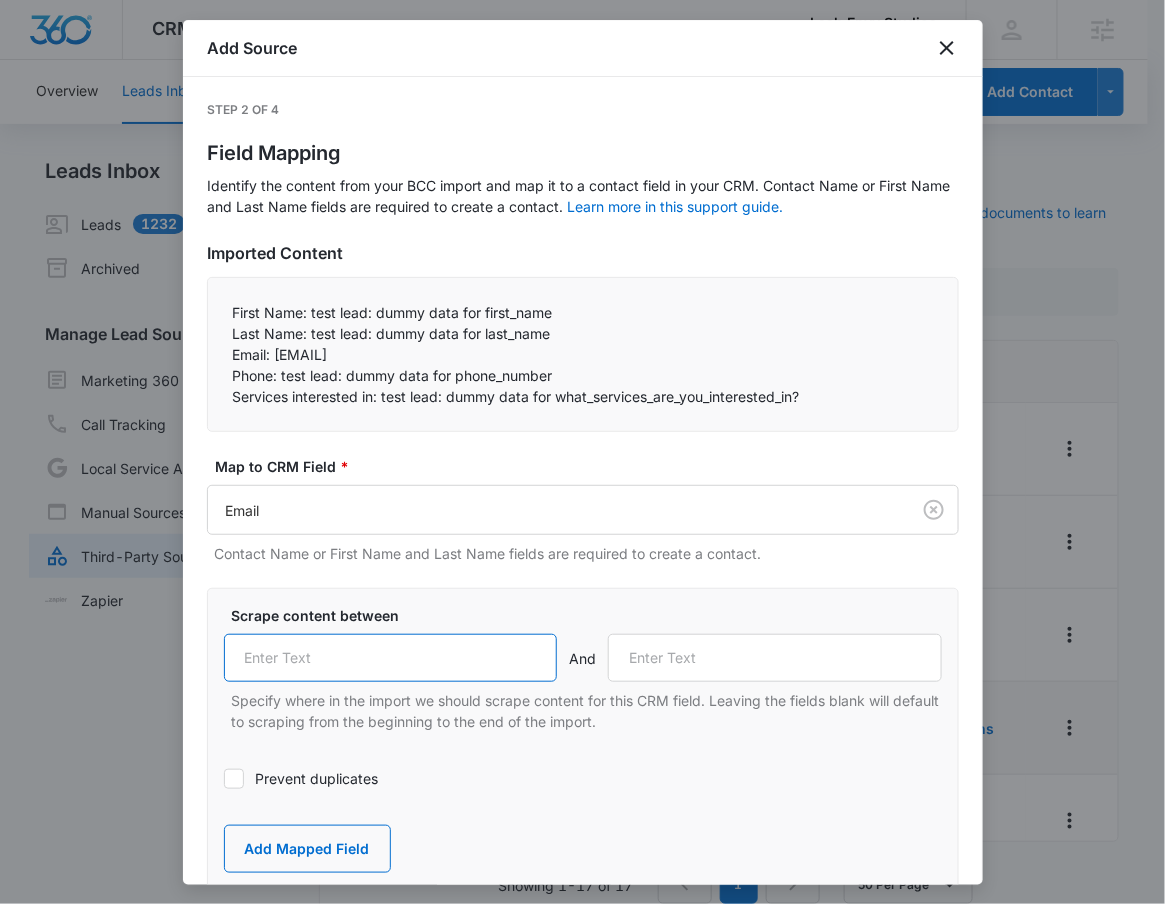 click at bounding box center (391, 658) 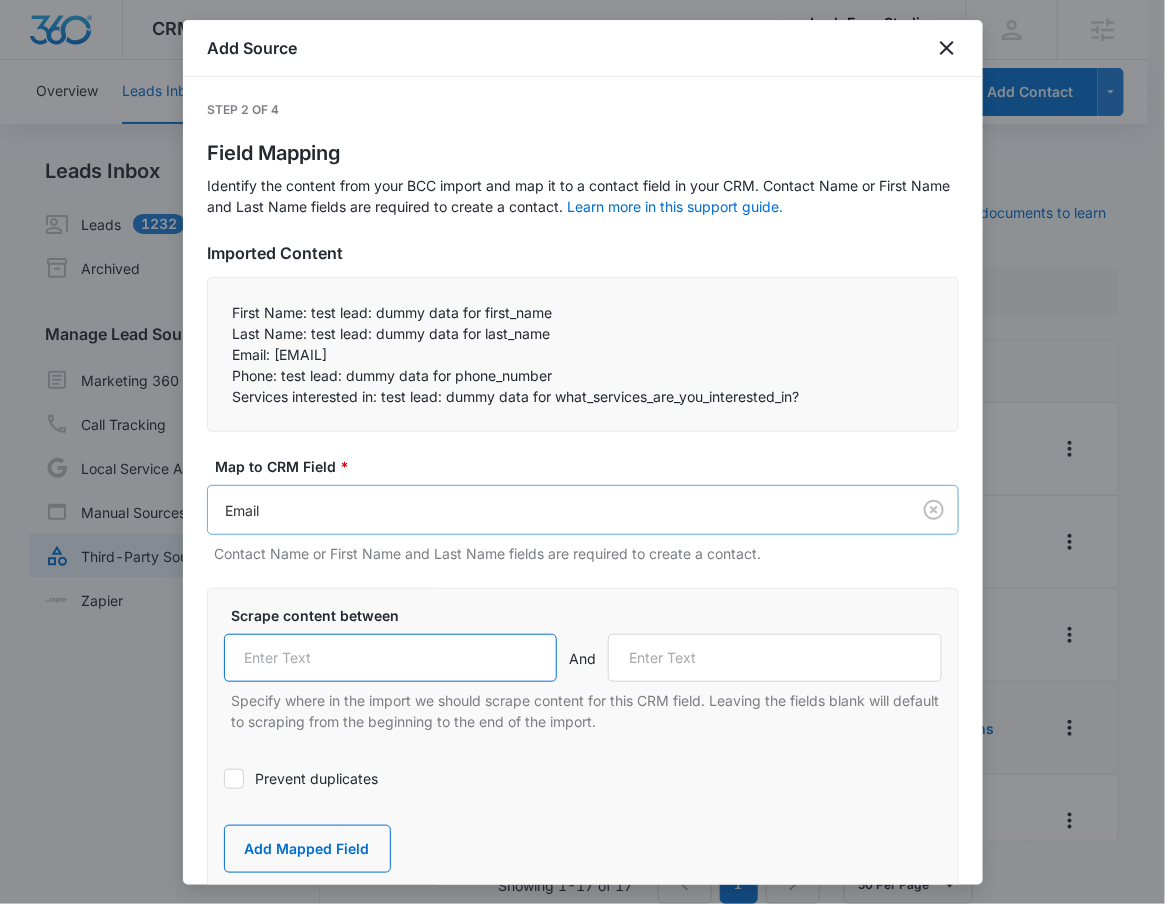 paste on "Email:" 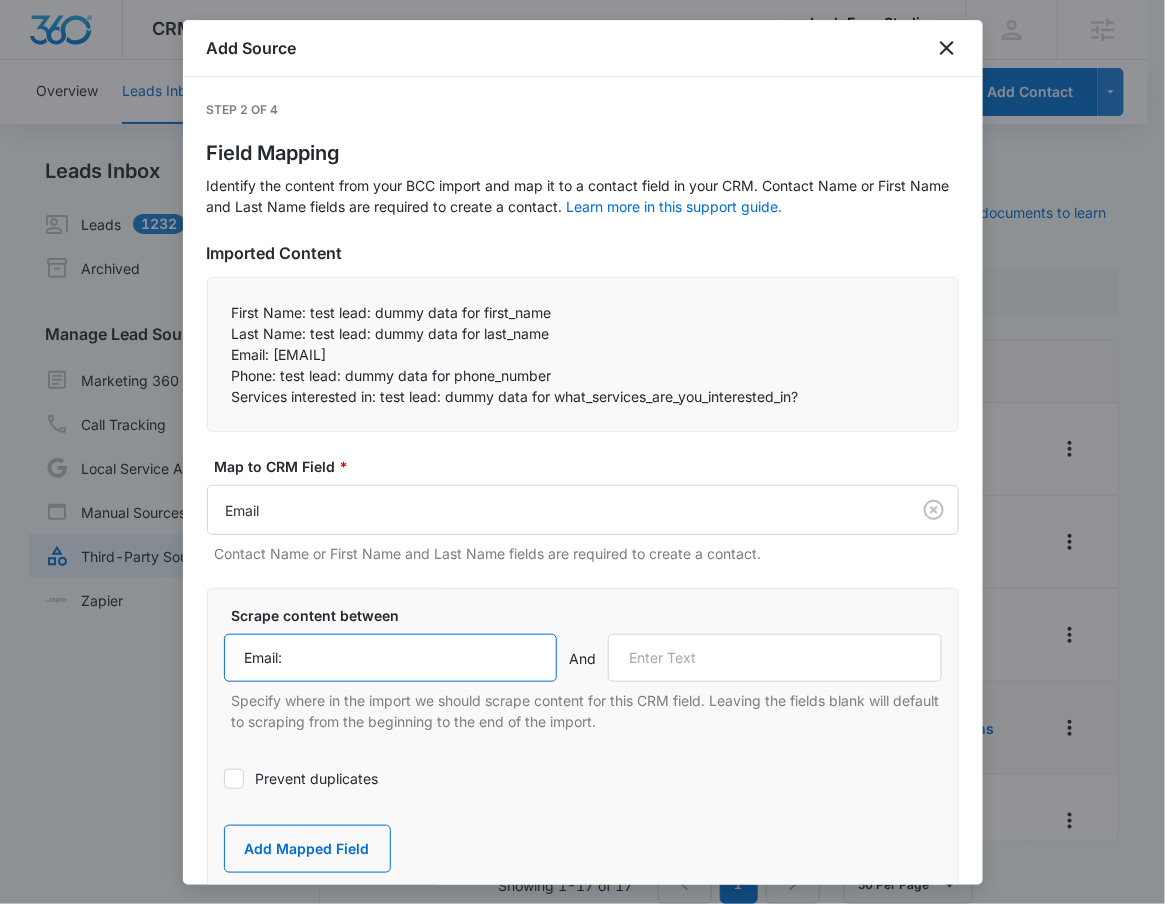 type on "Email:" 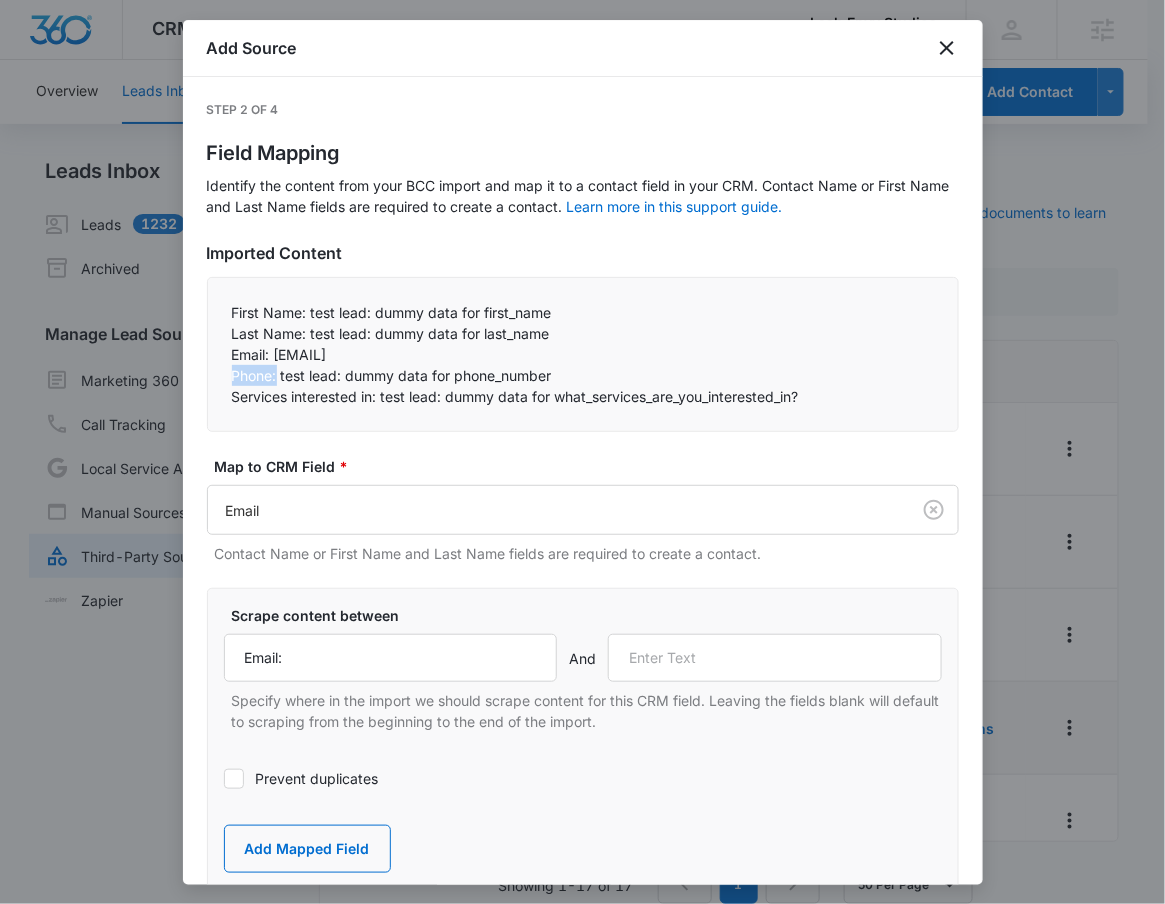 drag, startPoint x: 233, startPoint y: 368, endPoint x: 277, endPoint y: 379, distance: 45.35416 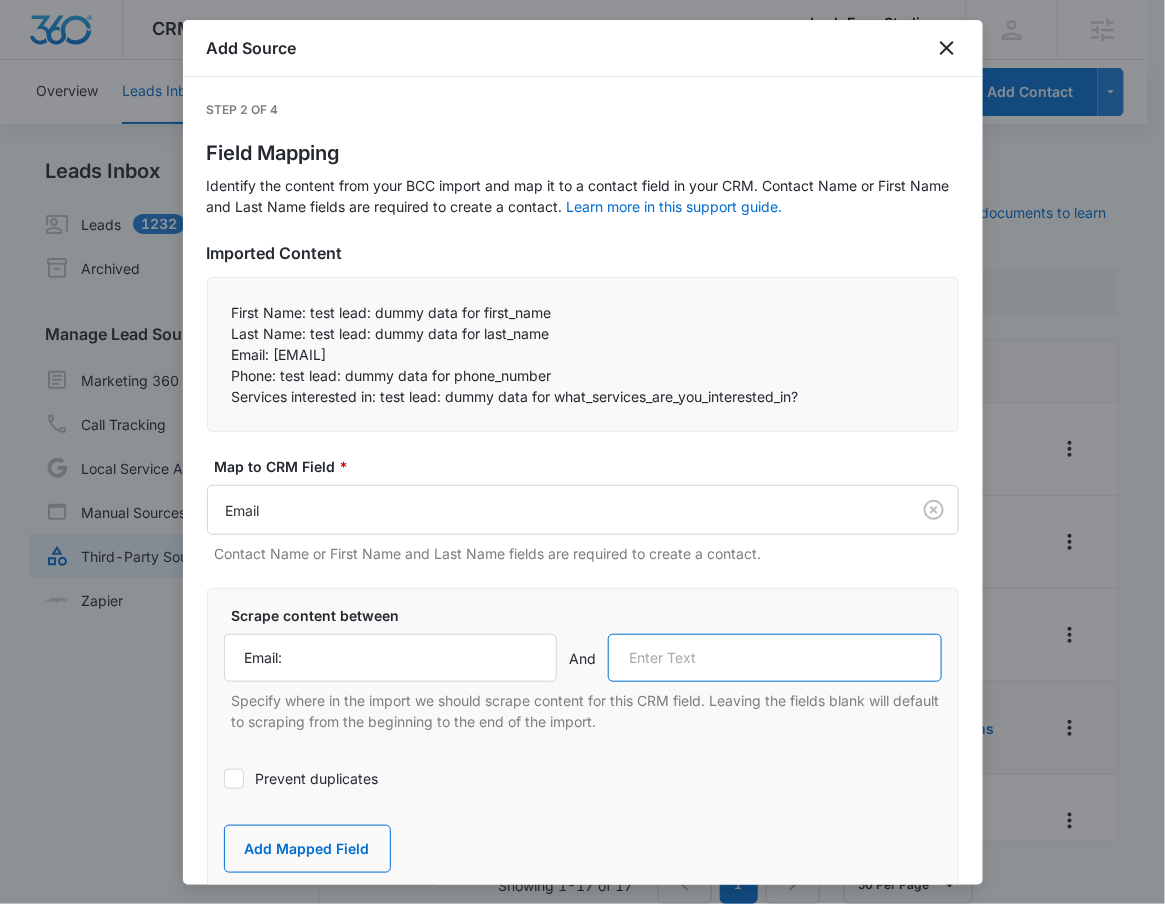 click at bounding box center (775, 658) 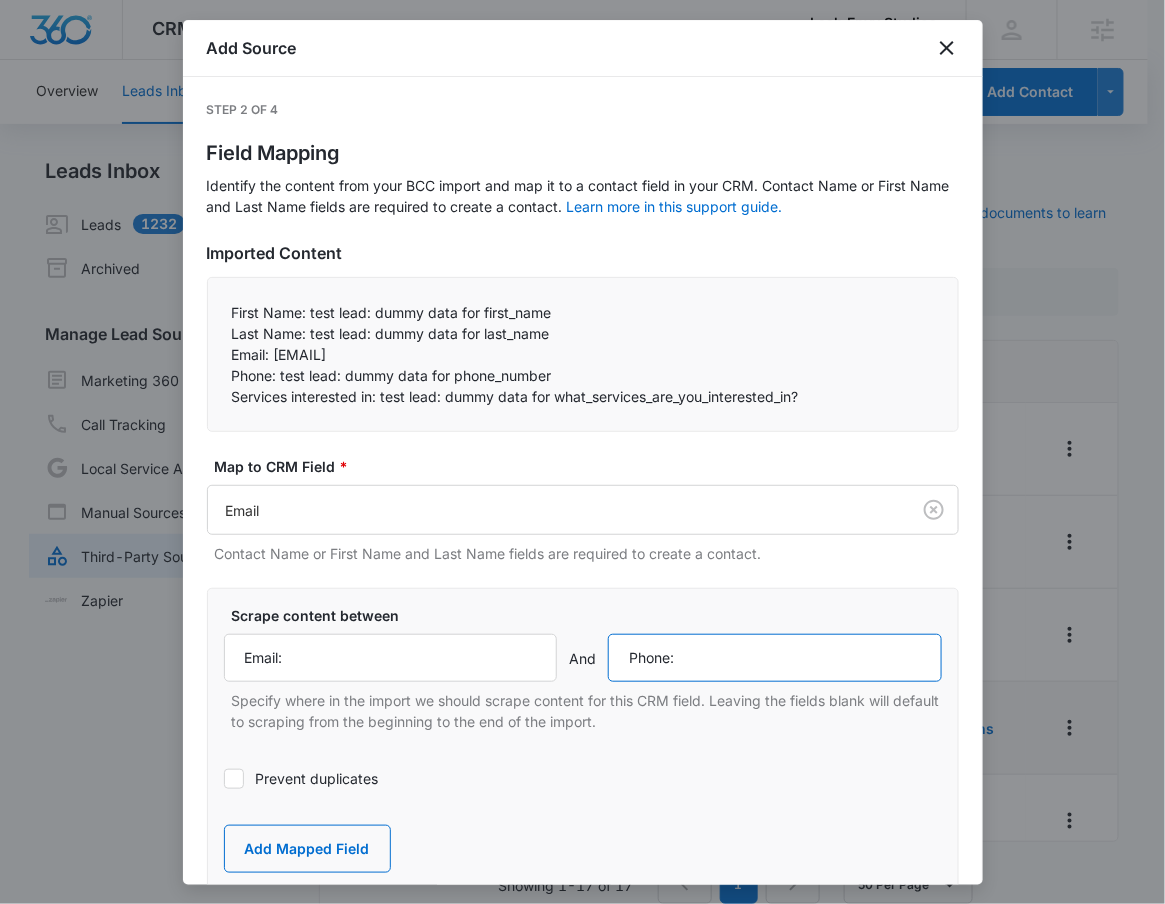 type on "Phone:" 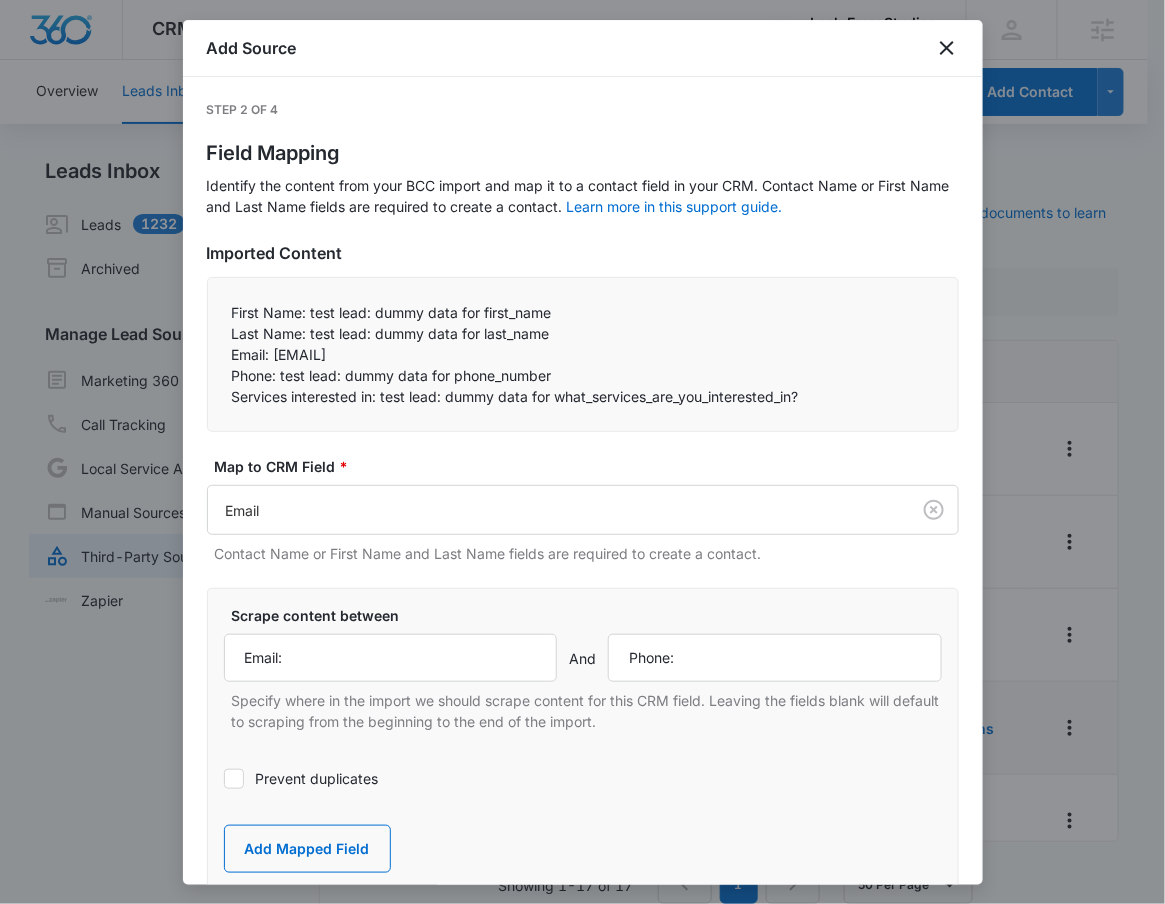 click on "Prevent duplicates" at bounding box center (583, 778) 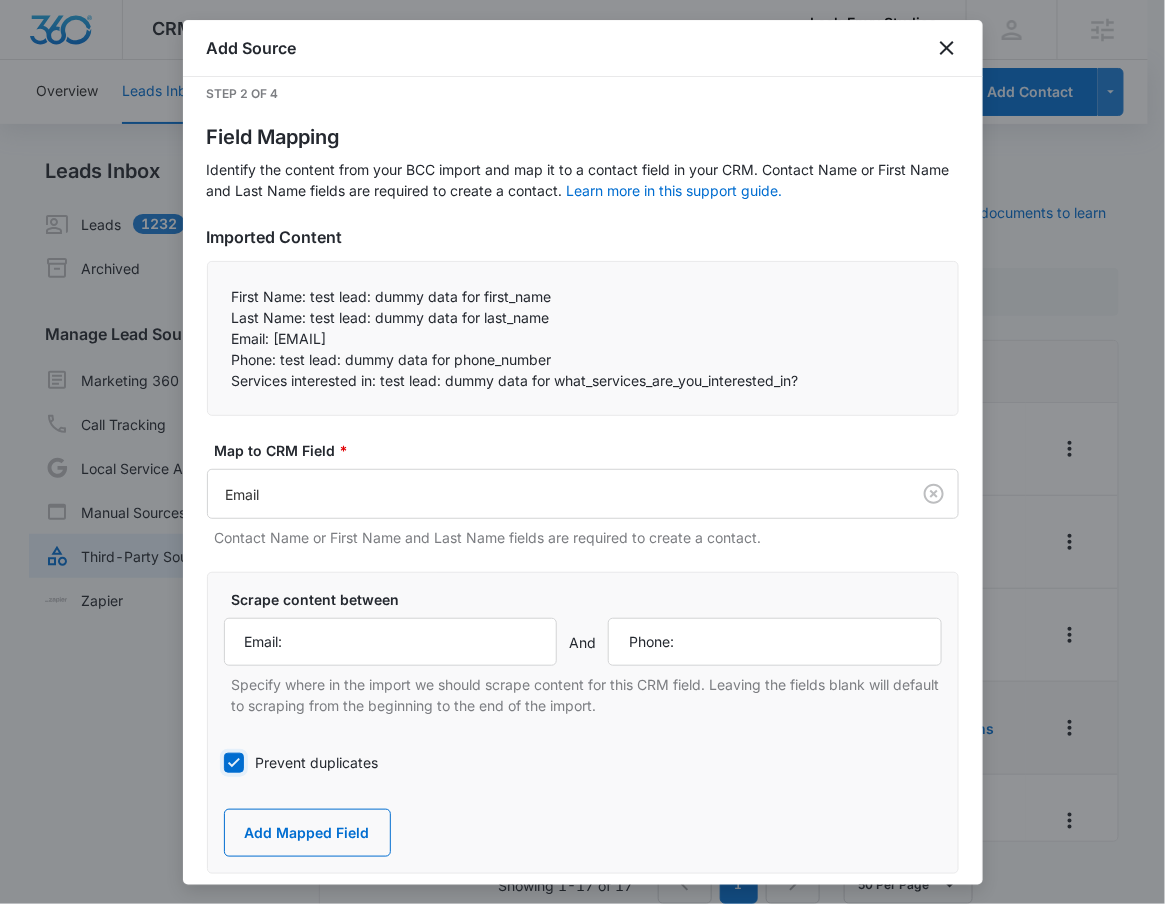 scroll, scrollTop: 37, scrollLeft: 0, axis: vertical 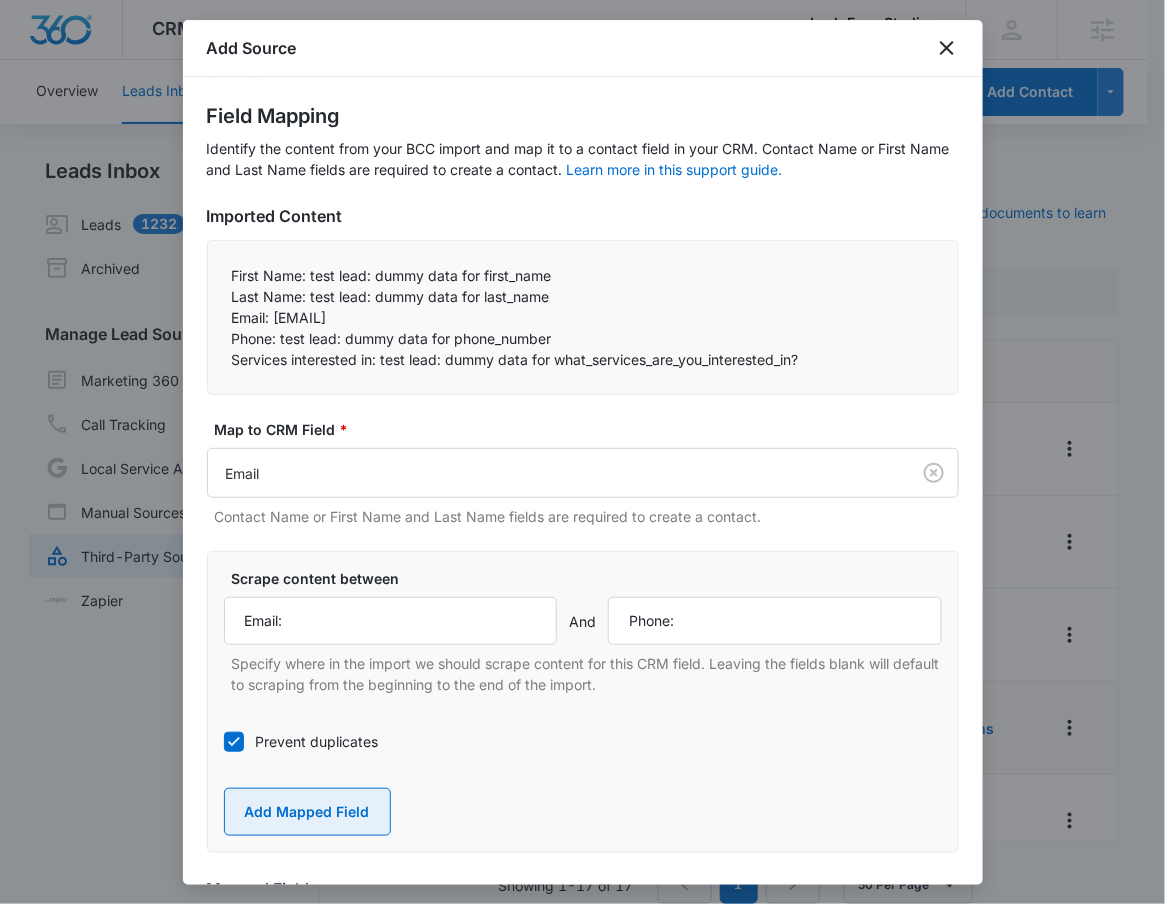 click on "Add Mapped Field" at bounding box center (307, 812) 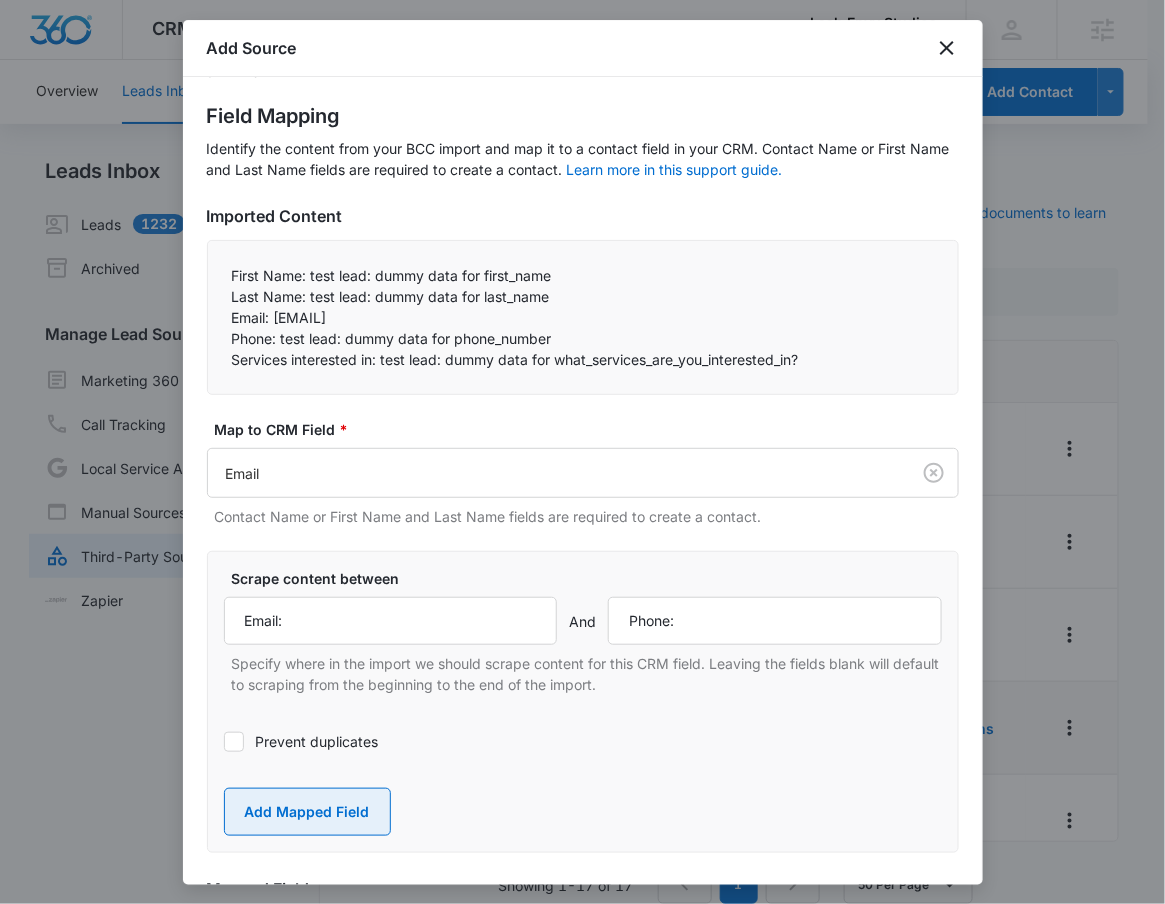 type 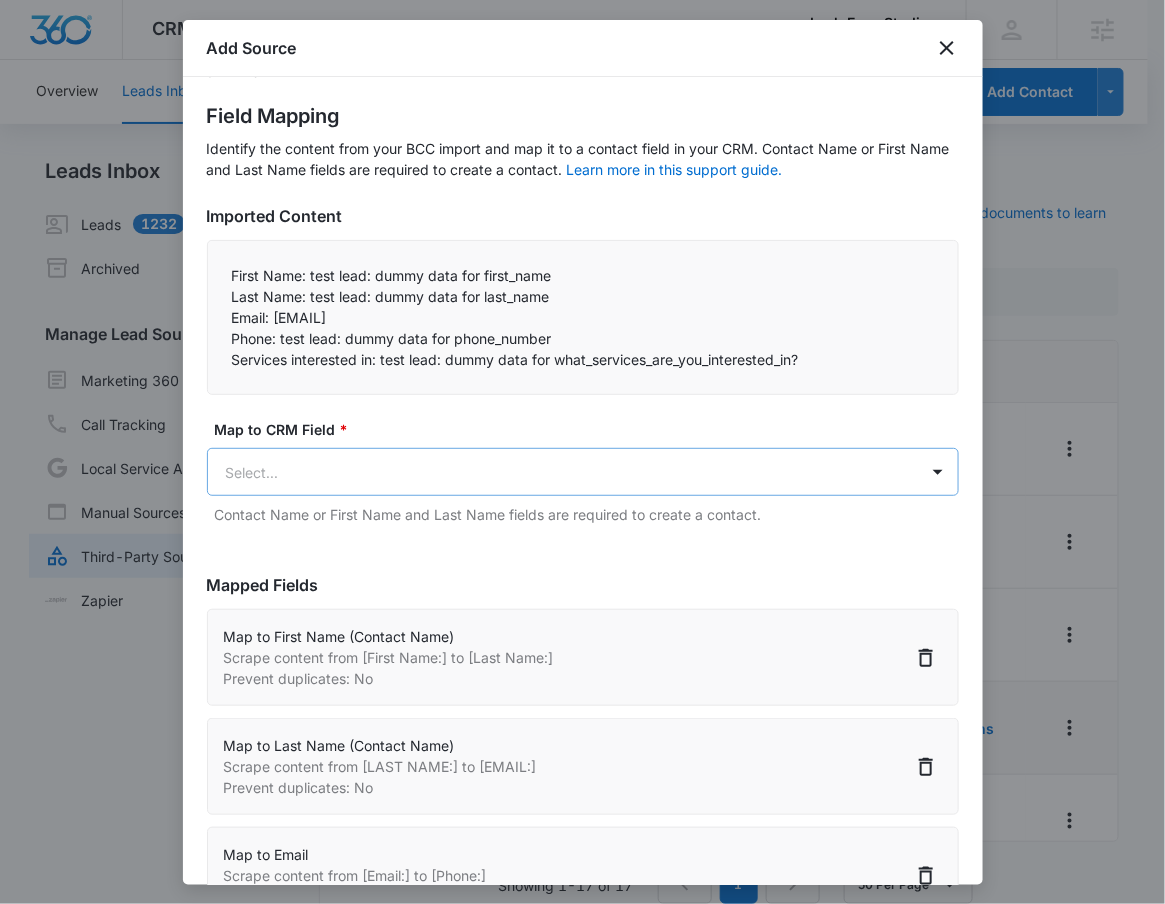 click on "CRM Apps Reputation Websites Forms CRM Email Social Shop Payments POS Content Ads Intelligence Files Brand Settings Lash Envy Studios M17103 Your Accounts View All RN Robert Nguyen robert.nguyen@madwire.com My Profile Notifications Support Logout Terms & Conditions   •   Privacy Policy Agencies Overview Leads Inbox Contacts Organizations History Deals Projects Tasks Calendar Lists Reports Settings Add Contact Leads Inbox Leads 1232 Archived Manage Lead Sources Marketing 360 Forms Call Tracking Local Service Ads Manual Sources Third-Party Sources Zapier Third-Party Sources Manually sync your third-party platform sources and assign them to contacts.   Visit our support documents to learn more. Source Source Name Submissions   Apply Form 1 submission Facebook - Lead Ads - New Dana Park 1 submission Facebook - Lead Ads - New Las Sendas --- FB - Dana Park Zap 42 submissions FB - Fall Into Beauty RSVP 10/12/21 1 submission FB - Grand Opening 2022  46 submissions FB - Lash Extensions Form-USE THIS ONE Showing 1" at bounding box center (582, 464) 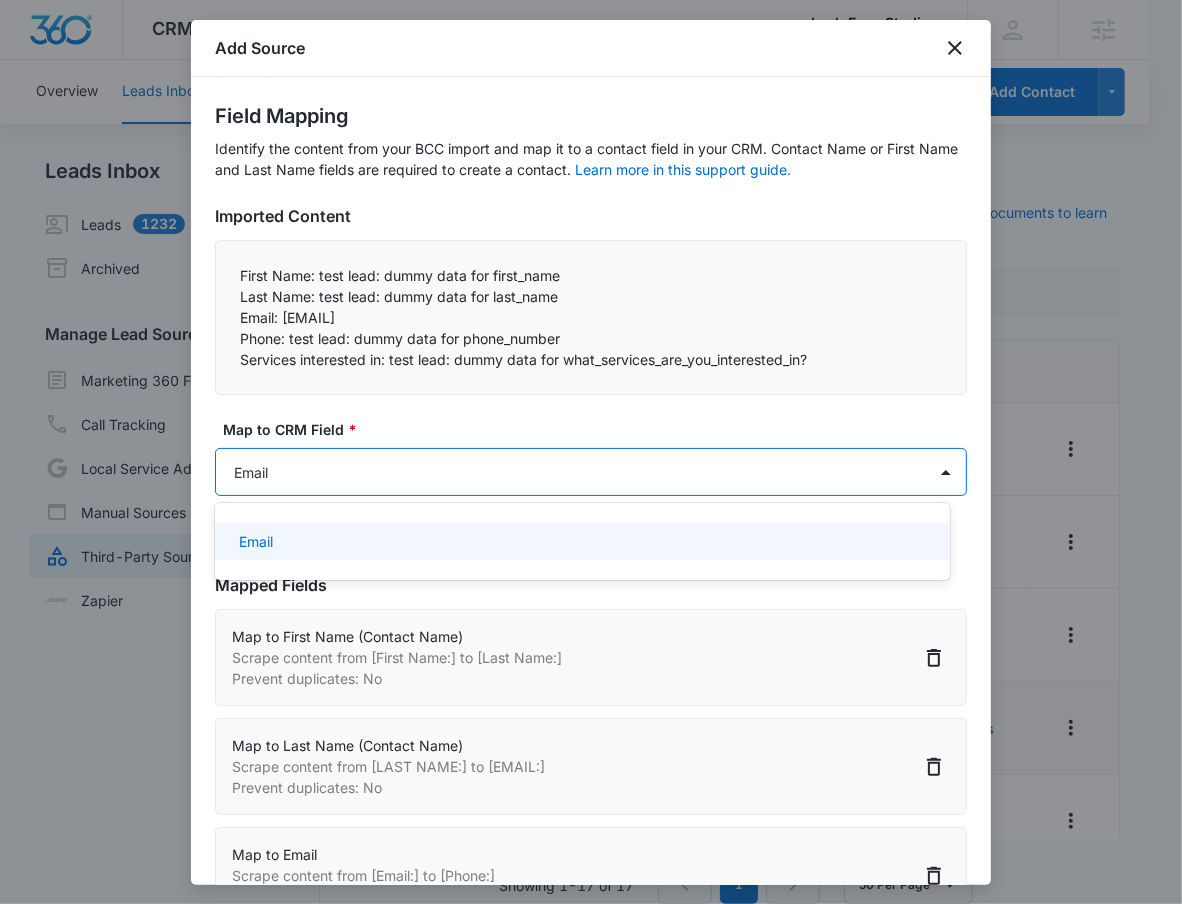 click at bounding box center (591, 452) 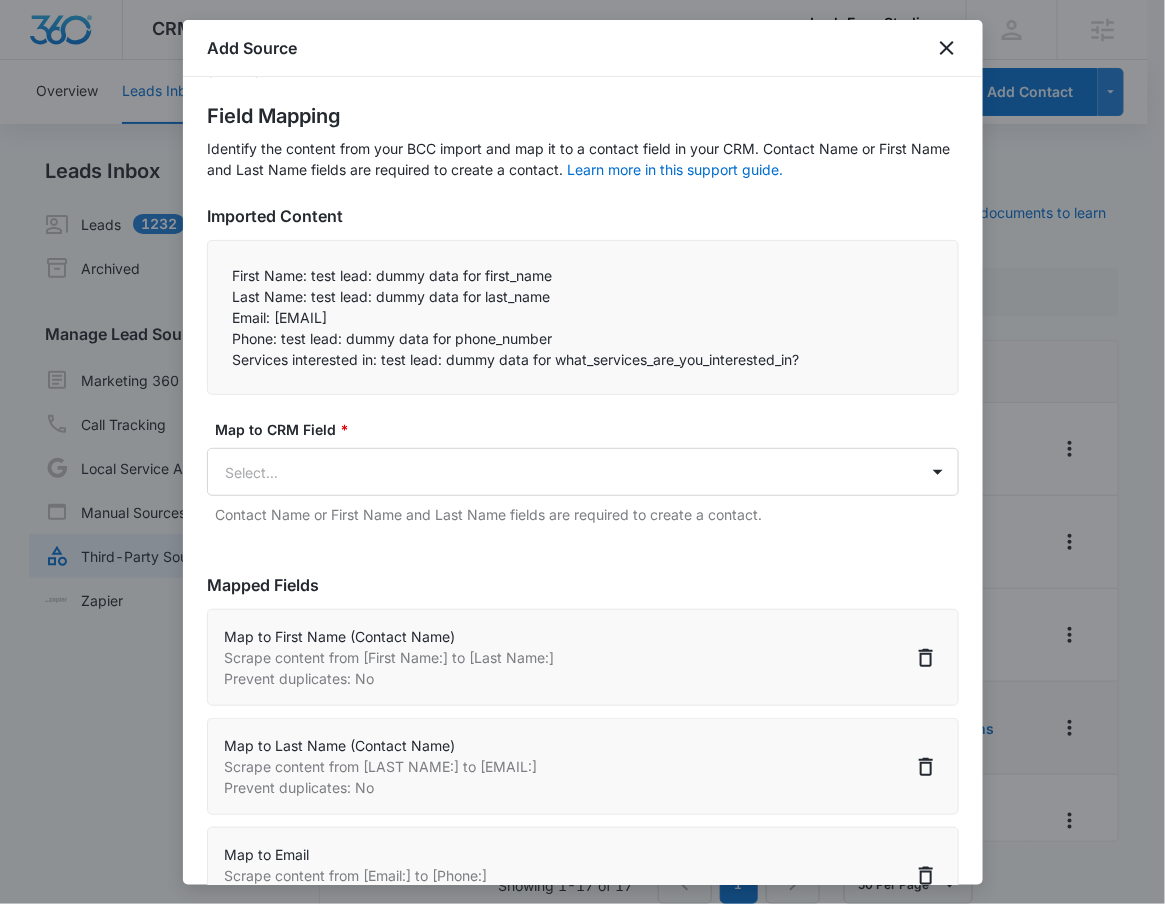 scroll, scrollTop: 78, scrollLeft: 0, axis: vertical 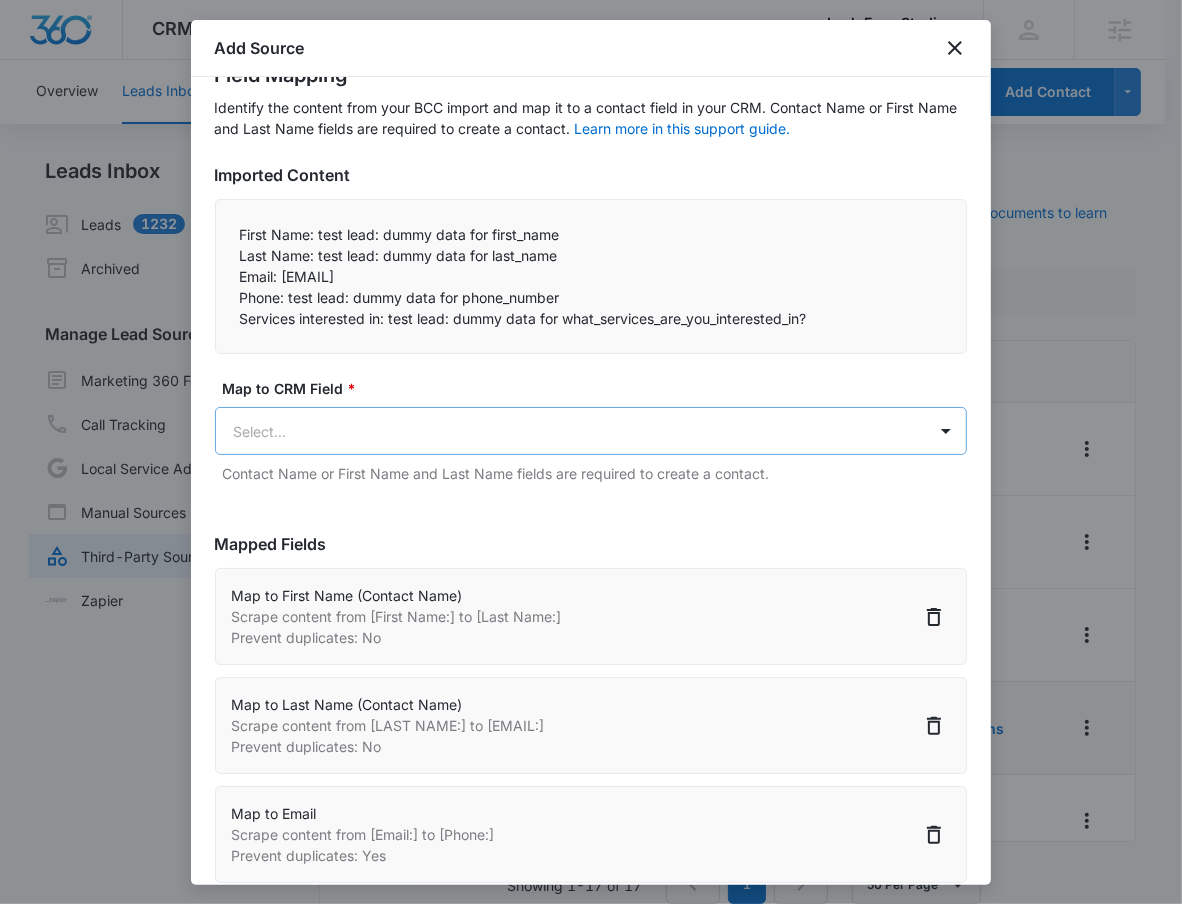 click on "CRM Apps Reputation Websites Forms CRM Email Social Shop Payments POS Content Ads Intelligence Files Brand Settings Lash Envy Studios M17103 Your Accounts View All RN Robert Nguyen robert.nguyen@madwire.com My Profile Notifications Support Logout Terms & Conditions   •   Privacy Policy Agencies Overview Leads Inbox Contacts Organizations History Deals Projects Tasks Calendar Lists Reports Settings Add Contact Leads Inbox Leads 1232 Archived Manage Lead Sources Marketing 360 Forms Call Tracking Local Service Ads Manual Sources Third-Party Sources Zapier Third-Party Sources Manually sync your third-party platform sources and assign them to contacts.   Visit our support documents to learn more. Source Source Name Submissions   Apply Form 1 submission Facebook - Lead Ads - New Dana Park 1 submission Facebook - Lead Ads - New Las Sendas --- FB - Dana Park Zap 42 submissions FB - Fall Into Beauty RSVP 10/12/21 1 submission FB - Grand Opening 2022  46 submissions FB - Lash Extensions Form-USE THIS ONE Showing 1" at bounding box center (591, 464) 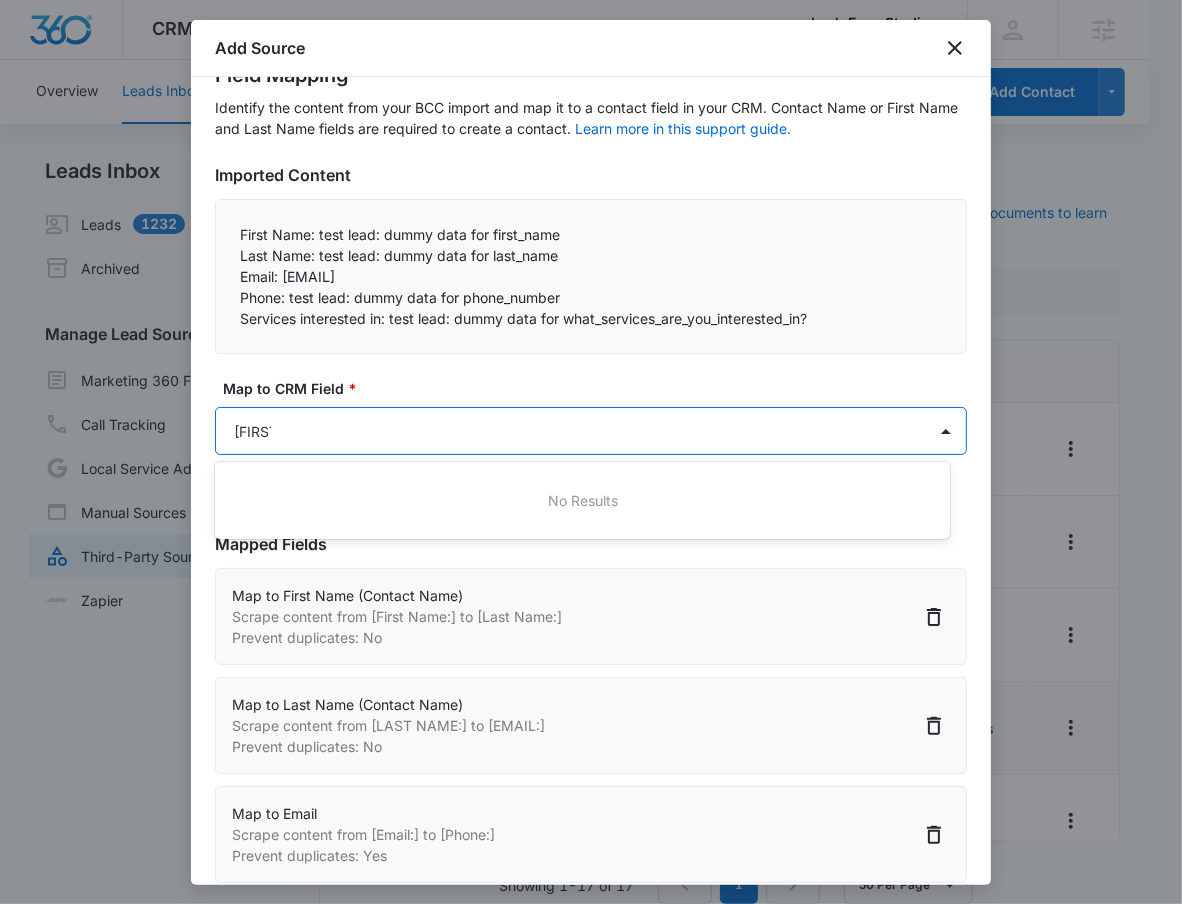 type on "Pho" 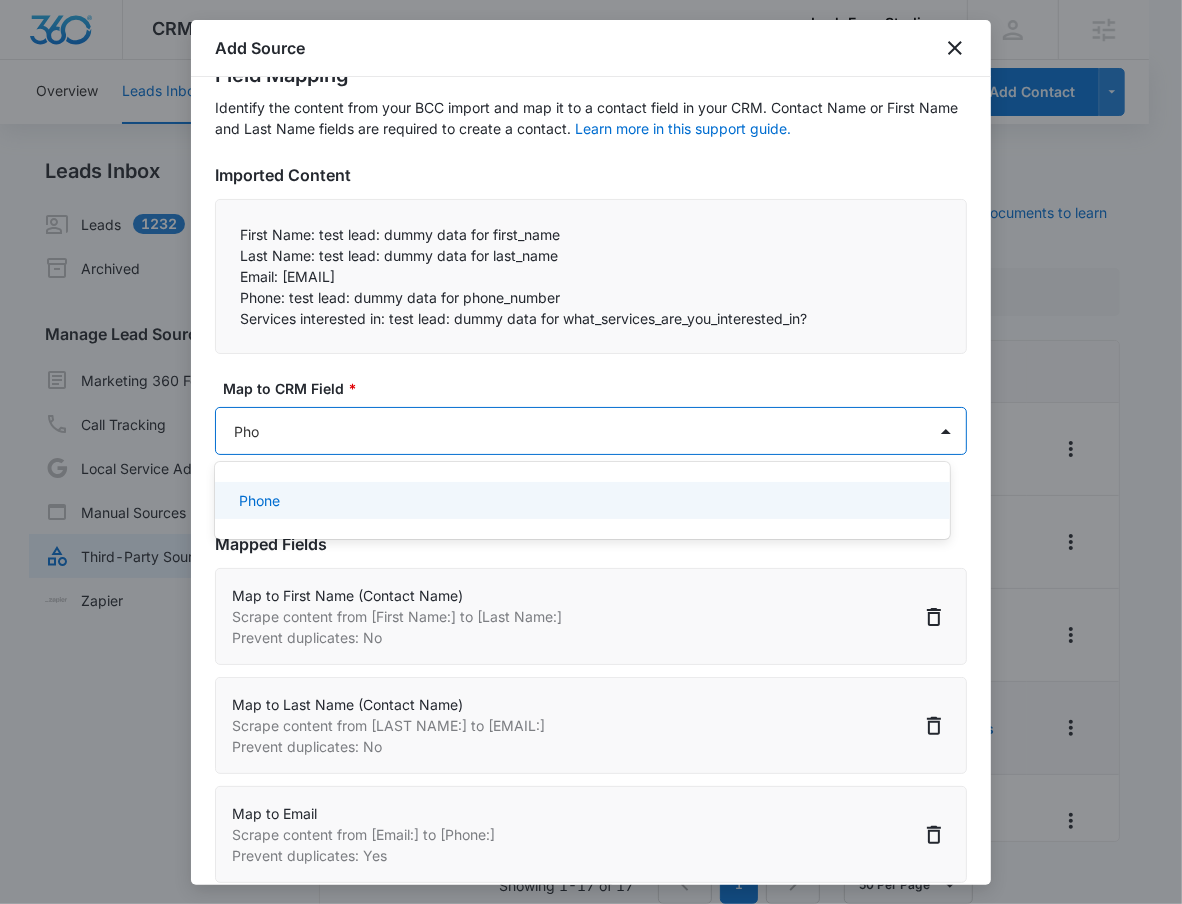 click on "Phone" at bounding box center (582, 500) 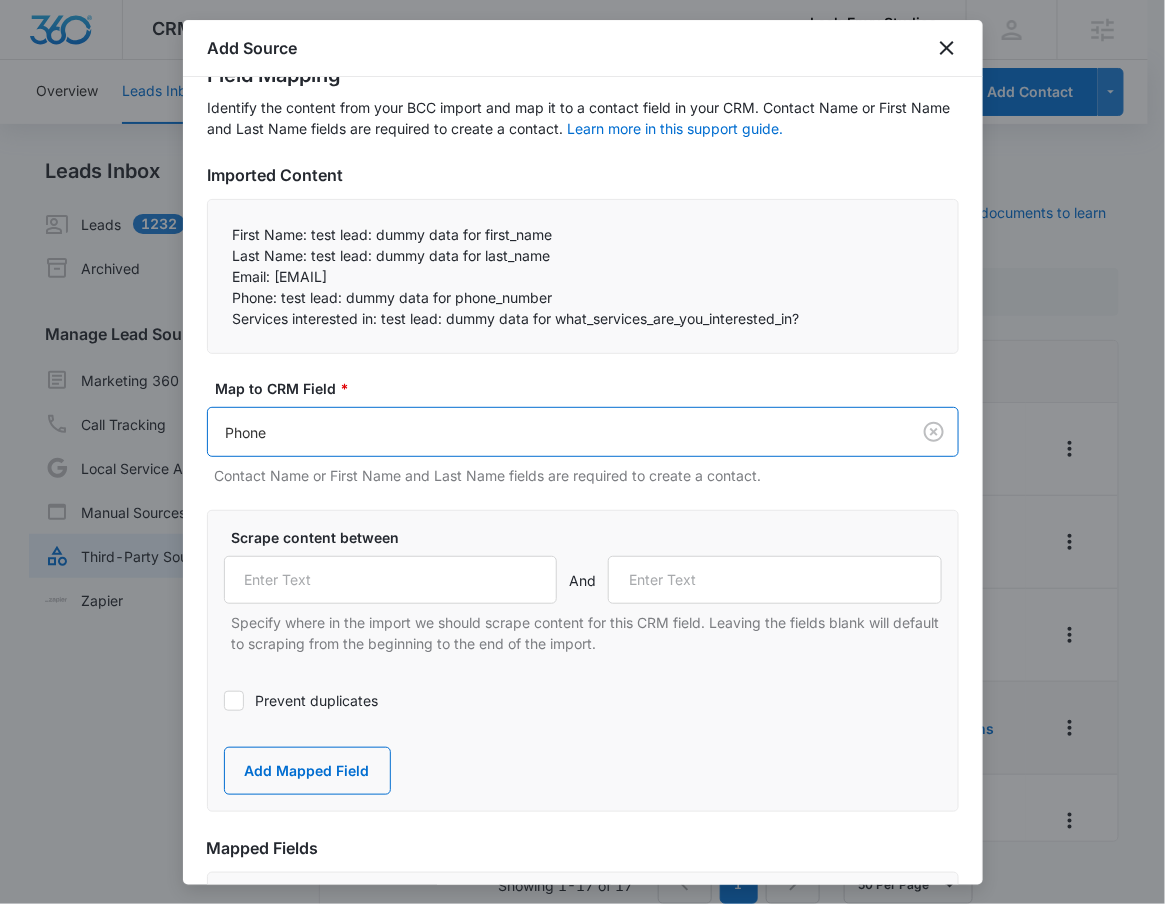 click on "Scrape content between And Specify where in the import we should scrape content for this CRM field. Leaving the fields blank will default to scraping from the beginning to the end of the import." at bounding box center [583, 590] 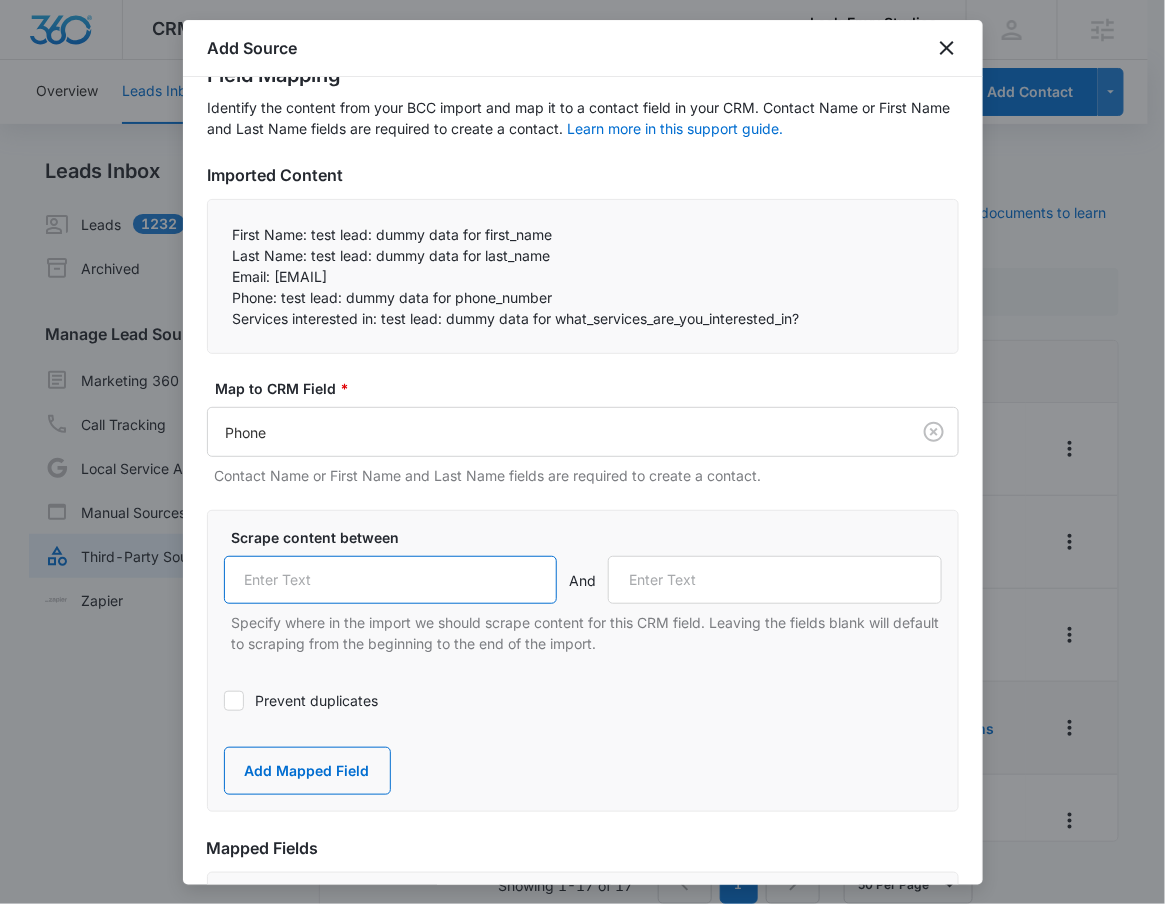 click at bounding box center (391, 580) 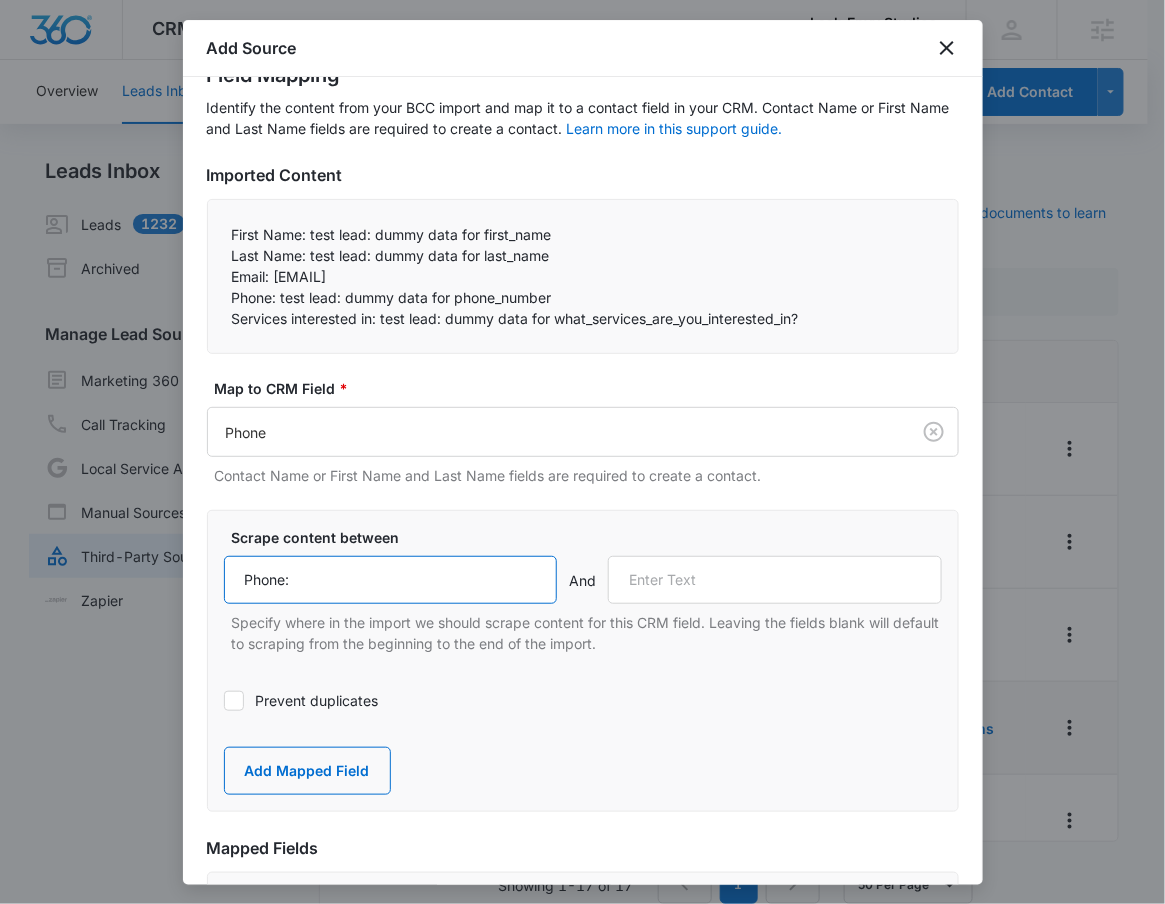 type on "Phone:" 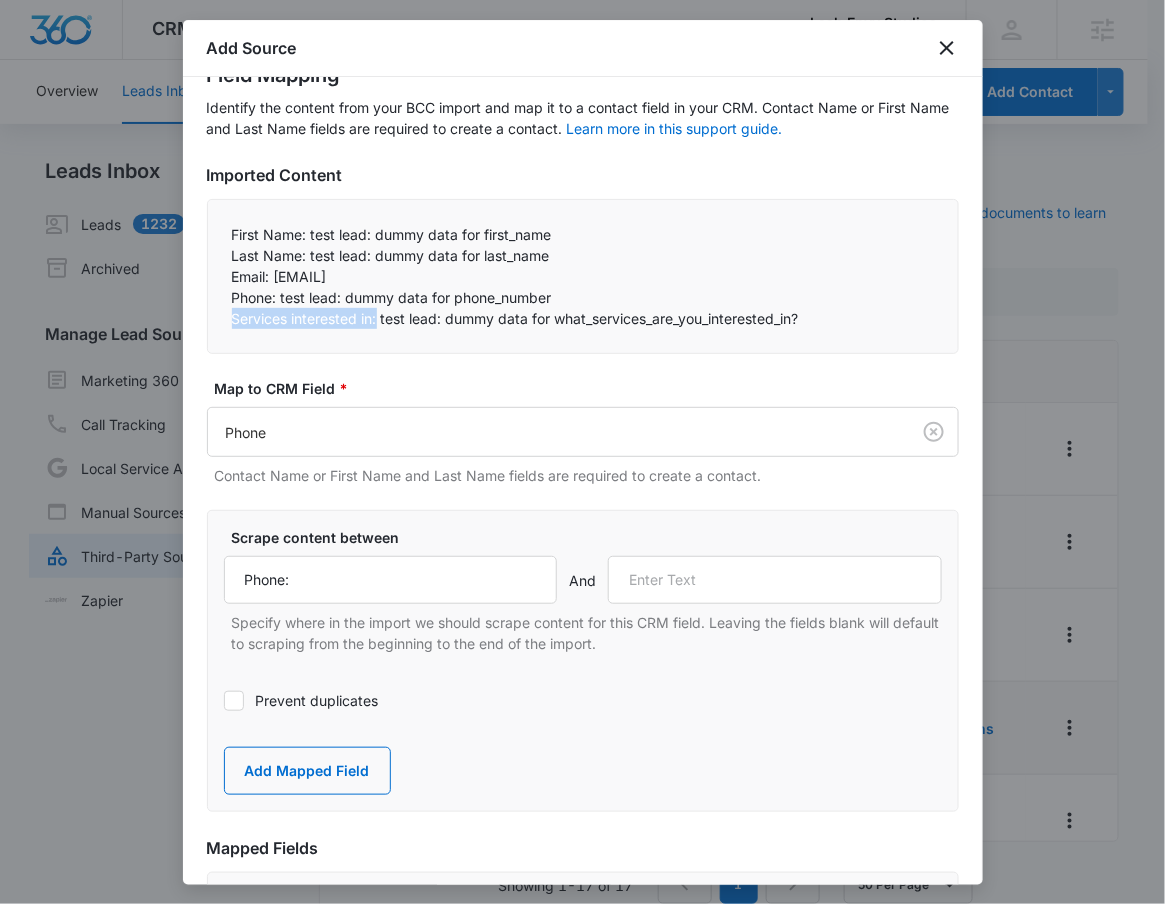 drag, startPoint x: 228, startPoint y: 315, endPoint x: 380, endPoint y: 326, distance: 152.3975 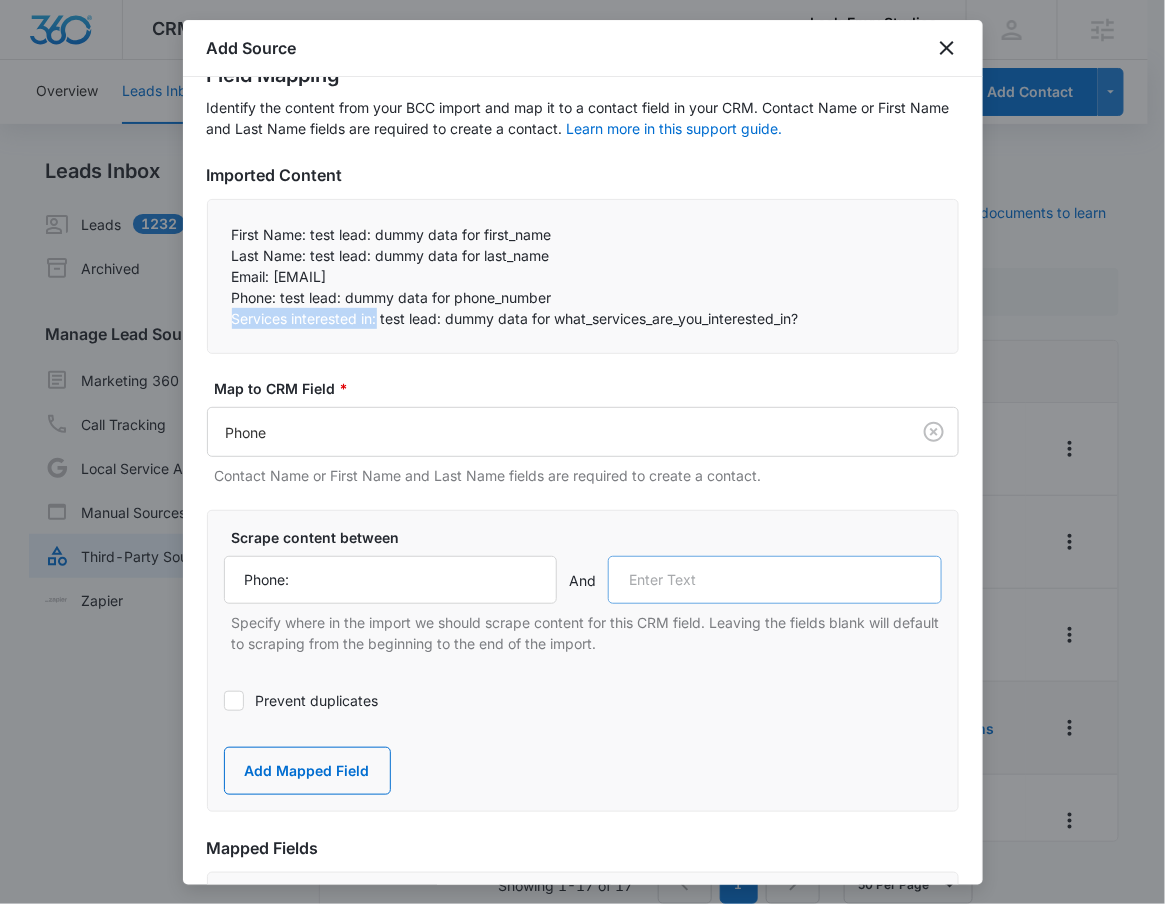 copy on "Services interested in:" 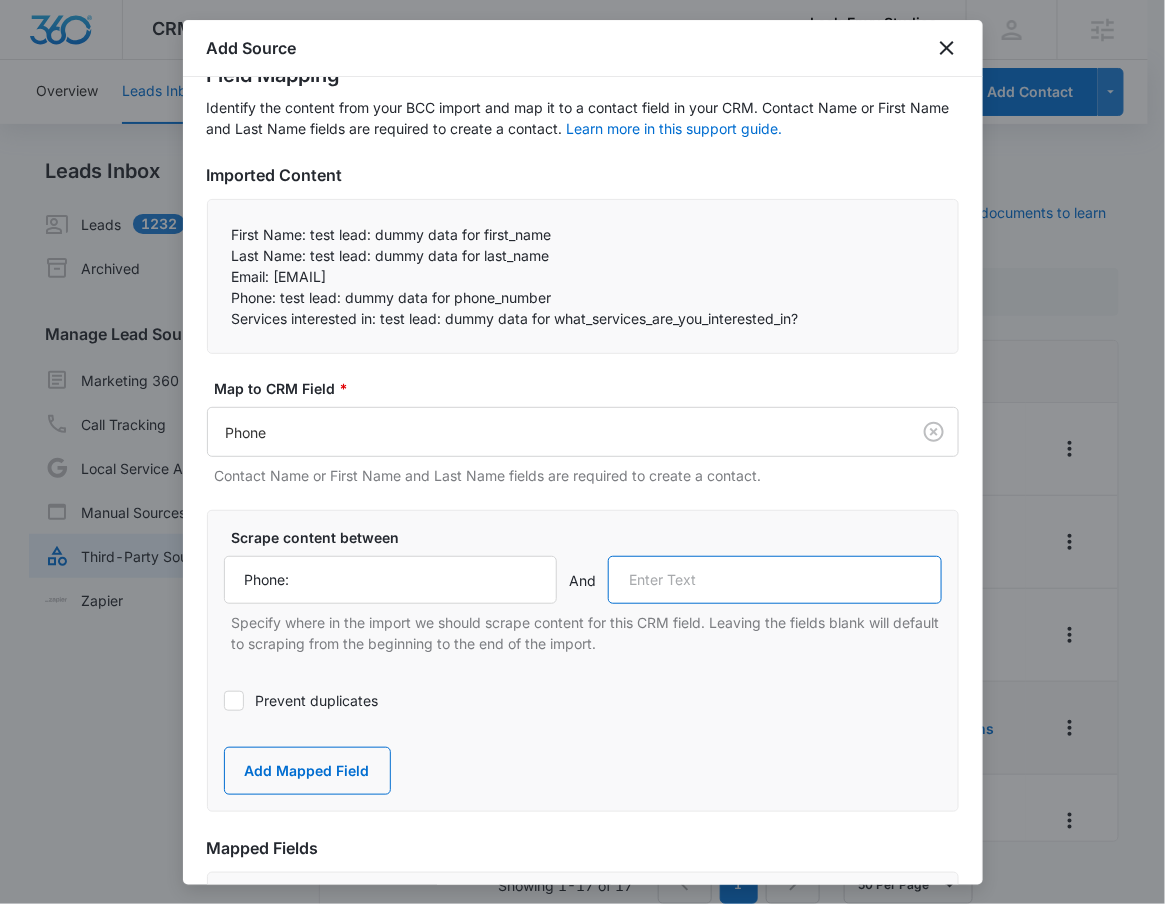 click at bounding box center (775, 580) 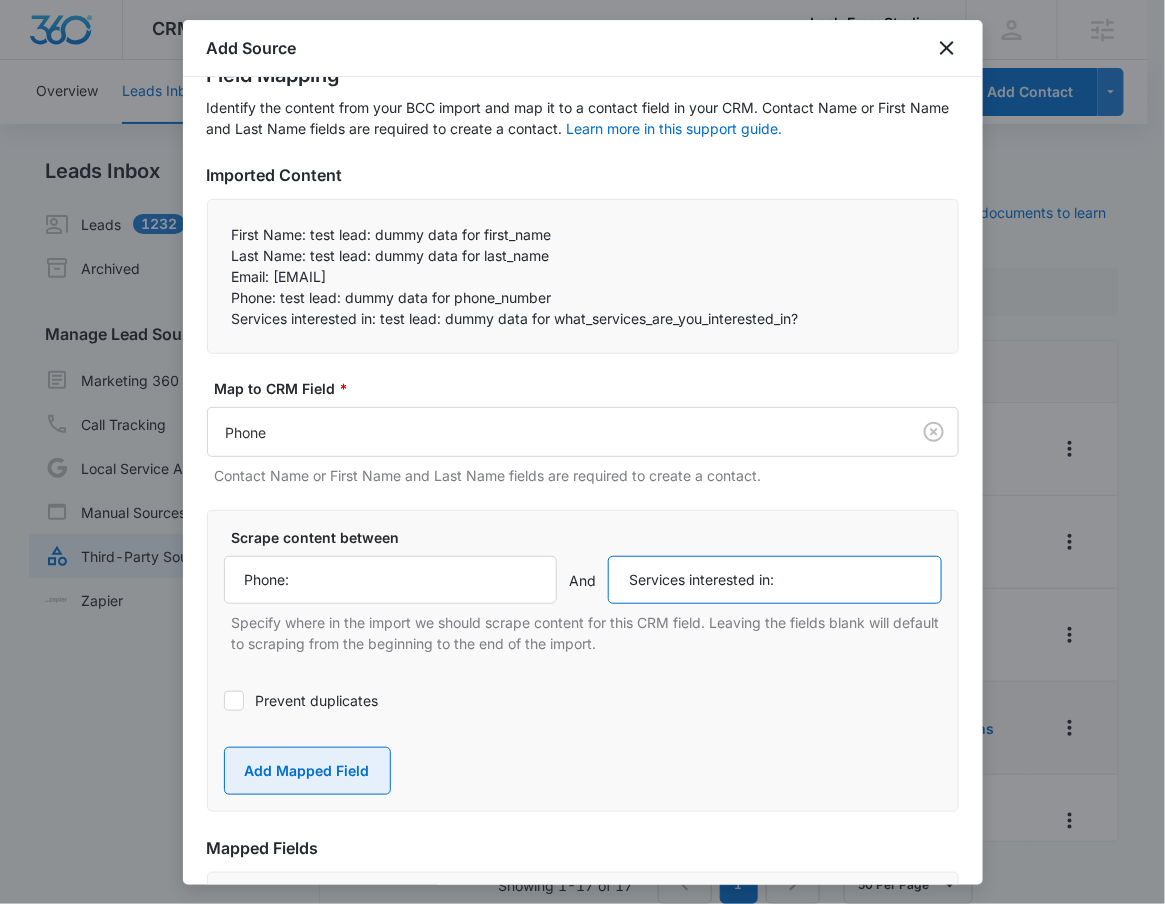 type on "Services interested in:" 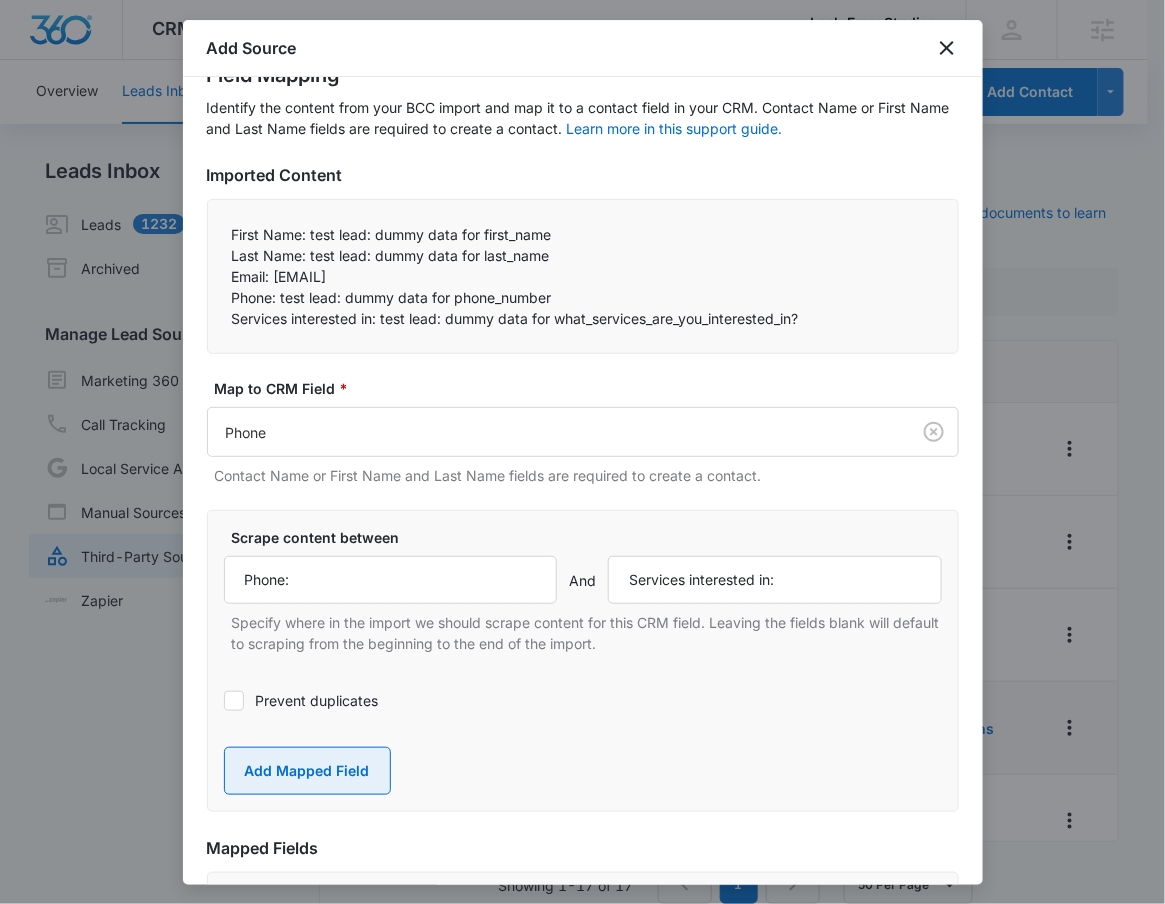 click on "Add Mapped Field" at bounding box center [307, 771] 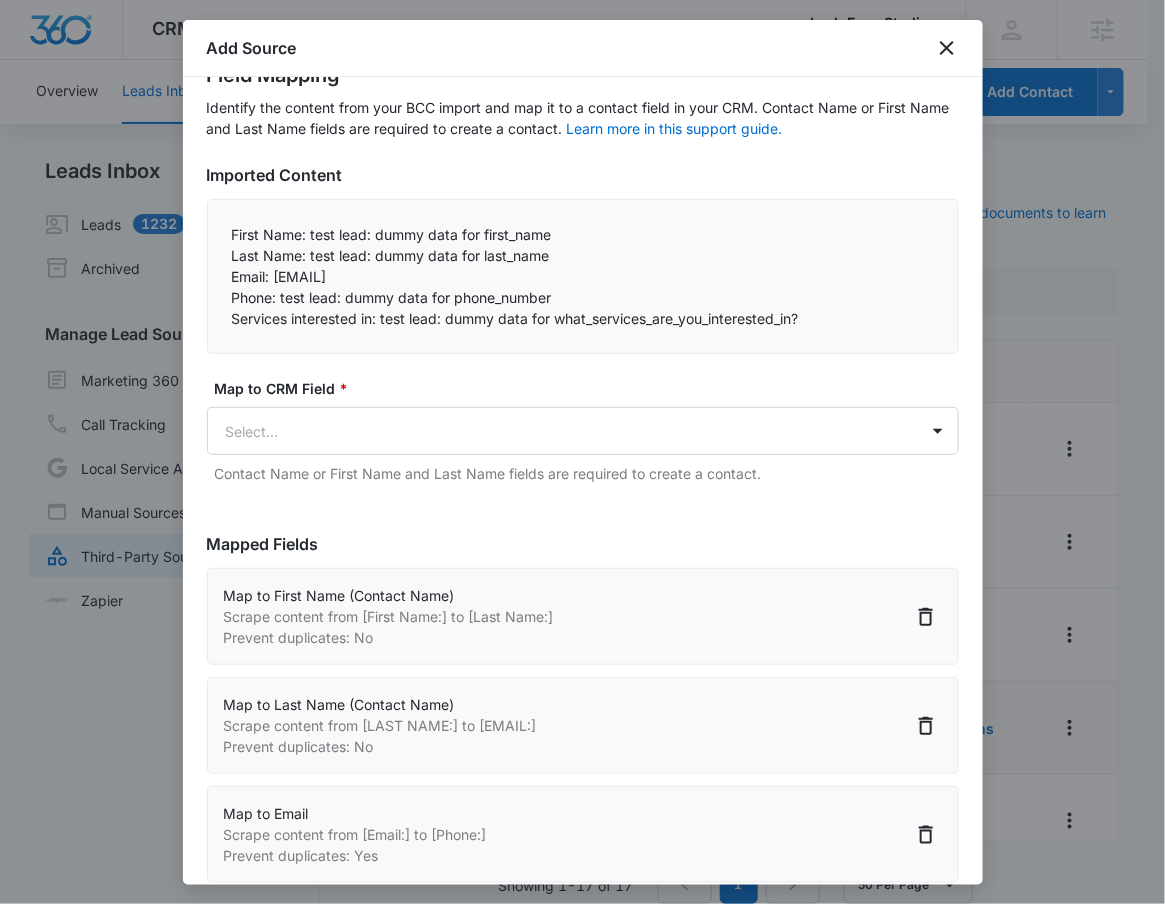 scroll, scrollTop: 83, scrollLeft: 0, axis: vertical 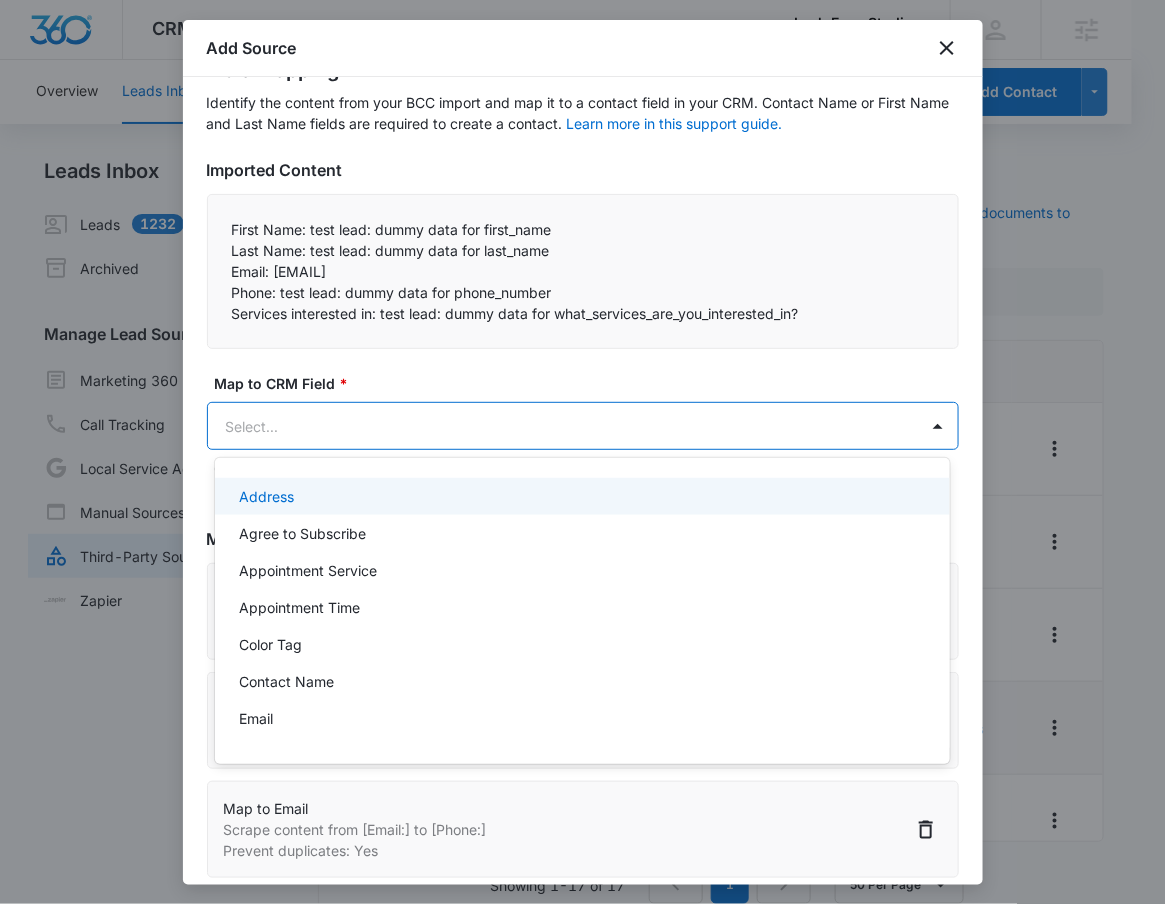 click on "CRM Apps Reputation Websites Forms CRM Email Social Shop Payments POS Content Ads Intelligence Files Brand Settings Lash Envy Studios M17103 Your Accounts View All RN Robert Nguyen robert.nguyen@madwire.com My Profile Notifications Support Logout Terms & Conditions   •   Privacy Policy Agencies Overview Leads Inbox Contacts Organizations History Deals Projects Tasks Calendar Lists Reports Settings Add Contact Leads Inbox Leads 1232 Archived Manage Lead Sources Marketing 360 Forms Call Tracking Local Service Ads Manual Sources Third-Party Sources Zapier Third-Party Sources Manually sync your third-party platform sources and assign them to contacts.   Visit our support documents to learn more. Source Source Name Submissions   Apply Form 1 submission Facebook - Lead Ads - New Dana Park 1 submission Facebook - Lead Ads - New Las Sendas --- FB - Dana Park Zap 42 submissions FB - Fall Into Beauty RSVP 10/12/21 1 submission FB - Grand Opening 2022  46 submissions FB - Lash Extensions Form-USE THIS ONE Showing 1" at bounding box center [582, 452] 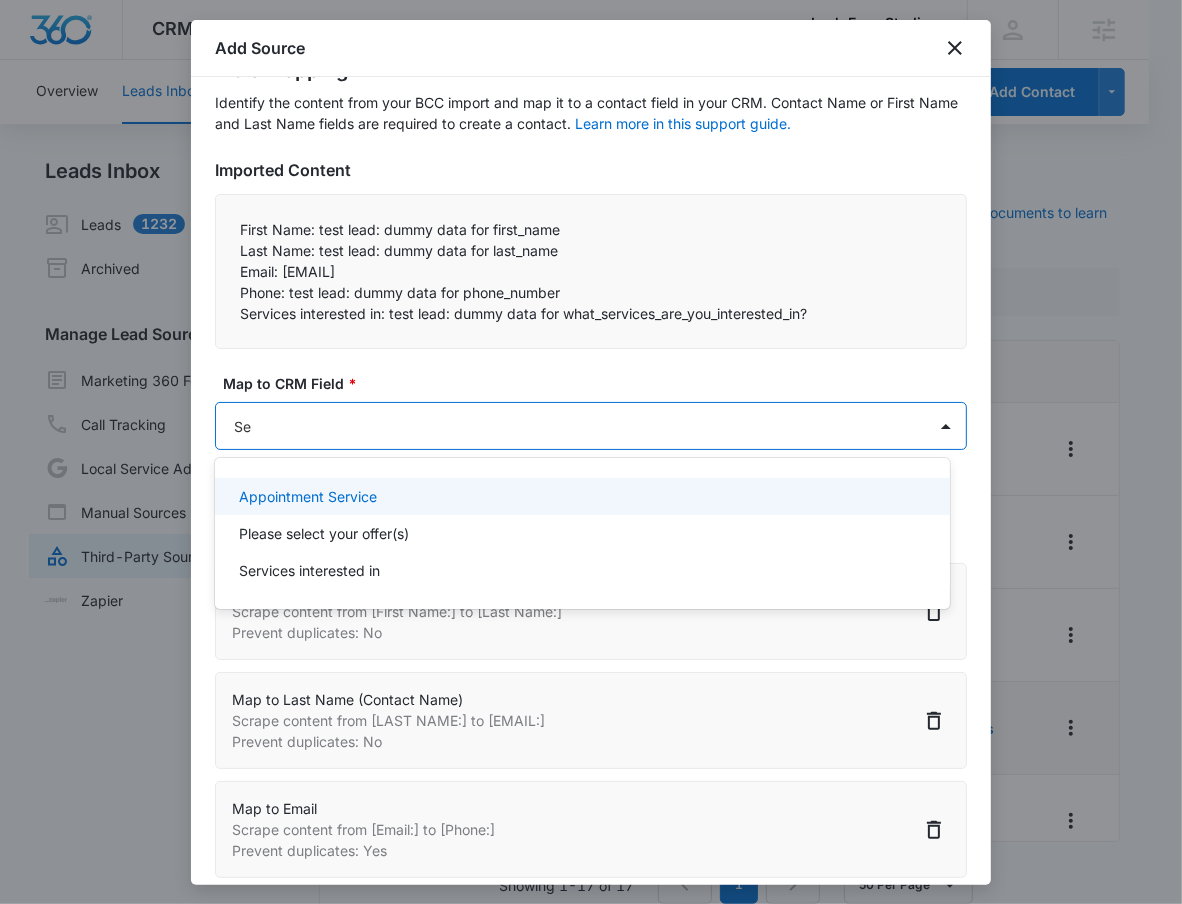type on "Ser" 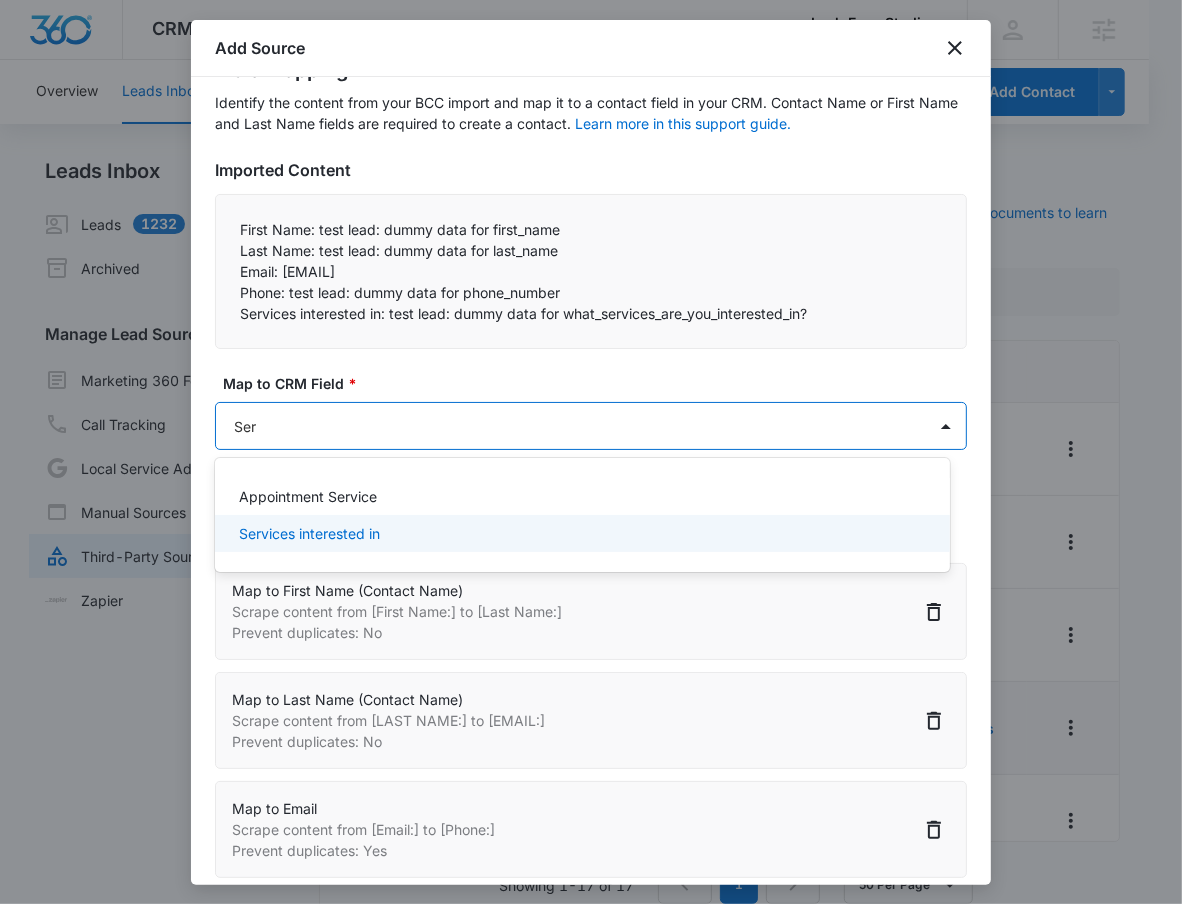 click on "Services interested in" at bounding box center (309, 533) 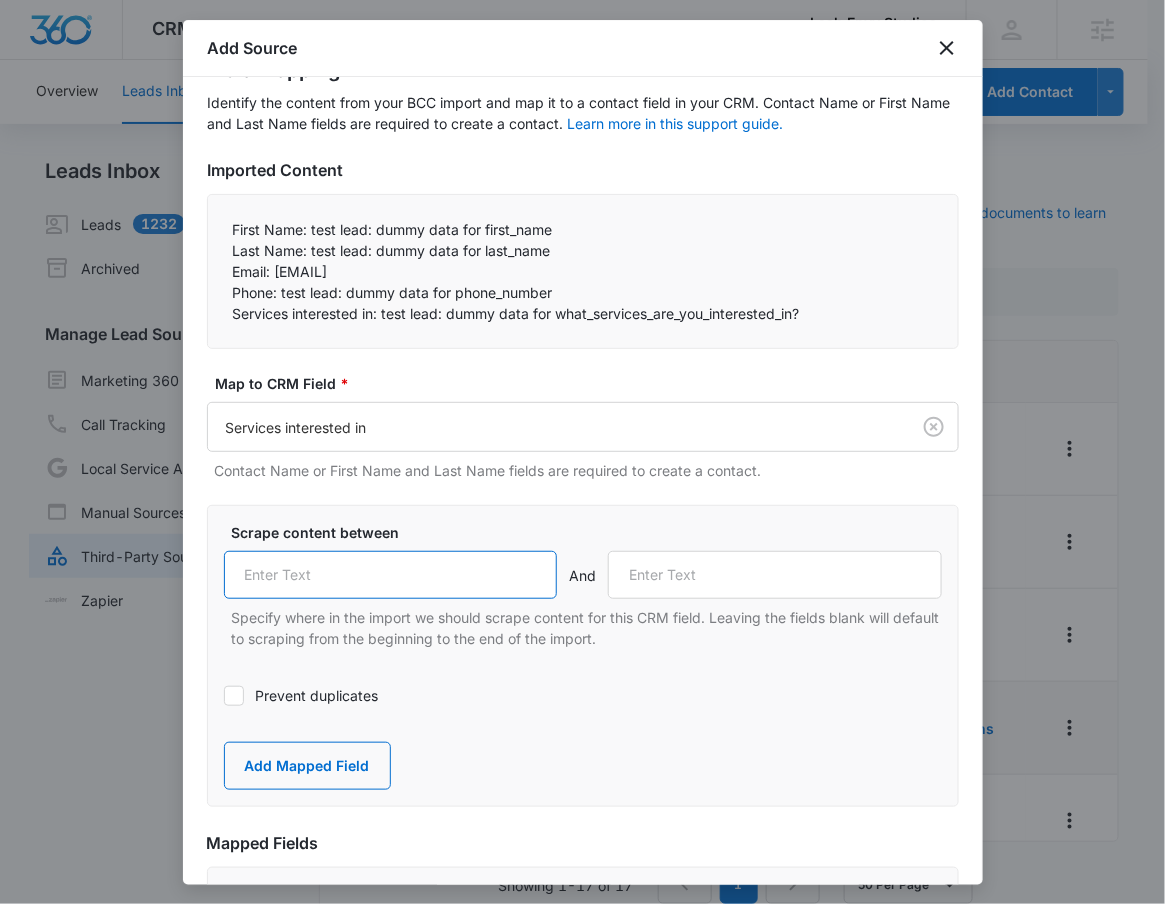 click at bounding box center [391, 575] 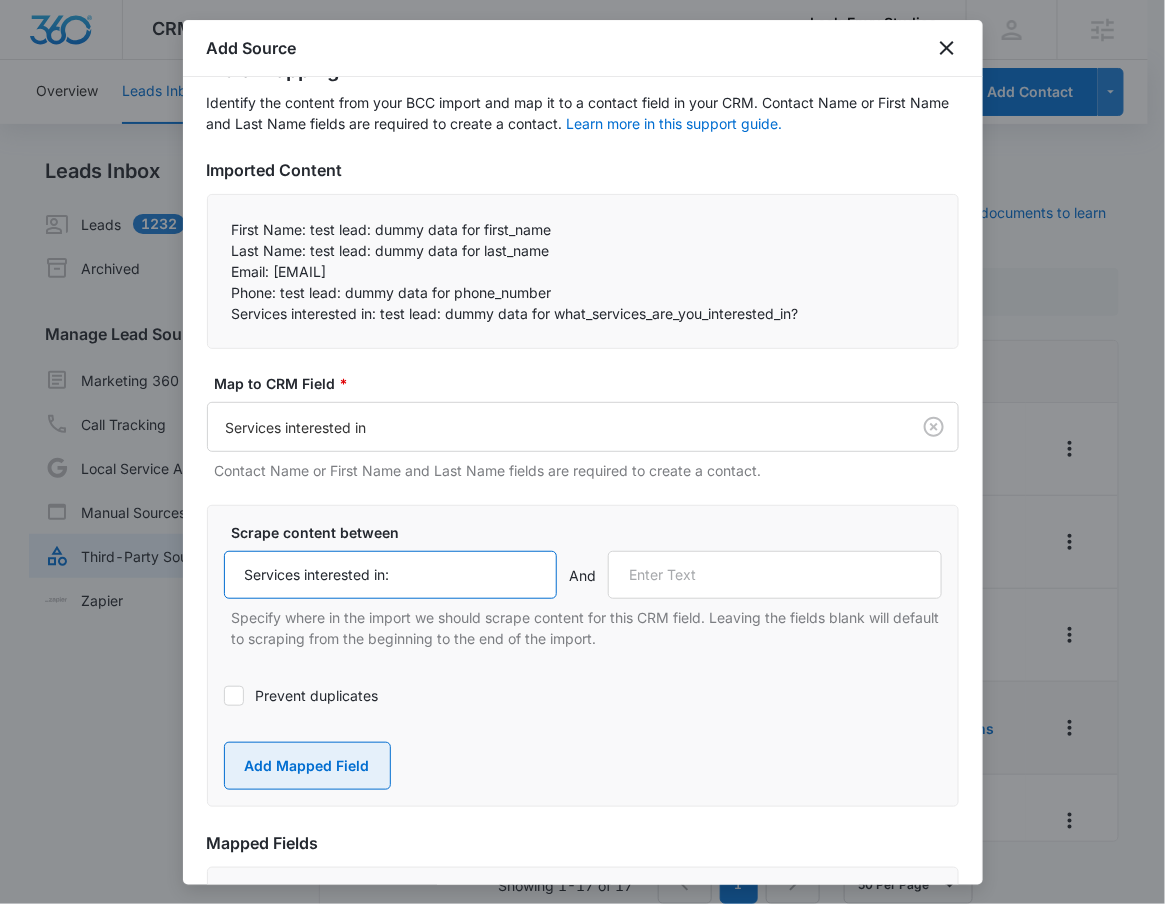 type on "Services interested in:" 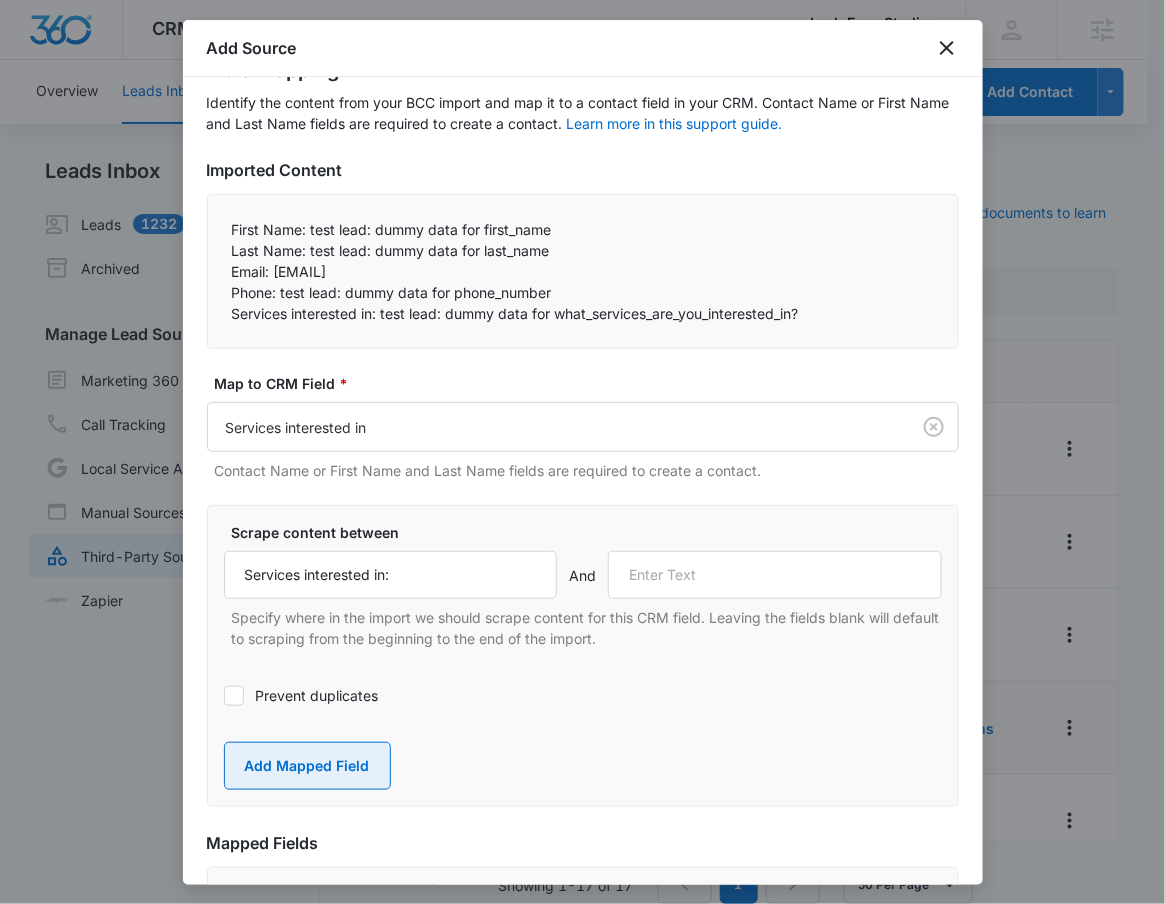 click on "Add Mapped Field" at bounding box center [307, 766] 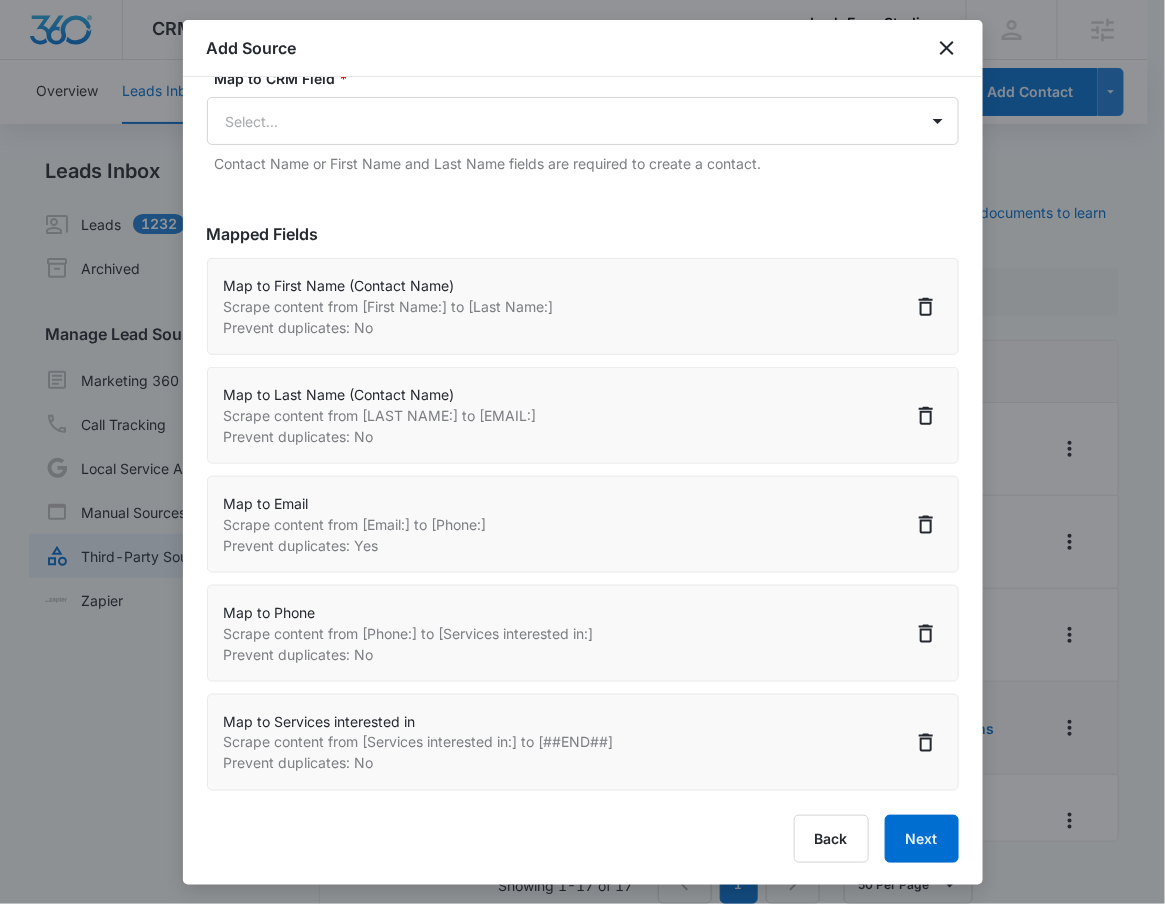 scroll, scrollTop: 390, scrollLeft: 0, axis: vertical 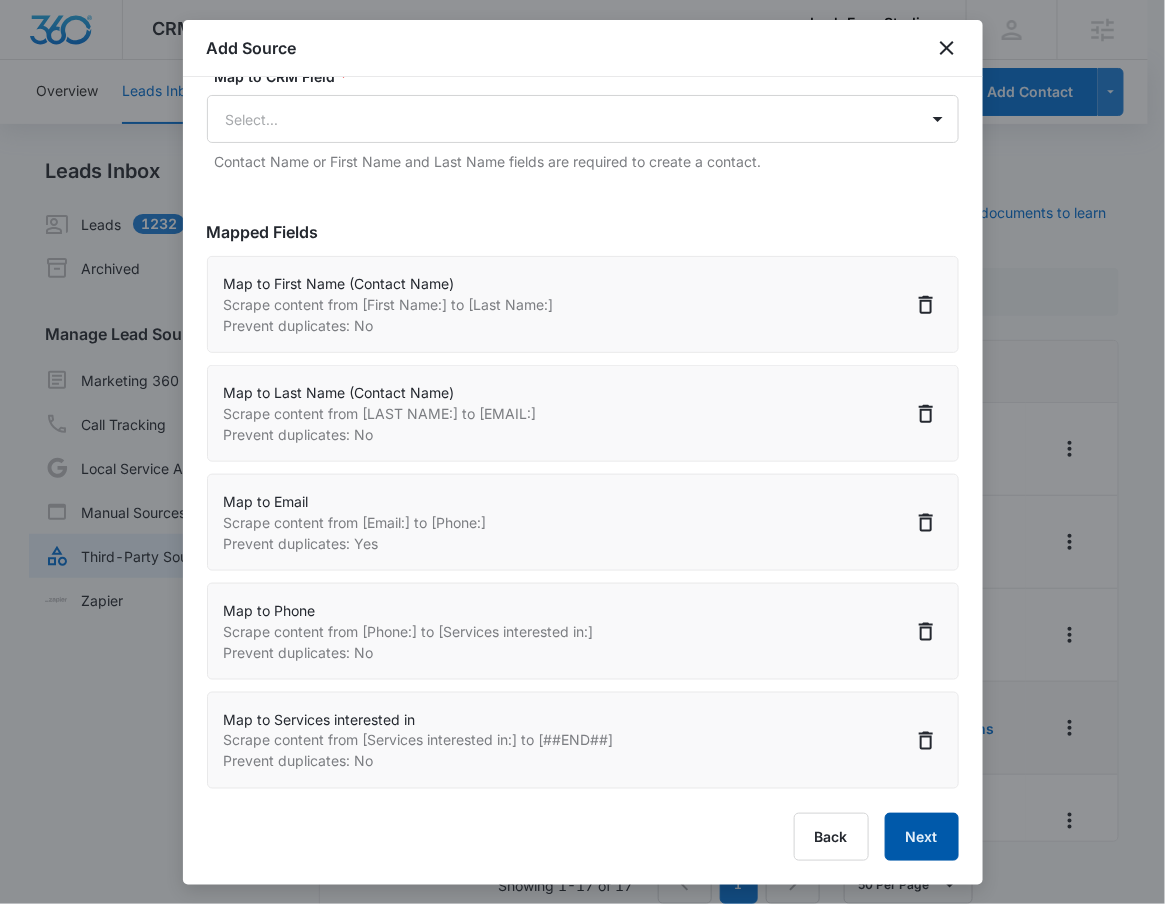 click on "Next" at bounding box center (922, 837) 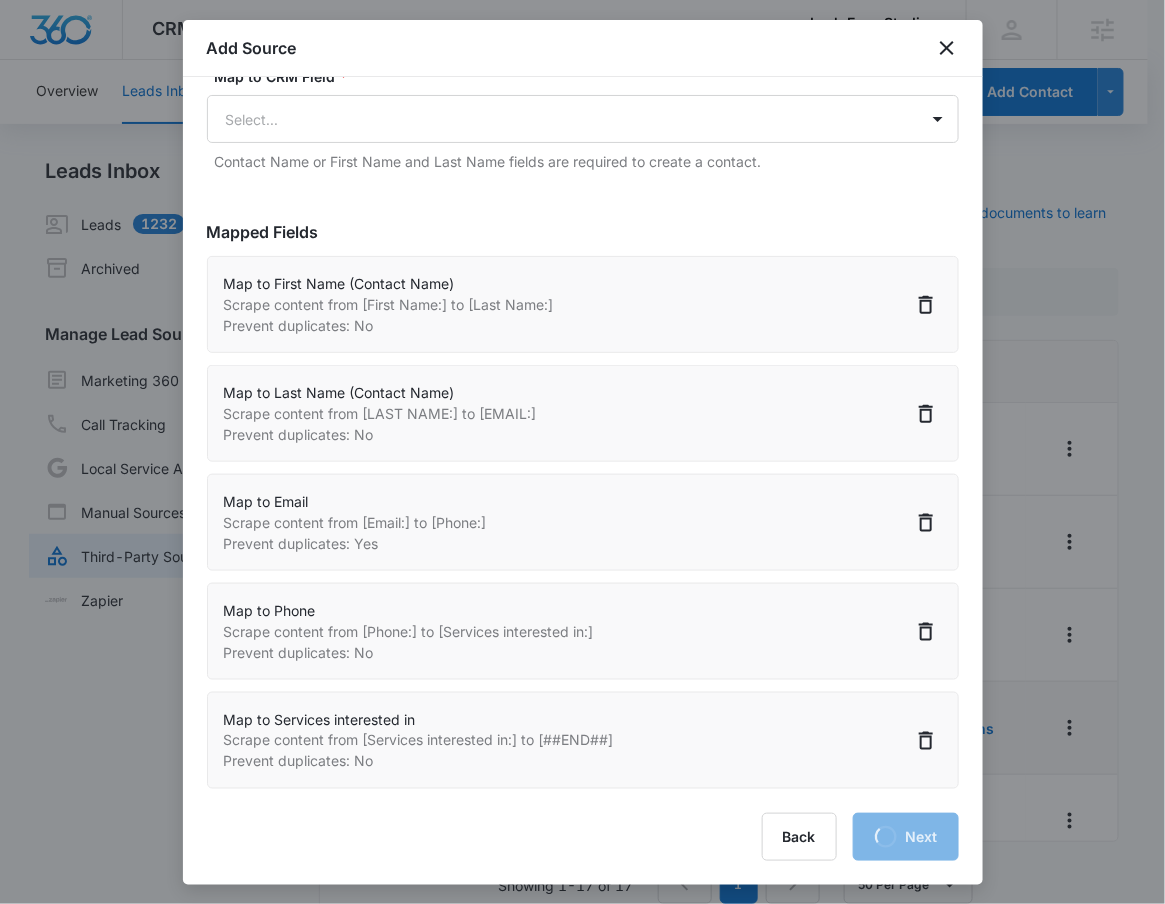 select on "78" 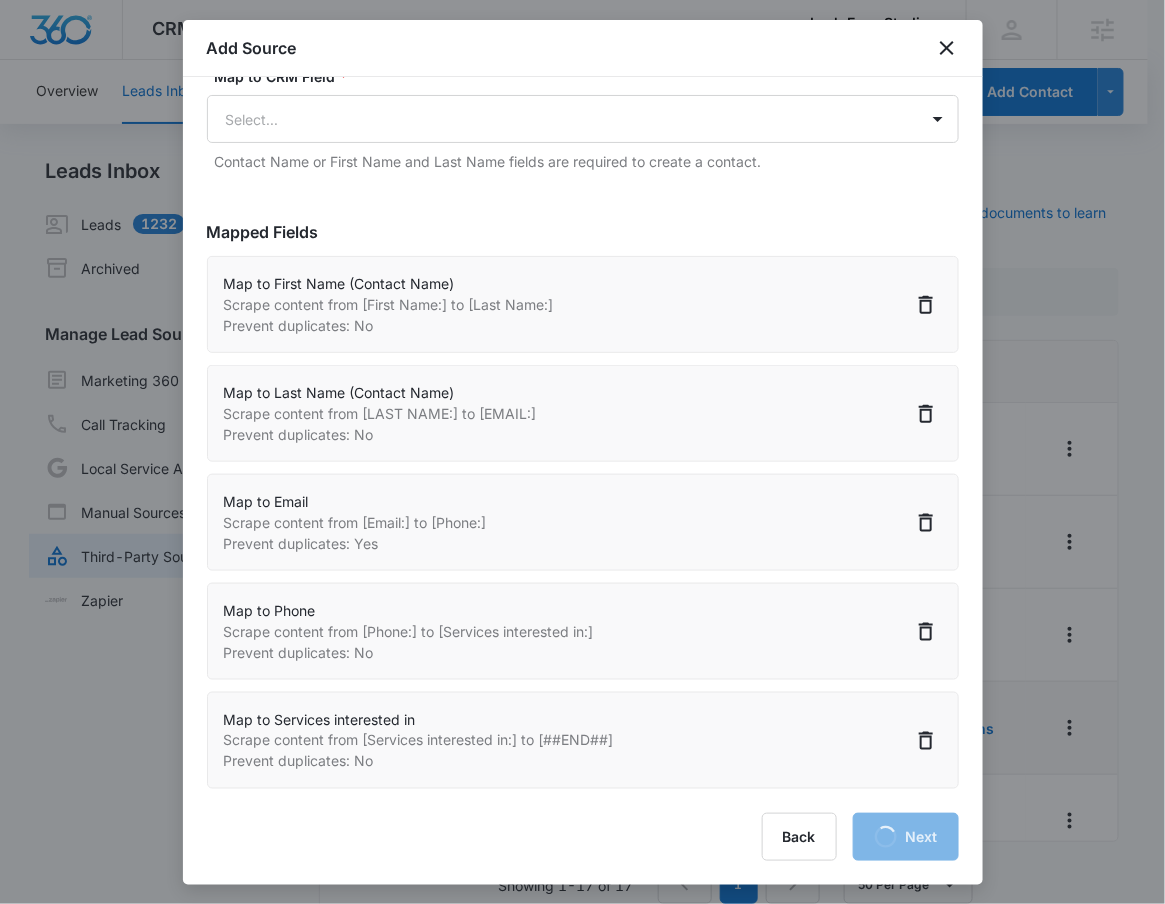 select on "79" 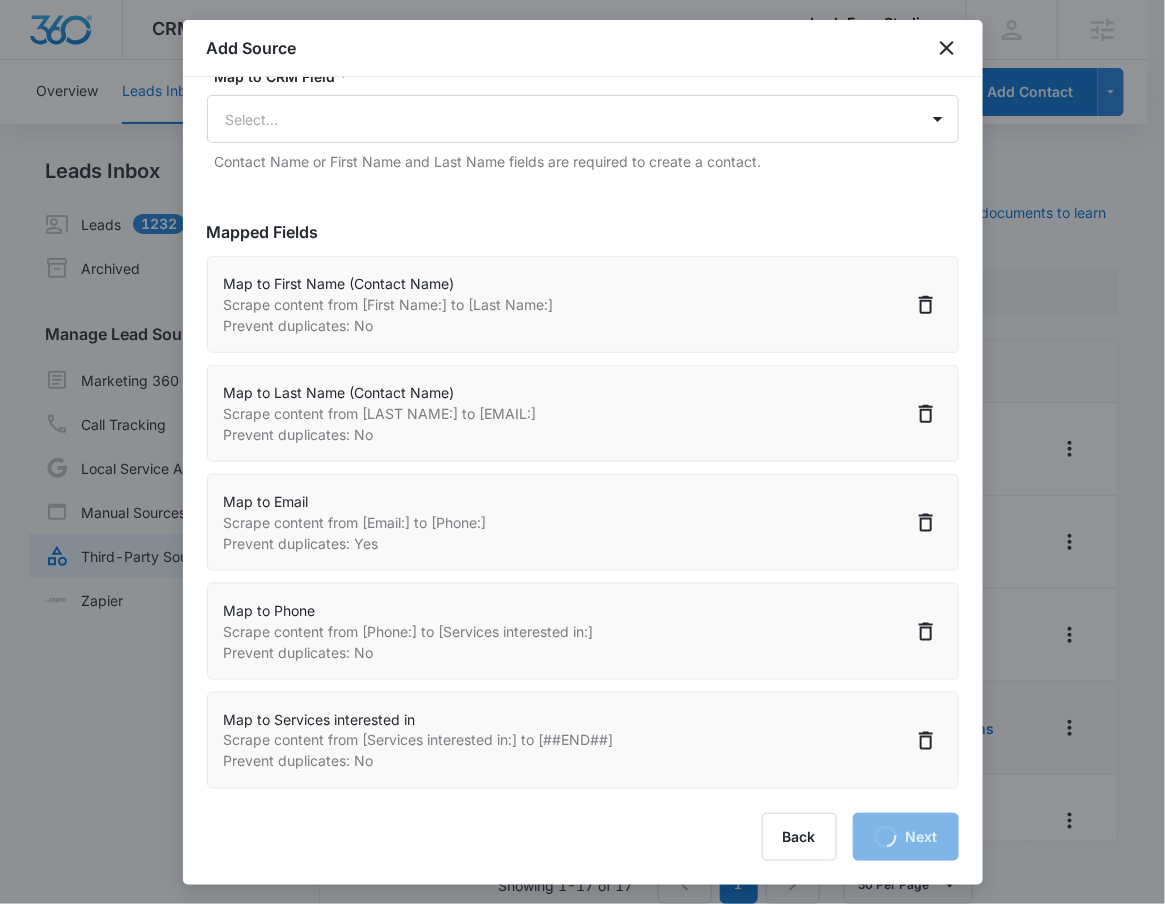 select on "185" 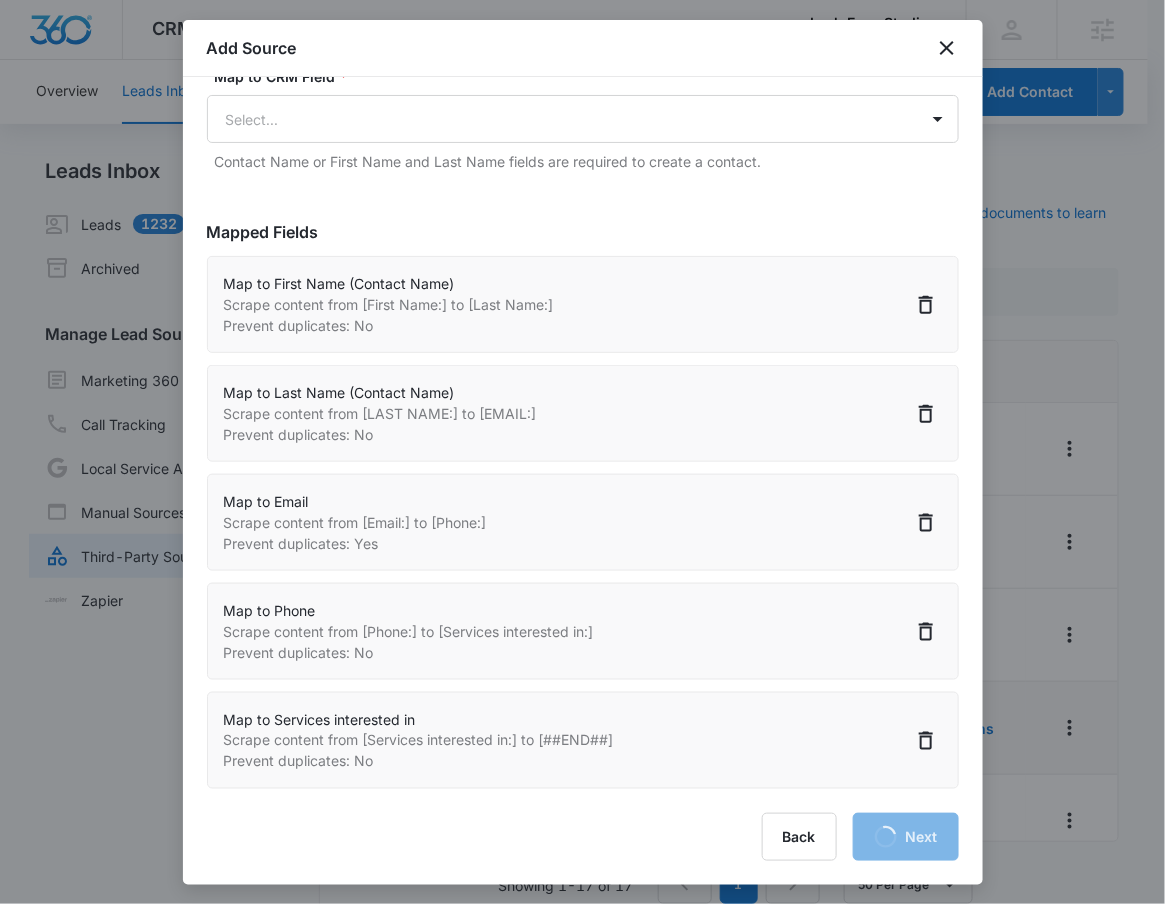 select on "184" 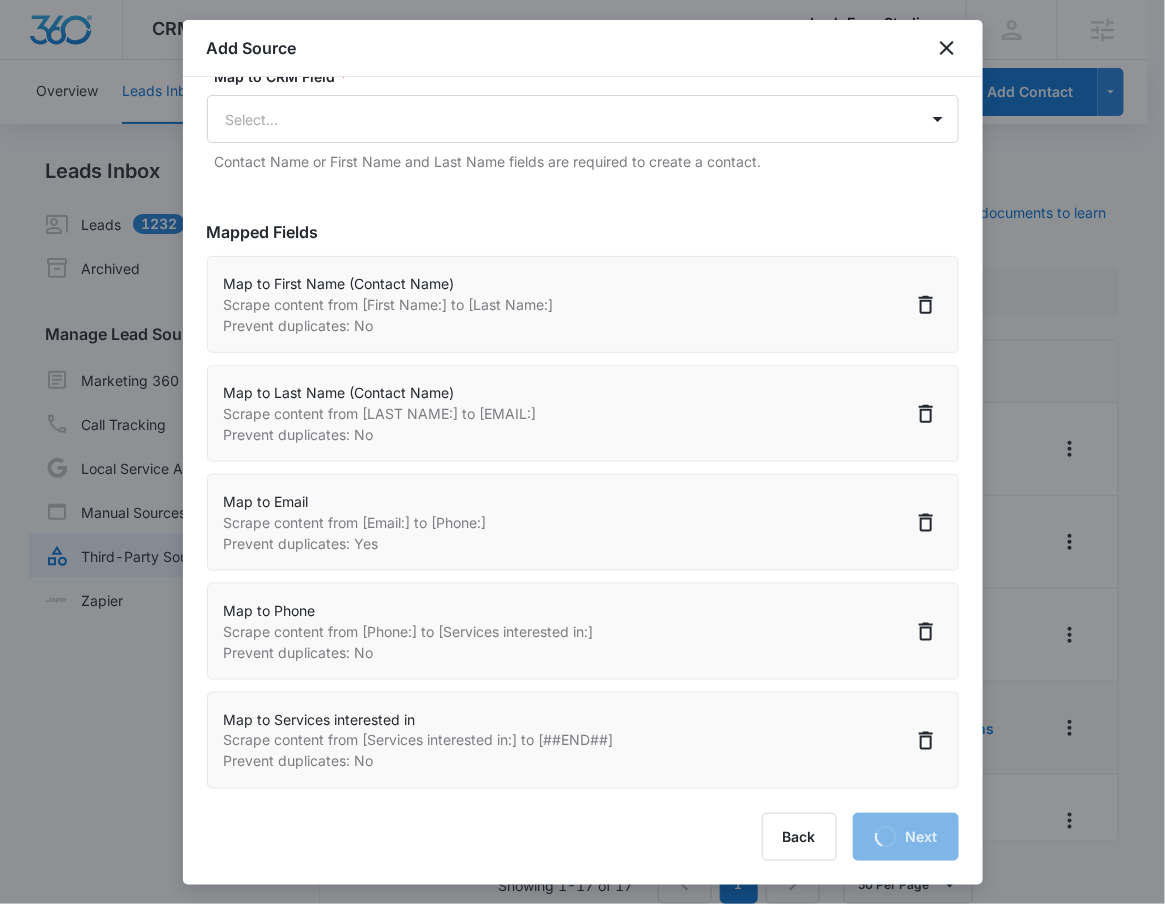 select on "200" 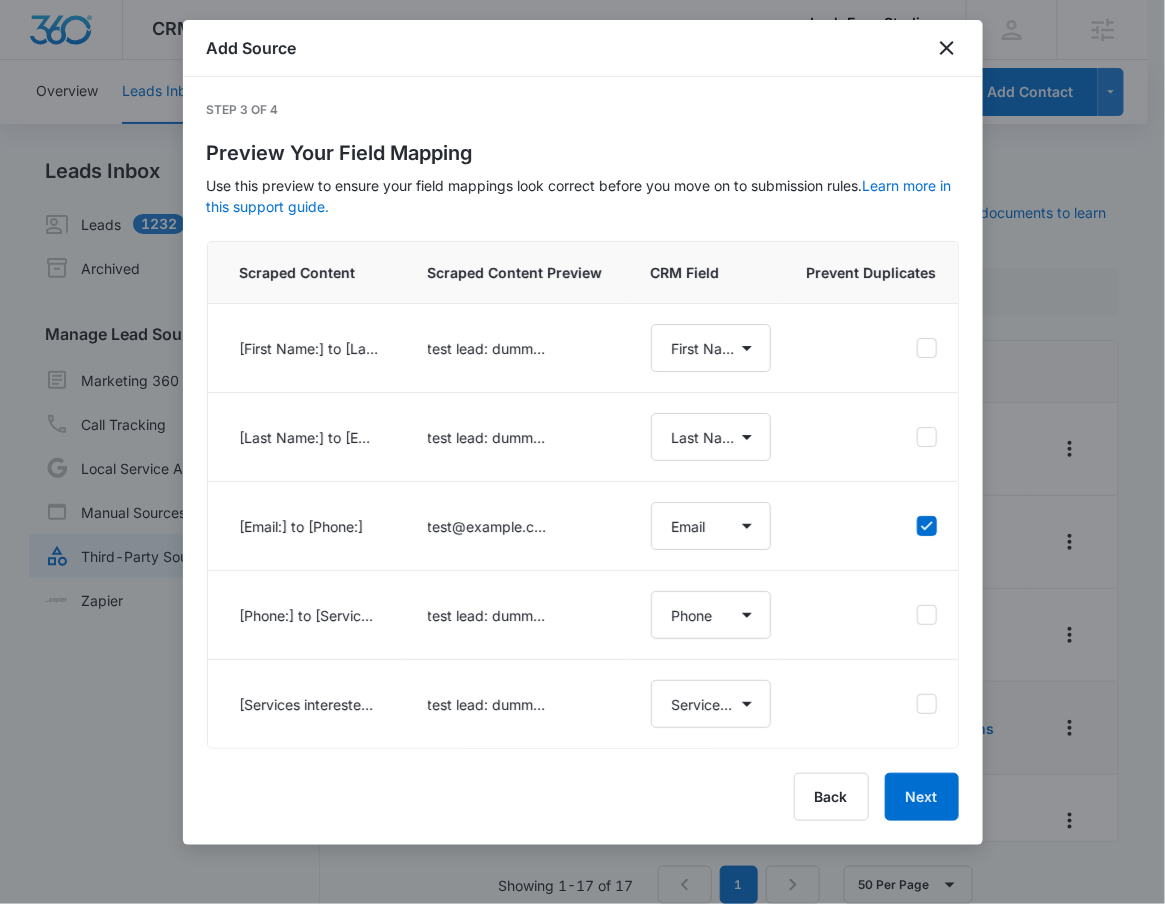 scroll, scrollTop: 0, scrollLeft: 0, axis: both 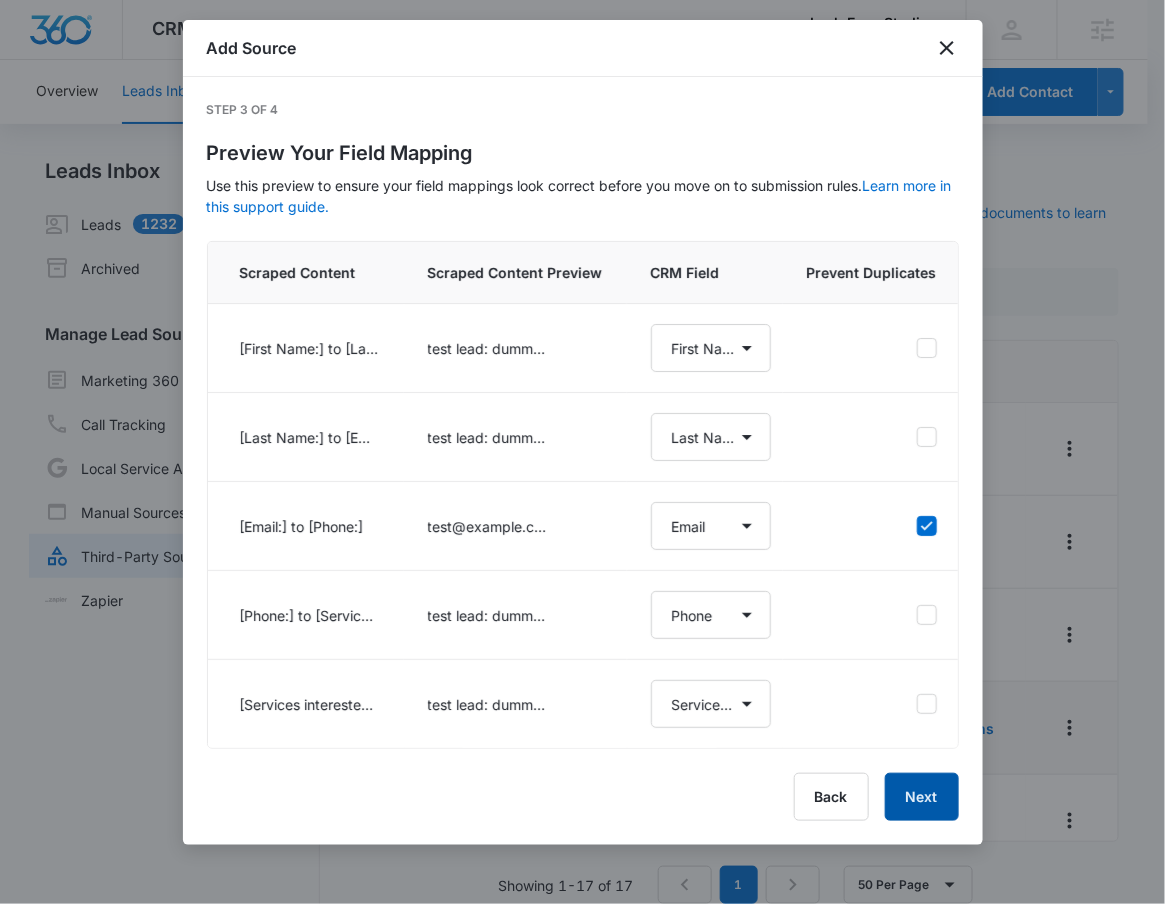 click on "Next" at bounding box center [922, 797] 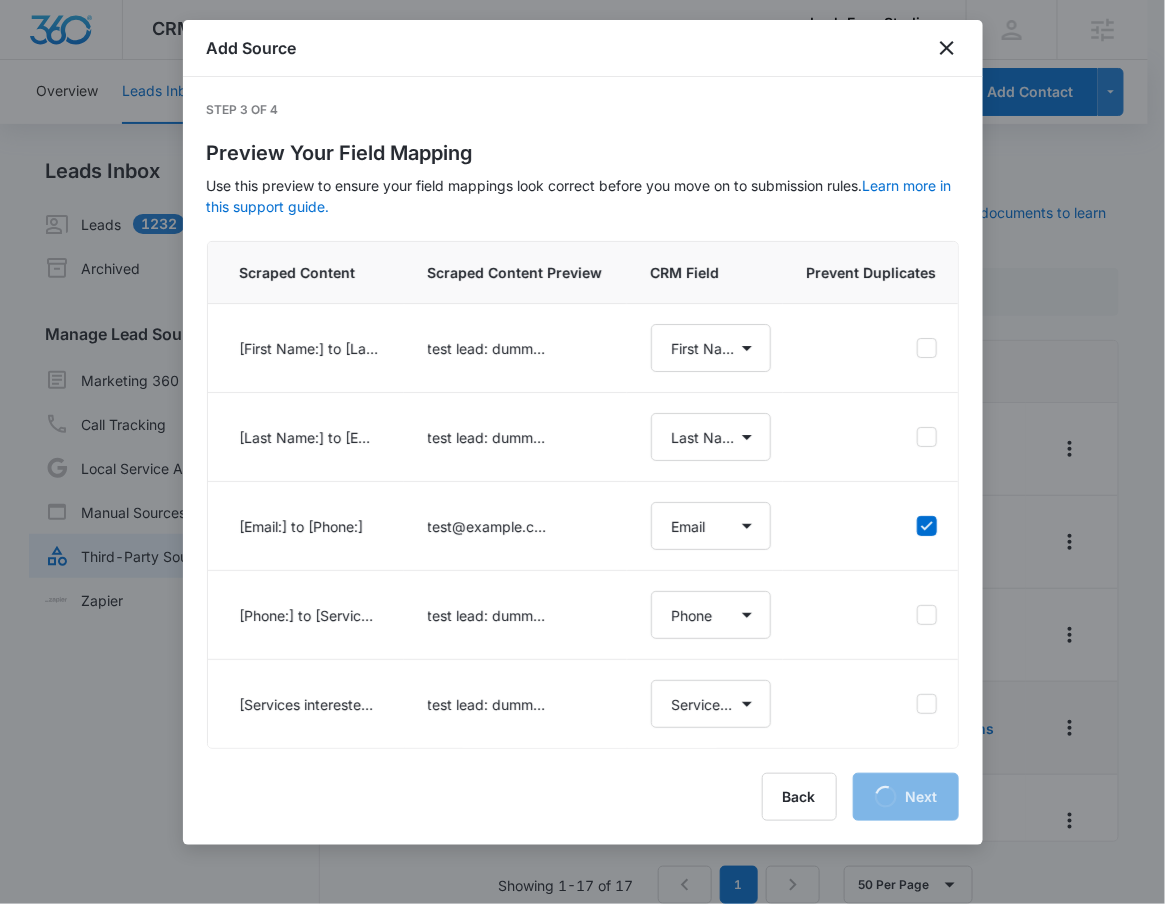 select on "78" 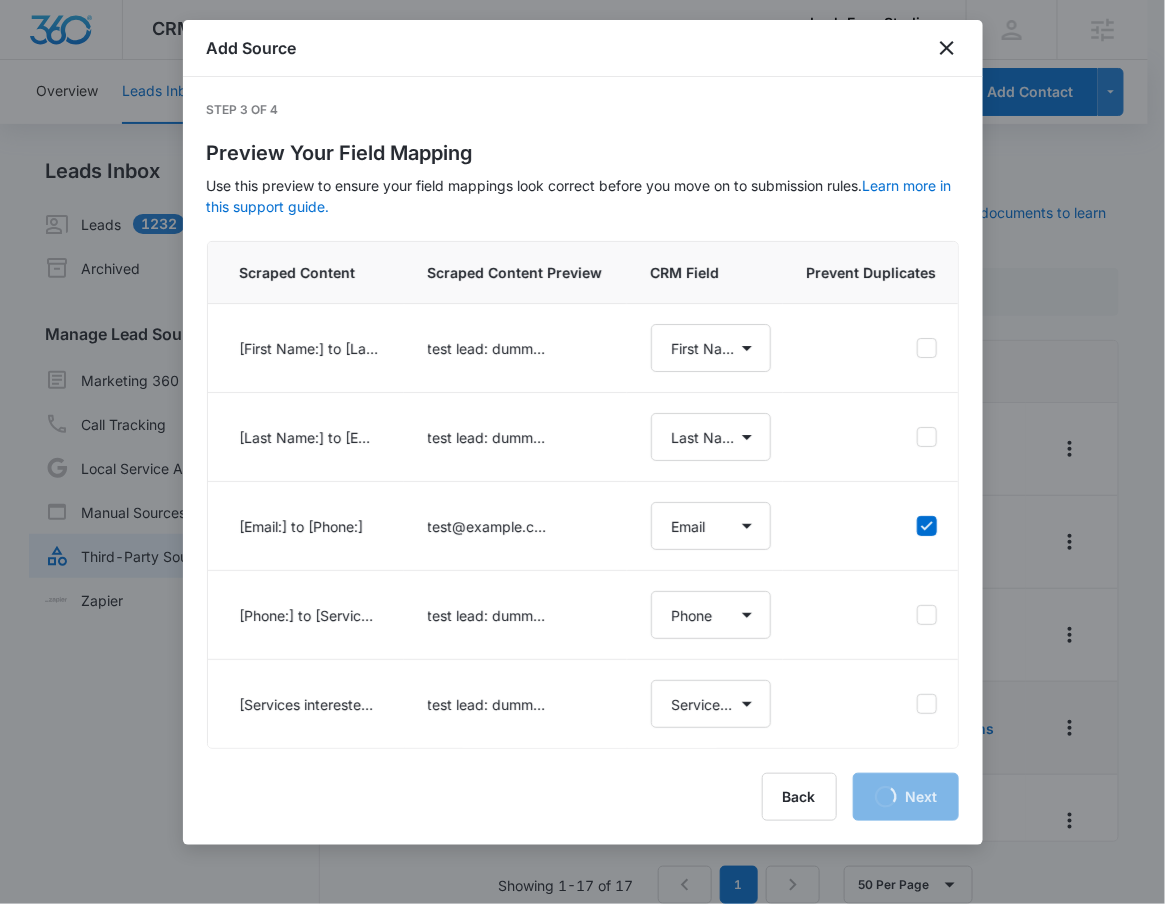select on "79" 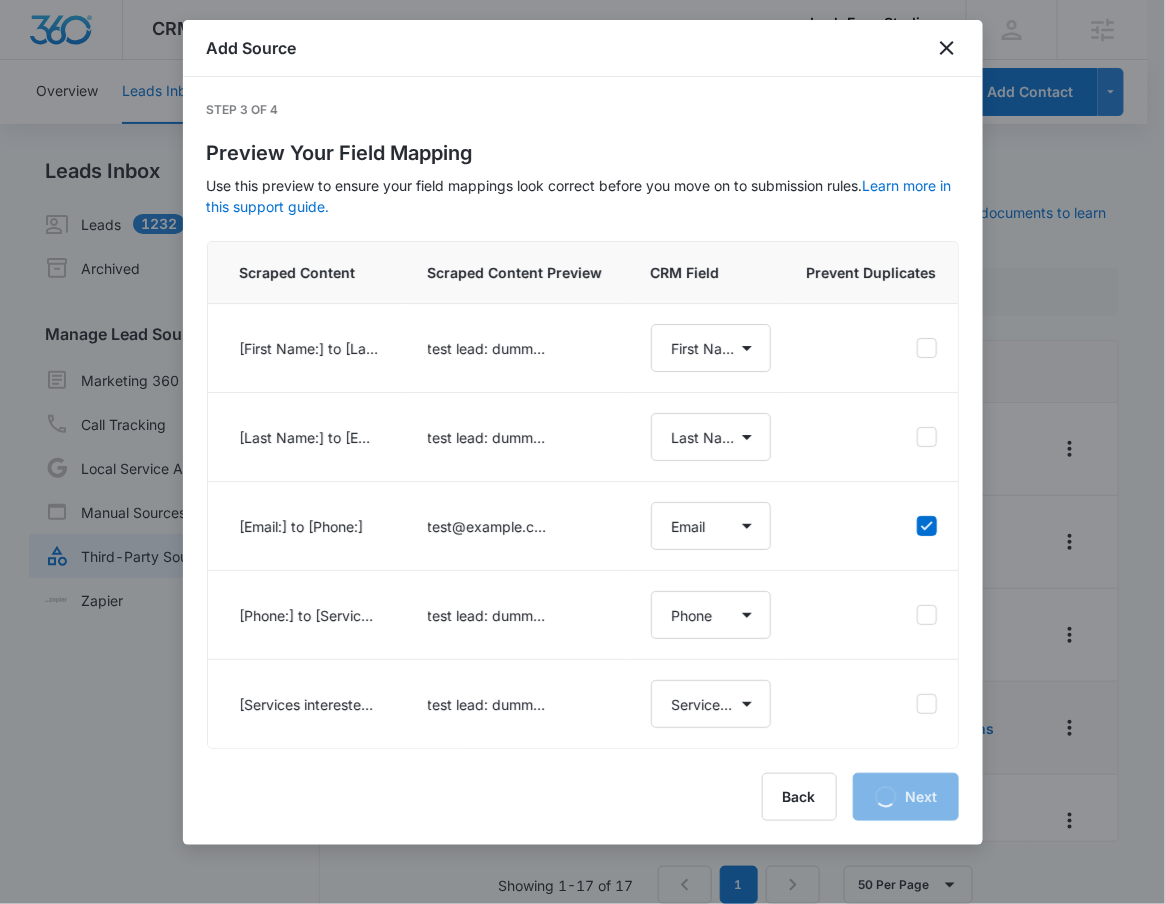 select on "185" 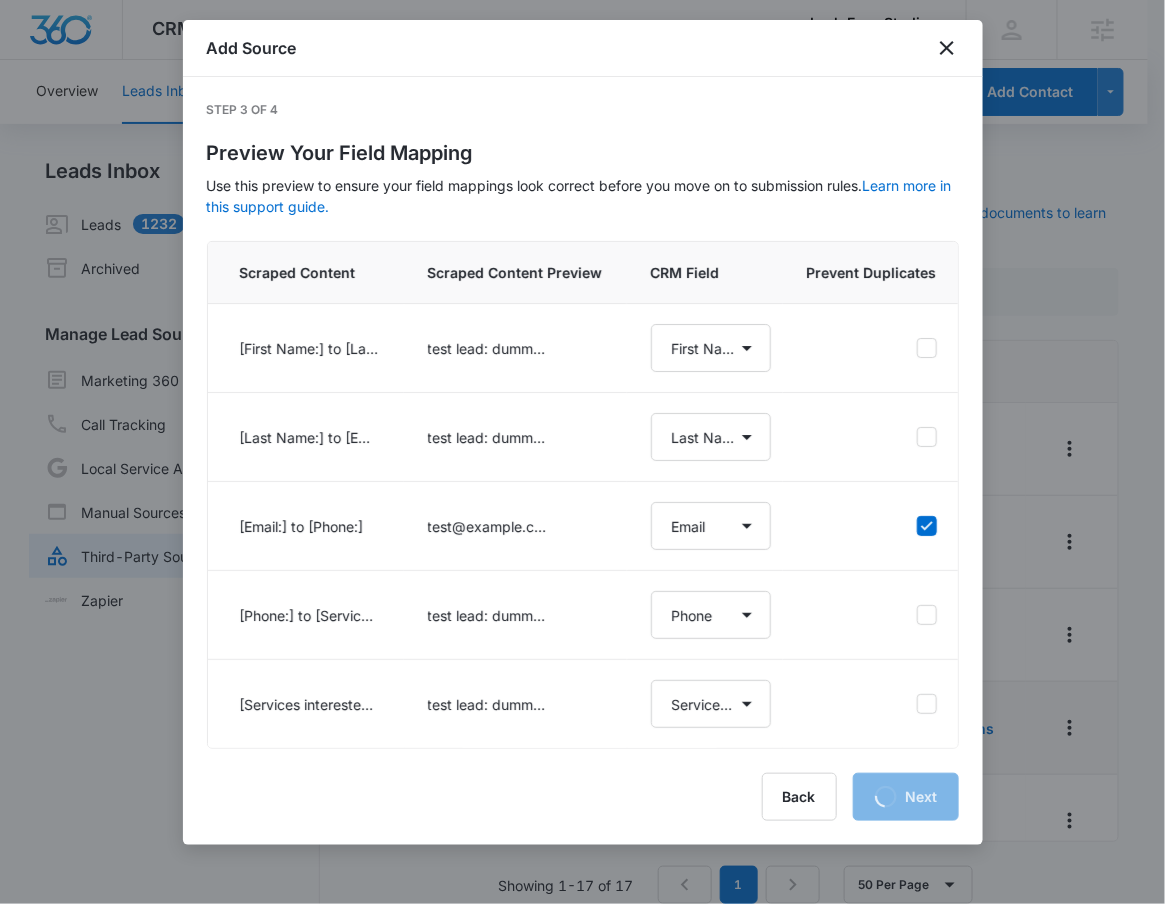 select on "184" 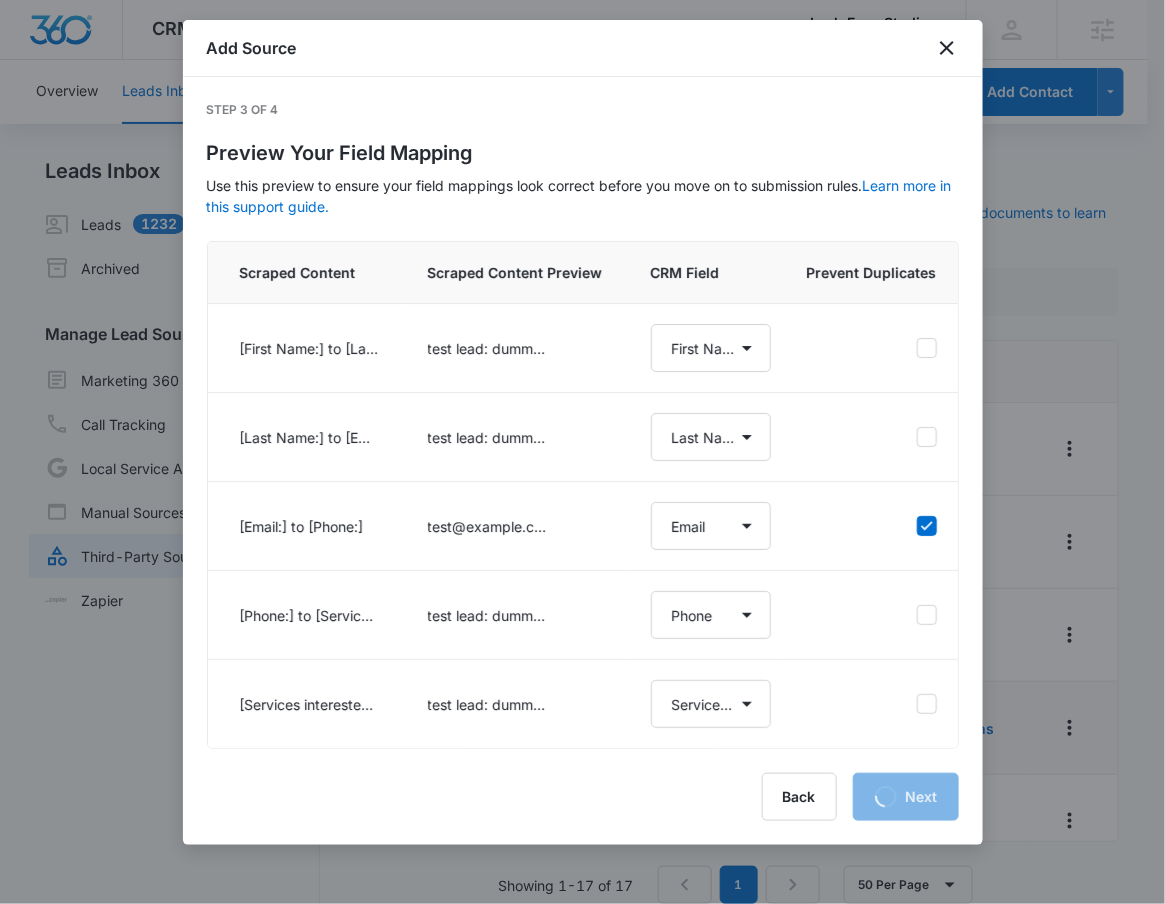 select on "200" 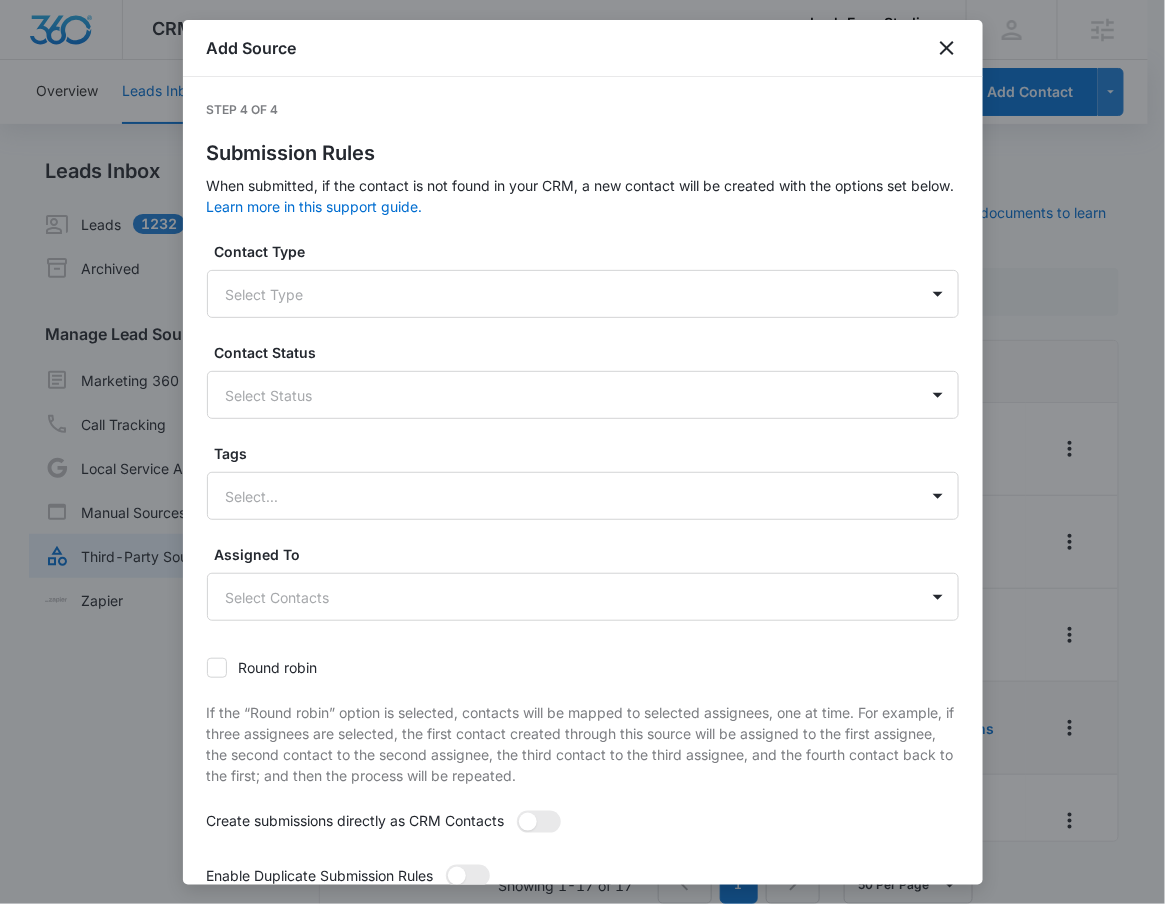click on "Contact Type Select Type" at bounding box center (583, 279) 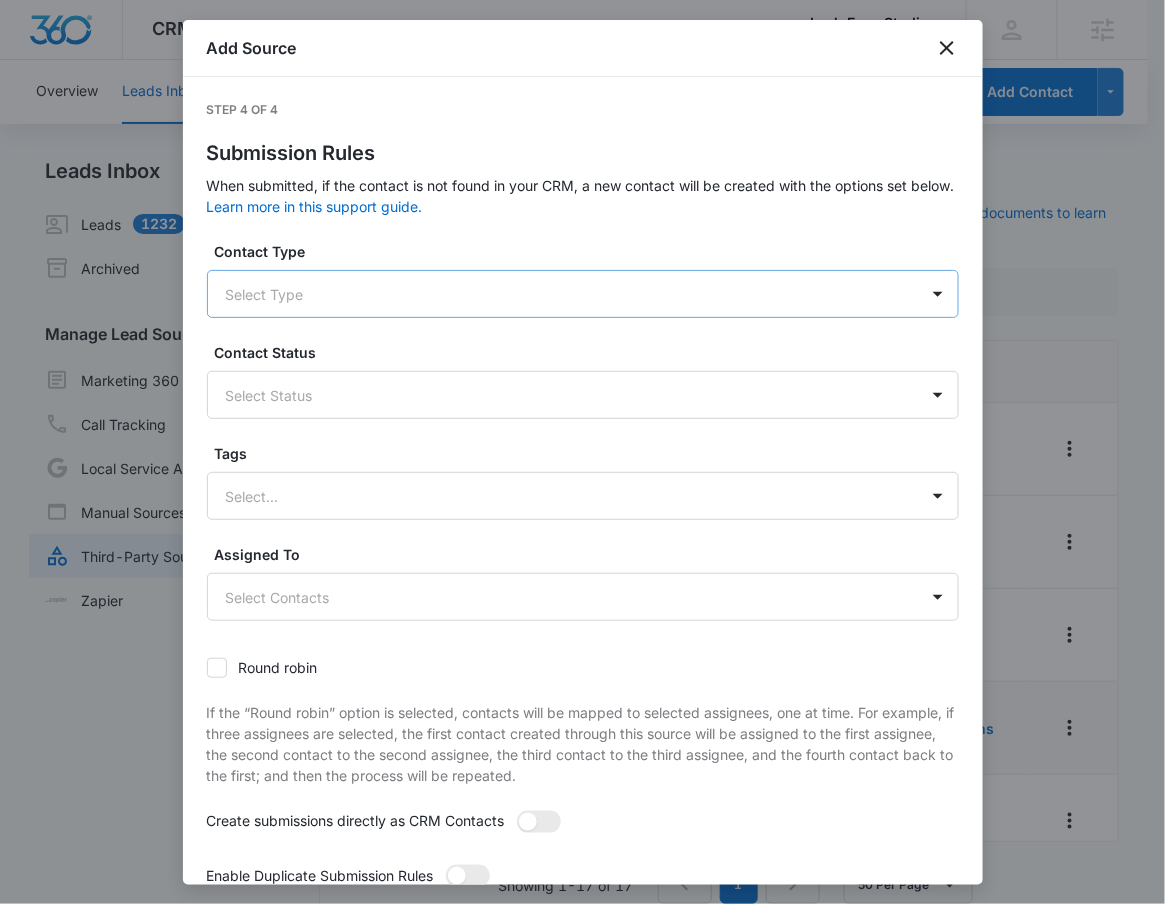 click on "Select Type" at bounding box center [563, 294] 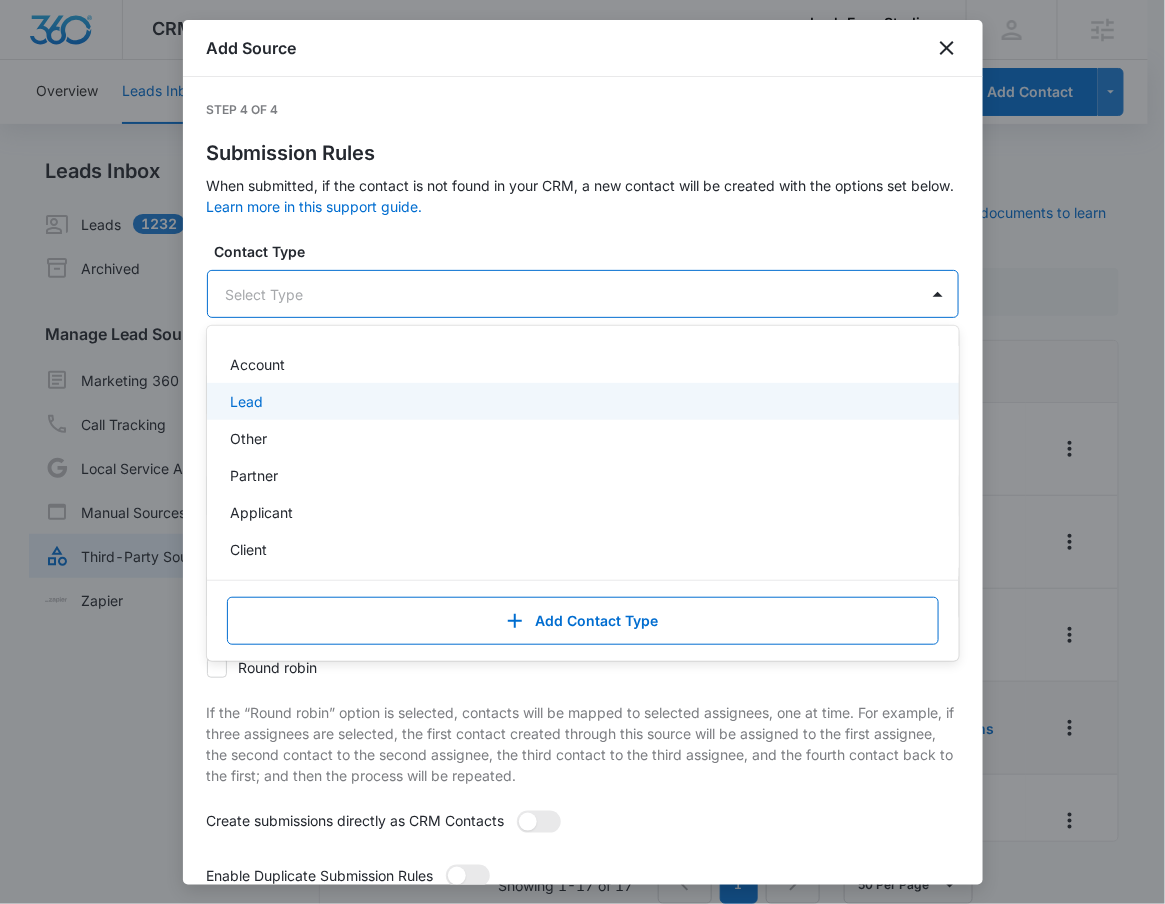 click on "Lead" at bounding box center (581, 401) 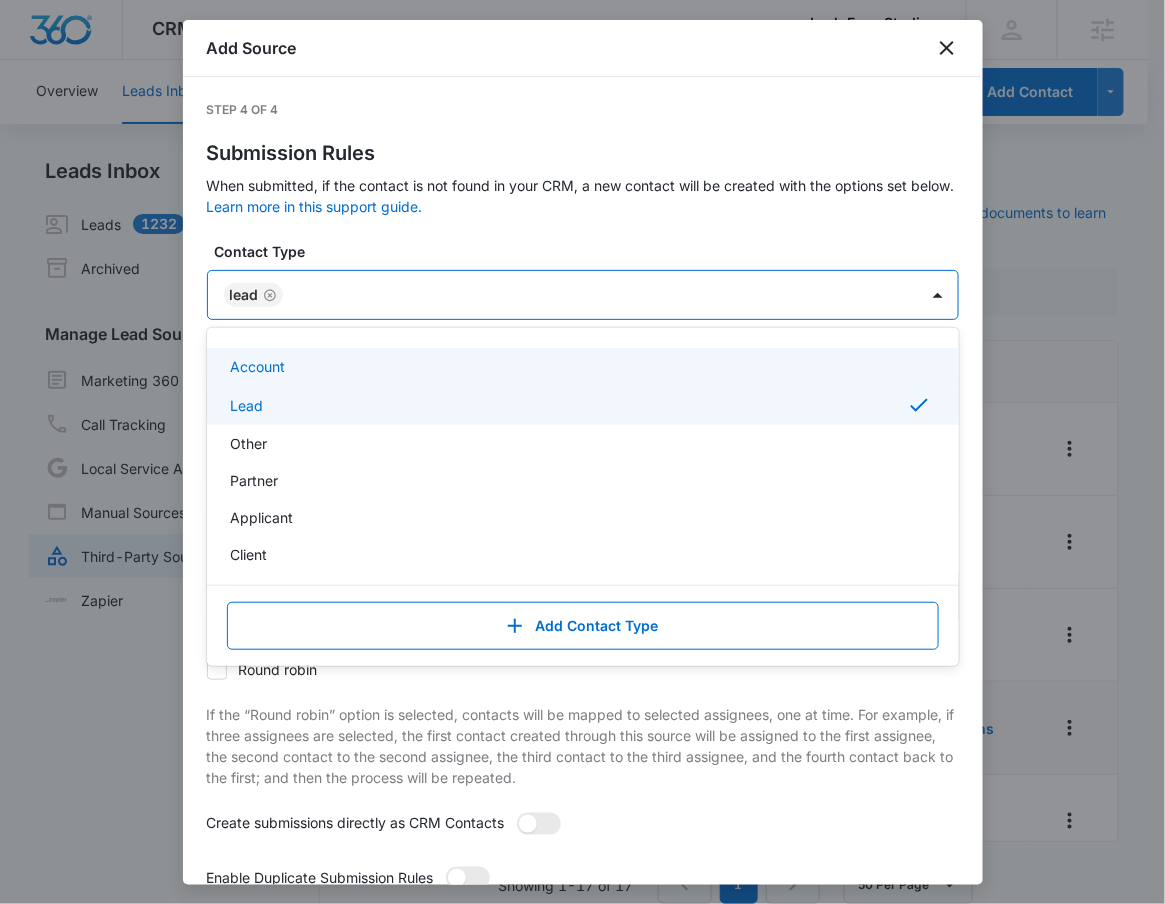 click at bounding box center (590, 295) 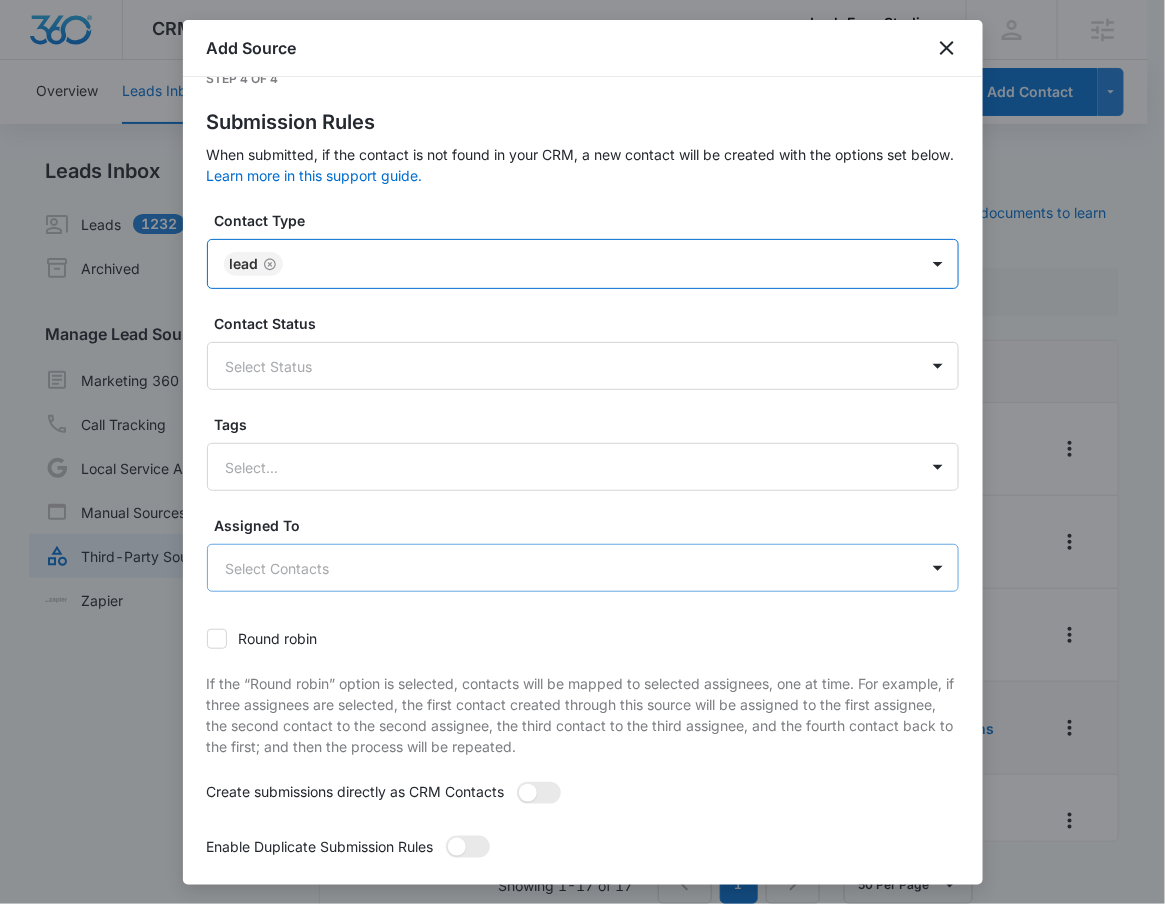 scroll, scrollTop: 47, scrollLeft: 0, axis: vertical 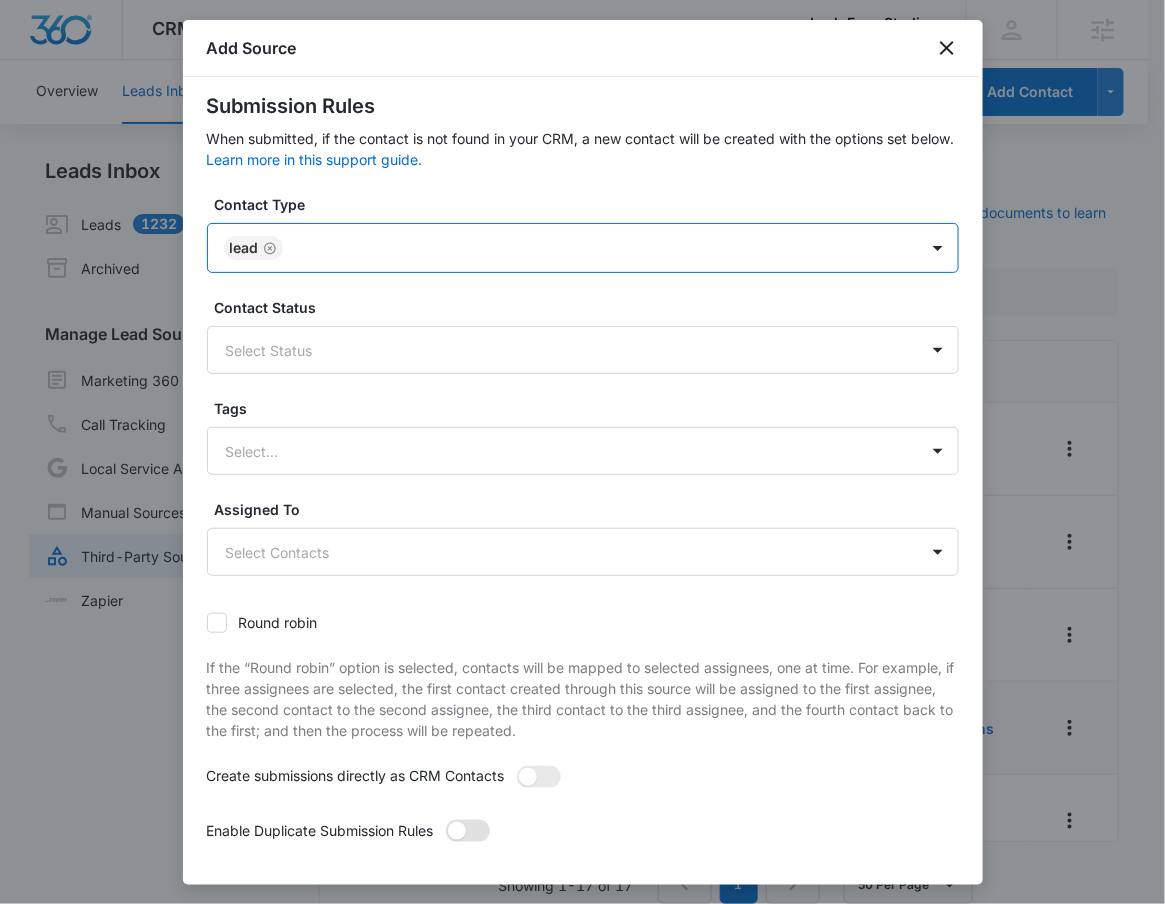 click at bounding box center [468, 831] 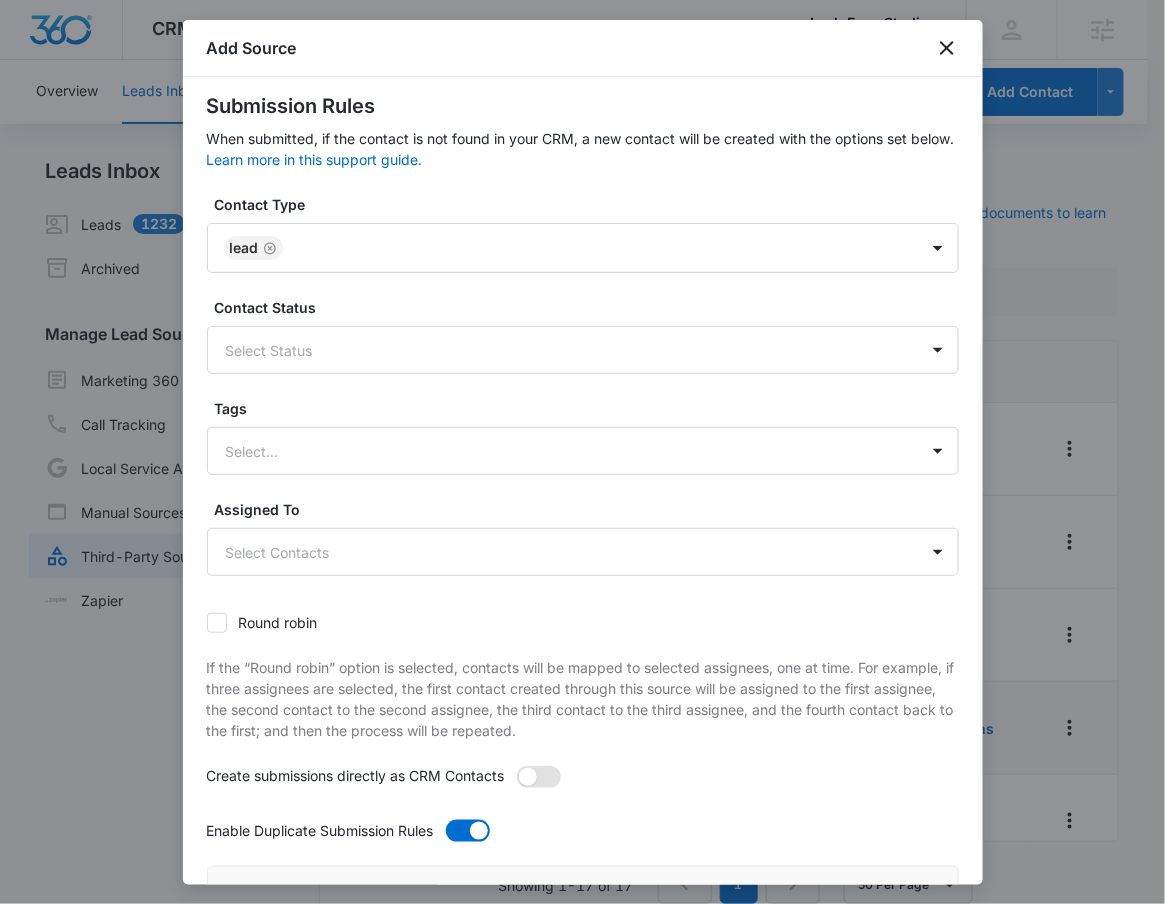 click at bounding box center (539, 777) 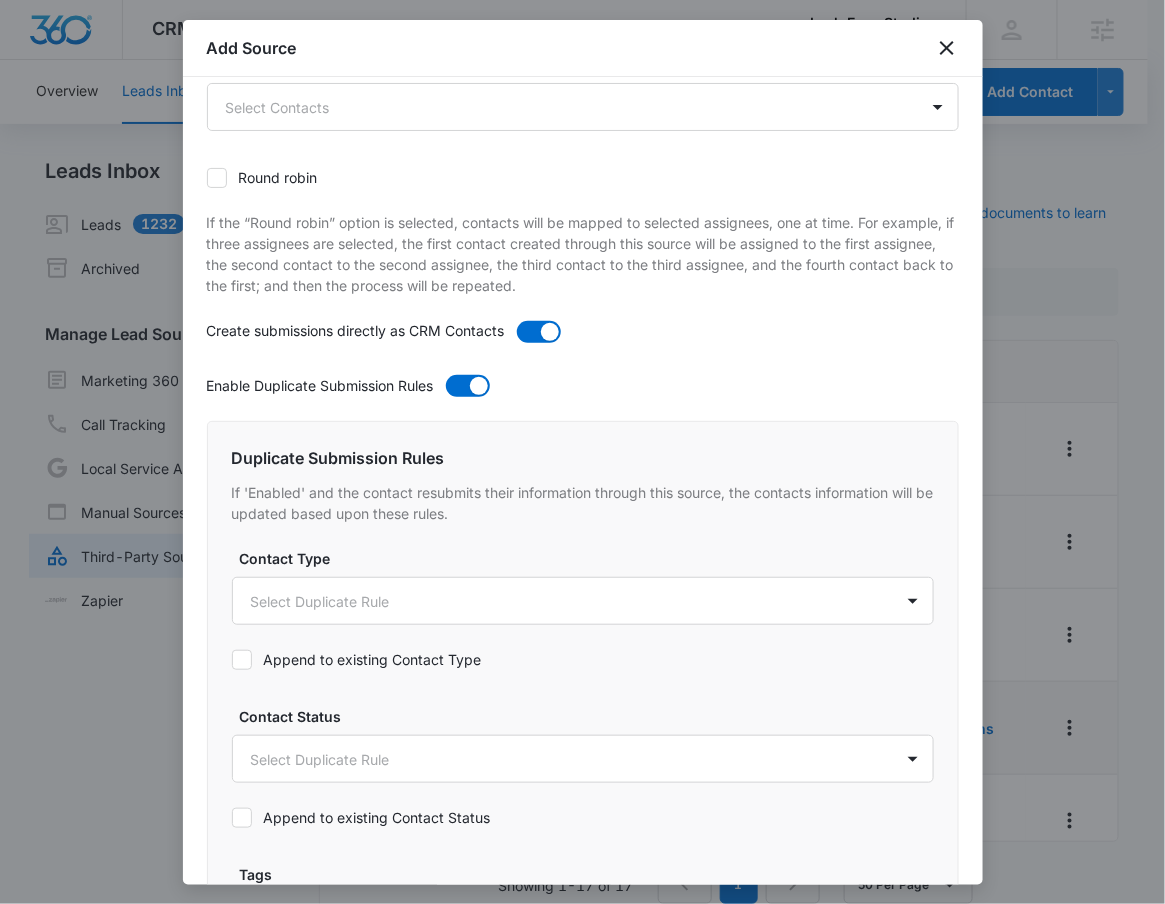 scroll, scrollTop: 501, scrollLeft: 0, axis: vertical 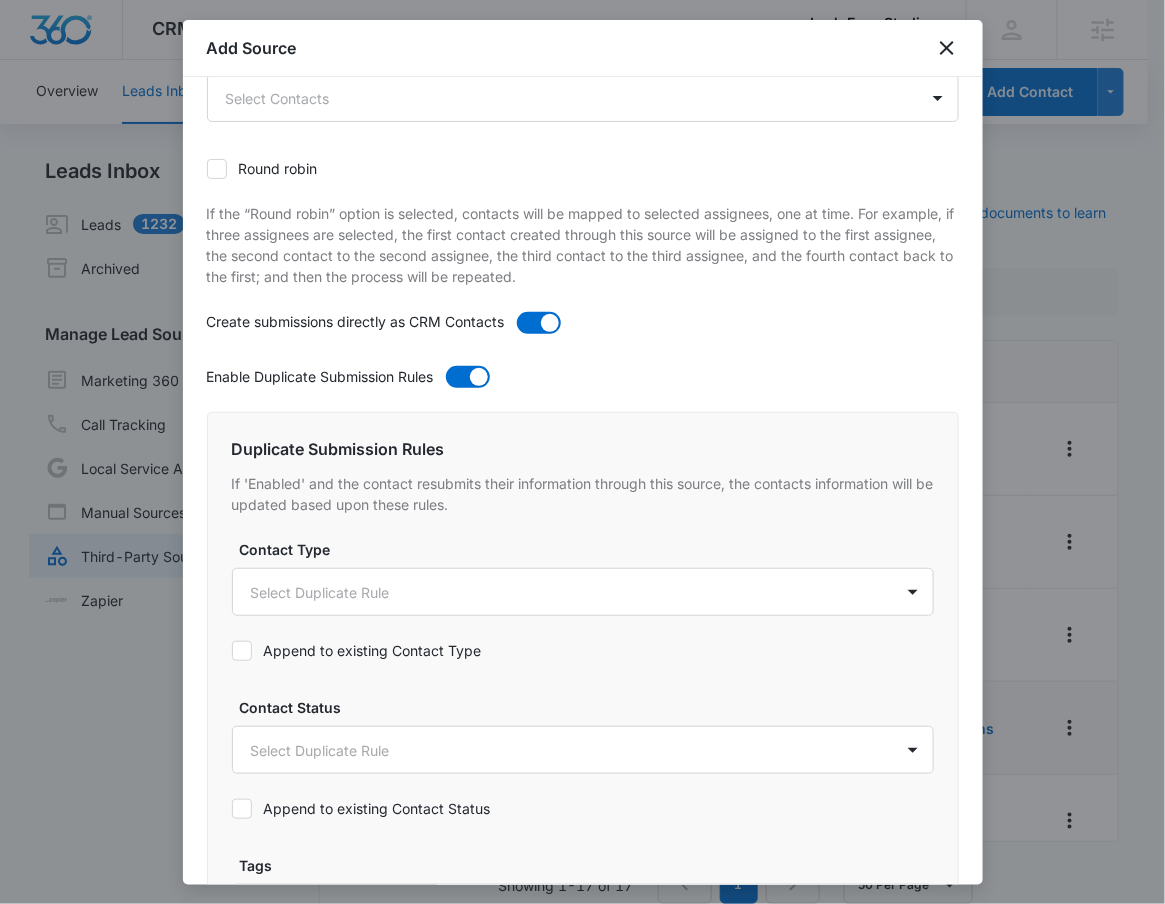 click on "Append to existing Contact Type" at bounding box center (357, 650) 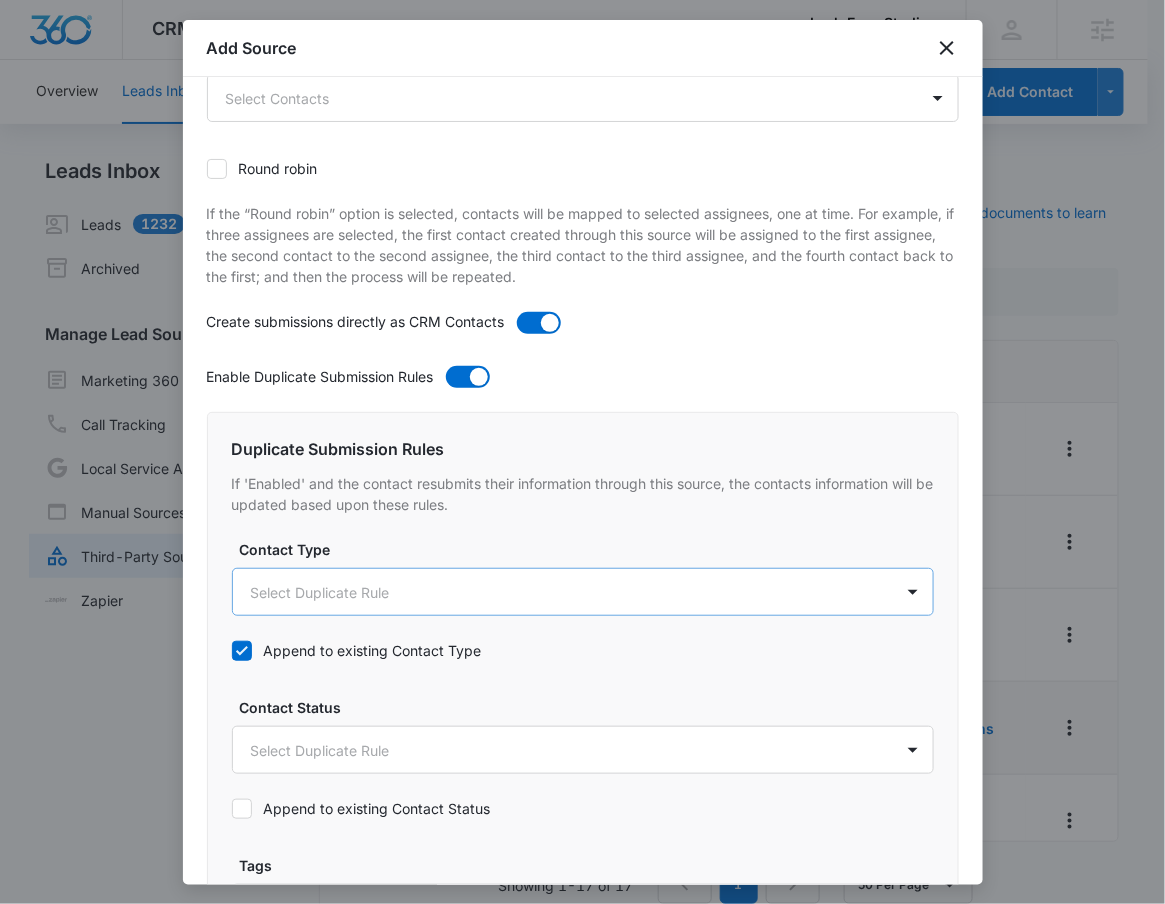 click on "CRM Apps Reputation Websites Forms CRM Email Social Shop Payments POS Content Ads Intelligence Files Brand Settings Lash Envy Studios M17103 Your Accounts View All RN Robert Nguyen robert.nguyen@madwire.com My Profile Notifications Support Logout Terms & Conditions   •   Privacy Policy Agencies Overview Leads Inbox Contacts Organizations History Deals Projects Tasks Calendar Lists Reports Settings Add Contact Leads Inbox Leads 1232 Archived Manage Lead Sources Marketing 360 Forms Call Tracking Local Service Ads Manual Sources Third-Party Sources Zapier Third-Party Sources Manually sync your third-party platform sources and assign them to contacts.   Visit our support documents to learn more. Source Source Name Submissions   Apply Form 1 submission Facebook - Lead Ads - New Dana Park 1 submission Facebook - Lead Ads - New Las Sendas --- FB - Dana Park Zap 42 submissions FB - Fall Into Beauty RSVP 10/12/21 1 submission FB - Grand Opening 2022  46 submissions FB - Lash Extensions Form-USE THIS ONE Showing 1" at bounding box center [582, 464] 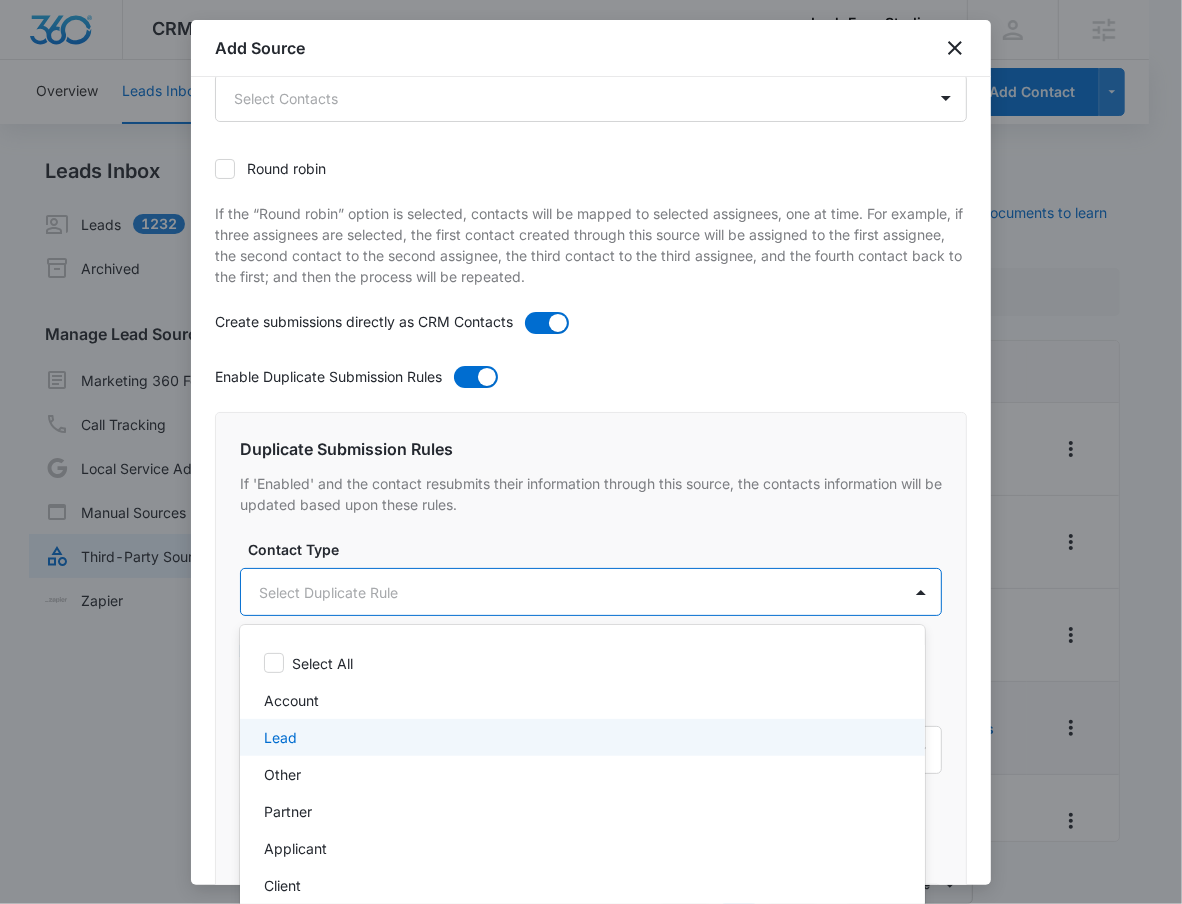 click on "Lead" at bounding box center (280, 737) 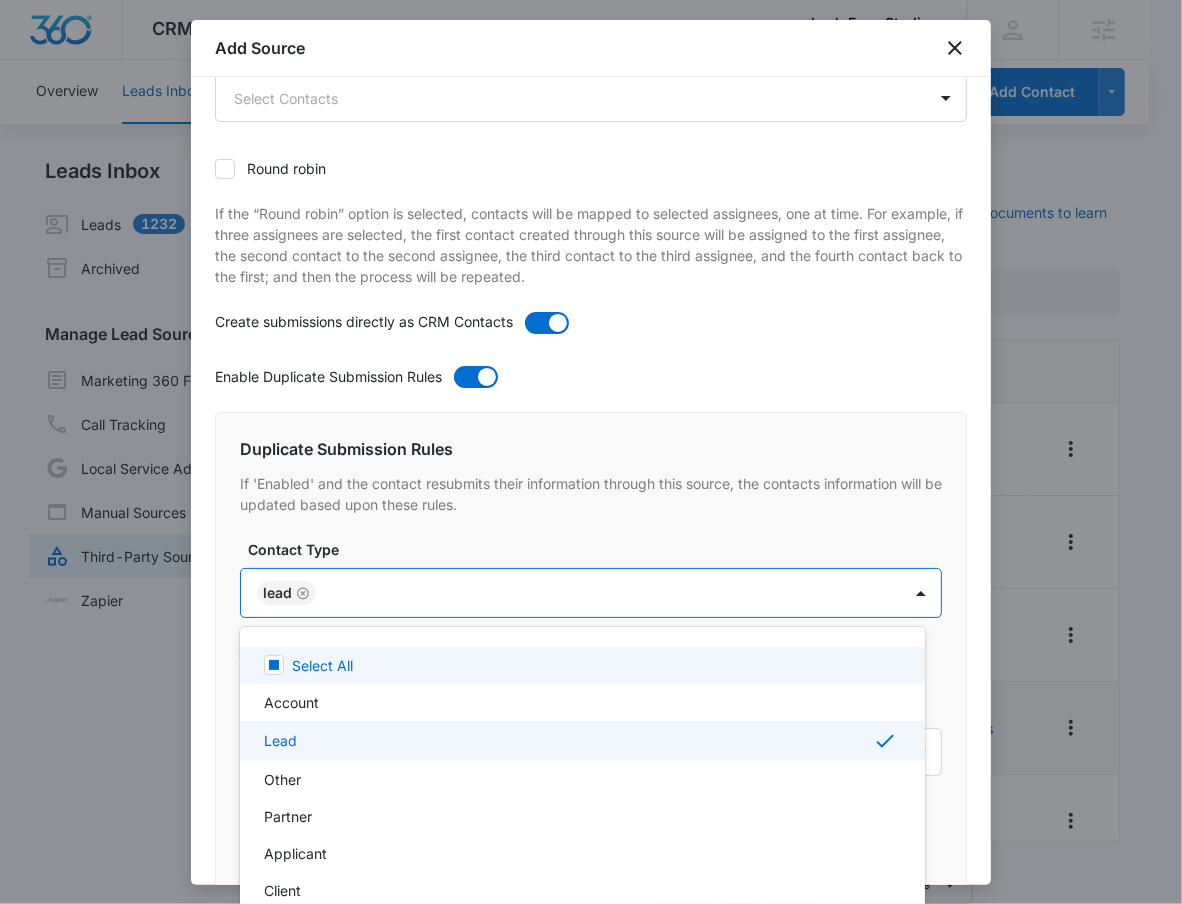 click at bounding box center [591, 452] 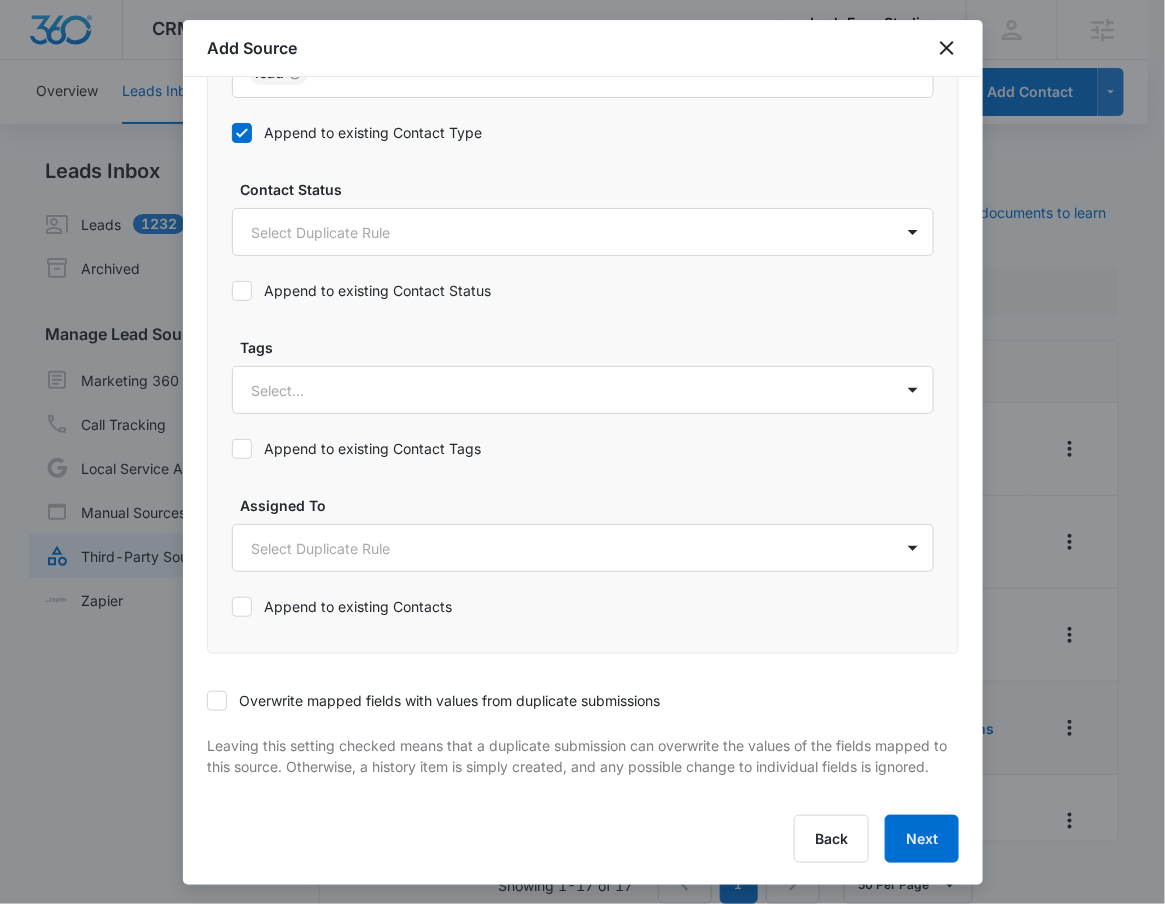 scroll, scrollTop: 1043, scrollLeft: 0, axis: vertical 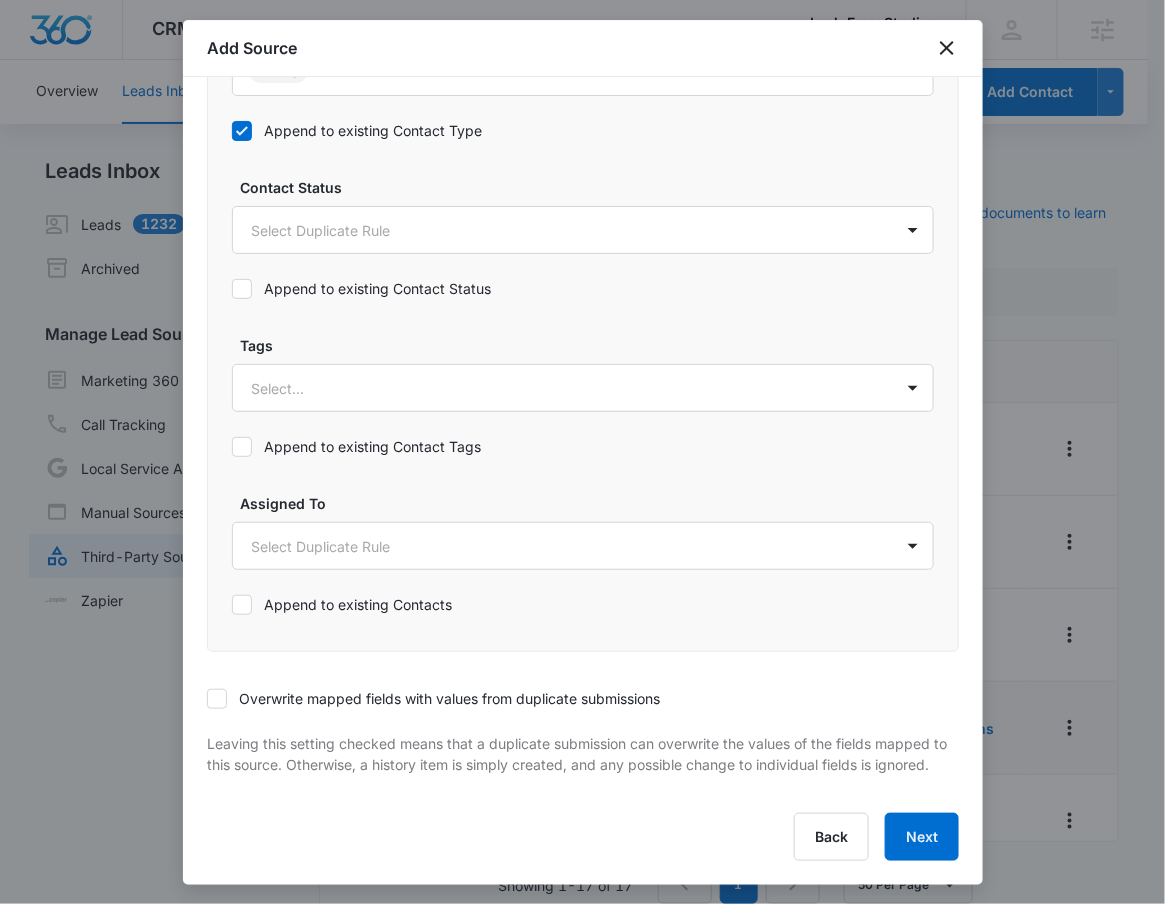 click on "Overwrite mapped fields with values from duplicate submissions" at bounding box center [433, 698] 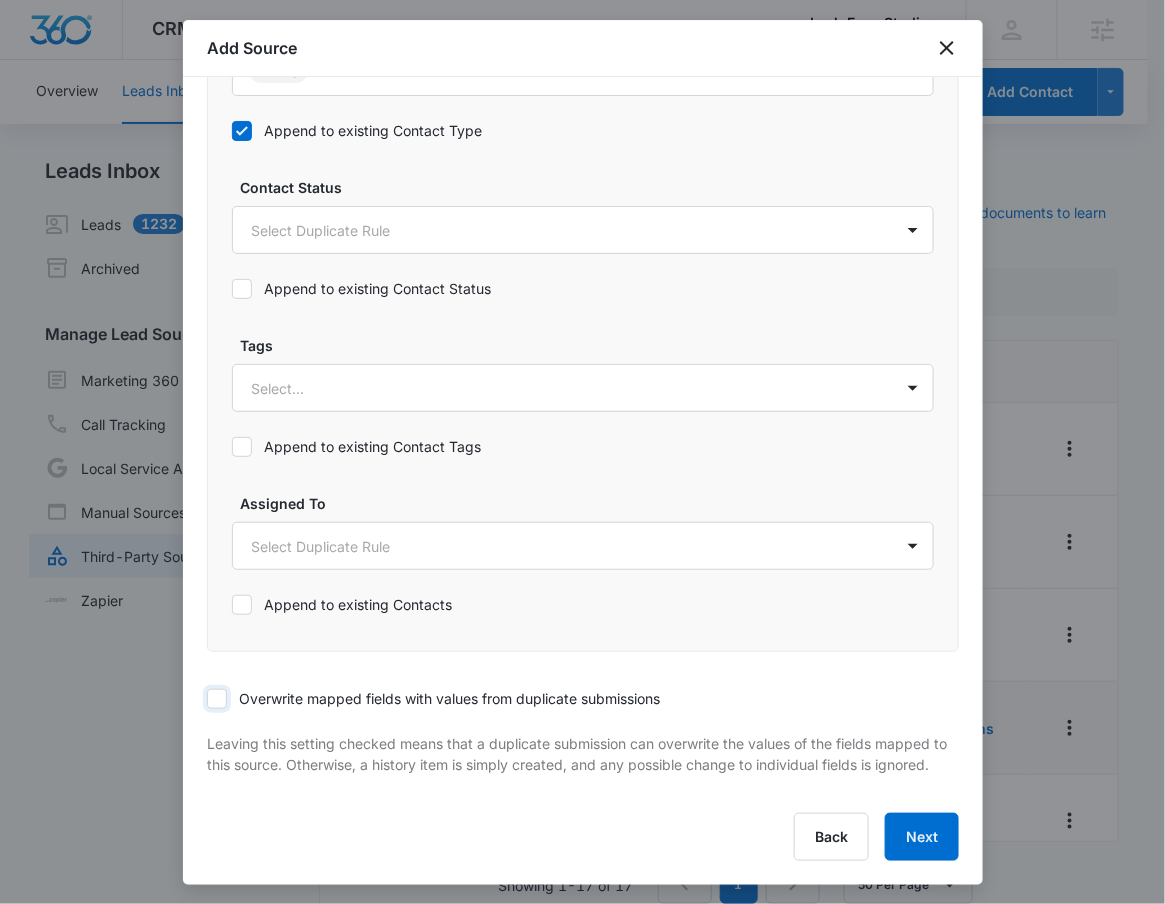 click on "Overwrite mapped fields with values from duplicate submissions" at bounding box center [207, 699] 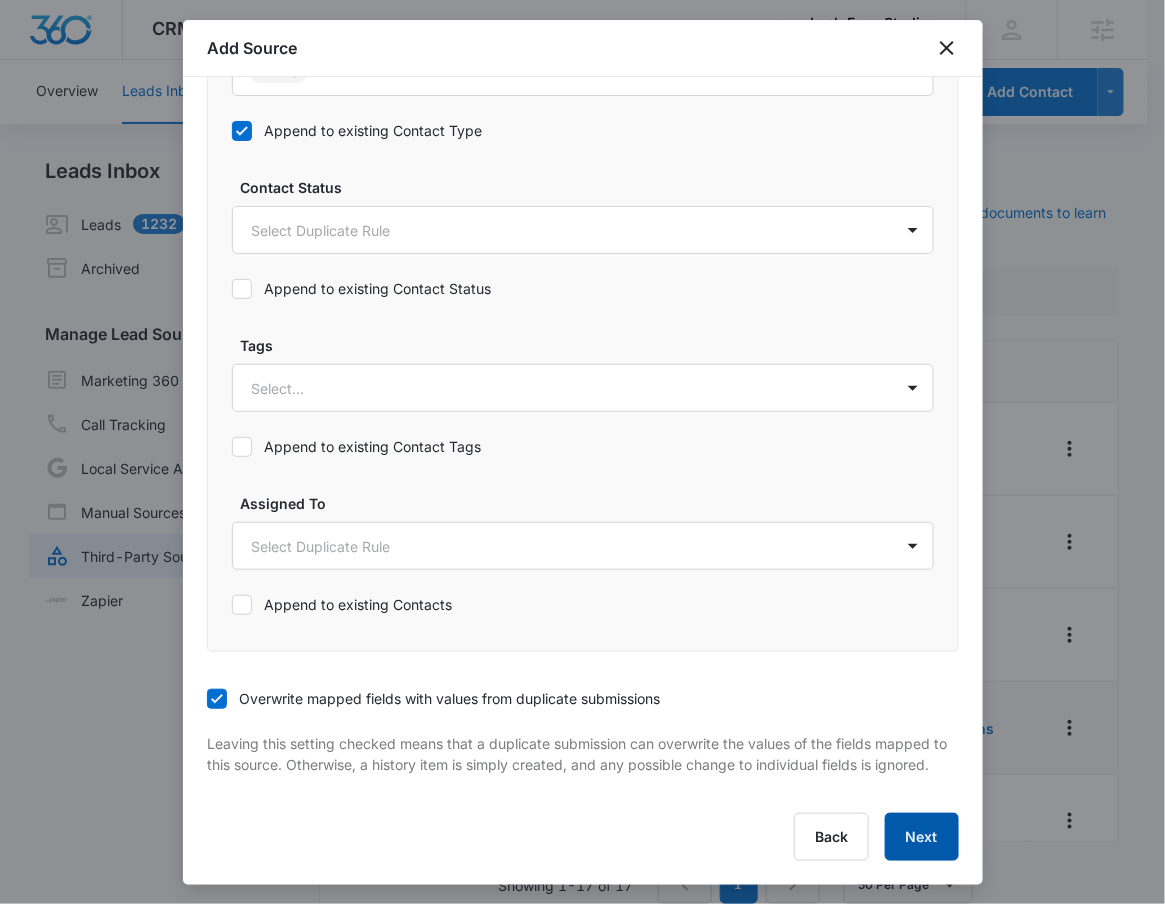 click on "Step 4 of 4 Submission Rules When submitted, if the contact is not found in your CRM, a new contact will be created with the options set below.   Learn more in this support guide. Contact Type Lead Contact Status Select Status Tags Select... Assigned To Select Contacts Round robin If the “Round robin” option is selected, contacts will be mapped to selected assignees, one at time. For example, if three assignees are selected, the first contact created through this source will be assigned to the first assignee, the second contact to the second assignee, the third contact to the third assignee, and the fourth contact back to the first; and then the process will be repeated. Create submissions directly as CRM Contacts Enable Duplicate Submission Rules Duplicate Submission Rules If 'Enabled' and the contact resubmits their information through this source, the contacts information will be updated based upon these rules. Contact Type Lead Append to existing Contact Type Contact Status Select Duplicate Rule Tags" at bounding box center (583, 481) 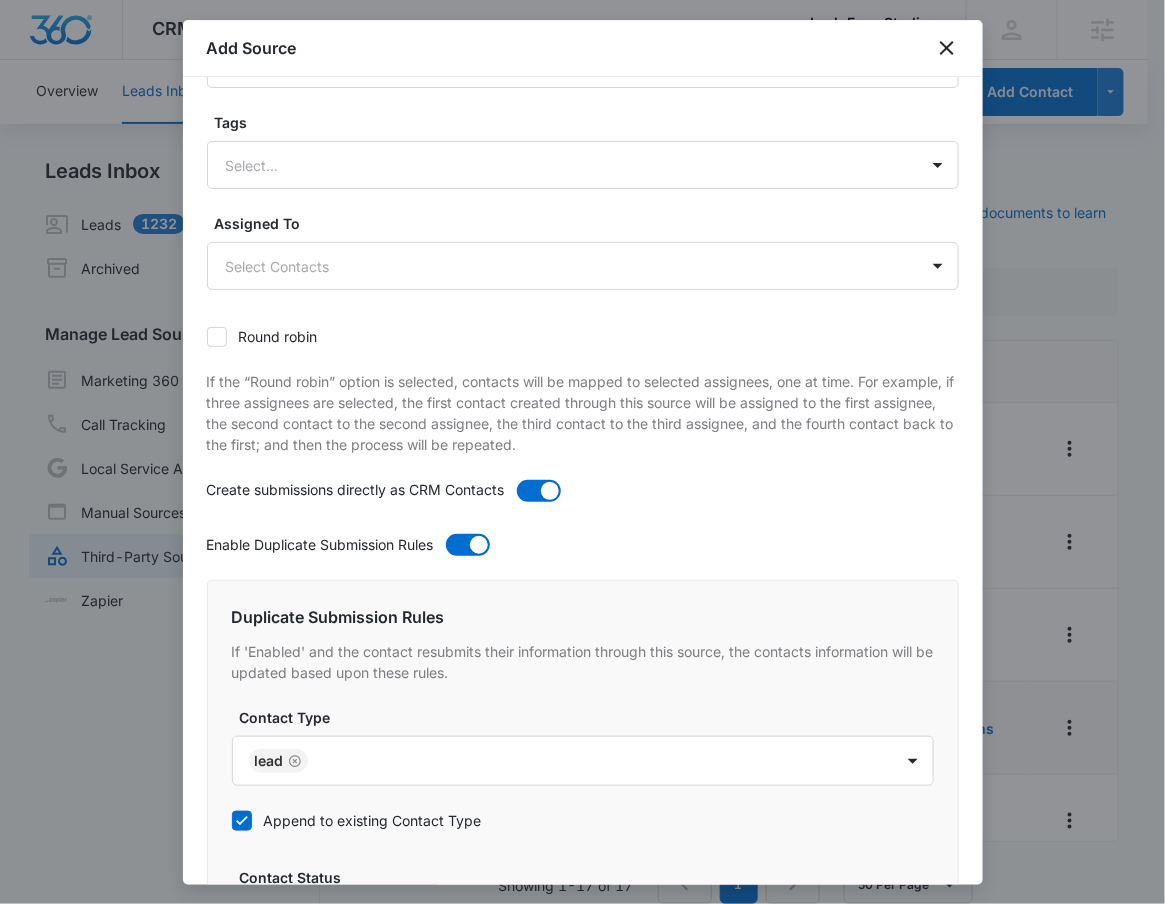 scroll, scrollTop: 214, scrollLeft: 0, axis: vertical 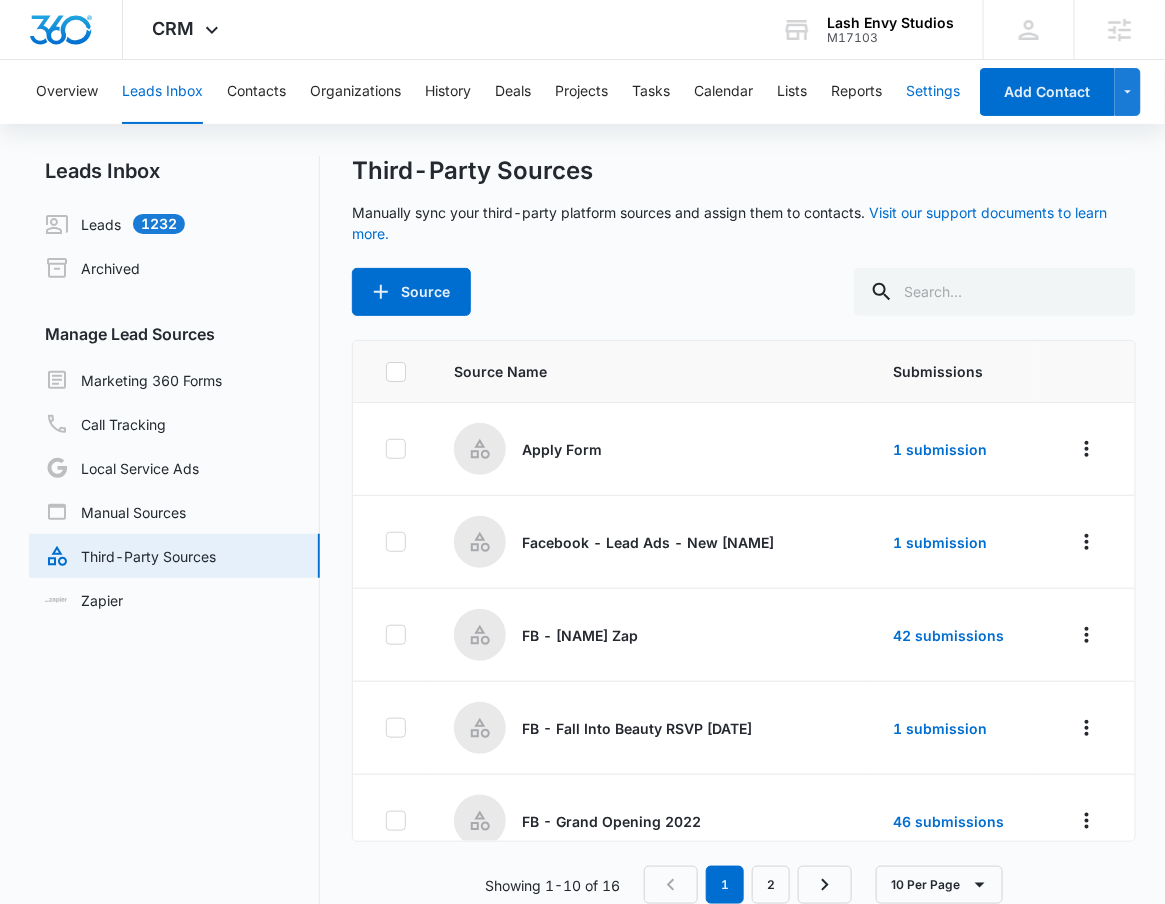 click on "Settings" at bounding box center (933, 92) 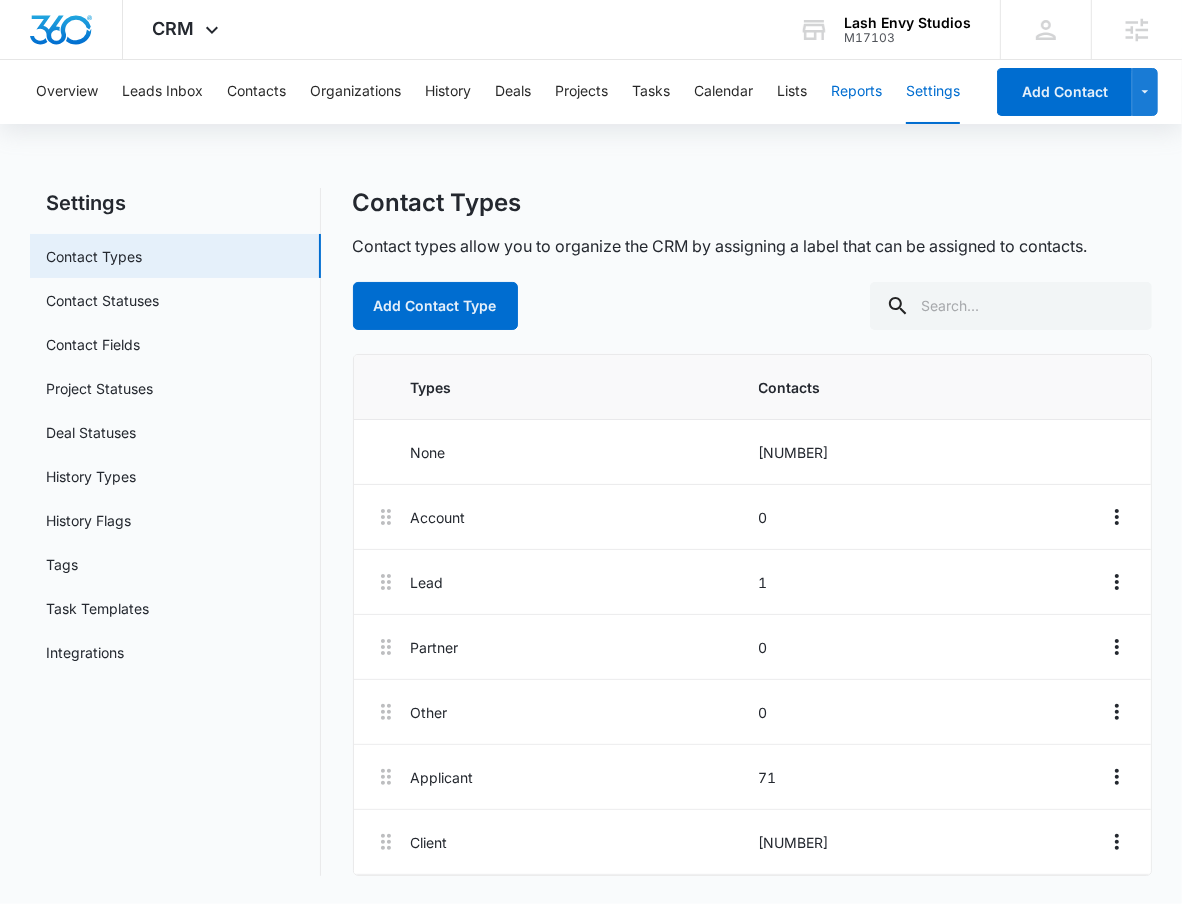 click on "Reports" at bounding box center (856, 92) 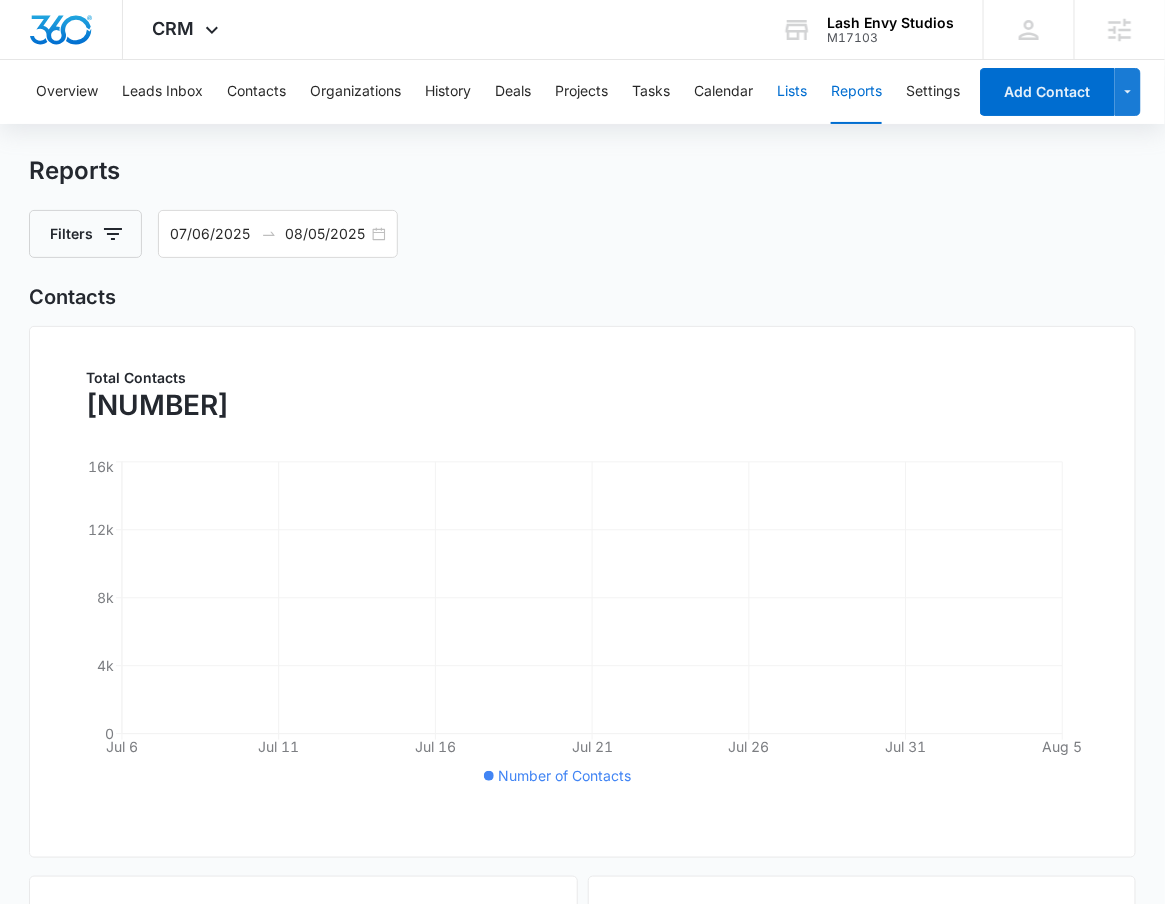click on "Lists" at bounding box center [792, 92] 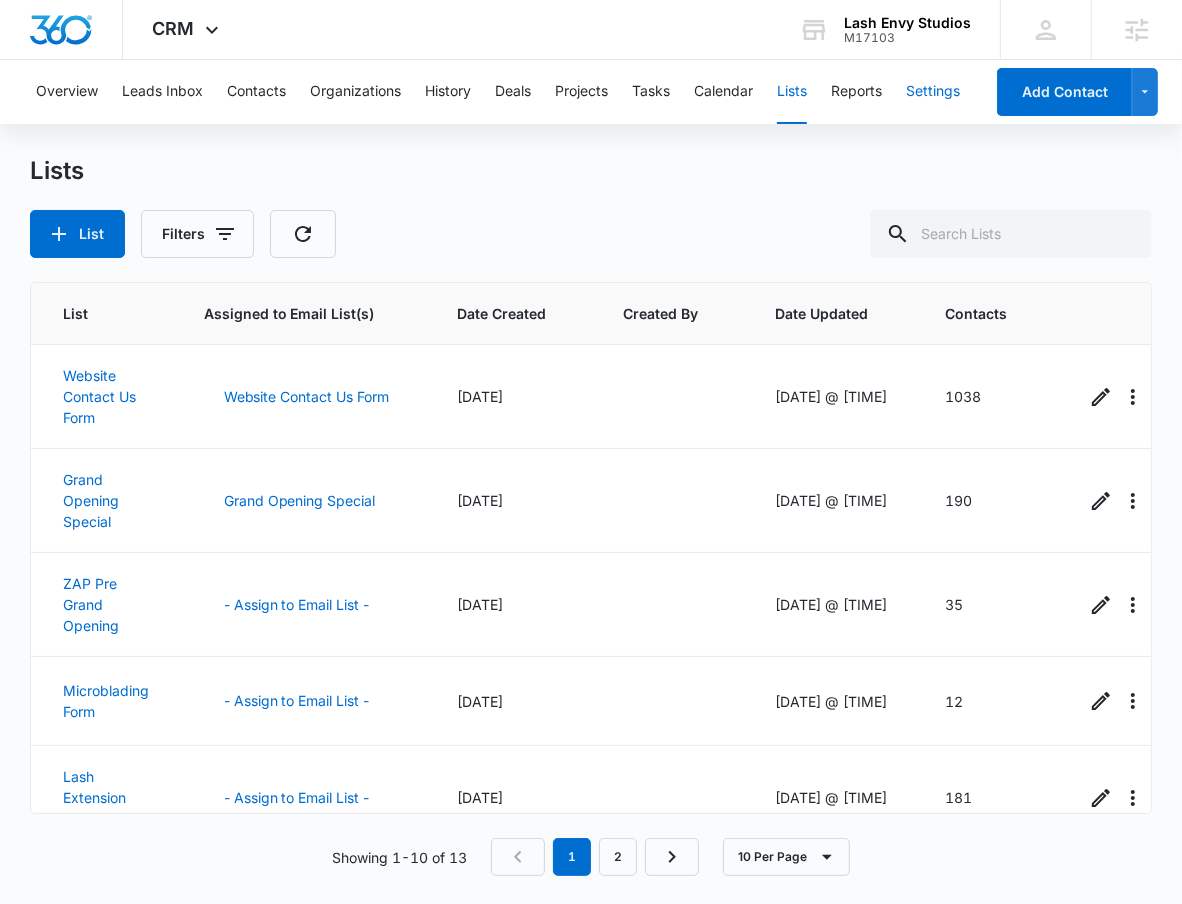 click on "Settings" at bounding box center [933, 92] 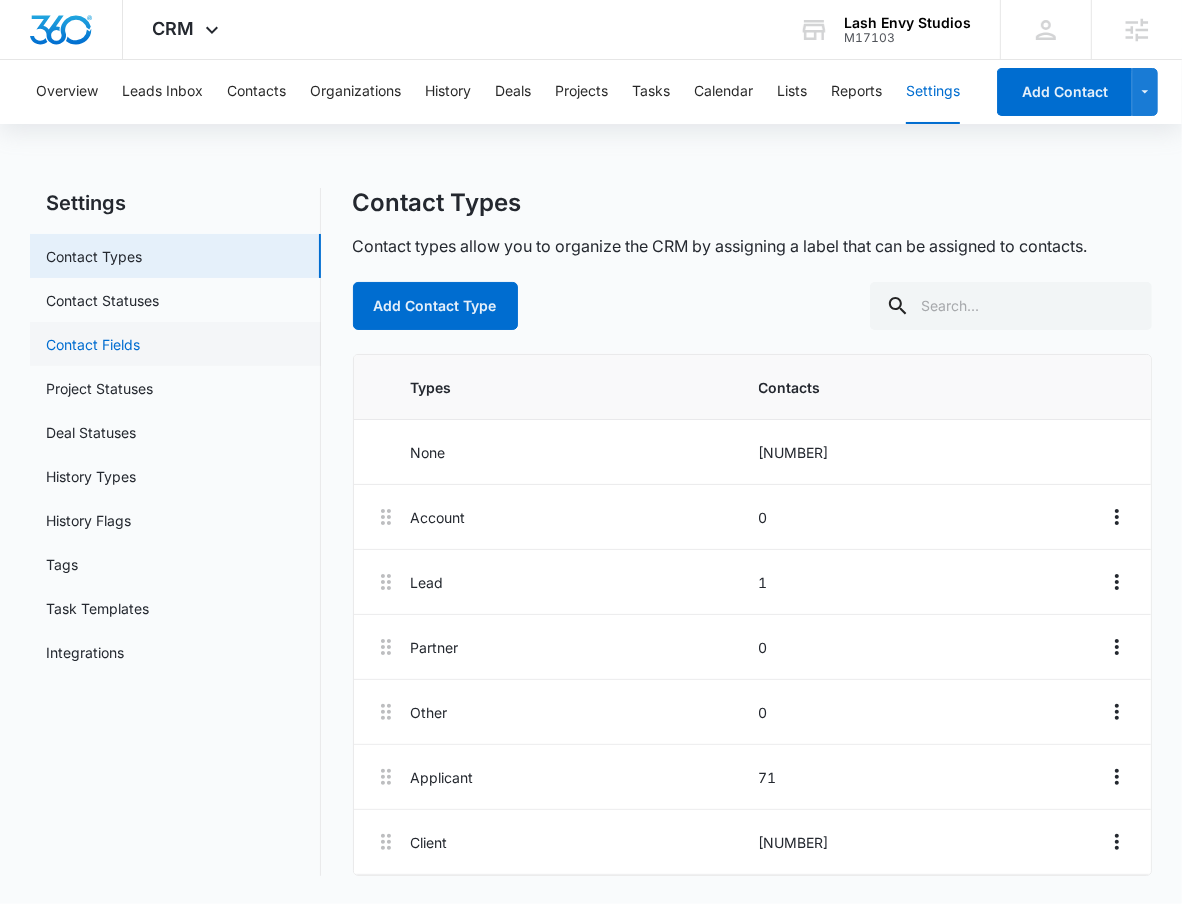 click on "Contact Fields" at bounding box center [93, 344] 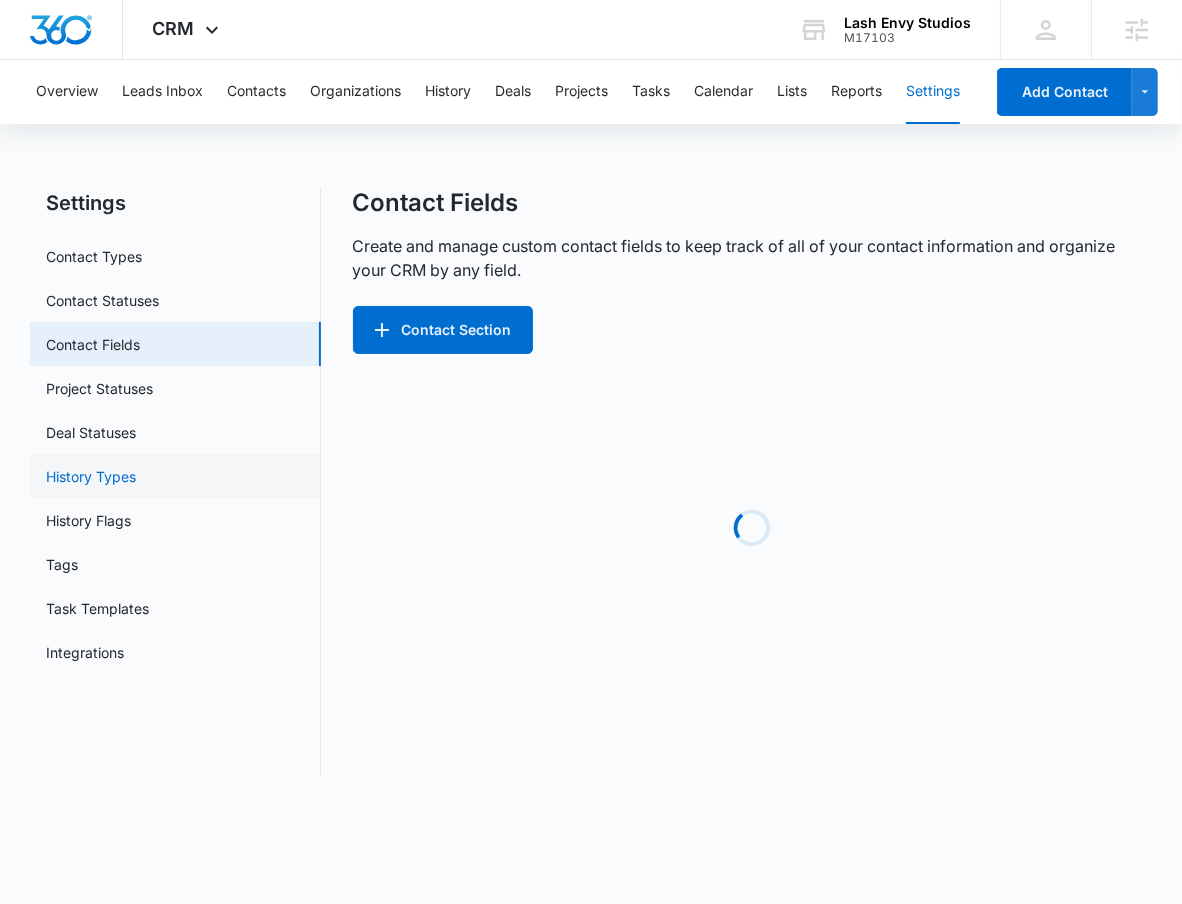 click on "History Types" at bounding box center [91, 476] 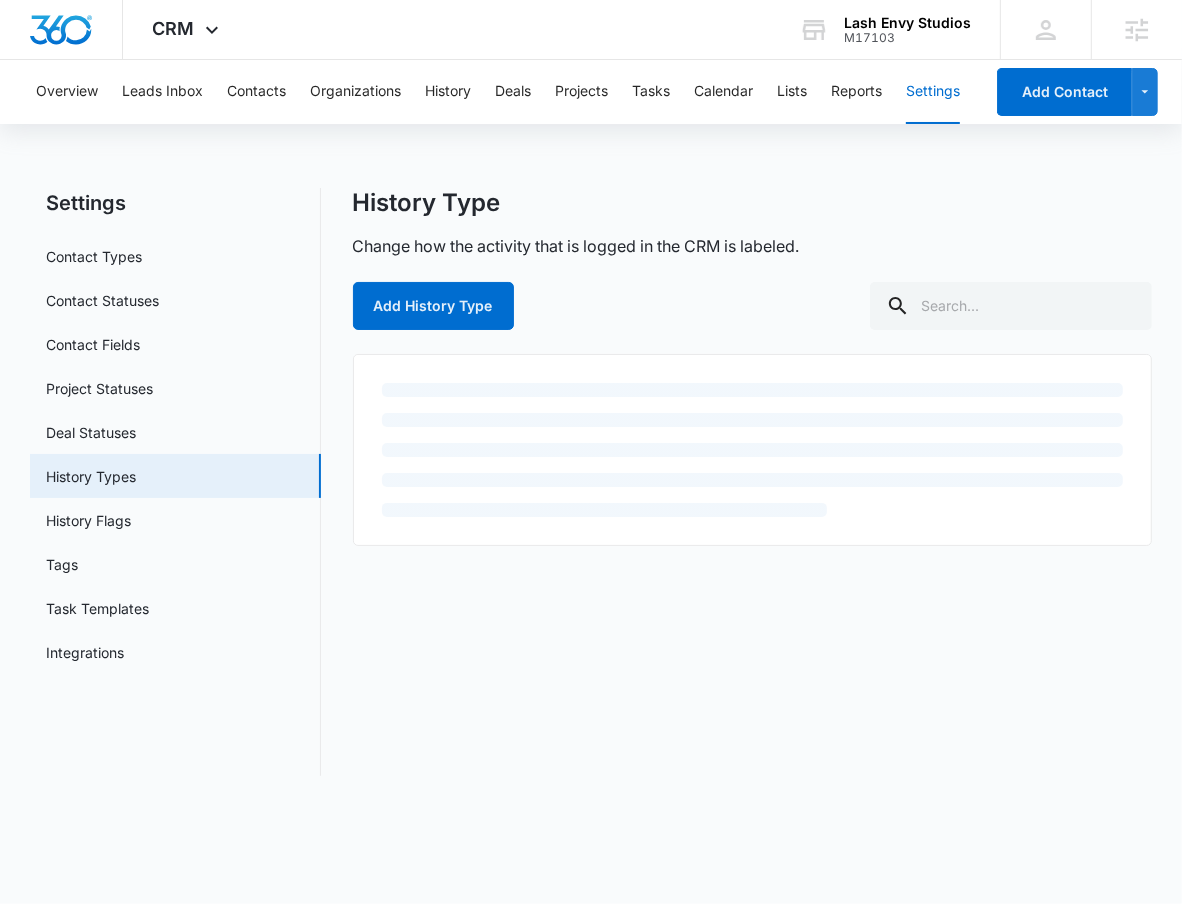 click on "Tags" at bounding box center [62, 564] 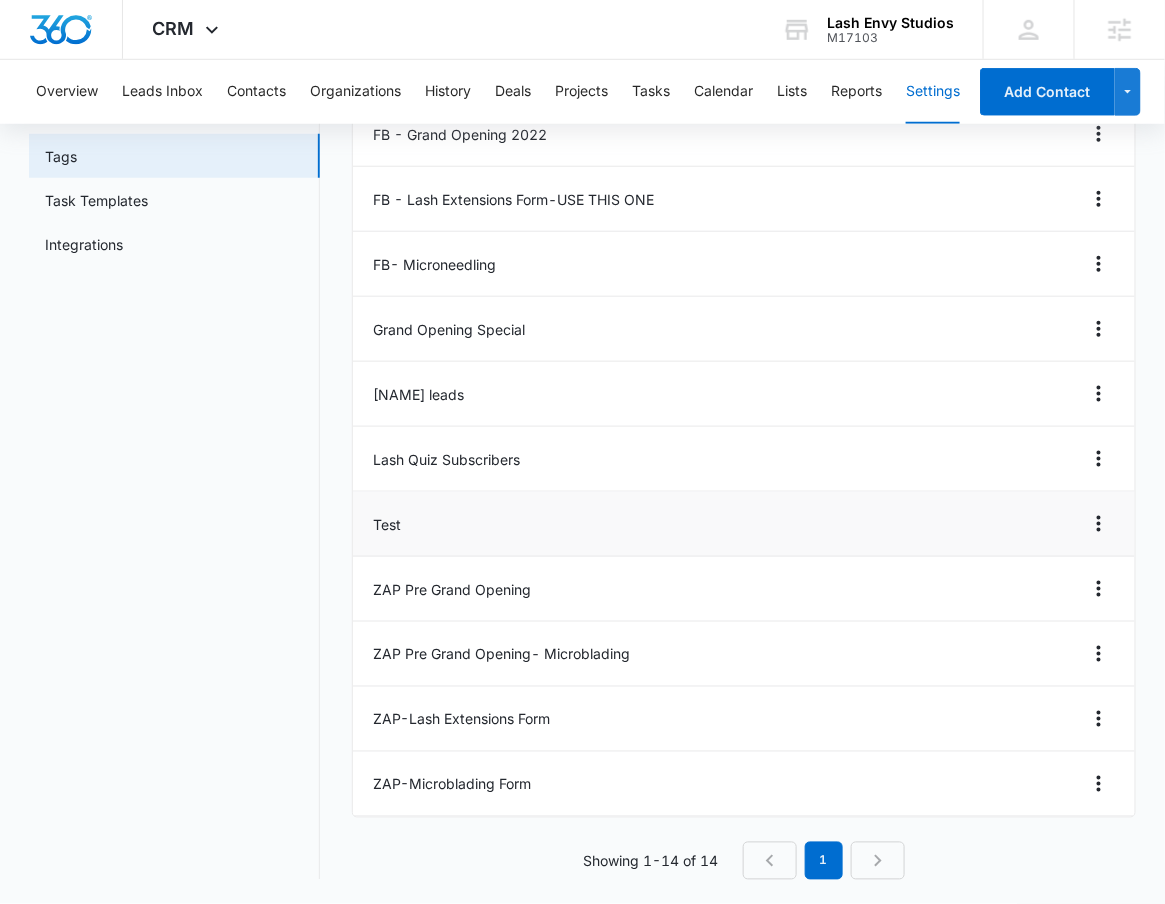 scroll, scrollTop: 0, scrollLeft: 0, axis: both 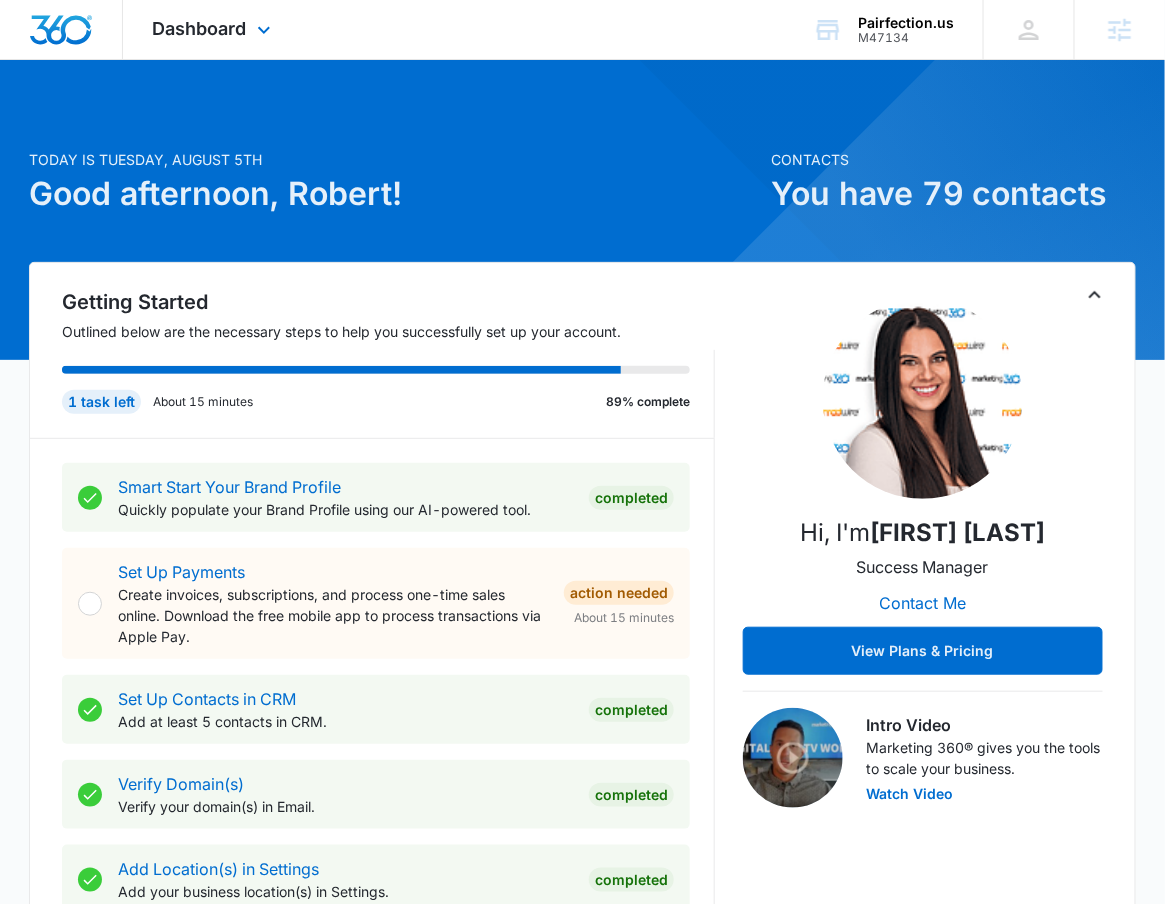 click on "Dashboard Apps Reputation Forms CRM Email Social POS Content Ads Intelligence Files Brand Settings" at bounding box center [214, 29] 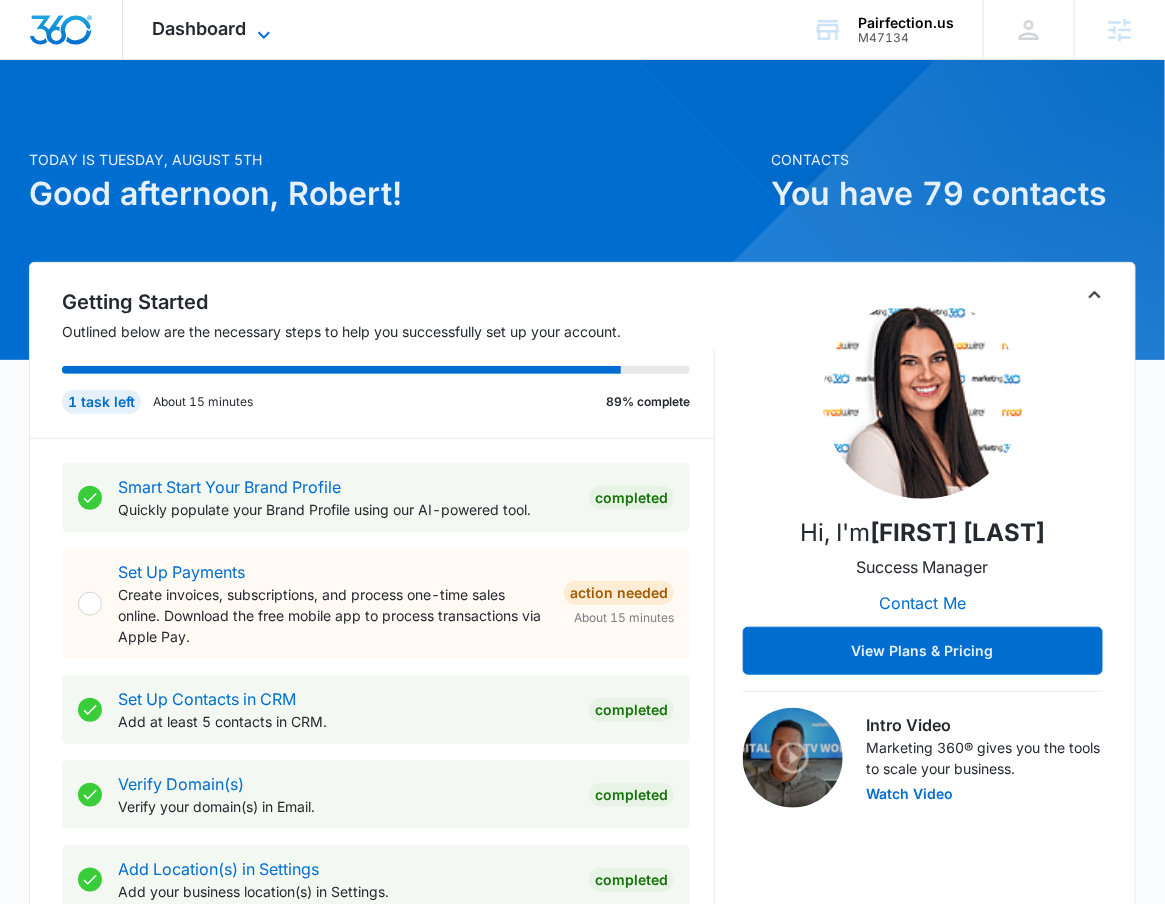 click 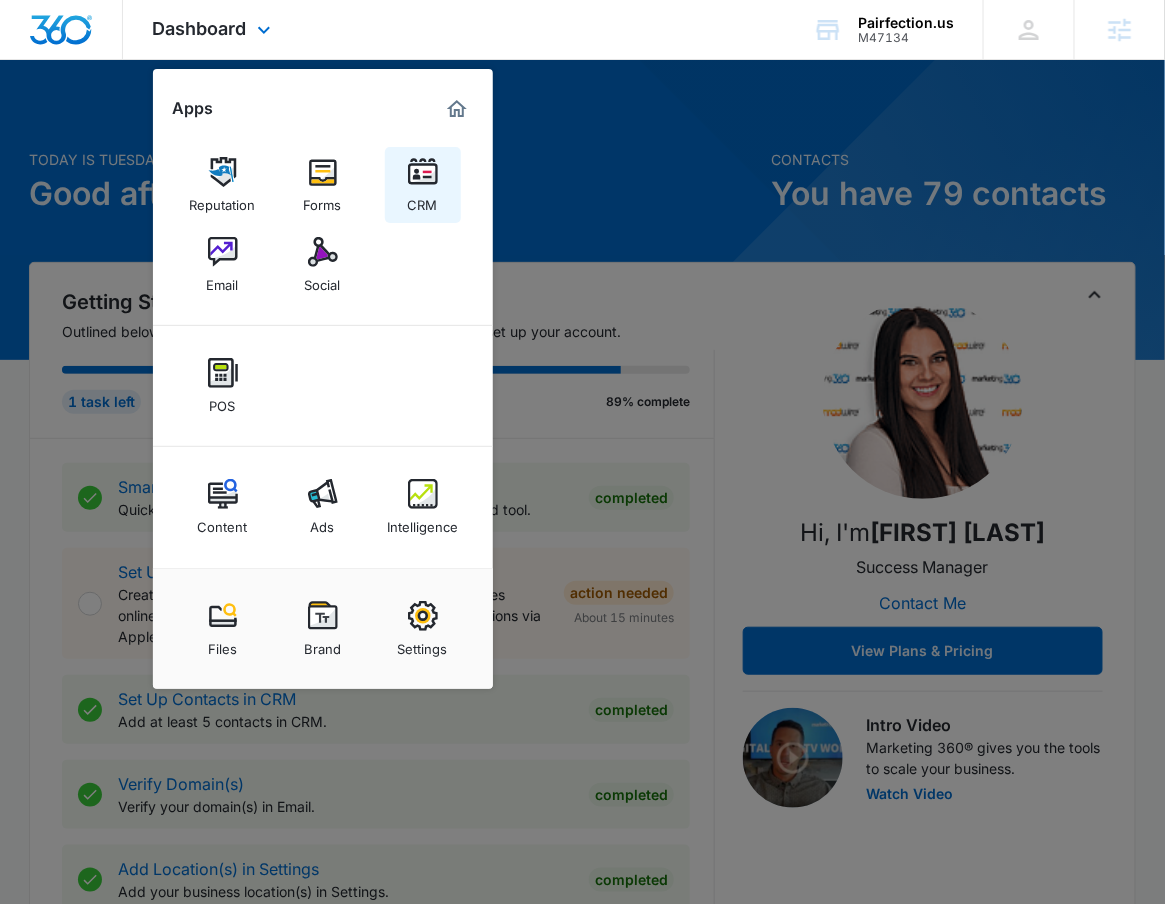 click on "CRM" at bounding box center [423, 200] 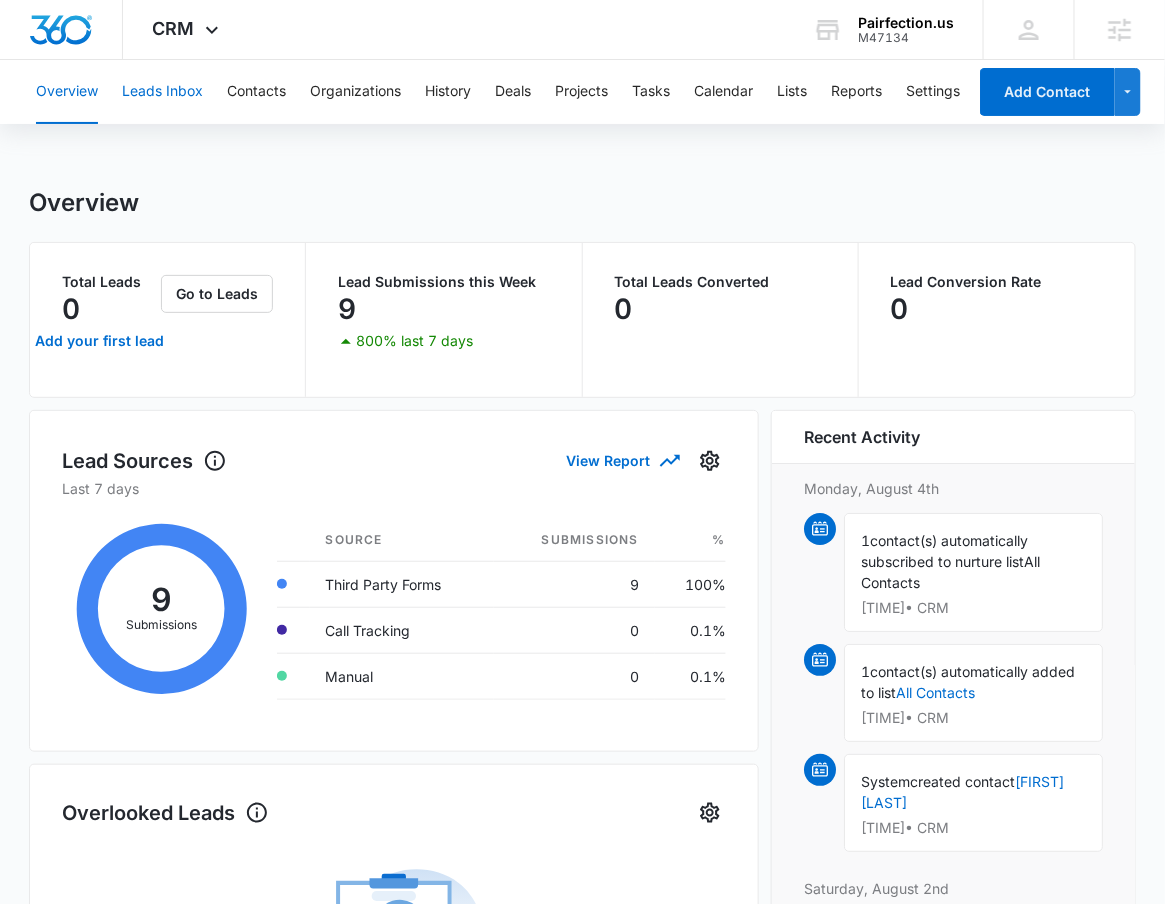 click on "Leads Inbox" at bounding box center (162, 92) 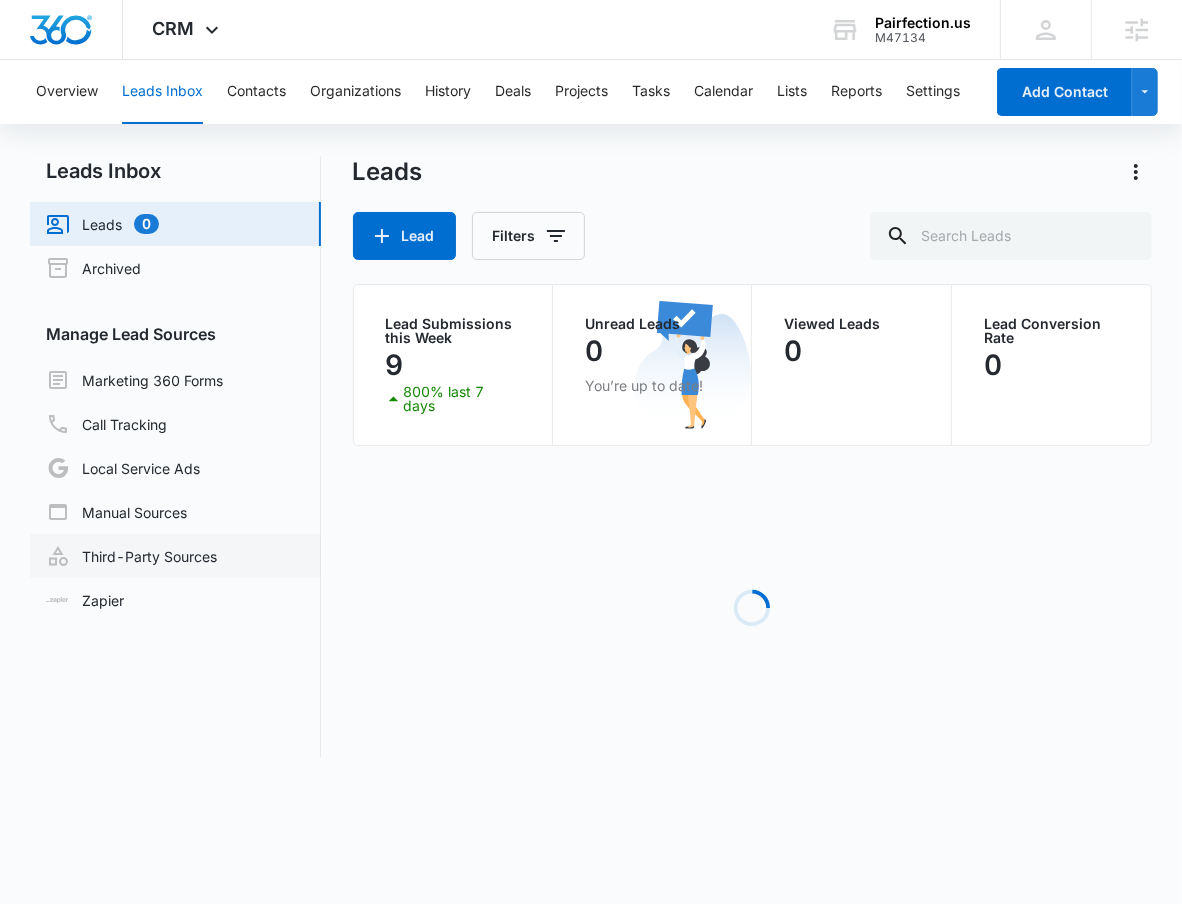 click on "Third-Party Sources" at bounding box center [131, 556] 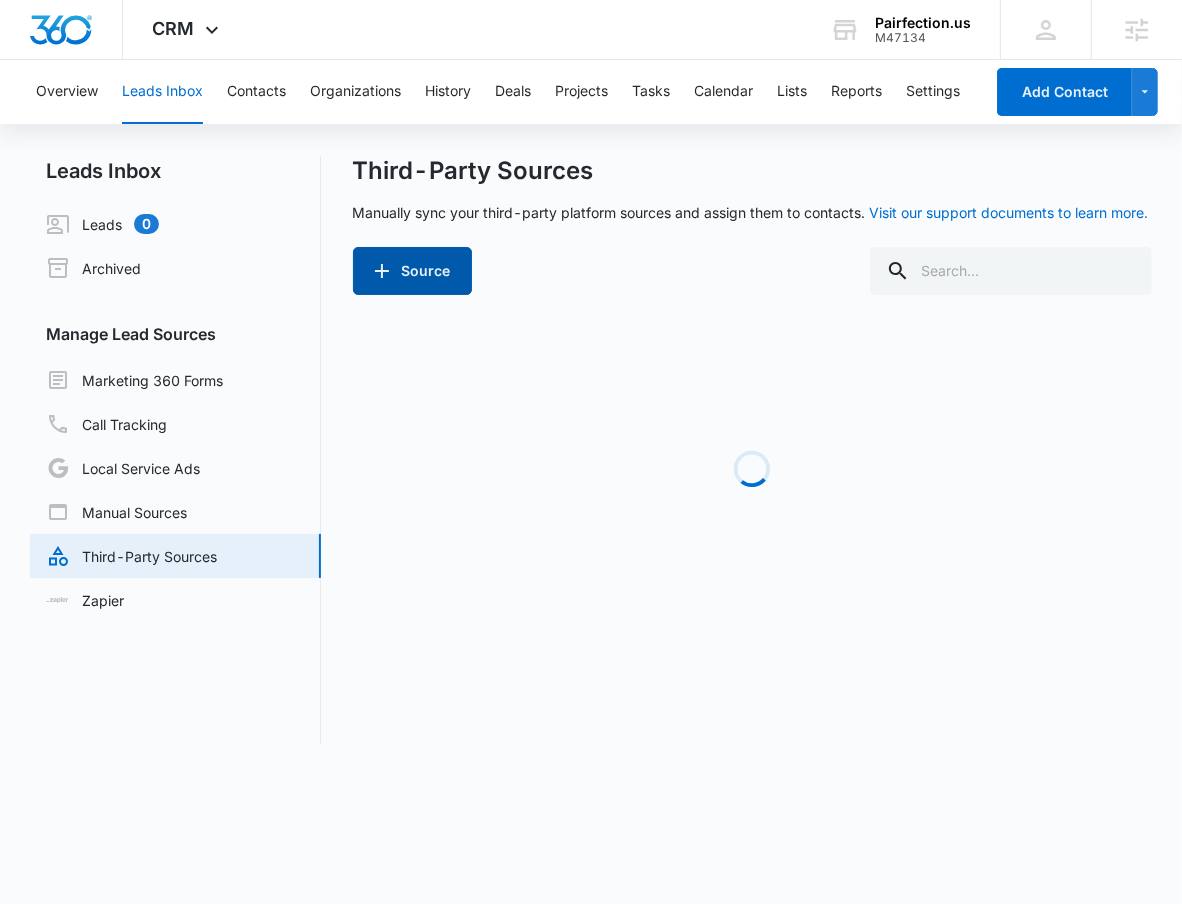 click on "Source" at bounding box center (412, 271) 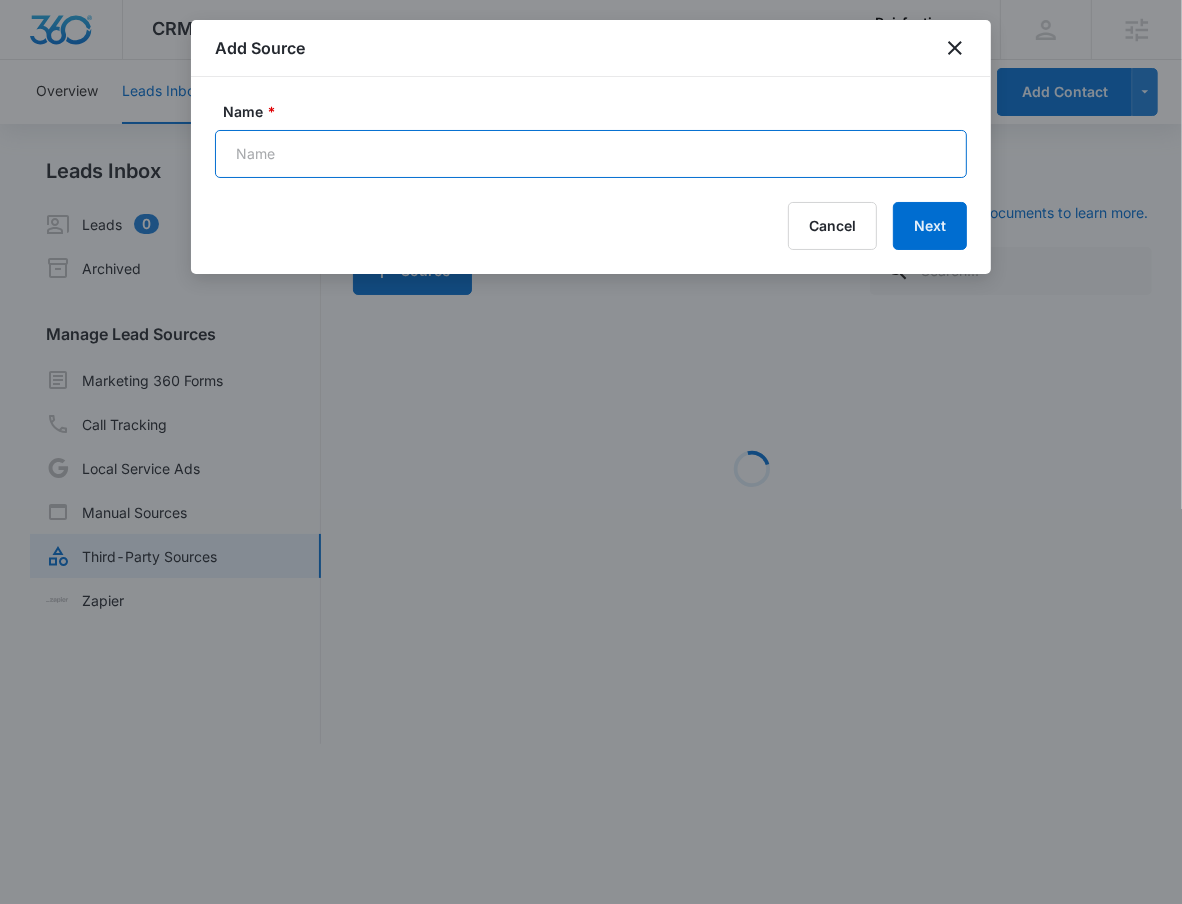 click on "Name *" at bounding box center [591, 154] 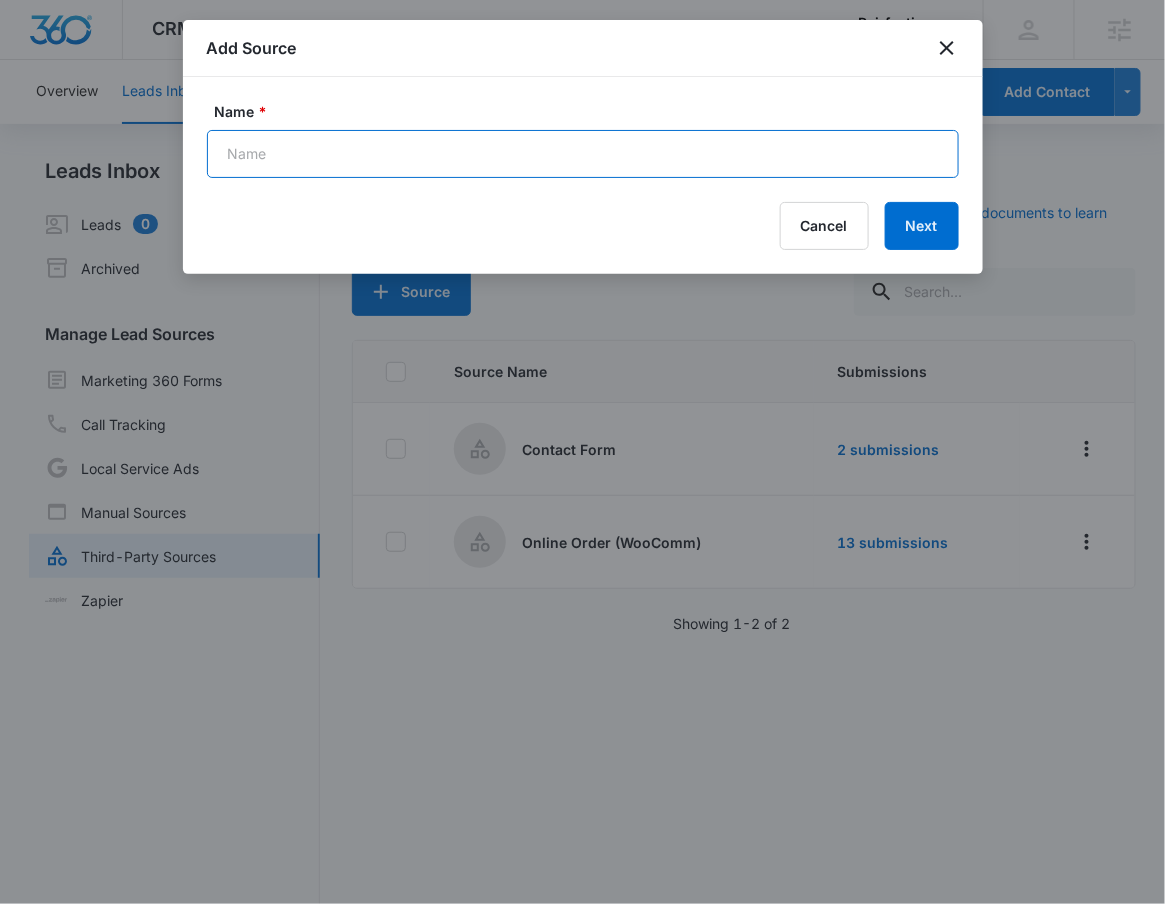 type on "Facebook - Lead Ads" 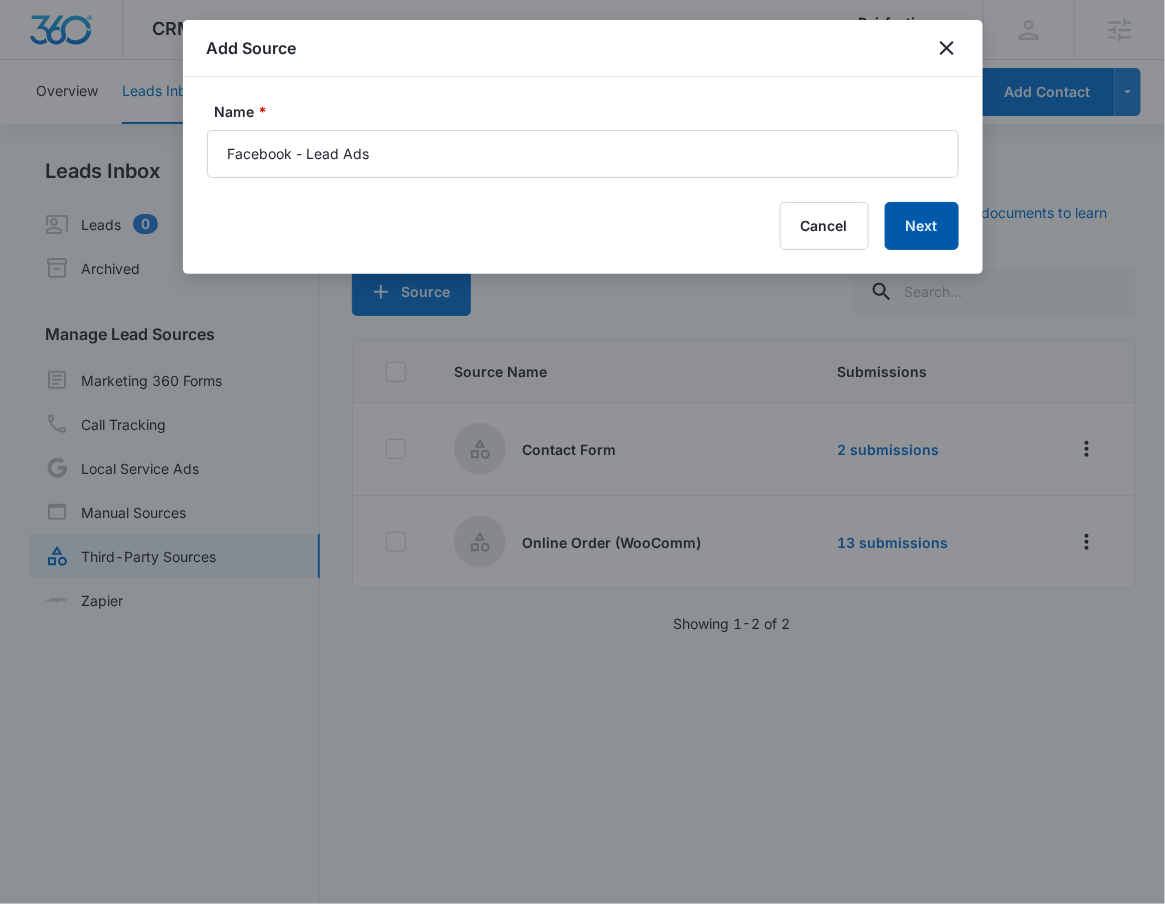 click on "Next" at bounding box center (922, 226) 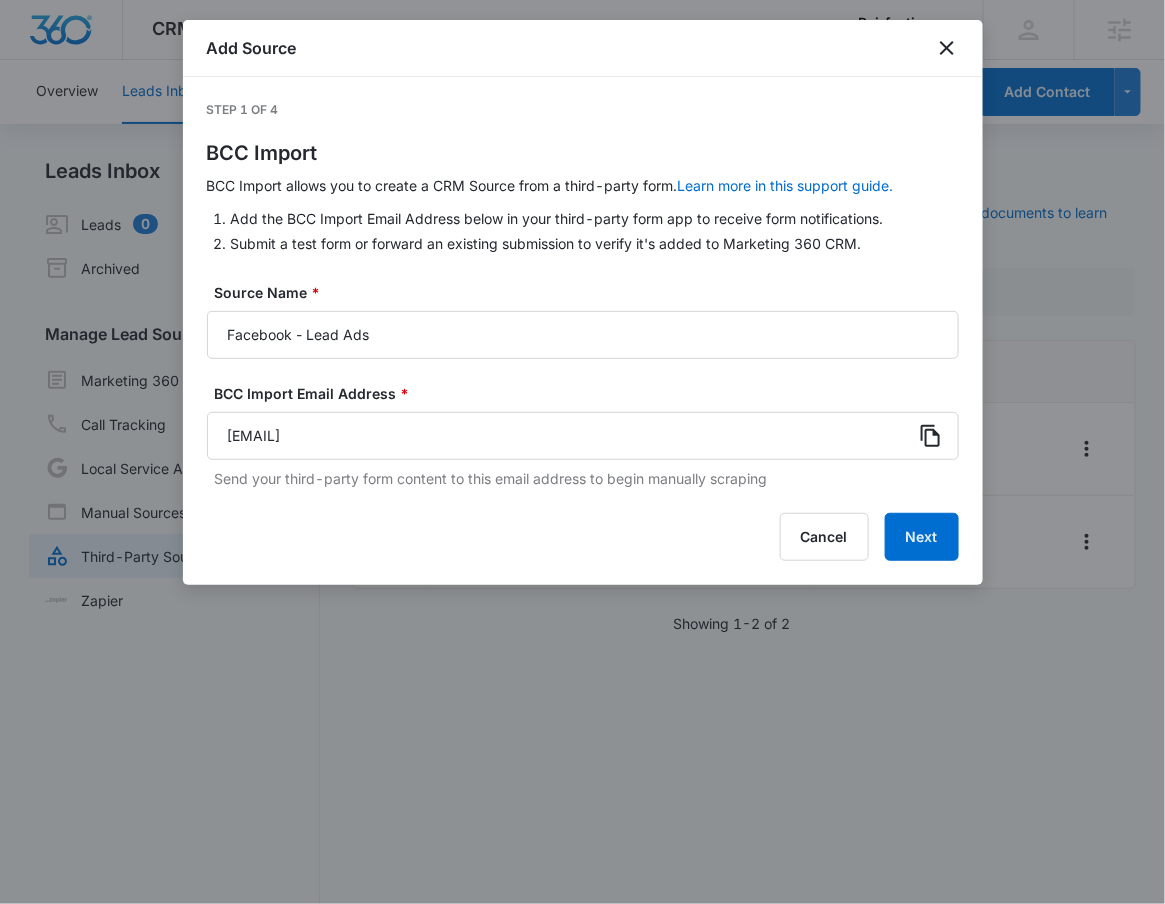 click 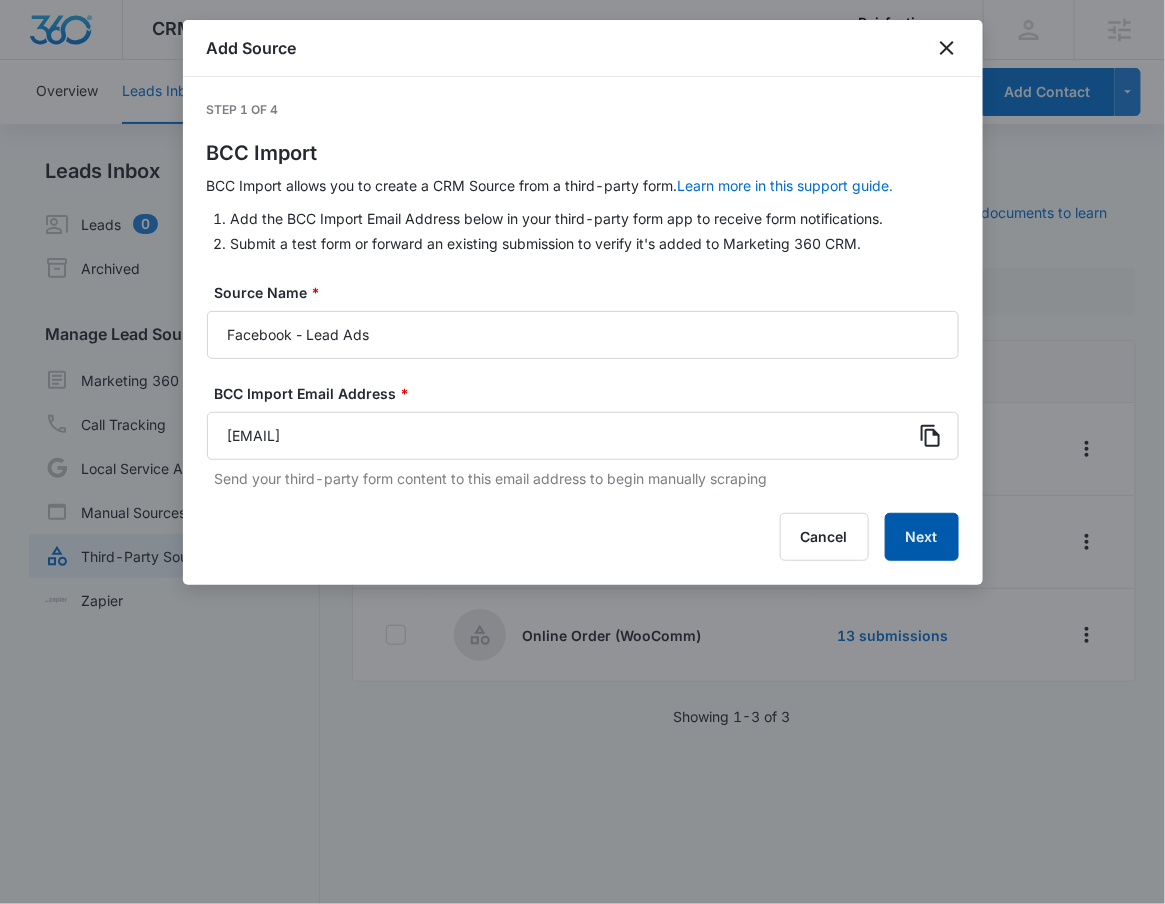 click on "Next" at bounding box center (922, 537) 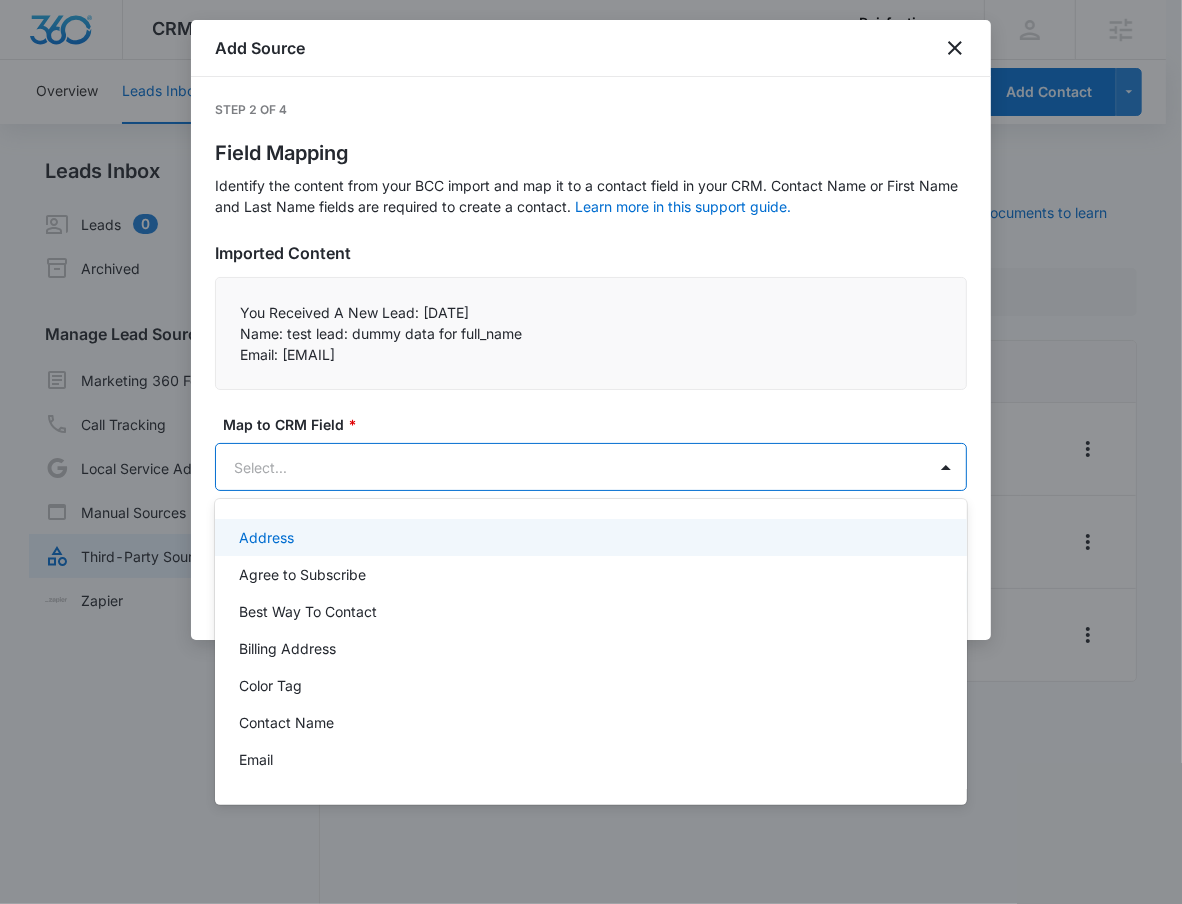 click on "CRM Apps Reputation Forms CRM Email Social POS Content Ads Intelligence Files Brand Settings Pairfection.us M47134 Your Accounts View All RN Robert Nguyen robert.nguyen@madwire.com My Profile Notifications Support Logout Terms & Conditions   •   Privacy Policy Agencies Overview Leads Inbox Contacts Organizations History Deals Projects Tasks Calendar Lists Reports Settings Add Contact Leads Inbox Leads 0 Archived Manage Lead Sources Marketing 360 Forms Call Tracking Local Service Ads Manual Sources Third-Party Sources Zapier Third-Party Sources Manually sync your third-party platform sources and assign them to contacts.   Visit our support documents to learn more. Source Source Name Submissions   Contact Form 2 submissions Facebook - Lead Ads --- Online Order (WooComm) 13 submissions Showing   1-3   of   3 Pairfection.us - CRM Manage Third-Party Sources - Marketing 360®
Add Source Step 2 of 4 Field Mapping   Learn more in this support guide. Imported Content Email: test@fb.com Map to CRM Field" at bounding box center [591, 452] 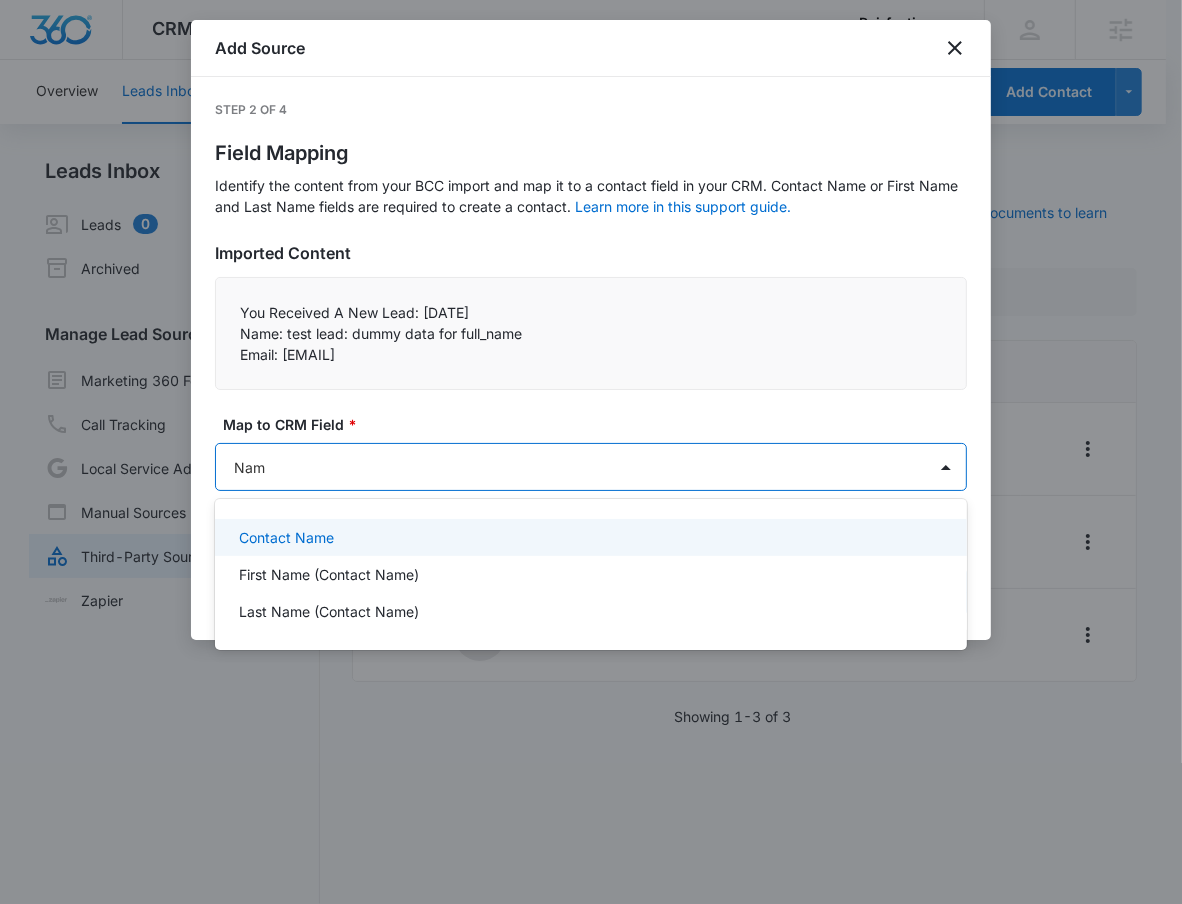 type on "Name" 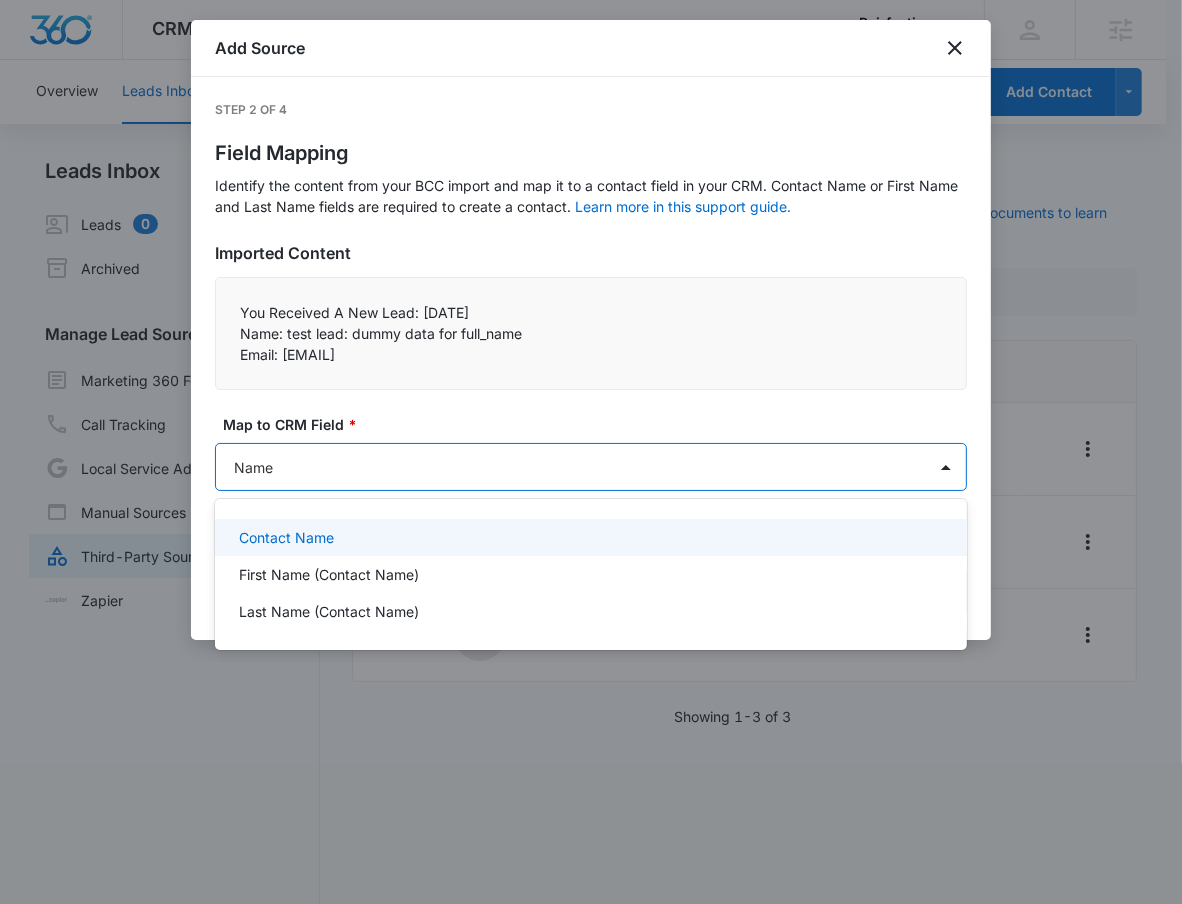 click on "Contact Name" at bounding box center (286, 537) 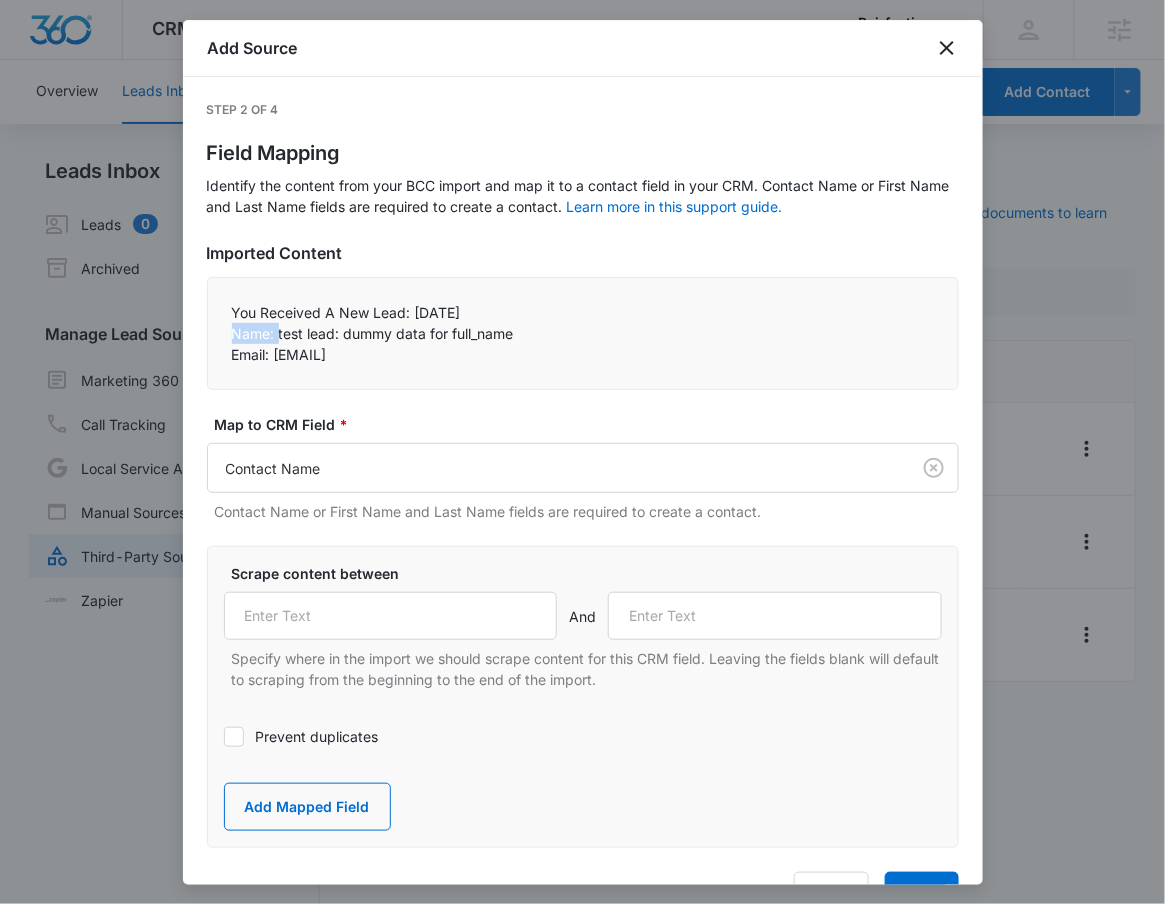 drag, startPoint x: 231, startPoint y: 338, endPoint x: 277, endPoint y: 336, distance: 46.043457 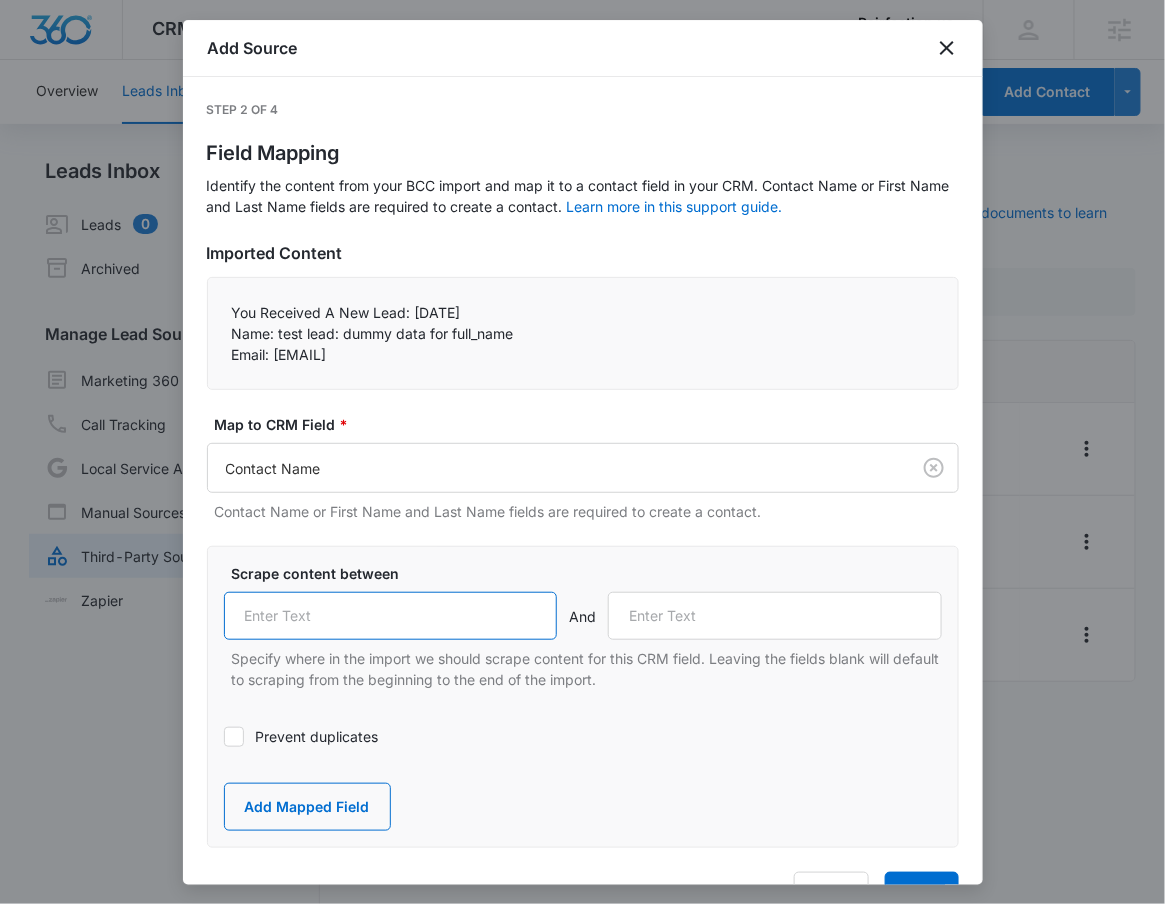 click at bounding box center [391, 616] 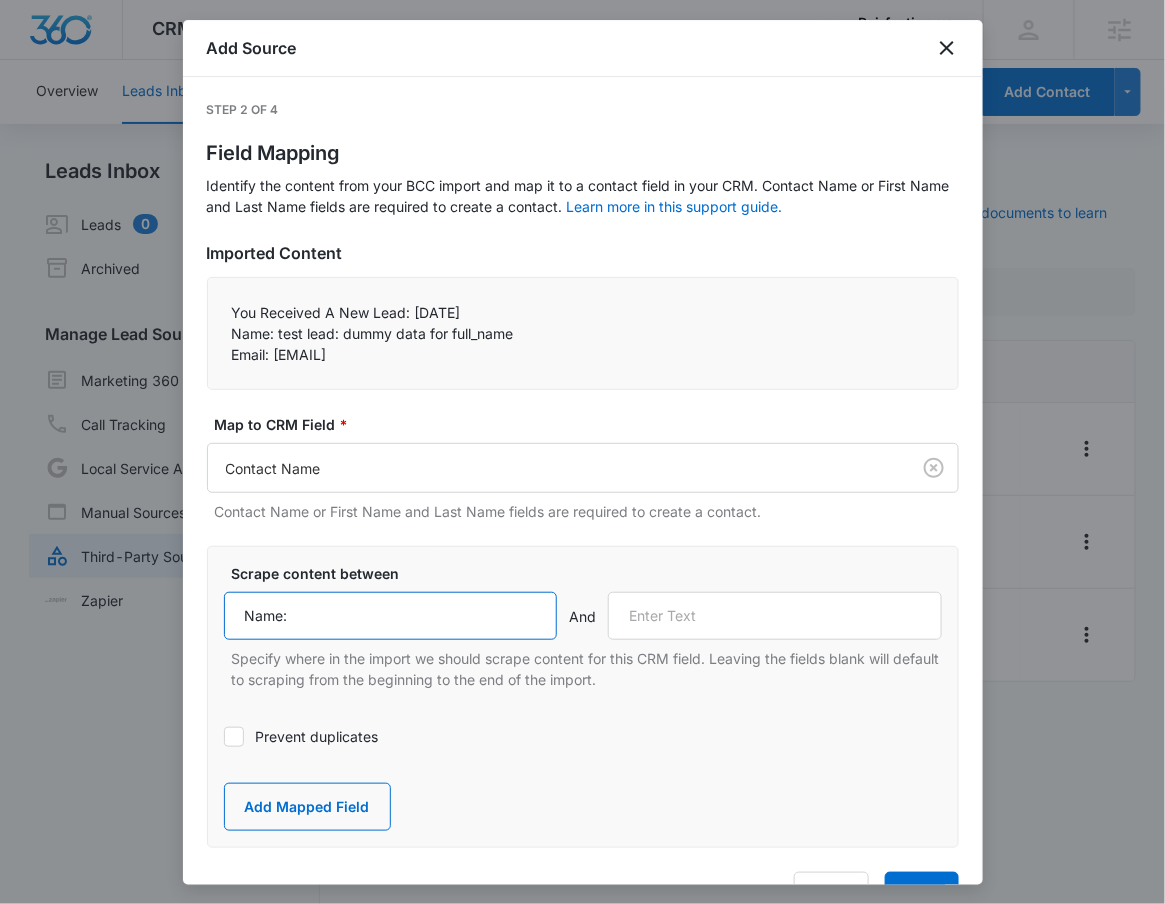 type on "Name:" 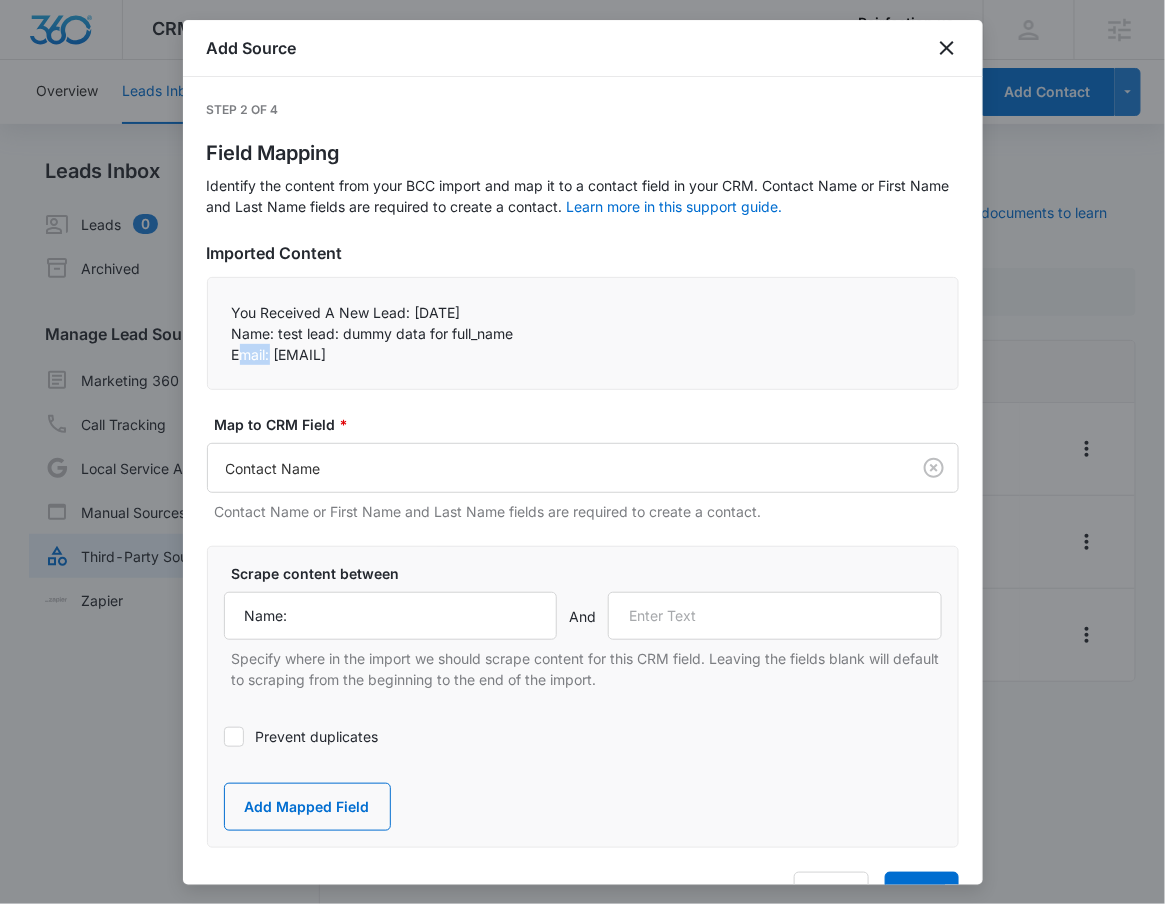 drag, startPoint x: 237, startPoint y: 356, endPoint x: 271, endPoint y: 361, distance: 34.36568 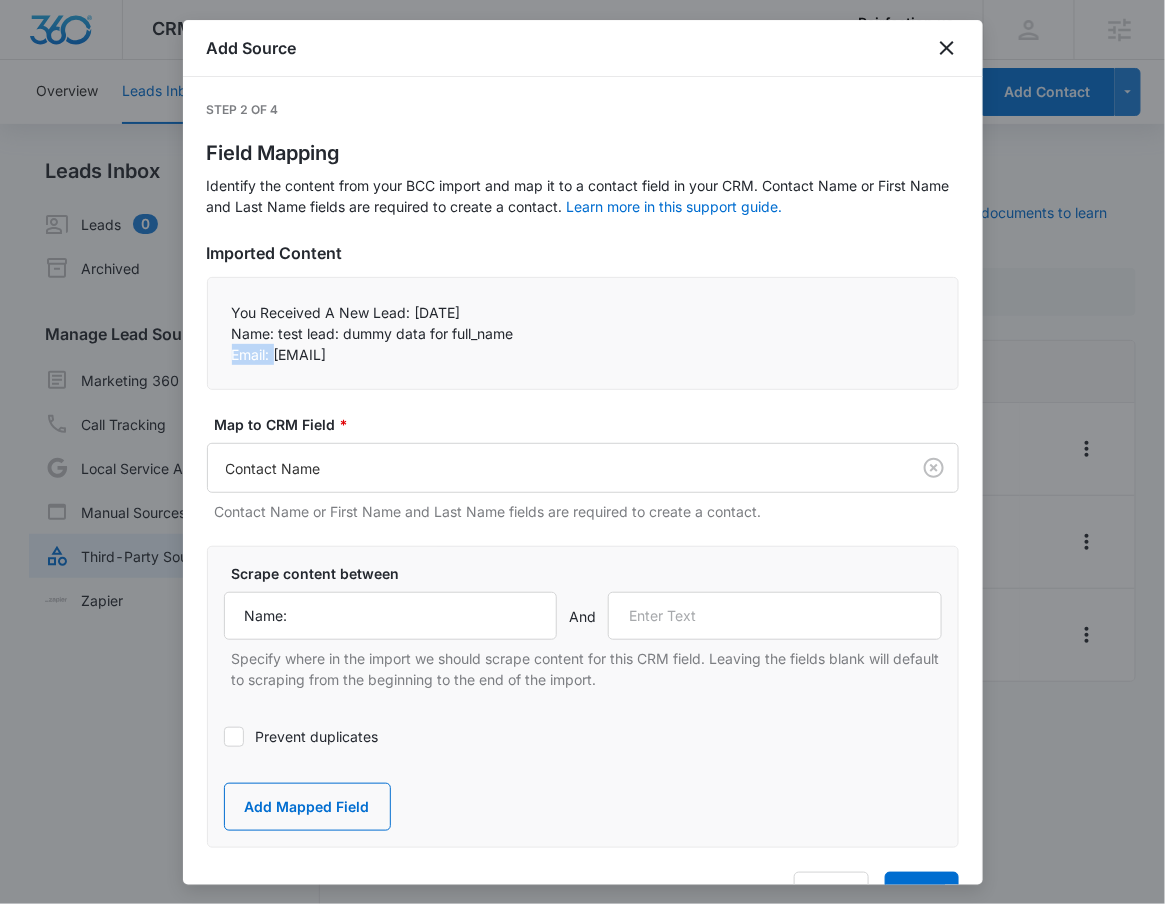 drag, startPoint x: 277, startPoint y: 358, endPoint x: 222, endPoint y: 356, distance: 55.03635 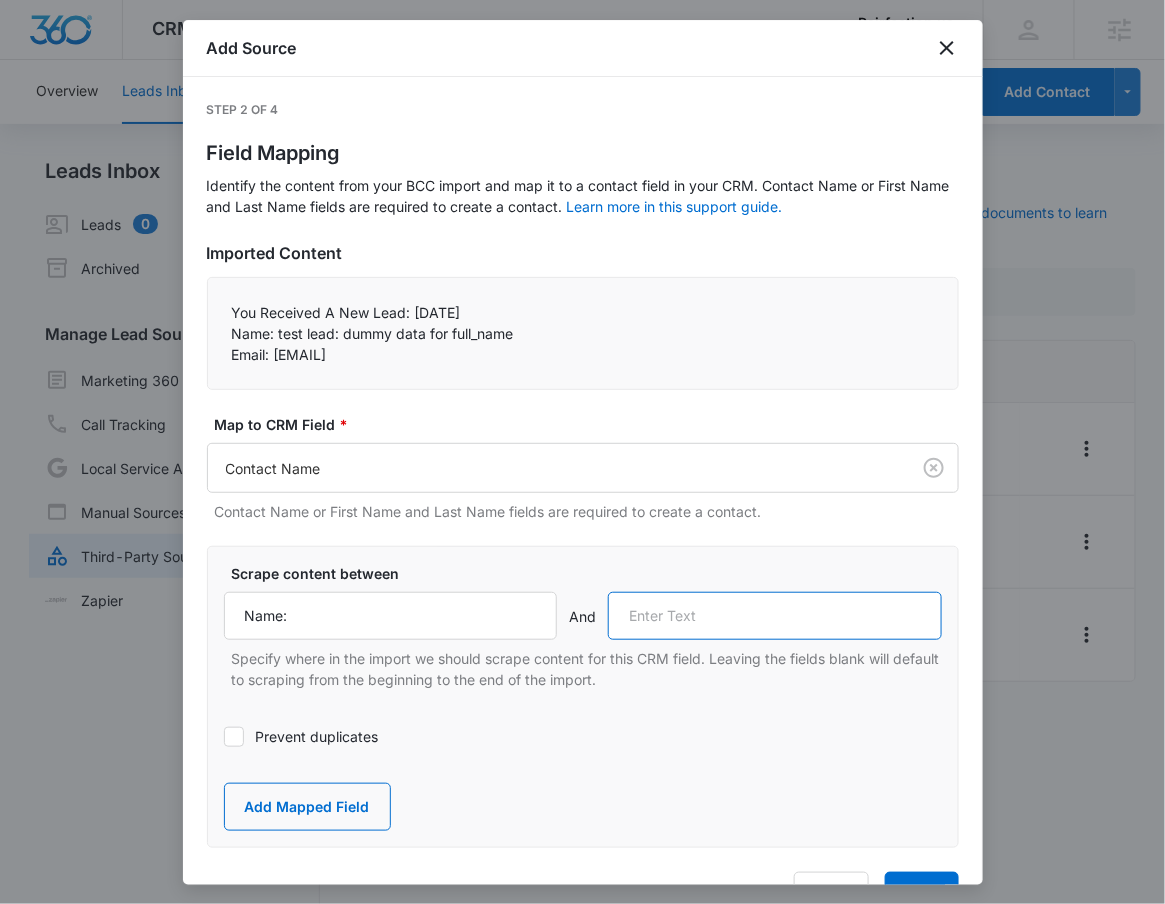 click at bounding box center (775, 616) 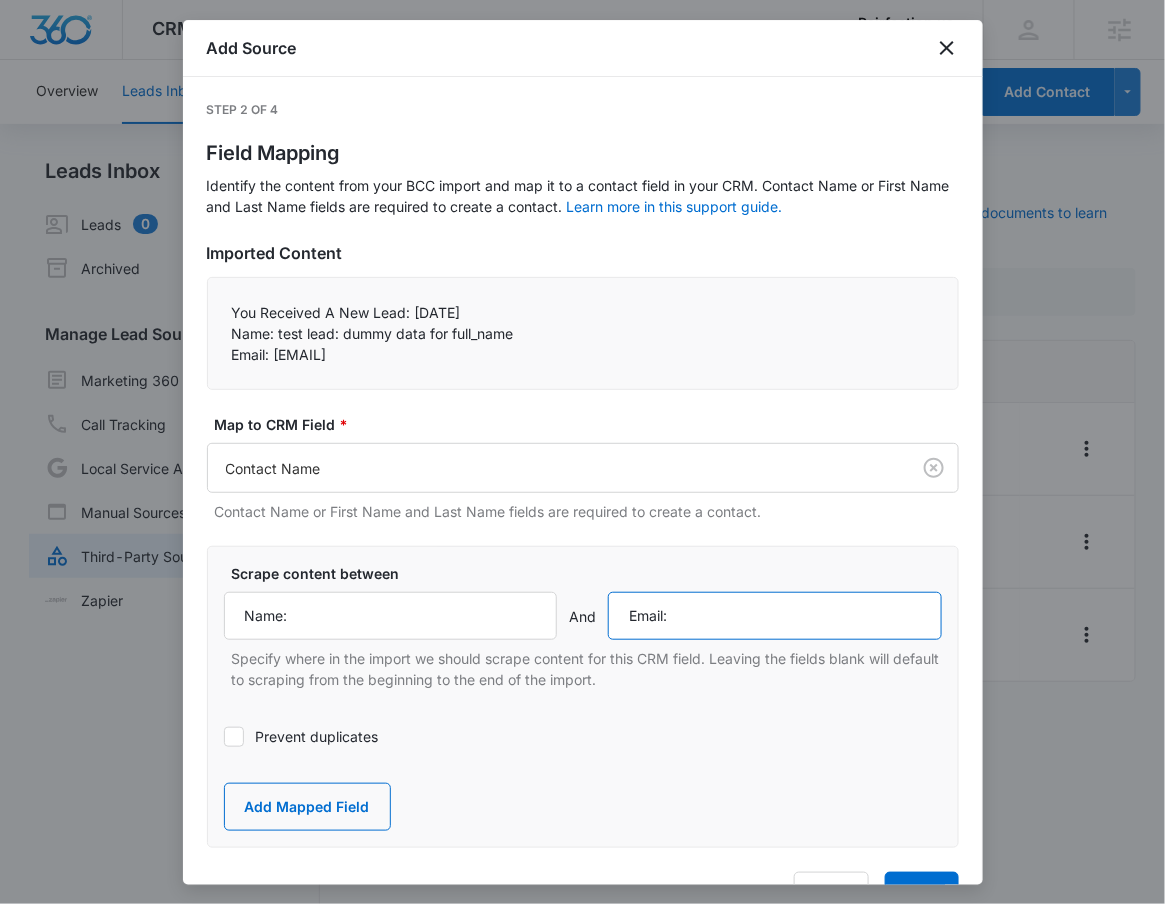 type on "Email:" 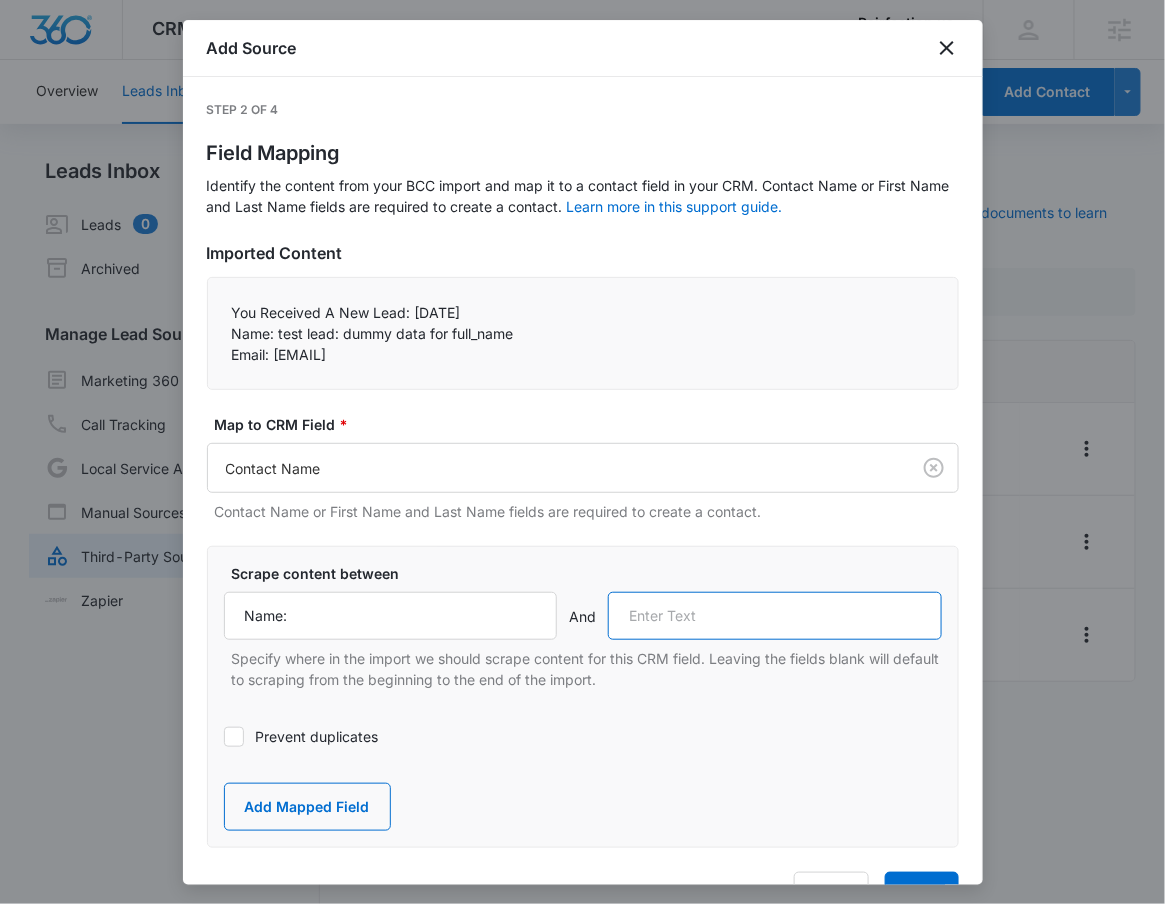 paste on "Email:" 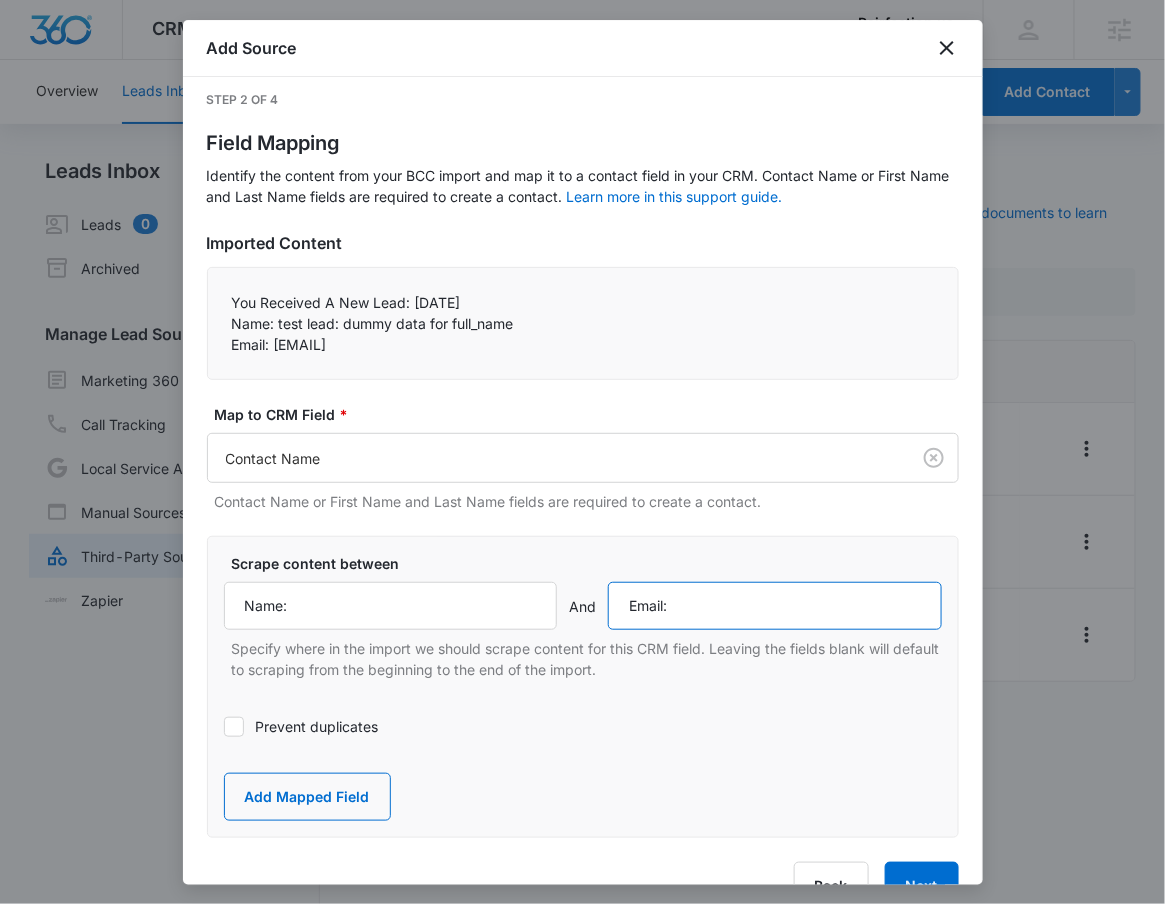 scroll, scrollTop: 11, scrollLeft: 0, axis: vertical 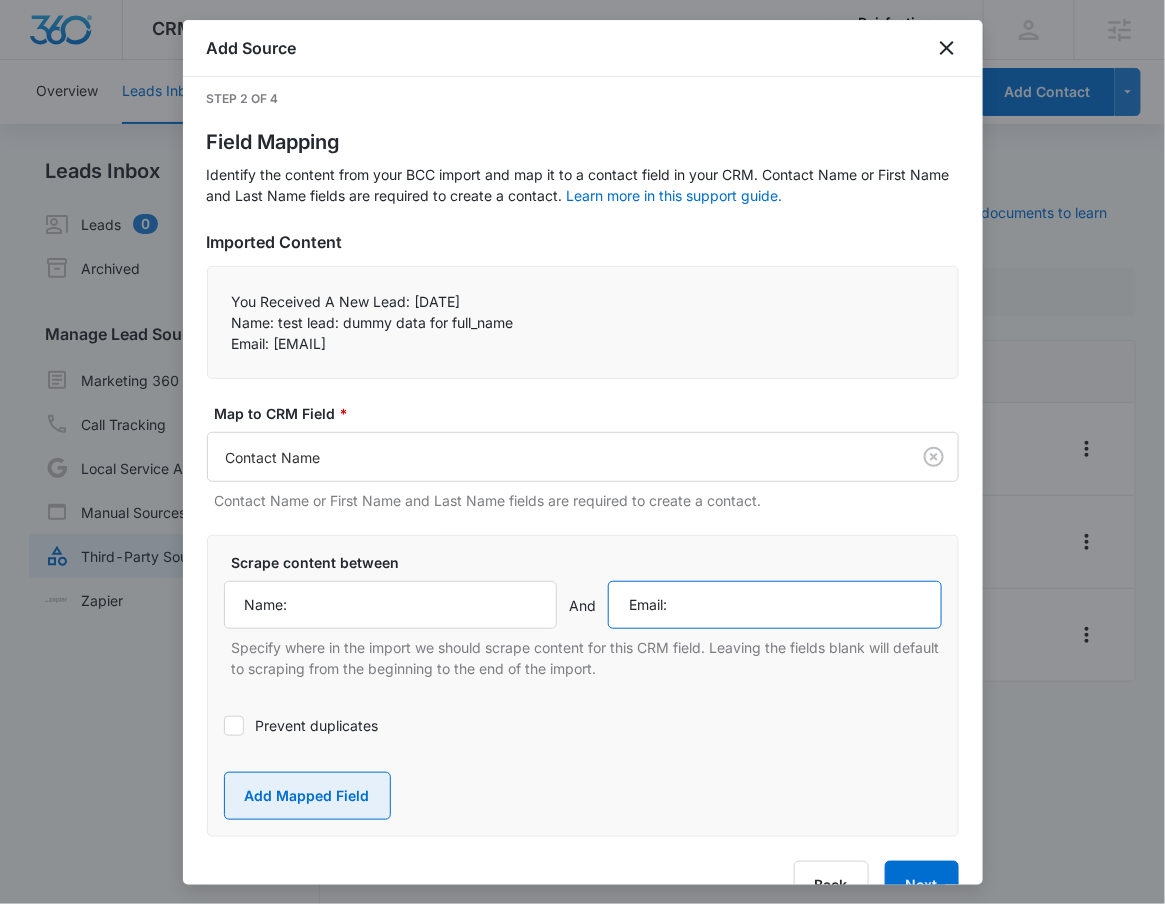 type on "Email:" 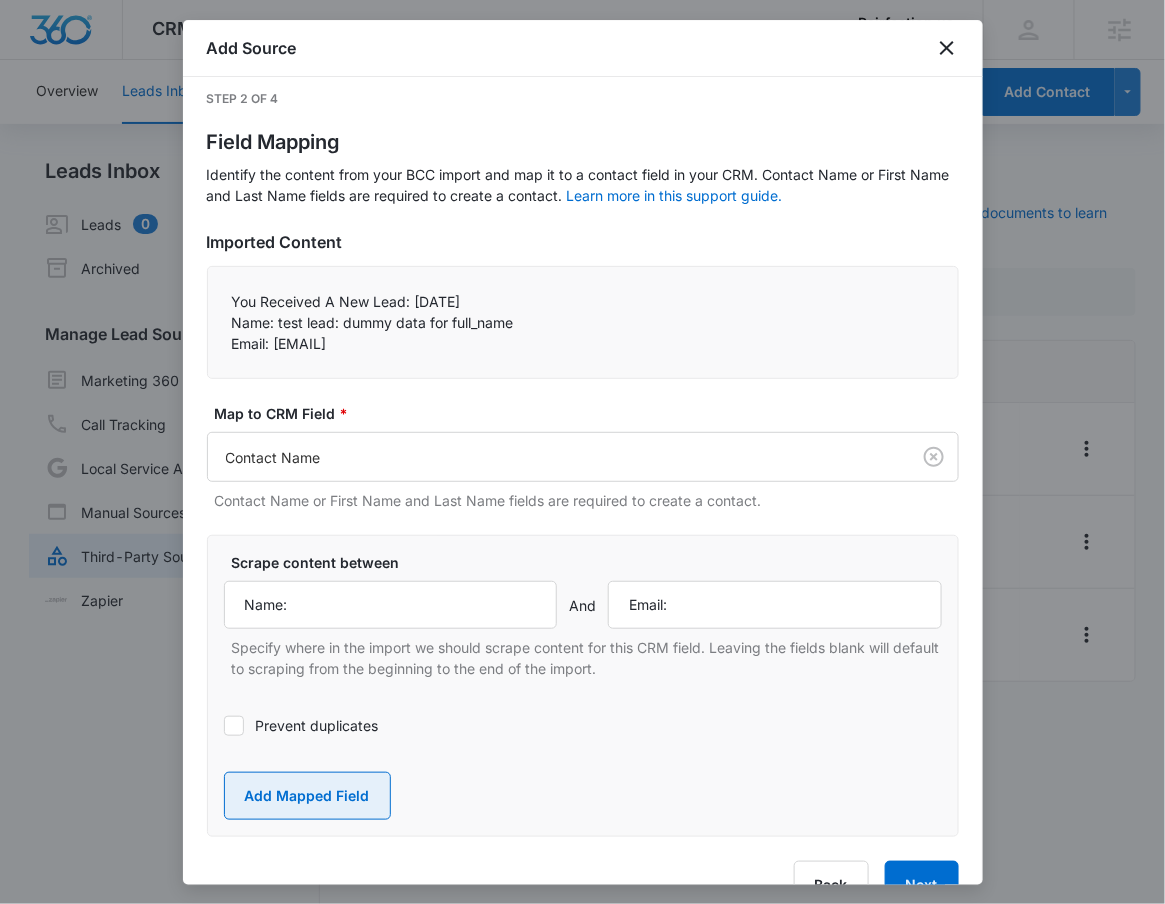 click on "Add Mapped Field" at bounding box center (307, 796) 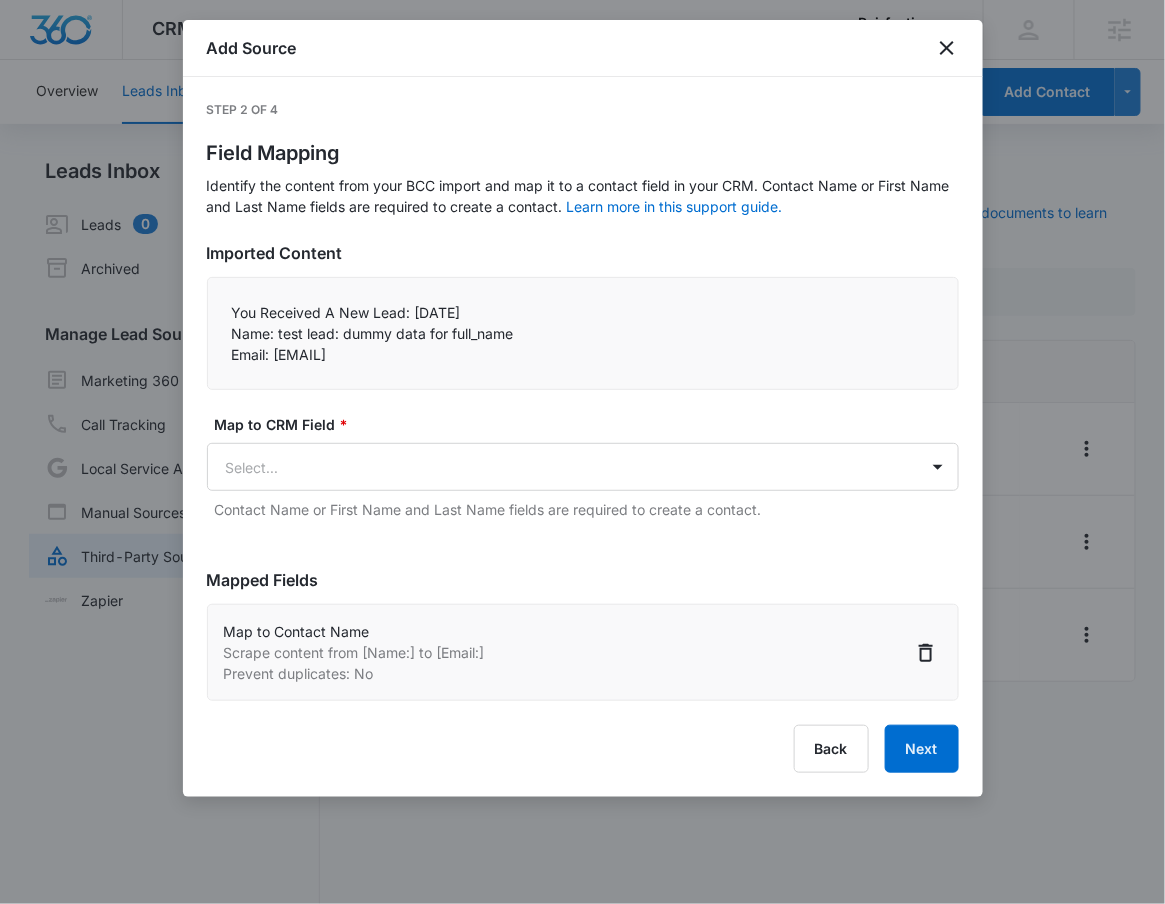 scroll, scrollTop: 0, scrollLeft: 0, axis: both 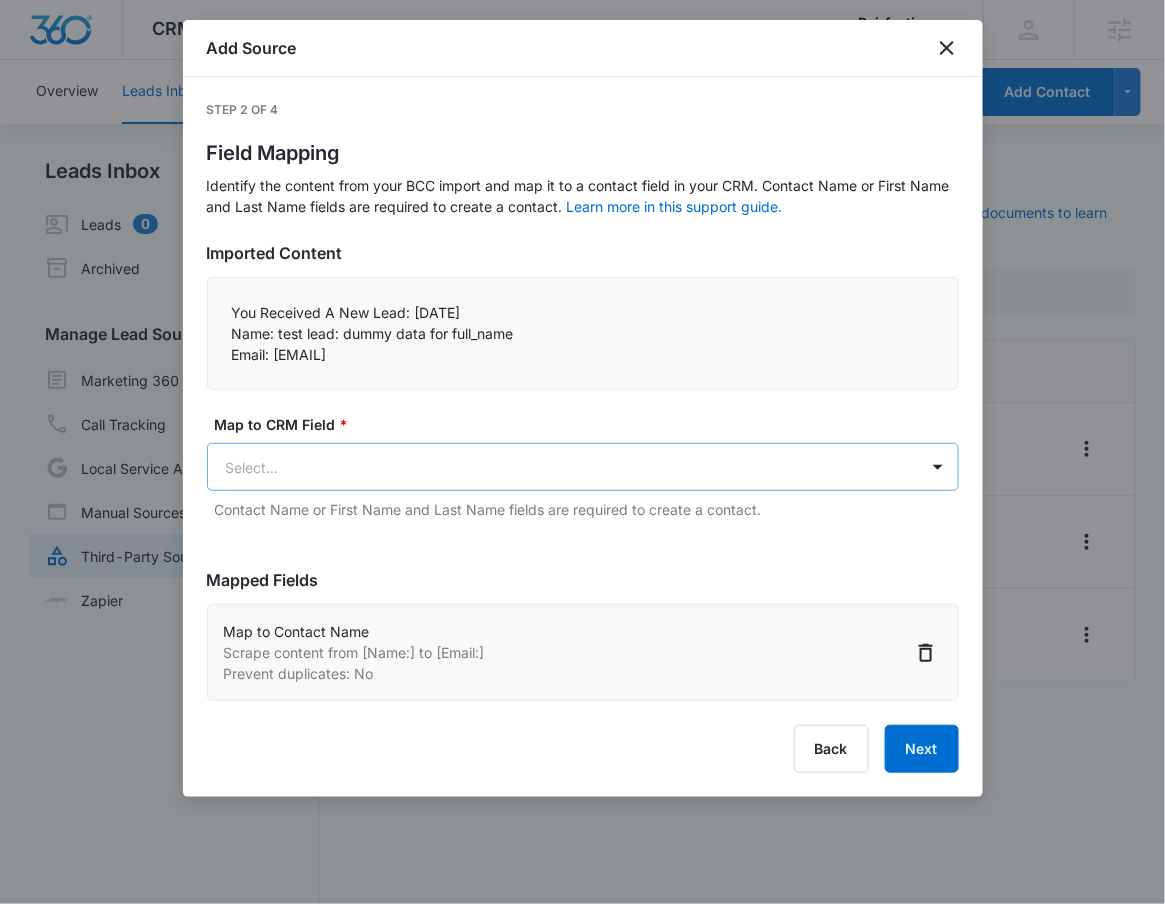 click on "CRM Apps Reputation Forms CRM Email Social POS Content Ads Intelligence Files Brand Settings Pairfection.us M47134 Your Accounts View All RN Robert Nguyen robert.nguyen@madwire.com My Profile Notifications Support Logout Terms & Conditions   •   Privacy Policy Agencies Overview Leads Inbox Contacts Organizations History Deals Projects Tasks Calendar Lists Reports Settings Add Contact Leads Inbox Leads 0 Archived Manage Lead Sources Marketing 360 Forms Call Tracking Local Service Ads Manual Sources Third-Party Sources Zapier Third-Party Sources Manually sync your third-party platform sources and assign them to contacts.   Visit our support documents to learn more. Source Source Name Submissions   Contact Form 2 submissions Facebook - Lead Ads --- Online Order (WooComm) 13 submissions Showing   1-3   of   3 Pairfection.us - CRM Manage Third-Party Sources - Marketing 360®
Add Source Step 2 of 4 Field Mapping   Learn more in this support guide. Imported Content Email: test@fb.com Map to CRM Field" at bounding box center (582, 464) 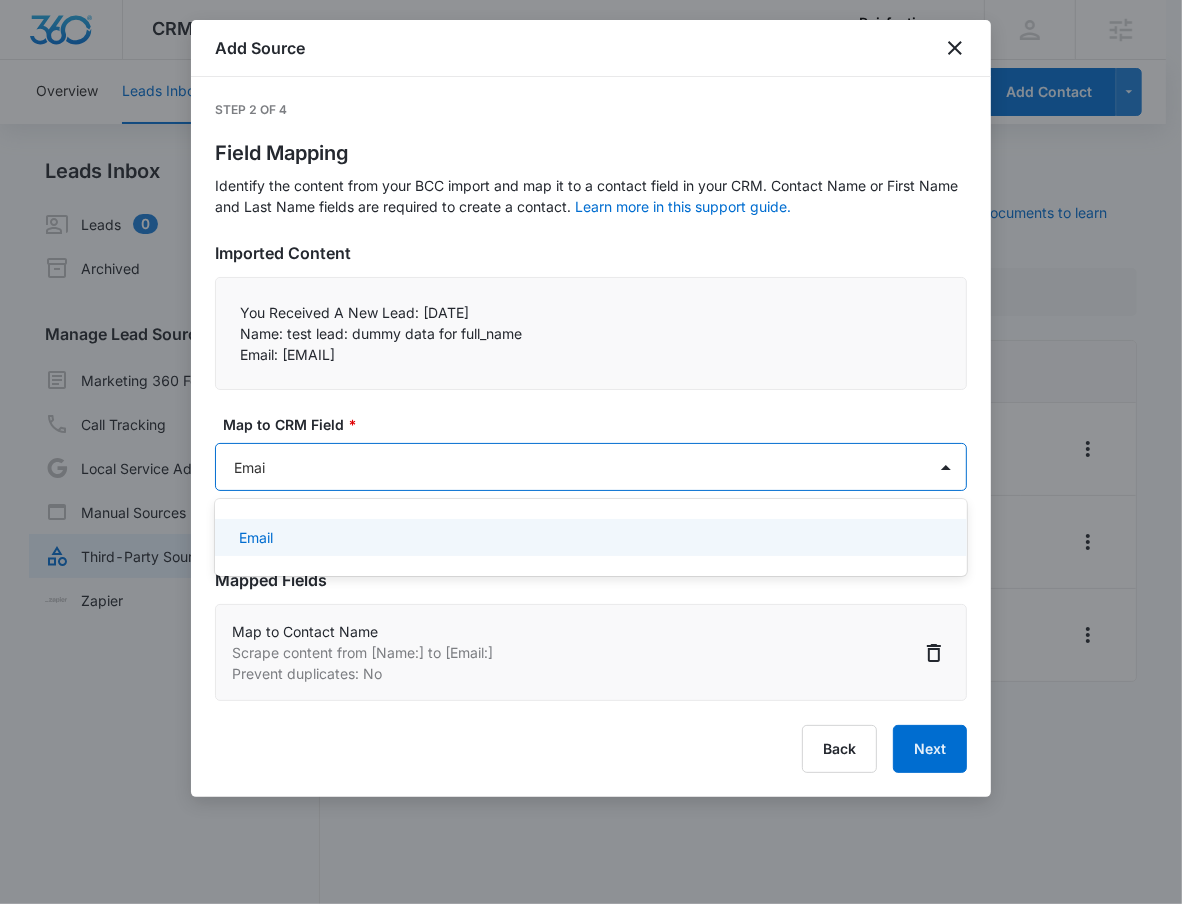 type on "Email" 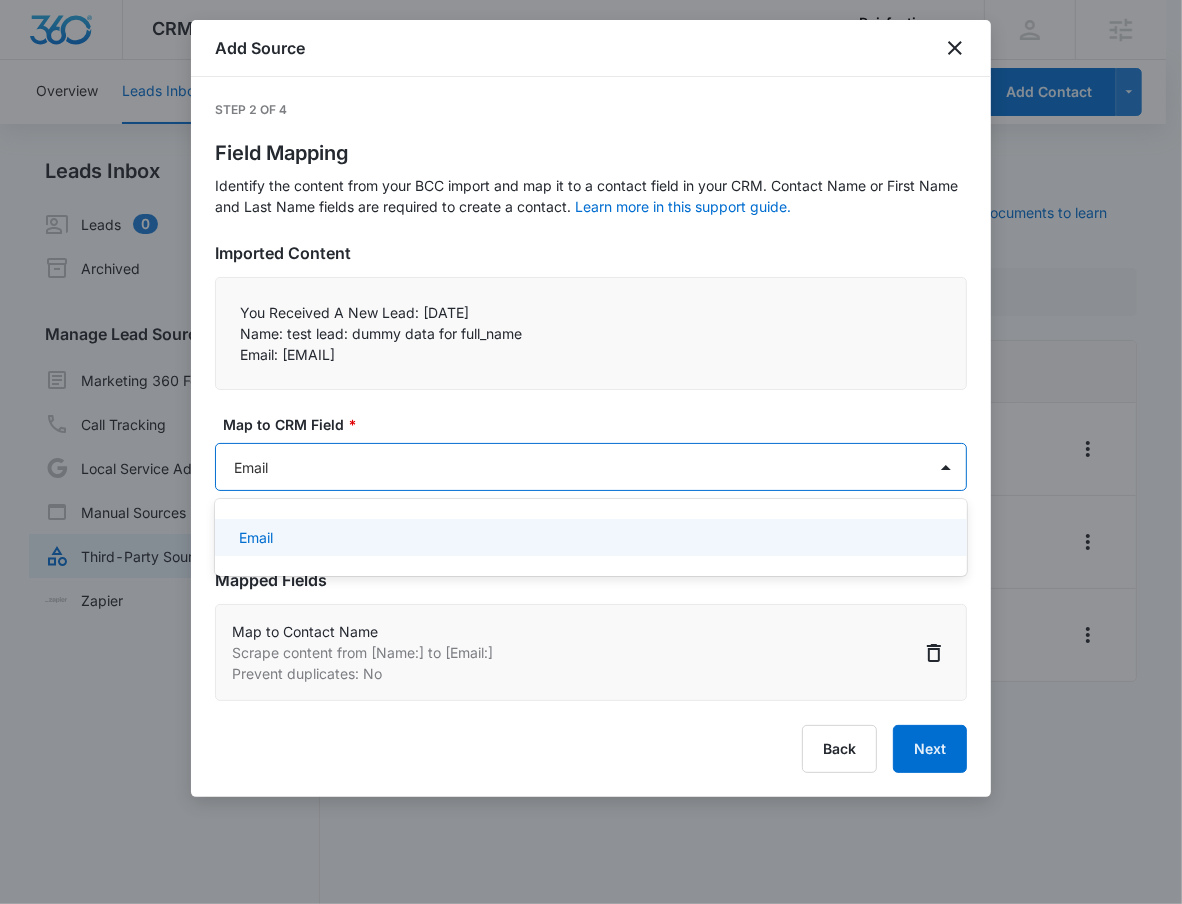 click on "Email" at bounding box center [591, 537] 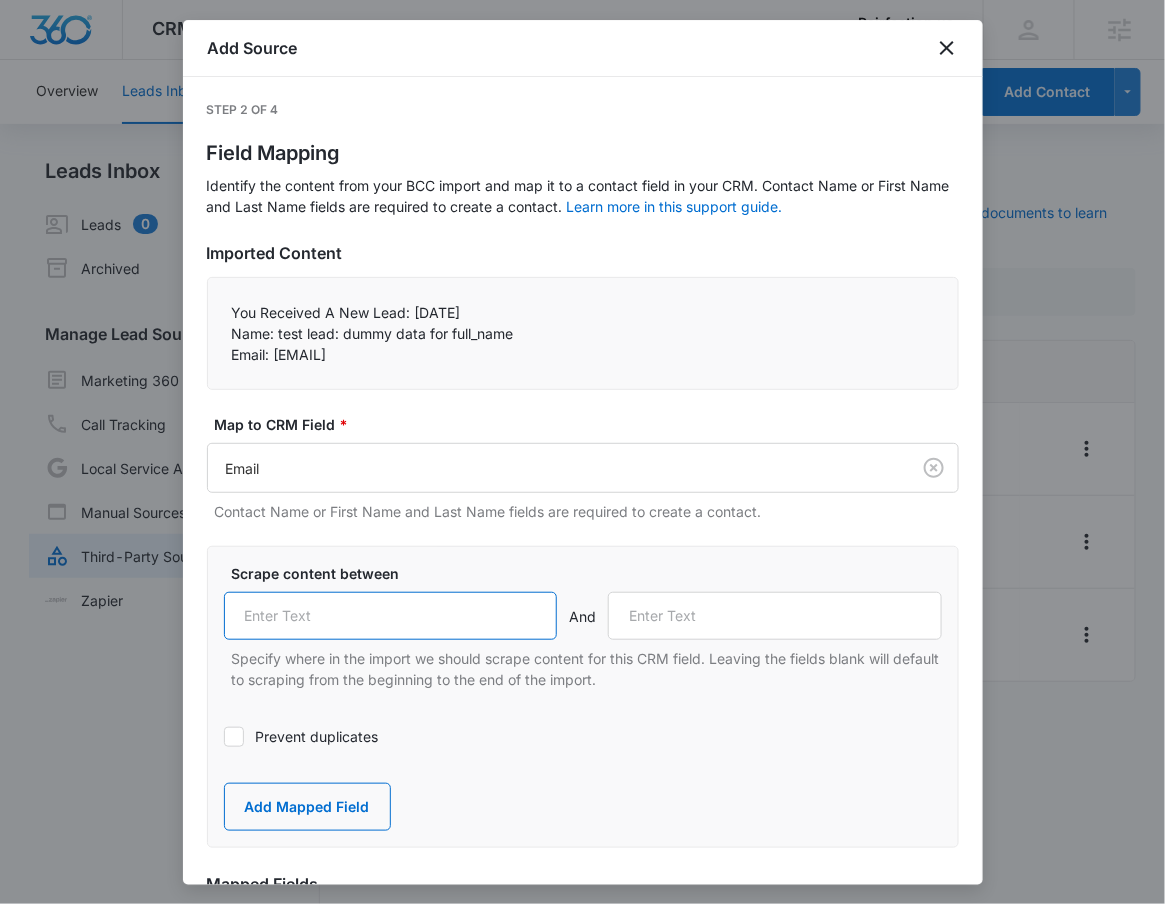 click at bounding box center (391, 616) 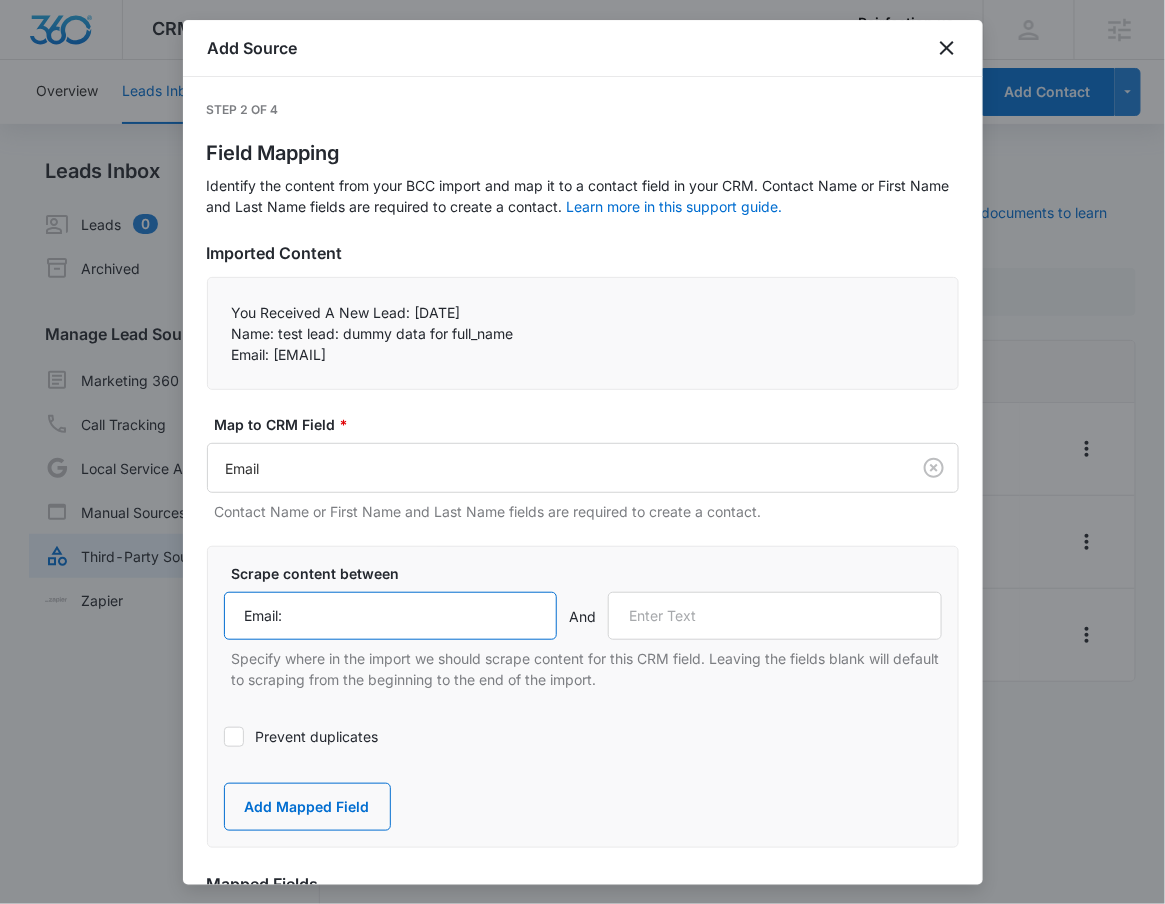 type on "Email:" 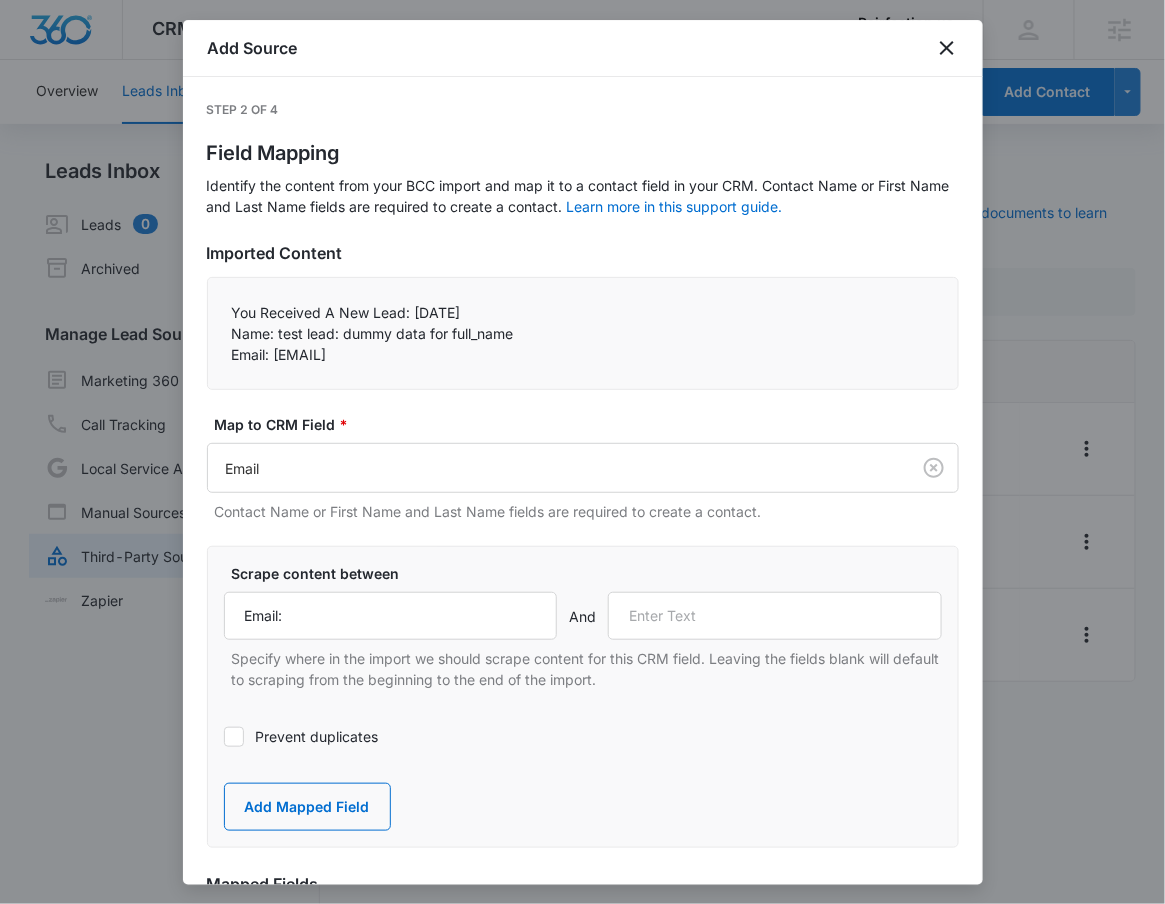 click on "Prevent duplicates" at bounding box center [583, 736] 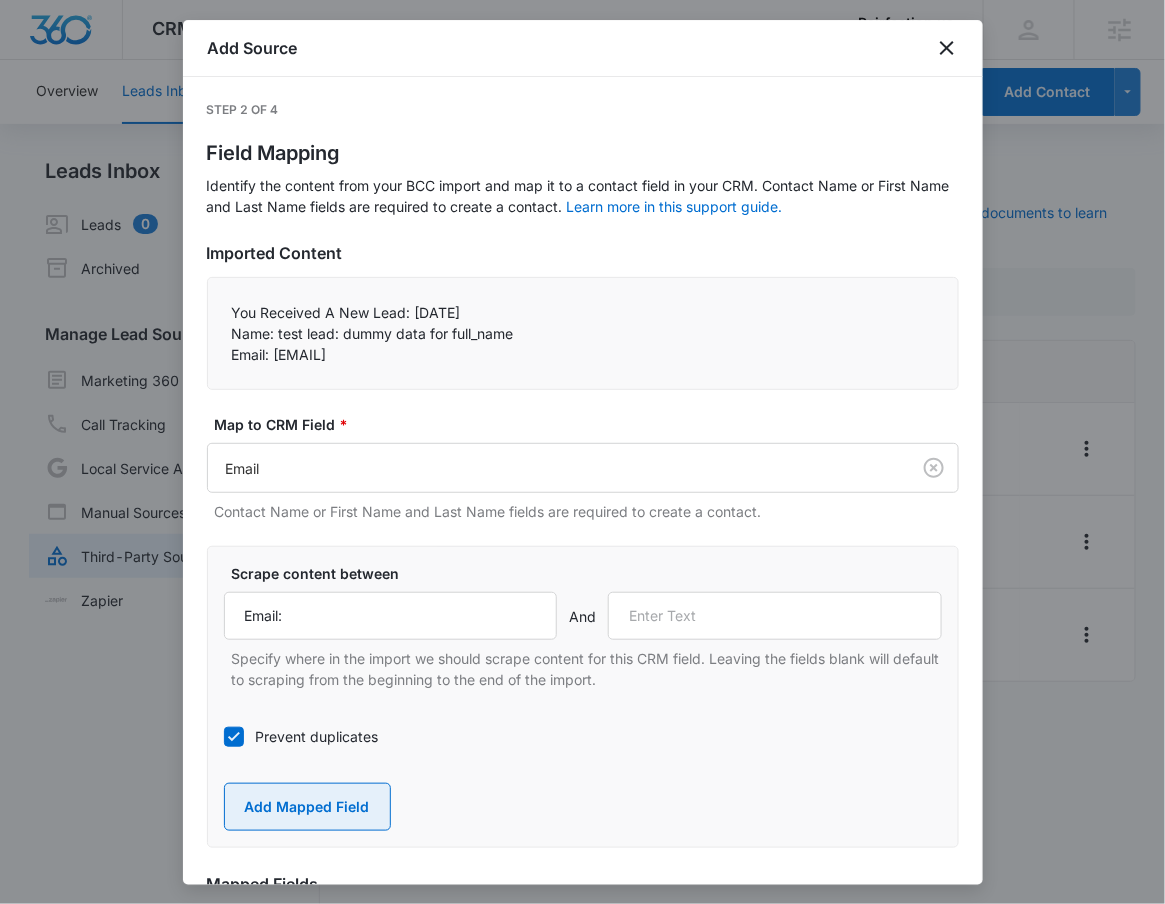 click on "Add Mapped Field" at bounding box center (307, 807) 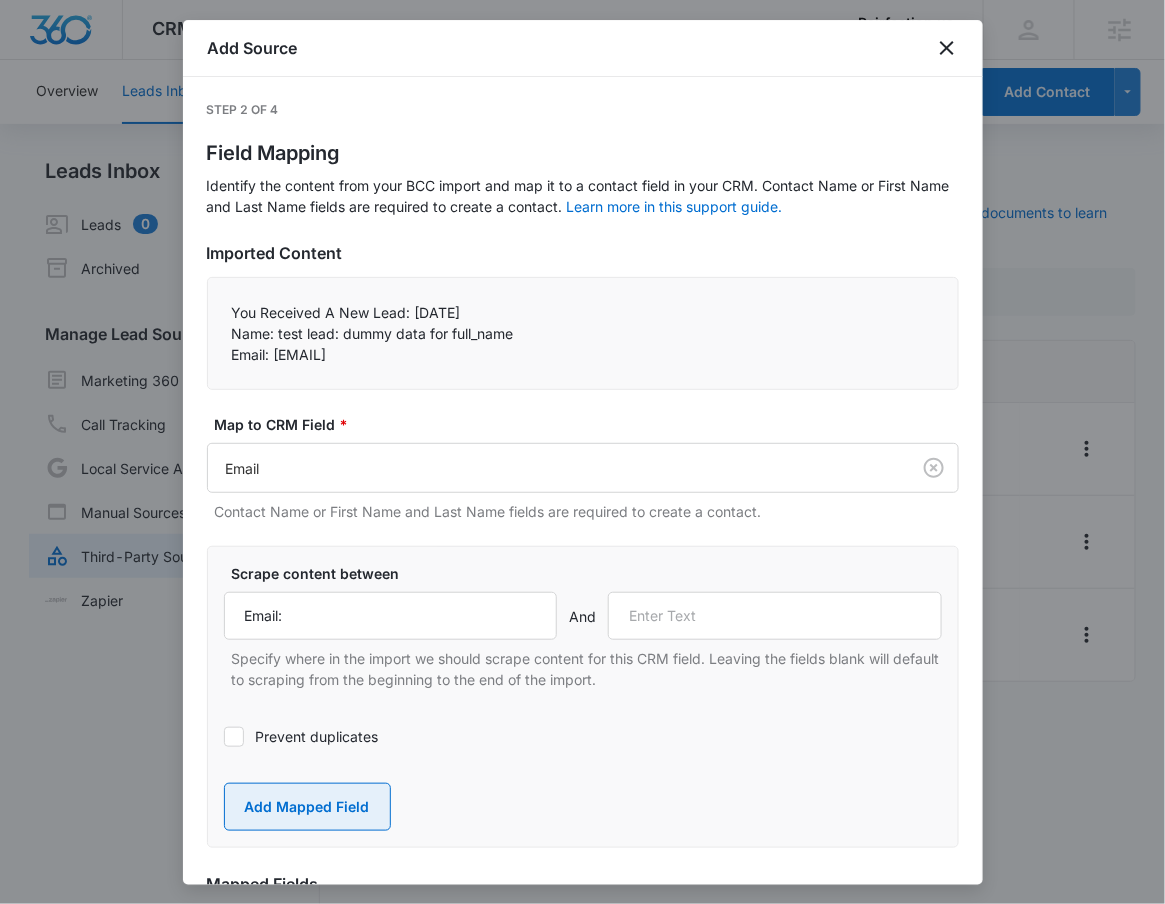 type 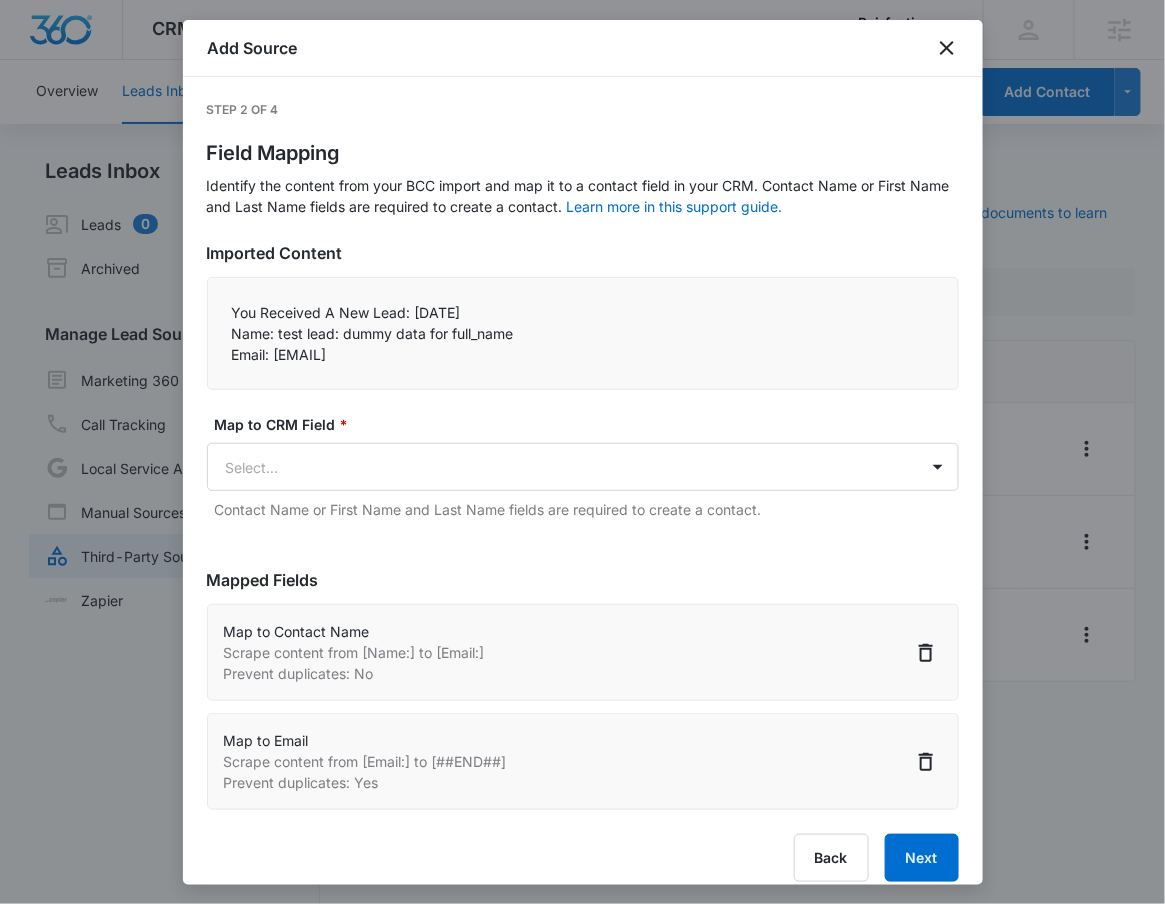 scroll, scrollTop: 20, scrollLeft: 0, axis: vertical 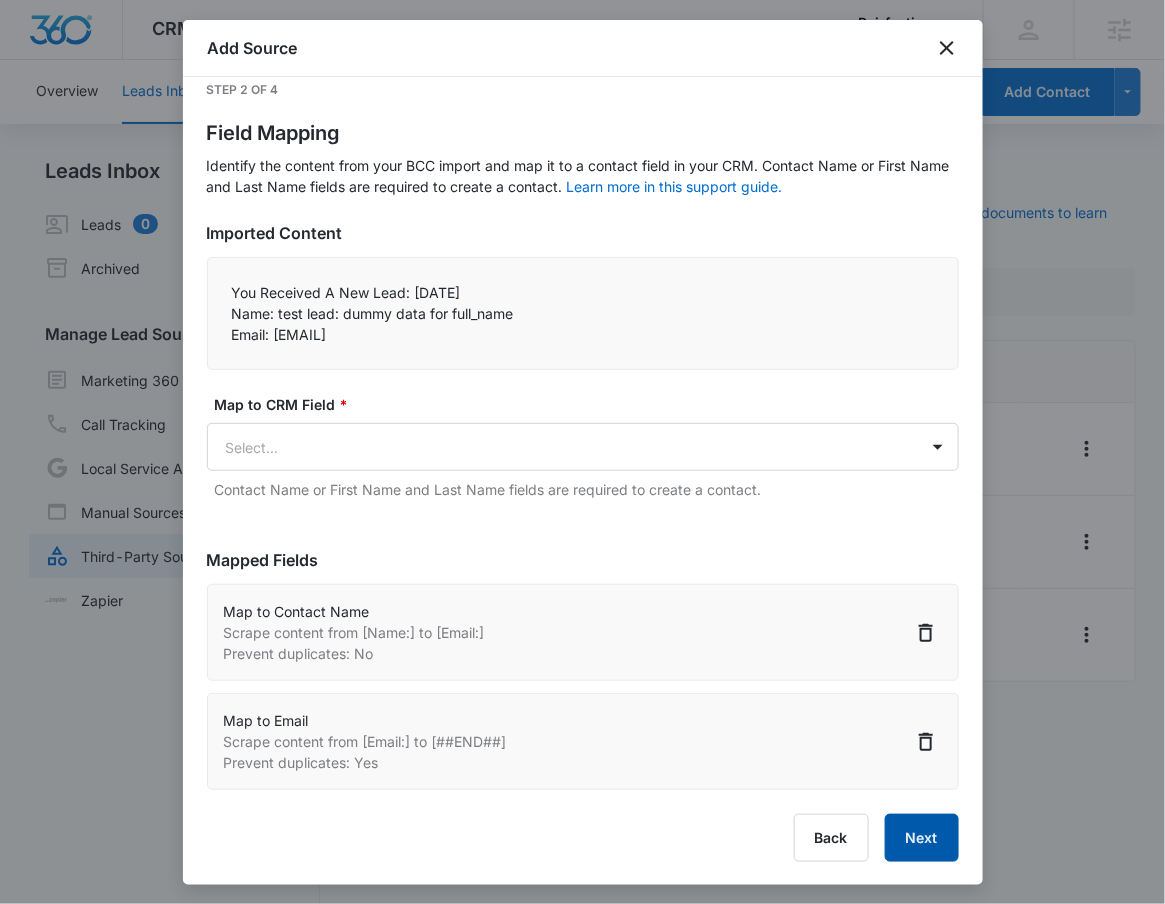 click on "Next" at bounding box center [922, 838] 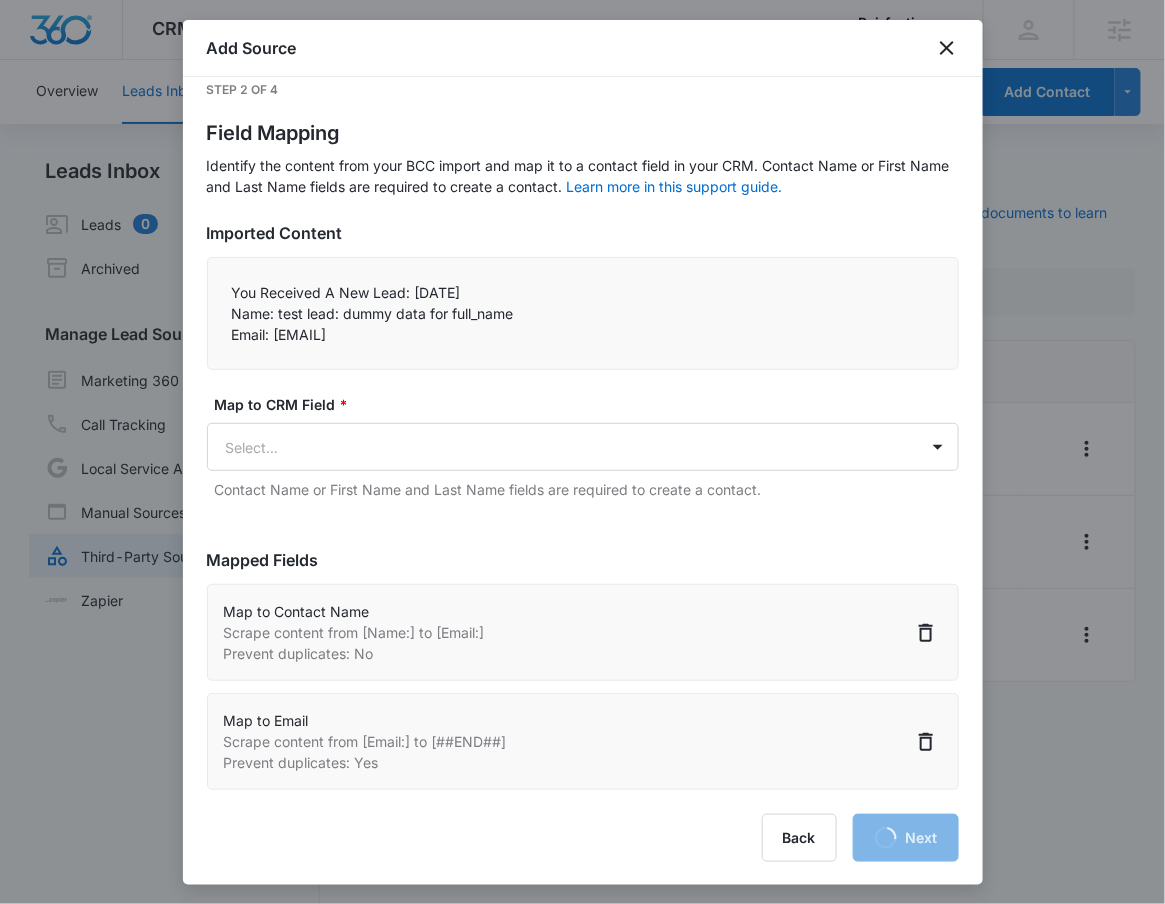 select on "77" 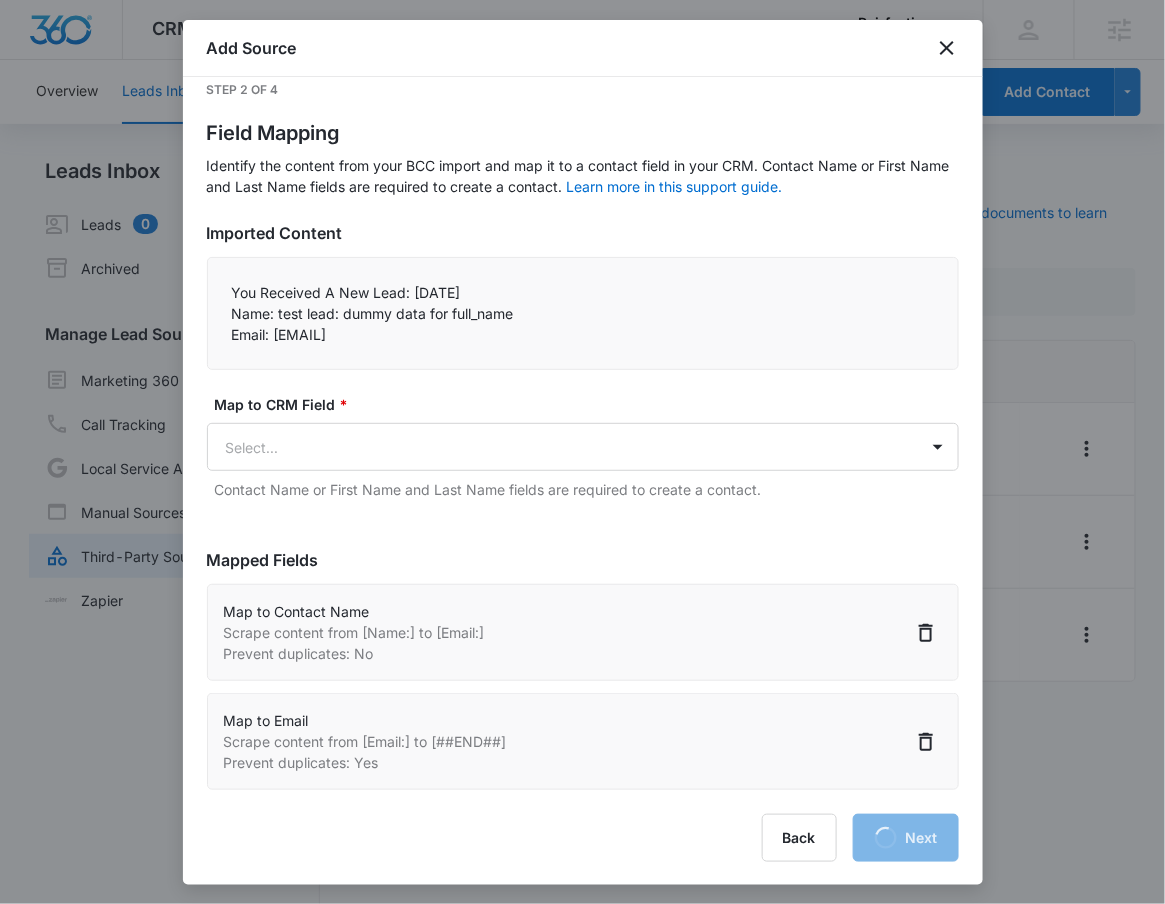 select on "185" 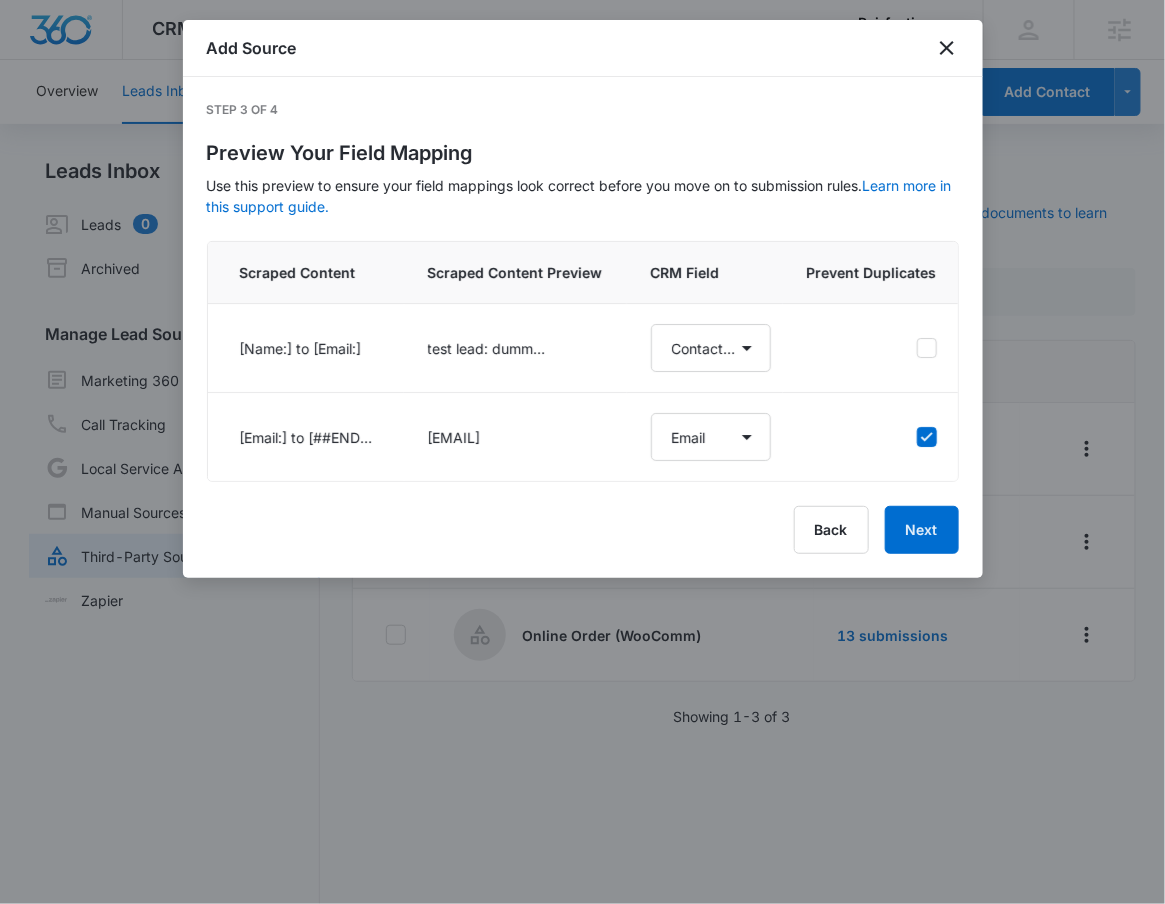 scroll, scrollTop: 0, scrollLeft: 0, axis: both 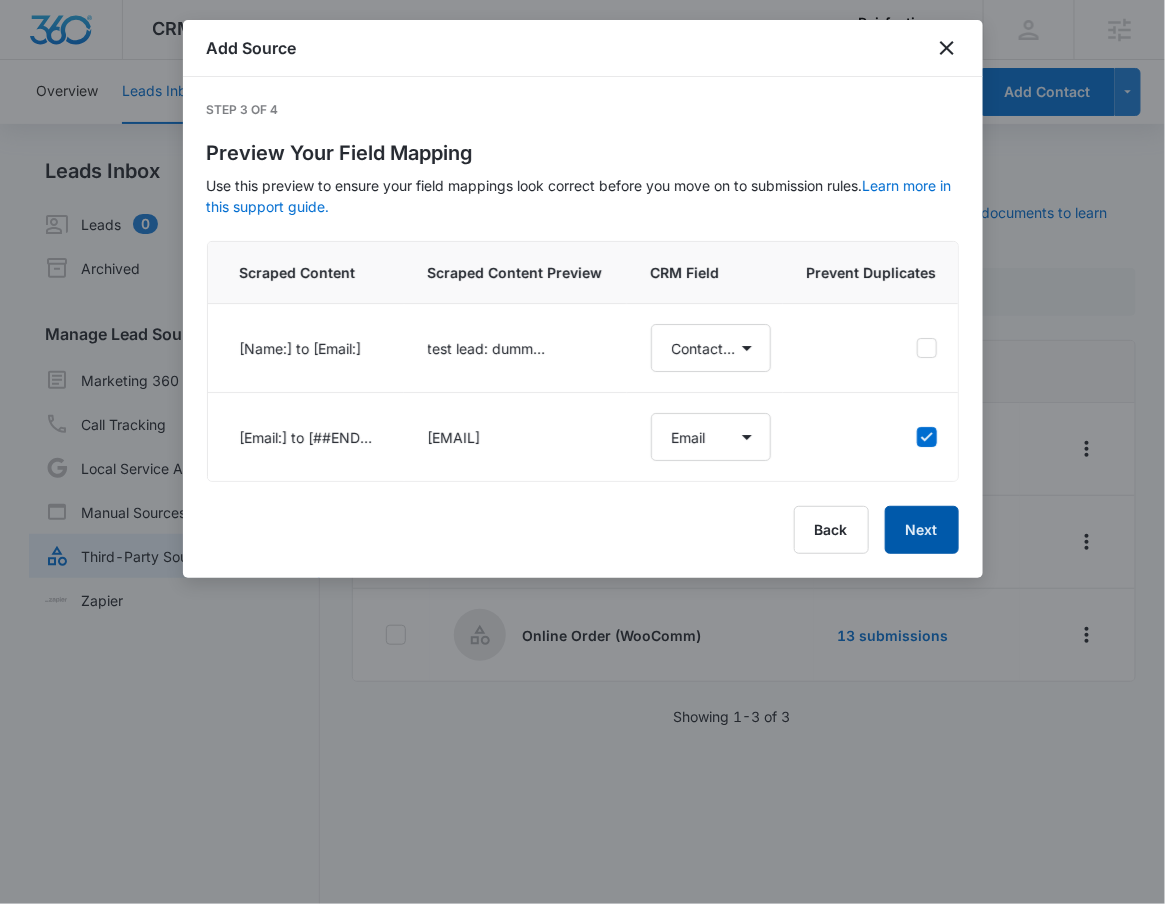 drag, startPoint x: 915, startPoint y: 549, endPoint x: 915, endPoint y: 561, distance: 12 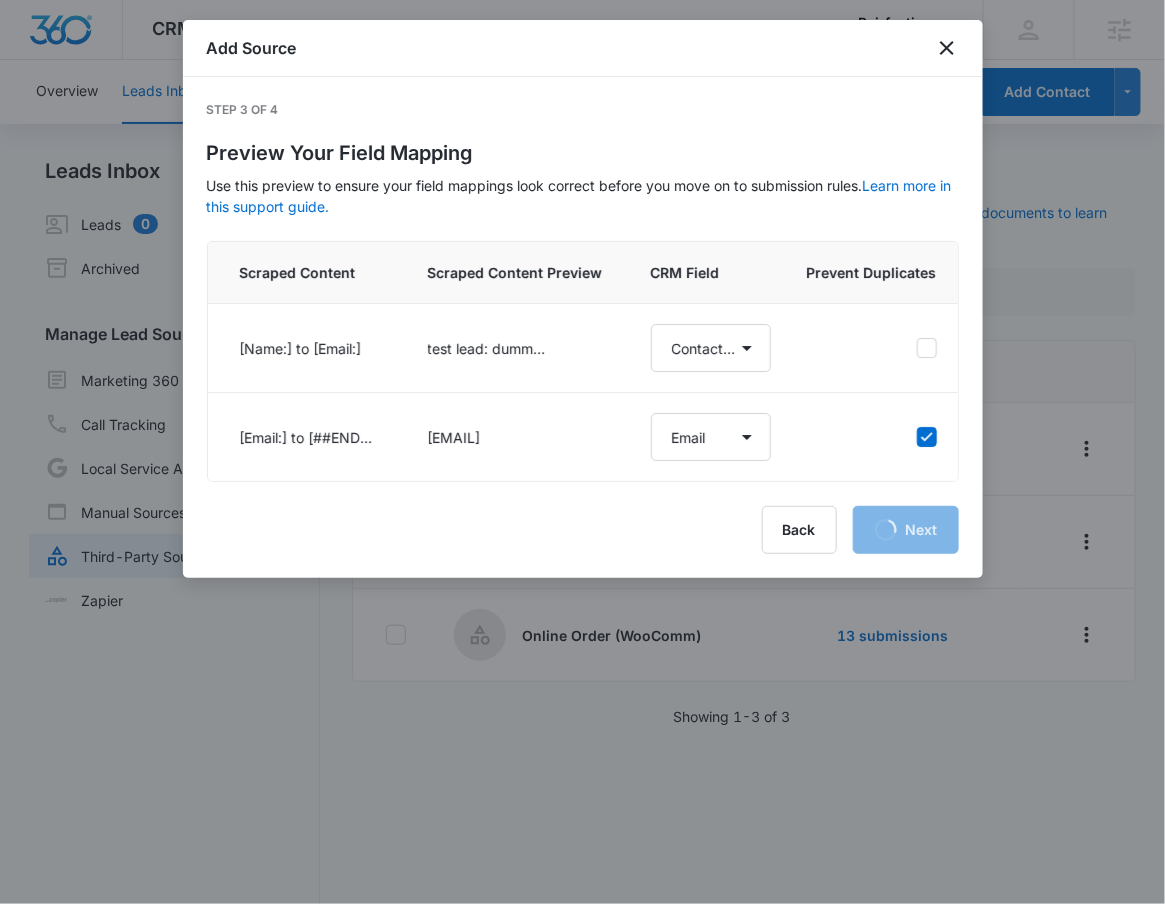 select on "77" 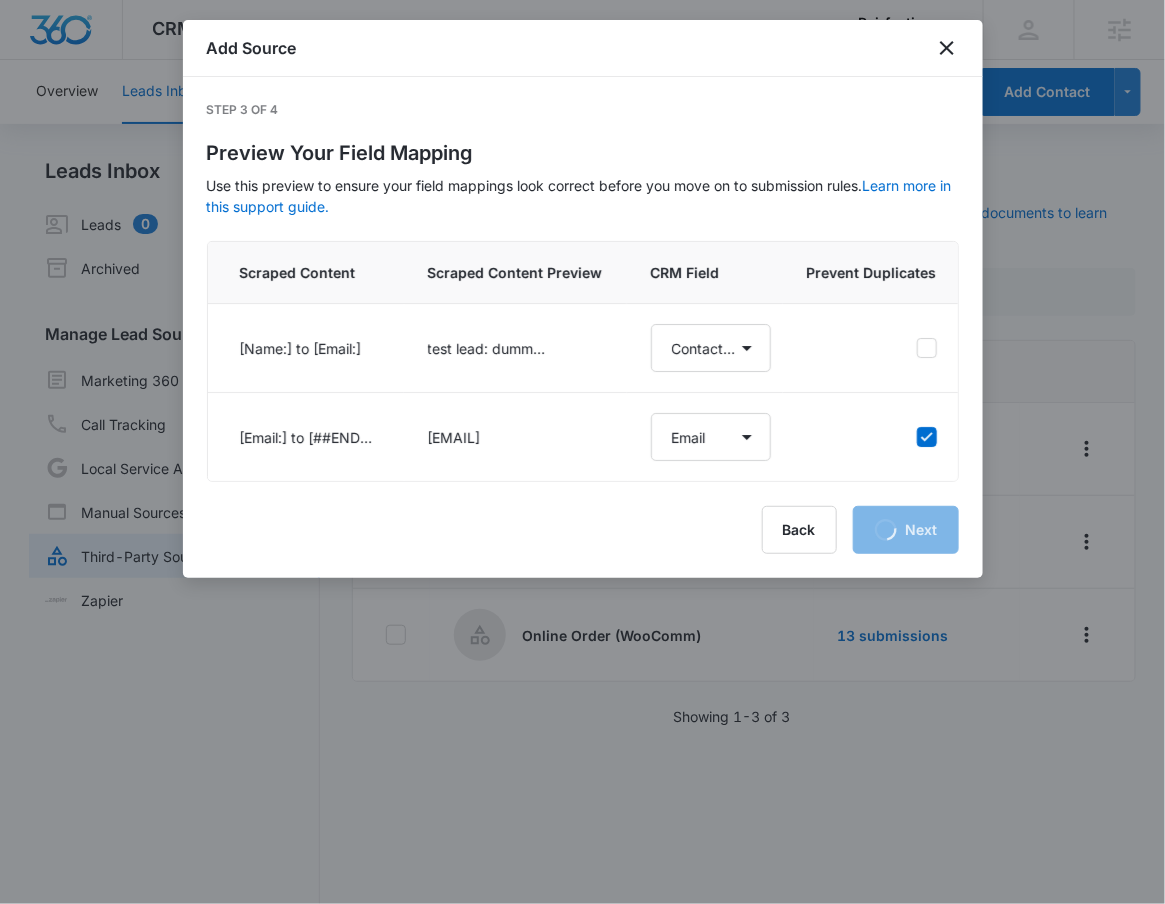 select on "185" 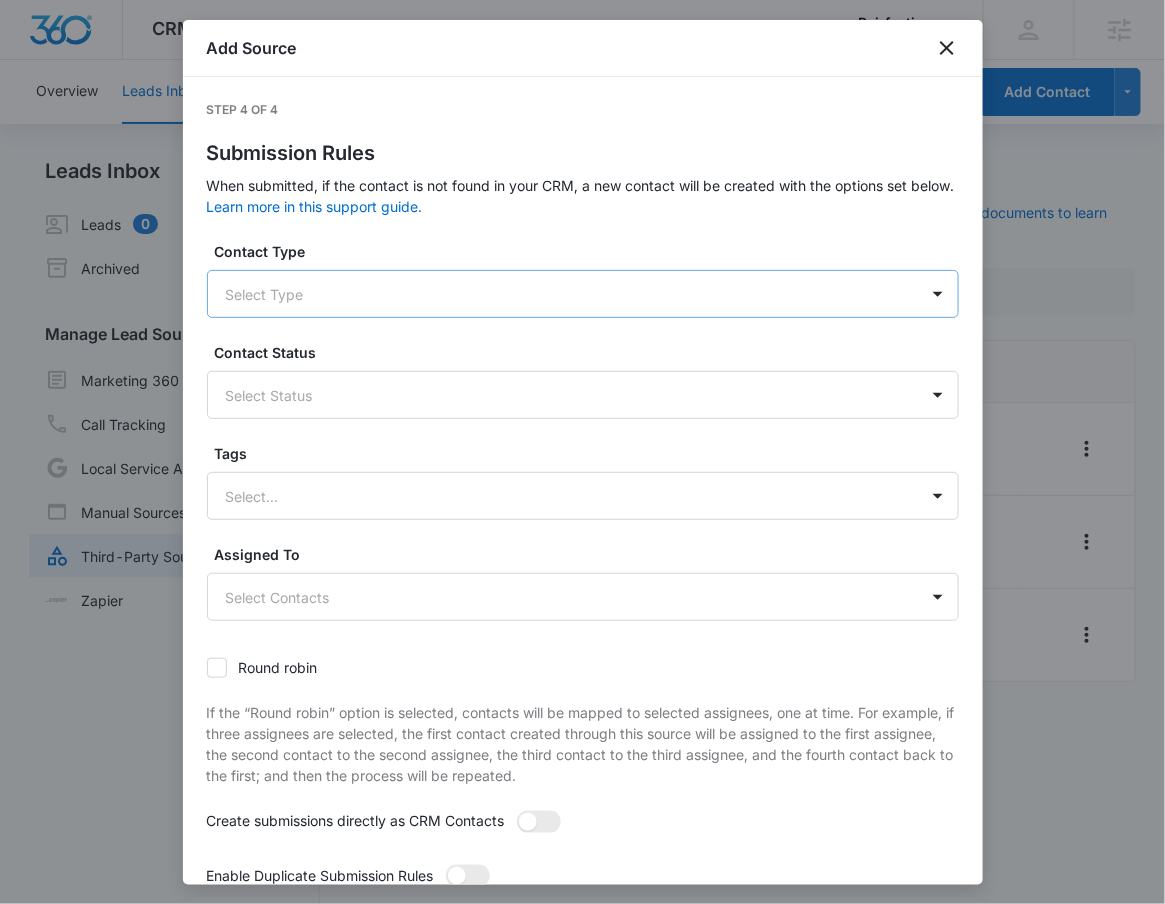 click at bounding box center [559, 294] 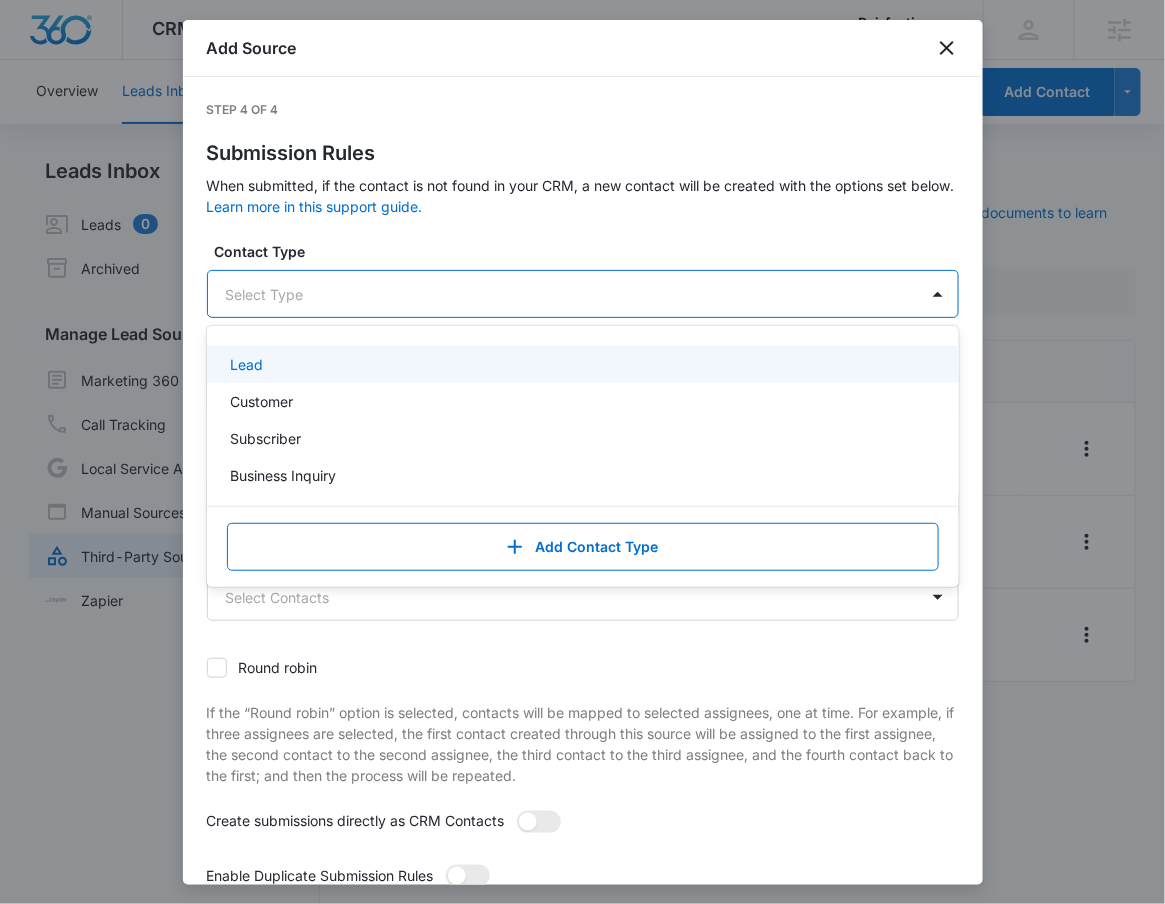 click on "Lead" at bounding box center [581, 364] 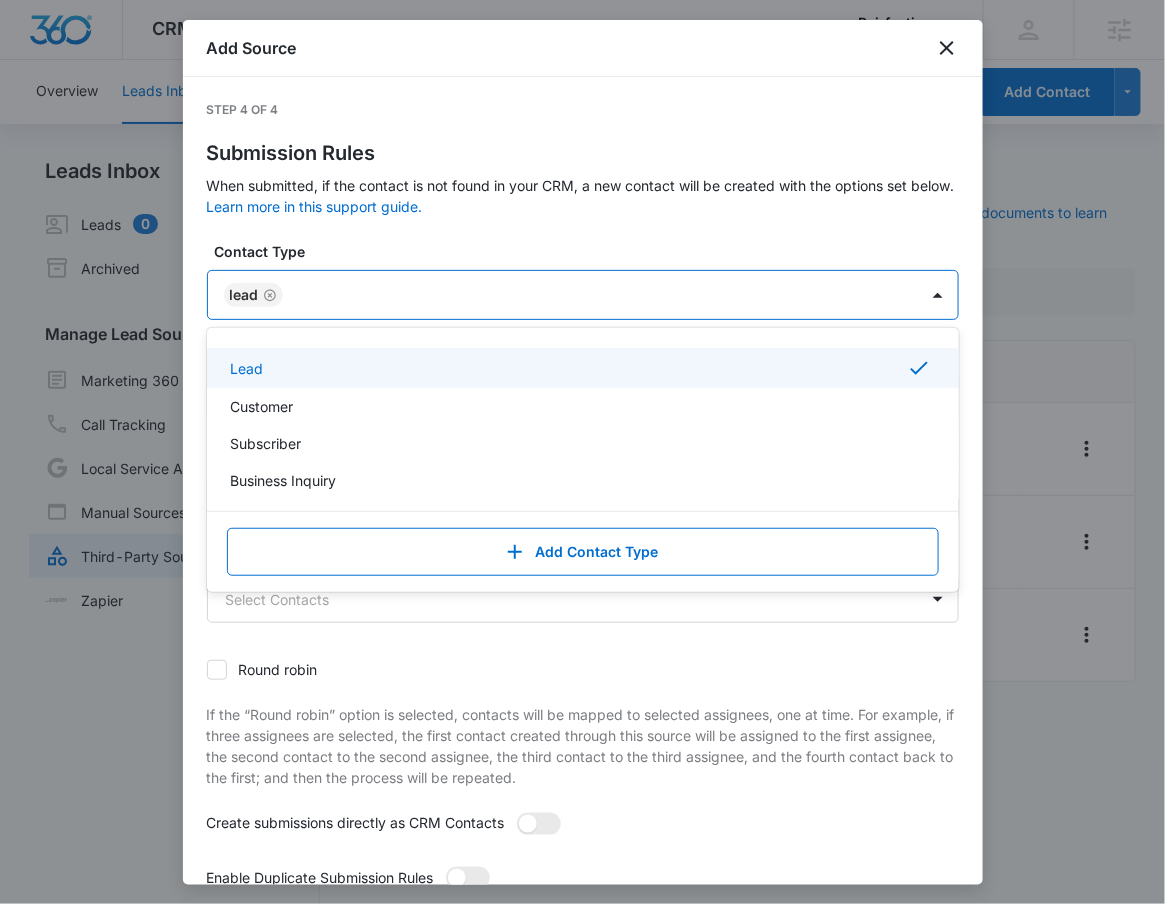click at bounding box center [590, 295] 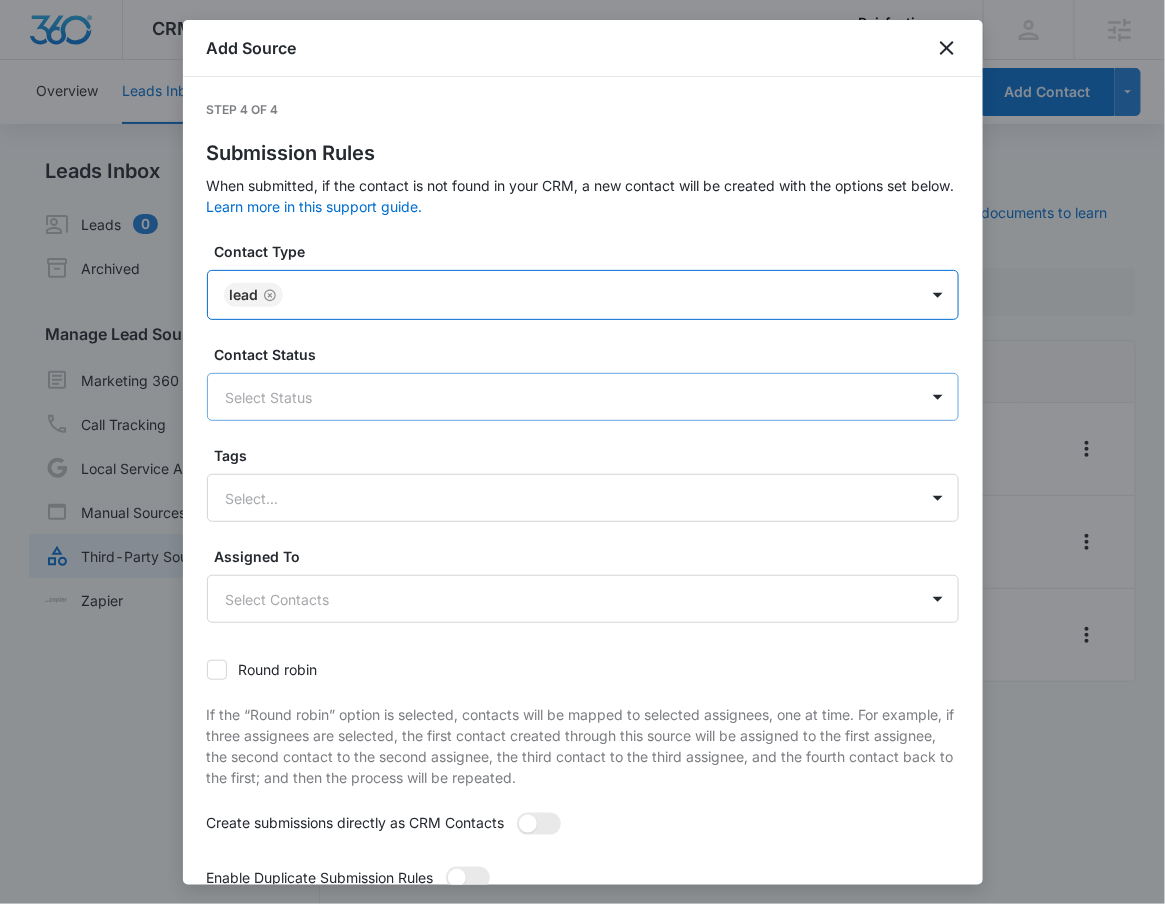 click on "Select Status" at bounding box center [563, 397] 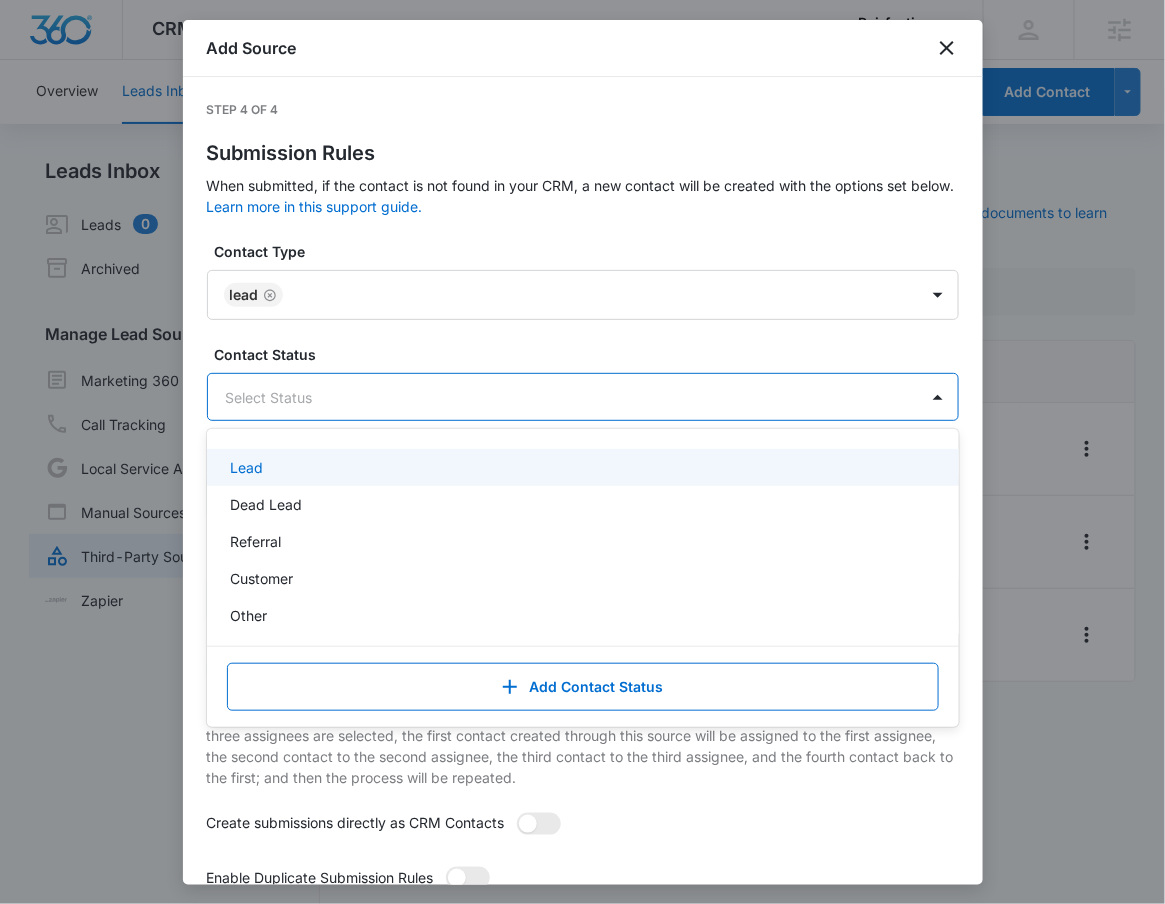 click on "Lead" at bounding box center [581, 467] 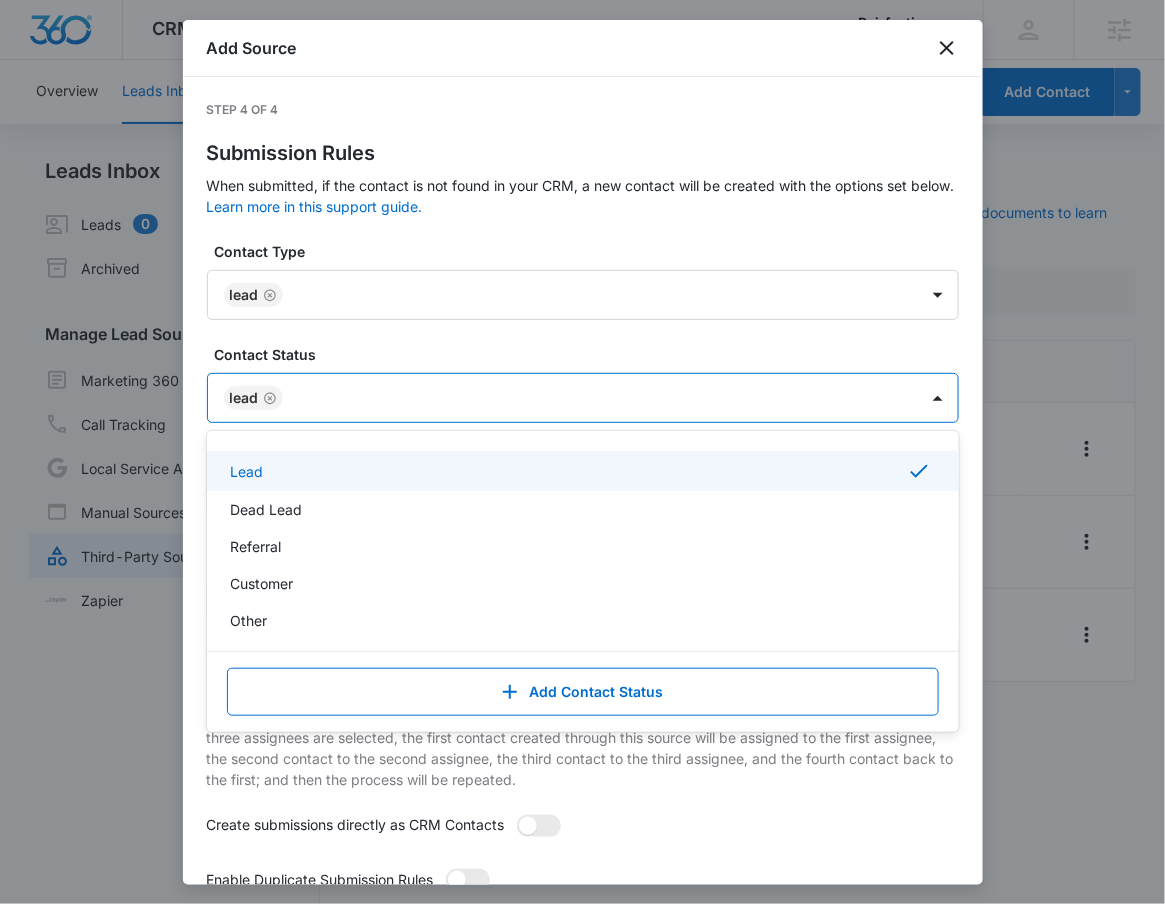click at bounding box center [590, 398] 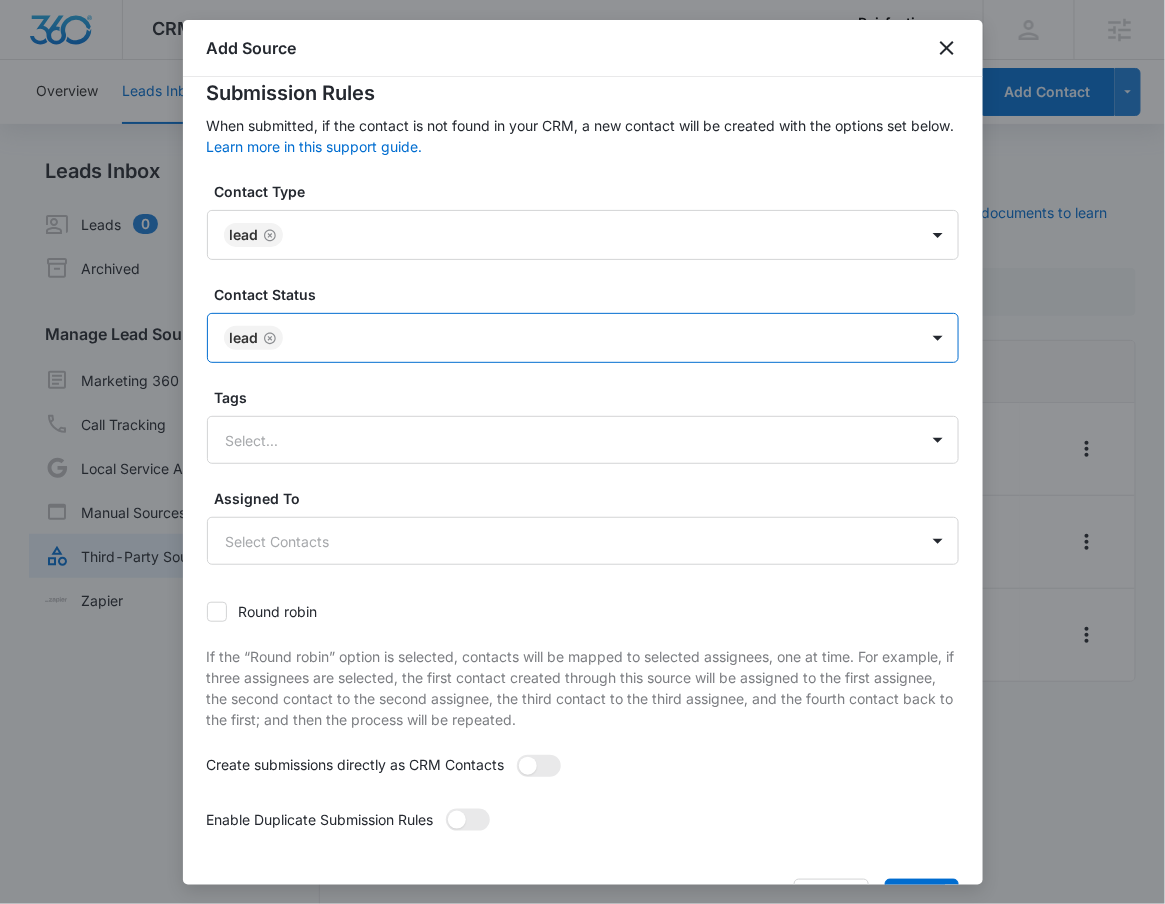 scroll, scrollTop: 125, scrollLeft: 0, axis: vertical 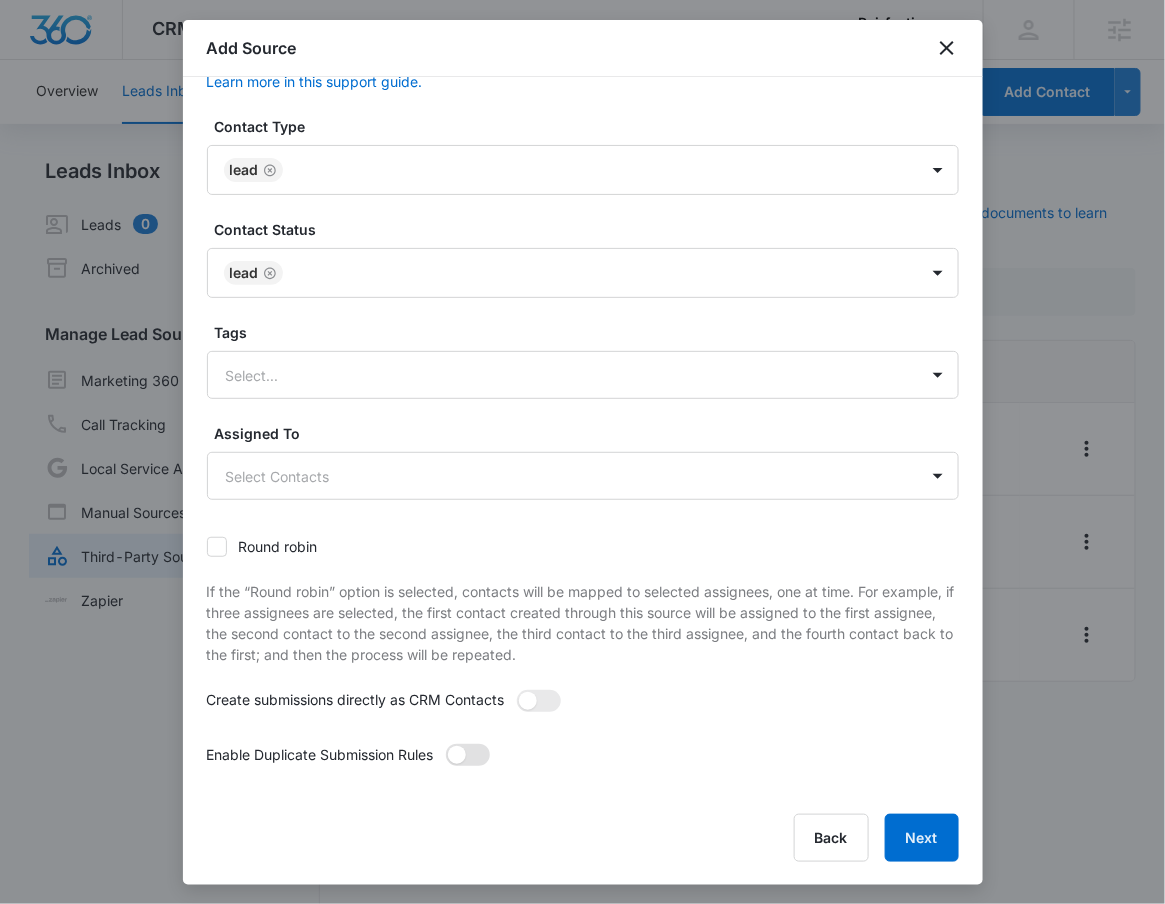 click at bounding box center [468, 755] 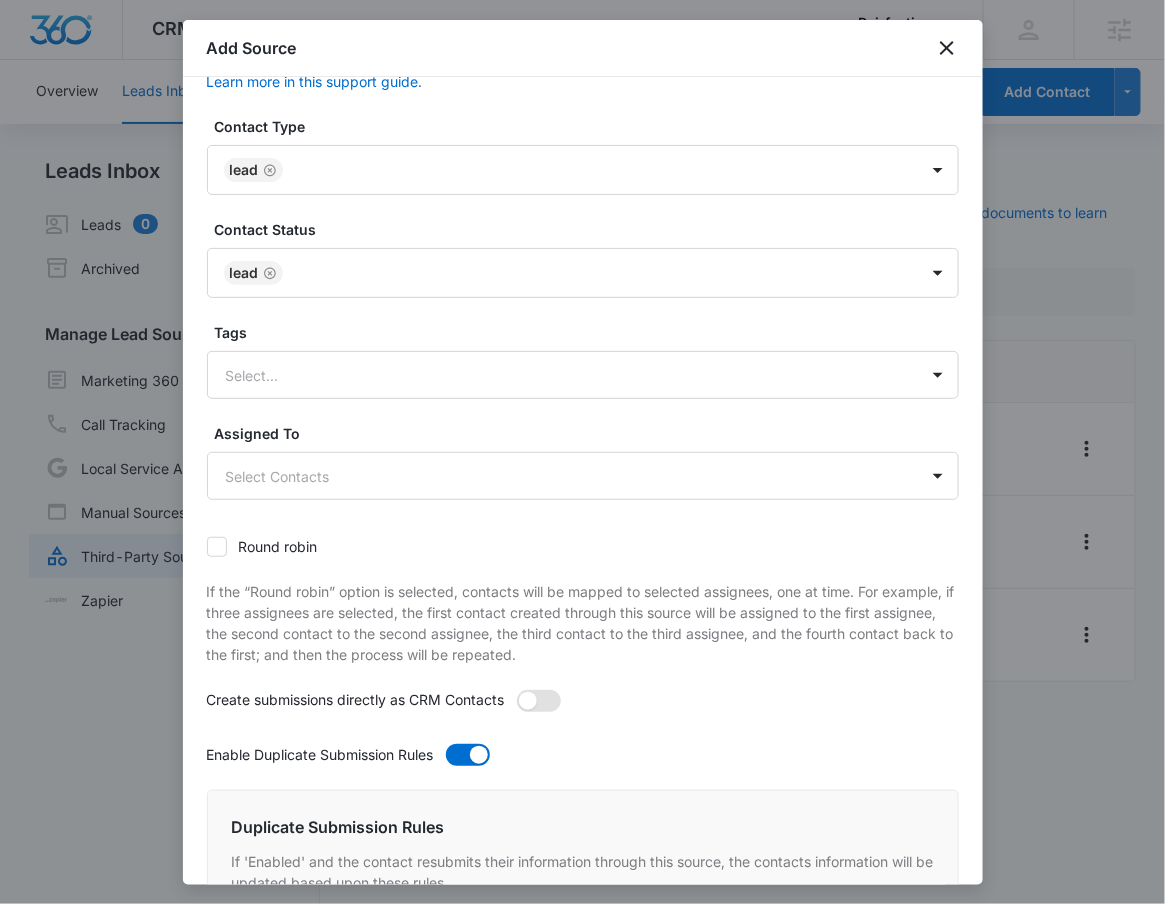 click at bounding box center (539, 701) 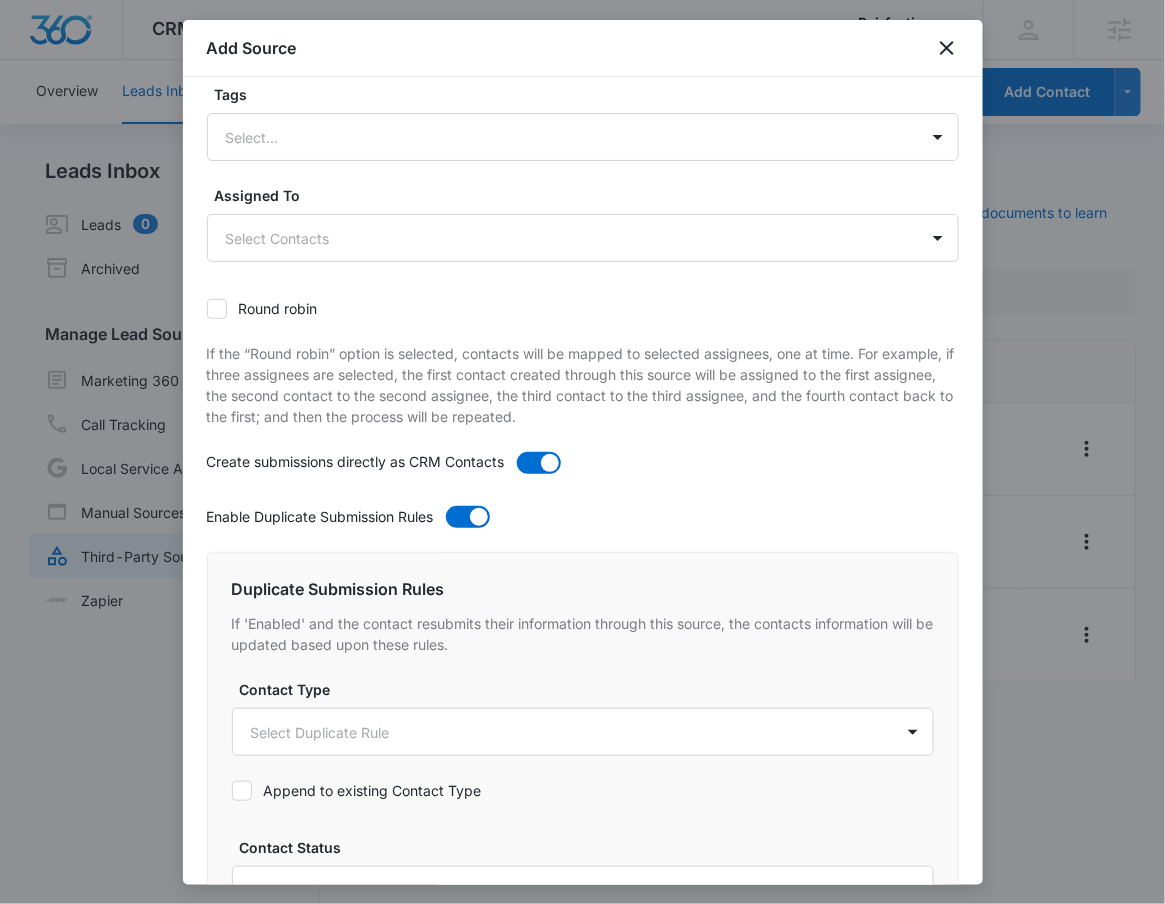 scroll, scrollTop: 600, scrollLeft: 0, axis: vertical 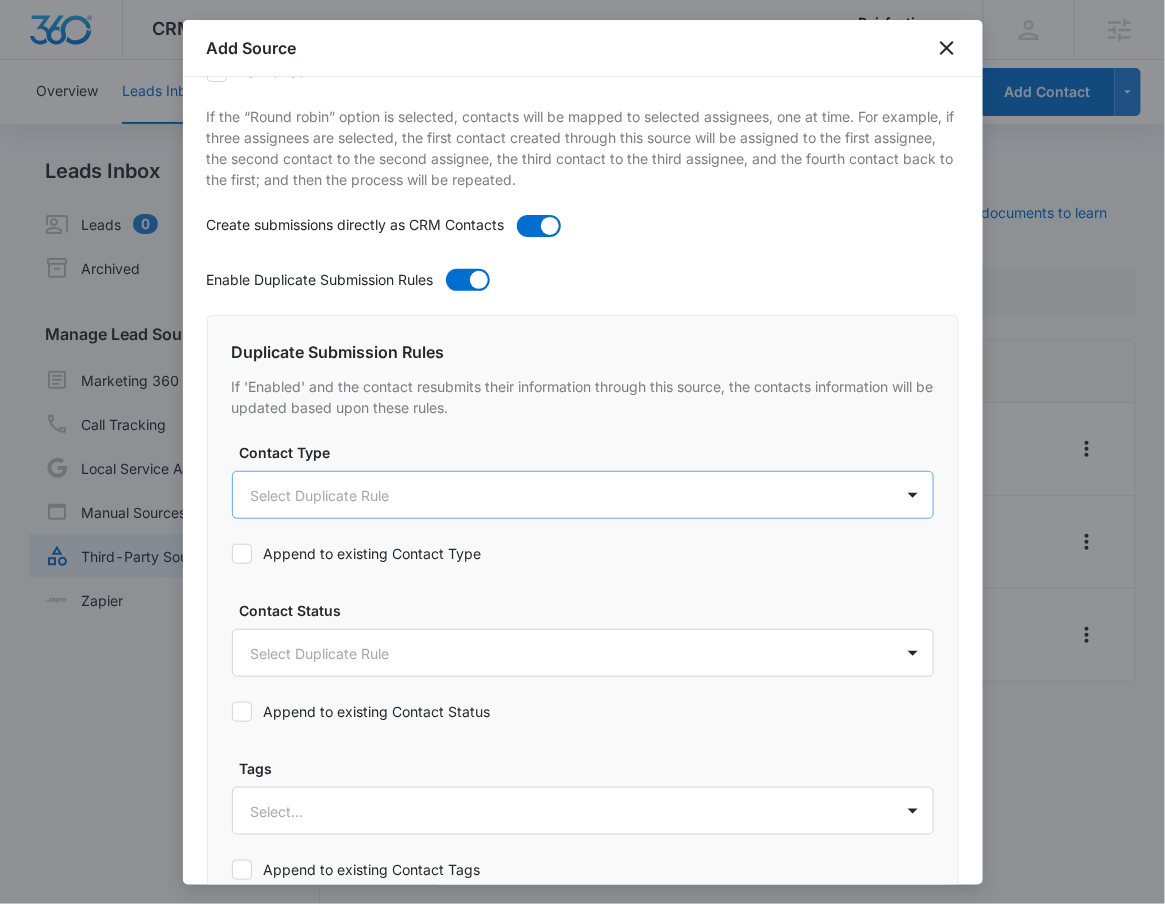 click on "CRM Apps Reputation Forms CRM Email Social POS Content Ads Intelligence Files Brand Settings Pairfection.us M47134 Your Accounts View All RN Robert Nguyen robert.nguyen@madwire.com My Profile Notifications Support Logout Terms & Conditions   •   Privacy Policy Agencies Overview Leads Inbox Contacts Organizations History Deals Projects Tasks Calendar Lists Reports Settings Add Contact Leads Inbox Leads 0 Archived Manage Lead Sources Marketing 360 Forms Call Tracking Local Service Ads Manual Sources Third-Party Sources Zapier Third-Party Sources Manually sync your third-party platform sources and assign them to contacts.   Visit our support documents to learn more. Source Source Name Submissions   Contact Form 2 submissions Facebook - Lead Ads --- Online Order (WooComm) 13 submissions Showing   1-3   of   3 Pairfection.us - CRM Manage Third-Party Sources - Marketing 360®
Add Source Step 4 of 4 Submission Rules   Learn more in this support guide. Contact Type Lead Contact Status Lead Tags Tags" at bounding box center [582, 464] 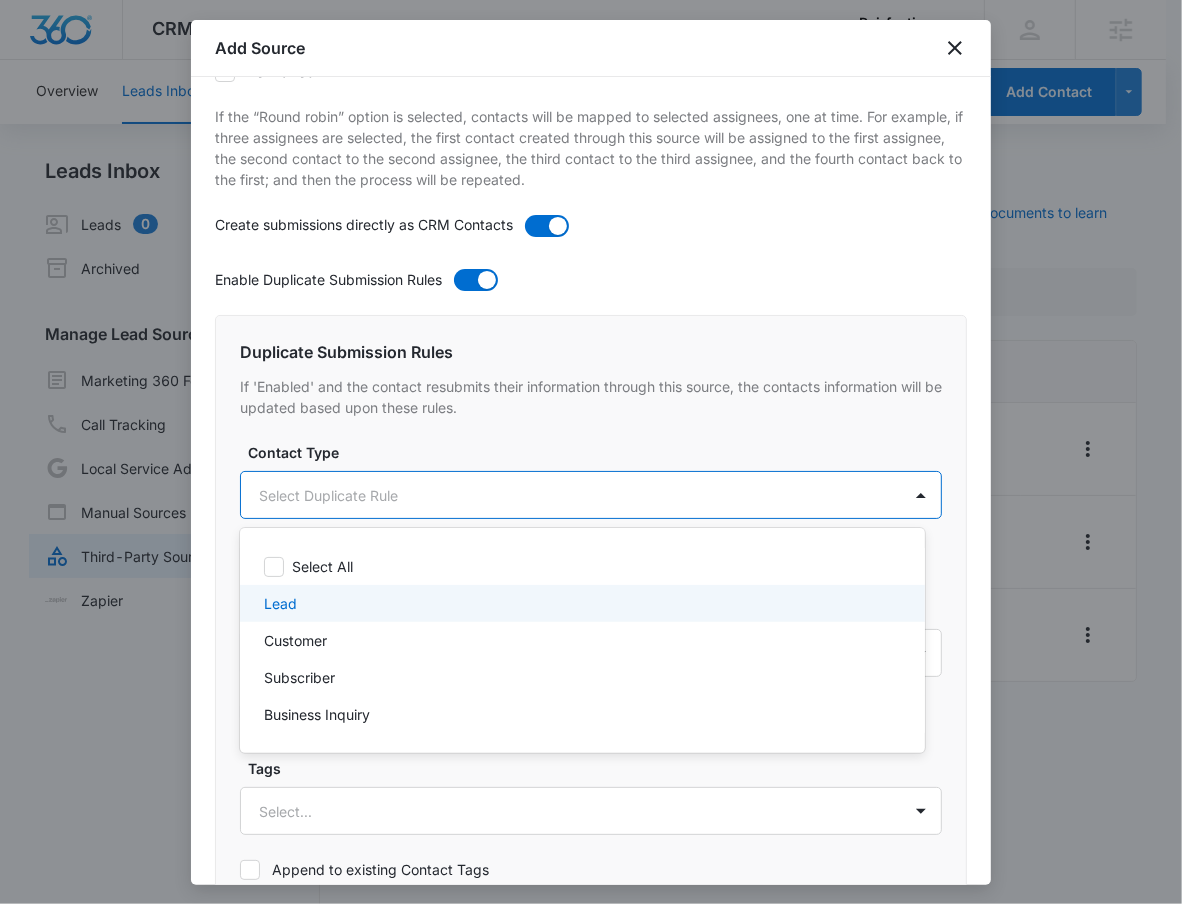 click on "Lead" at bounding box center [580, 603] 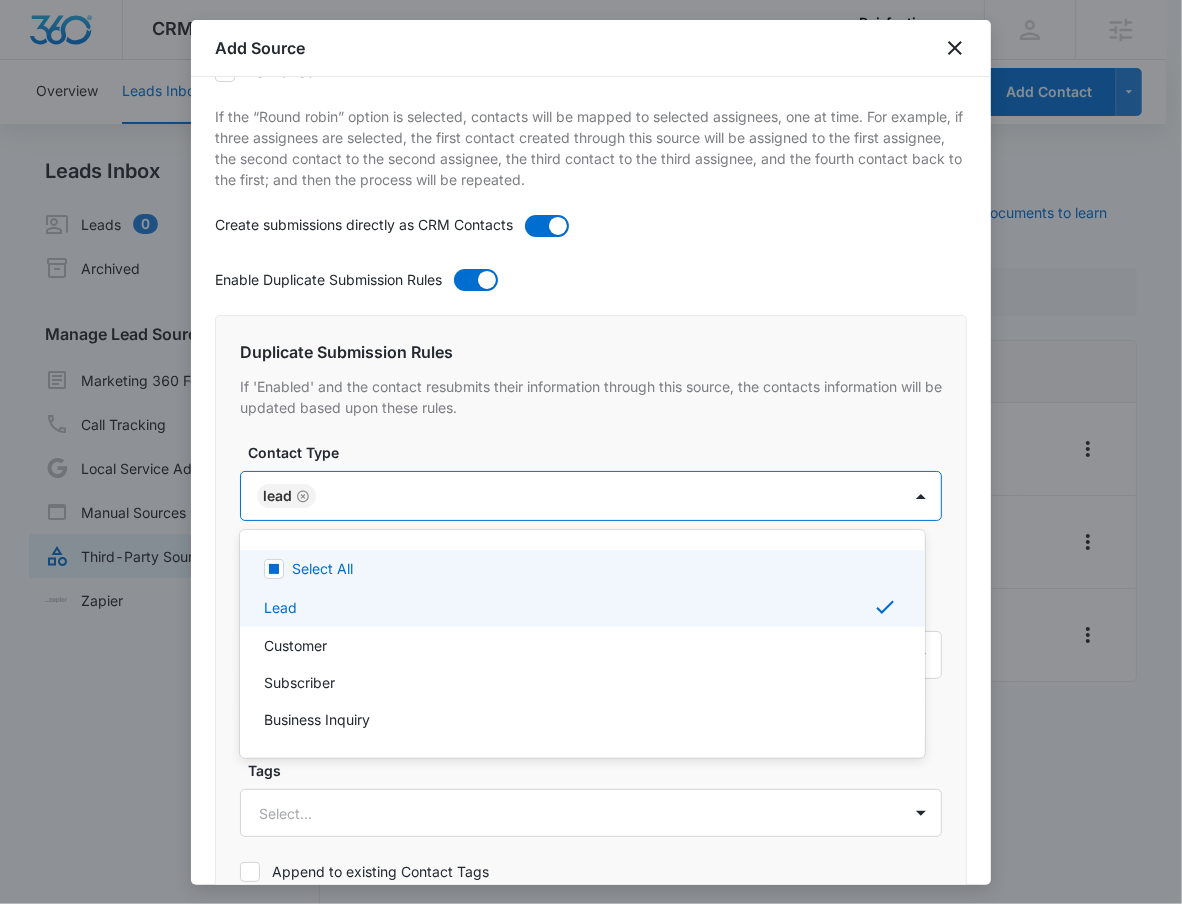 click at bounding box center [591, 452] 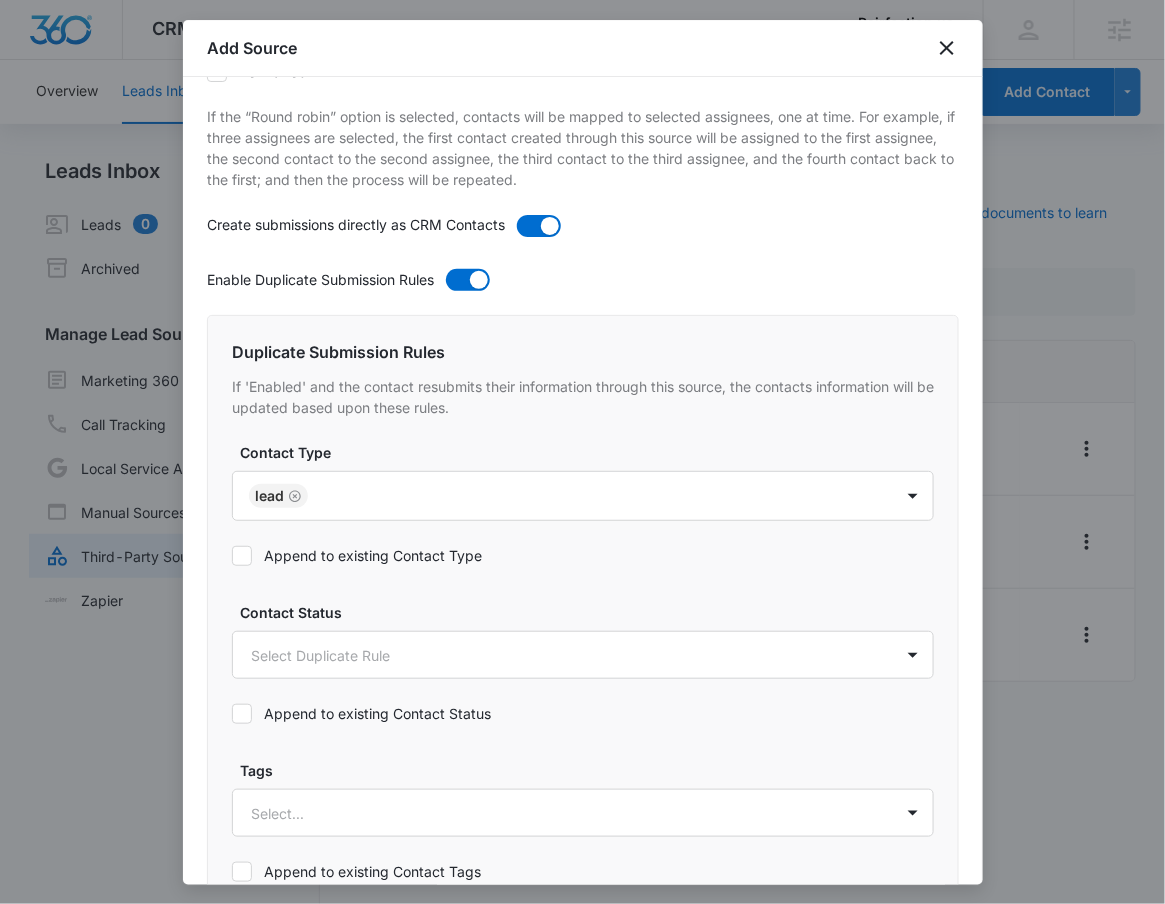 click on "Append to existing Contact Type" at bounding box center (357, 555) 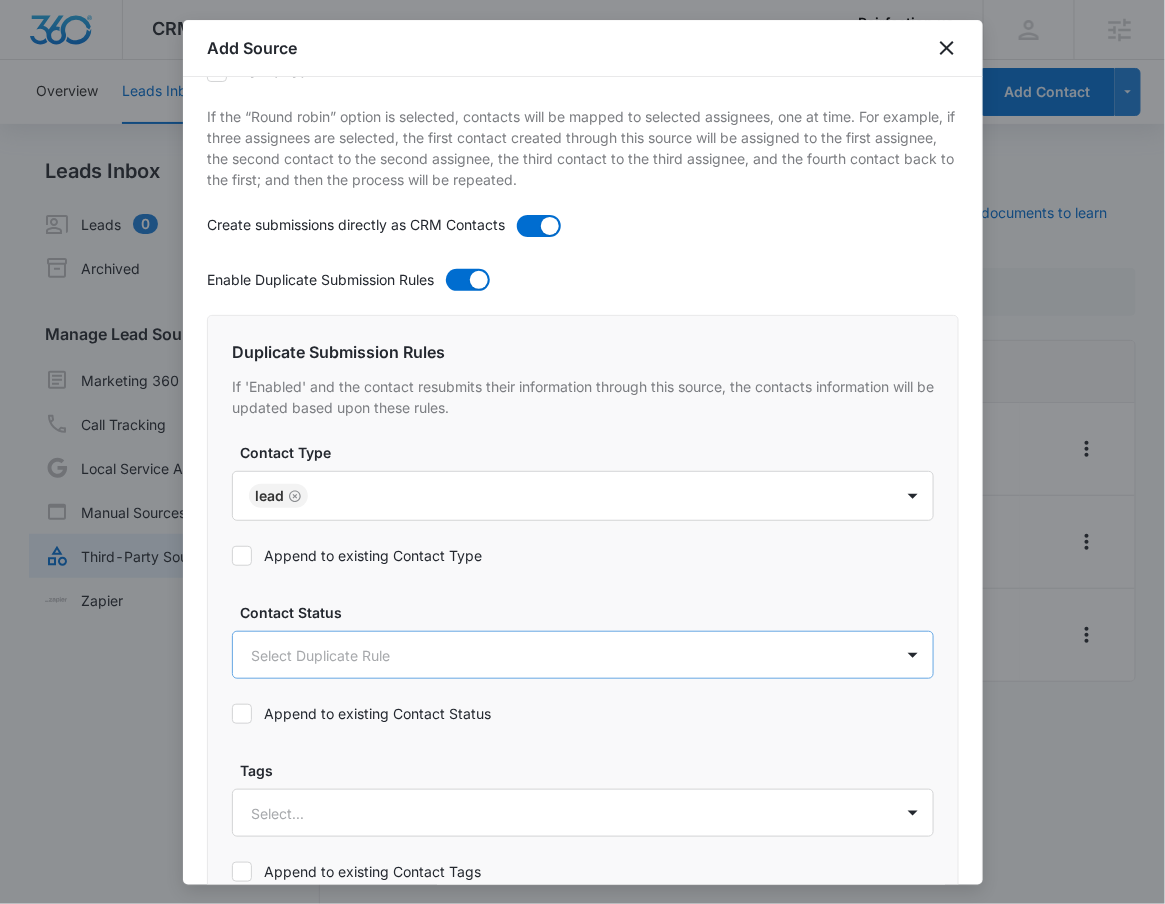 click on "CRM Apps Reputation Forms CRM Email Social POS Content Ads Intelligence Files Brand Settings Pairfection.us M47134 Your Accounts View All RN Robert Nguyen robert.nguyen@madwire.com My Profile Notifications Support Logout Terms & Conditions   •   Privacy Policy Agencies Overview Leads Inbox Contacts Organizations History Deals Projects Tasks Calendar Lists Reports Settings Add Contact Leads Inbox Leads 0 Archived Manage Lead Sources Marketing 360 Forms Call Tracking Local Service Ads Manual Sources Third-Party Sources Zapier Third-Party Sources Manually sync your third-party platform sources and assign them to contacts.   Visit our support documents to learn more. Source Source Name Submissions   Contact Form 2 submissions Facebook - Lead Ads --- Online Order (WooComm) 13 submissions Showing   1-3   of   3 Pairfection.us - CRM Manage Third-Party Sources - Marketing 360®
Add Source Step 4 of 4 Submission Rules   Learn more in this support guide. Contact Type Lead Contact Status Lead Tags Lead" at bounding box center (582, 464) 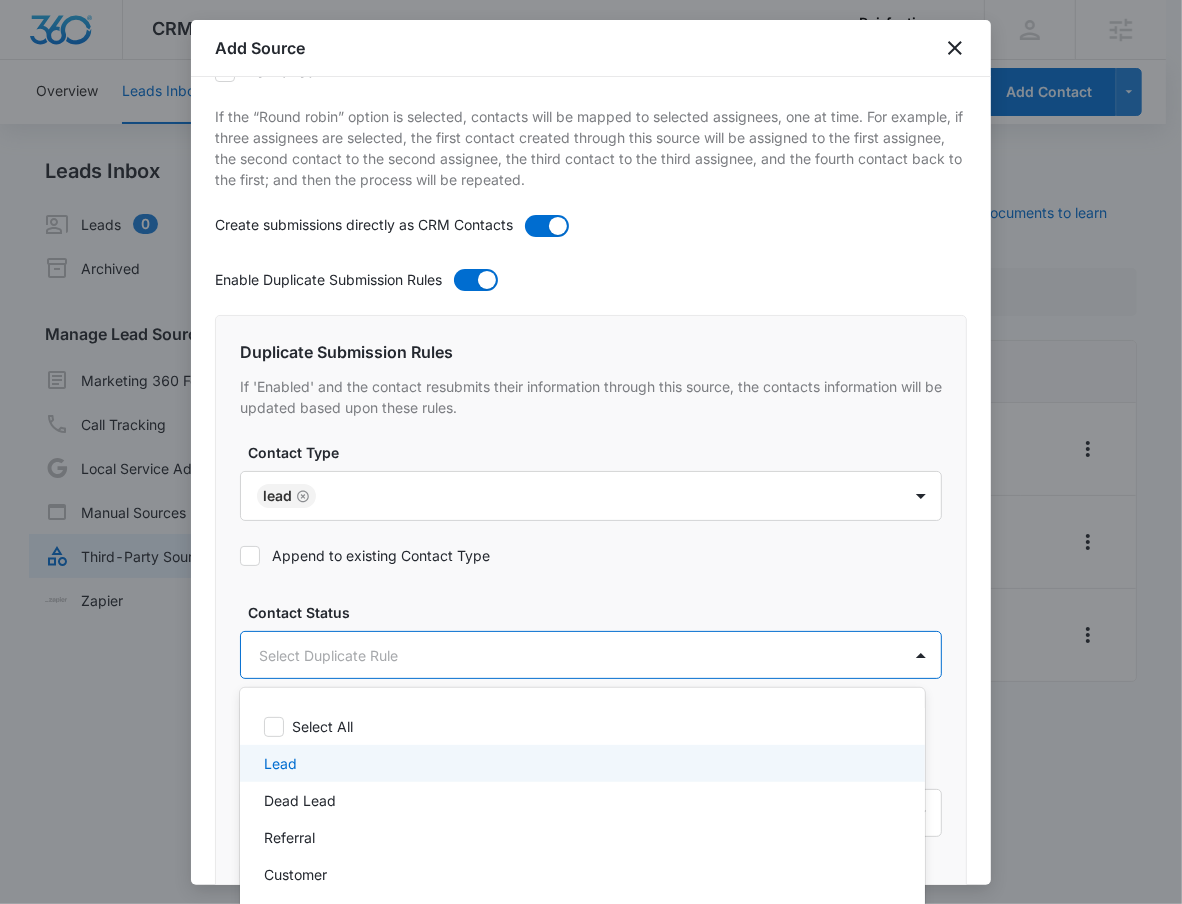 click on "Lead" at bounding box center [580, 763] 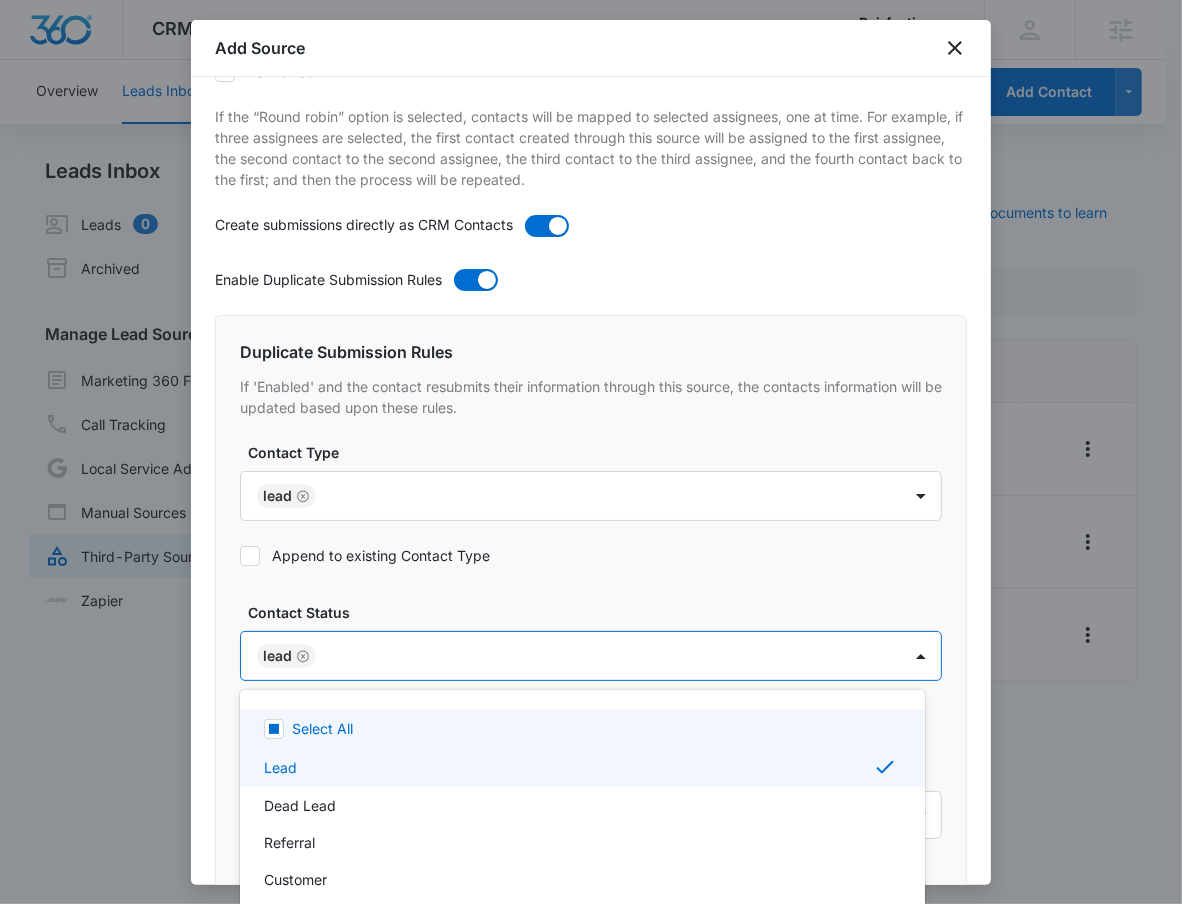 click at bounding box center [591, 452] 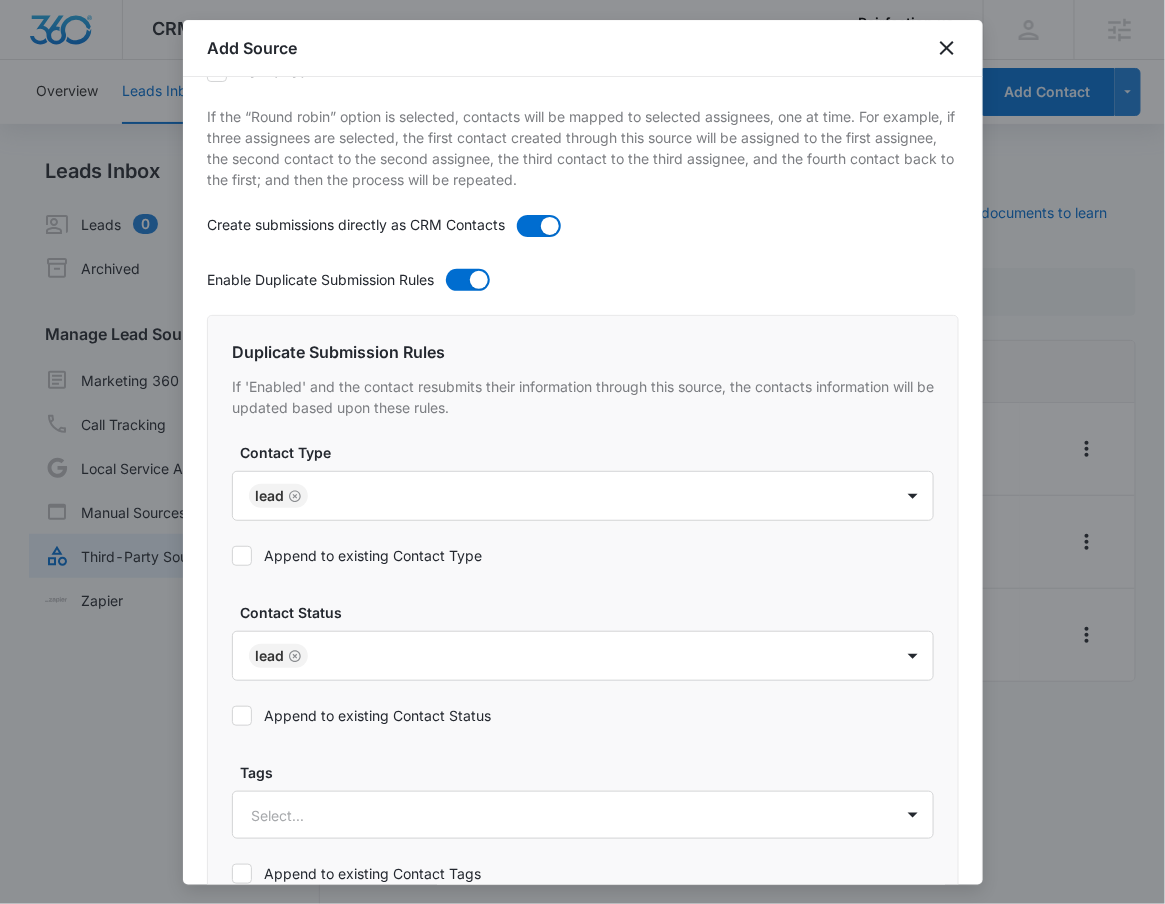 click on "Append to existing Contact Type" at bounding box center (357, 555) 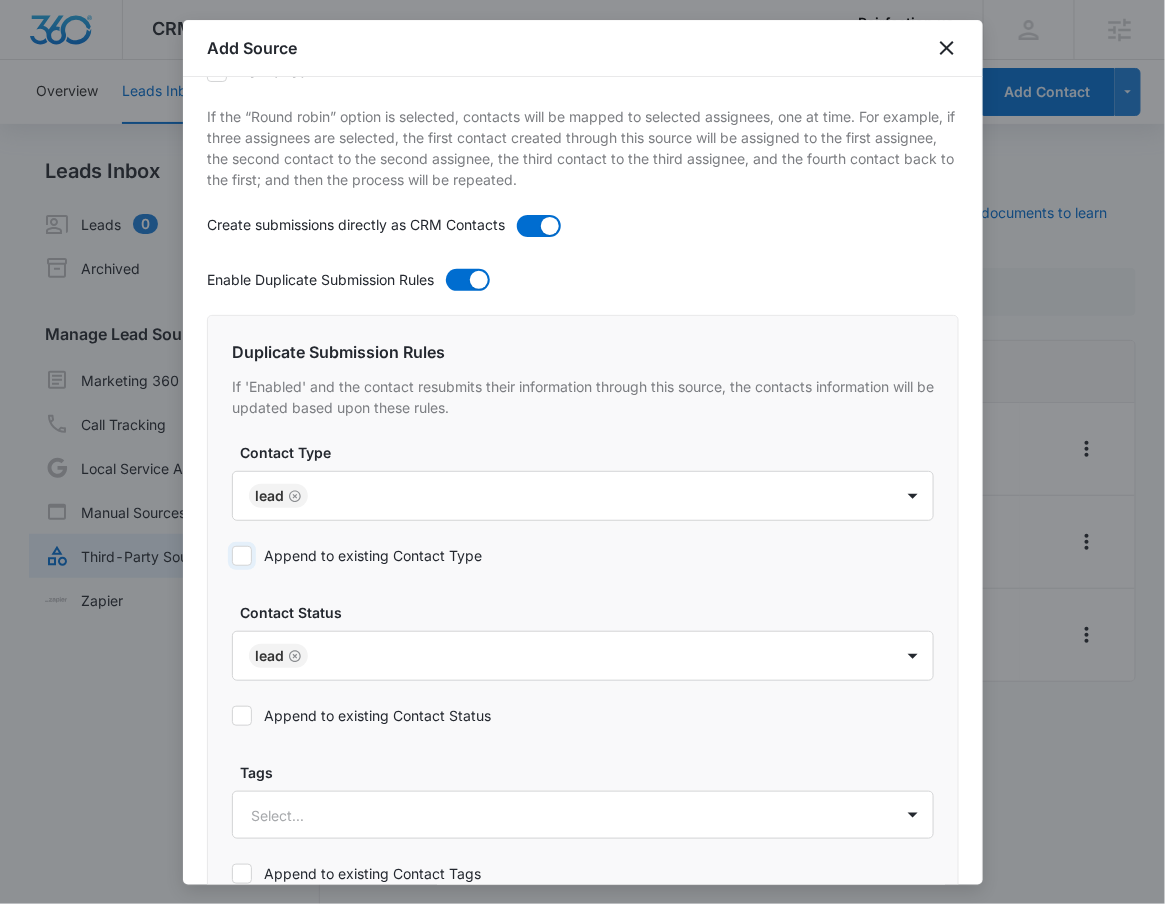 click on "Append to existing Contact Type" at bounding box center [232, 556] 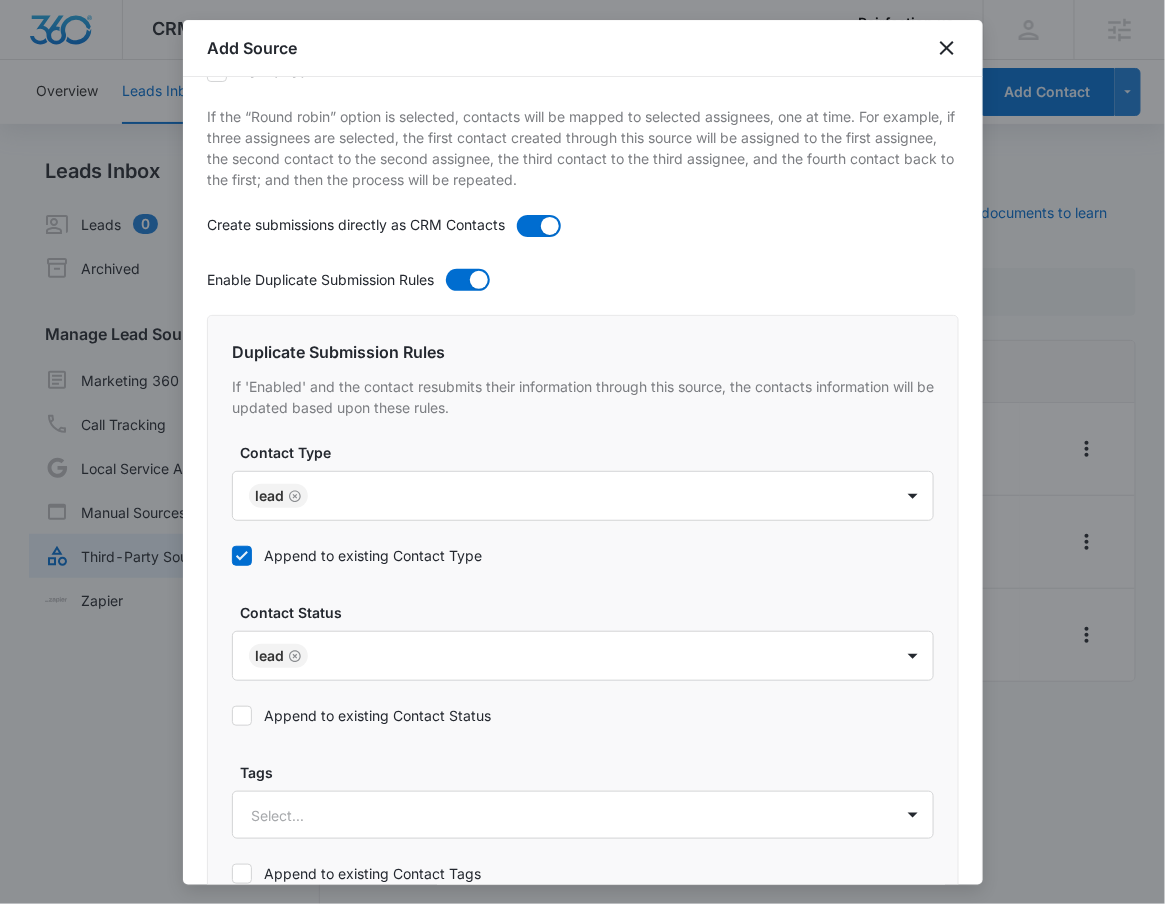 click on "Append to existing Contact Status" at bounding box center (361, 715) 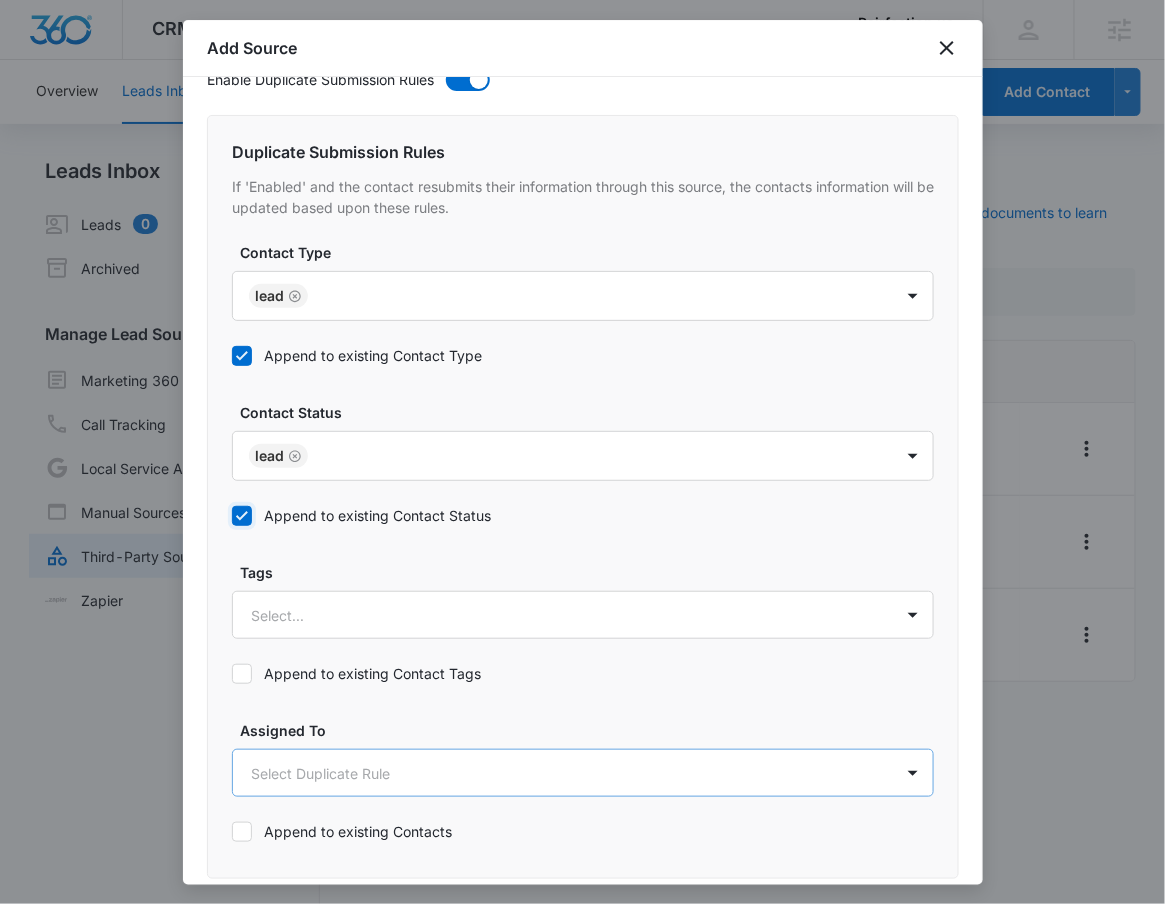 scroll, scrollTop: 1047, scrollLeft: 0, axis: vertical 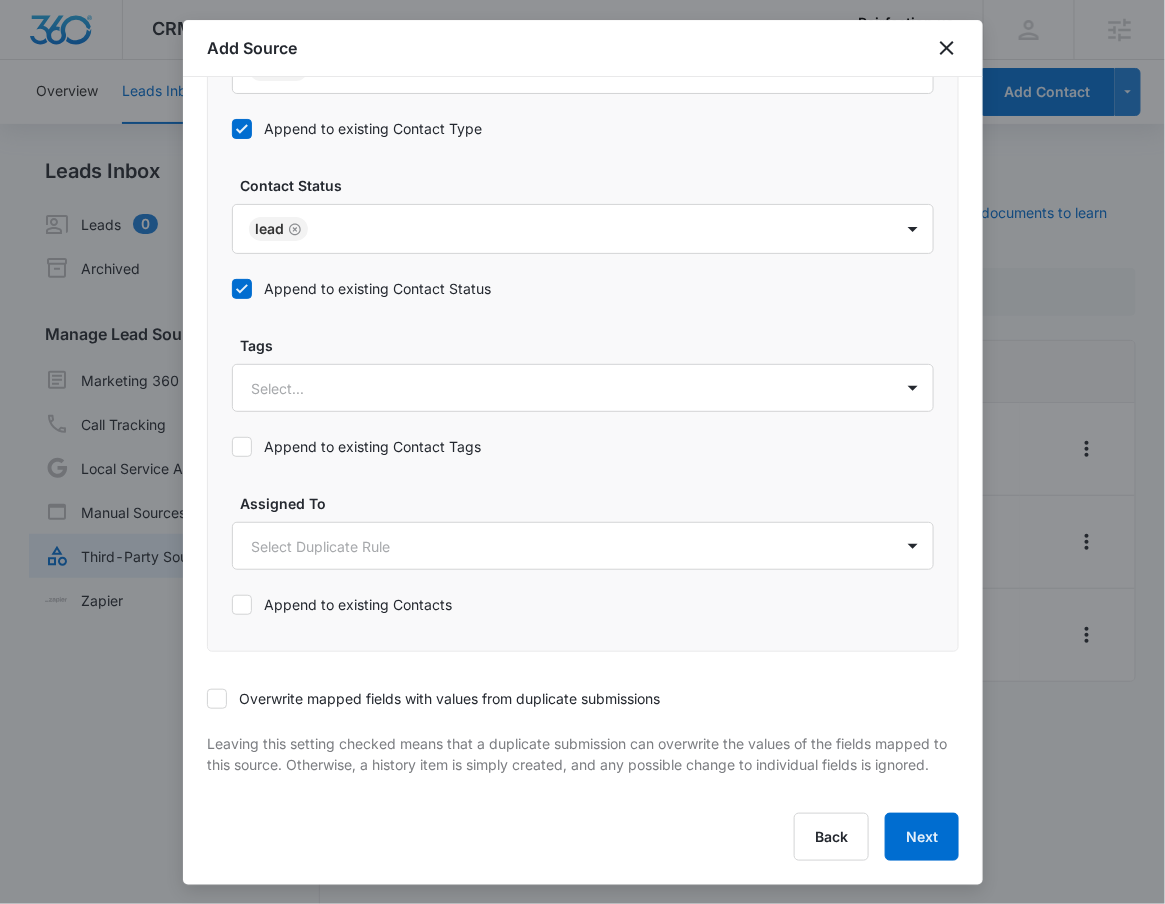 click on "Overwrite mapped fields with values from duplicate submissions" at bounding box center (433, 698) 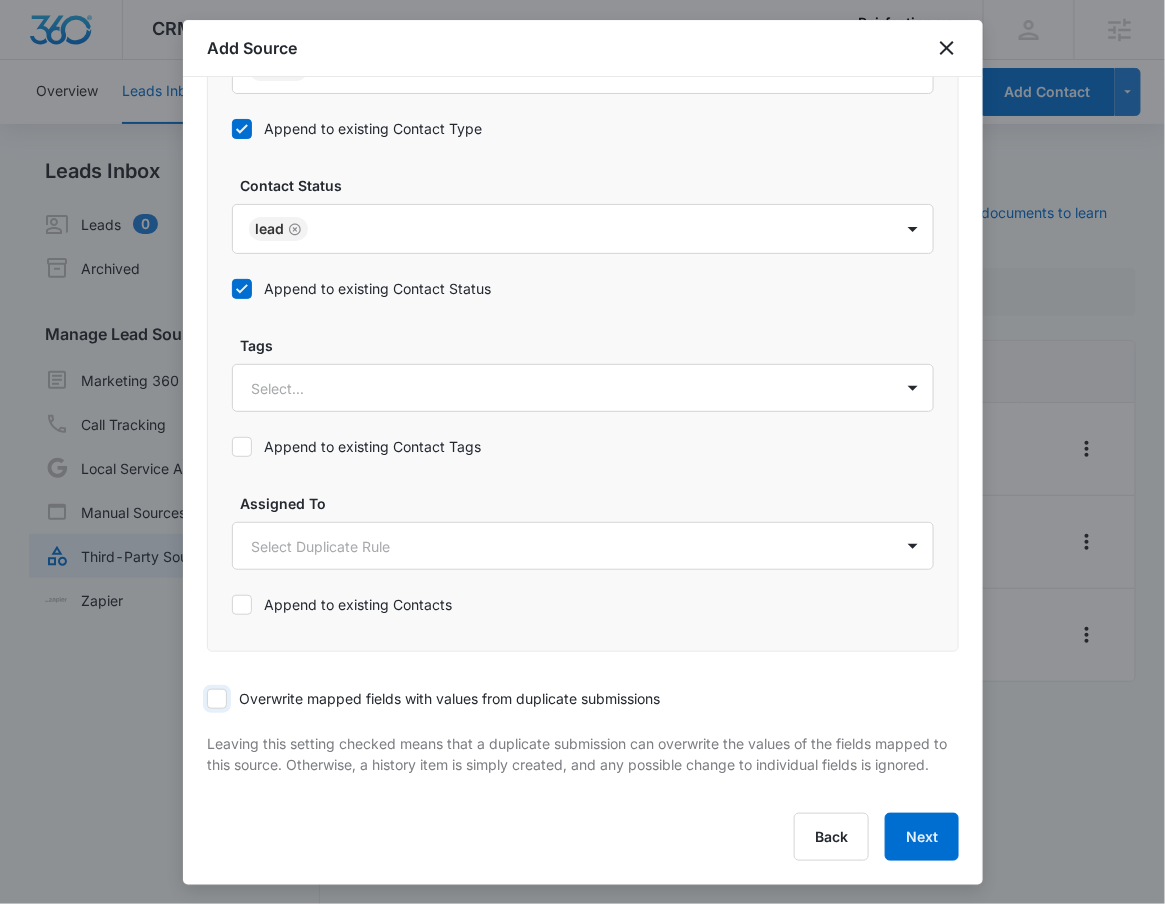click on "Overwrite mapped fields with values from duplicate submissions" at bounding box center [207, 699] 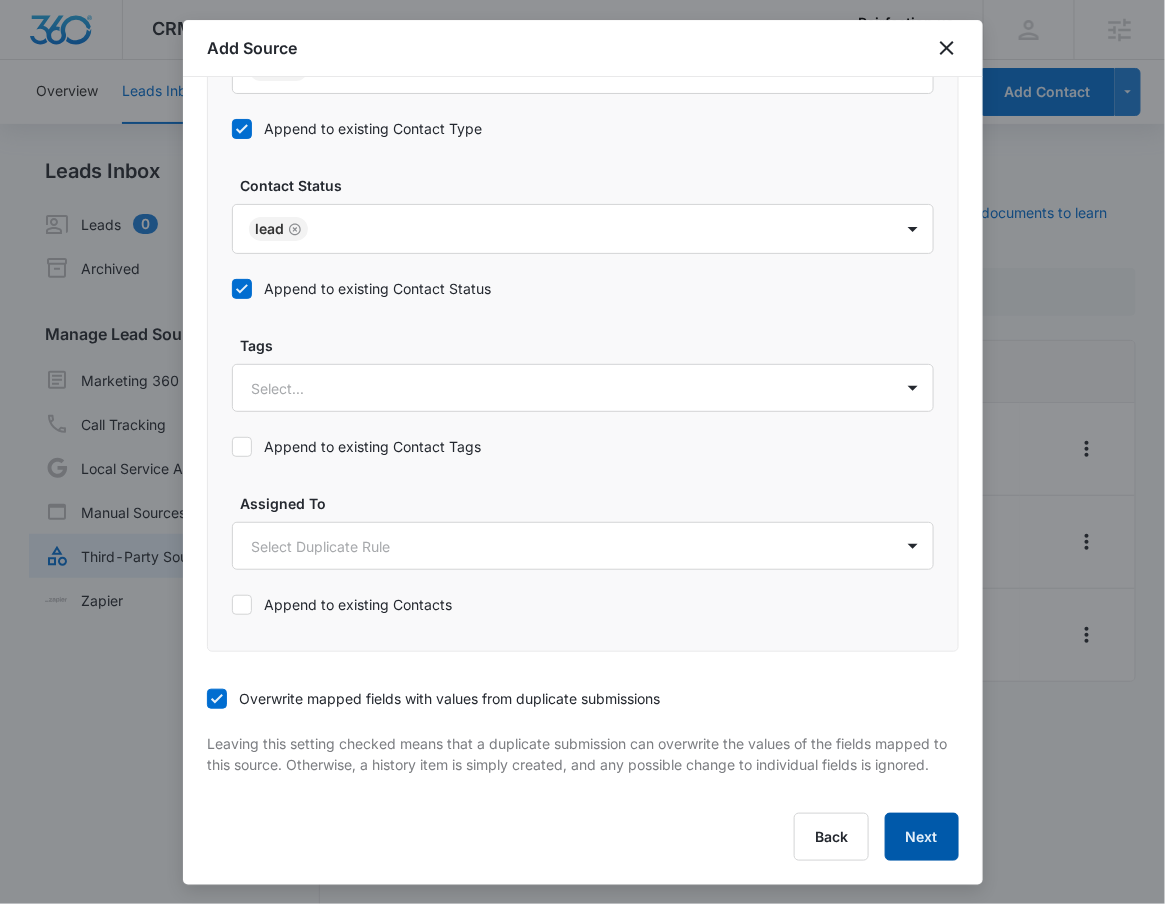 click on "Next" at bounding box center [922, 837] 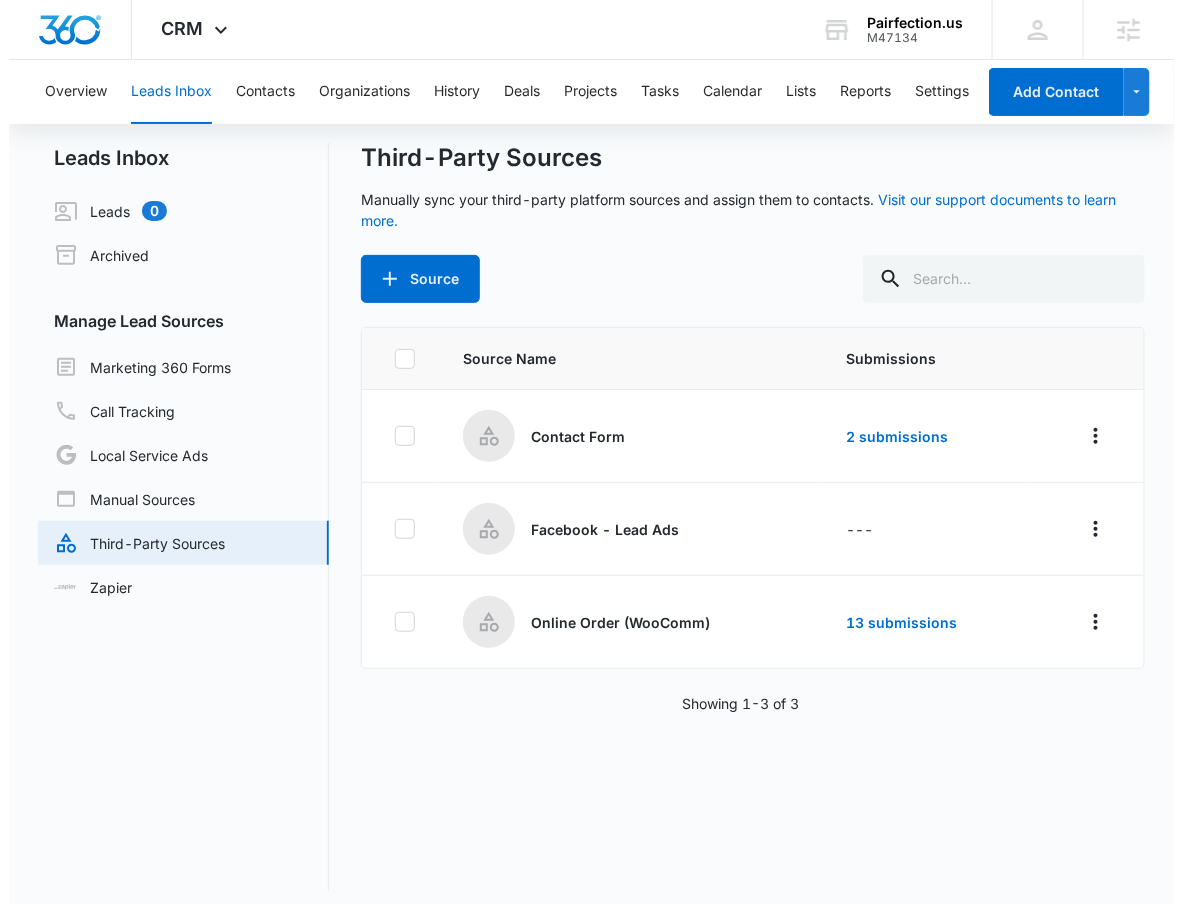 scroll, scrollTop: 0, scrollLeft: 0, axis: both 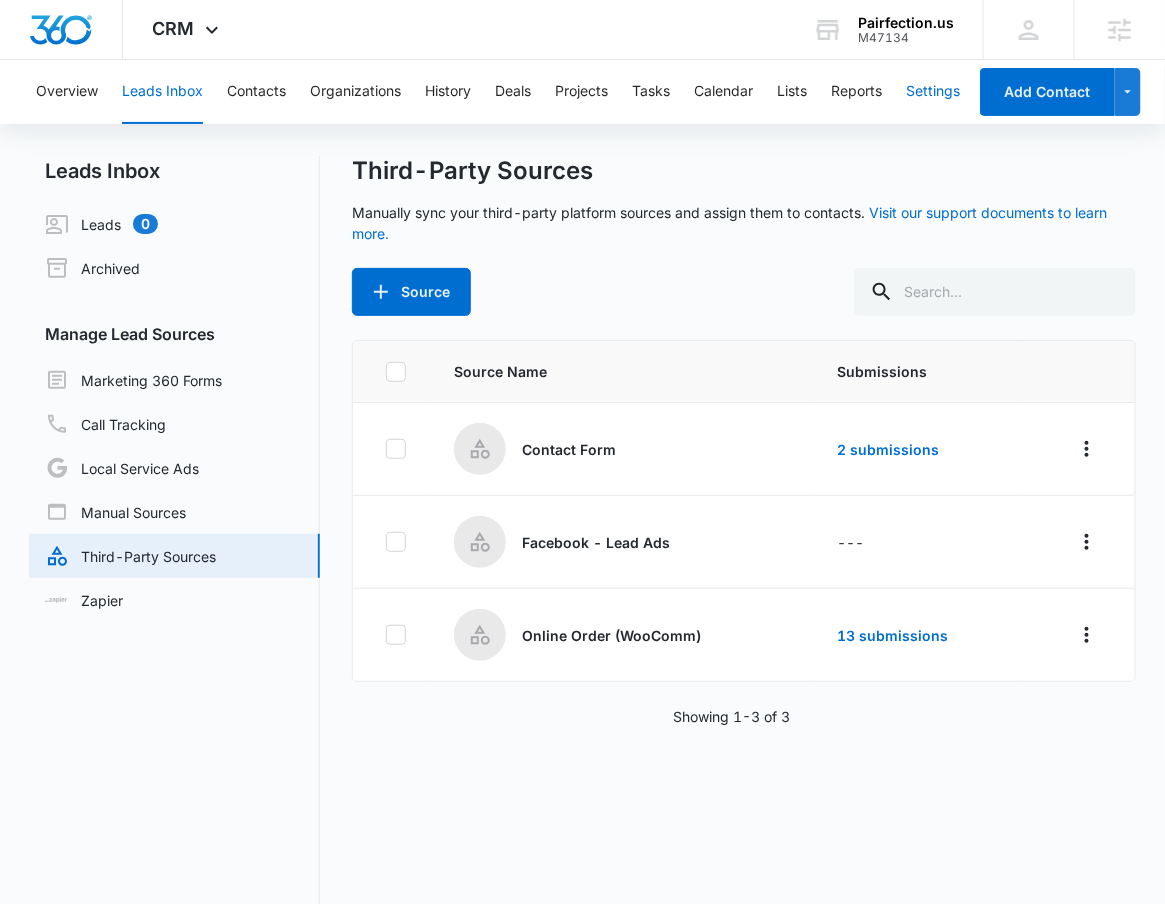 click on "Settings" at bounding box center (933, 92) 